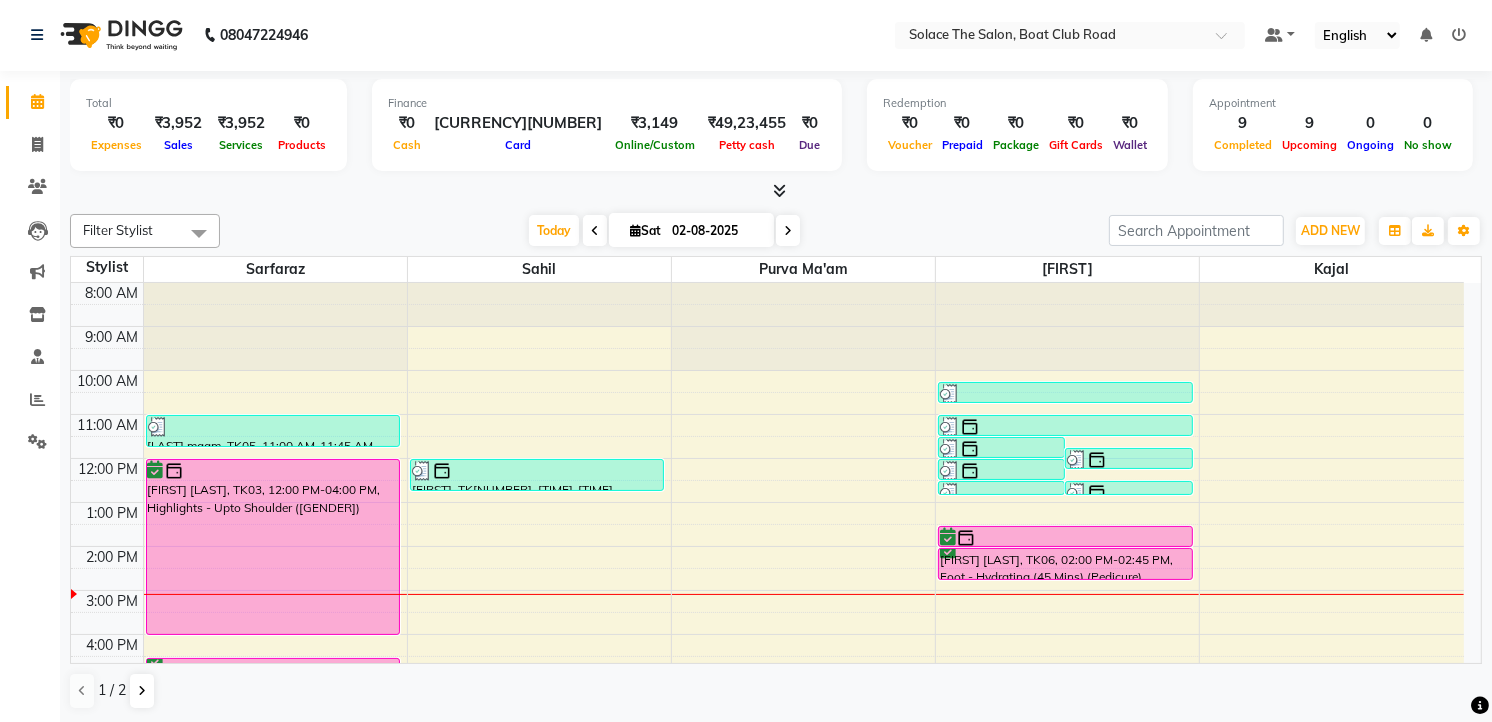 scroll, scrollTop: 0, scrollLeft: 0, axis: both 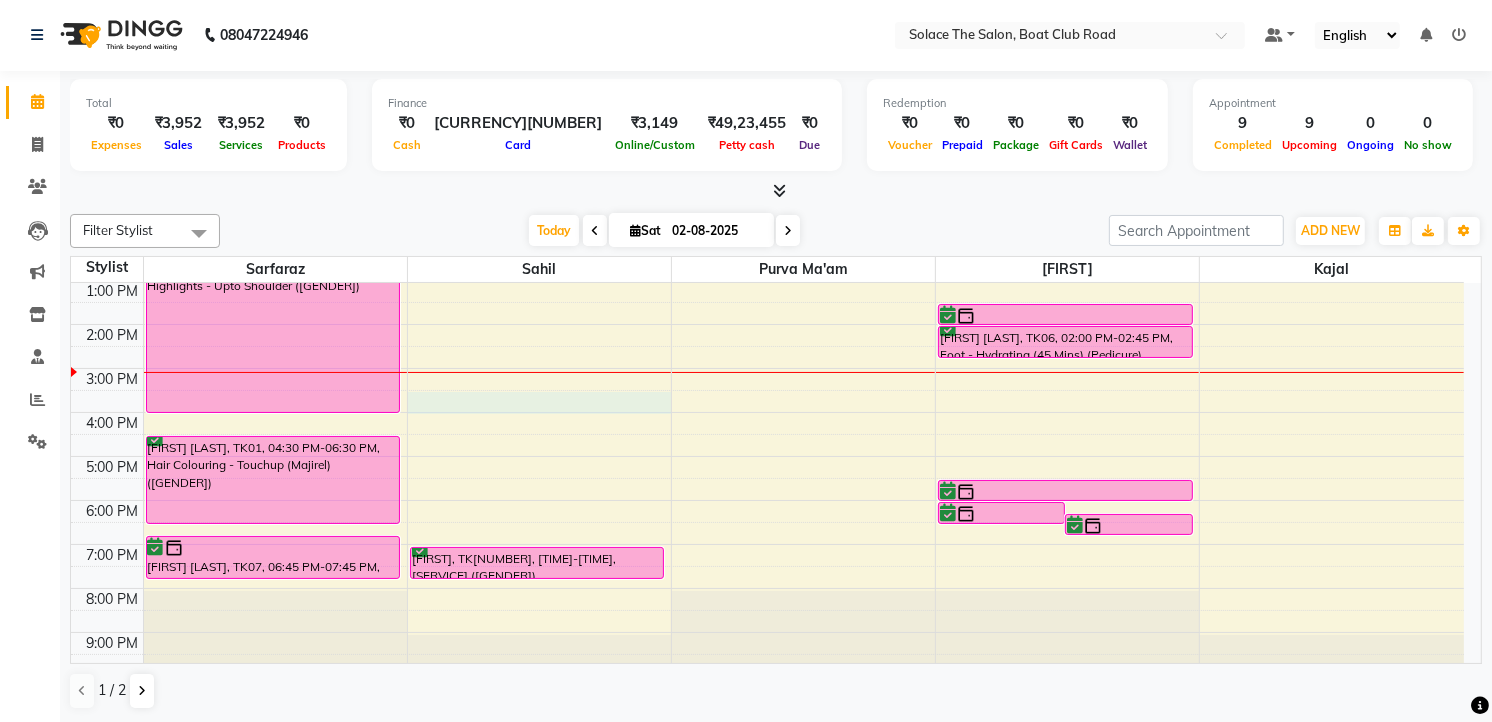 click on "8:00 AM 9:00 AM 10:00 AM 11:00 AM 12:00 PM 1:00 PM 2:00 PM 3:00 PM 4:00 PM 5:00 PM 6:00 PM 7:00 PM 8:00 PM 9:00 PM mrs.dadachanji, TK[NUMBER], [TIME]-[TIME], [SERVICE] ([GENDER]) Asma Rajani, TK[NUMBER], [TIME]-[TIME], [SERVICE] ([GENDER]) Namrata sangvi, TK[NUMBER], [TIME]-[TIME], [SERVICE] ([GENDER]) Simran somji, TK[NUMBER], [TIME]-[TIME], [SERVICE] ([GENDER]) Swapnaja, TK[NUMBER], [TIME]-[TIME], [SERVICE] ([GENDER]) Swati, TK[NUMBER], [TIME]-[TIME], [SERVICE] Swapnaja, TK[NUMBER], [TIME]-[TIME], [SERVICE] Swapnaja, TK[NUMBER], [TIME]-[TIME], [SERVICE] Swapnaja, TK[NUMBER], [TIME]-[TIME], [SERVICE] miss Kumar, TK[NUMBER], [TIME]-[TIME], [SERVICE] Swapnaja, TK[NUMBER], [TIME]-[TIME], [SERVICE] Simran somji, TK[NUMBER], [TIME]-[TIME], [SERVICE] Simran somji, TK[NUMBER], [TIME]-[TIME], [SERVICE]" at bounding box center (767, 368) 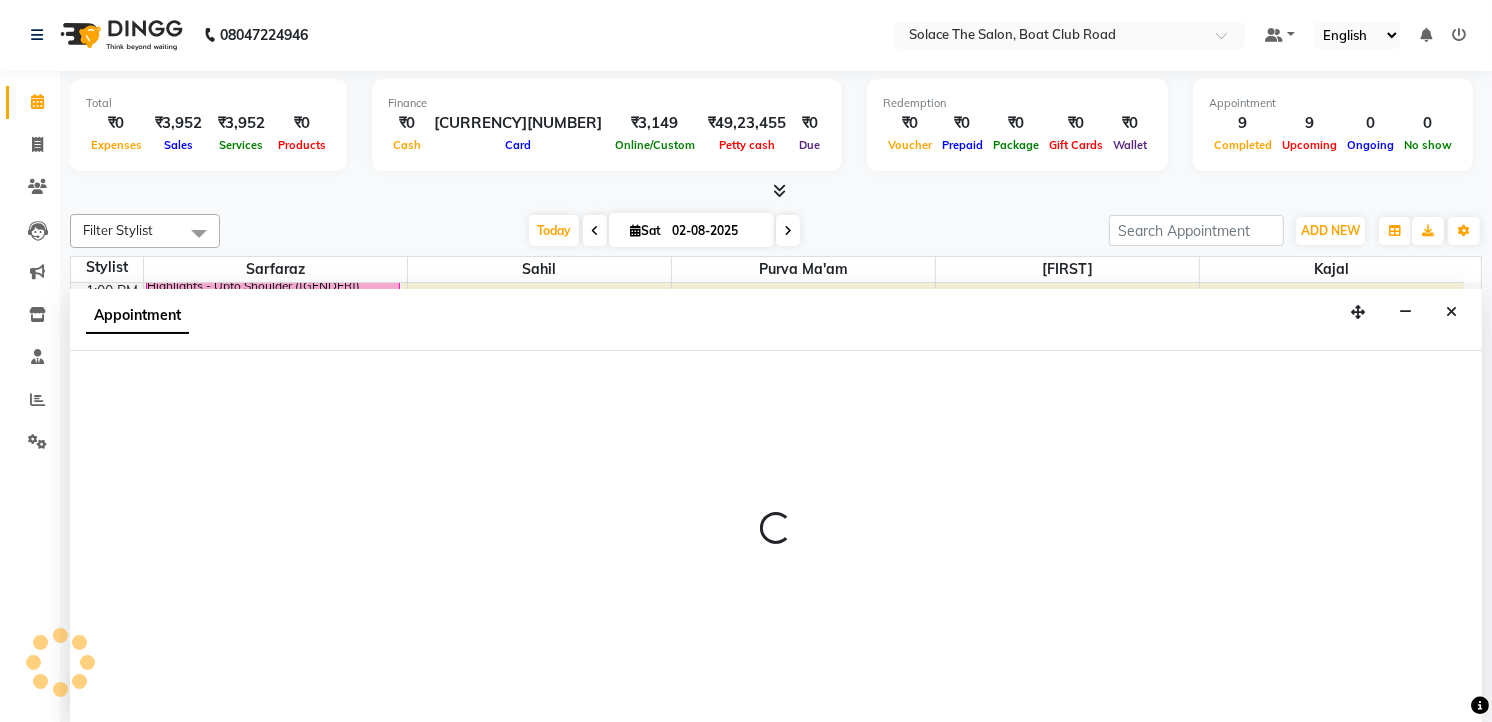 select on "74276" 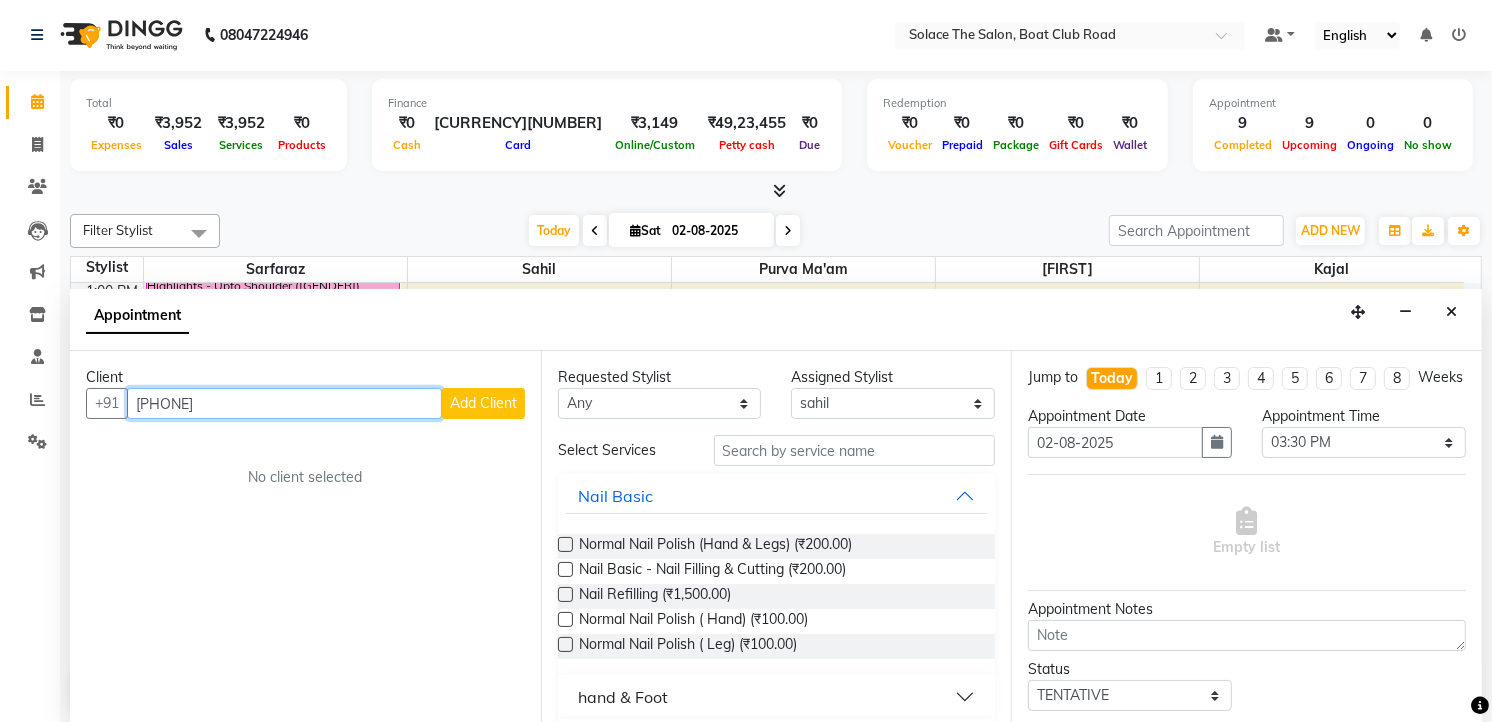click on "[PHONE]" at bounding box center (284, 403) 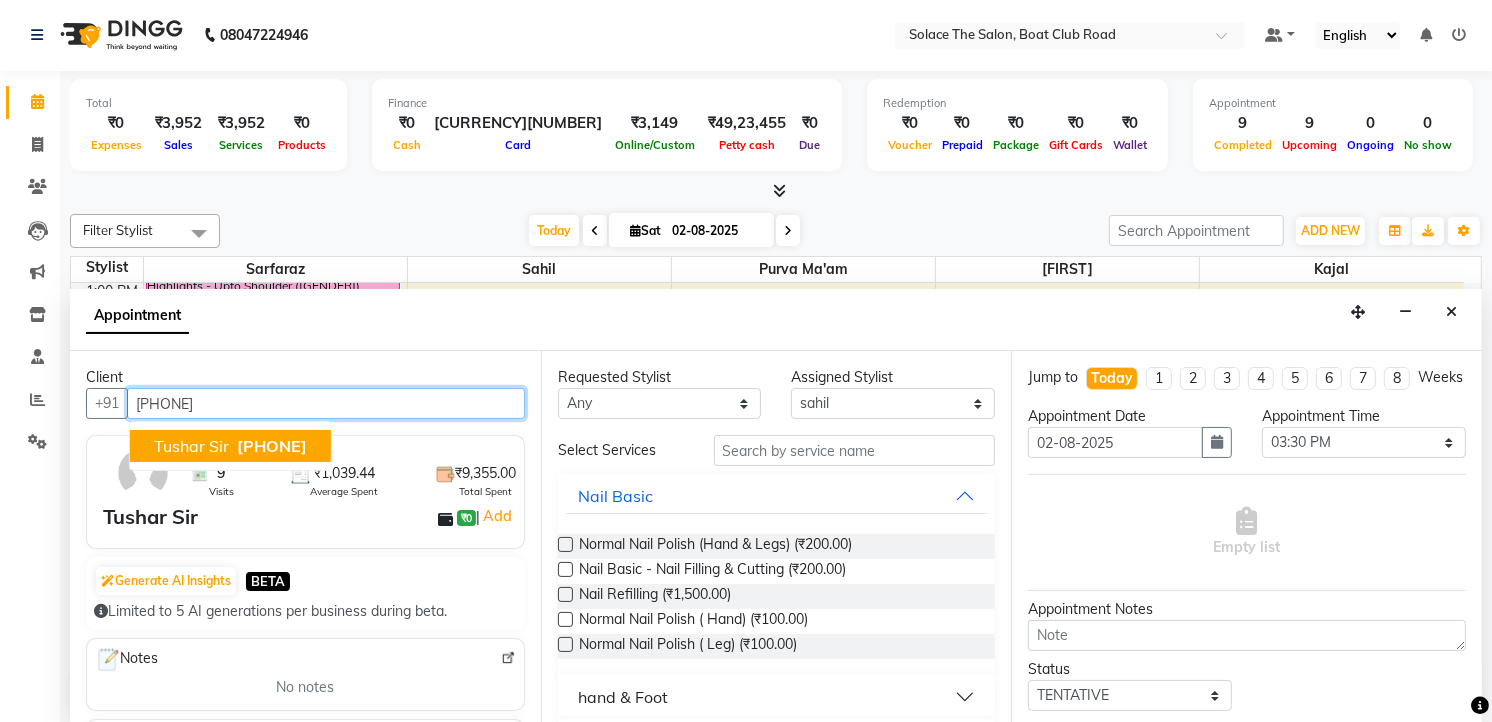 type on "[PHONE]" 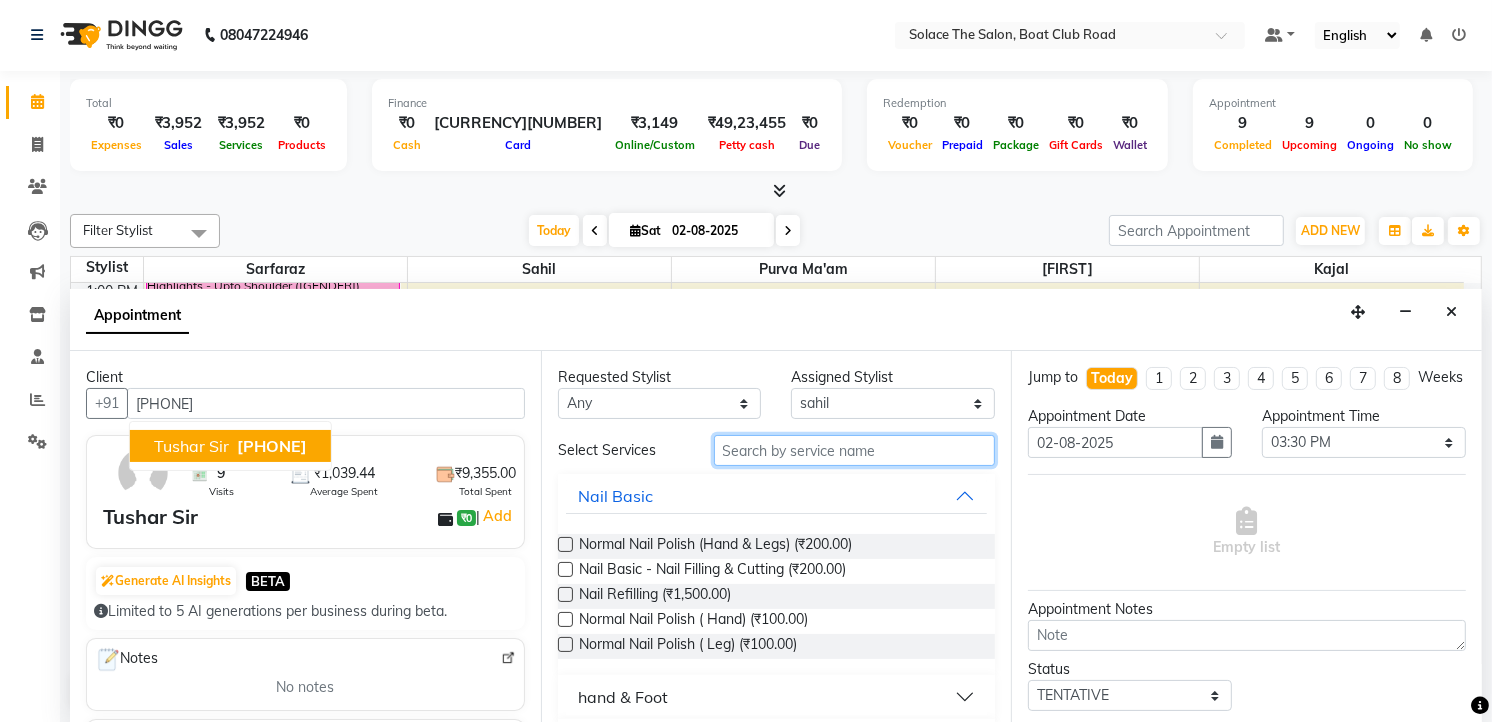 click at bounding box center (855, 450) 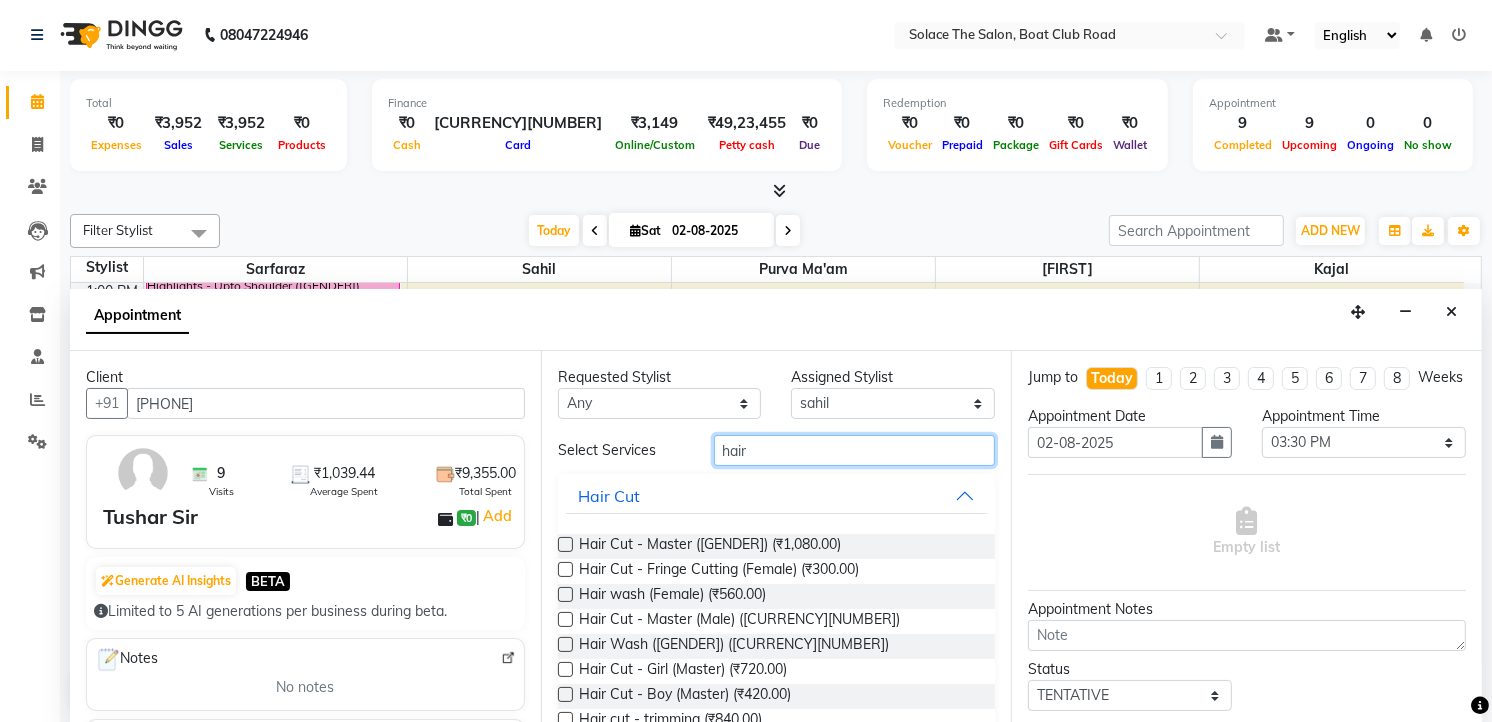type on "hair" 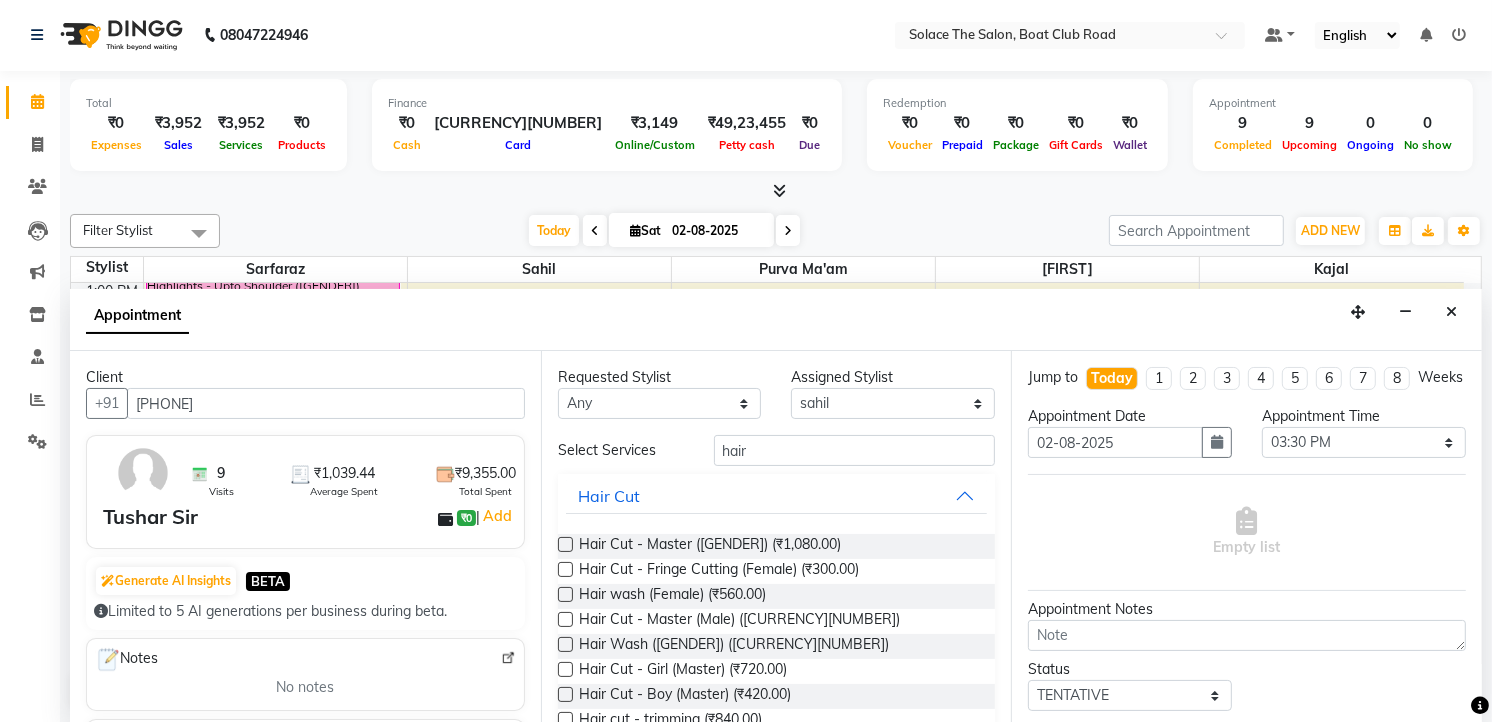 click at bounding box center (565, 619) 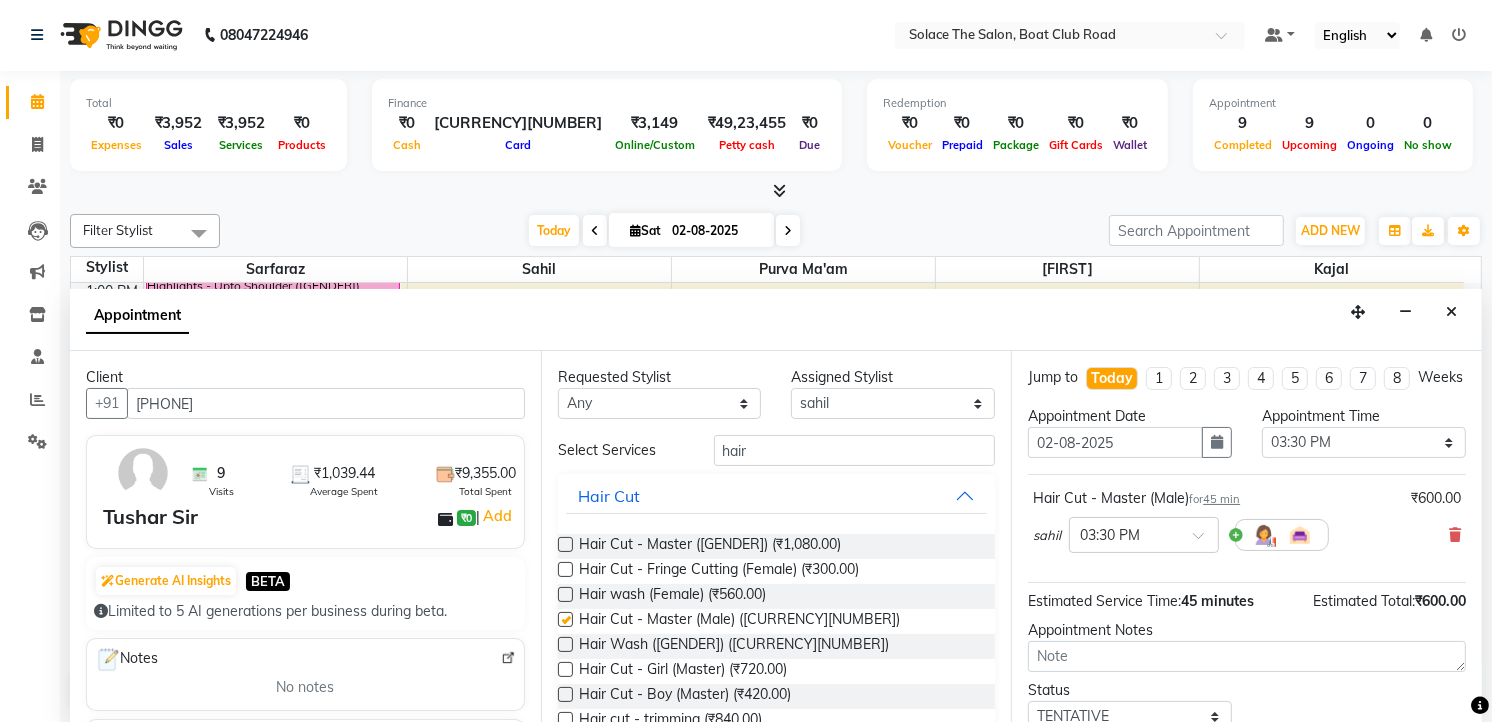 checkbox on "false" 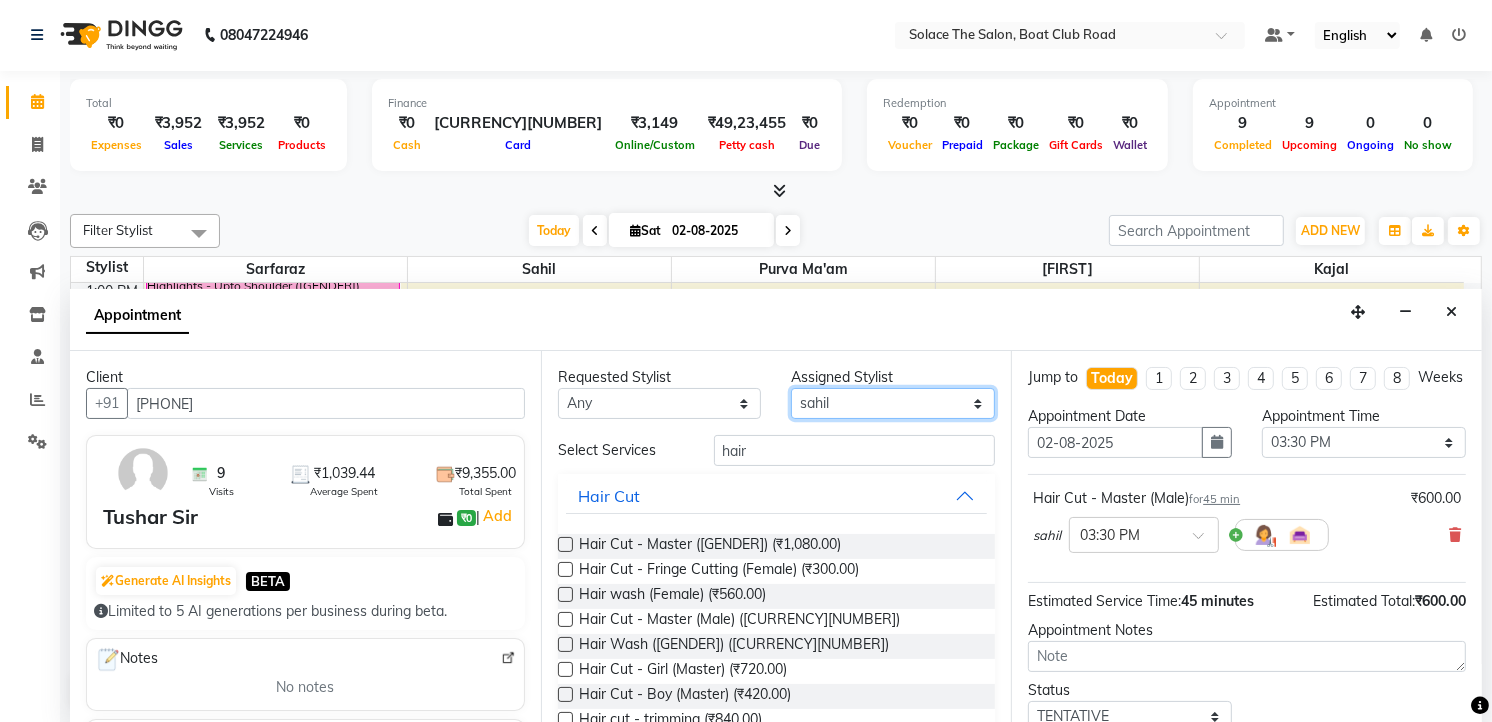 click on "Select [FIRST] [FIRST] [FIRST] [FIRST] [FIRST] [FIRST] [FIRST]" at bounding box center [893, 403] 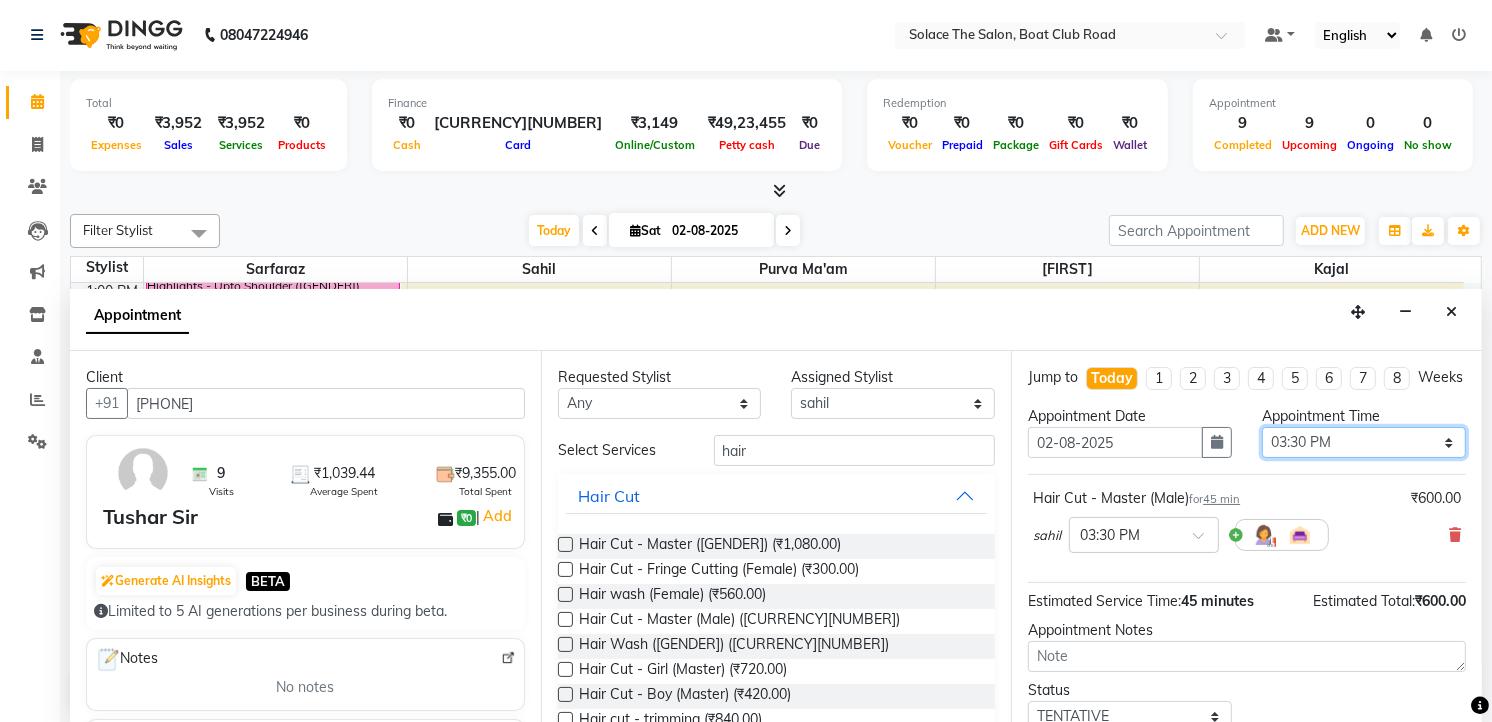 click on "Select 09:00 AM 09:15 AM 09:30 AM 09:45 AM 10:00 AM 10:15 AM 10:30 AM 10:45 AM 11:00 AM 11:15 AM 11:30 AM 11:45 AM 12:00 PM 12:15 PM 12:30 PM 12:45 PM 01:00 PM 01:15 PM 01:30 PM 01:45 PM 02:00 PM 02:15 PM 02:30 PM 02:45 PM 03:00 PM 03:15 PM 03:30 PM 03:45 PM 04:00 PM 04:15 PM 04:30 PM 04:45 PM 05:00 PM 05:15 PM 05:30 PM 05:45 PM 06:00 PM 06:15 PM 06:30 PM 06:45 PM 07:00 PM 07:15 PM 07:30 PM 07:45 PM 08:00 PM 08:15 PM 08:30 PM 08:45 PM 09:00 PM" at bounding box center [1364, 442] 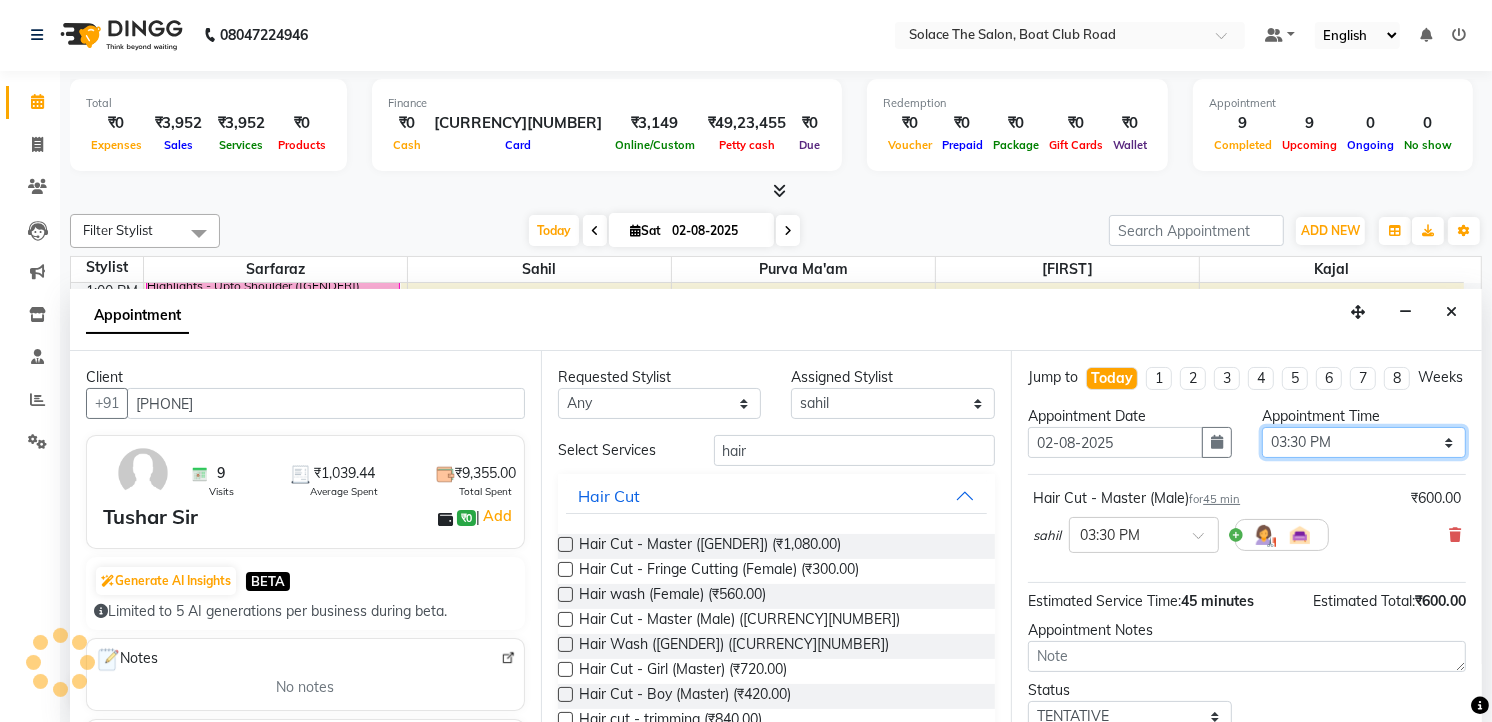select on "960" 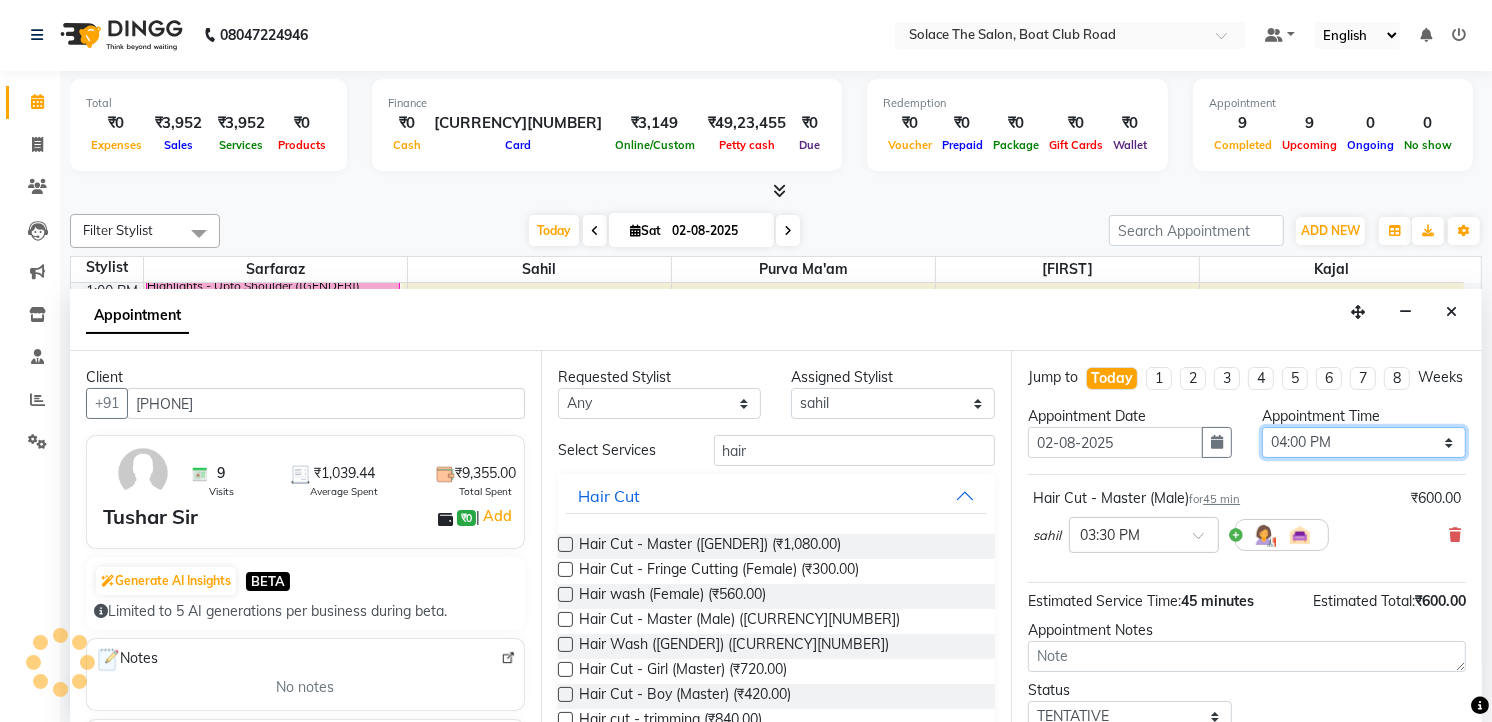click on "Select 09:00 AM 09:15 AM 09:30 AM 09:45 AM 10:00 AM 10:15 AM 10:30 AM 10:45 AM 11:00 AM 11:15 AM 11:30 AM 11:45 AM 12:00 PM 12:15 PM 12:30 PM 12:45 PM 01:00 PM 01:15 PM 01:30 PM 01:45 PM 02:00 PM 02:15 PM 02:30 PM 02:45 PM 03:00 PM 03:15 PM 03:30 PM 03:45 PM 04:00 PM 04:15 PM 04:30 PM 04:45 PM 05:00 PM 05:15 PM 05:30 PM 05:45 PM 06:00 PM 06:15 PM 06:30 PM 06:45 PM 07:00 PM 07:15 PM 07:30 PM 07:45 PM 08:00 PM 08:15 PM 08:30 PM 08:45 PM 09:00 PM" at bounding box center [1364, 442] 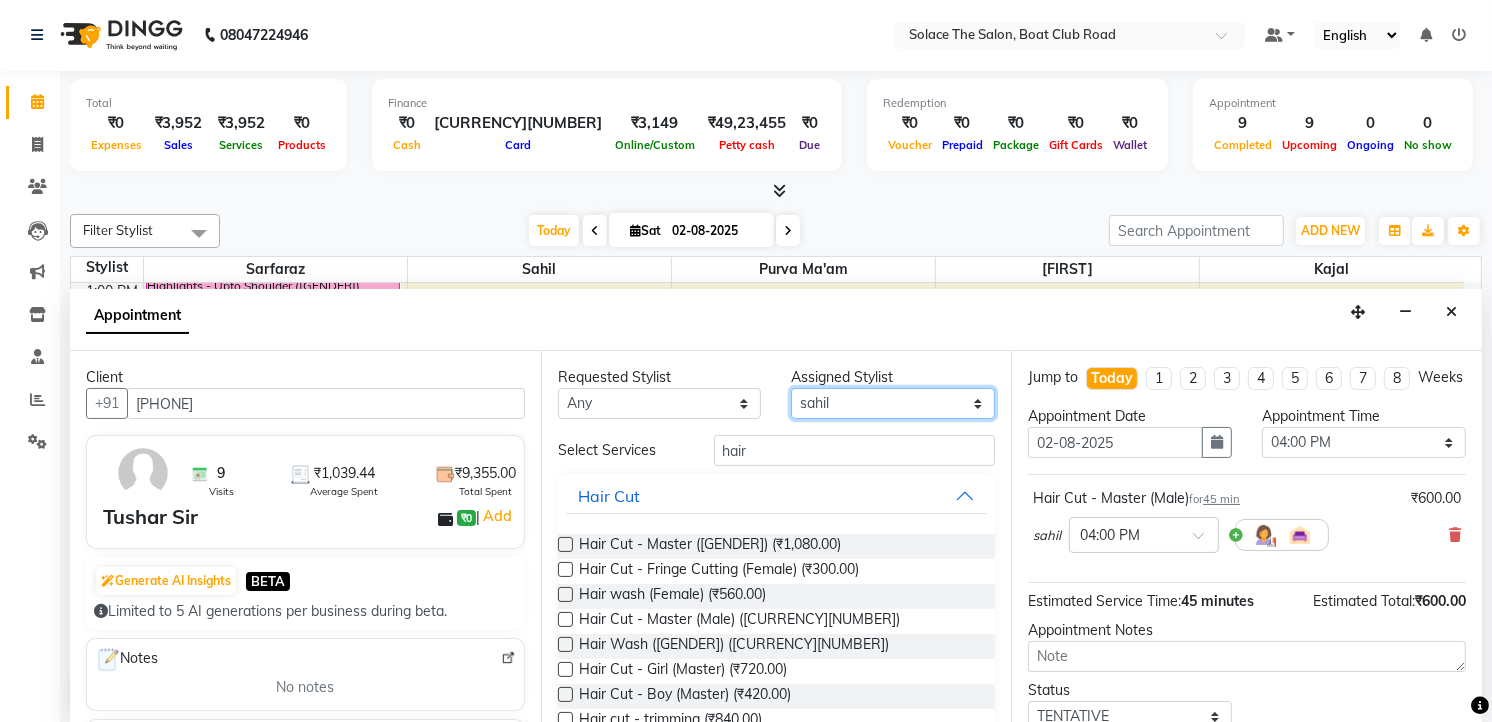 click on "Select [FIRST] [FIRST] [FIRST] [FIRST] [FIRST] [FIRST] [FIRST]" at bounding box center [893, 403] 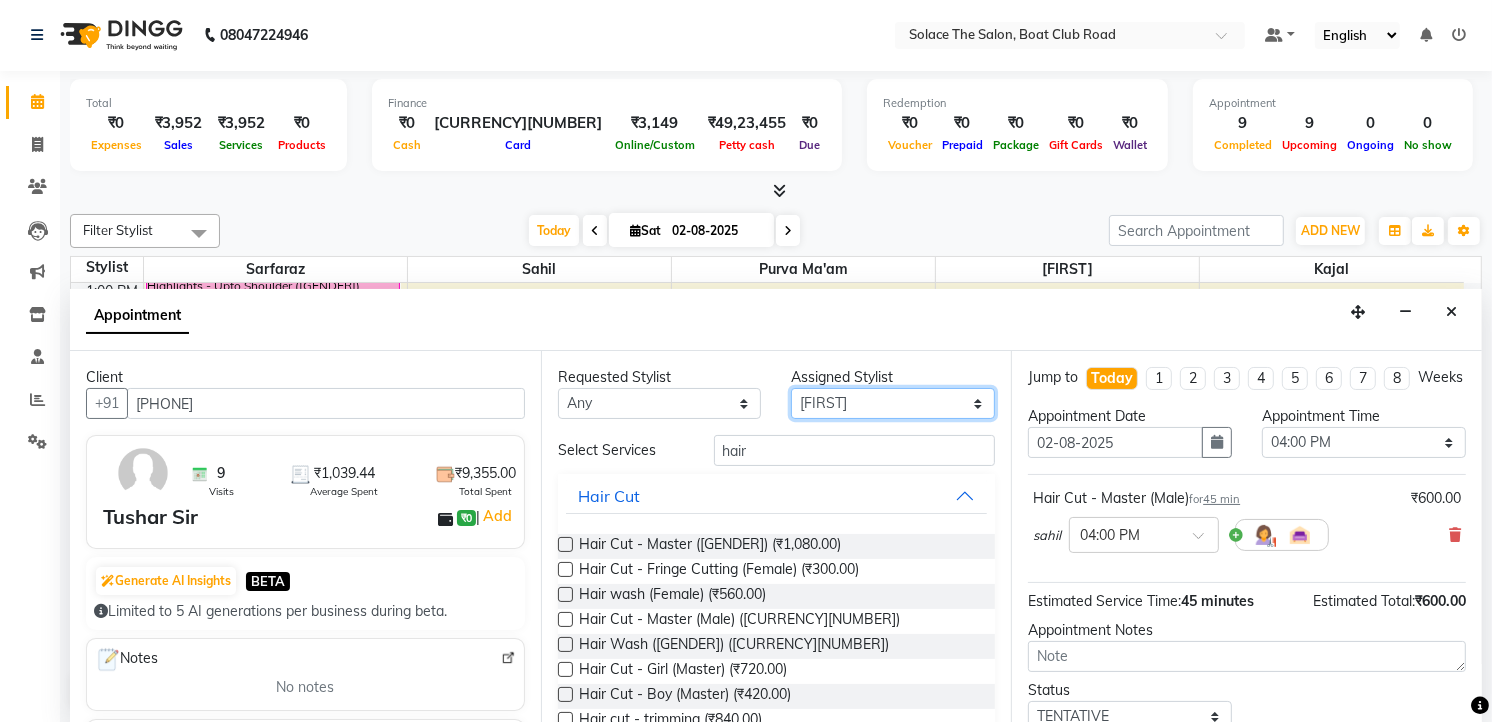 click on "Select [FIRST] [FIRST] [FIRST] [FIRST] [FIRST] [FIRST] [FIRST]" at bounding box center [893, 403] 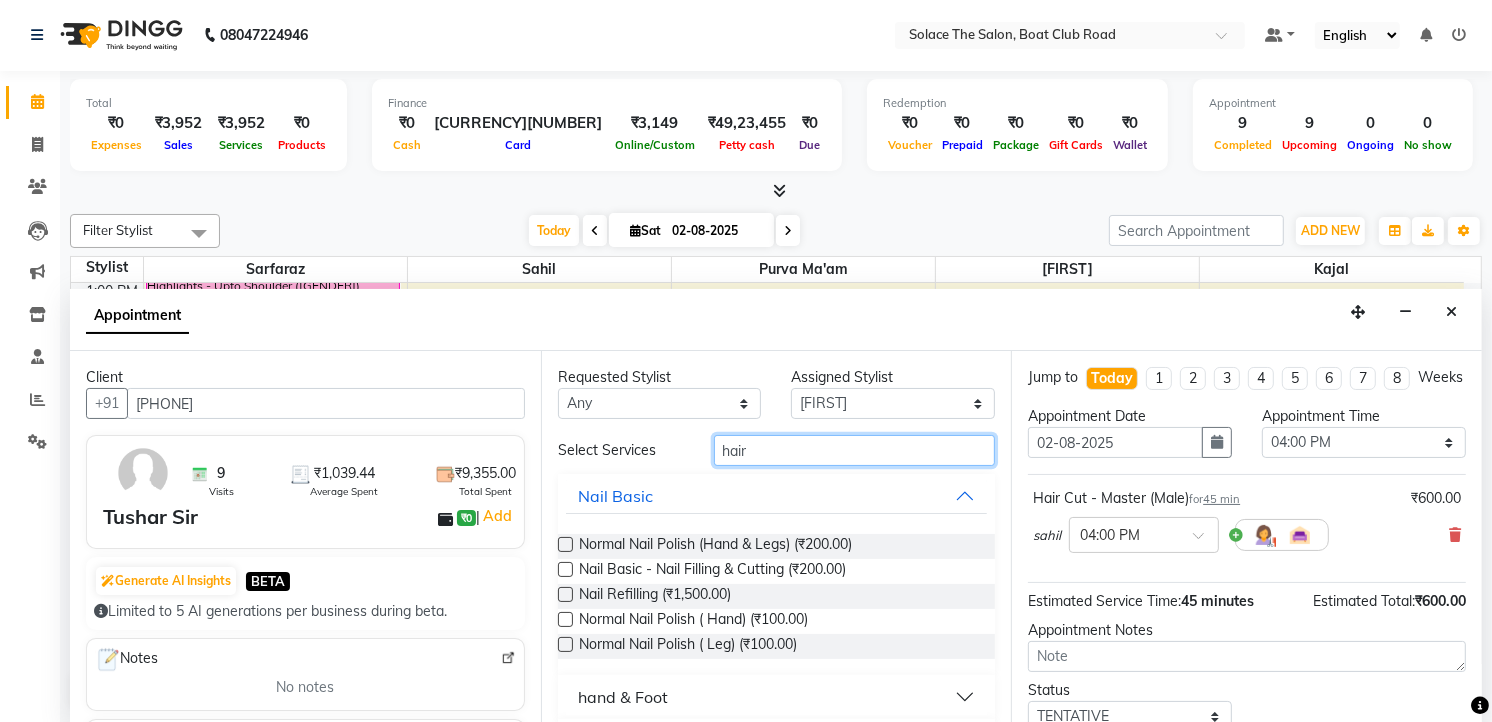 click on "hair" at bounding box center (855, 450) 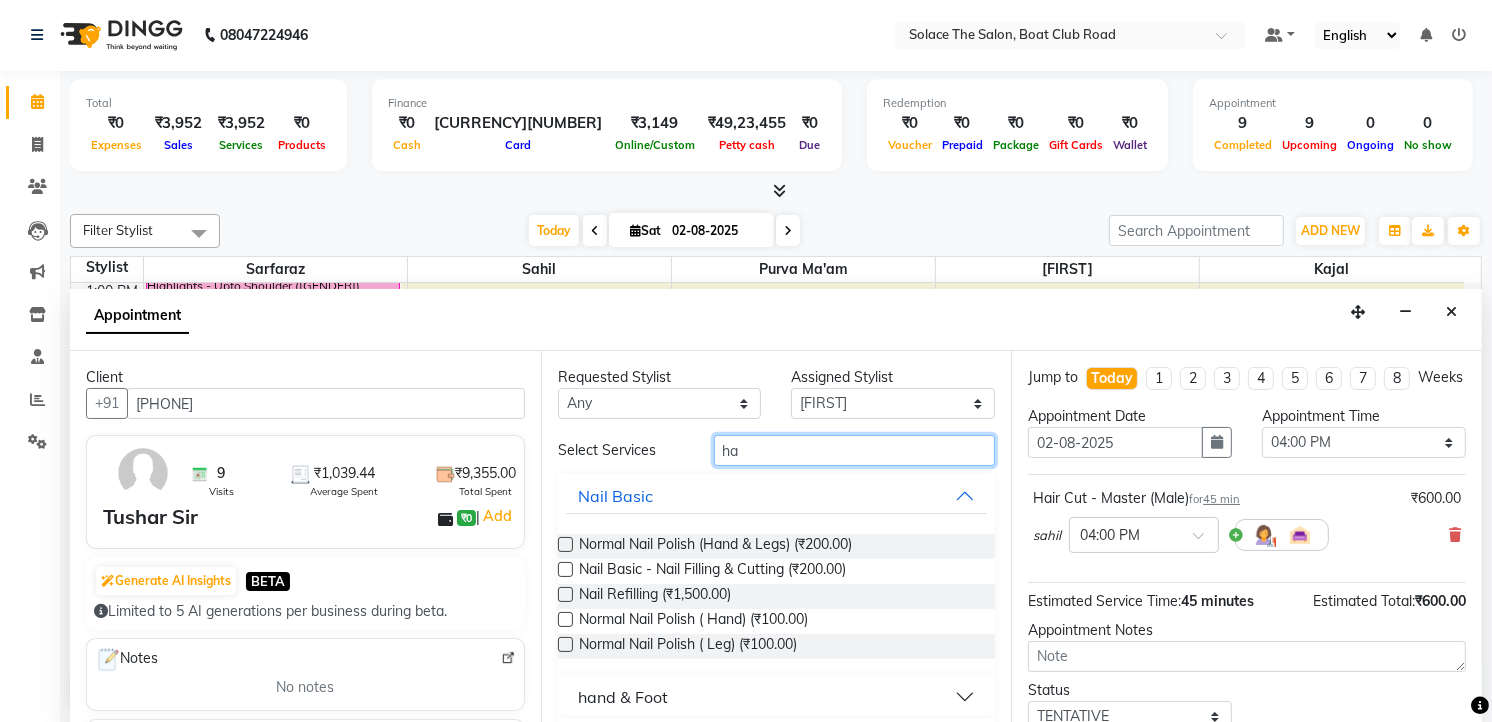 type on "h" 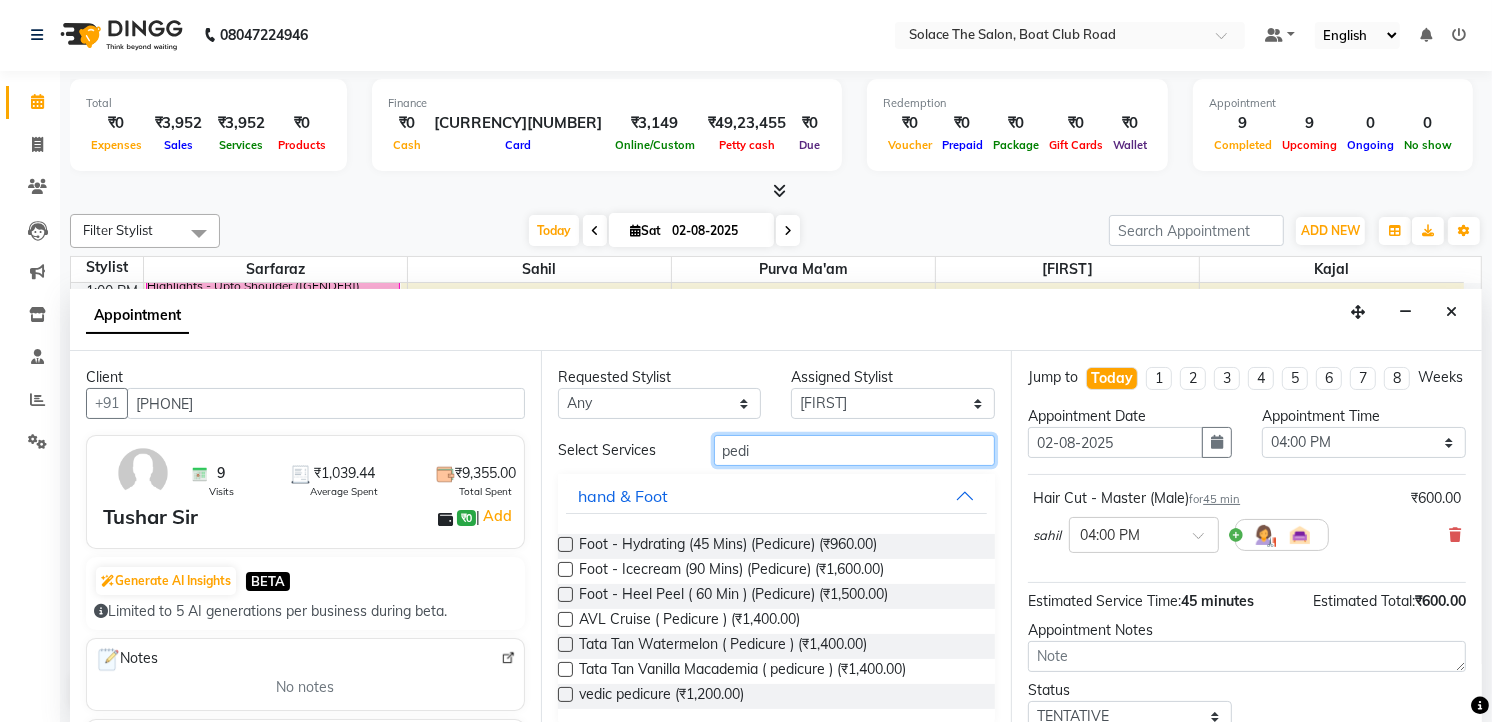 type on "pedi" 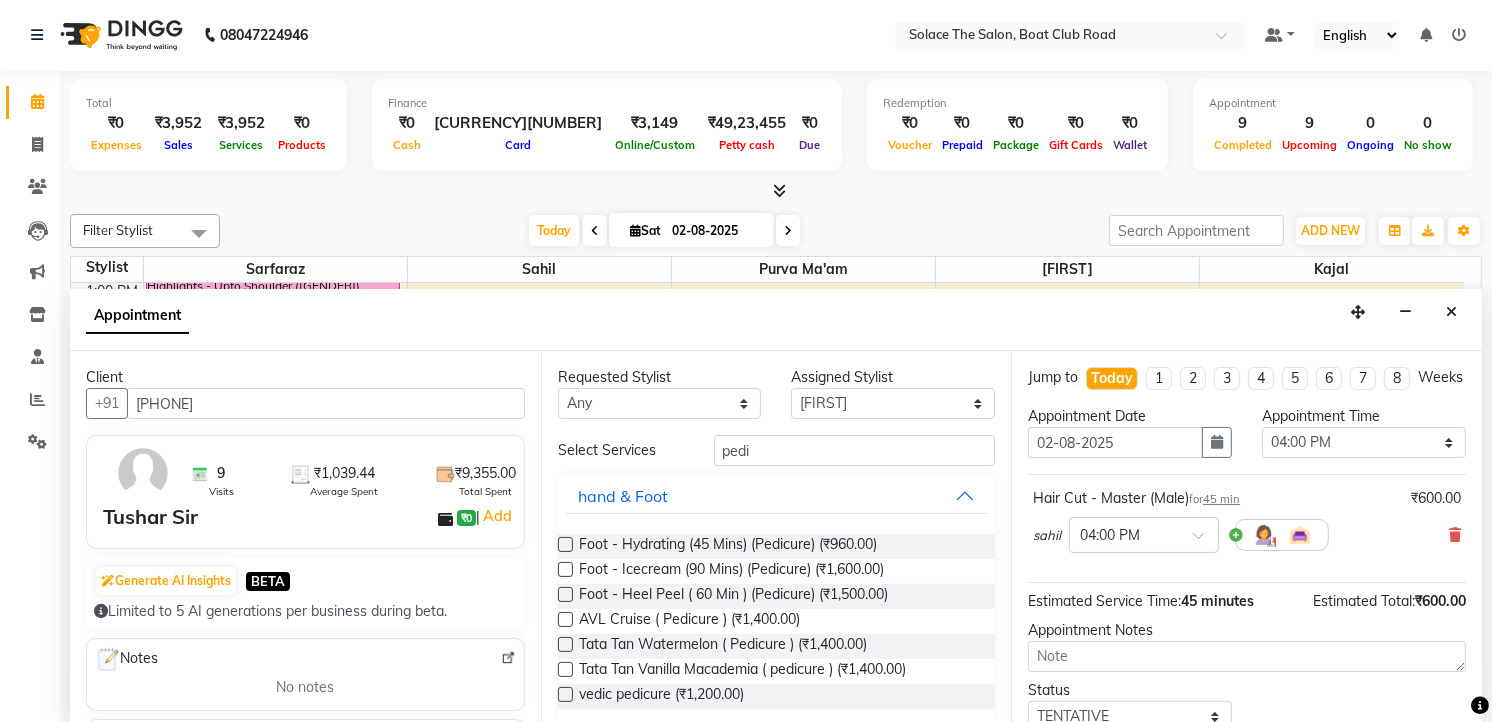 click at bounding box center (565, 544) 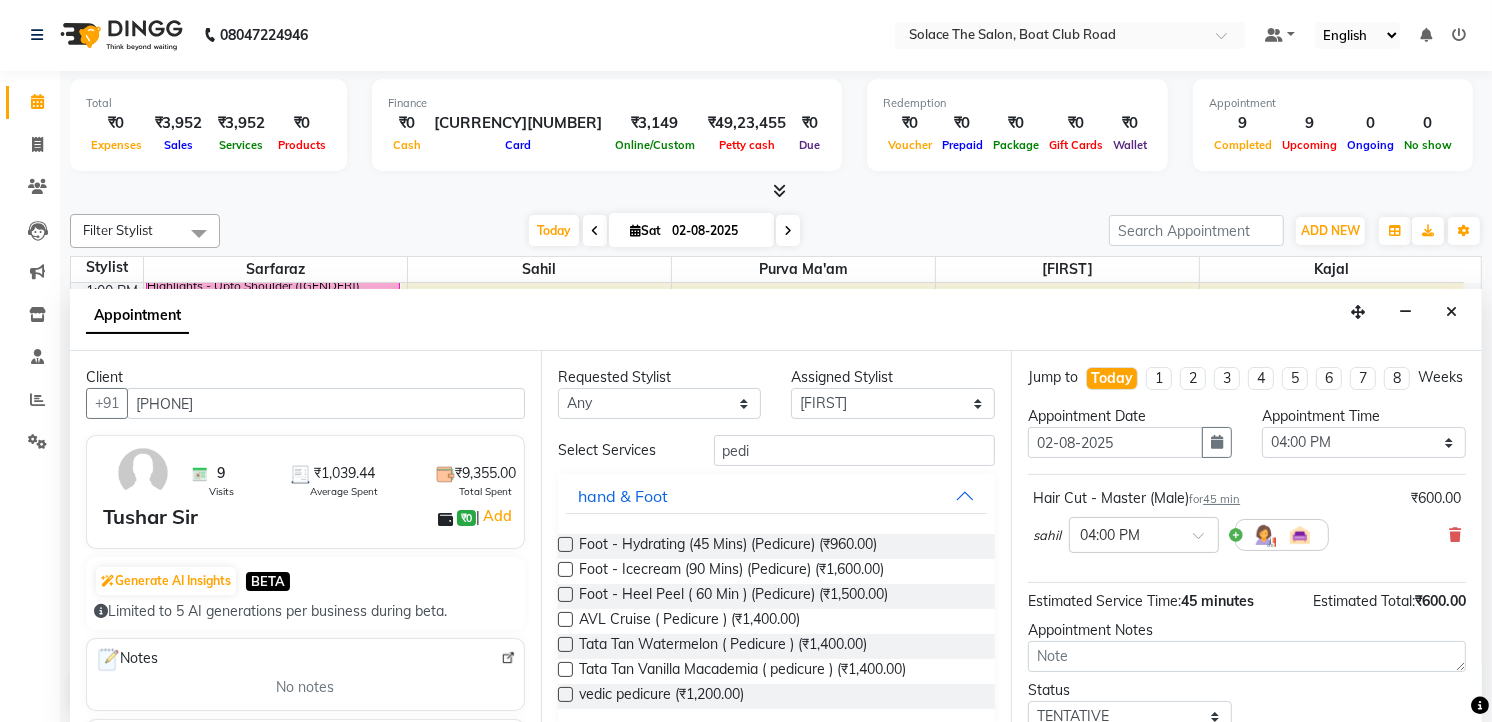 click at bounding box center (564, 546) 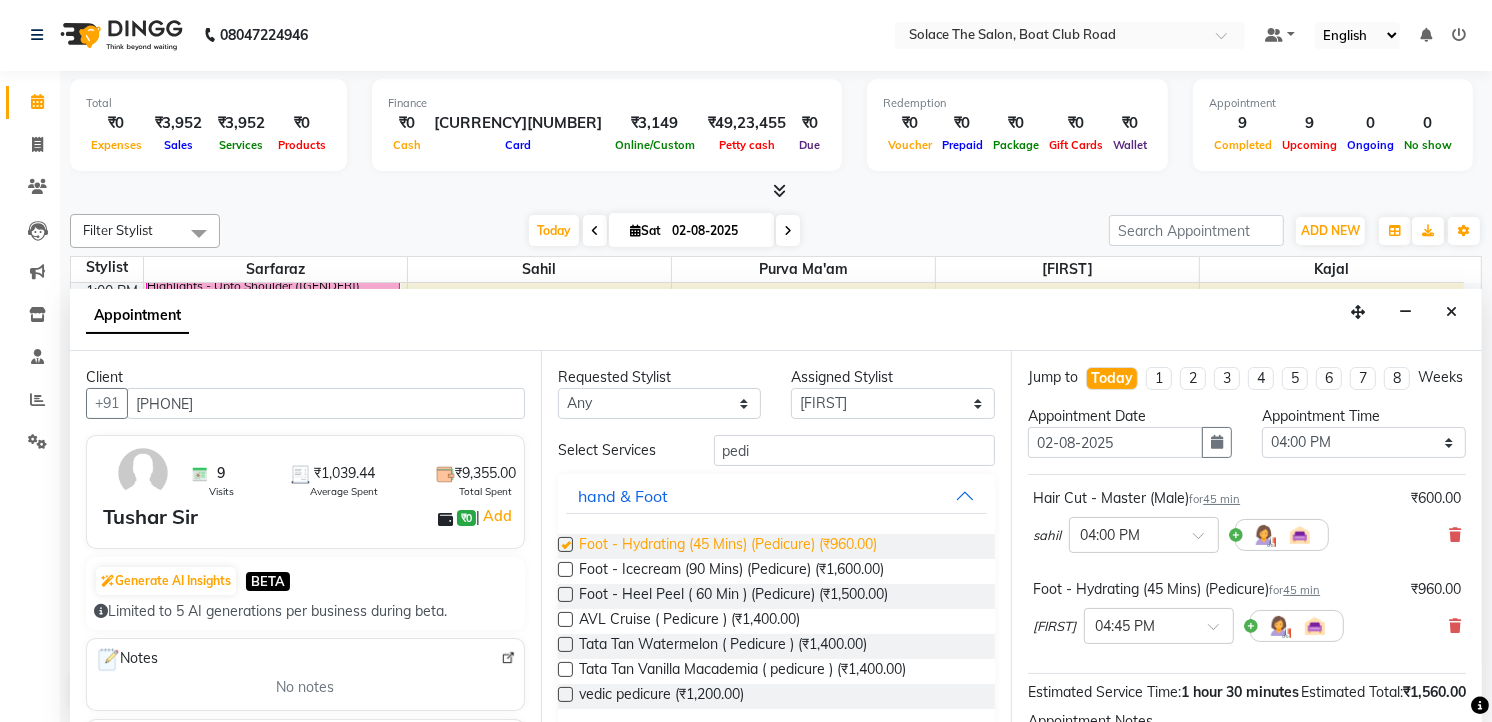 checkbox on "false" 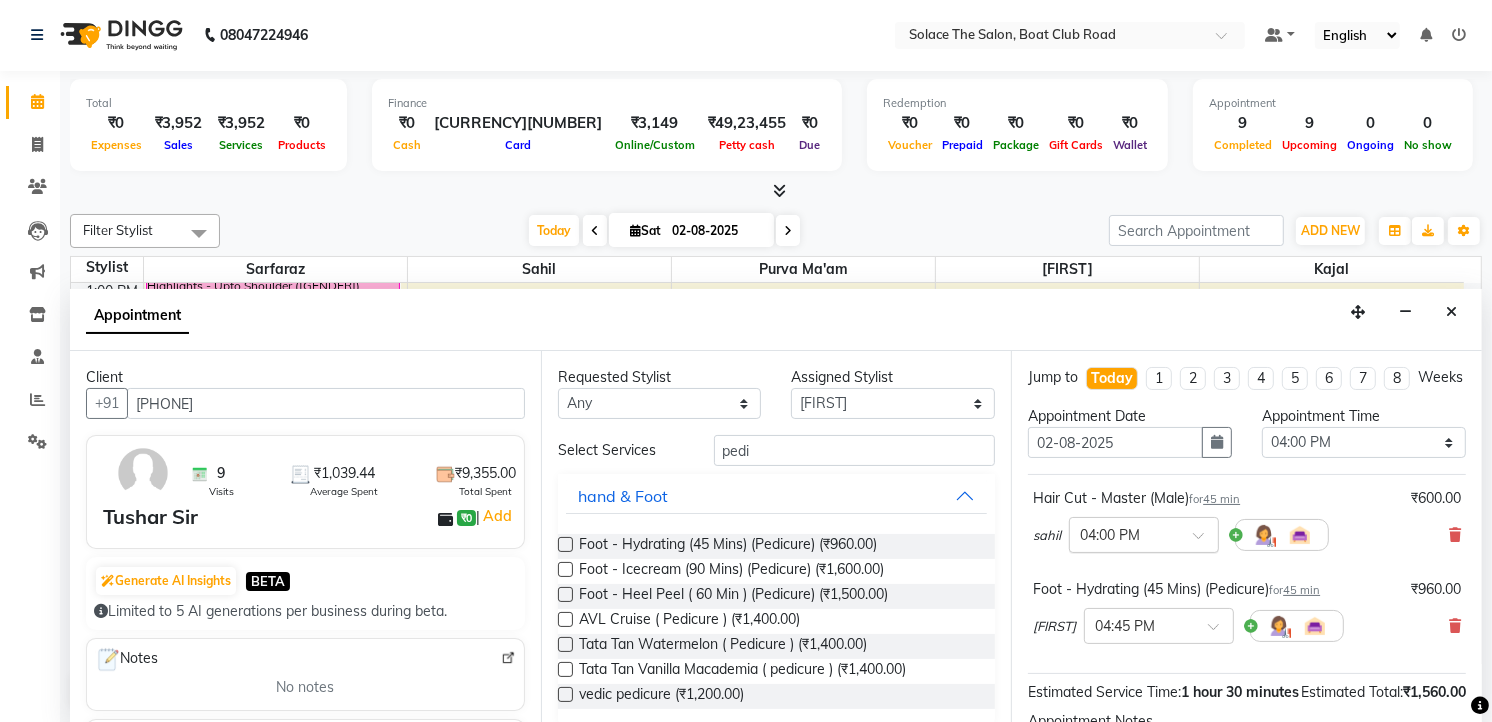 scroll, scrollTop: 266, scrollLeft: 0, axis: vertical 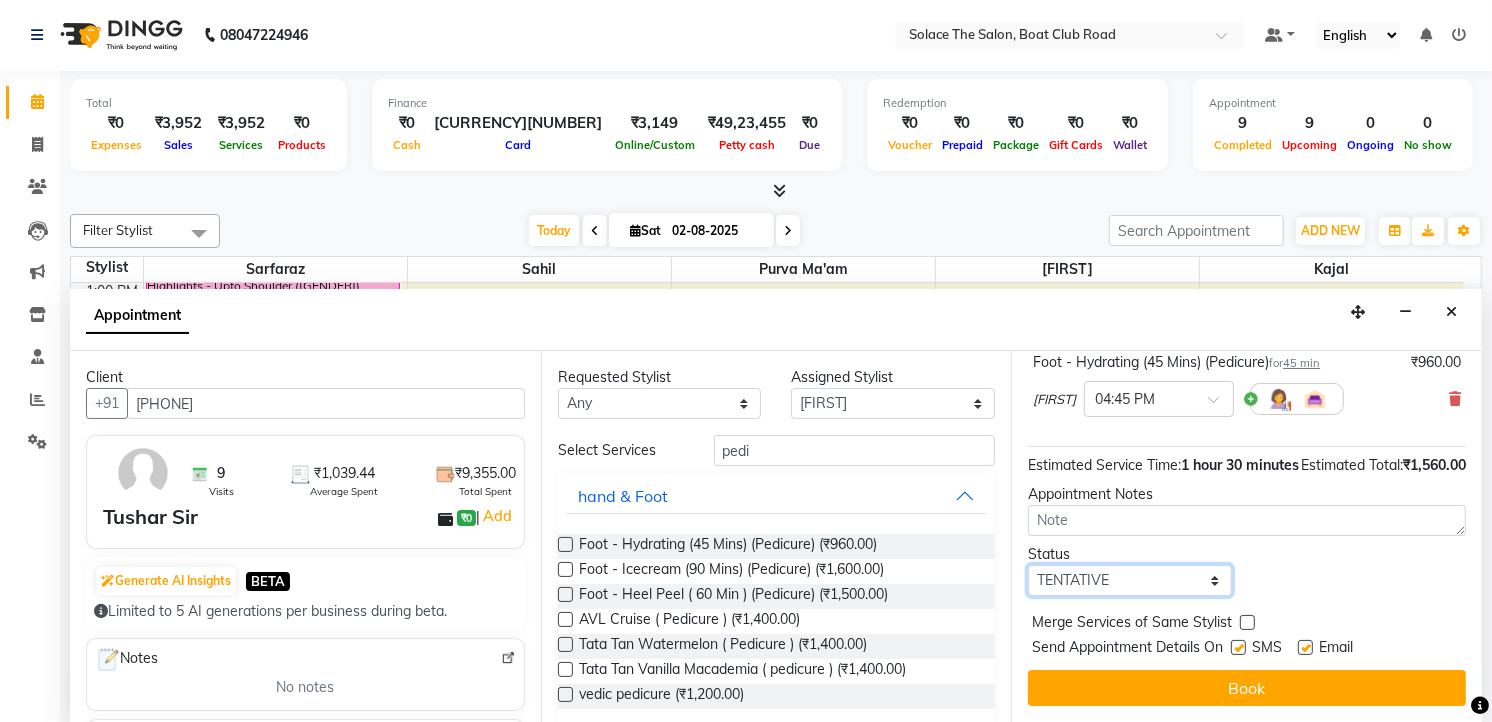 click on "Select TENTATIVE CONFIRM CHECK-IN UPCOMING" at bounding box center (1130, 580) 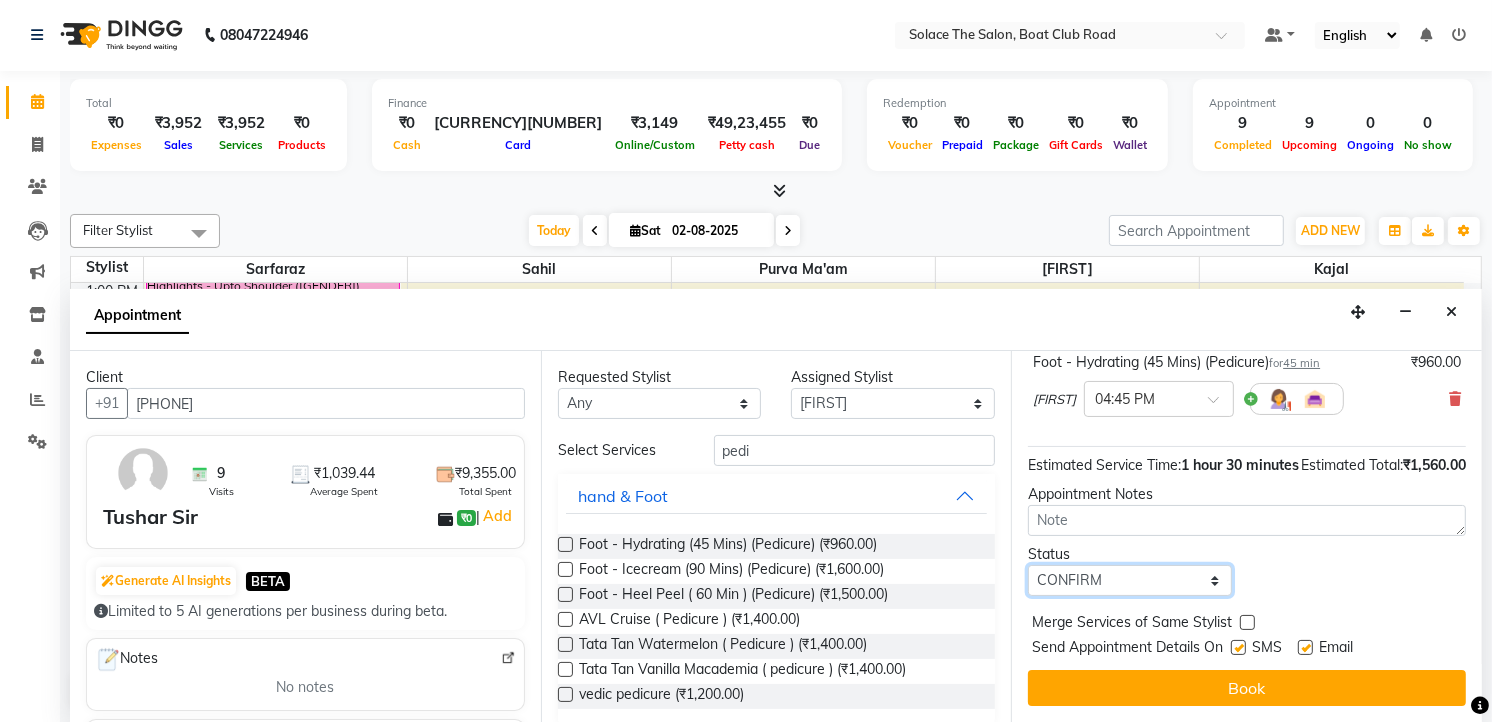 click on "Select TENTATIVE CONFIRM CHECK-IN UPCOMING" at bounding box center [1130, 580] 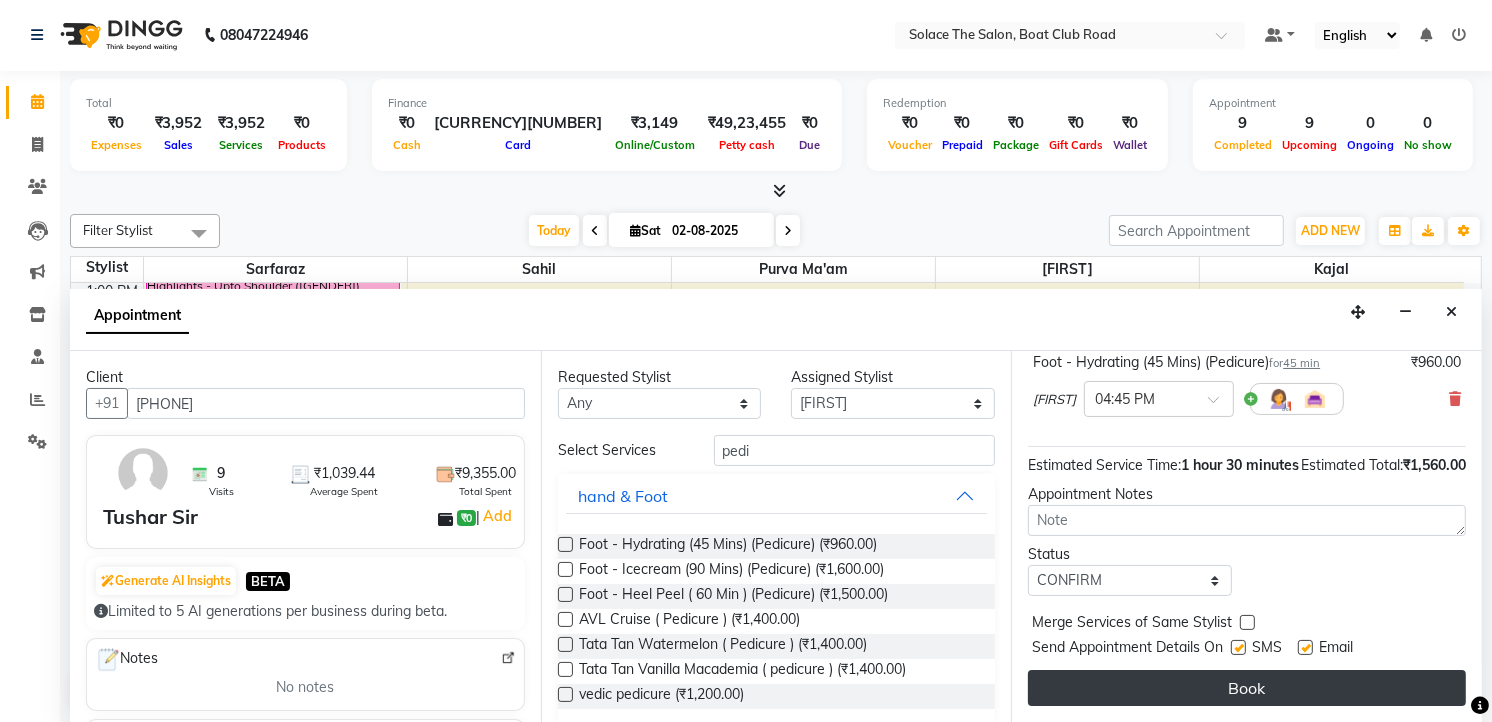 click on "Book" at bounding box center [1247, 688] 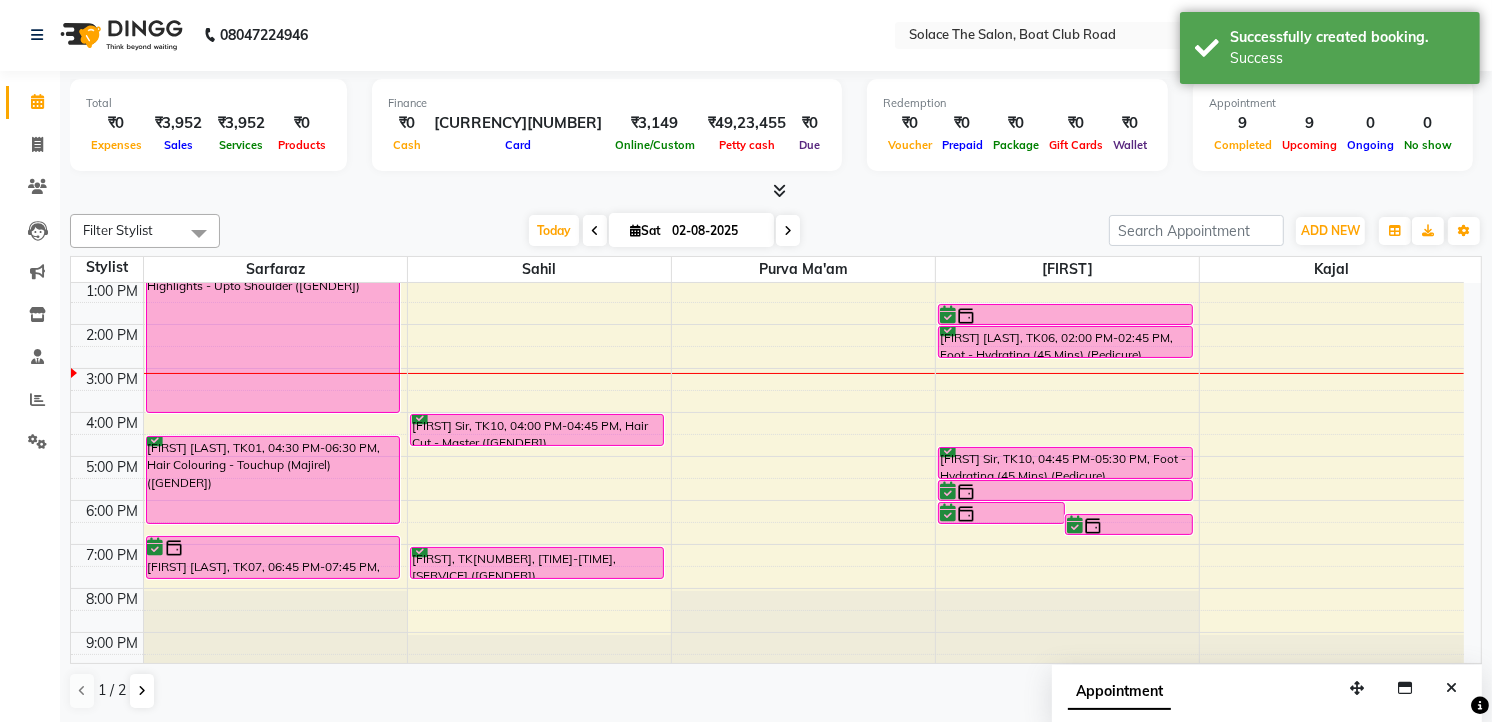 scroll, scrollTop: 0, scrollLeft: 0, axis: both 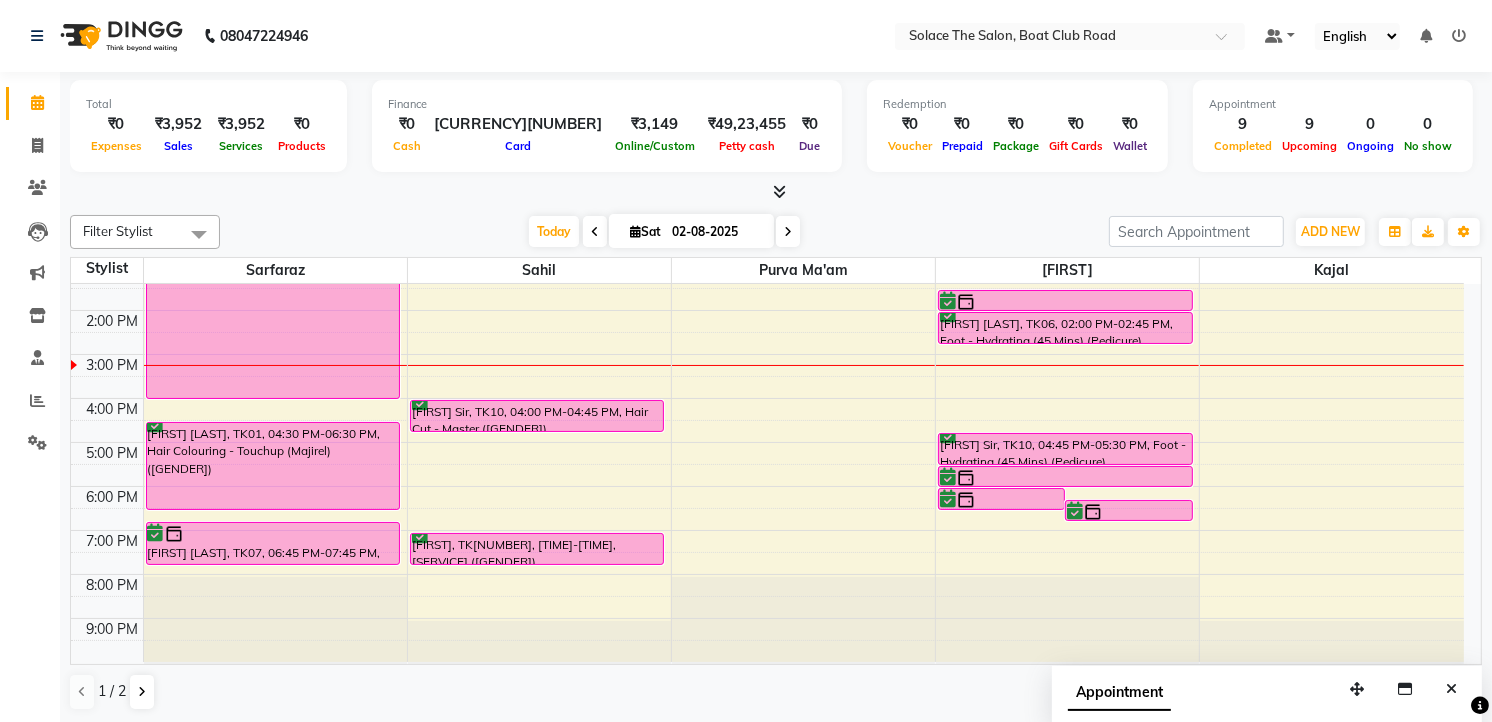 click on "8:00 AM 9:00 AM 10:00 AM 11:00 AM 12:00 PM 1:00 PM 2:00 PM 3:00 PM 4:00 PM 5:00 PM 6:00 PM 7:00 PM 8:00 PM 9:00 PM     [LAST] maam, TK05, 11:00 AM-11:45 AM, Styling - Blowdry     [FIRST] [LAST], TK03, 12:00 PM-04:00 PM, Highlights - Upto Shoulder ([GENDER])     [FIRST] [LAST], TK01, 04:30 PM-06:30 PM, Hair Colouring - Touchup (Majirel) ([GENDER])     [FIRST] [LAST], TK07, 06:45 PM-07:45 PM, Hair Cut - Master ([GENDER])     [FIRST], TK04, 12:00 PM-12:45 PM,  Keratin Wash ([GENDER])     [FIRST] Sir, TK10, 04:00 PM-04:45 PM, Hair Cut - Master ([GENDER])     [FIRST], TK08, 07:00 PM-07:45 PM, Styling - Blowdry     [FIRST], TK04, 11:30 AM-12:00 PM, Full Arms Waxing (Rica)     [FIRST], TK04, 11:45 AM-12:15 PM, Full Legs Waxing (Rica)     [FIRST], TK04, 12:00 PM-12:30 PM,  Bikini Line Waxing (Honey)     miss [LAST], TK09, 12:30 PM-12:45 PM, Nail Basic - Nail Filling & Cutting     [FIRST], TK04, 12:30 PM-12:45 PM, Threading - Eyebrows     [FIRST] [LAST], TK07, 06:00 PM-06:30 PM,  Under Arms Waxing (Rica)" at bounding box center [767, 354] 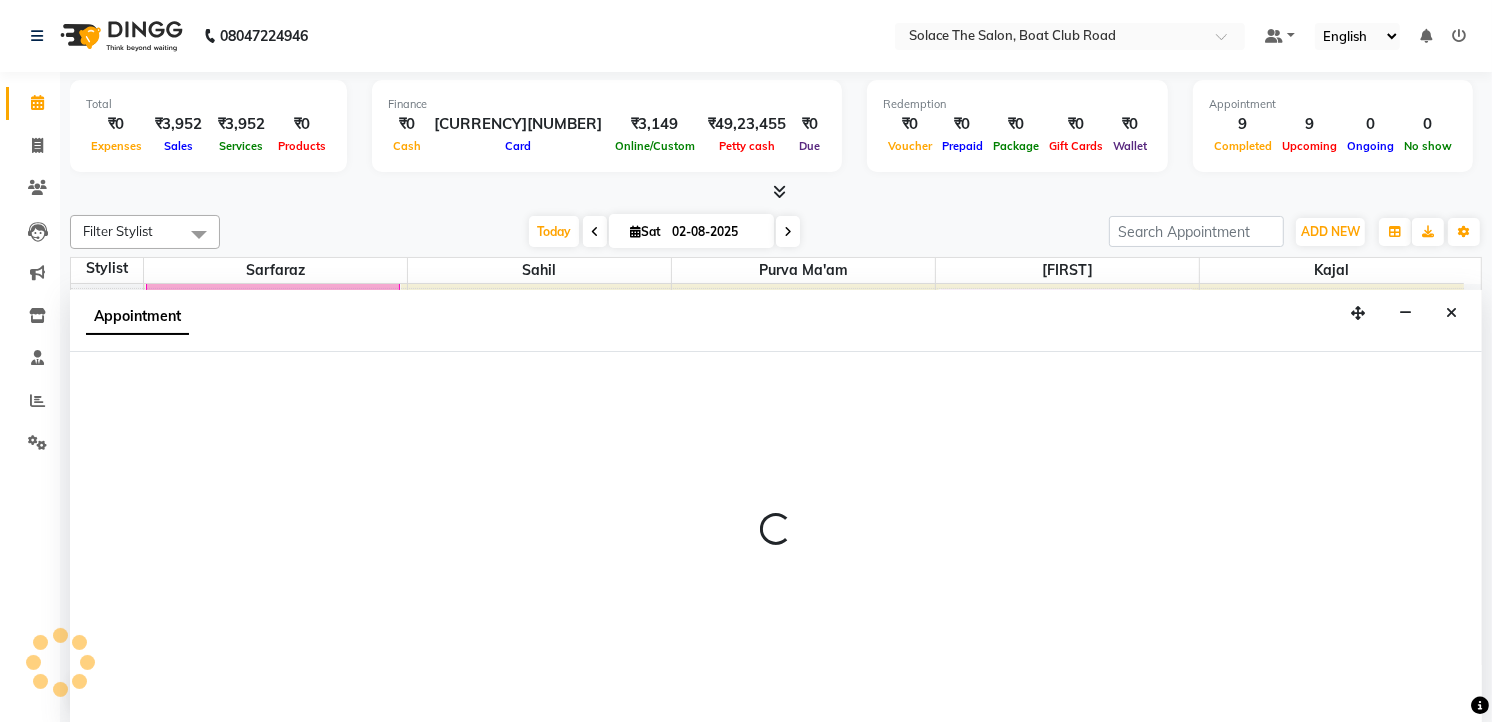 select on "74276" 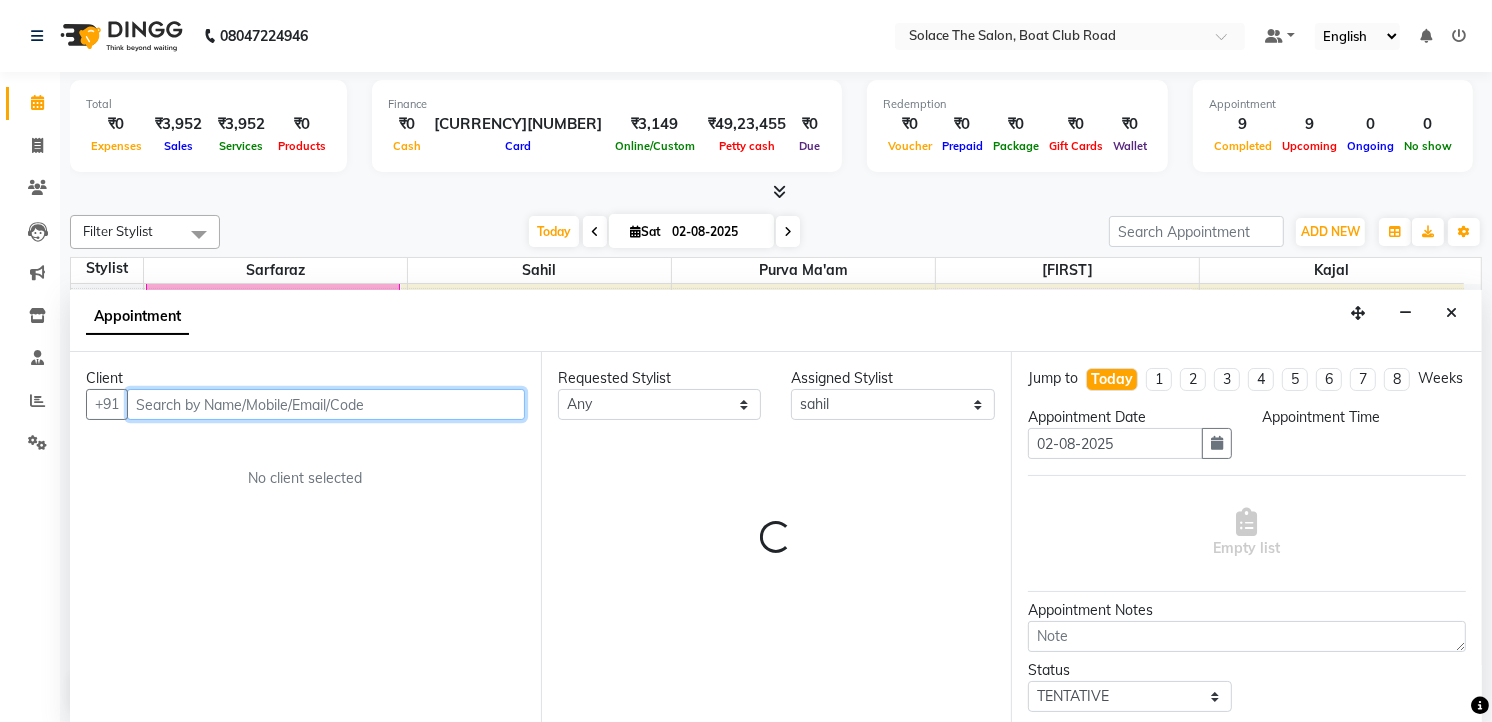 select on "1020" 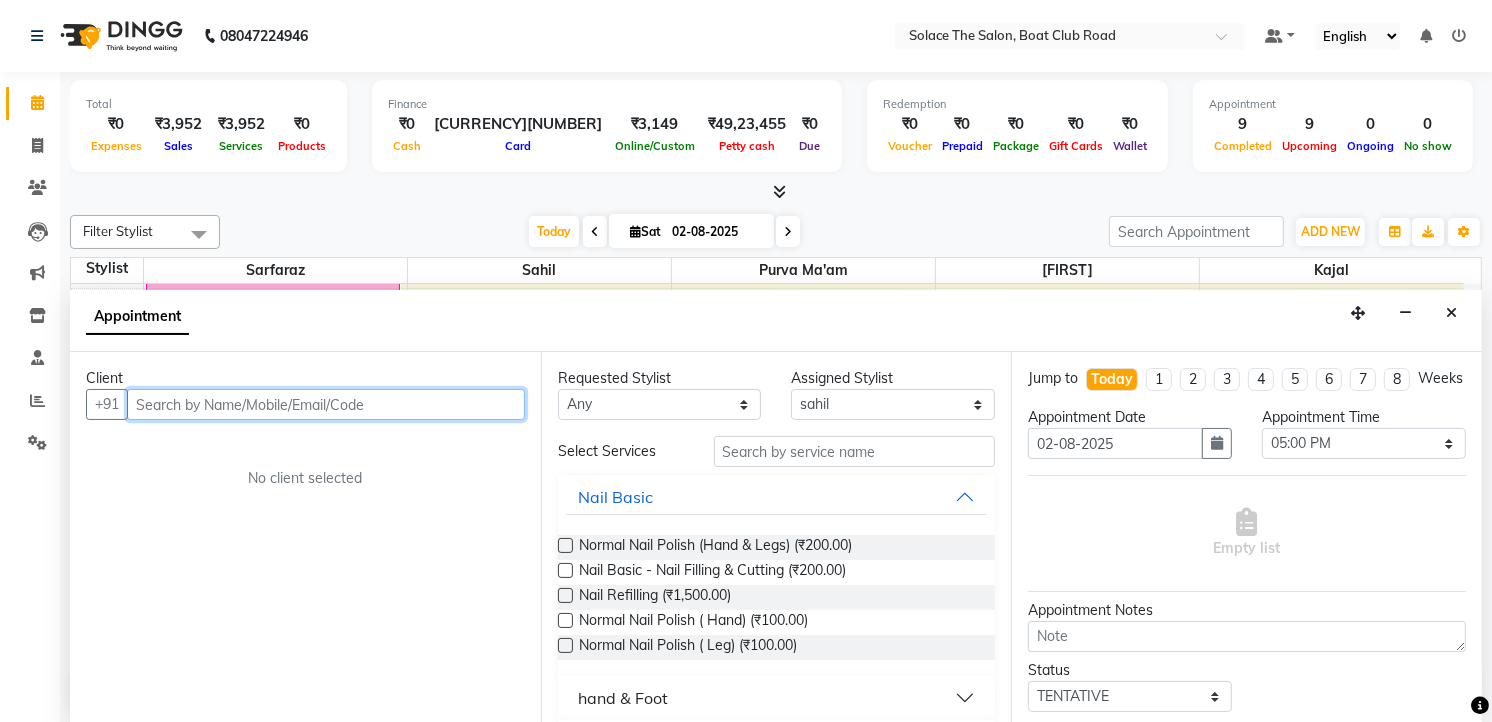 scroll, scrollTop: 1, scrollLeft: 0, axis: vertical 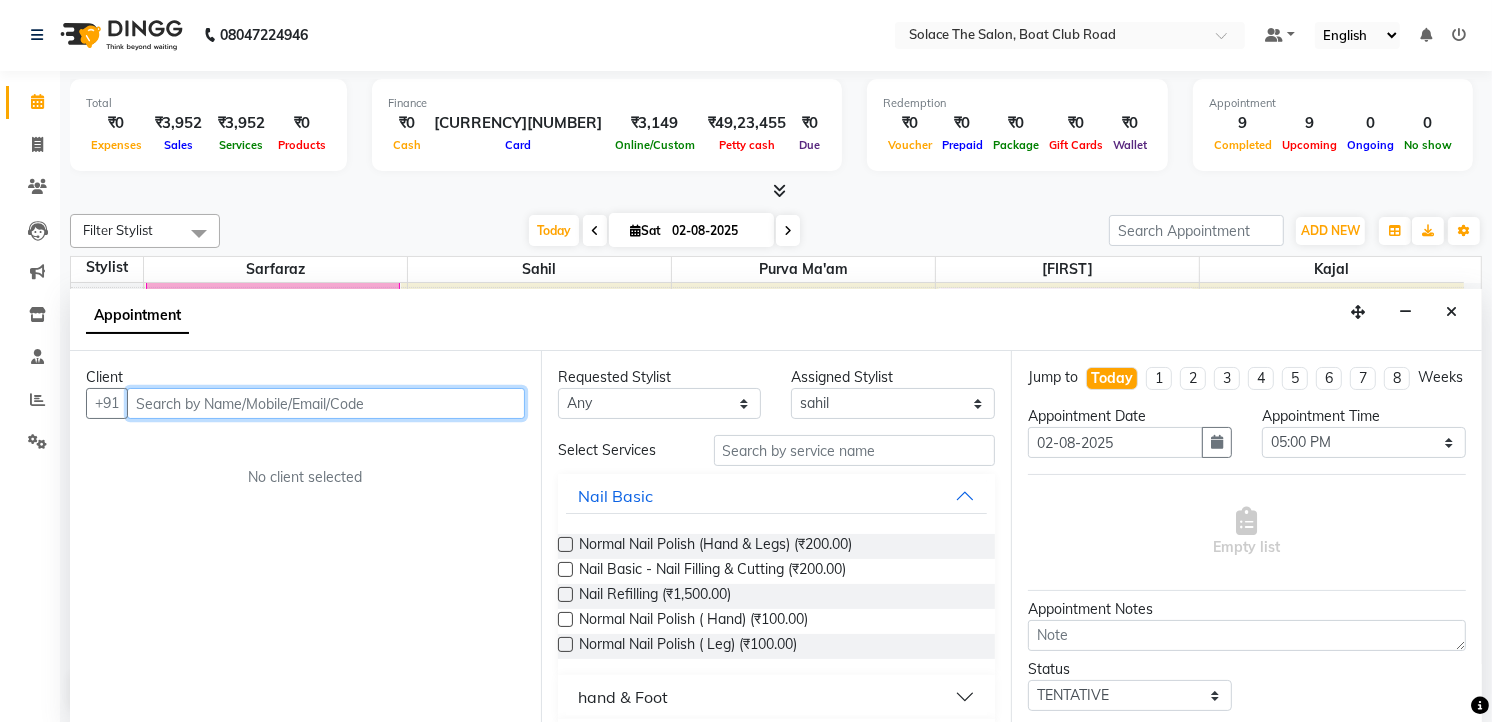click at bounding box center (326, 403) 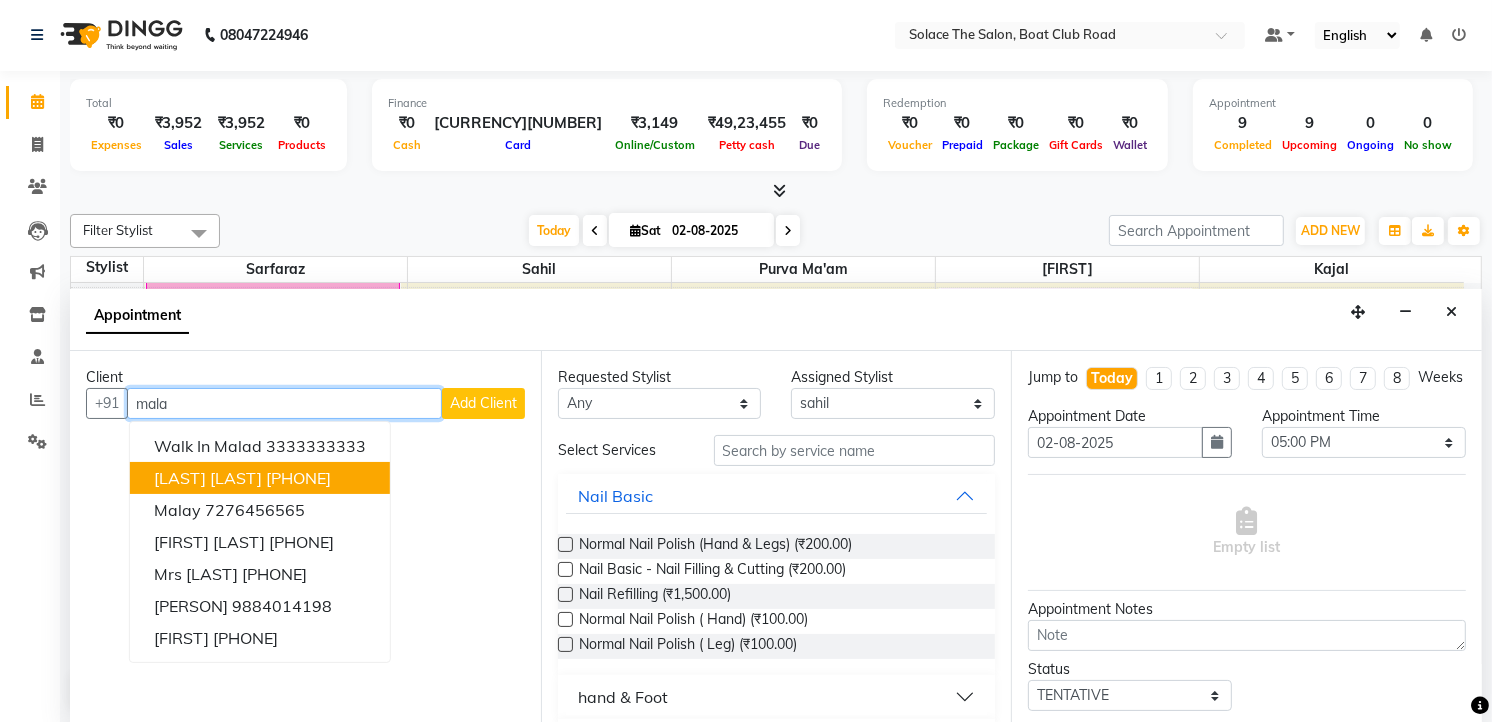 click on "[LAST] [LAST]" at bounding box center [208, 478] 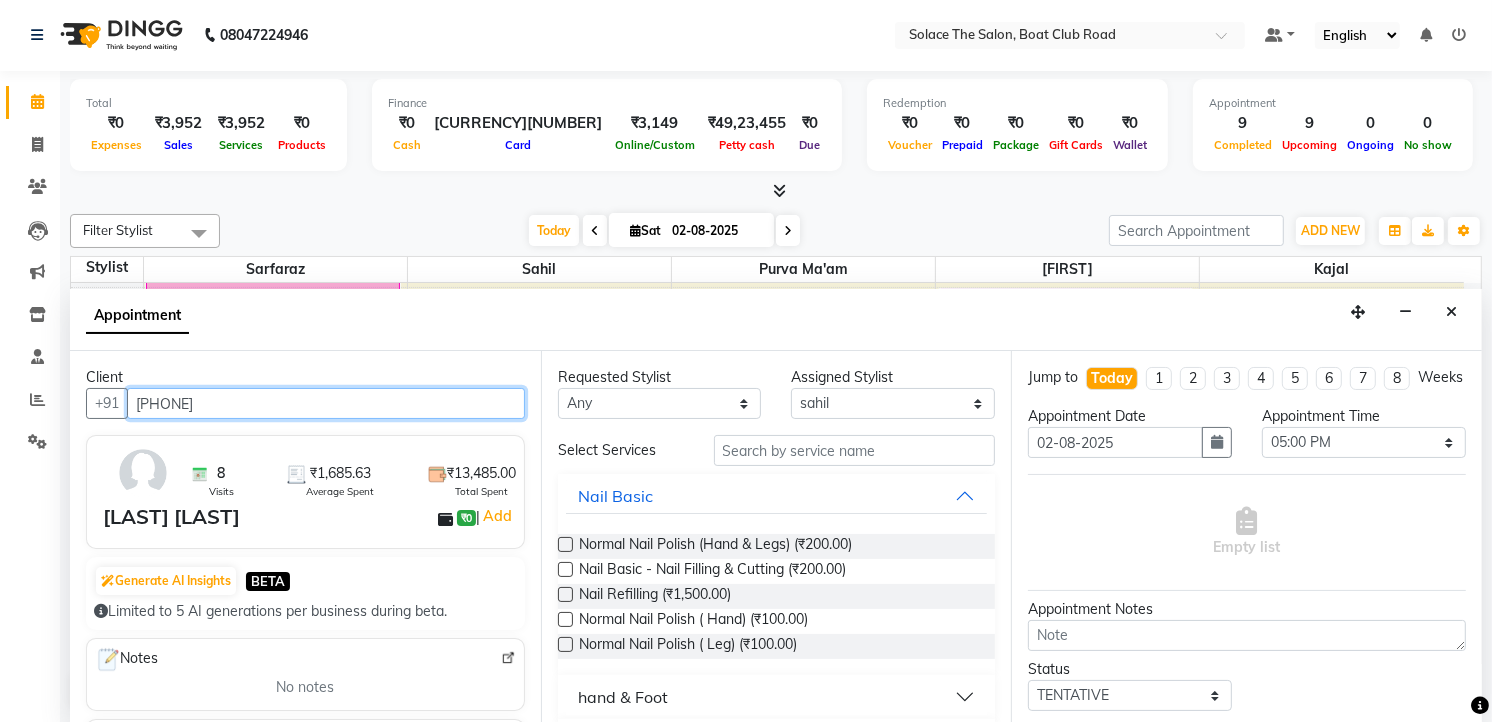type on "[PHONE]" 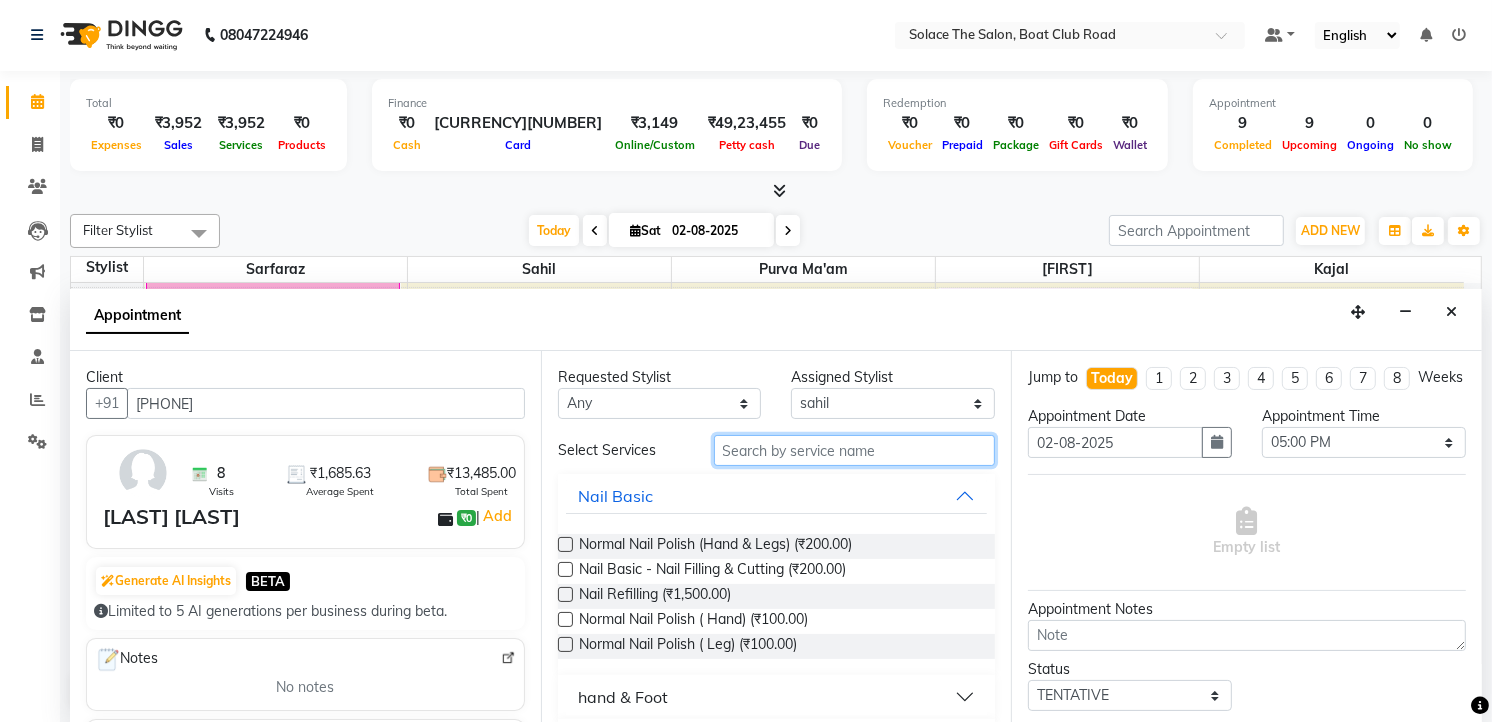 click at bounding box center [855, 450] 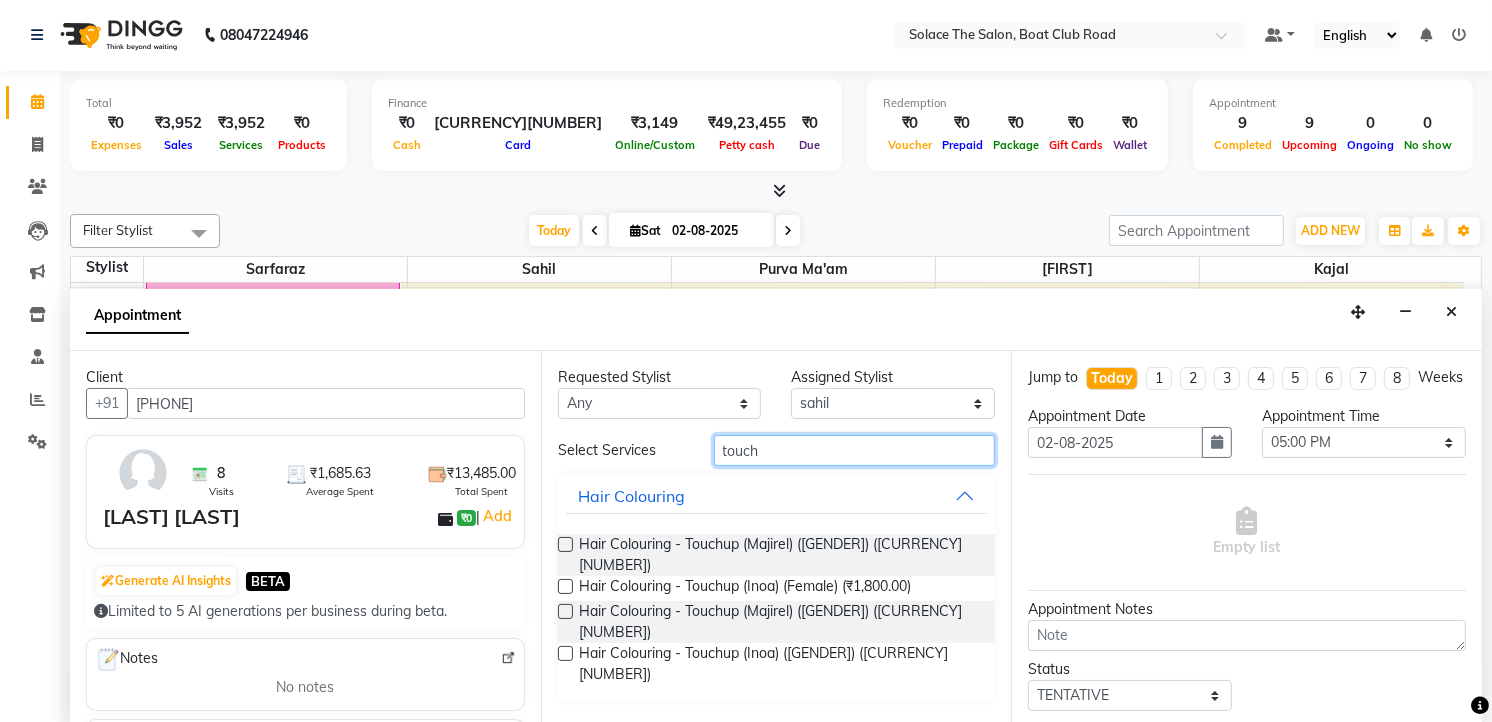 type on "touch" 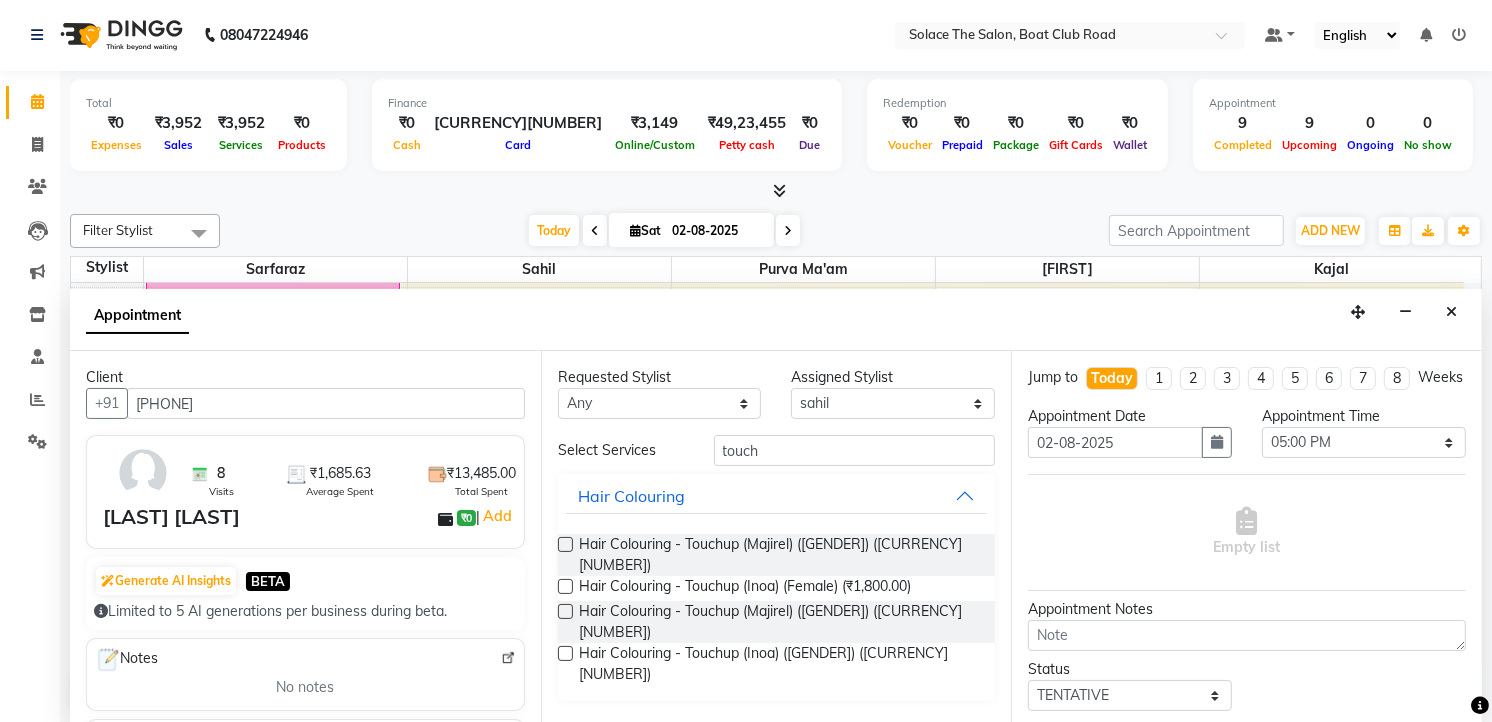 click at bounding box center [565, 544] 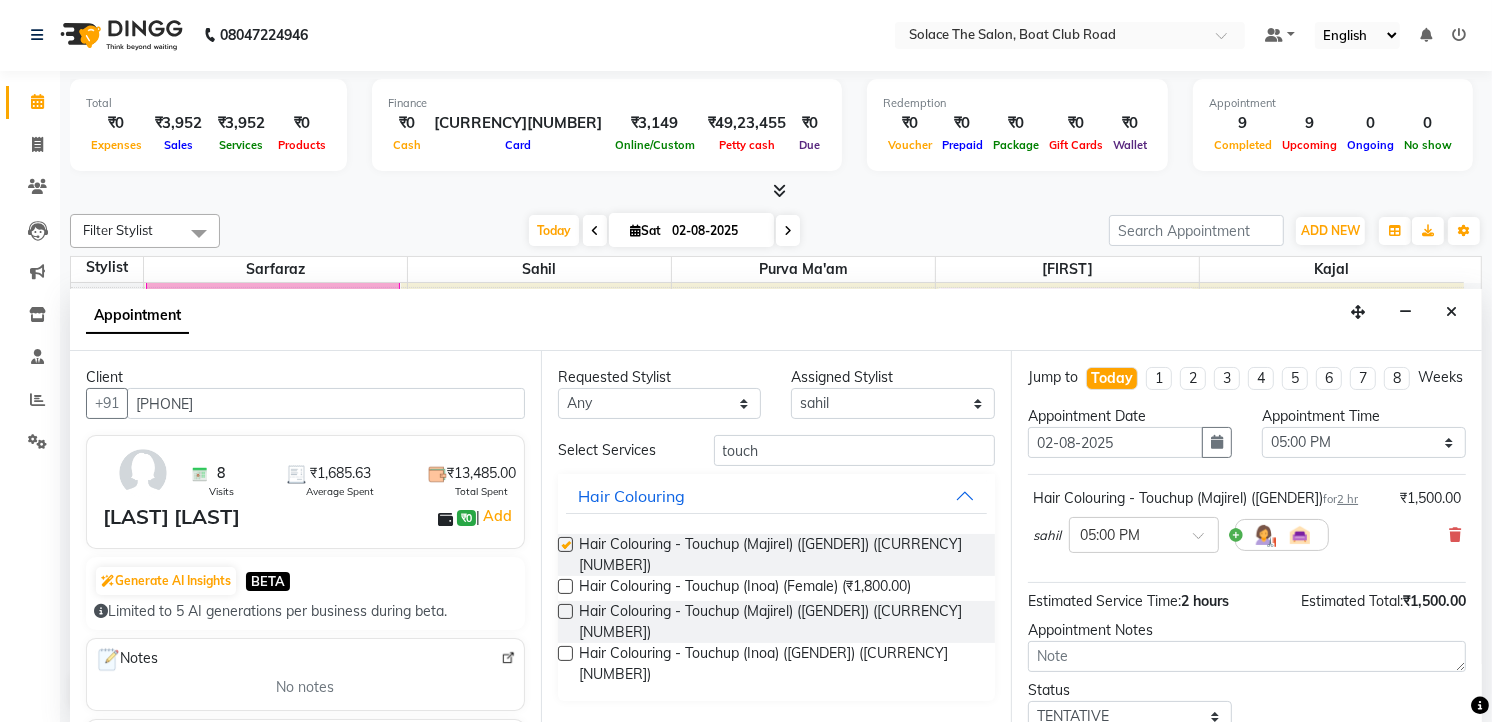 checkbox on "false" 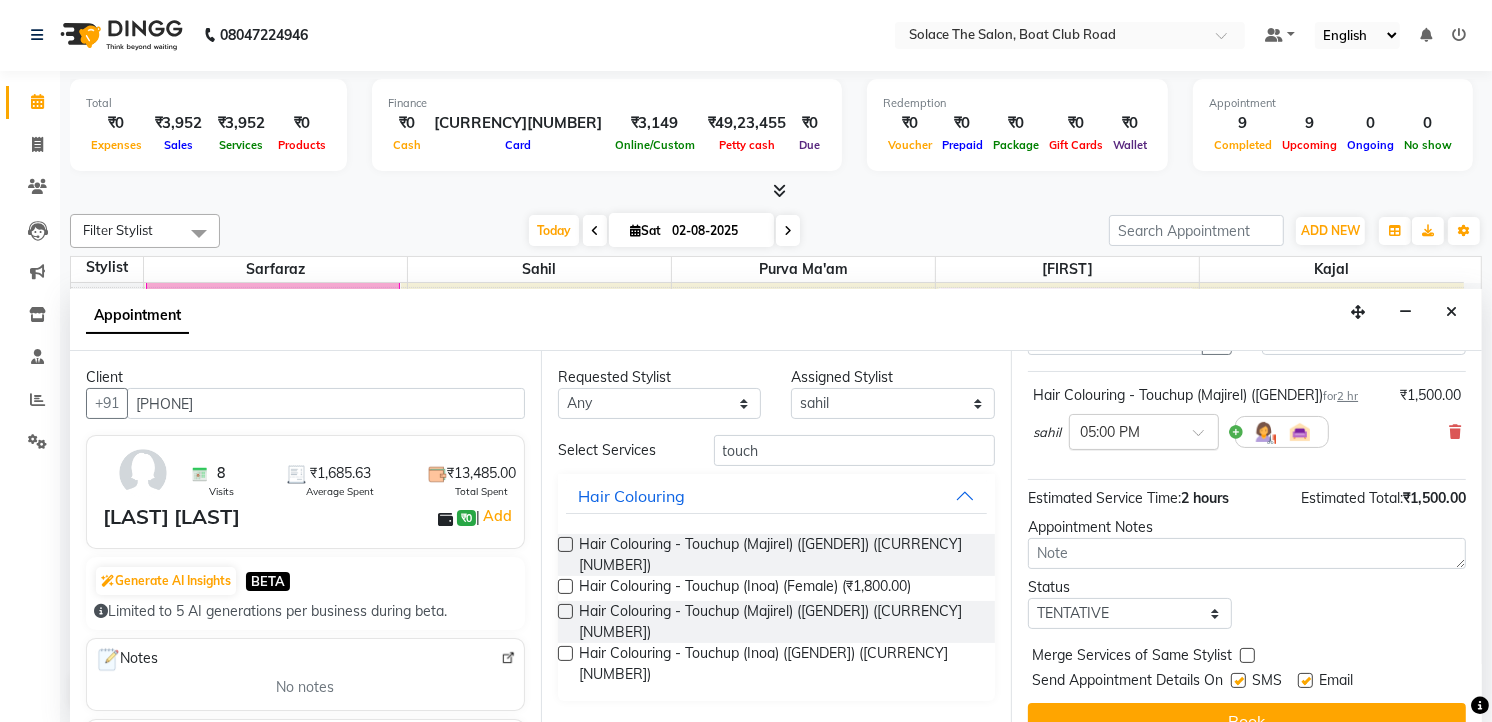 scroll, scrollTop: 154, scrollLeft: 0, axis: vertical 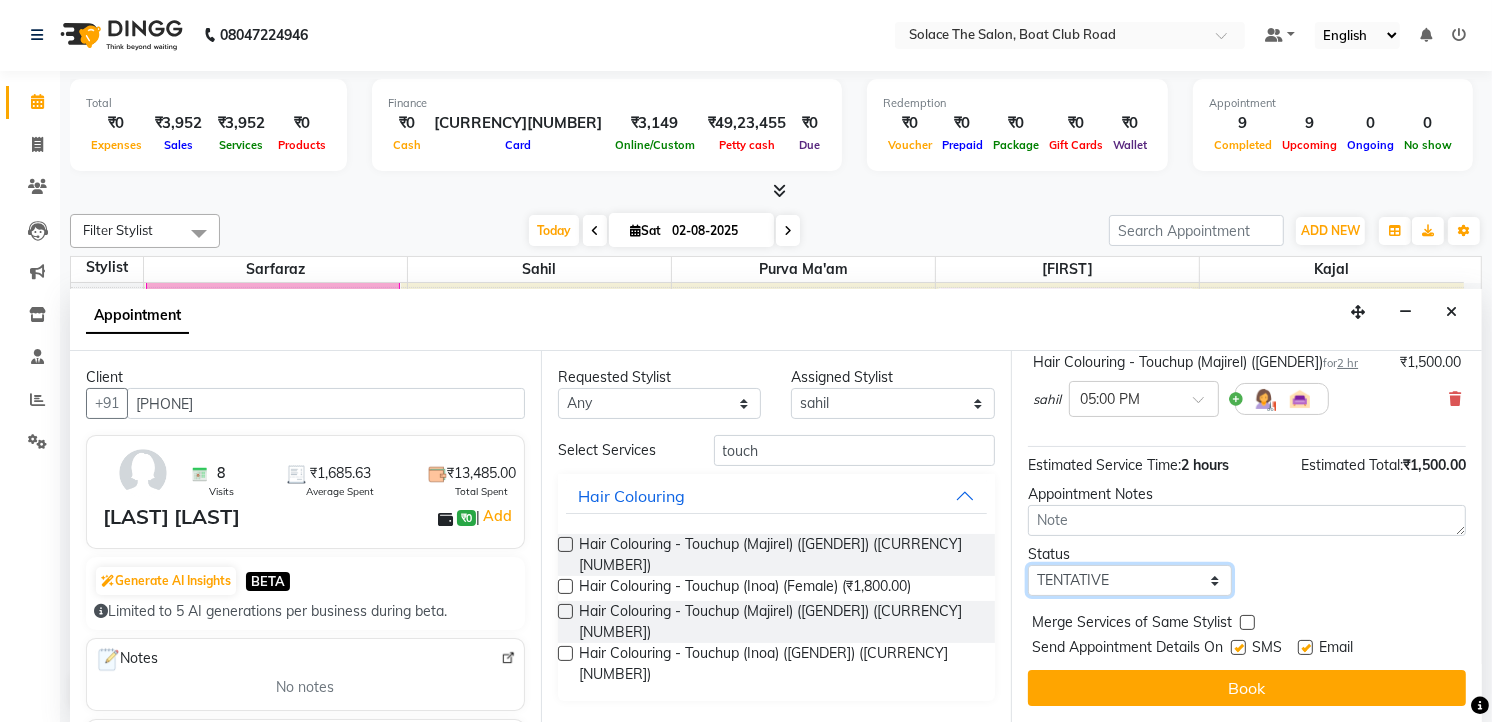 click on "Select TENTATIVE CONFIRM CHECK-IN UPCOMING" at bounding box center (1130, 580) 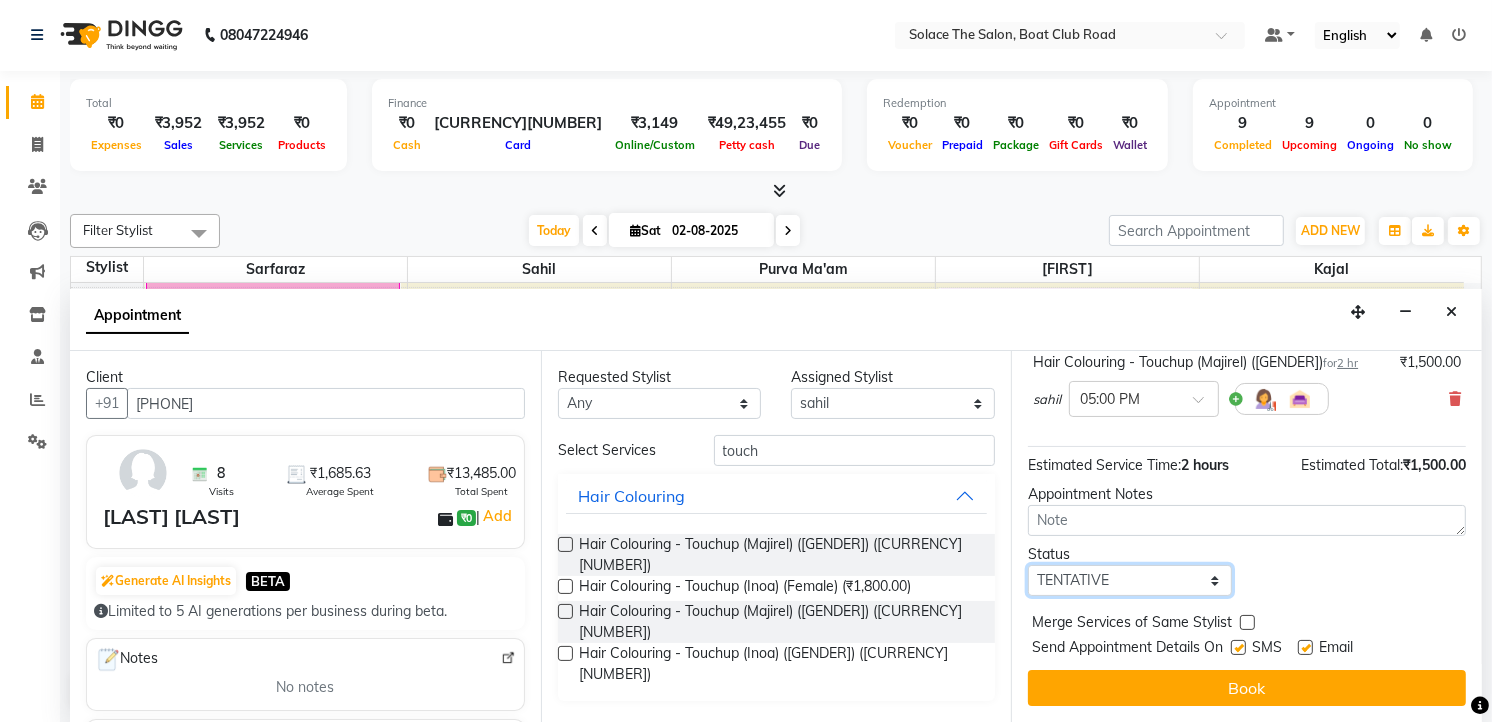 select on "confirm booking" 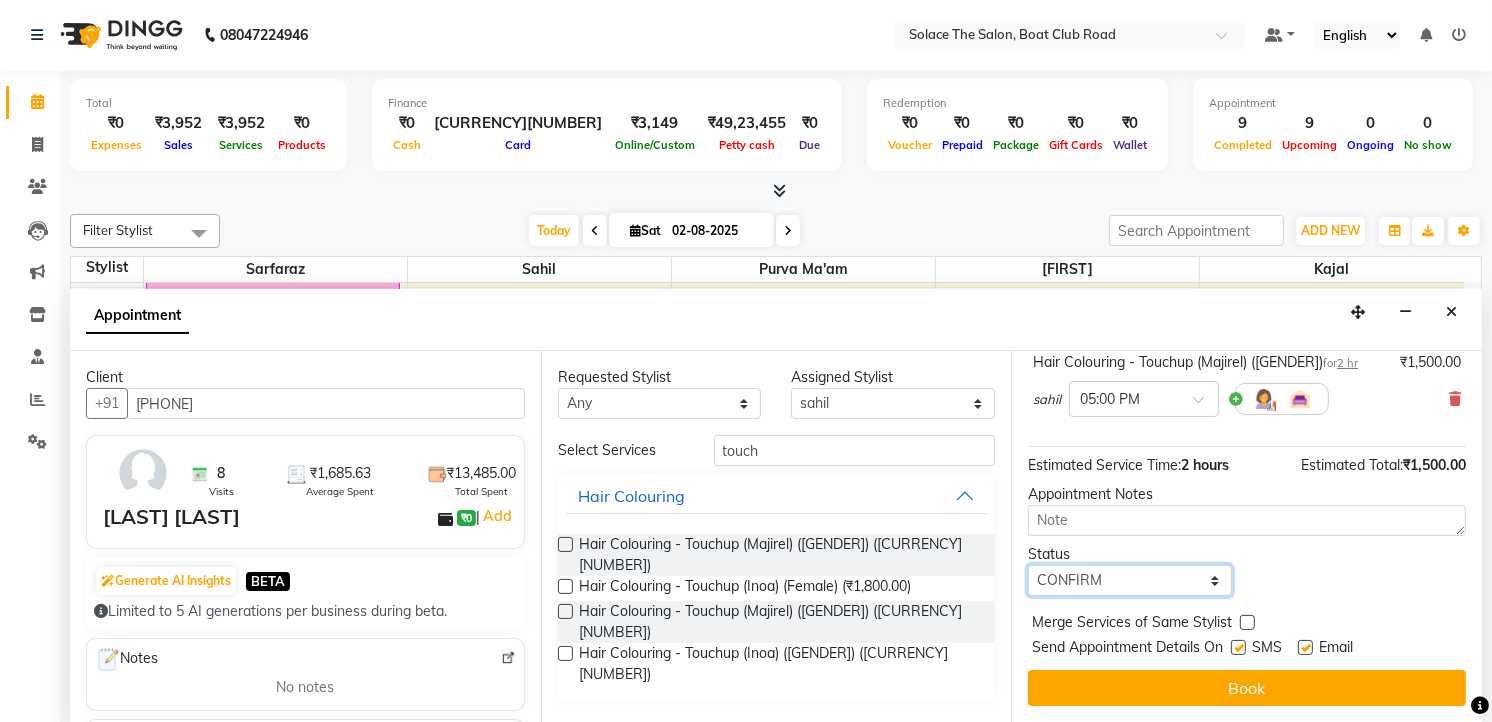 click on "Select TENTATIVE CONFIRM CHECK-IN UPCOMING" at bounding box center (1130, 580) 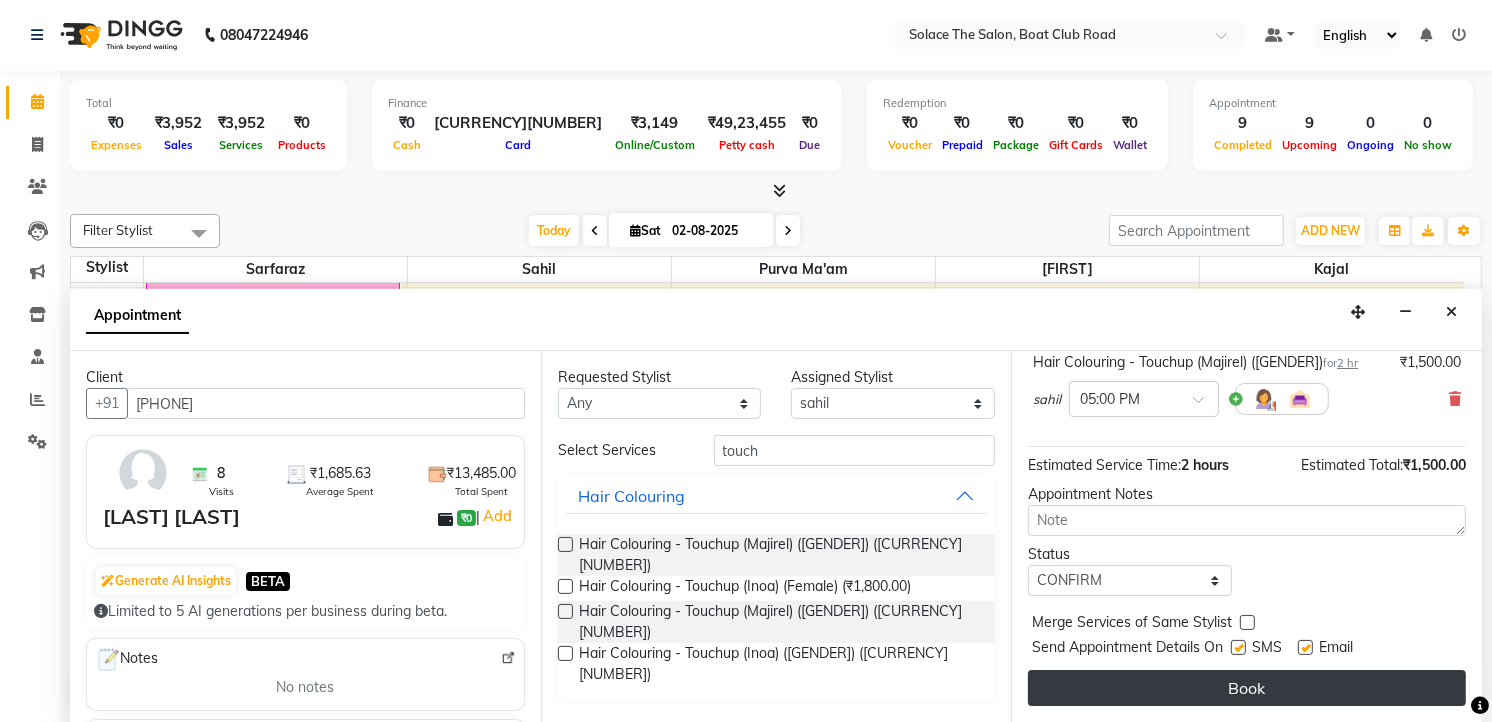 click on "Book" at bounding box center (1247, 688) 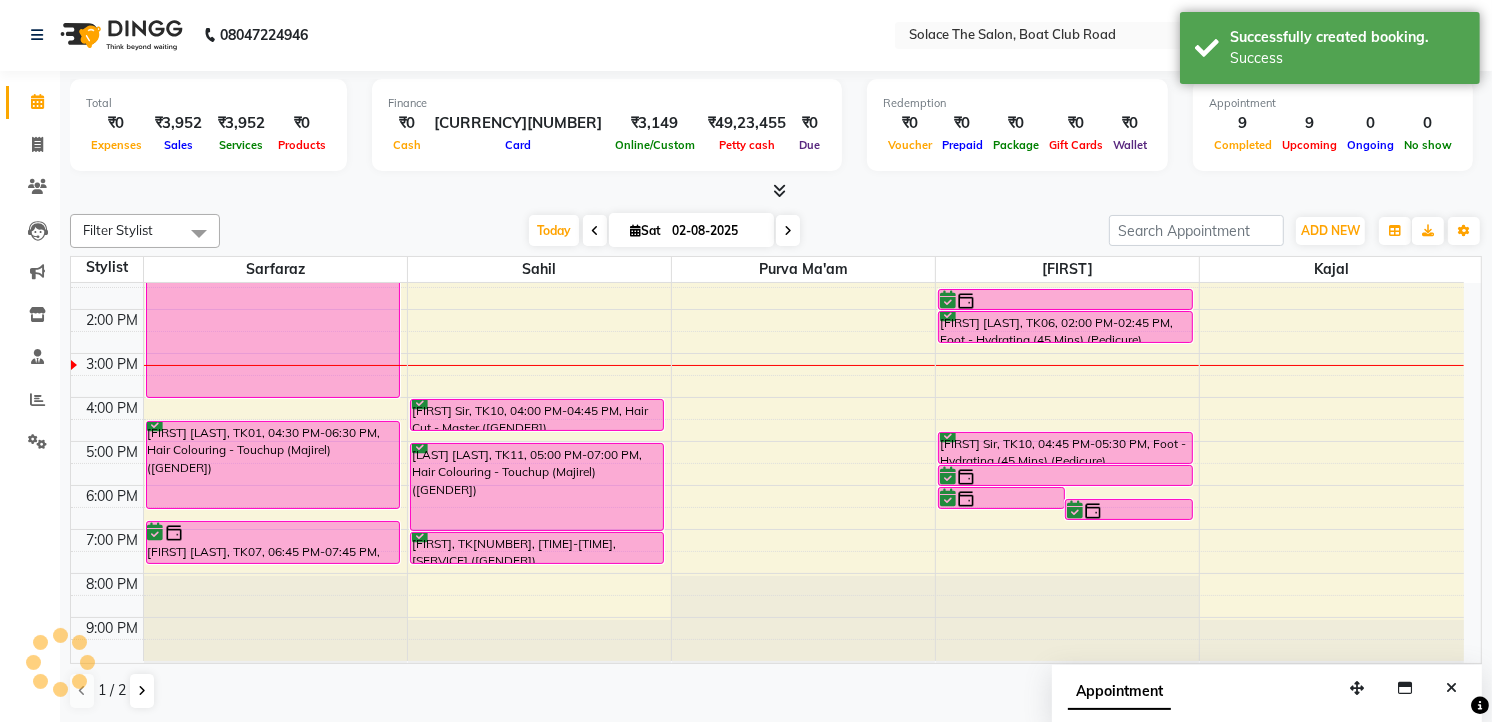 scroll, scrollTop: 0, scrollLeft: 0, axis: both 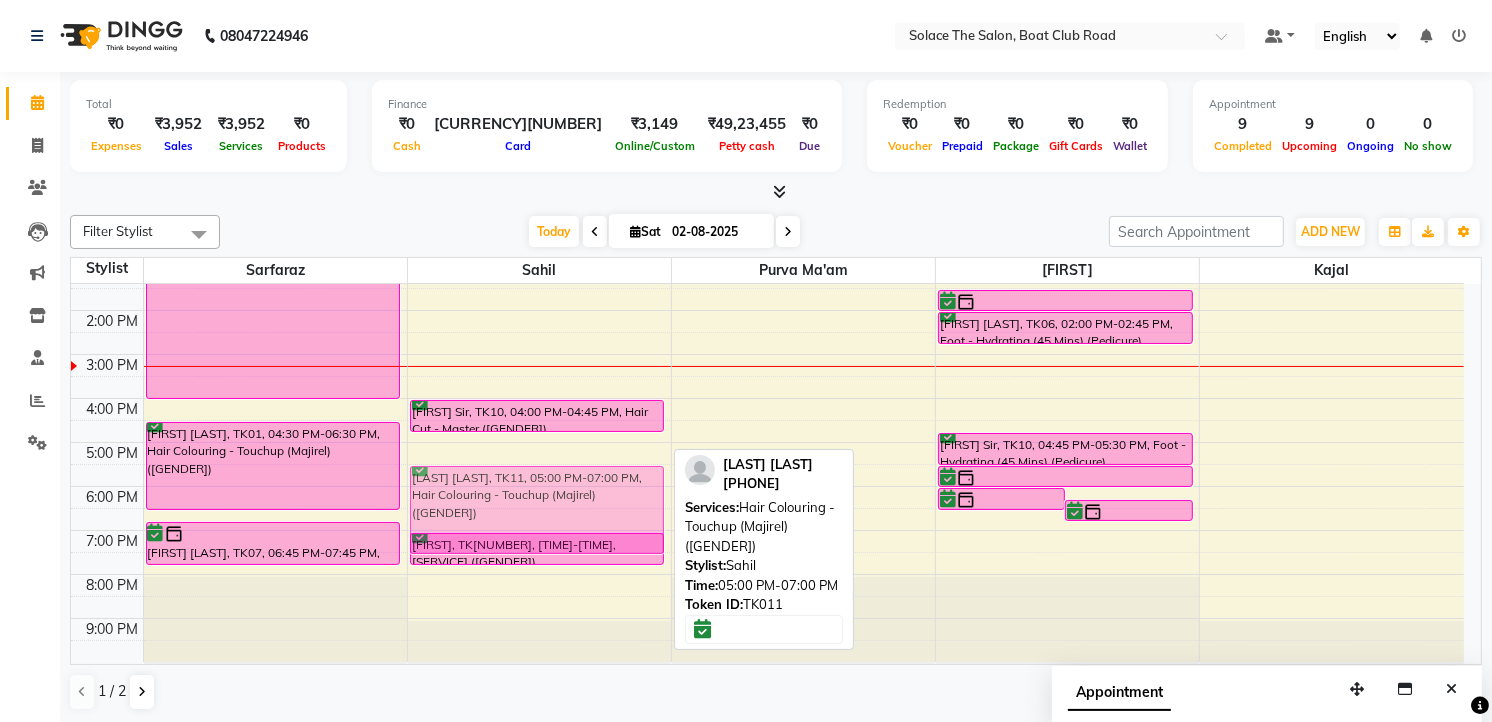 drag, startPoint x: 514, startPoint y: 444, endPoint x: 514, endPoint y: 457, distance: 13 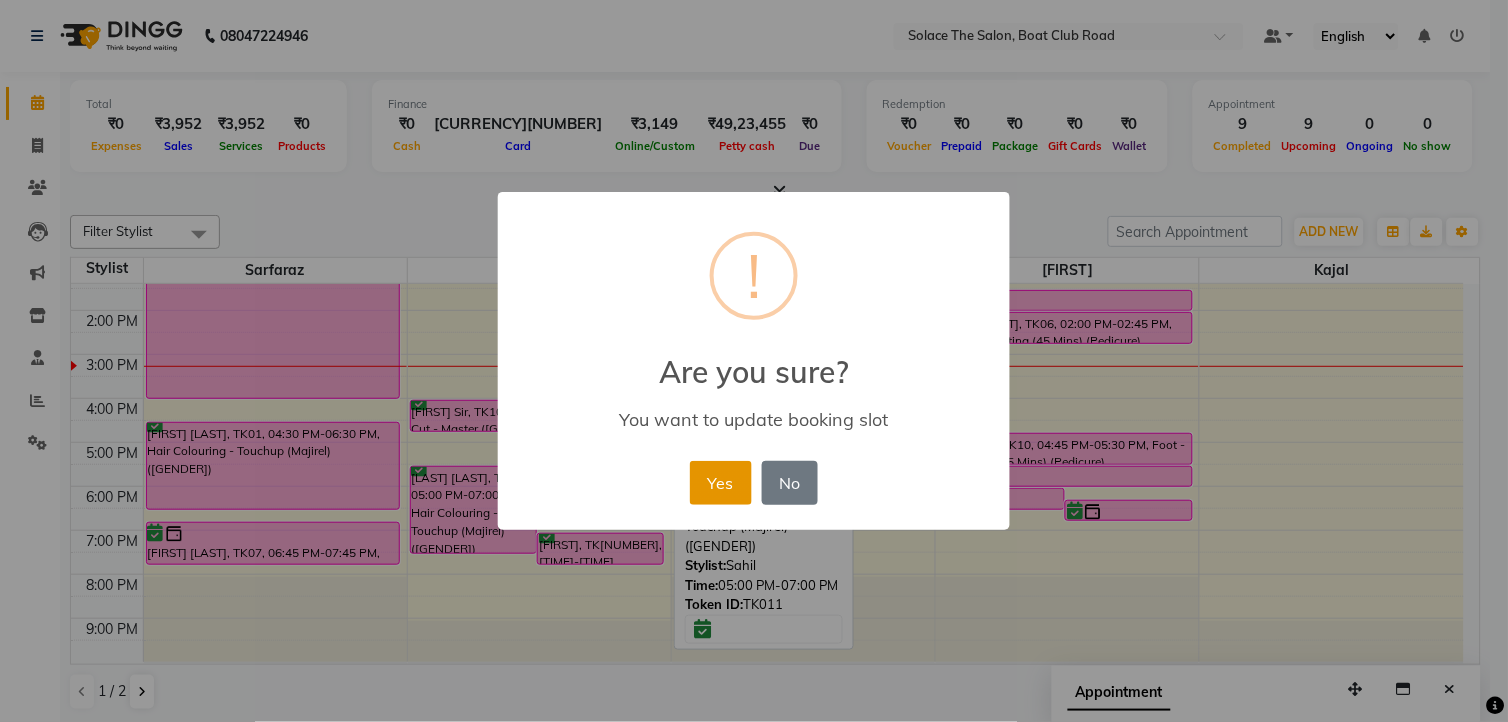 click on "Yes" at bounding box center (720, 483) 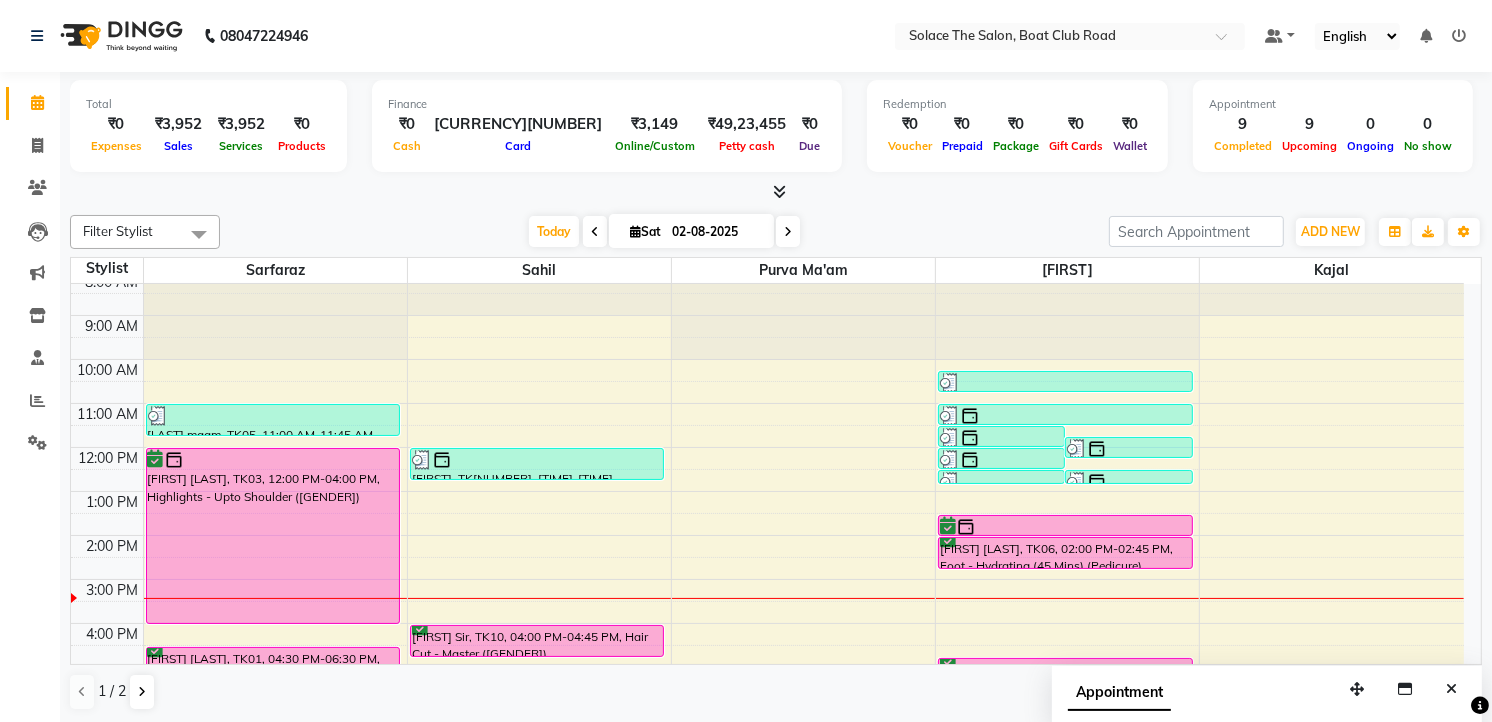 scroll, scrollTop: 0, scrollLeft: 0, axis: both 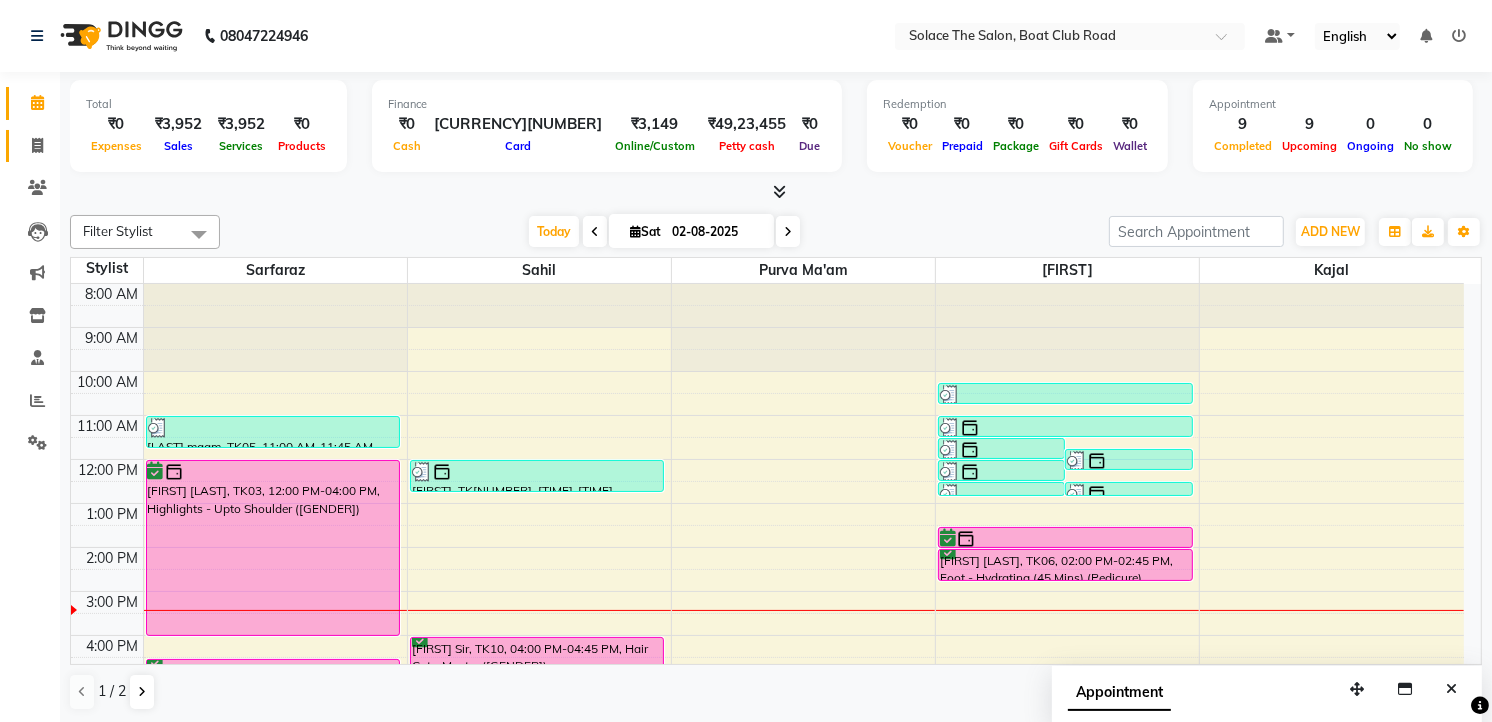 click 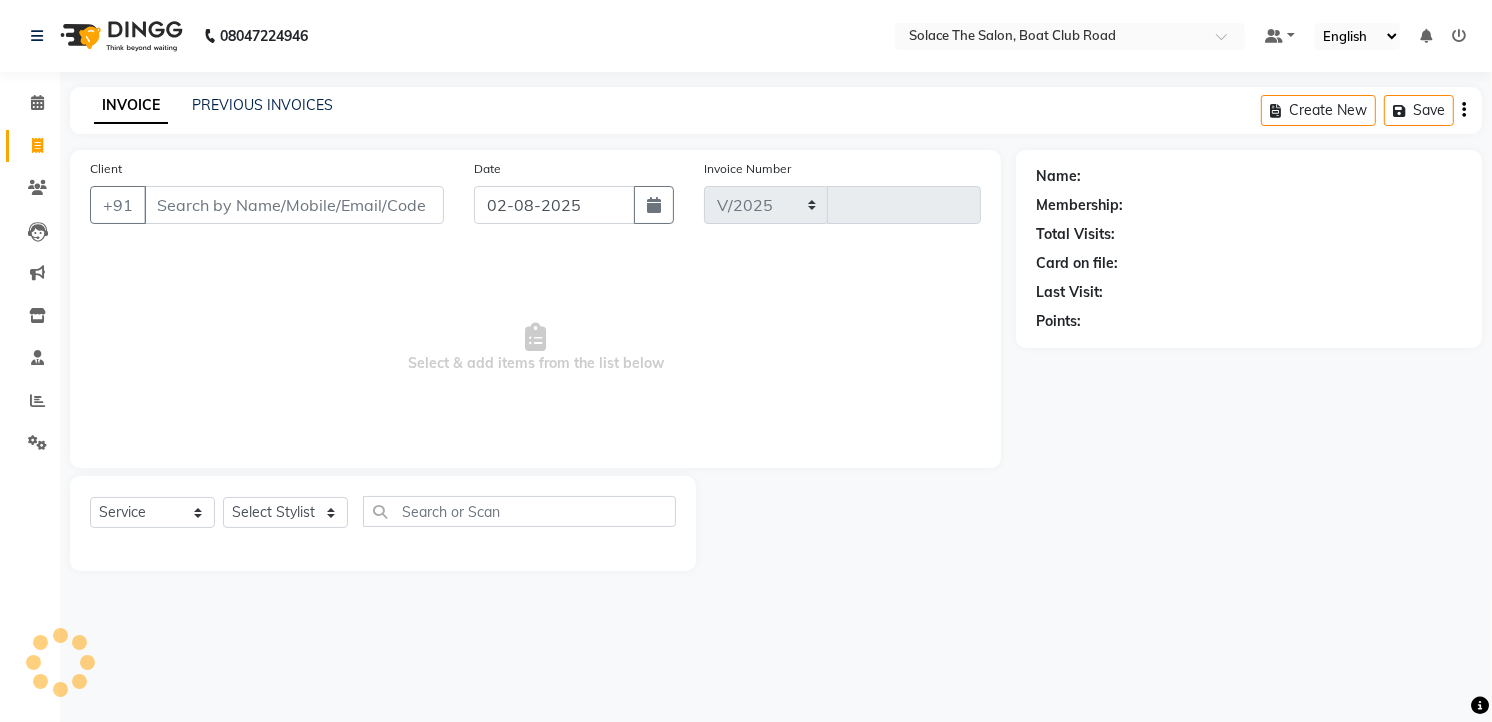 select on "585" 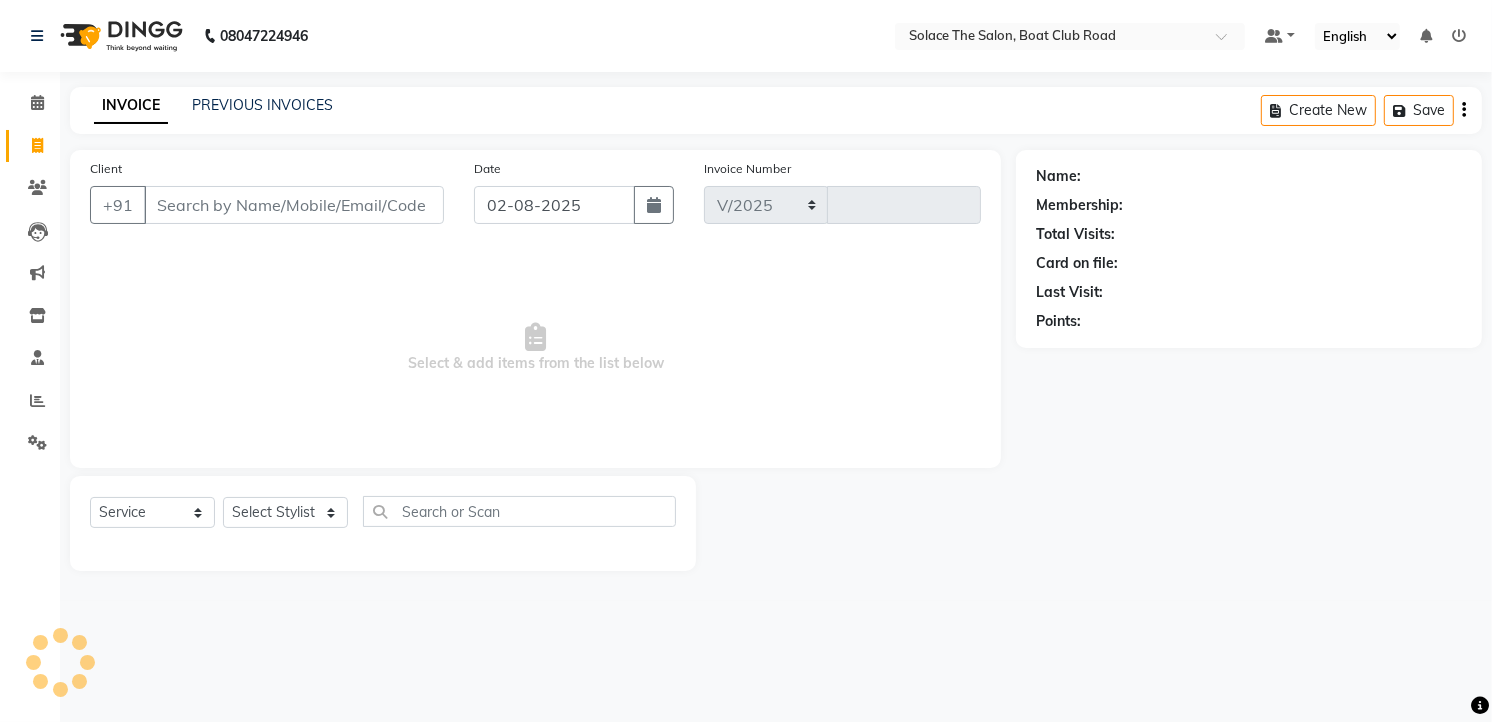 type on "1020" 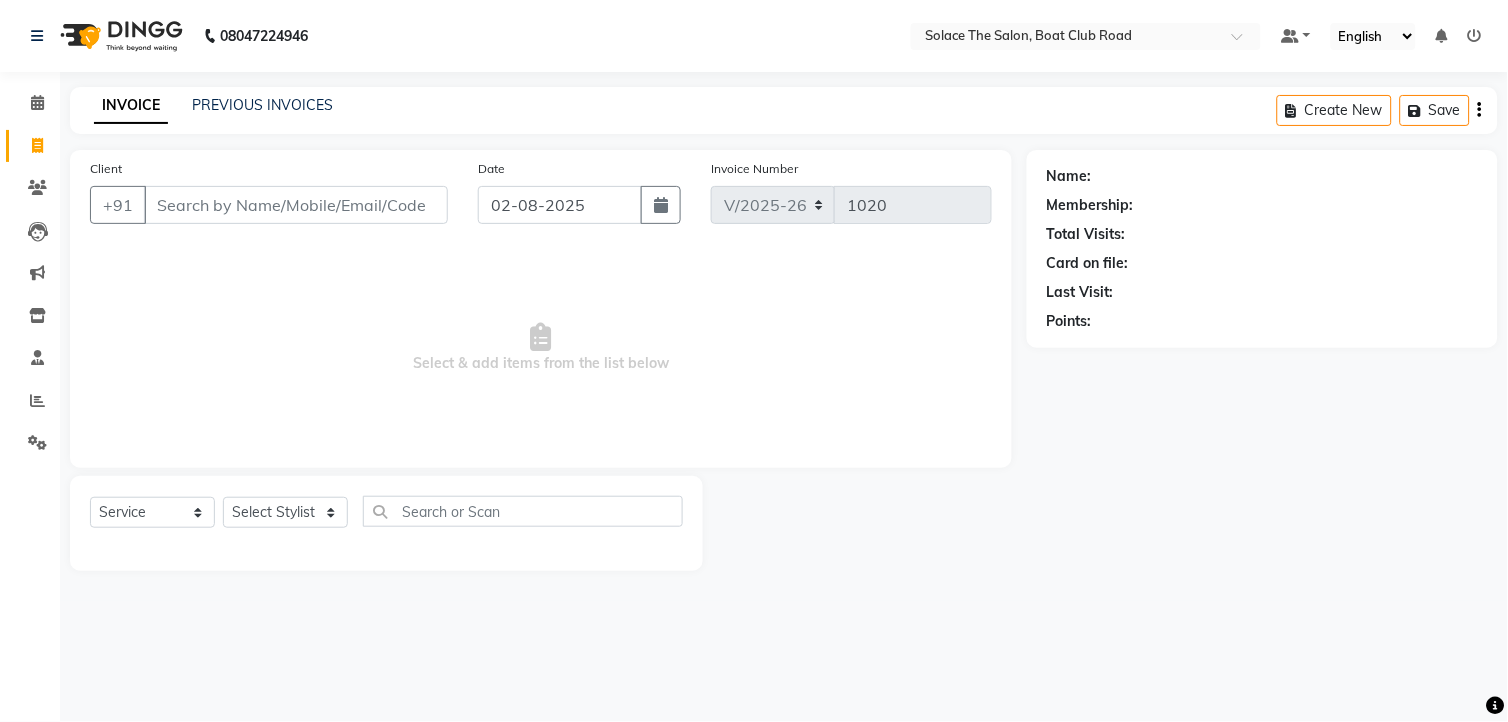 click on "Client" at bounding box center (296, 205) 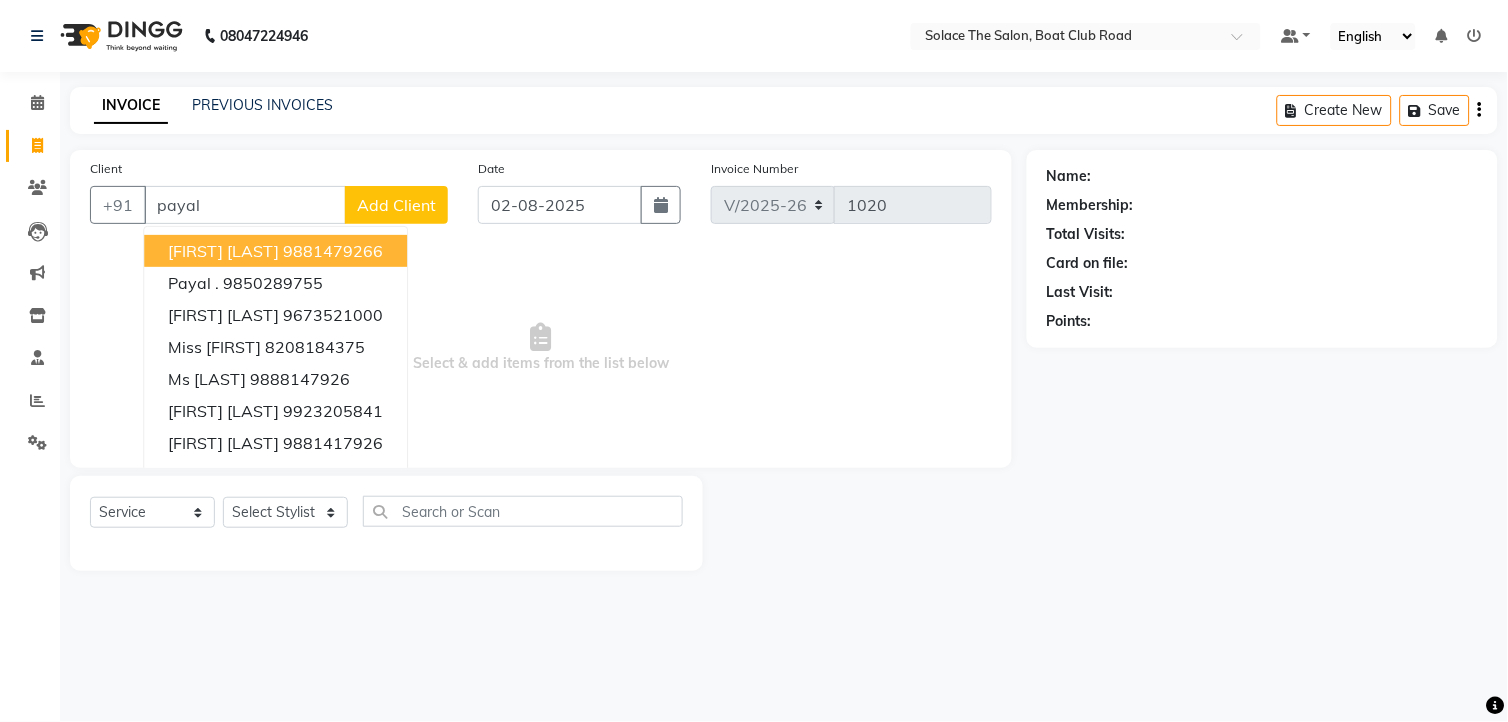 click on "9881479266" at bounding box center (333, 251) 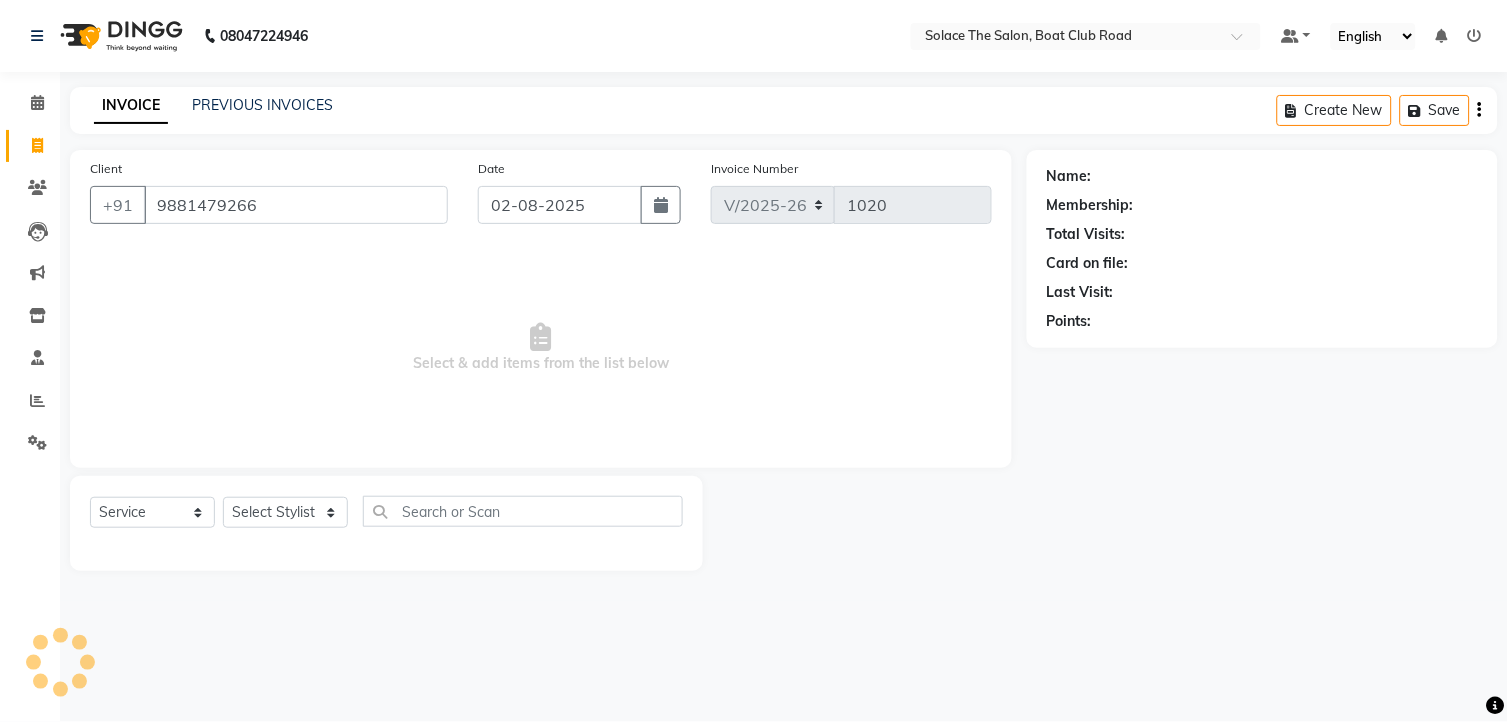 type on "9881479266" 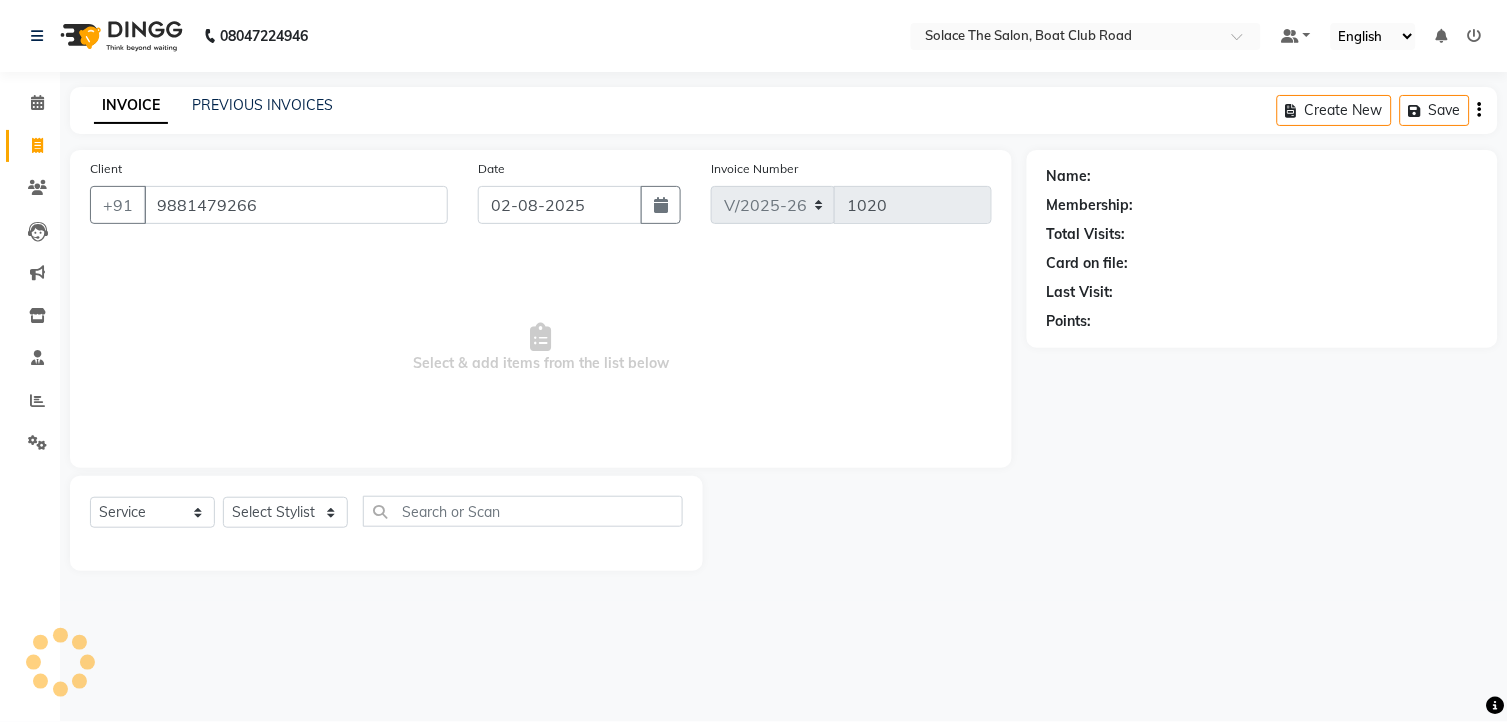 select on "1: Object" 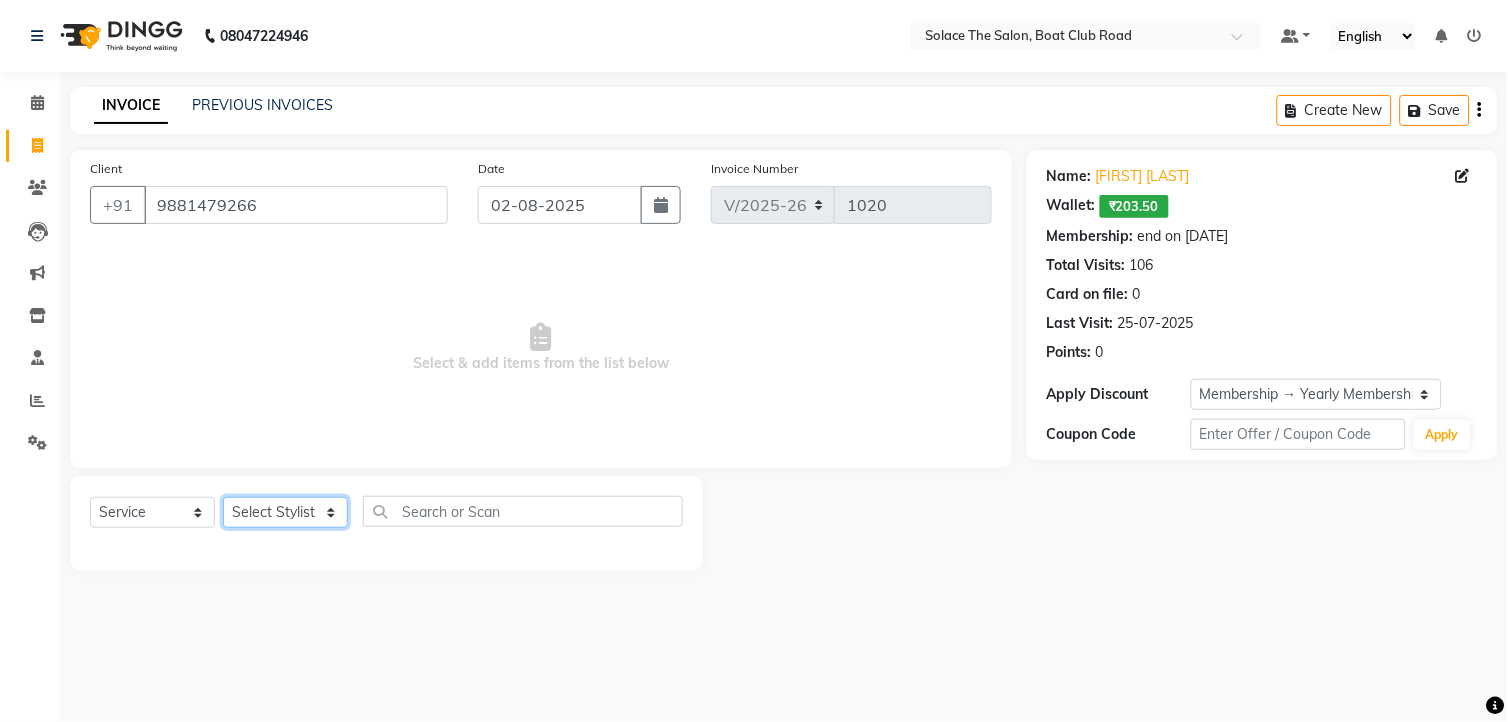 click on "Select Stylist [FIRST] [FIRST] [FIRST] [FIRST] [FIRST] [FIRST] [FIRST] [FIRST] [FIRST] [FIRST] [FIRST] [FIRST] [FIRST] [FIRST] [FIRST]" 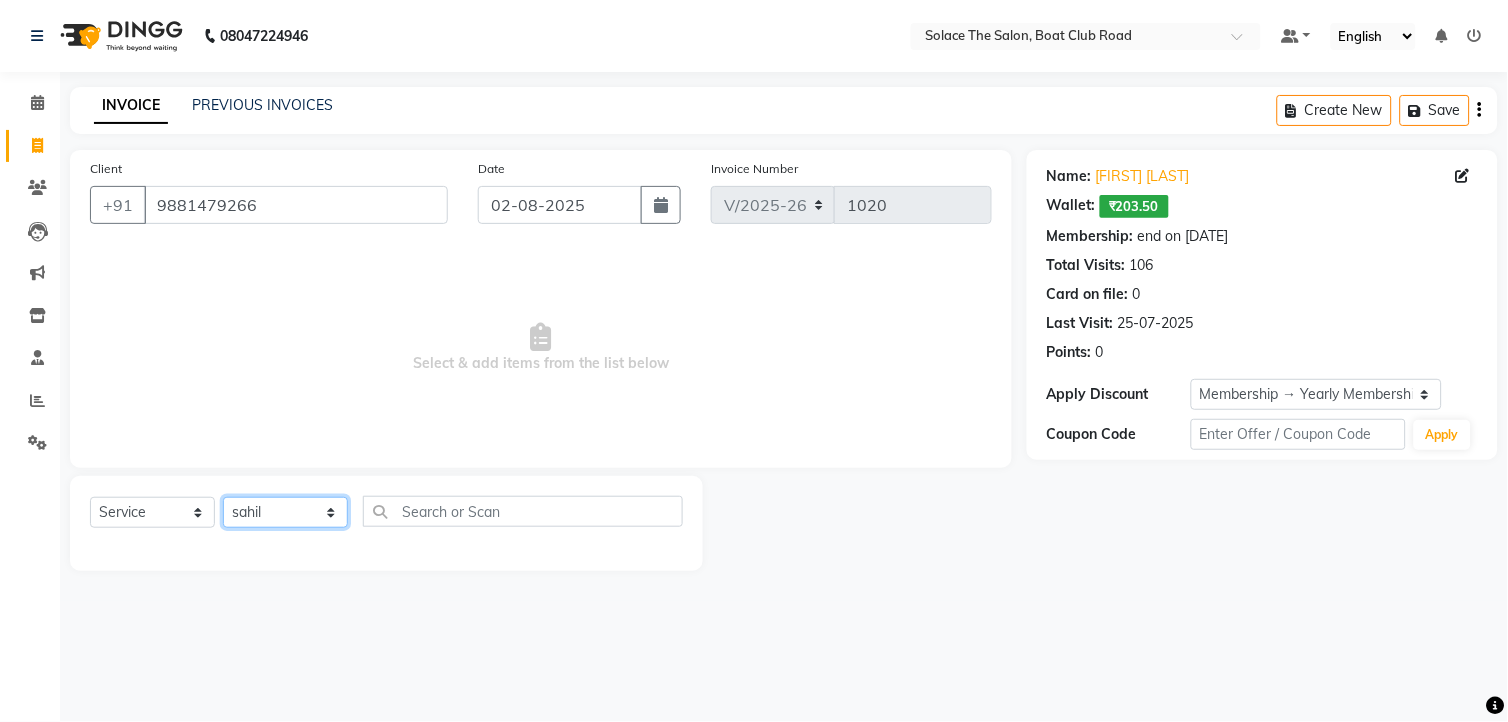 click on "Select Stylist [FIRST] [FIRST] [FIRST] [FIRST] [FIRST] [FIRST] [FIRST] [FIRST] [FIRST] [FIRST] [FIRST] [FIRST] [FIRST] [FIRST] [FIRST]" 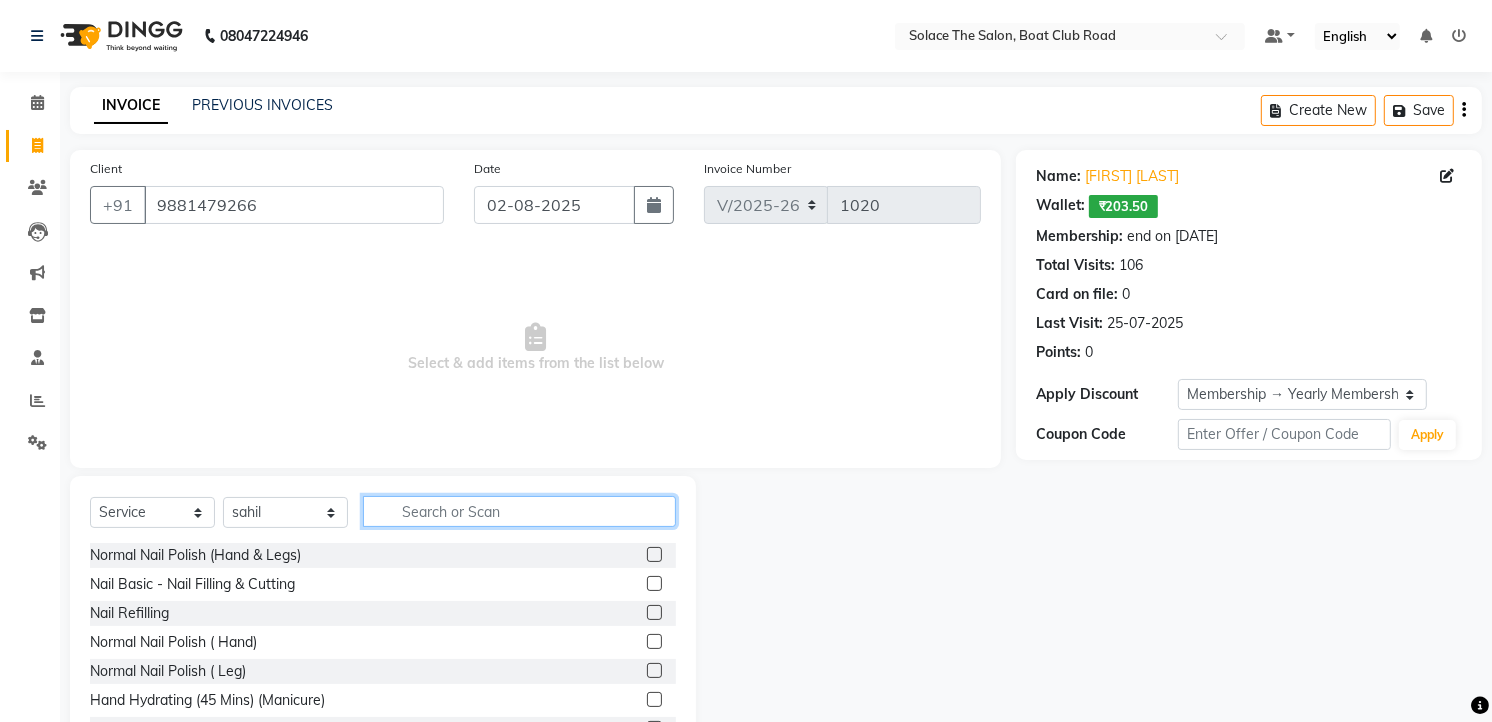 click 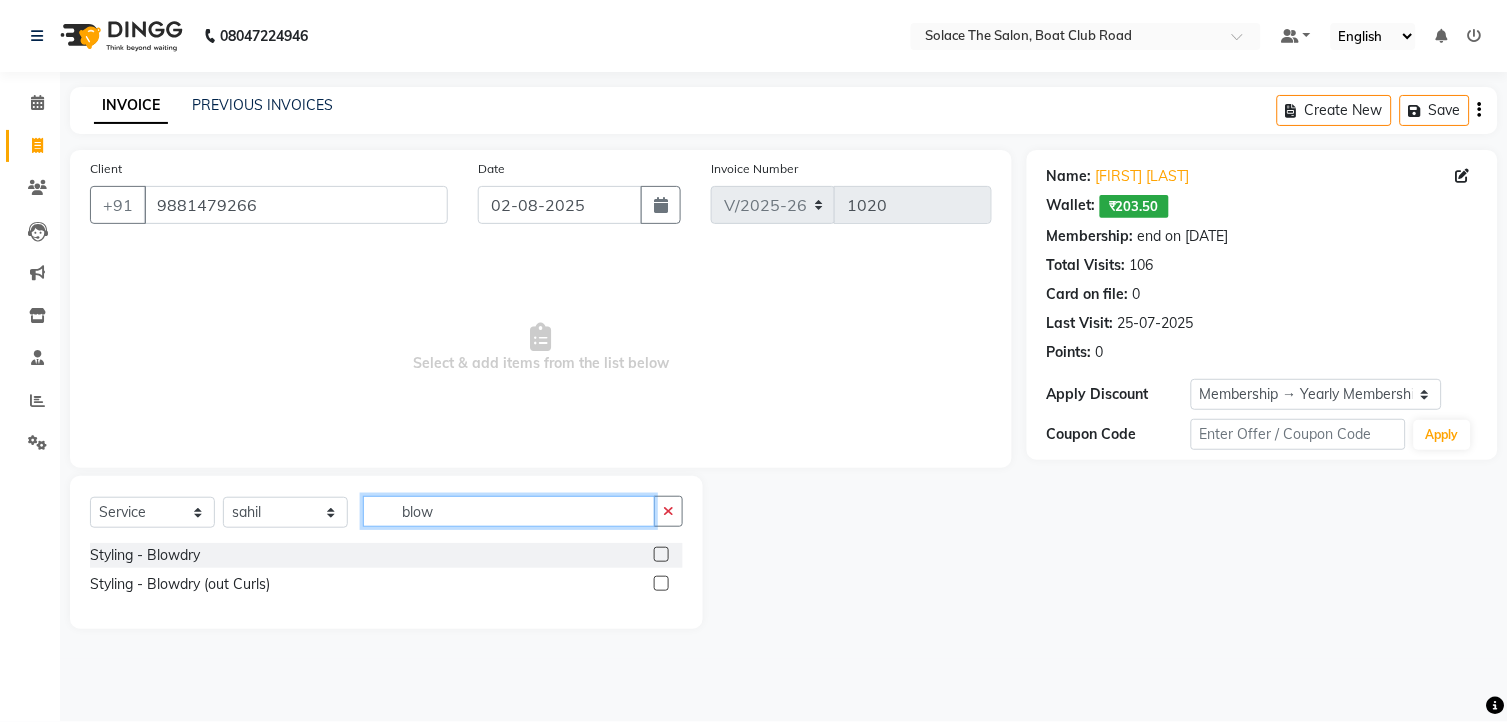 type on "blow" 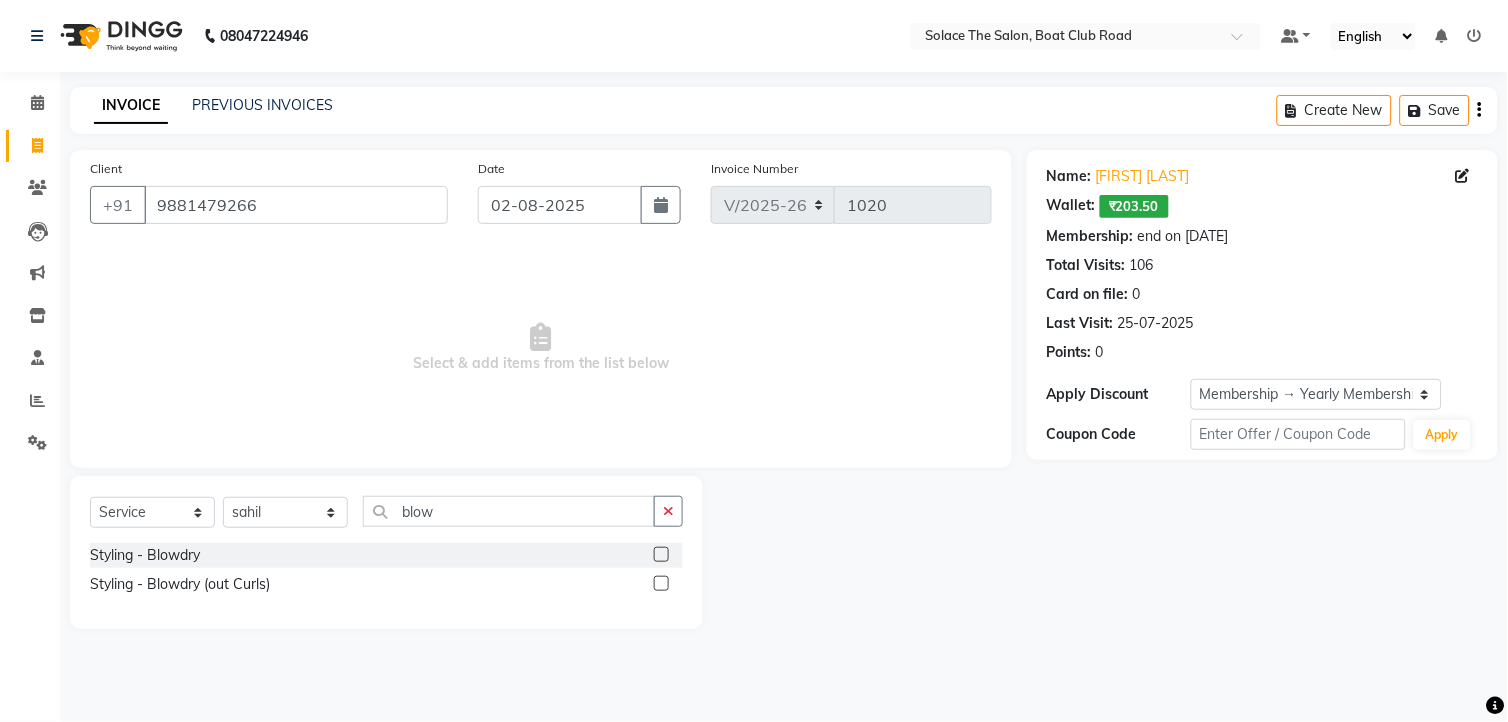 click on "Styling - Blowdry" 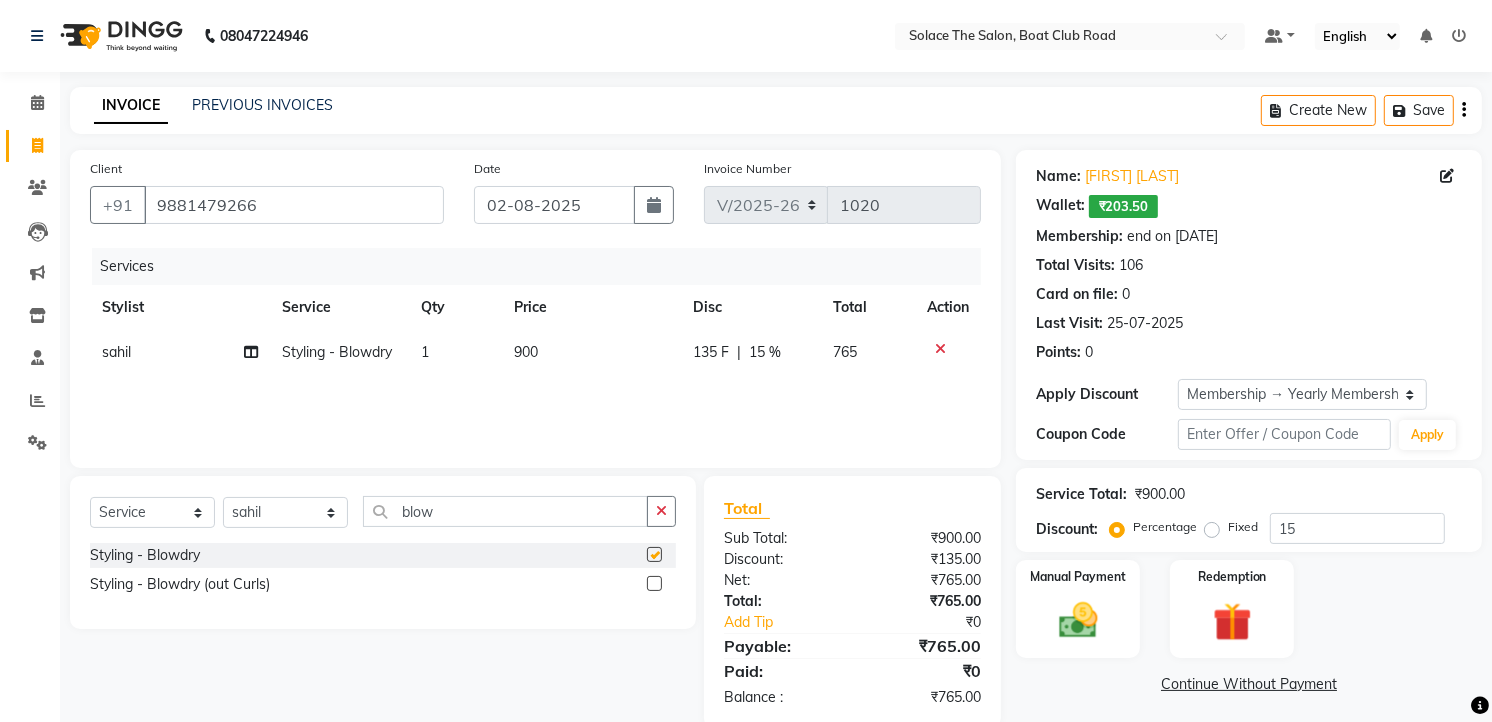 checkbox on "false" 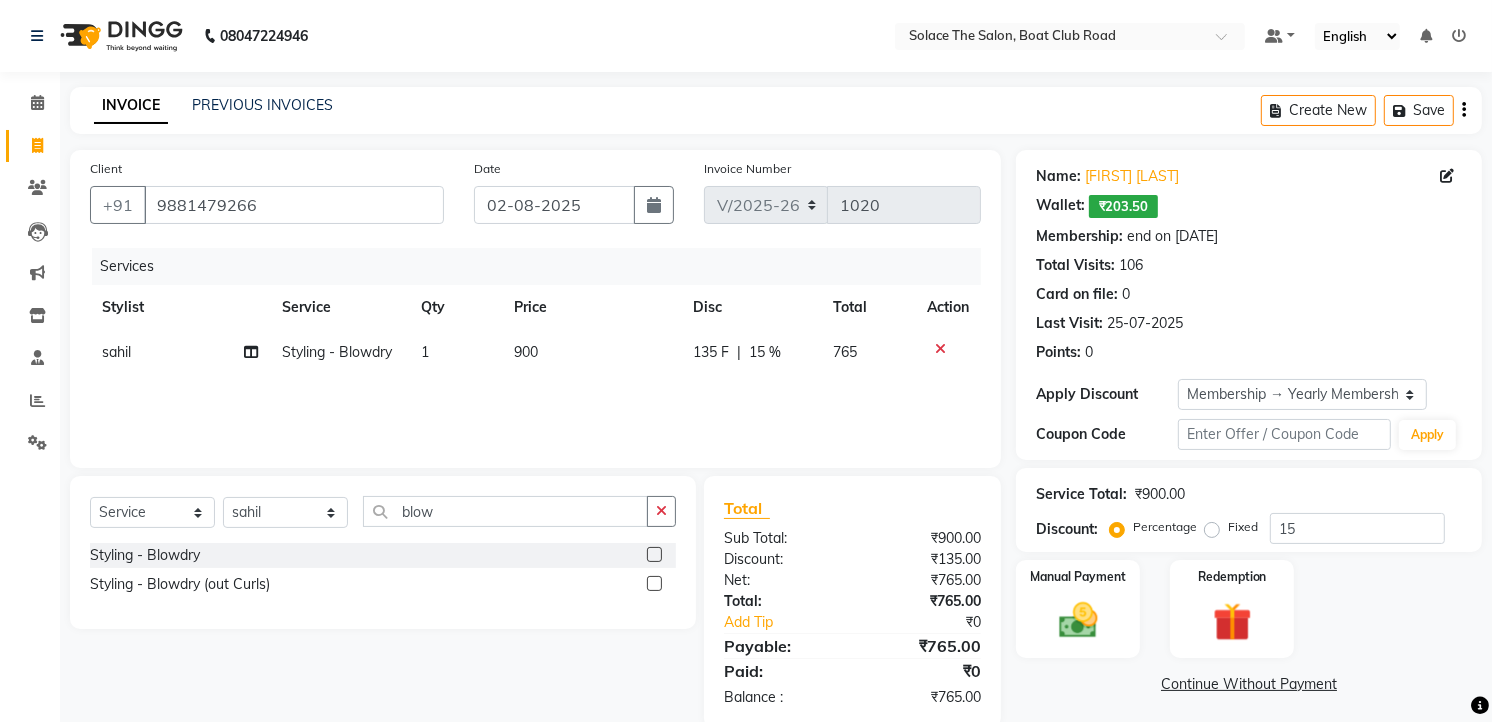 click on "900" 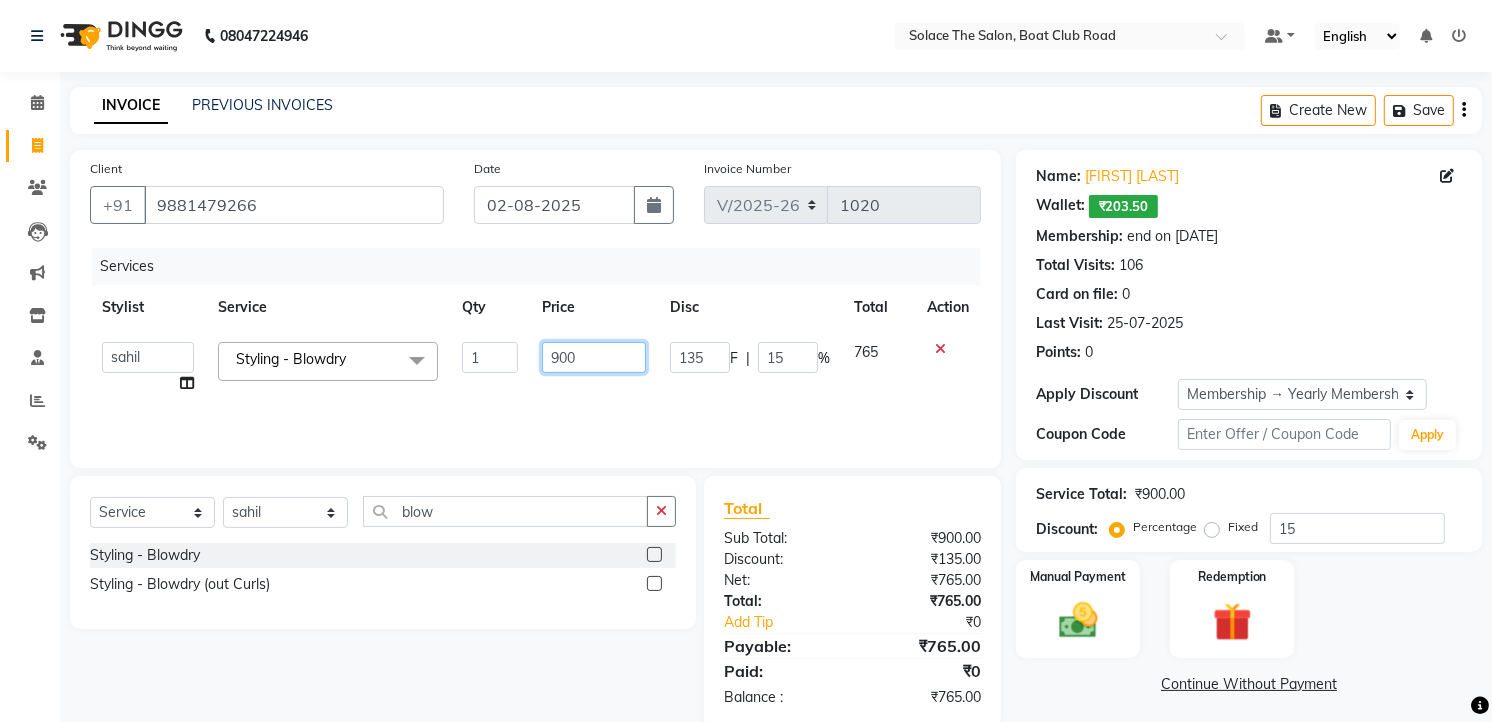 click on "900" 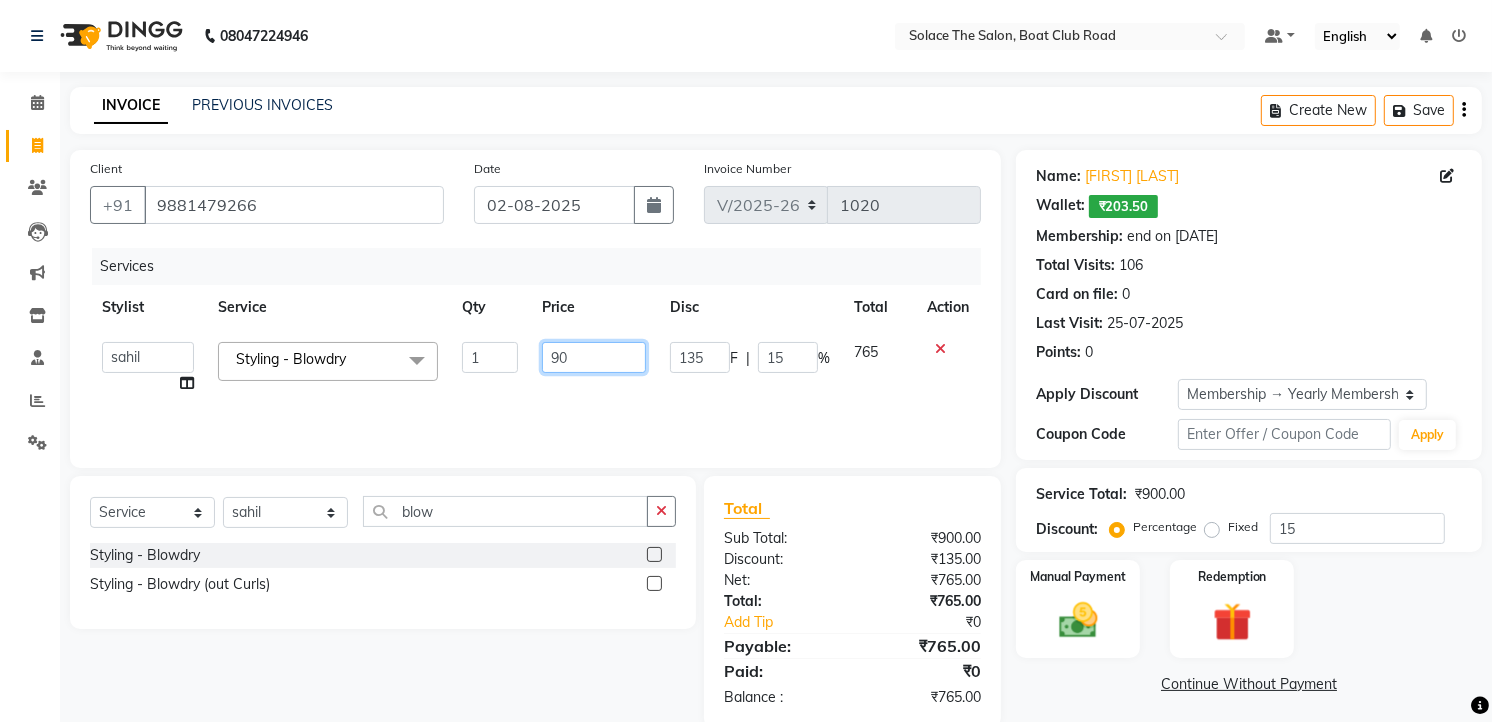 type on "9" 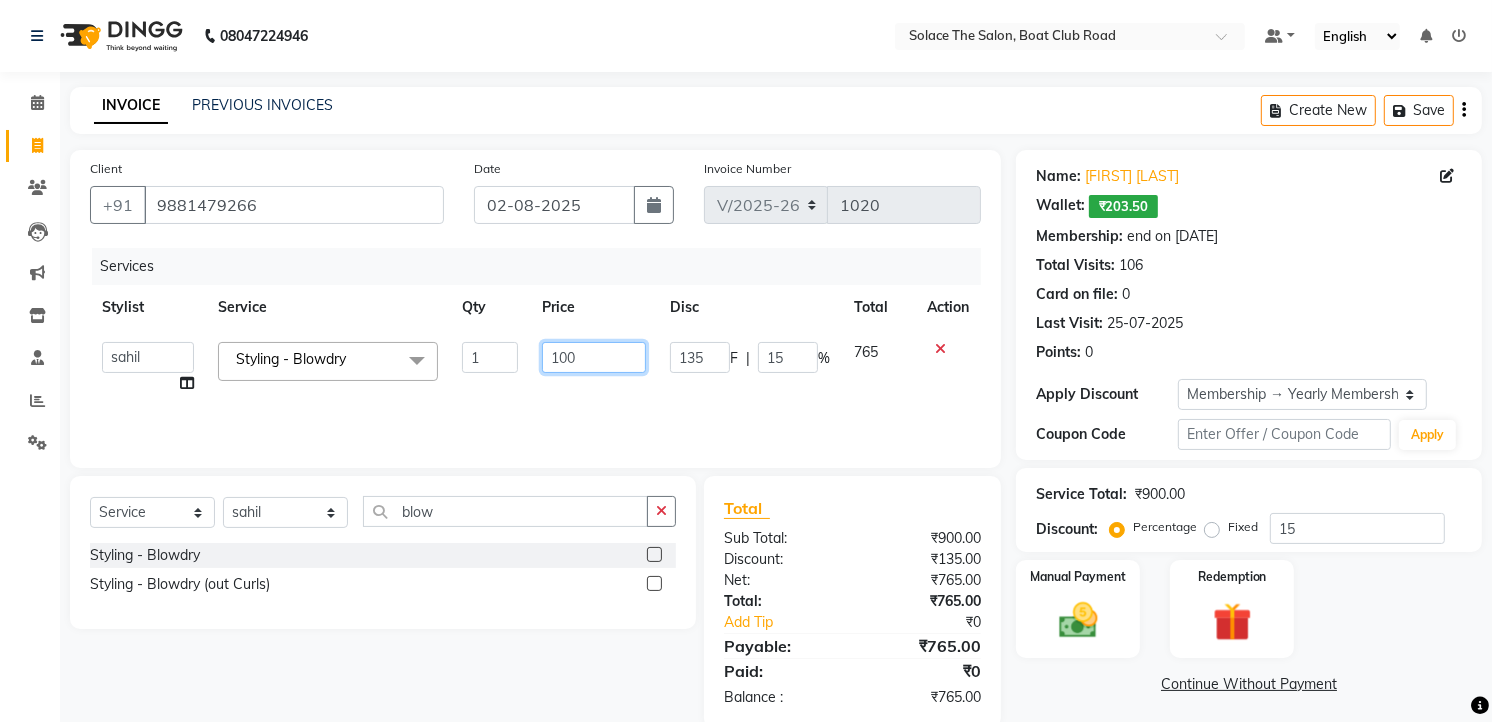type on "1000" 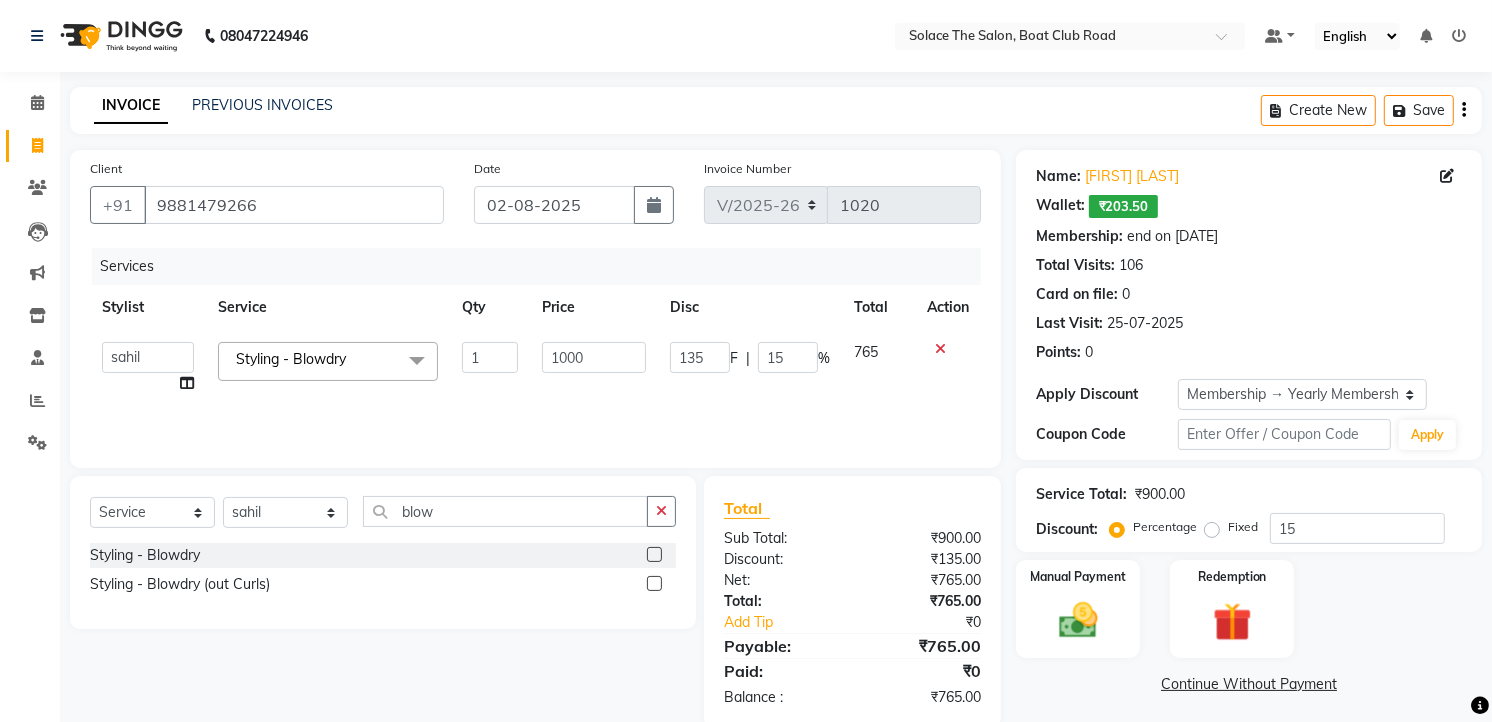 click on "Services Stylist Service Qty Price Disc Total Action [FIRST] [FIRST] [FIRST] [FIRST] [FIRST] [FIRST] [FIRST] [FIRST] [FIRST] [FIRST] [FIRST] [FIRST] [FIRST] [FIRST] Styling - Blowdry x Normal Nail Polish (Hand & Legs) Nail Basic - Nail Filling & Cutting Nail Refilling Normal Nail Polish ( Hand) Normal Nail Polish ( Leg) Hand Hydrating (45 Mins) (Manicure) Hand Ice cream (90 Mins) (Manicure) Foot - Hydrating (45 Mins) (Pedicure) Foot - Icecream (90 Mins) (Pedicure) Foot - Heel Peel ( 60 Min ) (Pedicure) Foot massage AVL Cruise ( Manicure ) AVL Cruise ( Pedicure ) Hand massage Tata Tan Watermelon ( Pedicure ) Tata Tan Watermelon ( Manicure ) Tata Tan Vanilla Macademia ( pedicure ) vedic pedicure vedic manicure Face Waxing -(Honey) Under Arms Waxing (Honey) Full Arms Waxing (Honey) Half Arms Waxing (Honey) Full Legs Waxing (Honey) Half Legs Waxing (Honey) Stomach Waxing (Honey) Full Front Waxing (Honey) Full Back Waxing (Honey) Half Back Waxing (Honey) Butts Waxing (Honey) 1" 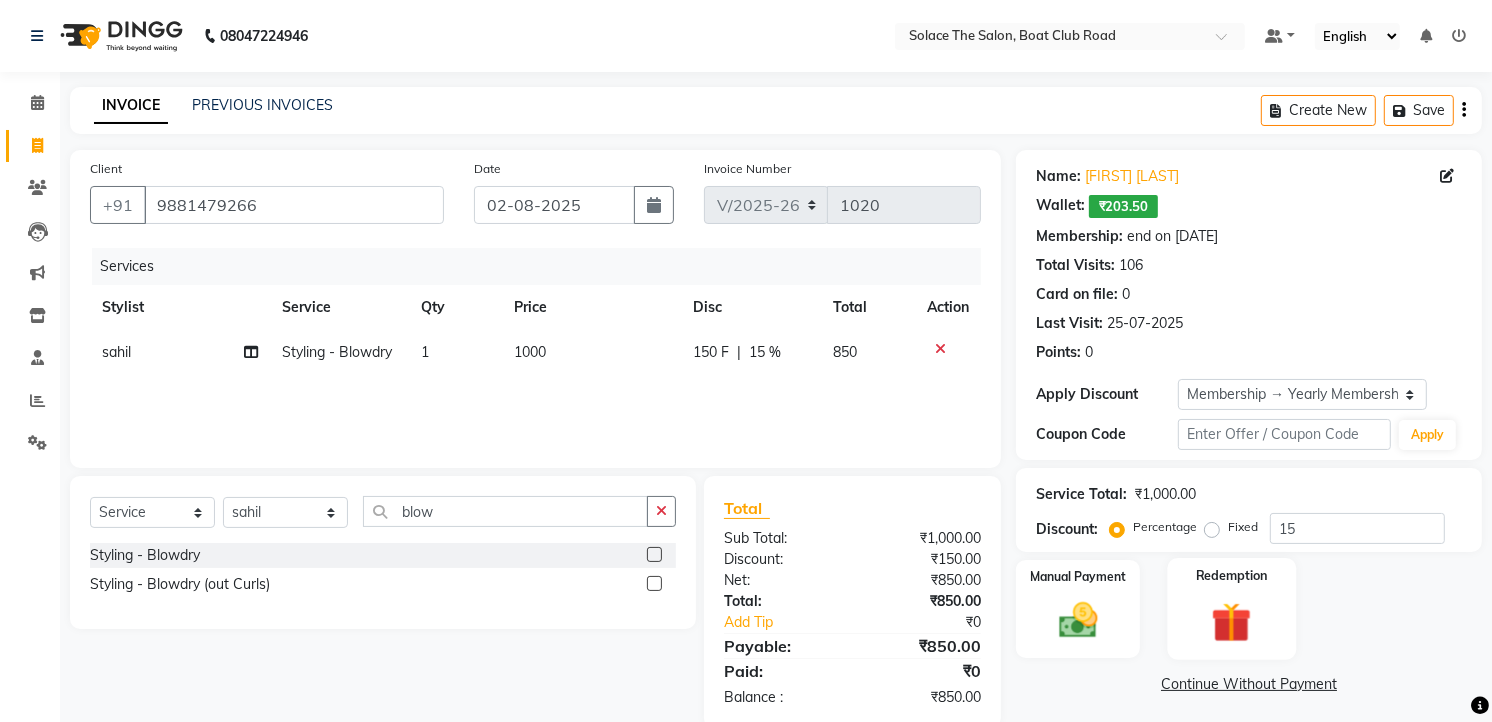 scroll, scrollTop: 36, scrollLeft: 0, axis: vertical 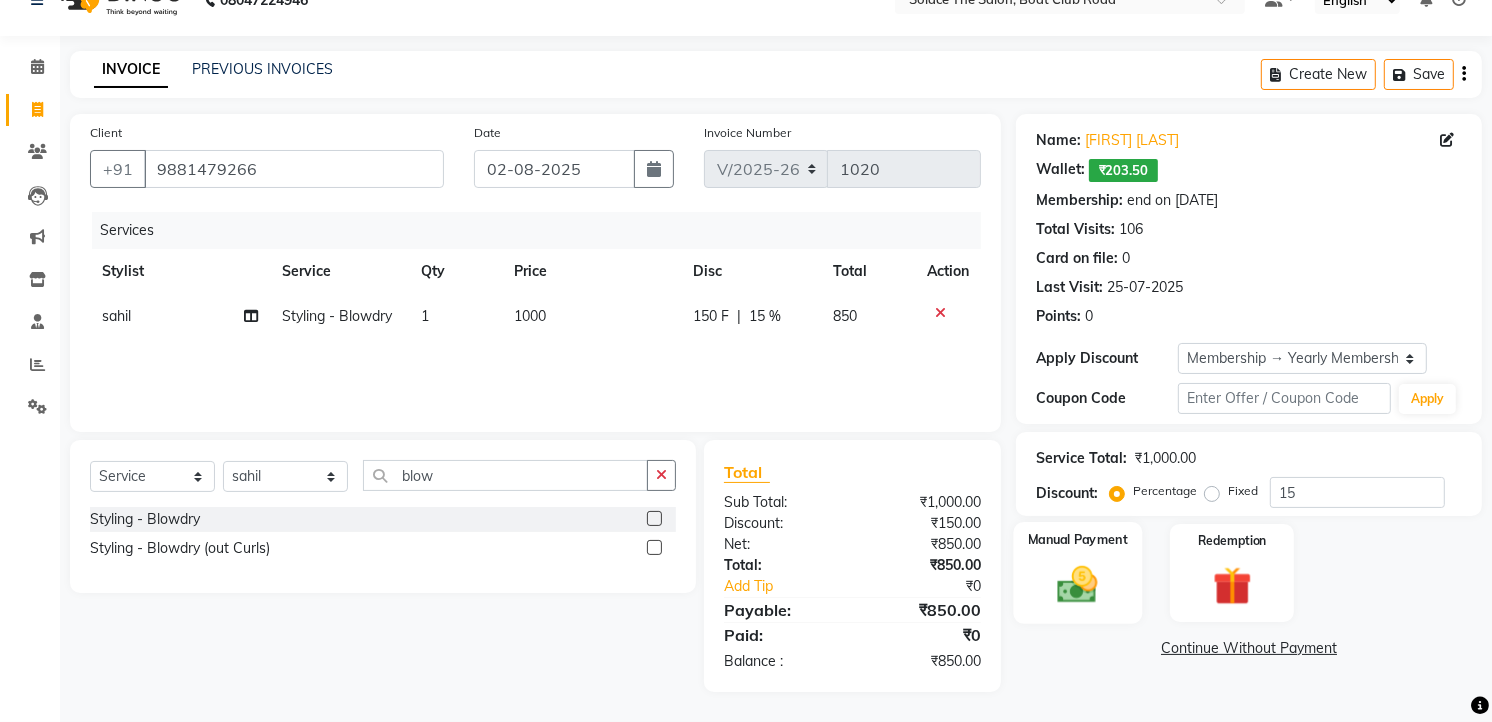 click 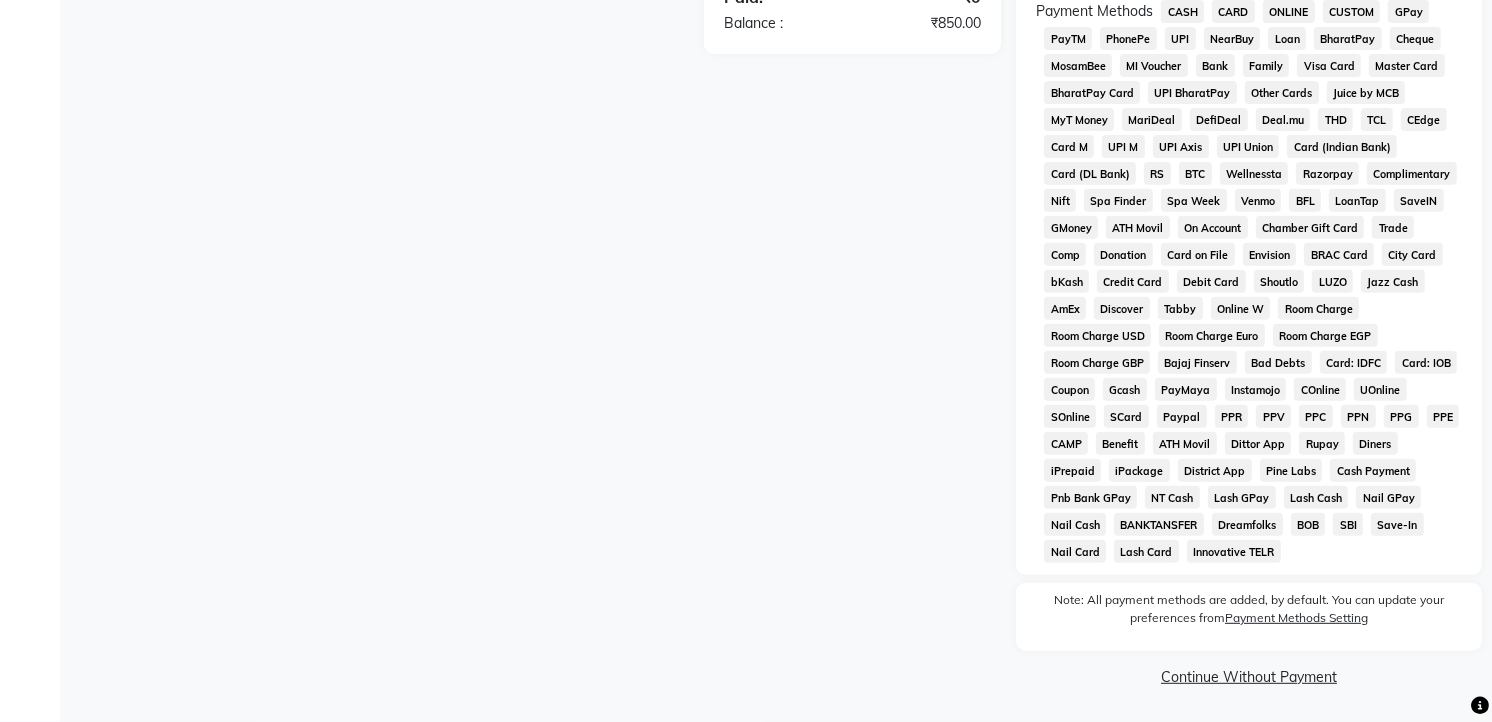 scroll, scrollTop: 234, scrollLeft: 0, axis: vertical 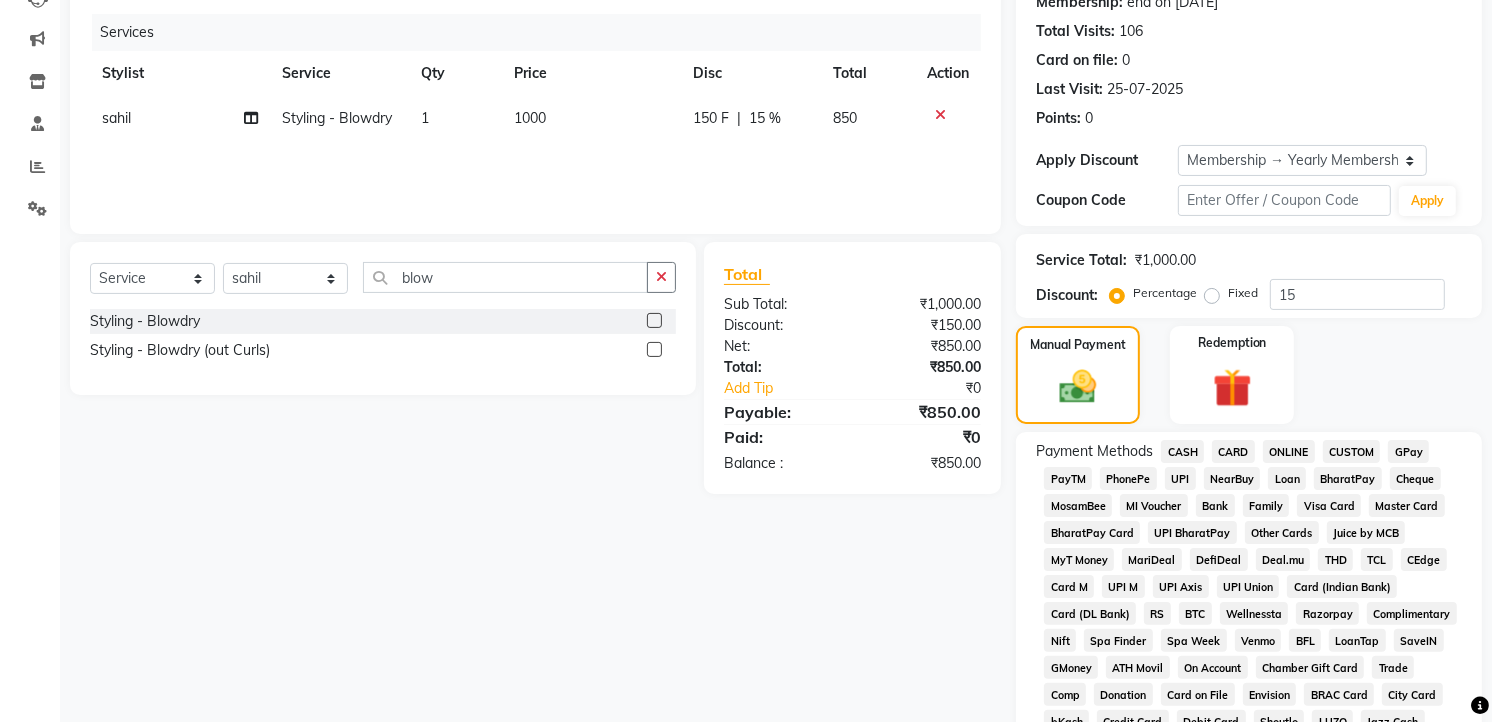 click on "GPay" 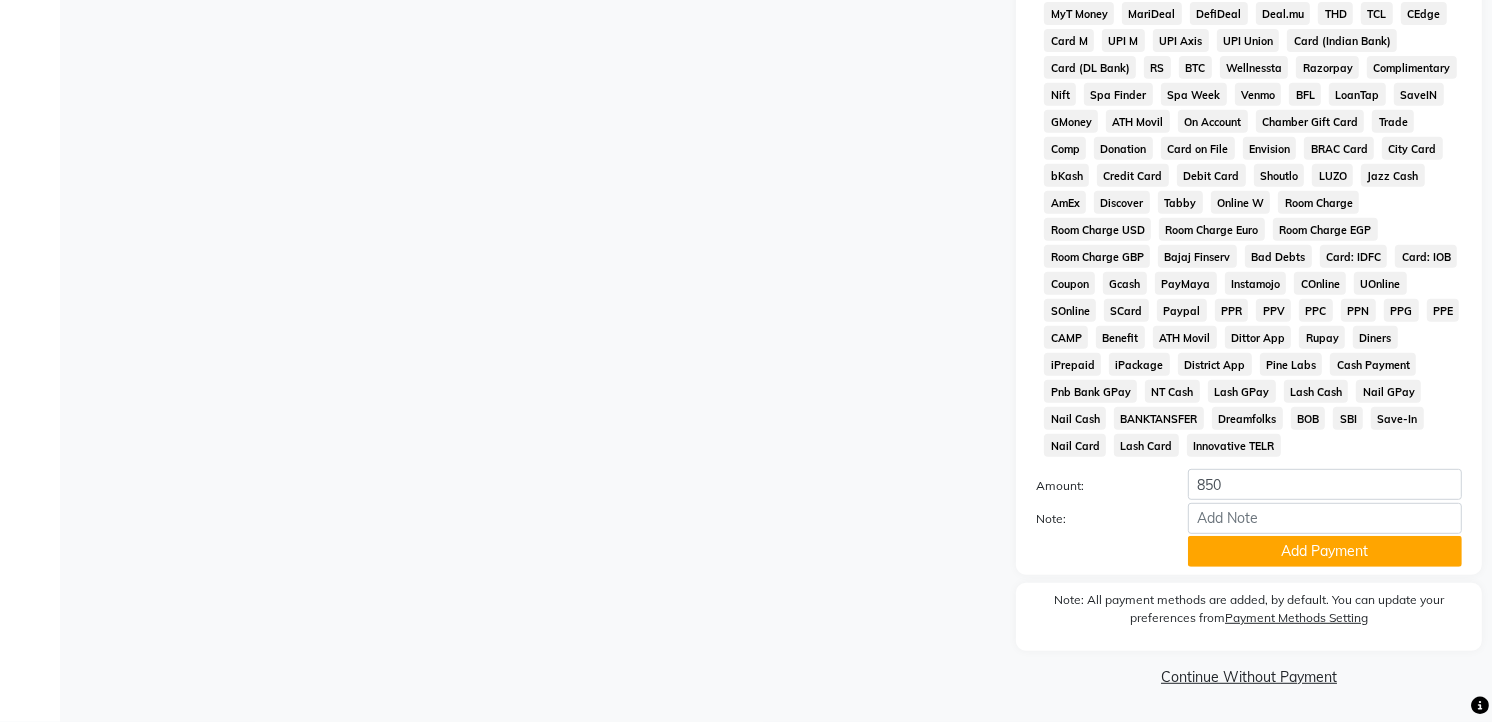 scroll, scrollTop: 785, scrollLeft: 0, axis: vertical 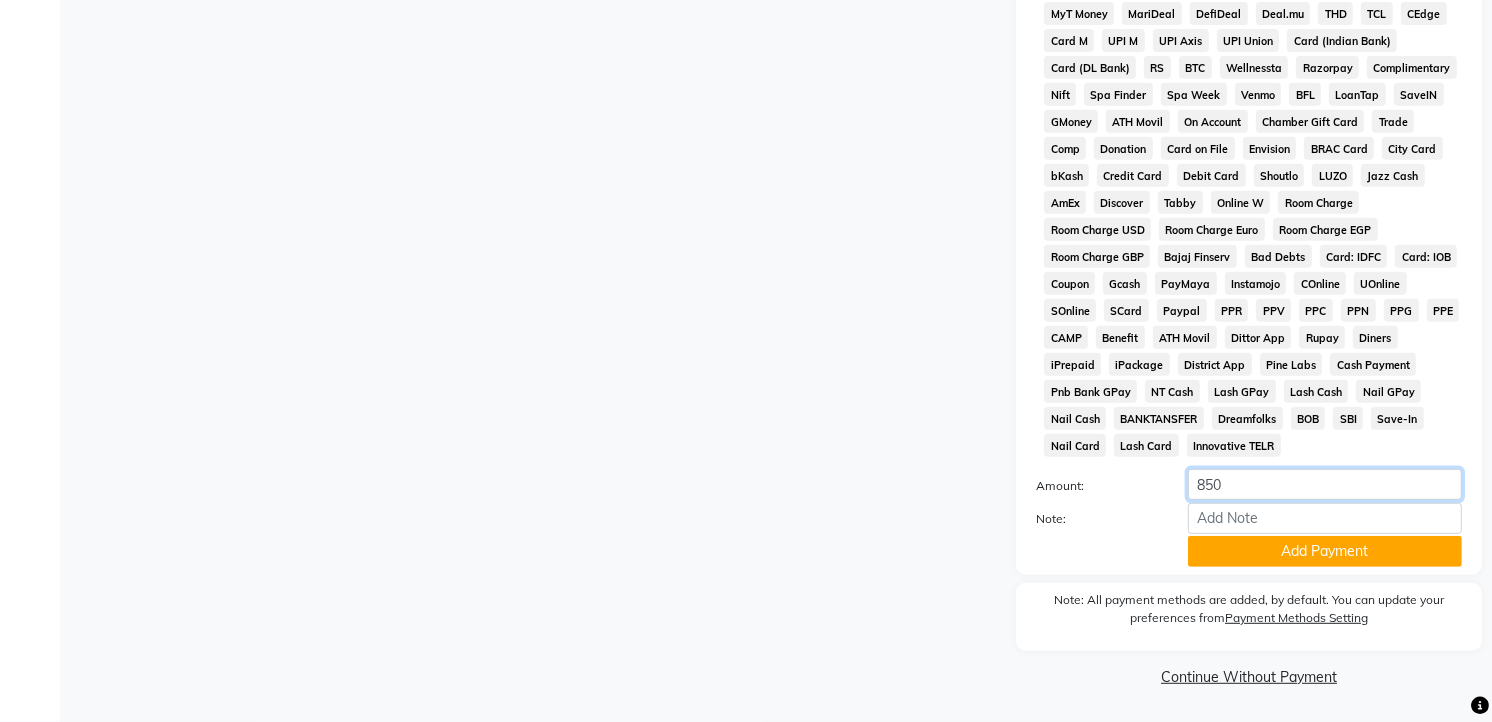 click on "850" 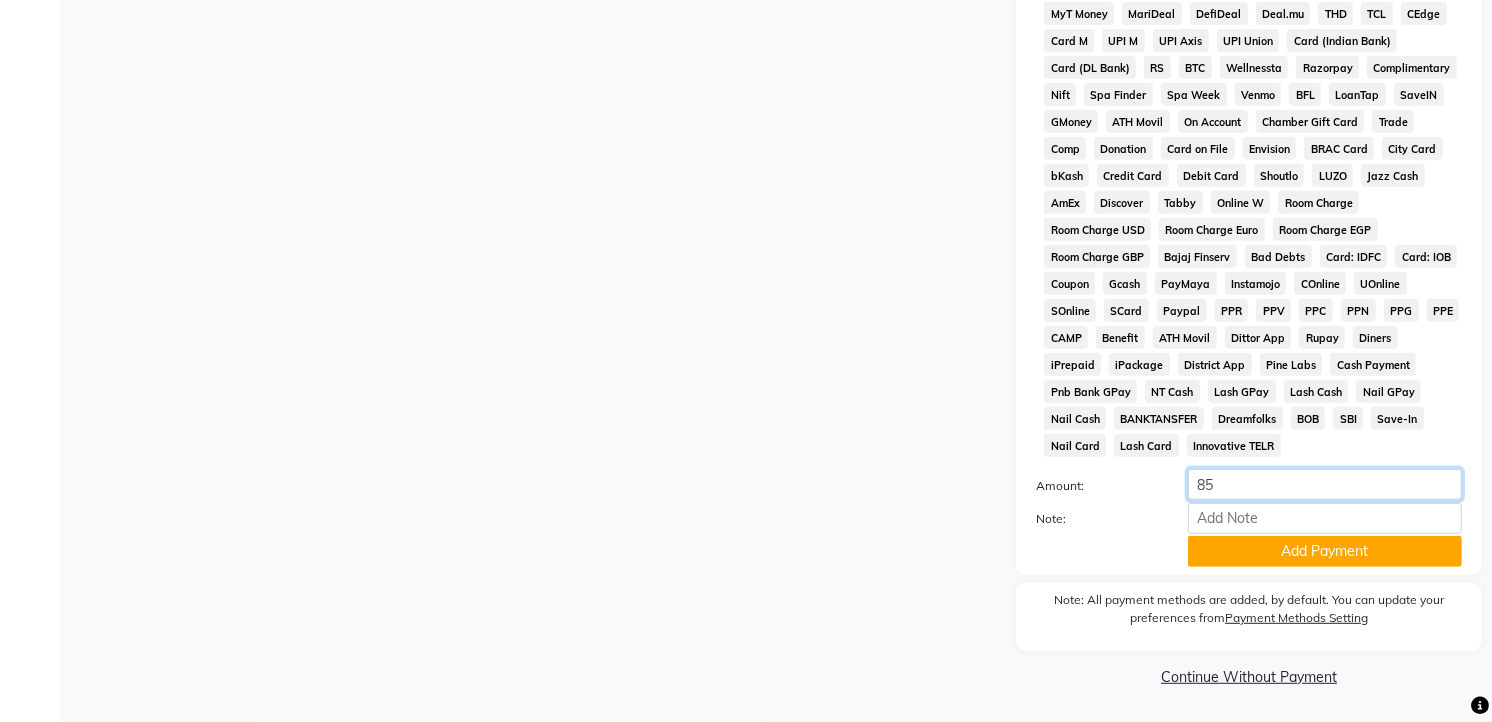 type on "8" 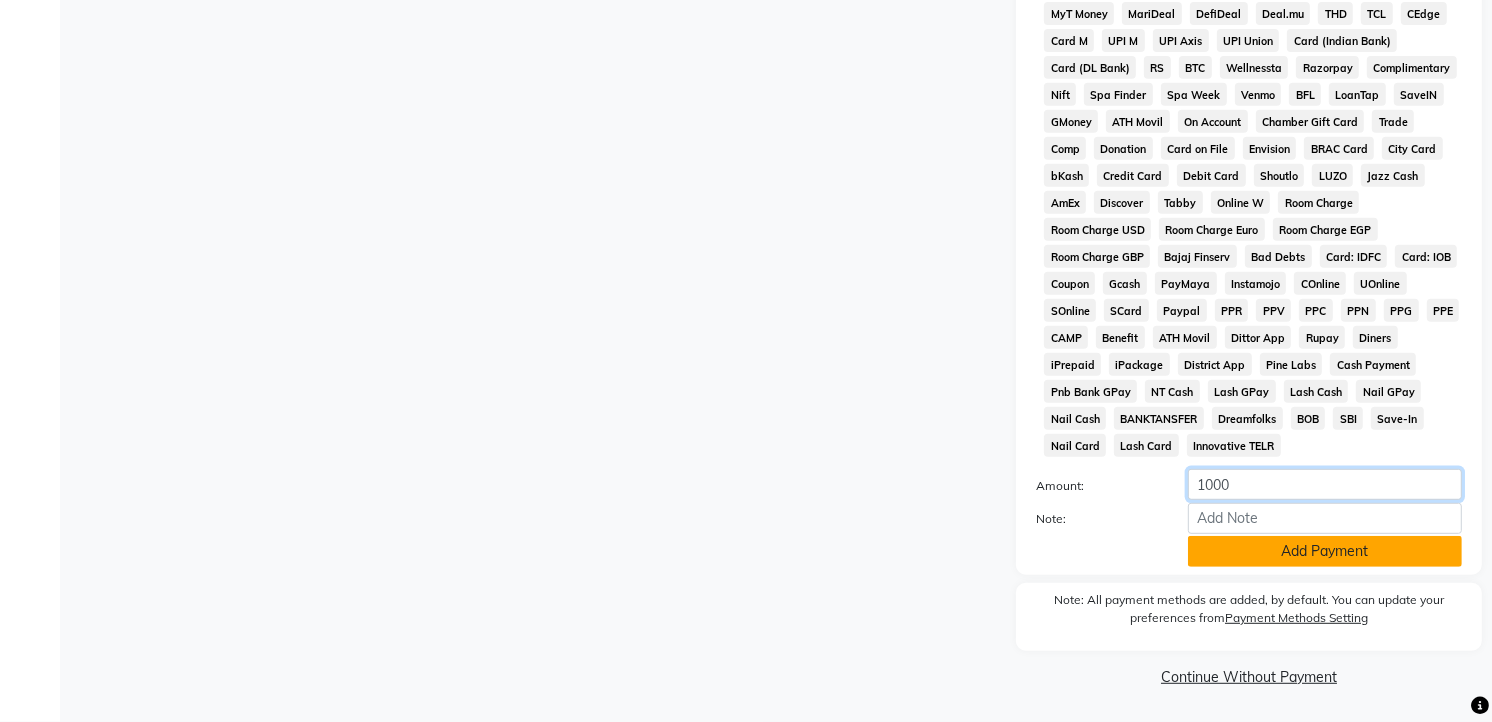 type on "1000" 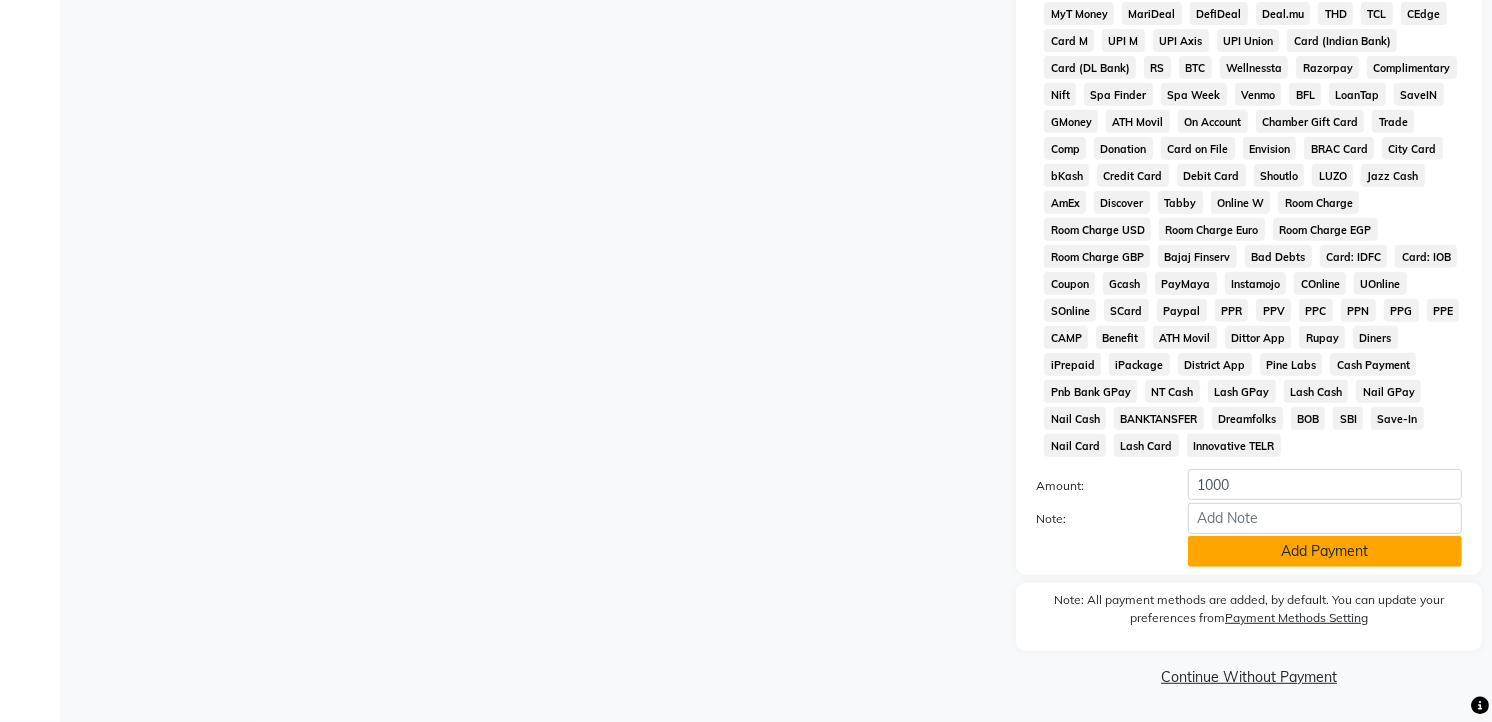click on "Add Payment" 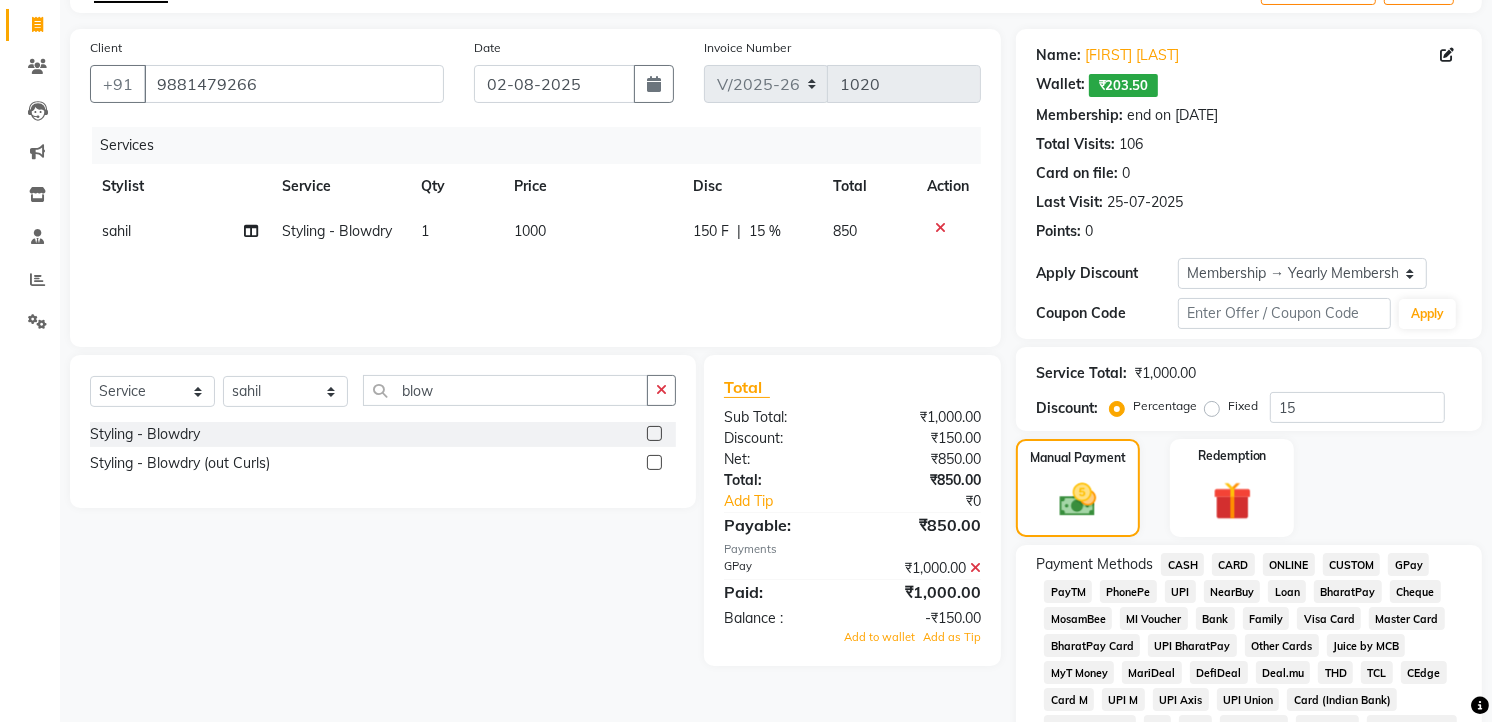 scroll, scrollTop: 452, scrollLeft: 0, axis: vertical 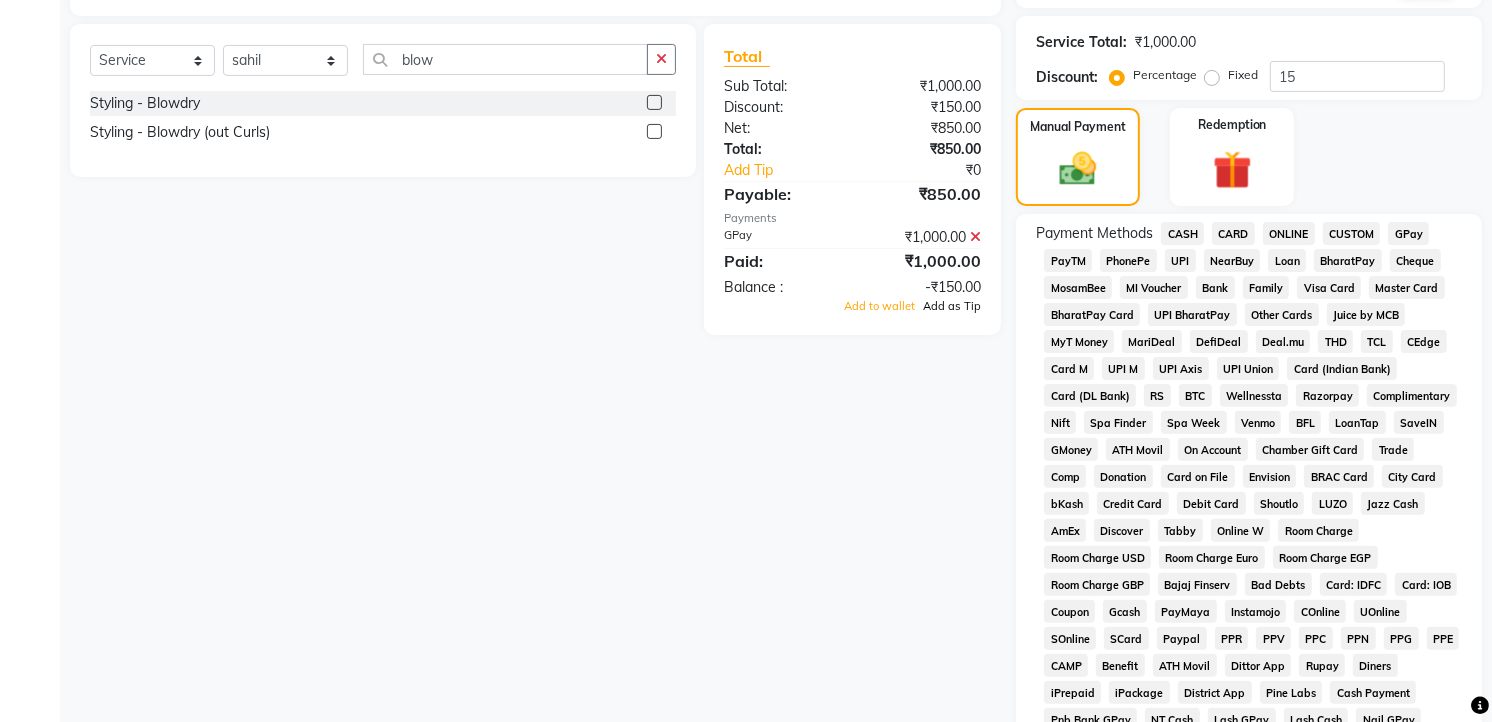 click on "Add as Tip" 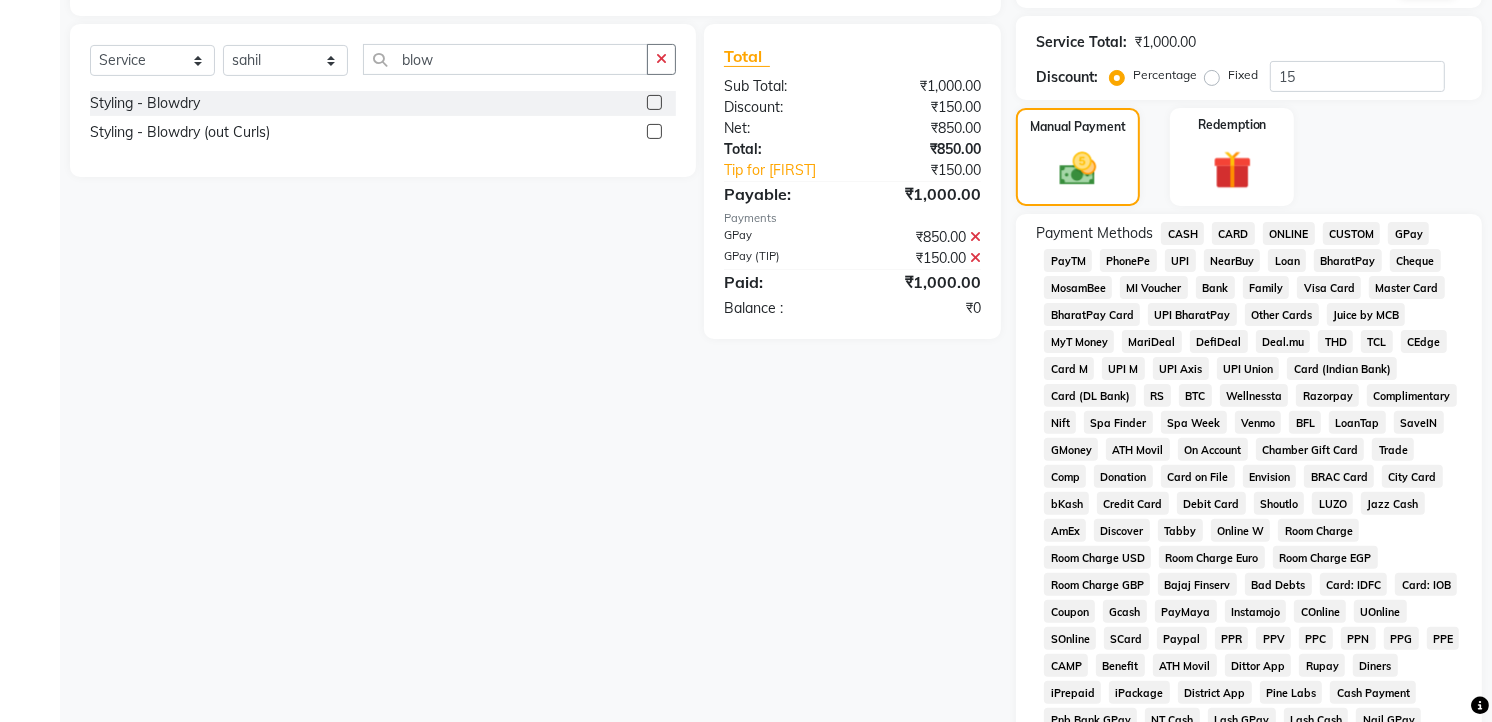 scroll, scrollTop: 792, scrollLeft: 0, axis: vertical 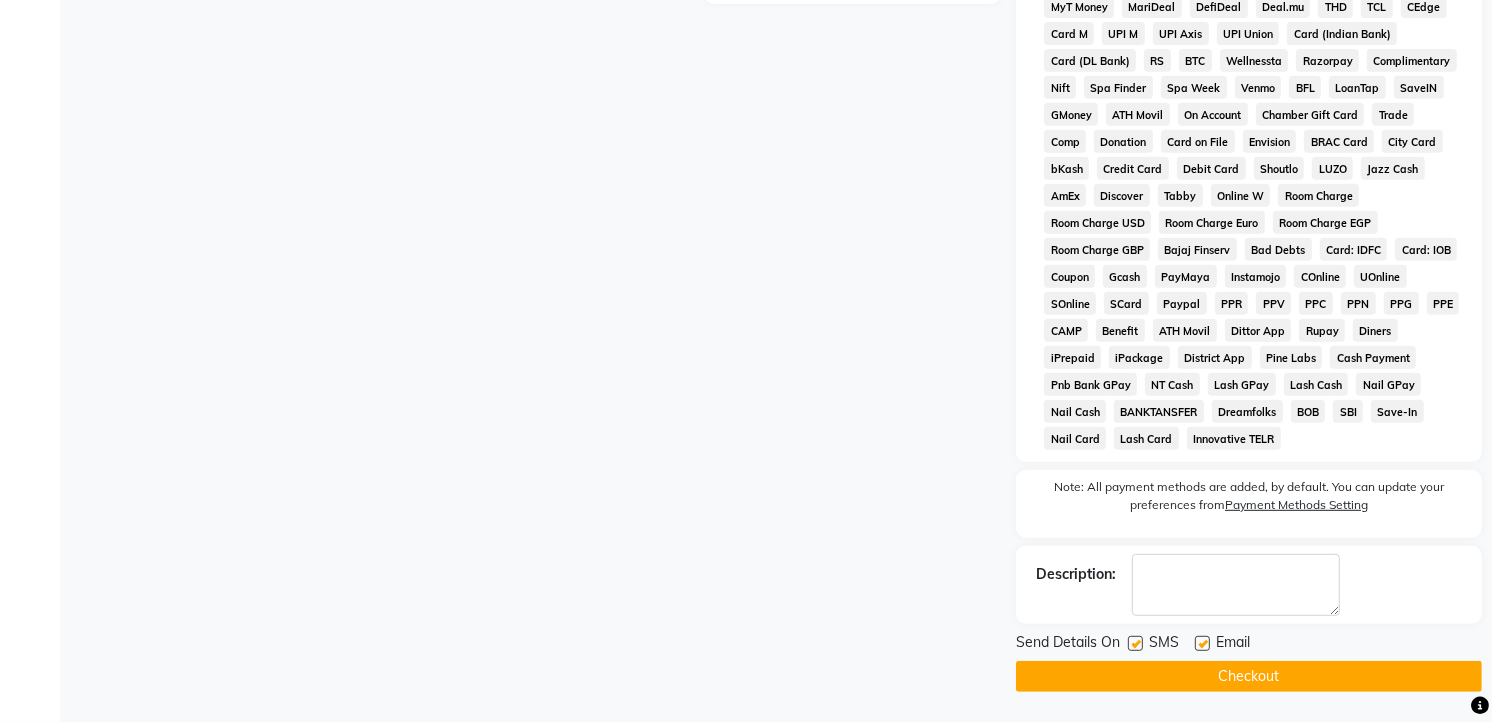 click on "Checkout" 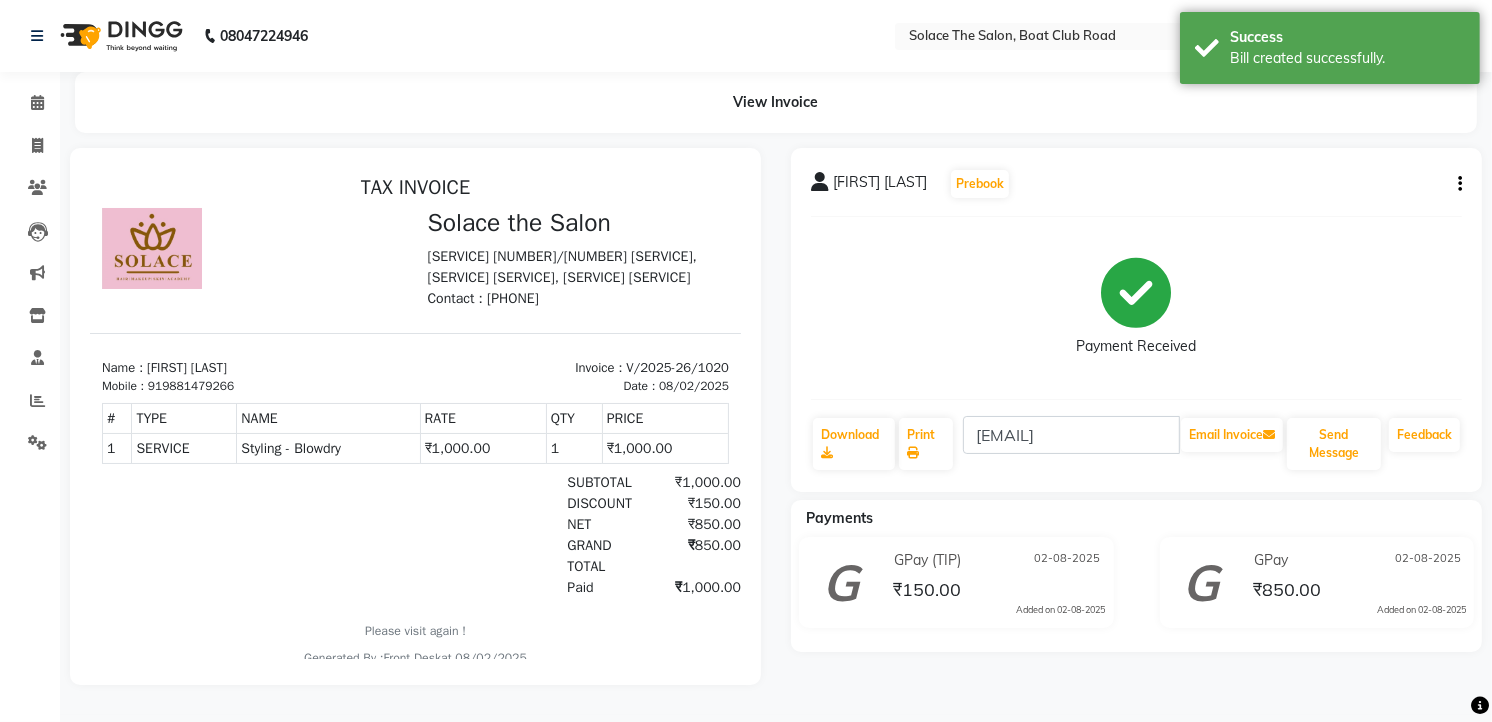 scroll, scrollTop: 0, scrollLeft: 0, axis: both 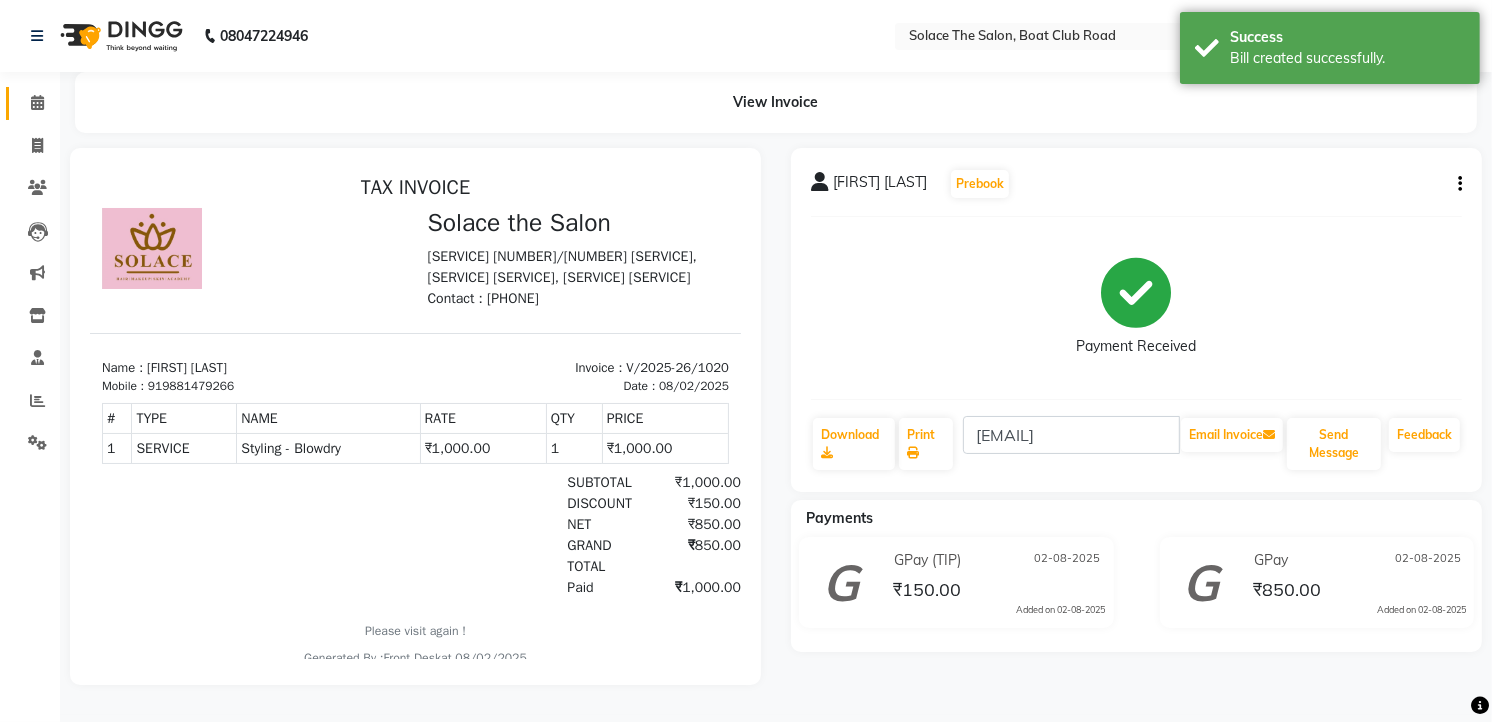 click 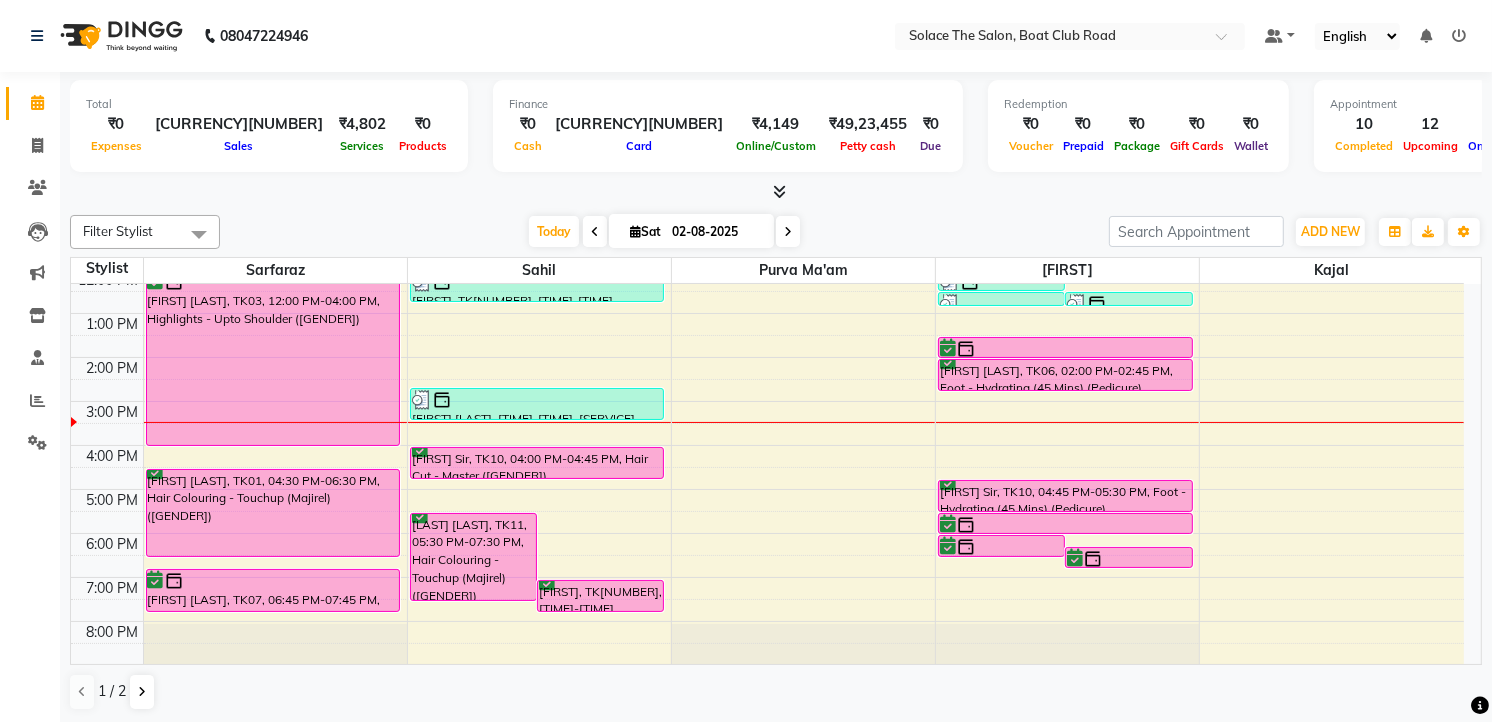 scroll, scrollTop: 237, scrollLeft: 0, axis: vertical 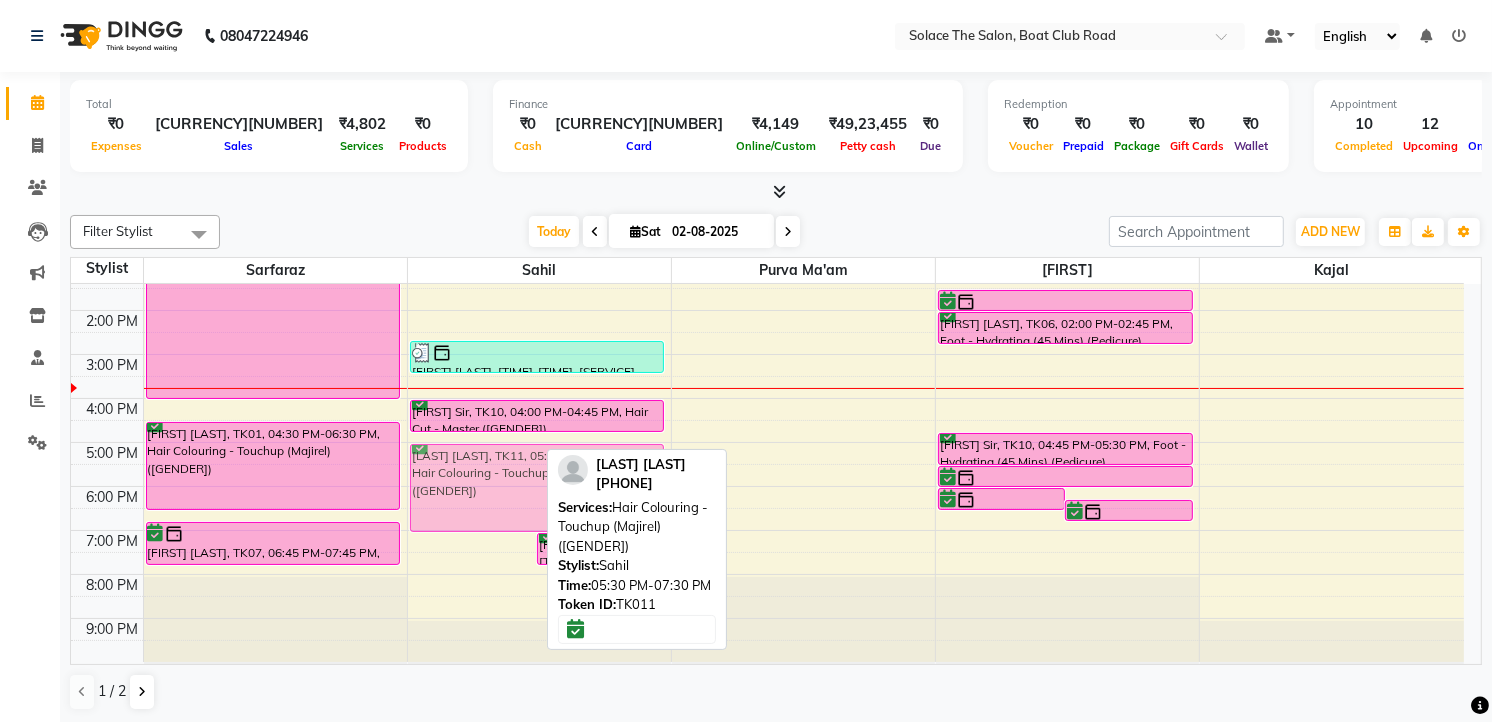 drag, startPoint x: 490, startPoint y: 473, endPoint x: 488, endPoint y: 448, distance: 25.079872 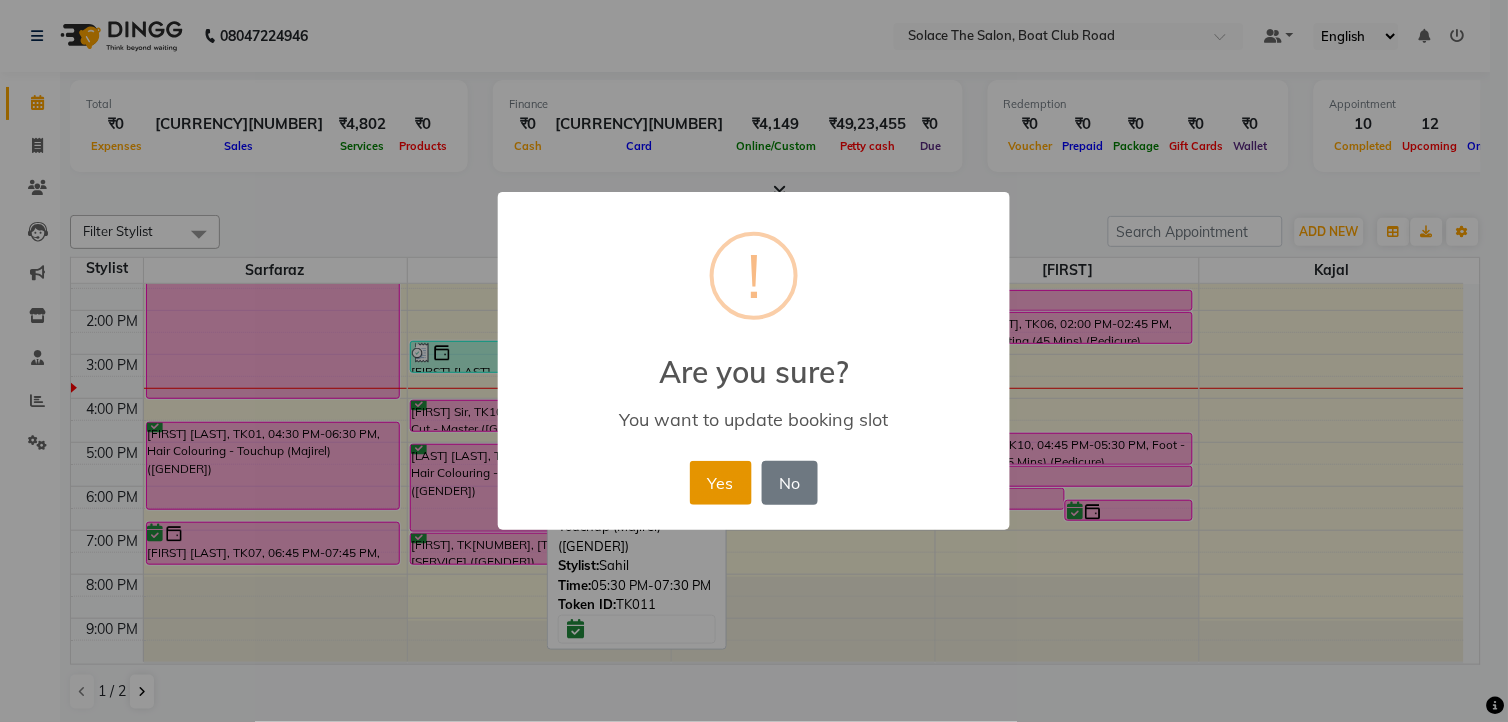 click on "Yes" at bounding box center [720, 483] 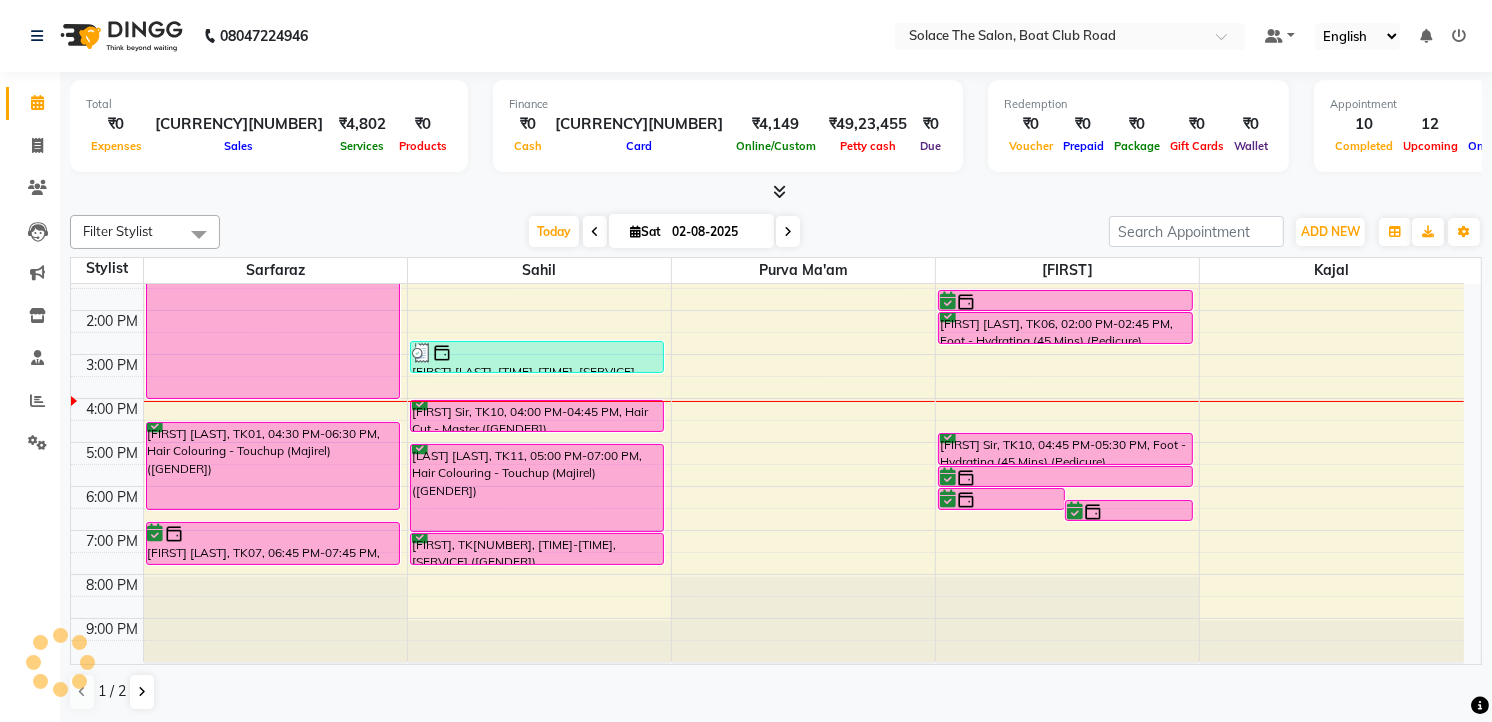 scroll, scrollTop: 1, scrollLeft: 0, axis: vertical 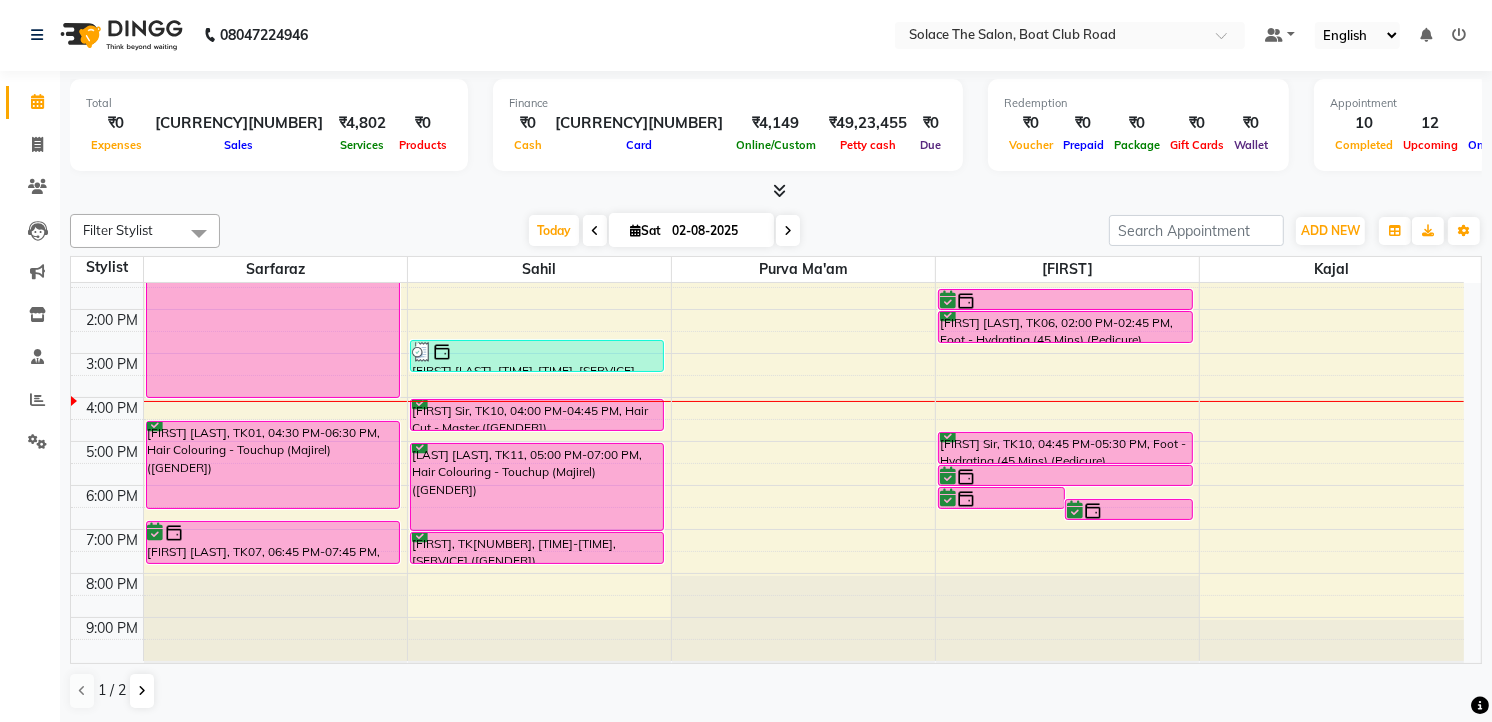 click at bounding box center [788, 231] 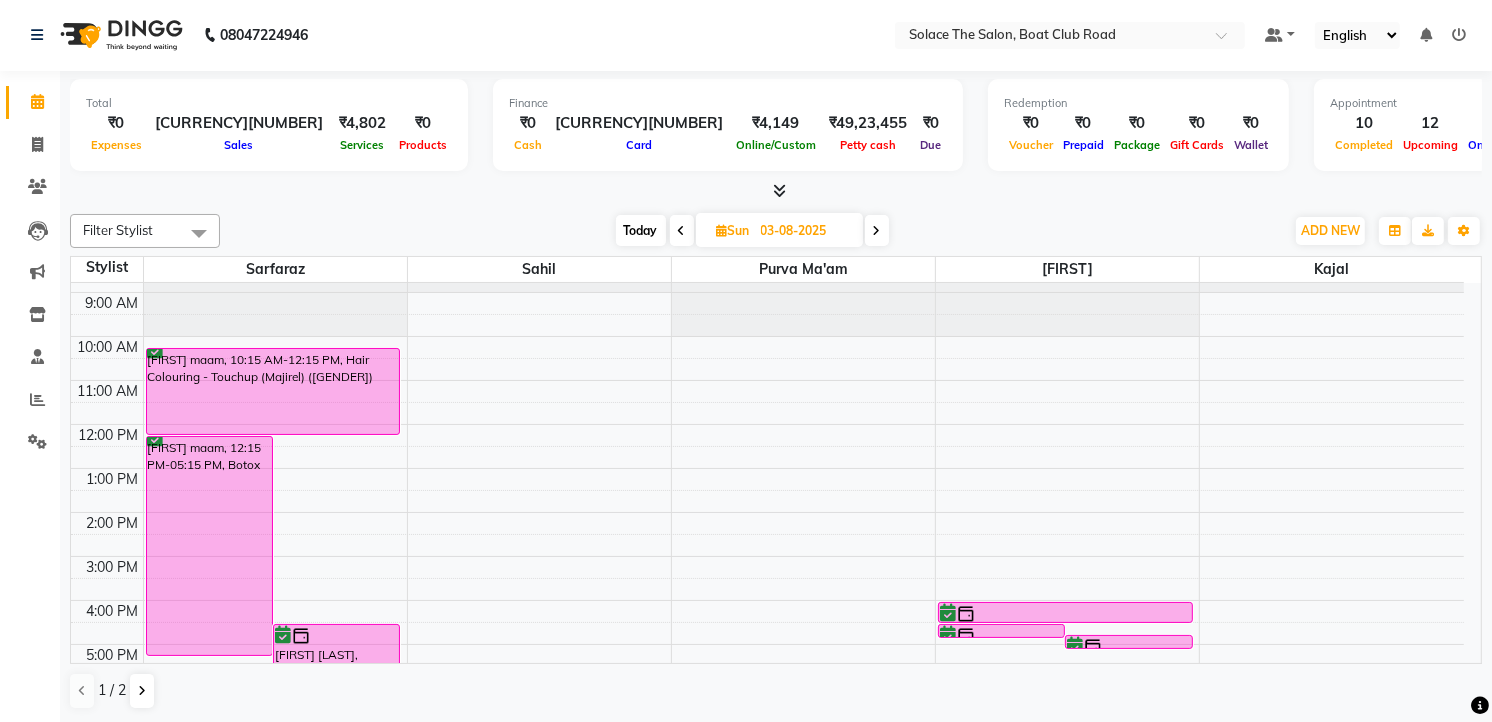scroll, scrollTop: 0, scrollLeft: 0, axis: both 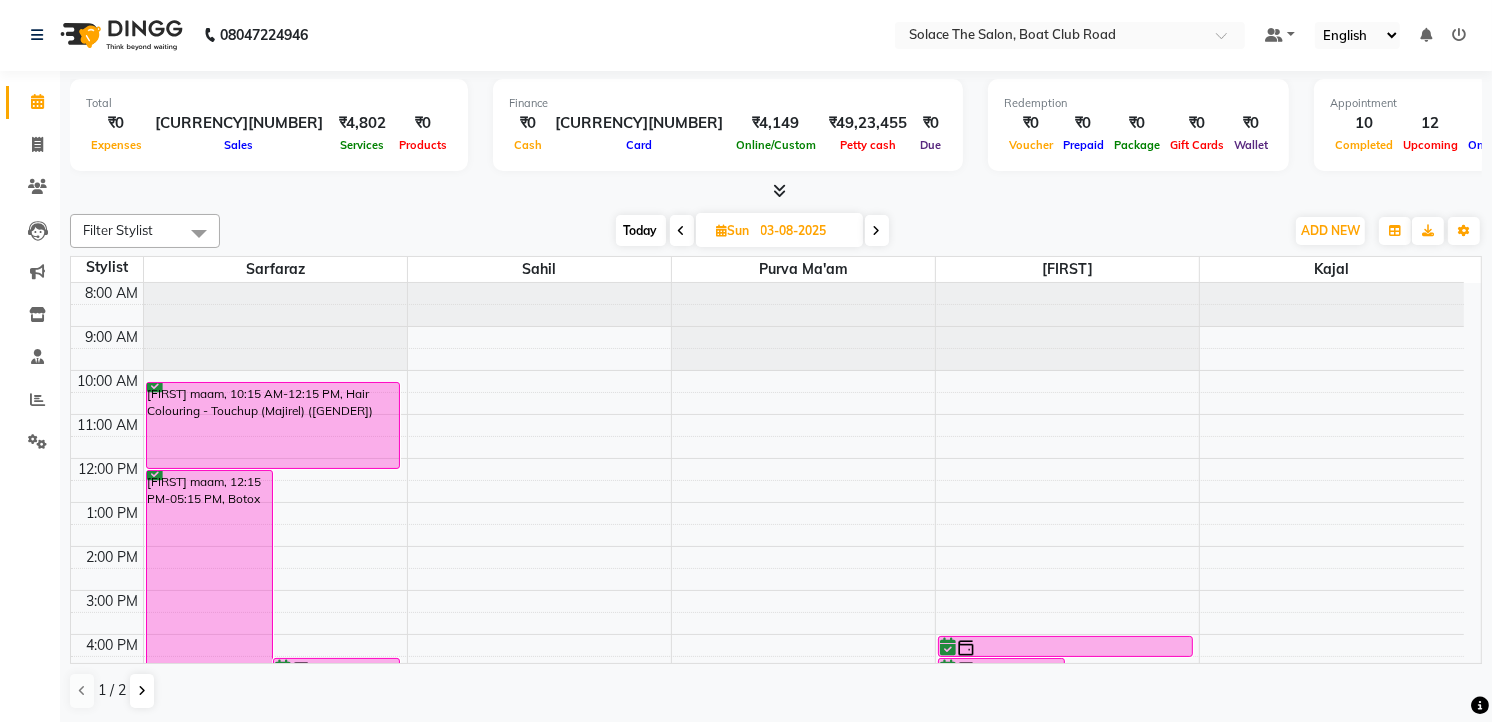 click on "8846571
8:00 AM 9:00 AM 10:00 AM 11:00 AM 12:00 PM 1:00 PM 2:00 PM 3:00 PM 4:00 PM 5:00 PM 6:00 PM 7:00 PM 8:00 PM 9:00 PM     [FIRST] maam, 12:15 PM-05:15 PM, Botox     [FIRST] [LAST], 04:30 PM-06:30 PM, Hair Colouring - Touchup (Inoa) ([GENDER])     [FIRST] maam, 10:15 AM-12:15 PM, Hair Colouring - Touchup (Majirel) ([GENDER])     [FIRST] [LAST], 04:30 PM-04:45 PM, Threading - Eyebrows     [FIRST] [LAST], 04:45 PM-05:00 PM, Threading-Upper Lips     [FIRST] [LAST], 04:00 PM-04:30 PM,  Face (Bleach)" at bounding box center (767, 590) 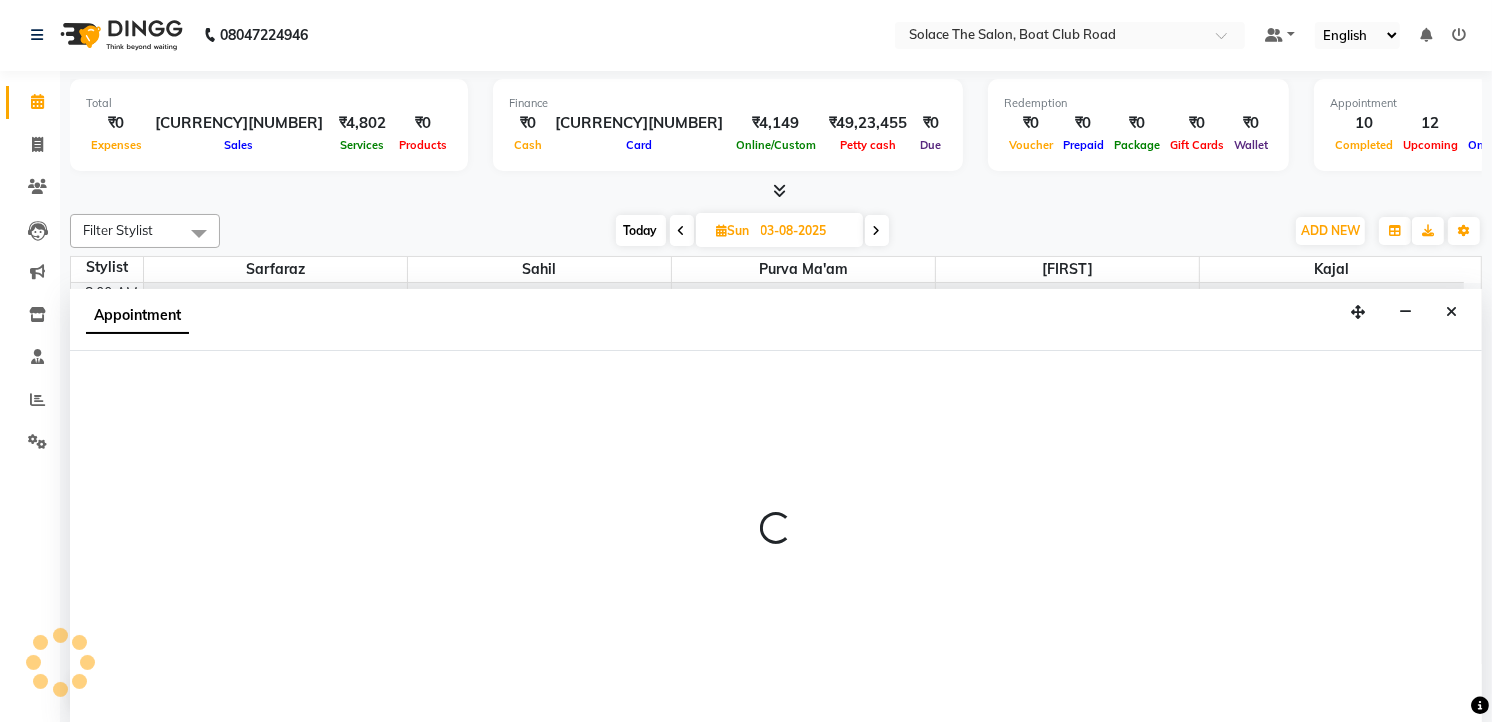select on "9749" 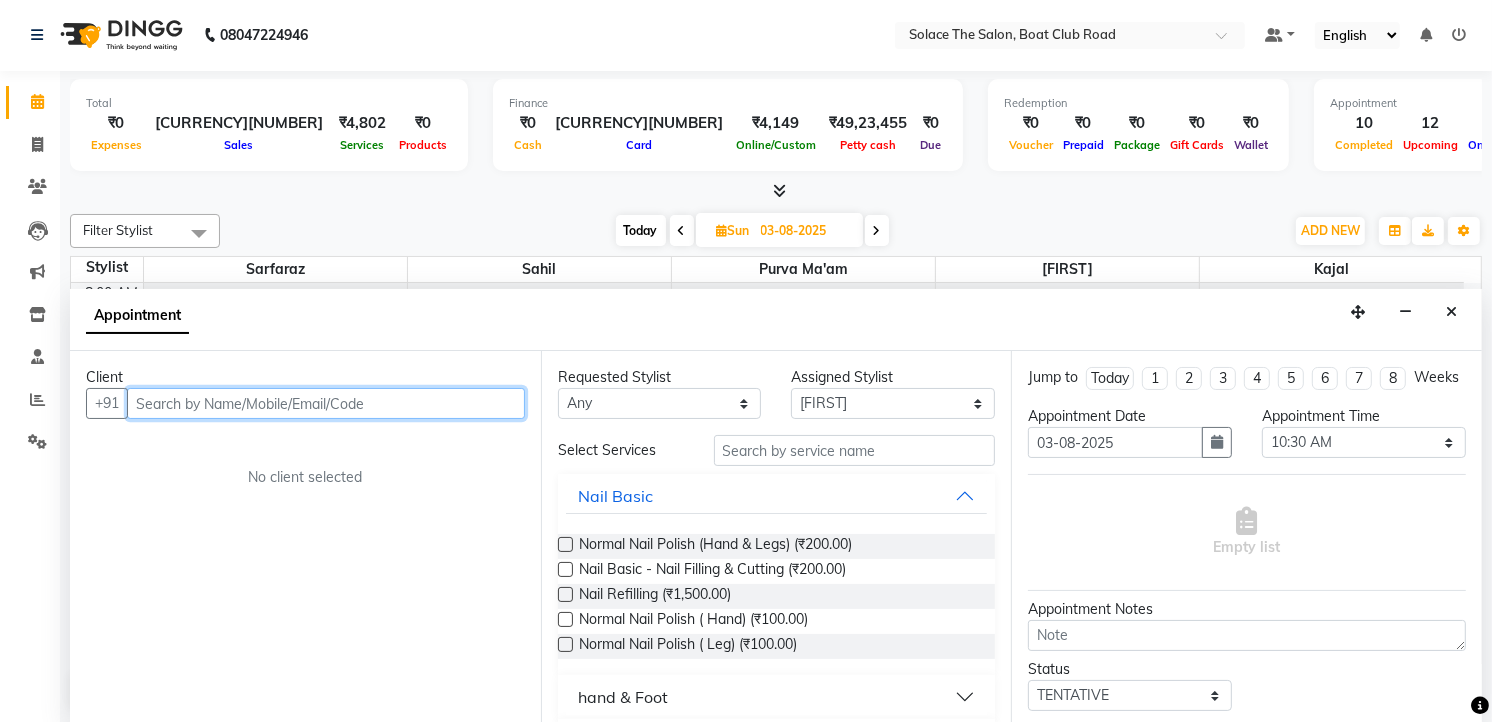 click at bounding box center (326, 403) 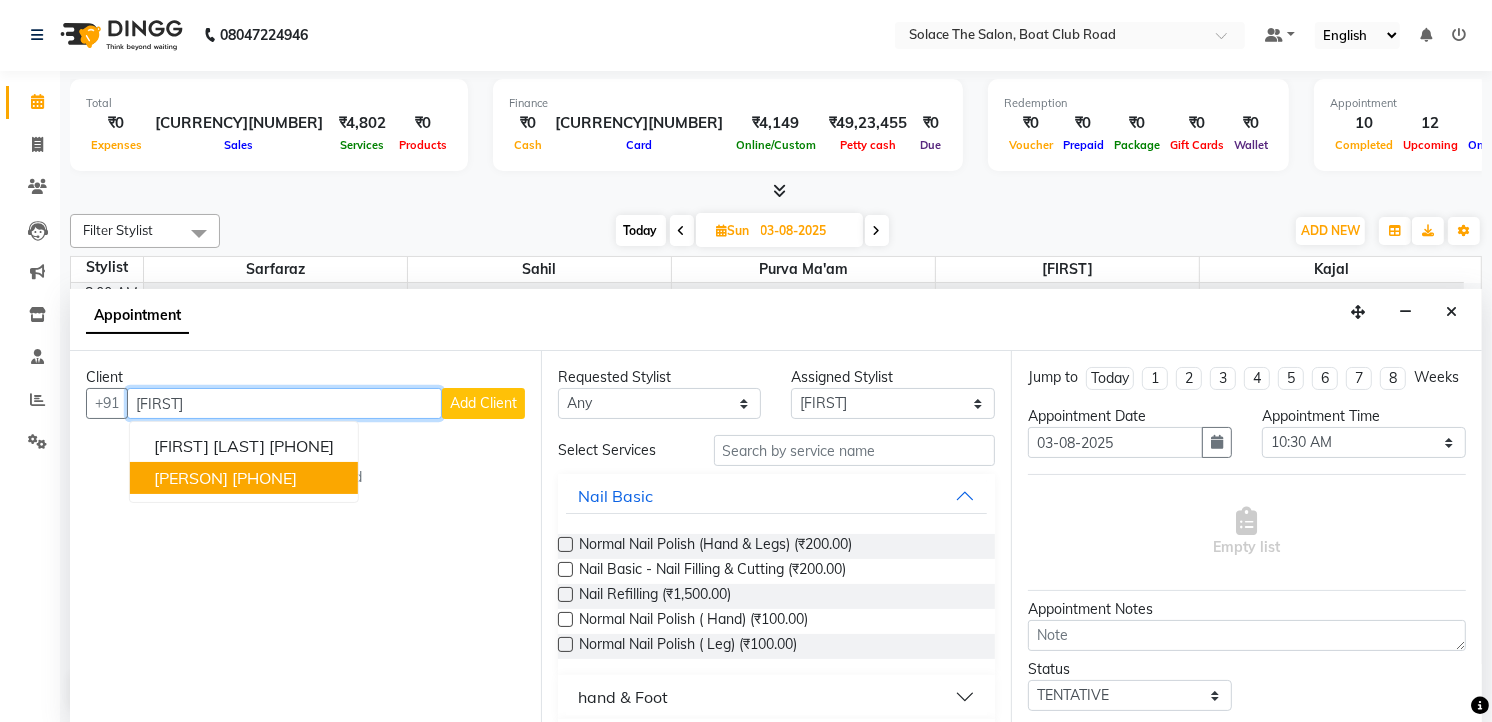 click on "[PHONE]" at bounding box center [264, 478] 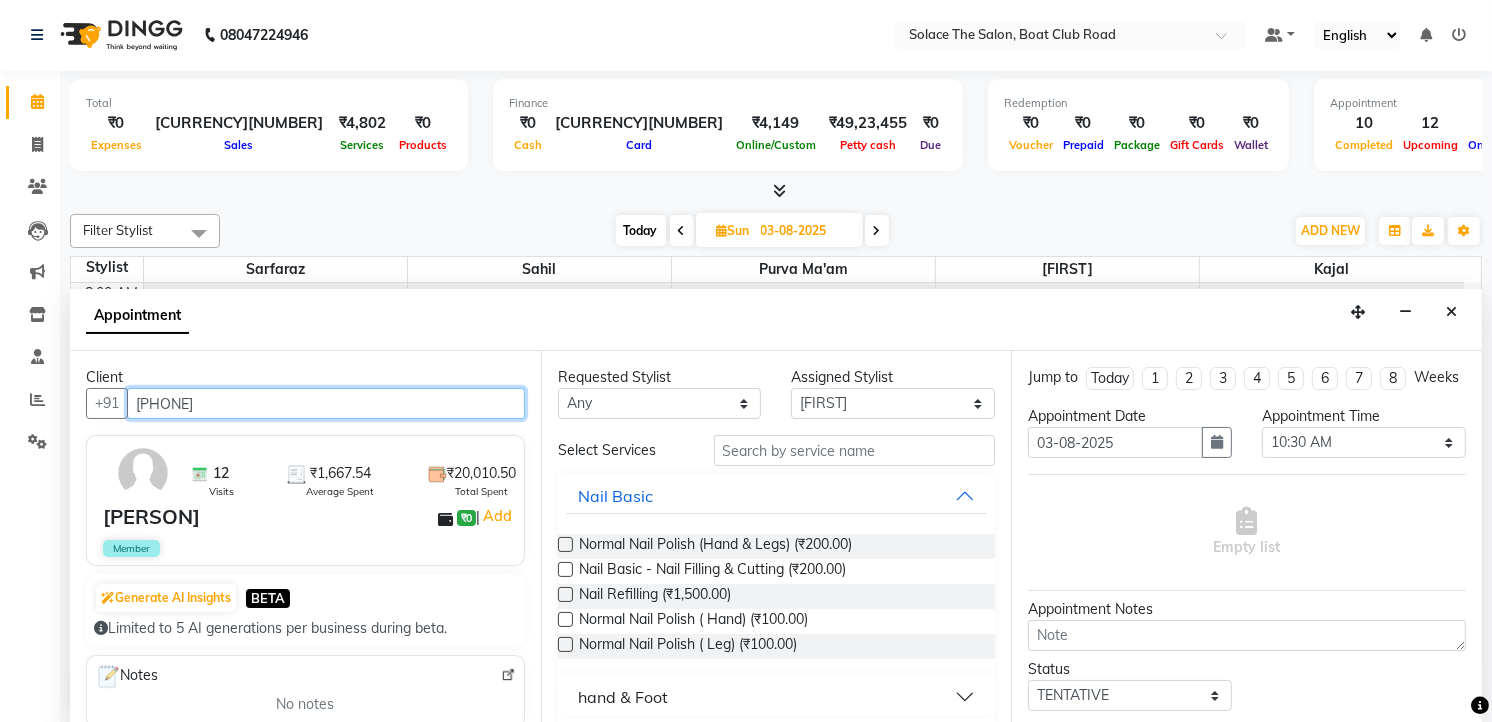 type on "[PHONE]" 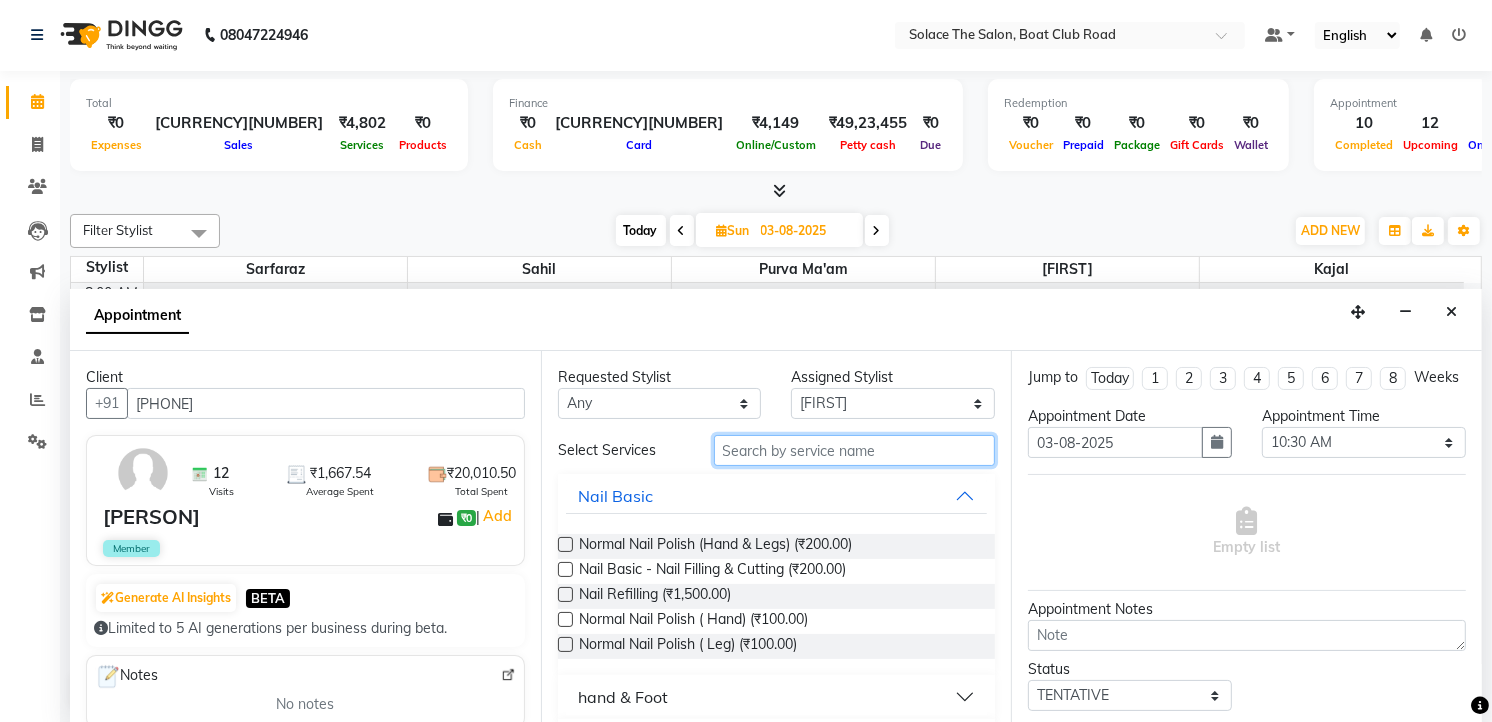 click at bounding box center (855, 450) 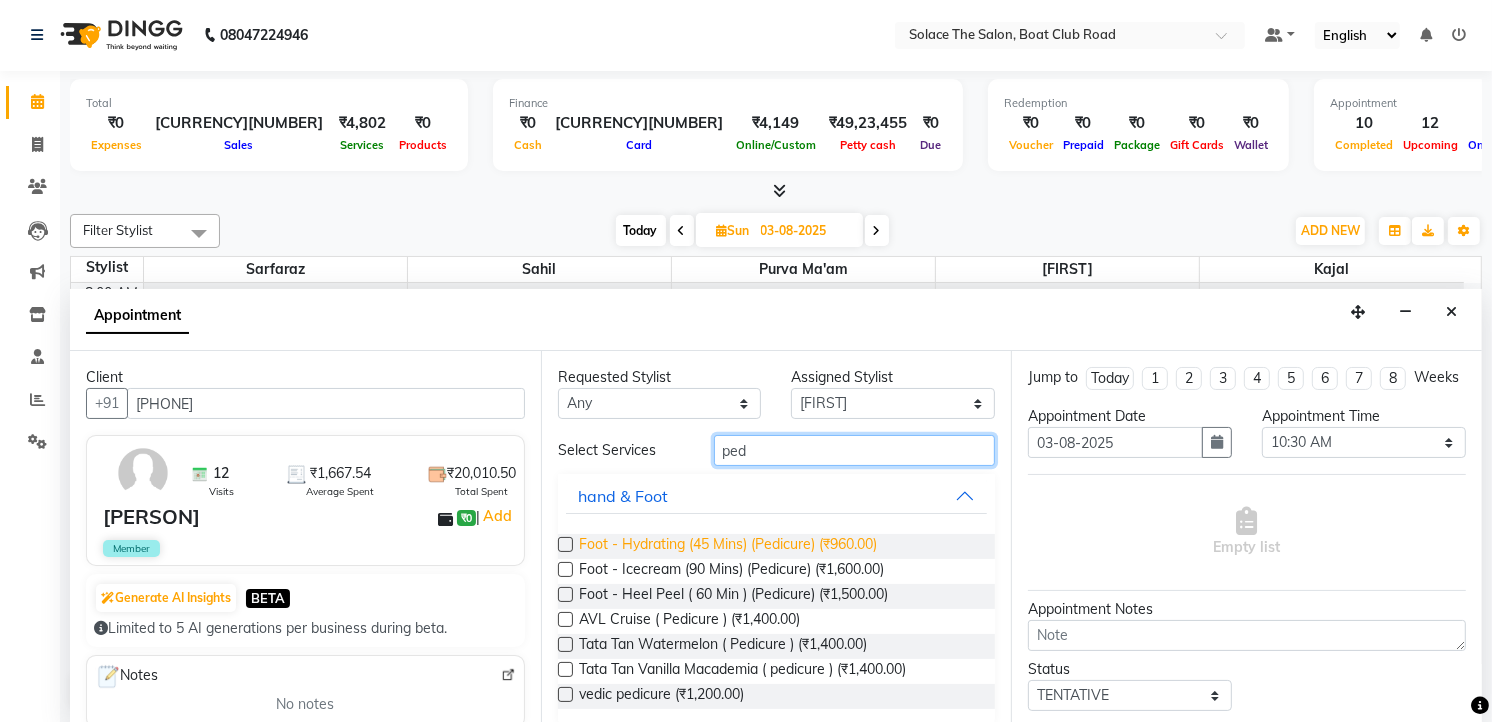 type on "ped" 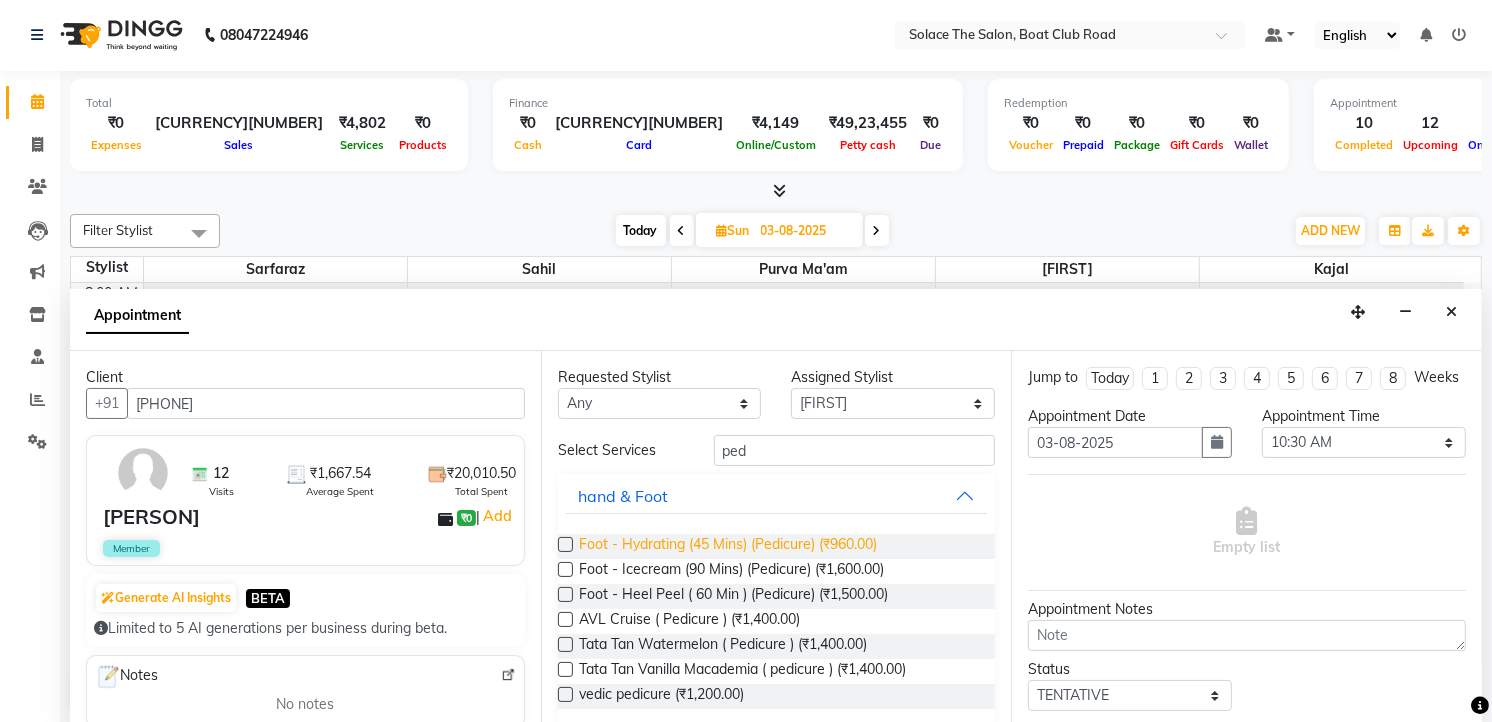 click on "Foot - Hydrating (45 Mins) (Pedicure) (₹960.00)" at bounding box center (728, 546) 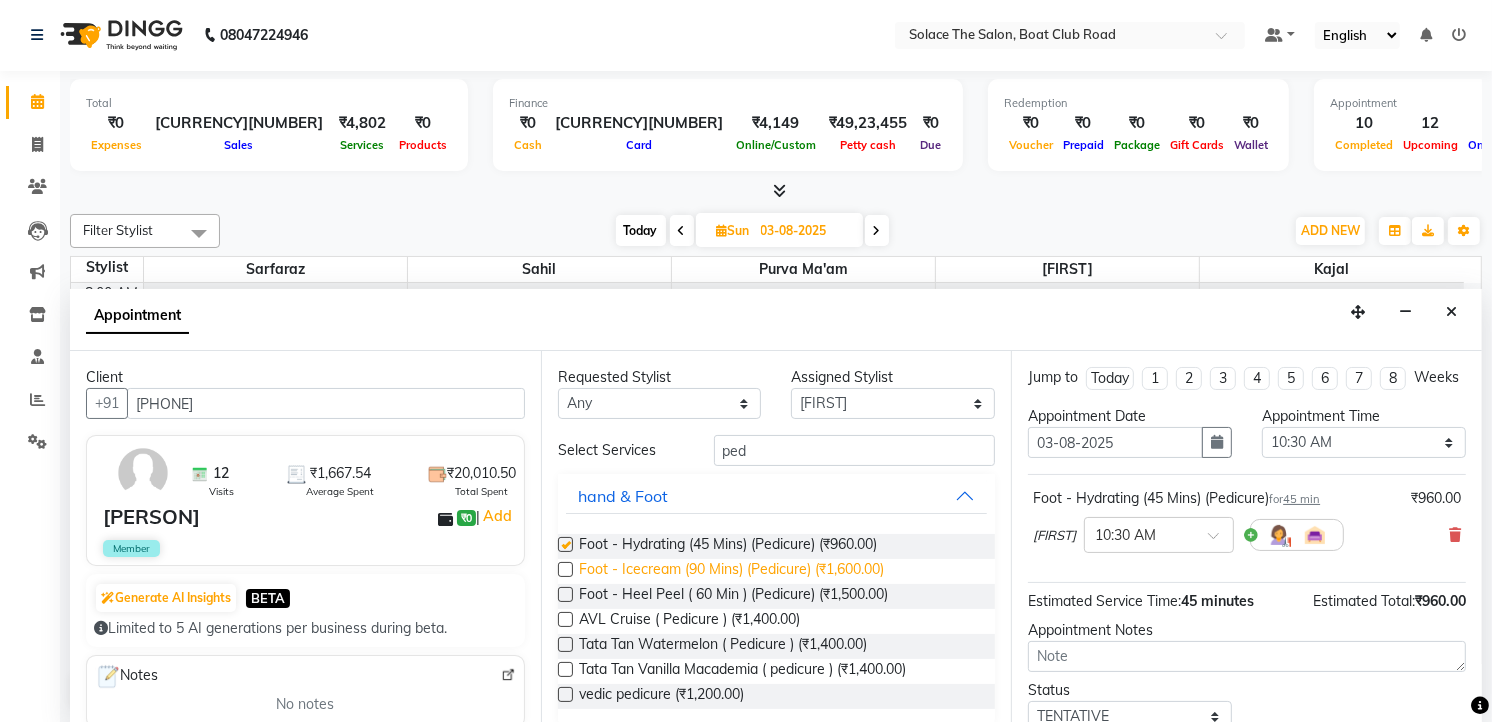 checkbox on "false" 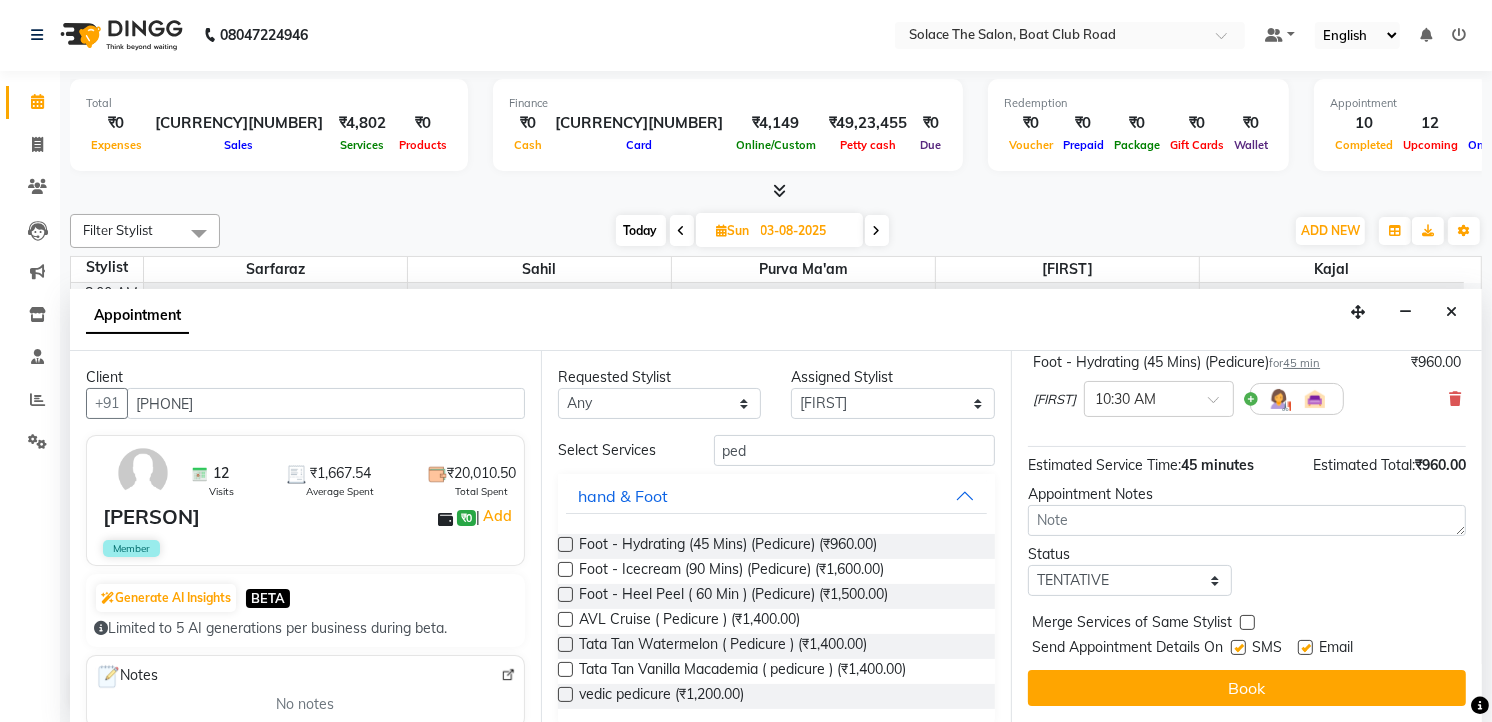 scroll, scrollTop: 154, scrollLeft: 0, axis: vertical 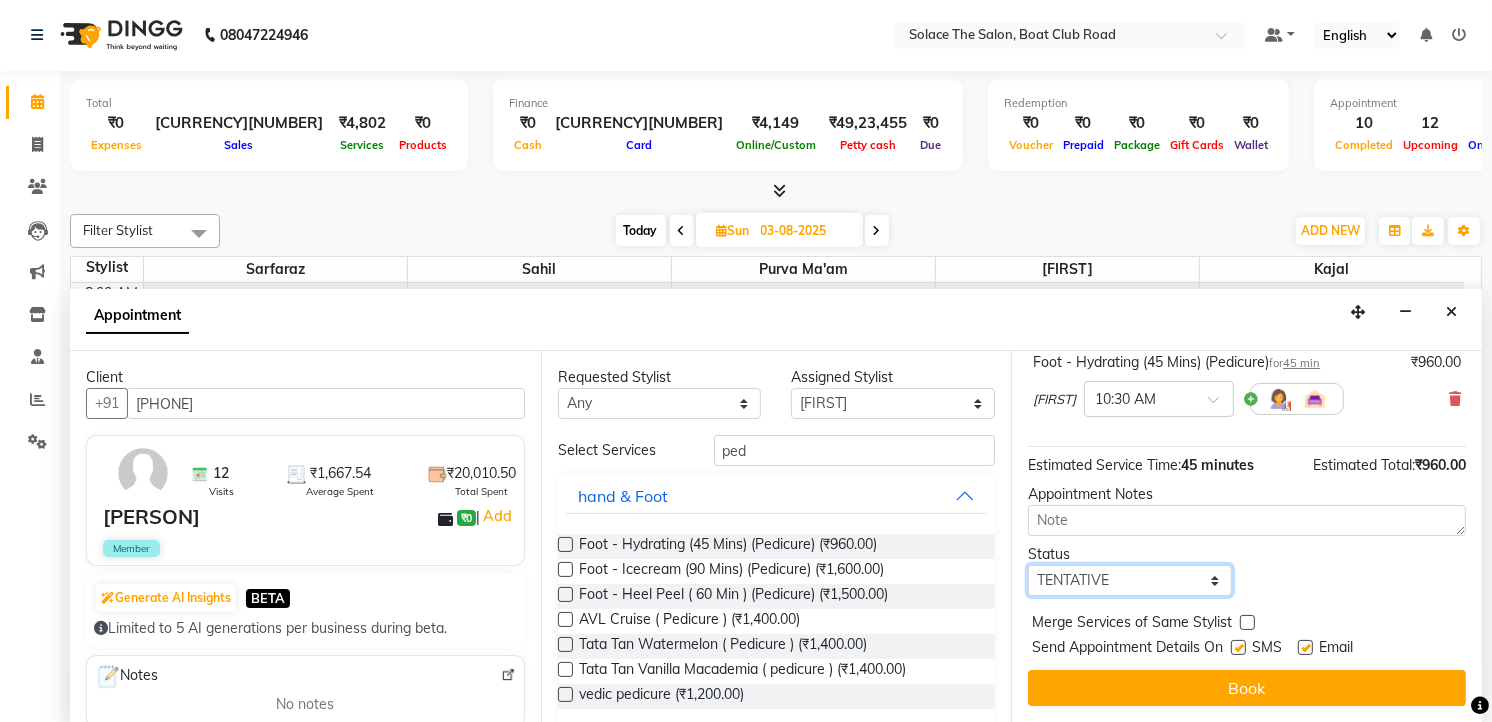 click on "Select TENTATIVE CONFIRM UPCOMING" at bounding box center (1130, 580) 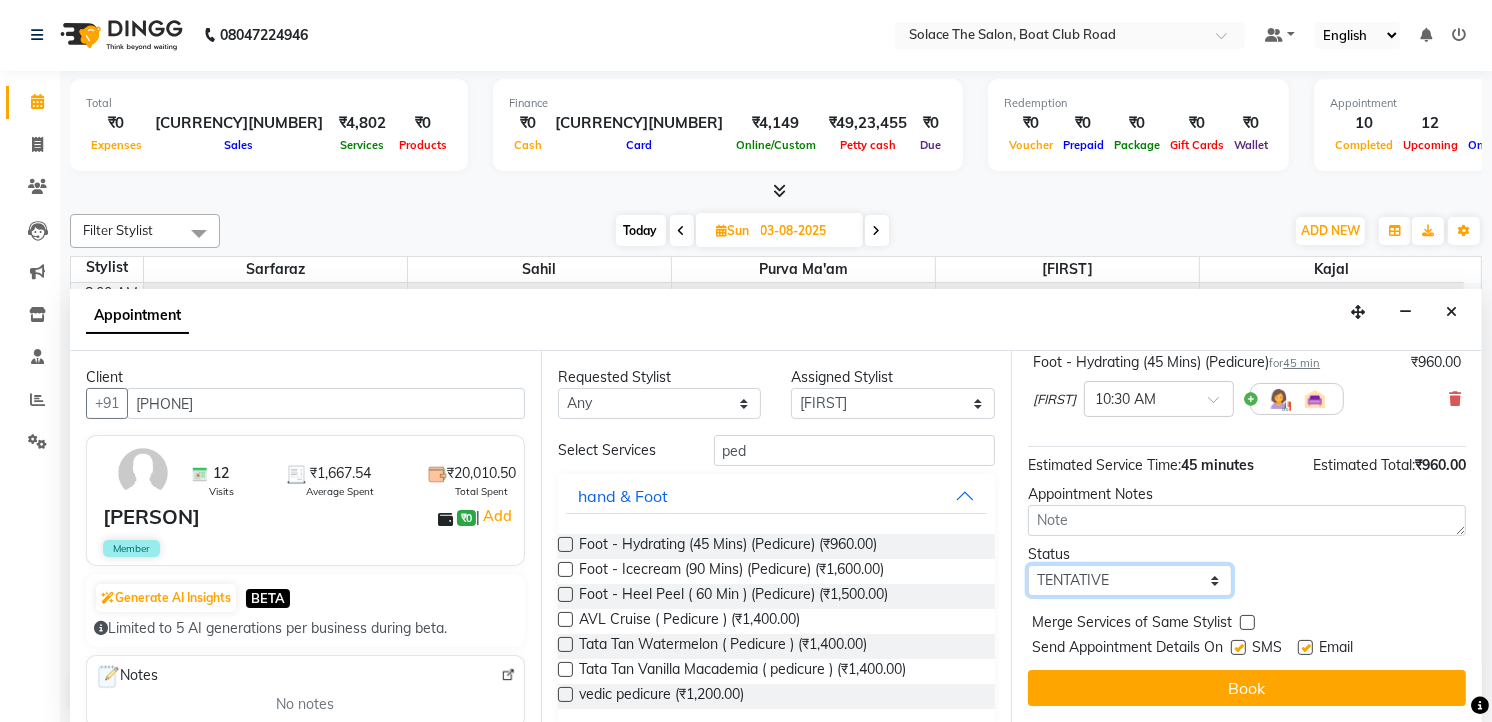 select on "confirm booking" 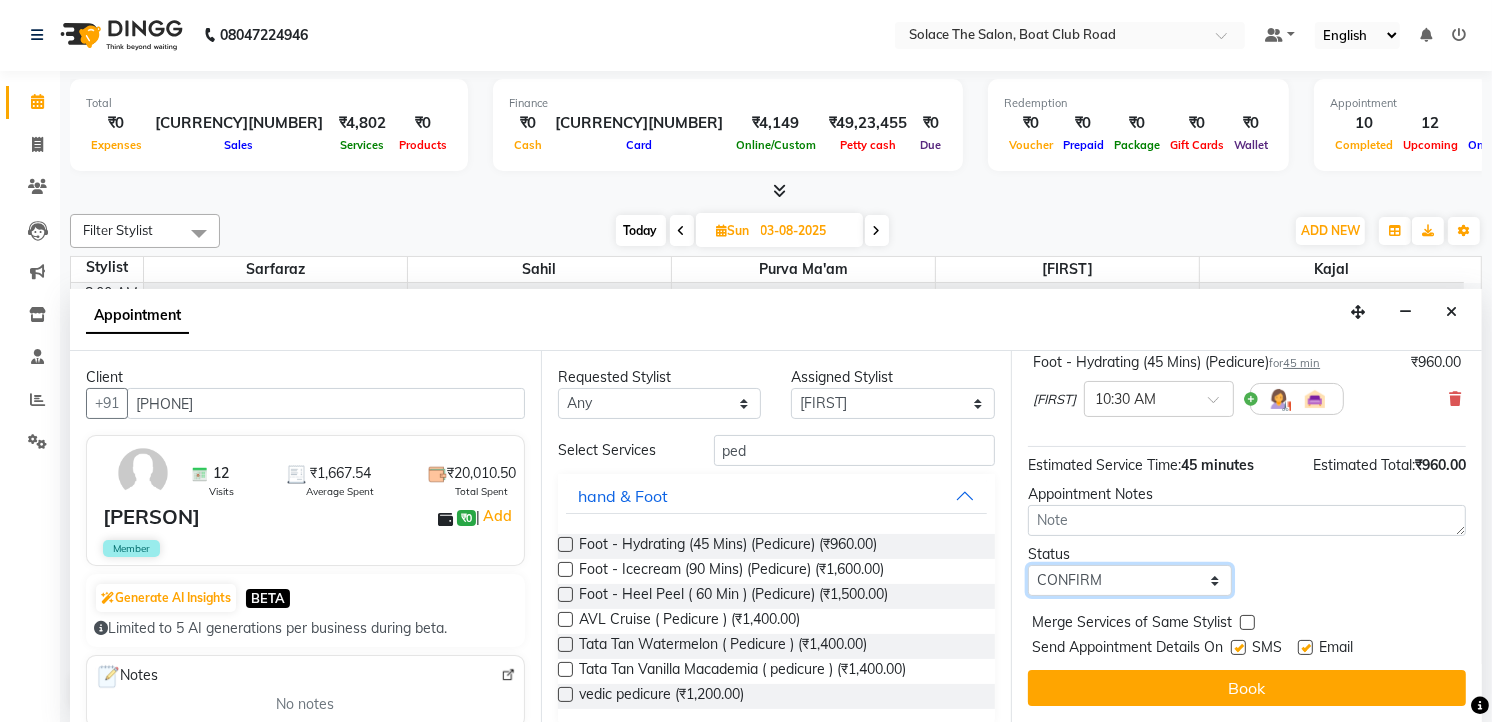 click on "Select TENTATIVE CONFIRM UPCOMING" at bounding box center [1130, 580] 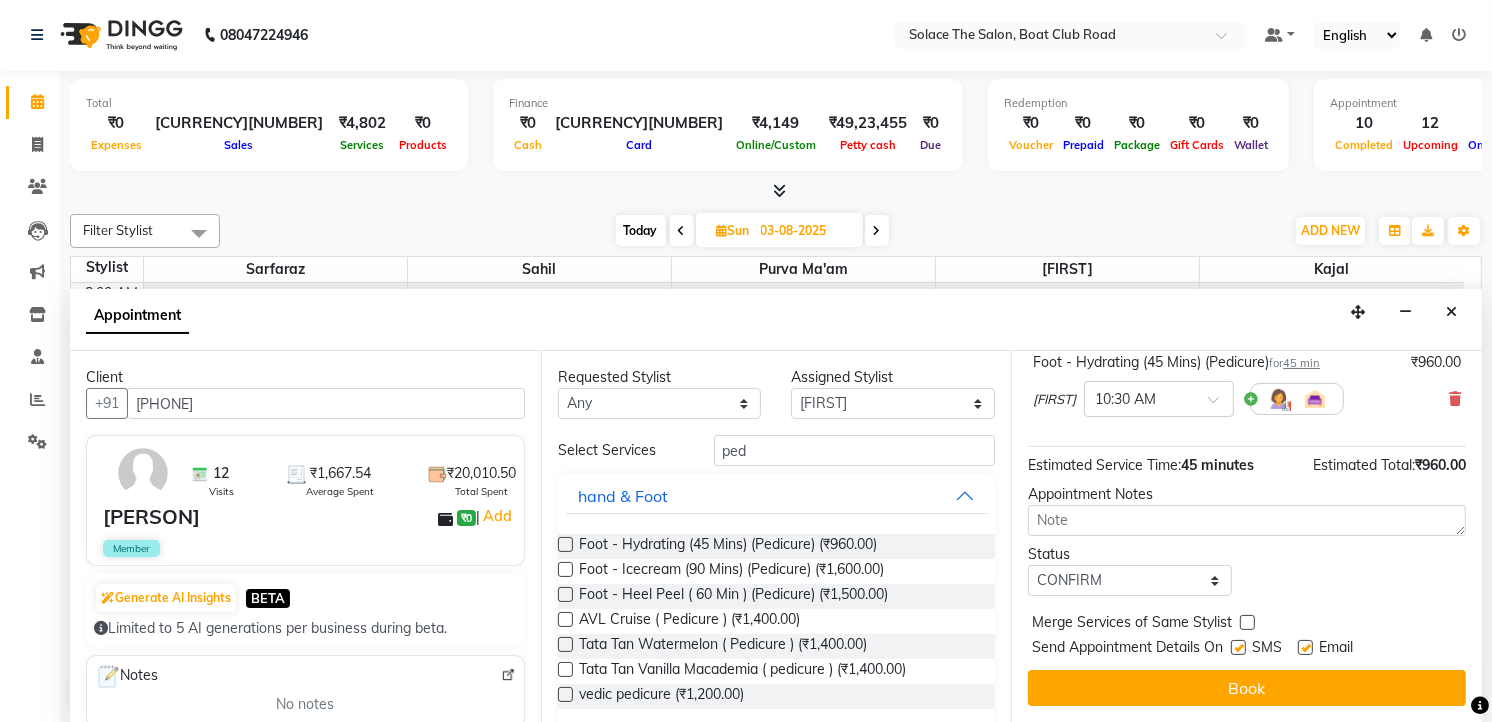 click on "Jump to Today 1 2 3 4 5 6 7 8 Weeks Appointment Date 03-08-2025 Appointment Time Select 09:00 AM 09:15 AM 09:30 AM 09:45 AM 10:00 AM 10:15 AM 10:30 AM 10:45 AM 11:00 AM 11:15 AM 11:30 AM 11:45 AM 12:00 PM 12:15 PM 12:30 PM 12:45 PM 01:00 PM 01:15 PM 01:30 PM 01:45 PM 02:00 PM 02:15 PM 02:30 PM 02:45 PM 03:00 PM 03:15 PM 03:30 PM 03:45 PM 04:00 PM 04:15 PM 04:30 PM 04:45 PM 05:00 PM 05:15 PM 05:30 PM 05:45 PM 06:00 PM 06:15 PM 06:30 PM 06:45 PM 07:00 PM 07:15 PM 07:30 PM 07:45 PM 08:00 PM 08:15 PM 08:30 PM 08:45 PM 09:00 PM  Foot - Hydrating (45 Mins) (Pedicure)   for  45 min ₹960.00 [FIRST] × 10:30 AM Estimated Service Time:  45 minutes Estimated Total:  ₹960.00 Appointment Notes Status Select TENTATIVE CONFIRM UPCOMING Merge Services of Same Stylist Send Appointment Details On SMS Email  Book" at bounding box center (1246, 536) 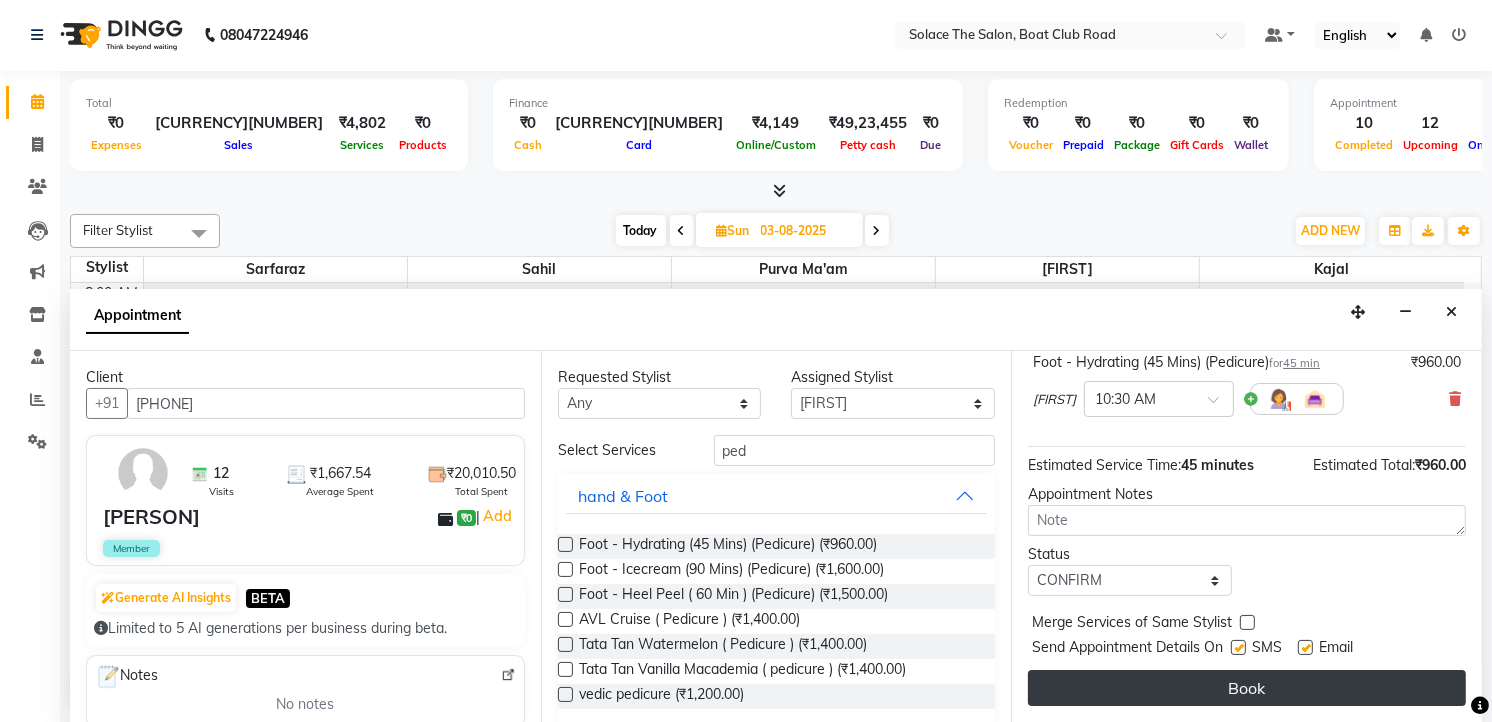 click on "Book" at bounding box center [1247, 688] 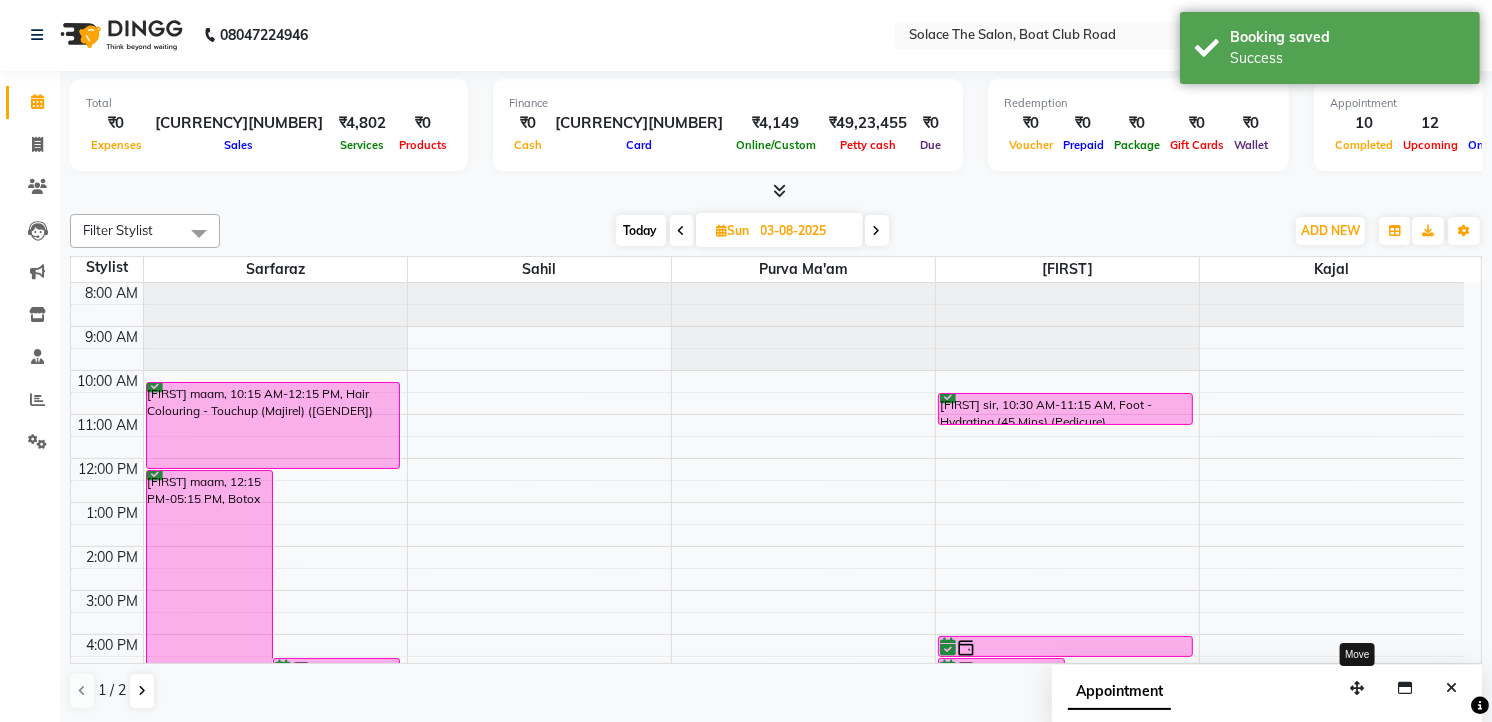 scroll, scrollTop: 0, scrollLeft: 0, axis: both 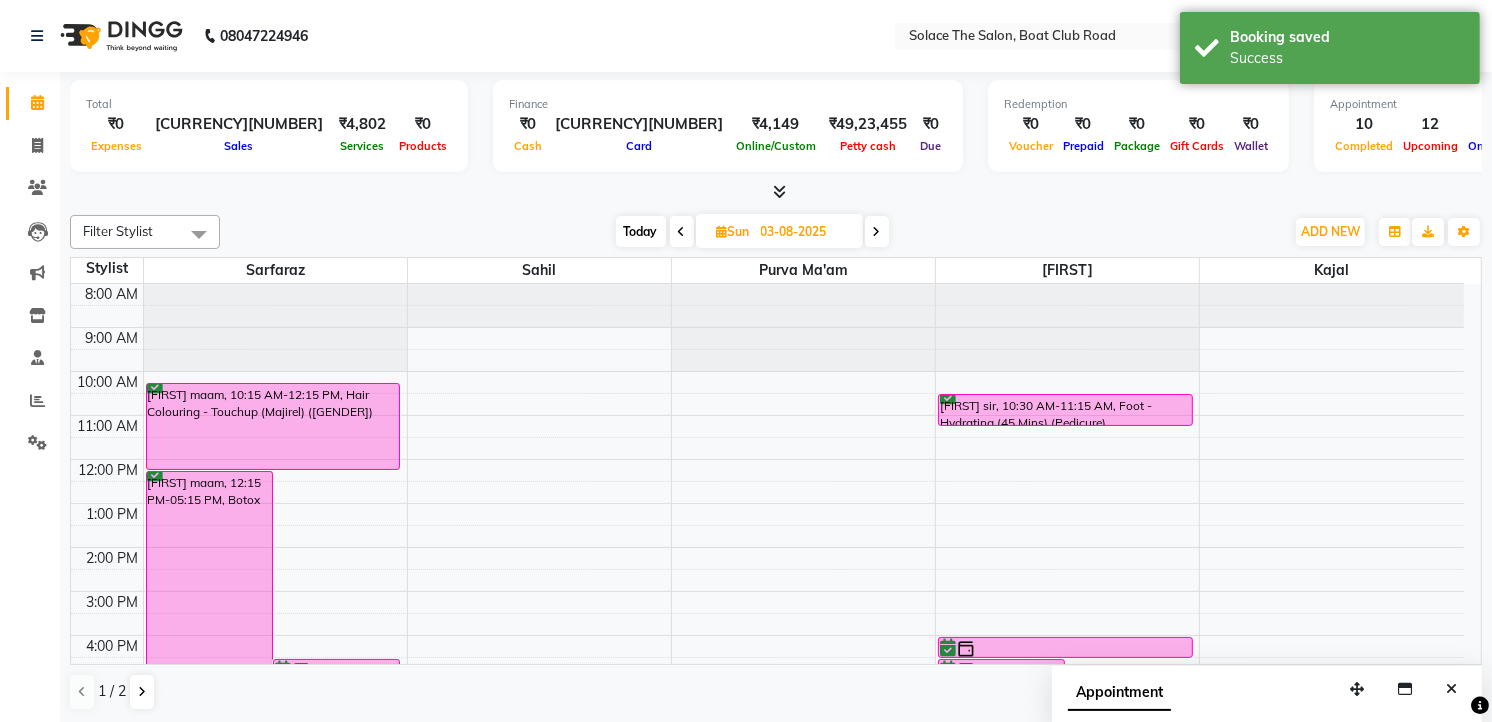 click on "Today" at bounding box center [641, 231] 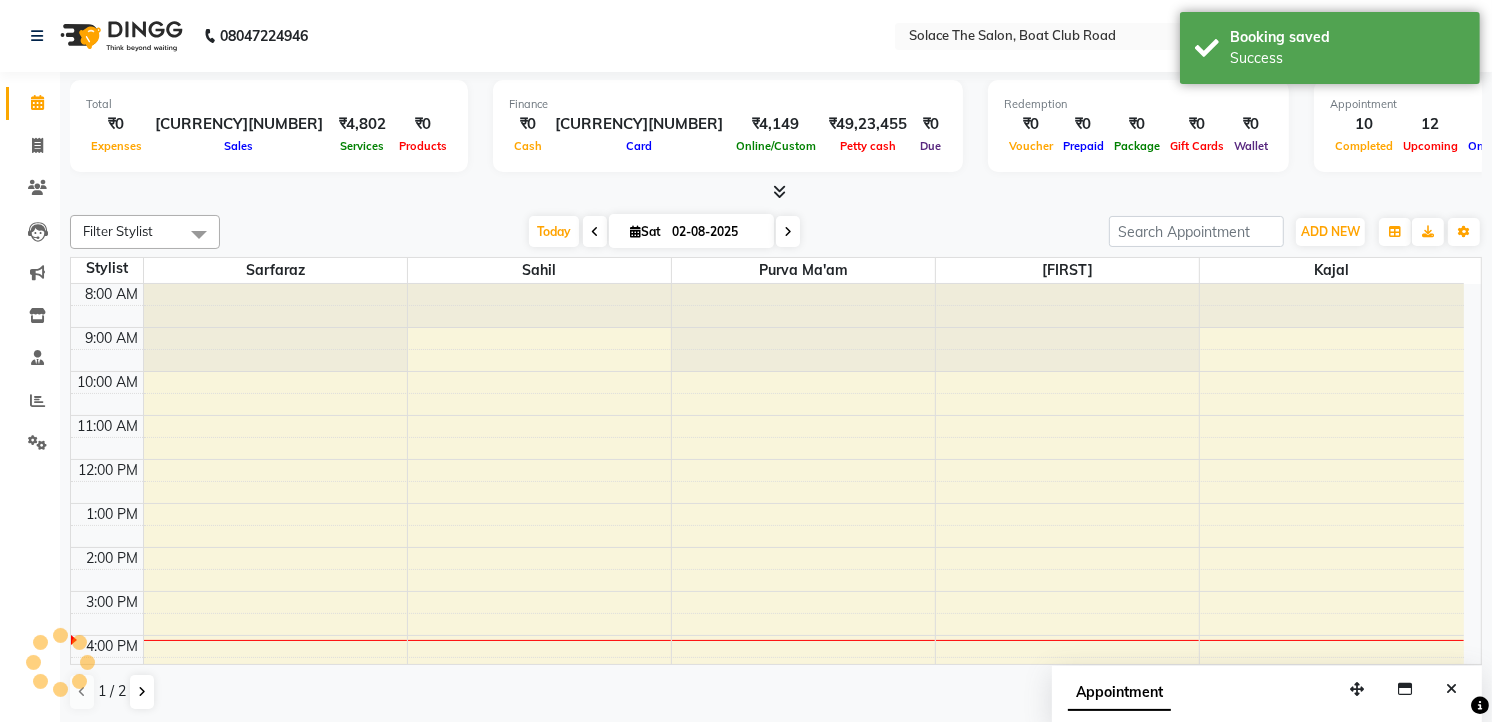 scroll, scrollTop: 238, scrollLeft: 0, axis: vertical 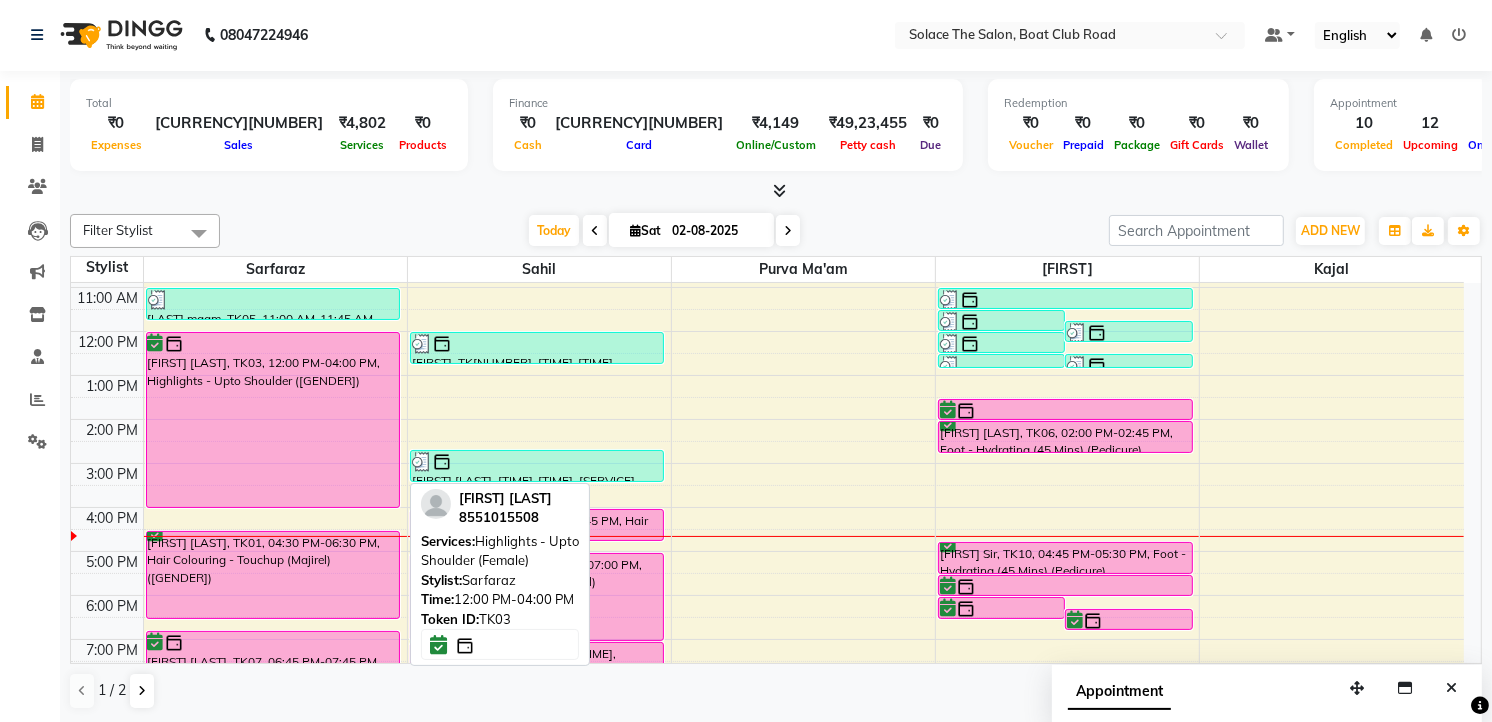 click on "[FIRST] [LAST], TK03, 12:00 PM-04:00 PM, Highlights - Upto Shoulder ([GENDER])" at bounding box center (273, 420) 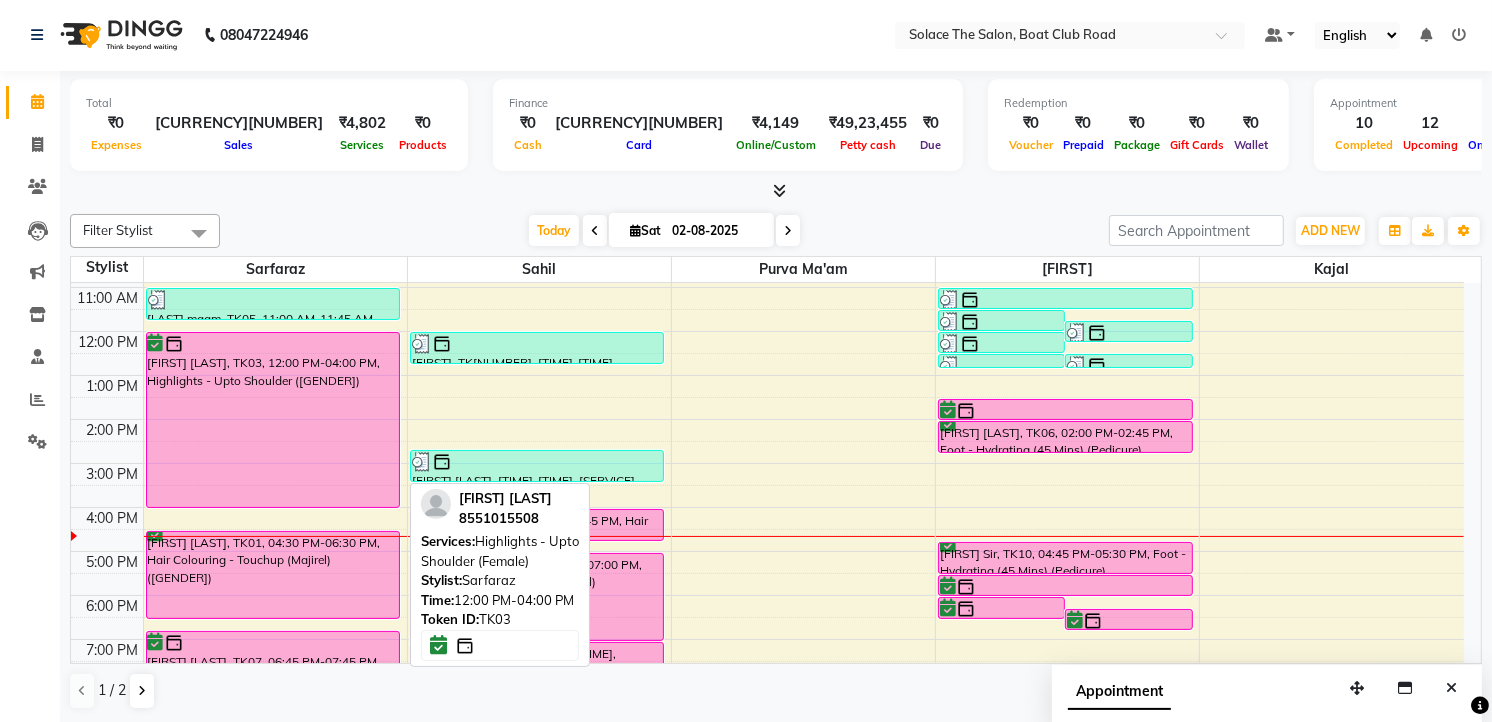 click on "[FIRST] [LAST], TK03, 12:00 PM-04:00 PM, Highlights - Upto Shoulder ([GENDER])" at bounding box center [273, 420] 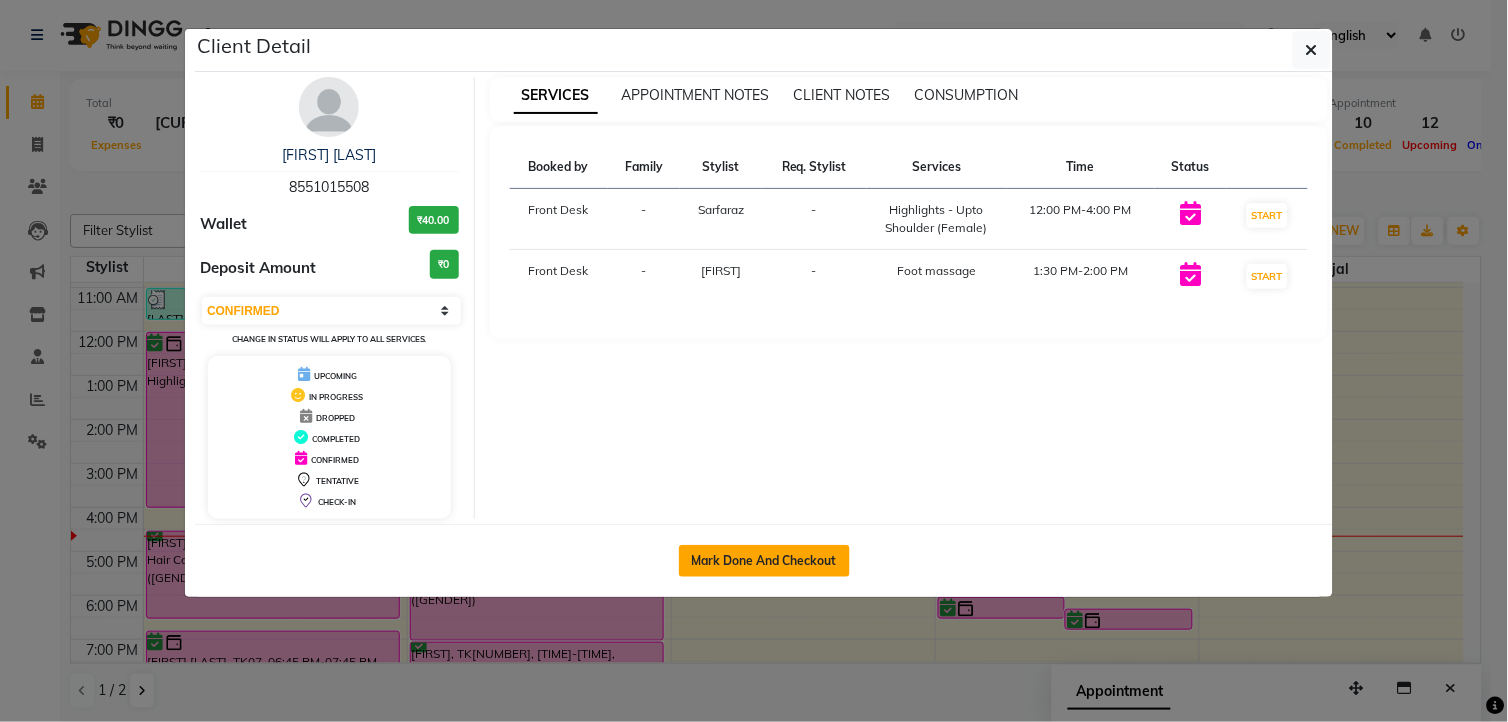 click on "Mark Done And Checkout" 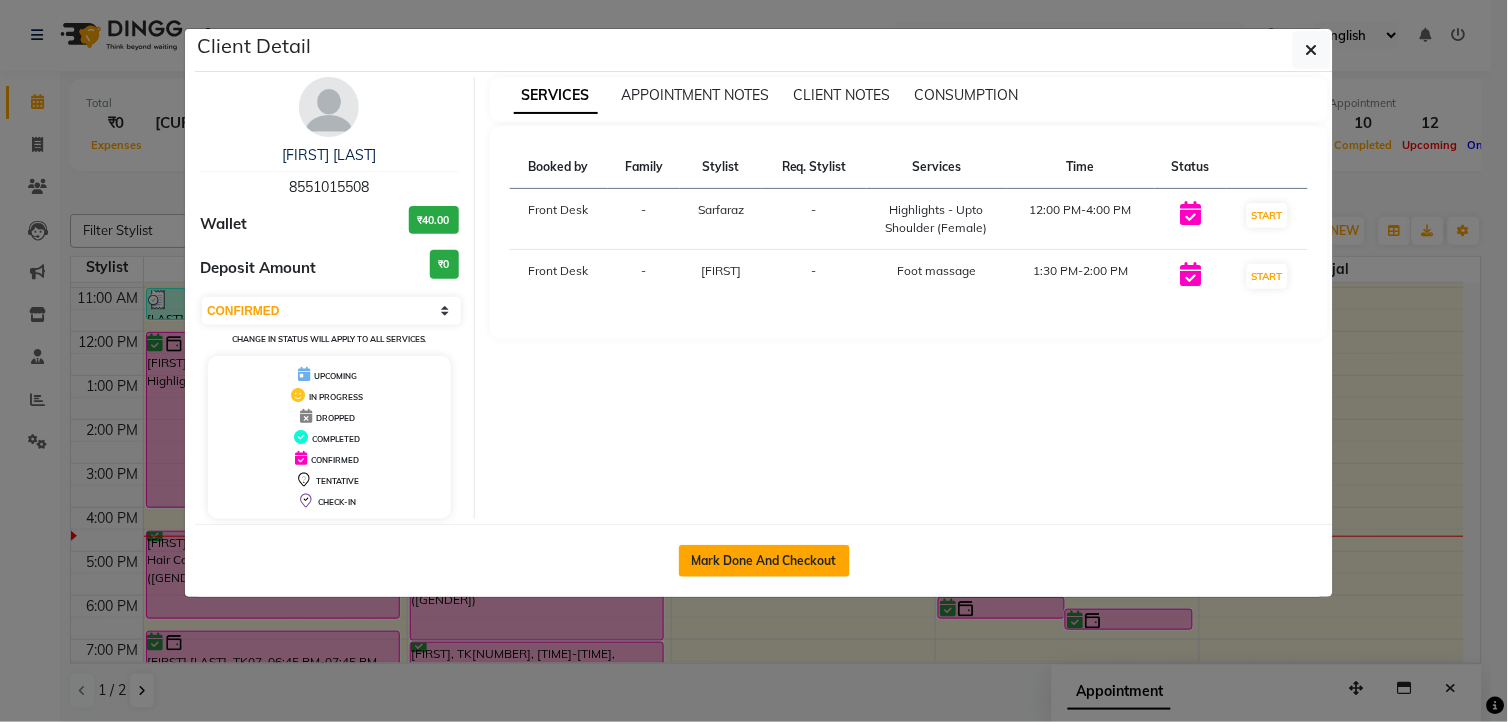select on "service" 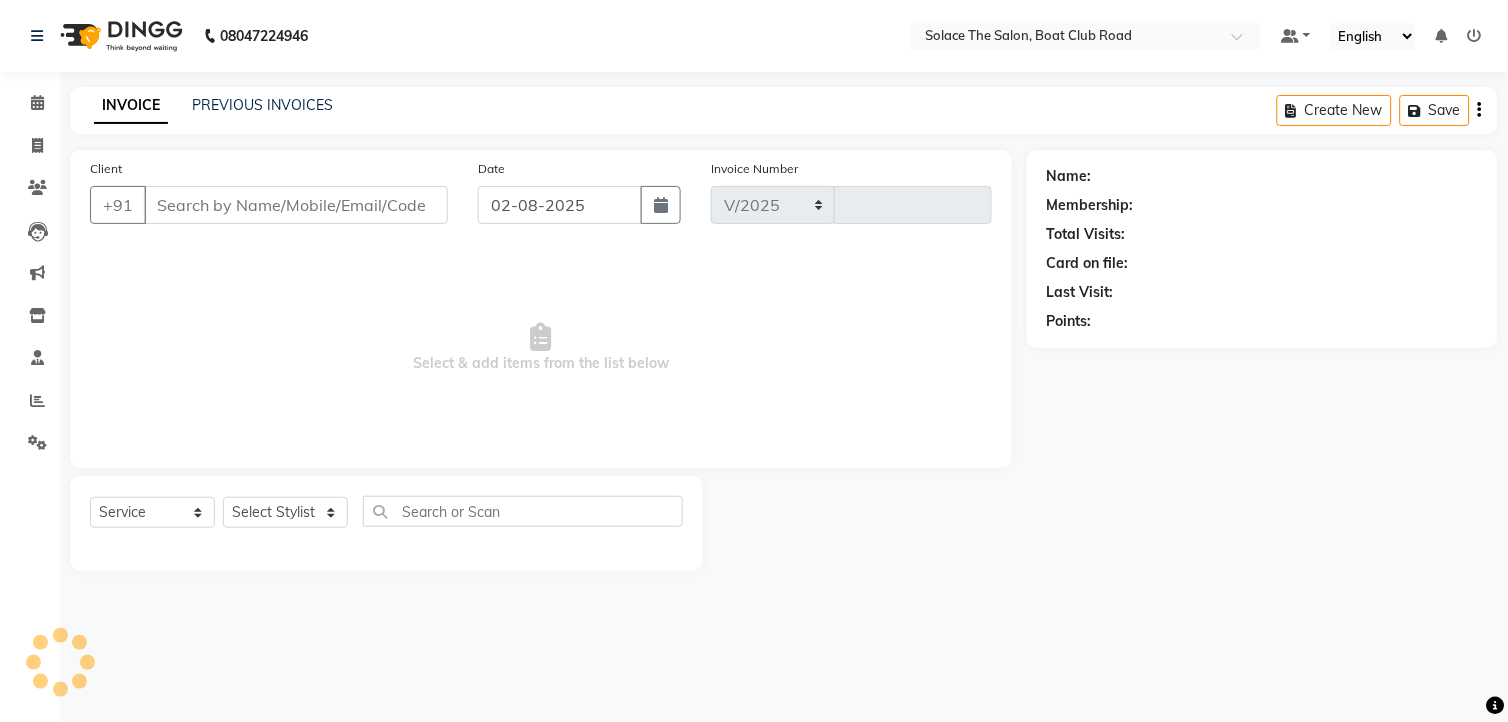 select on "585" 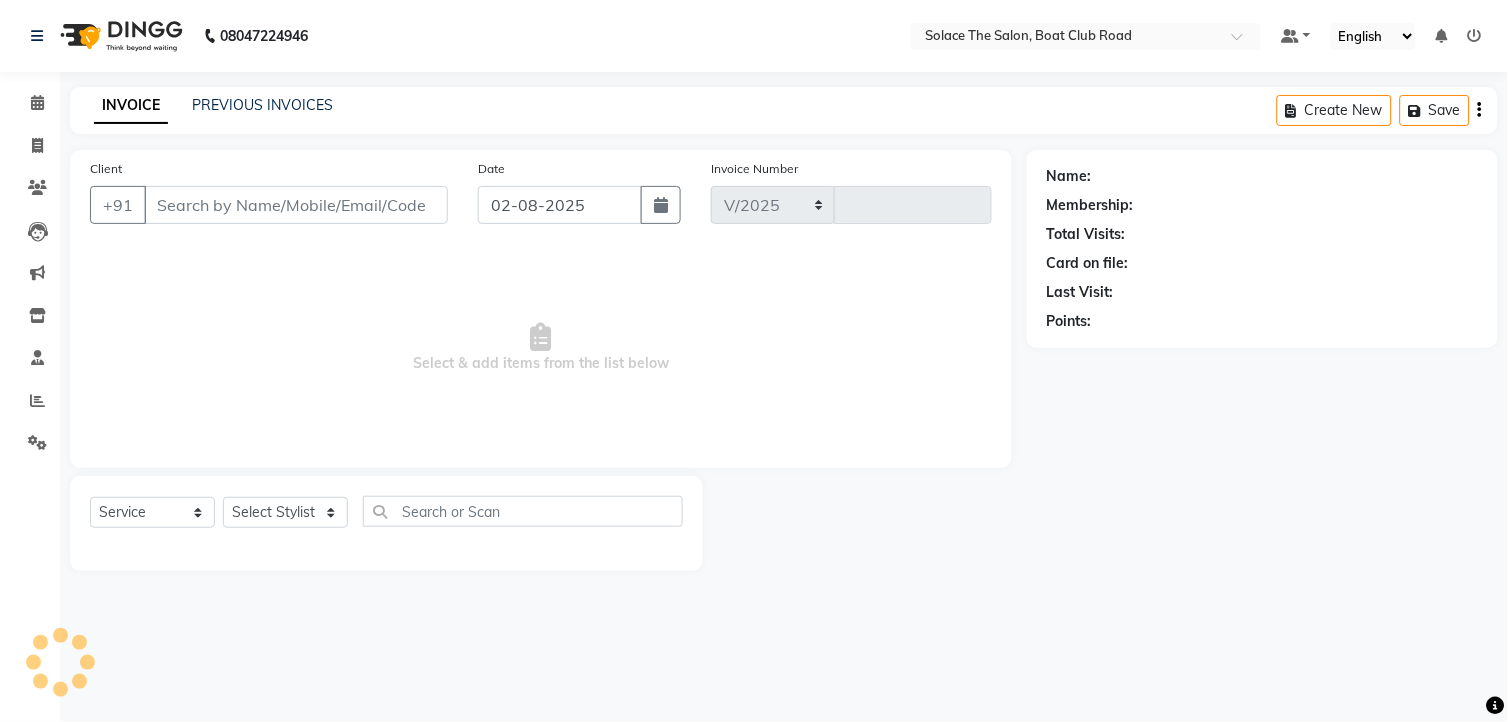 type on "1021" 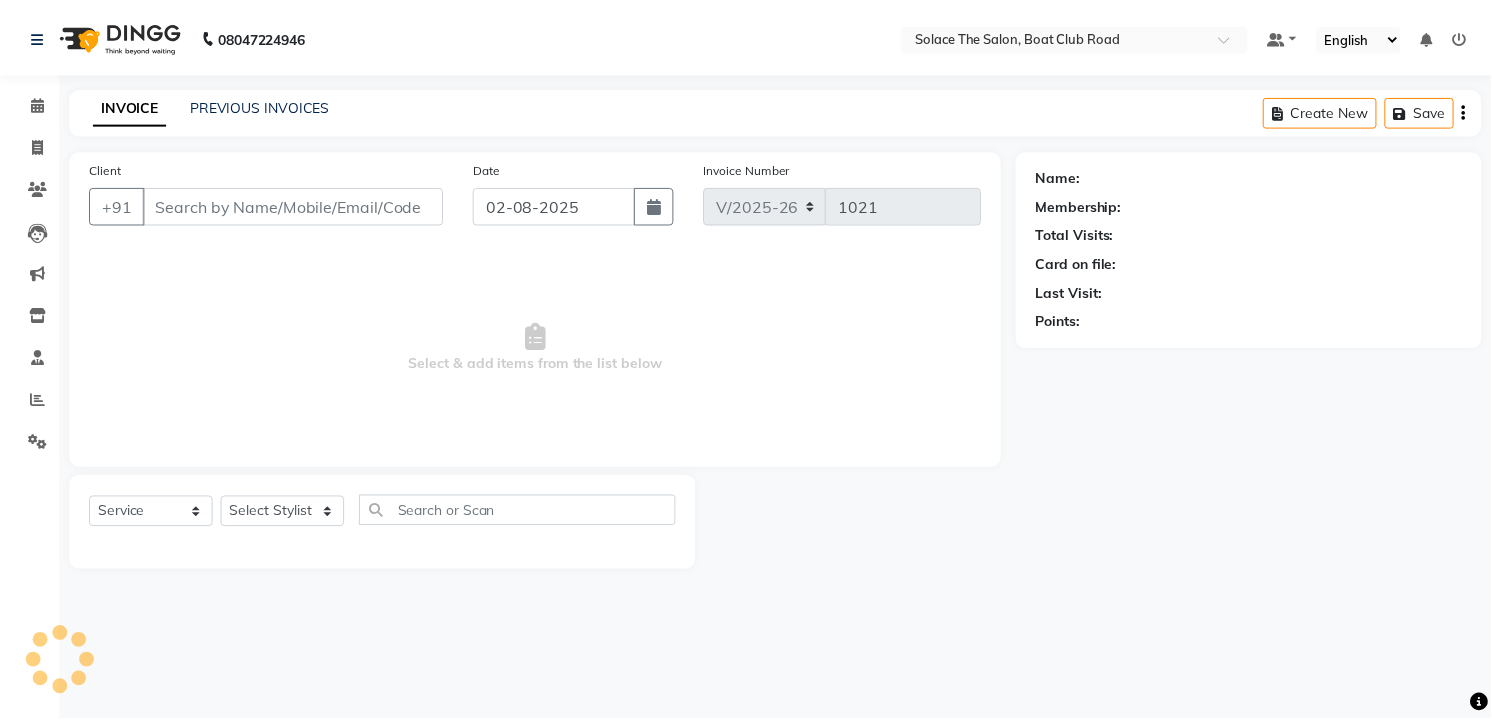 scroll, scrollTop: 0, scrollLeft: 0, axis: both 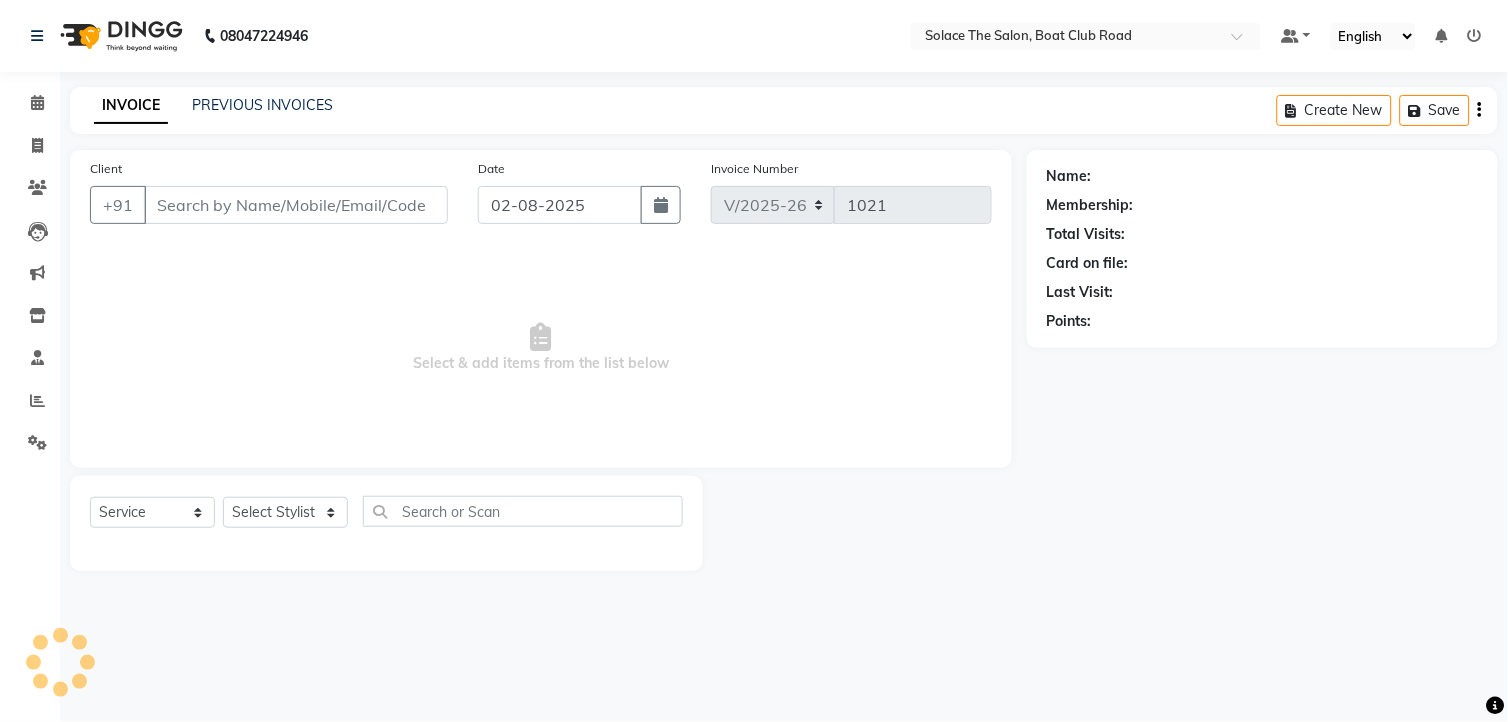 type on "8551015508" 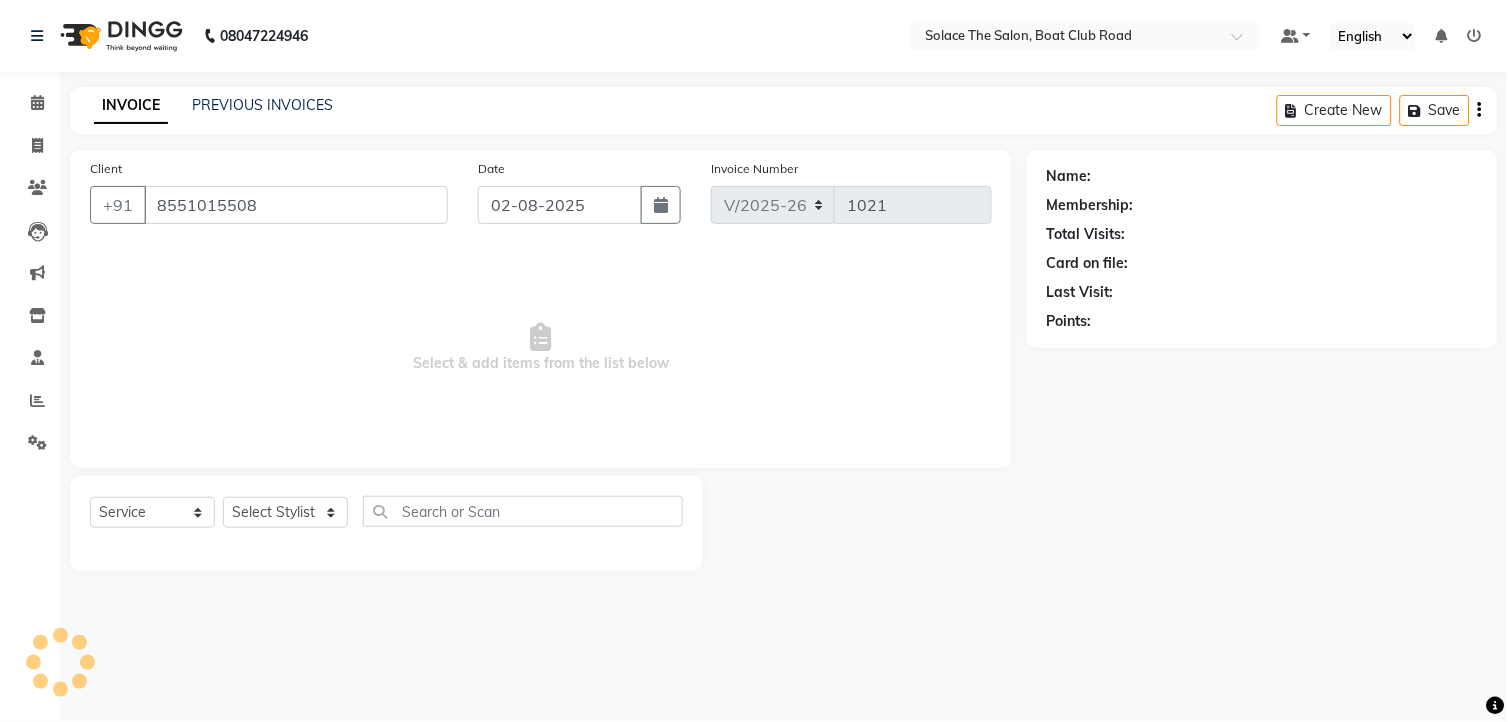 select on "9749" 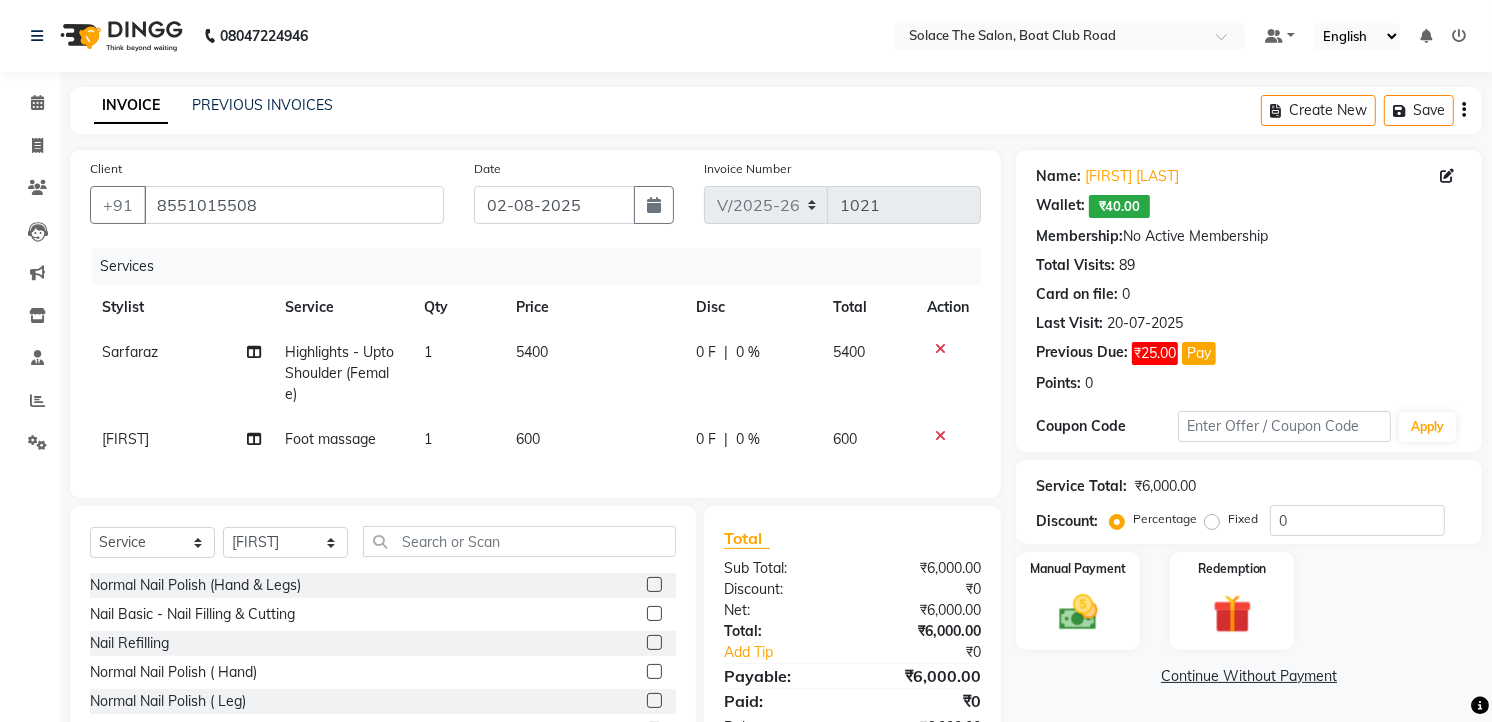 click 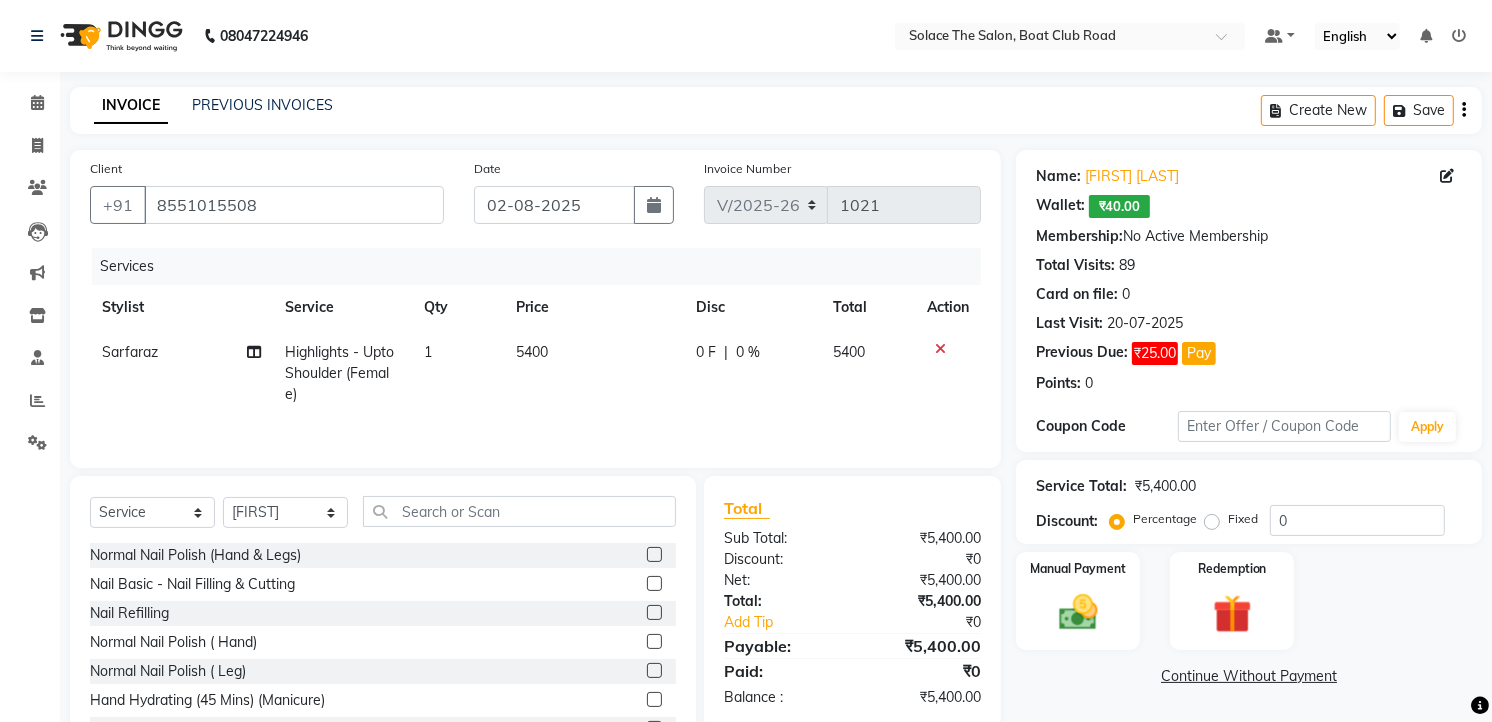click on "5400" 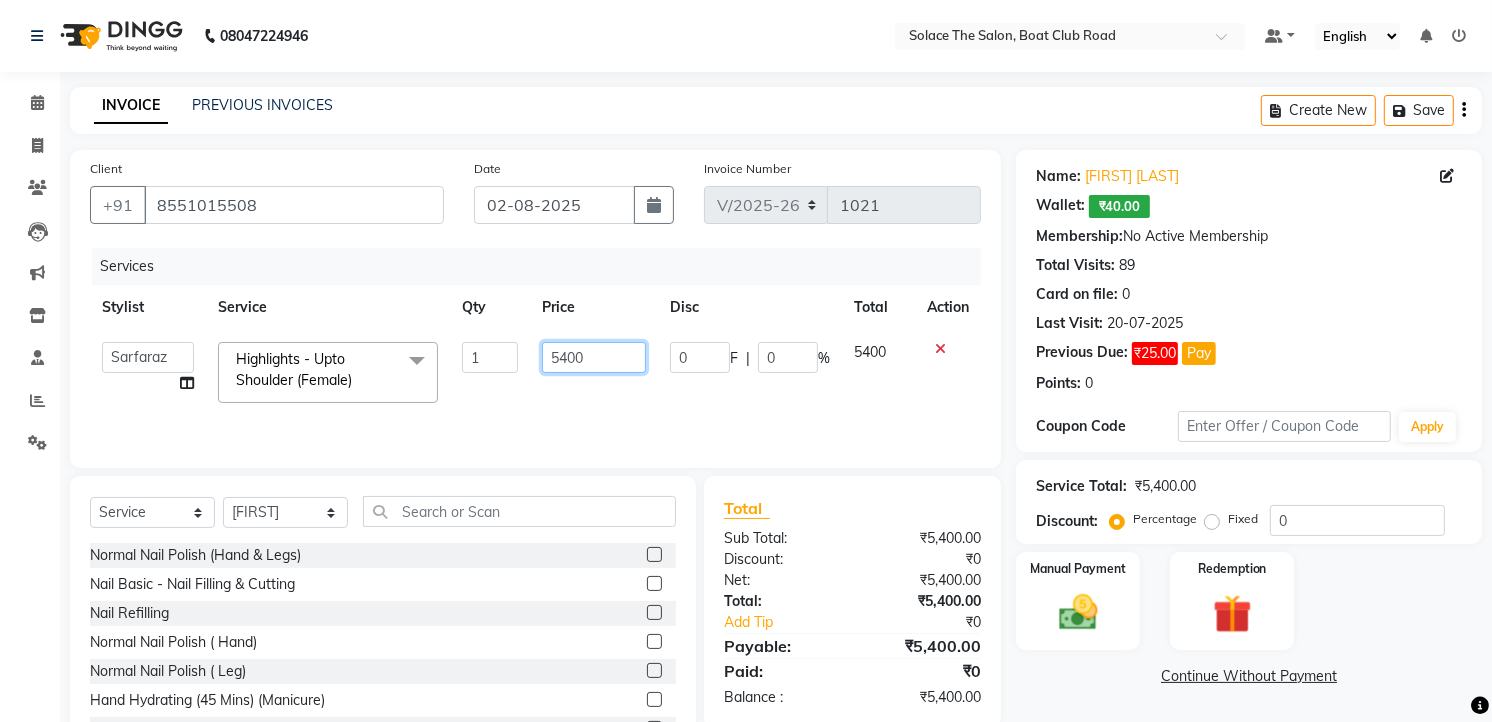 click on "5400" 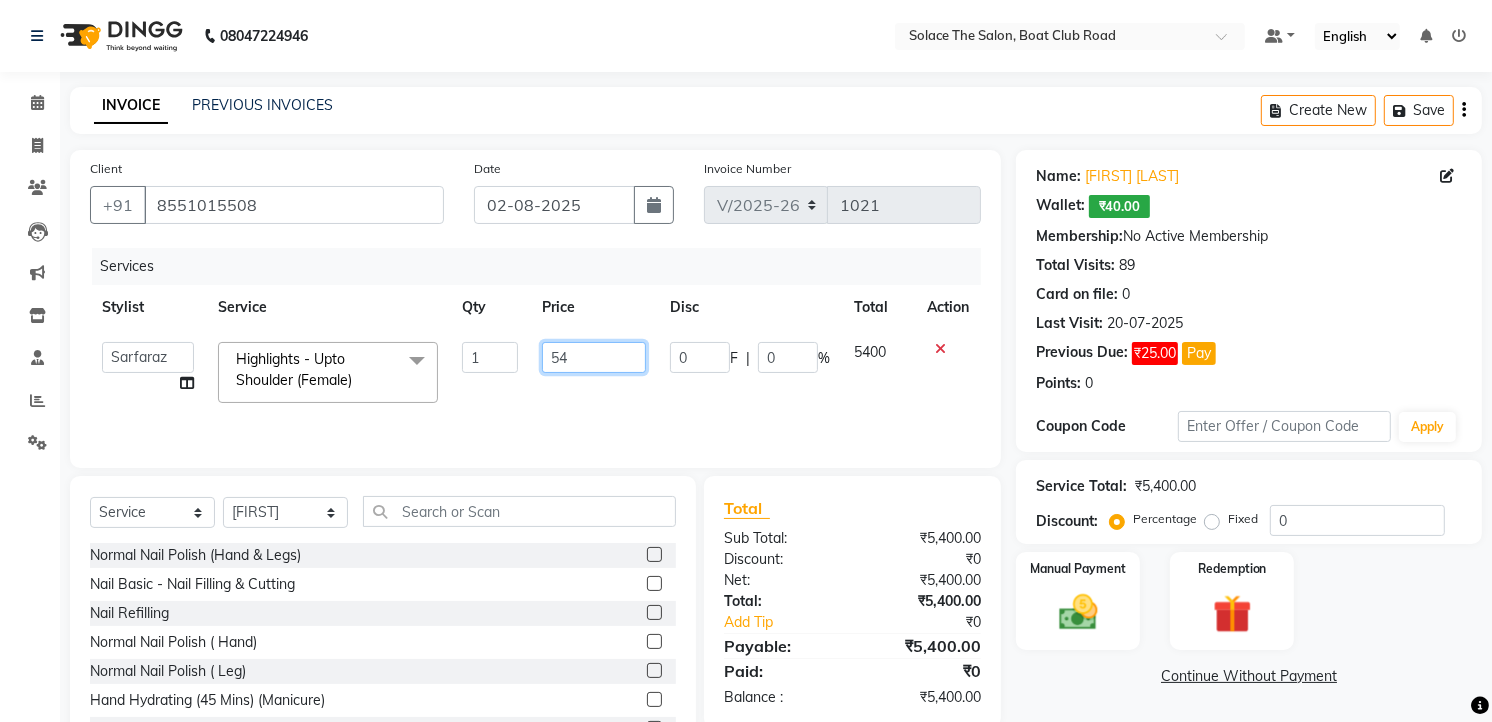 type on "5" 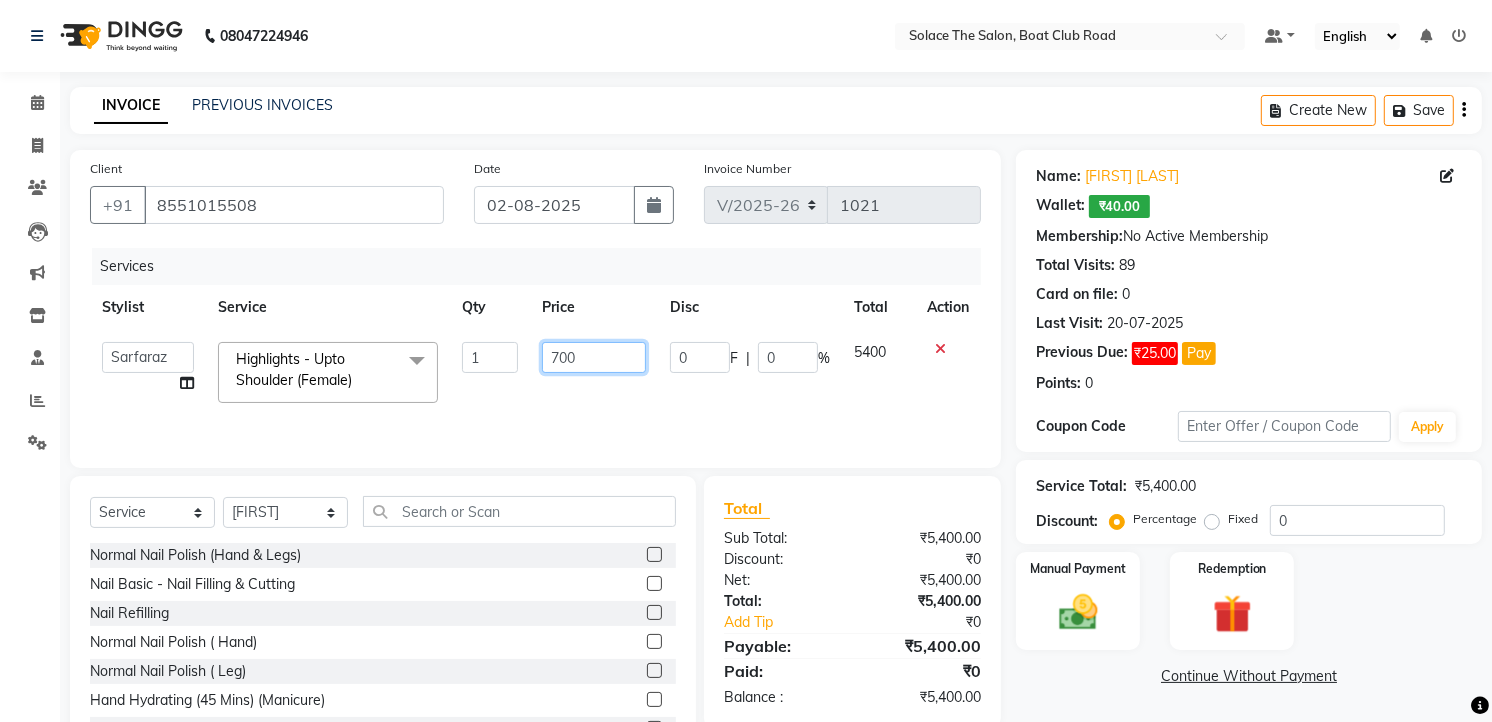 type on "7000" 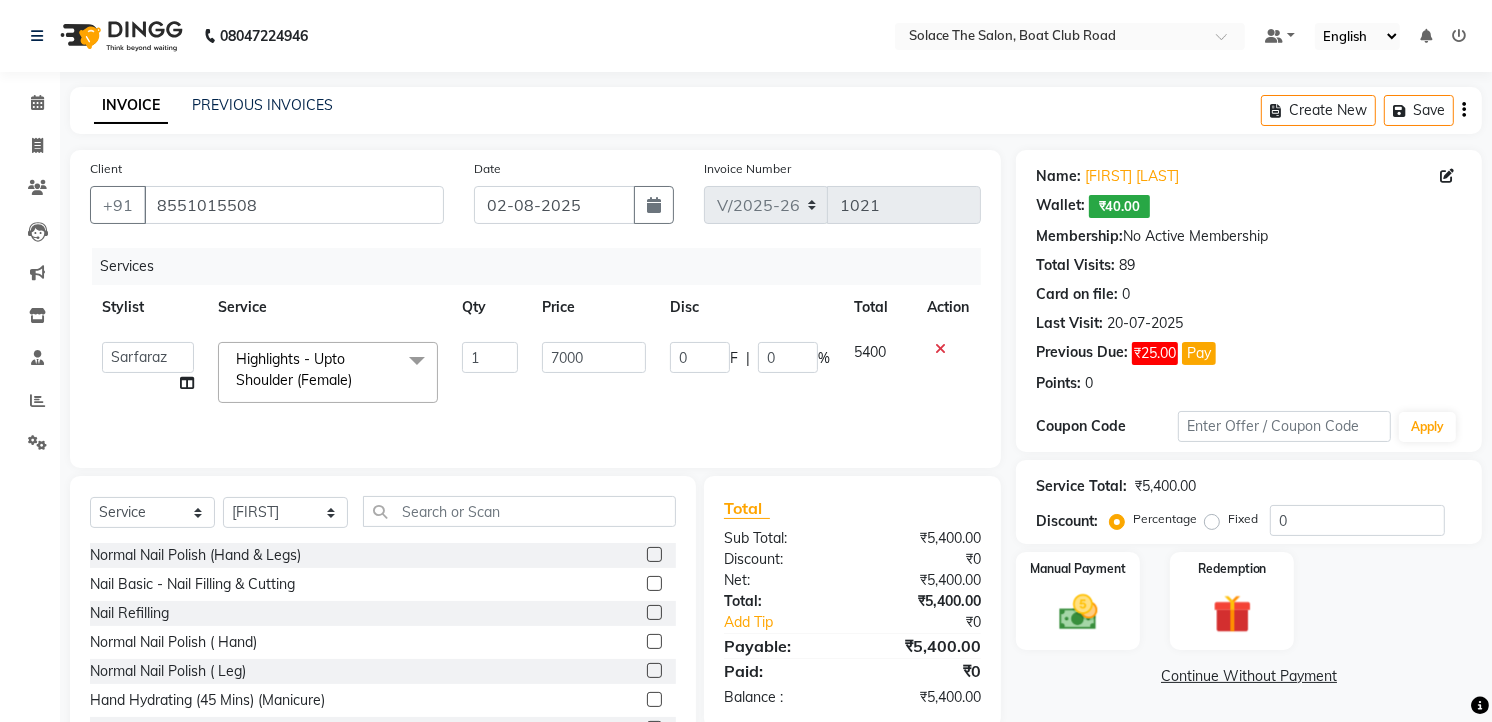 click on "0 F | 0 %" 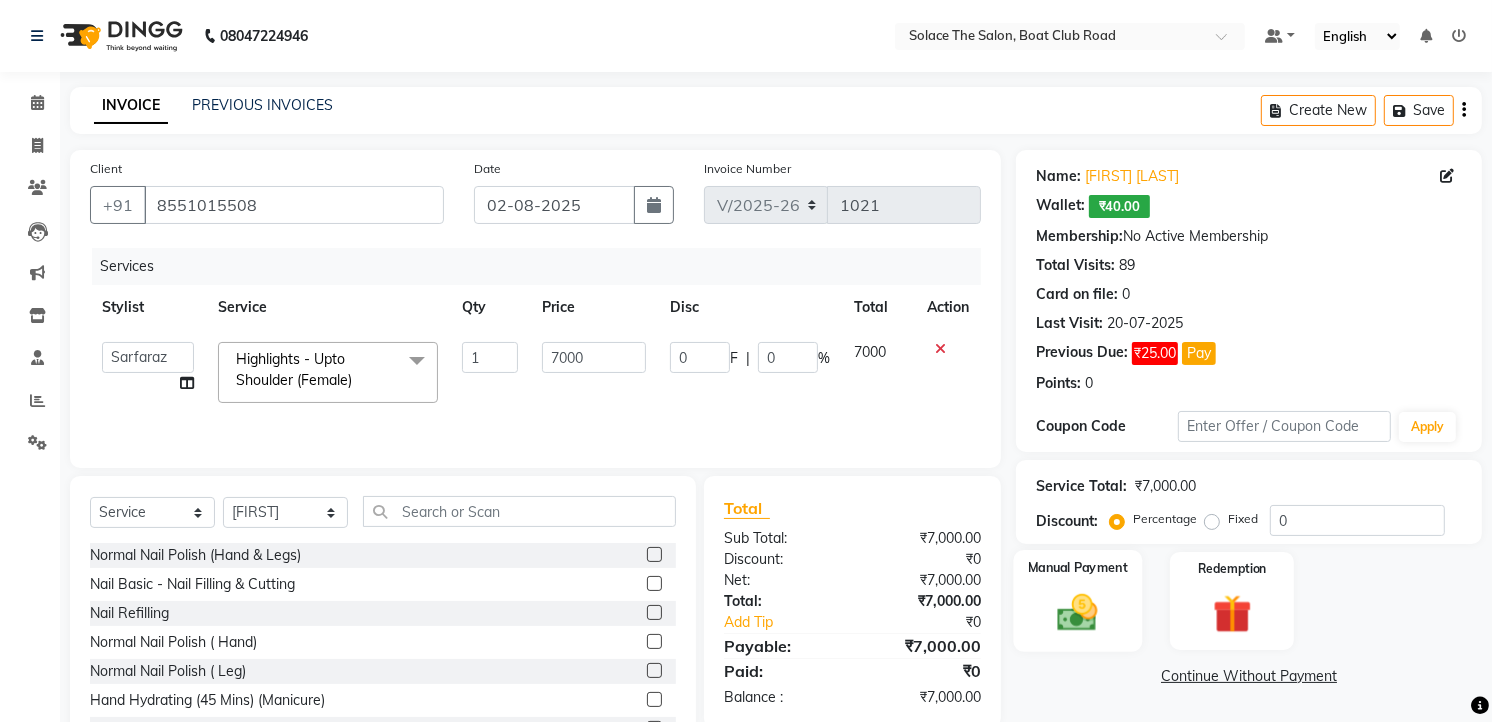 click 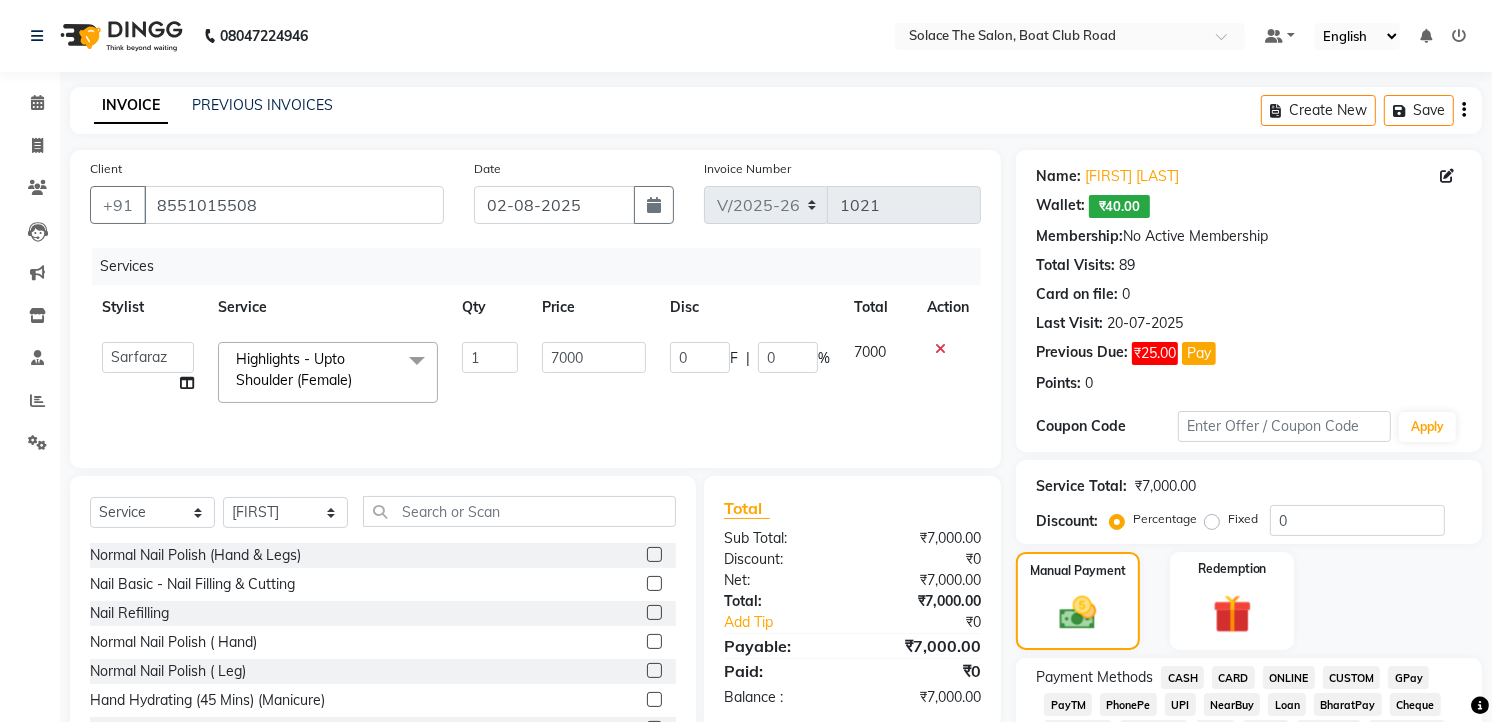 click on "CASH" 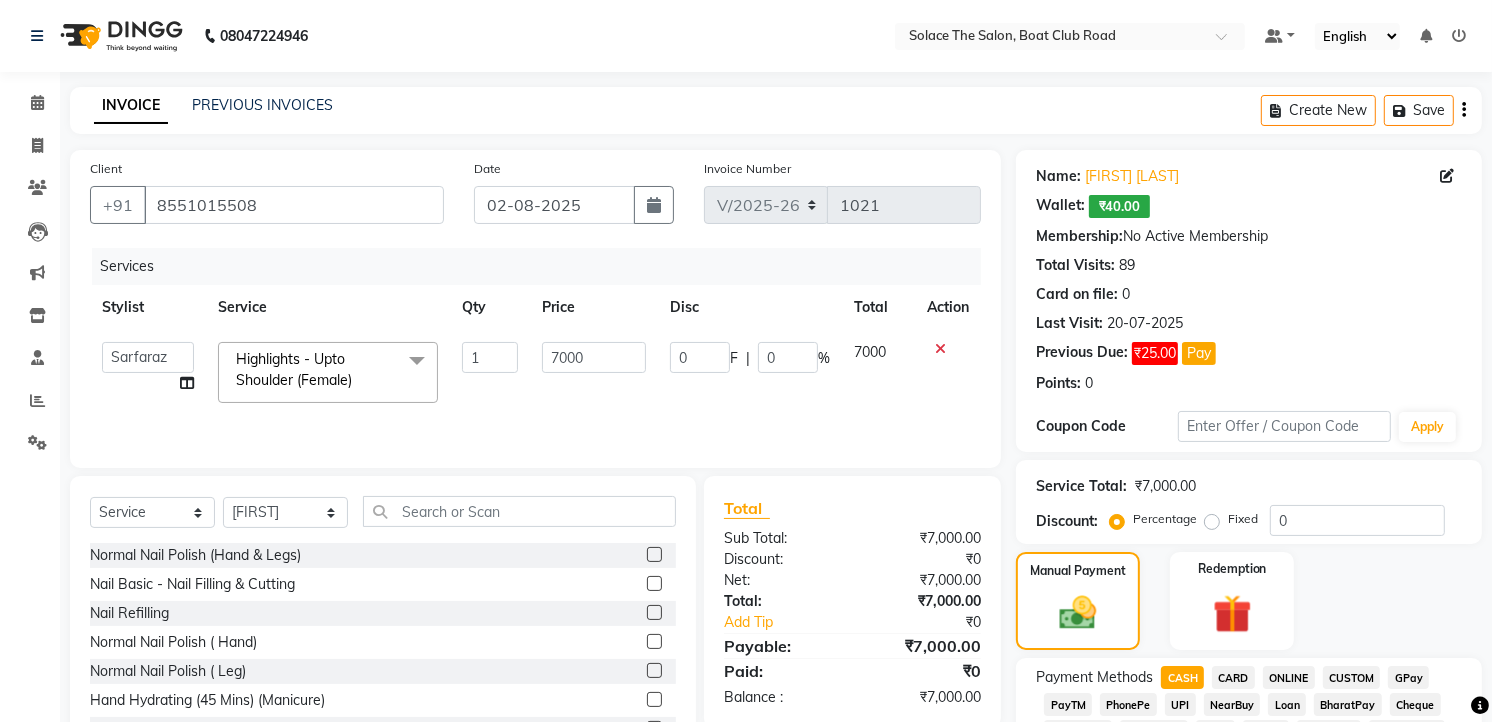 scroll, scrollTop: 777, scrollLeft: 0, axis: vertical 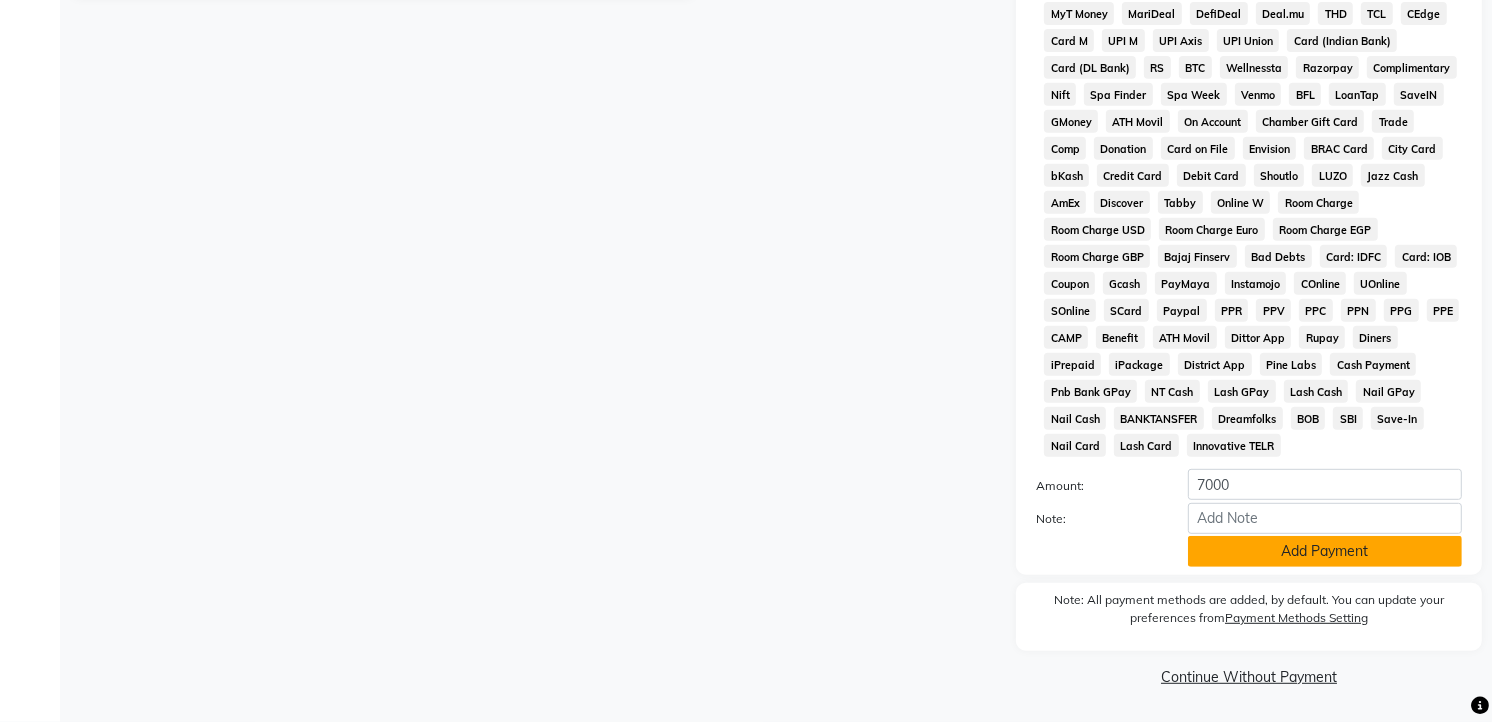 click on "Add Payment" 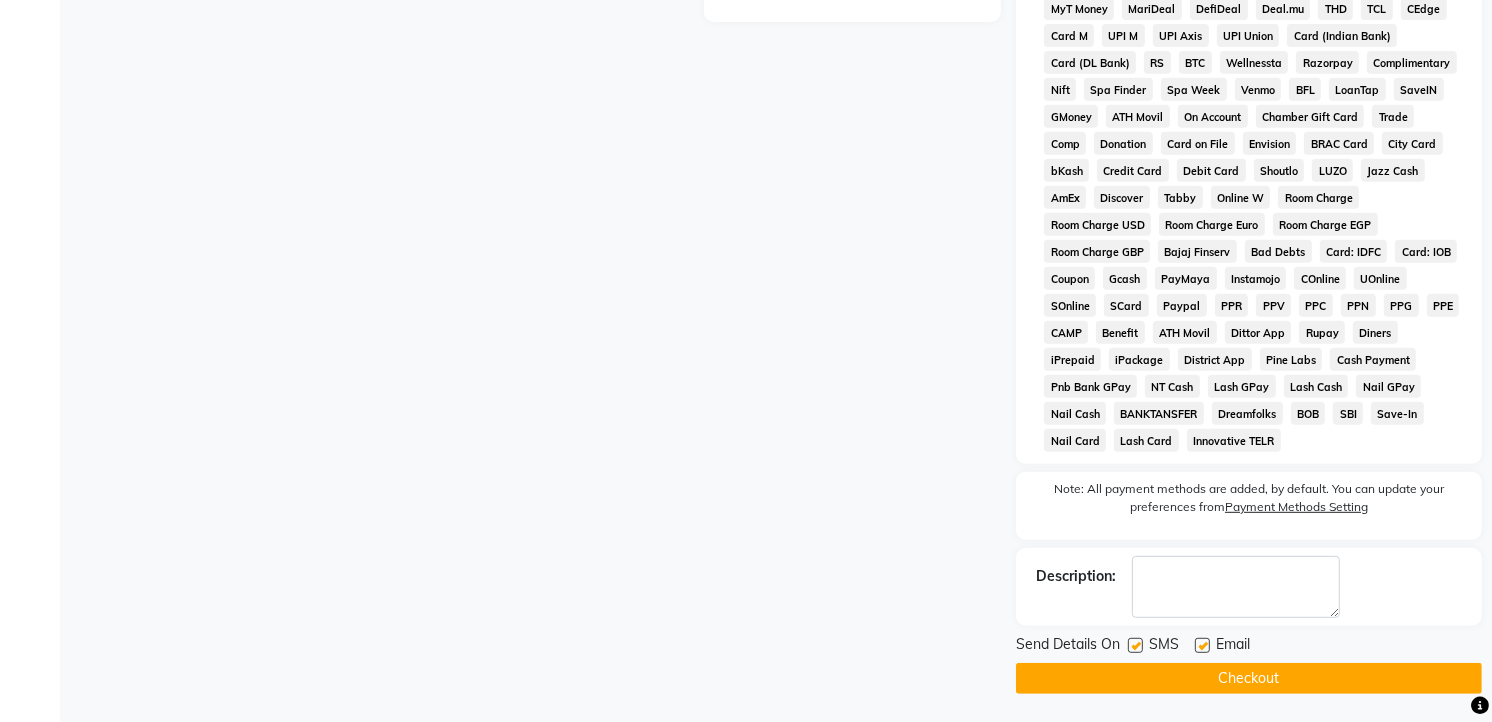 click on "Checkout" 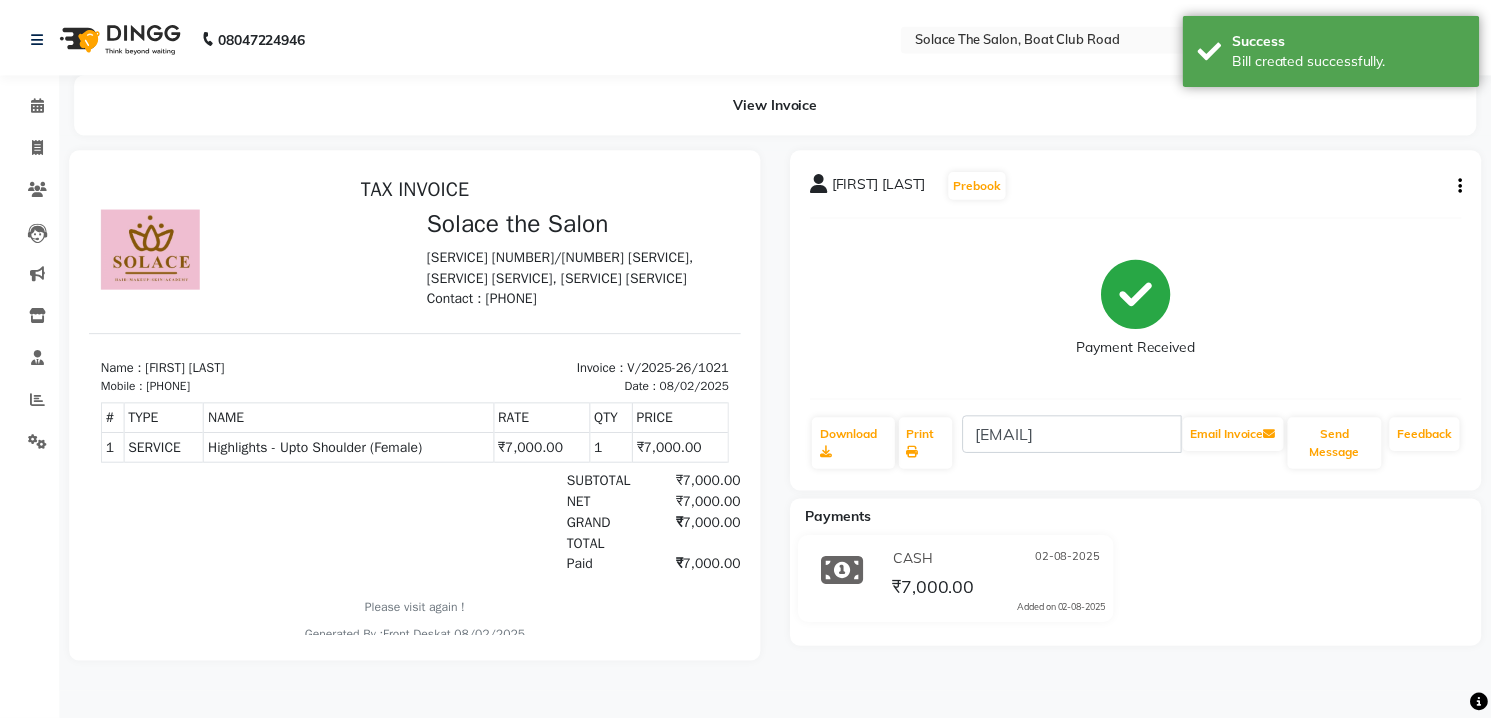 scroll, scrollTop: 0, scrollLeft: 0, axis: both 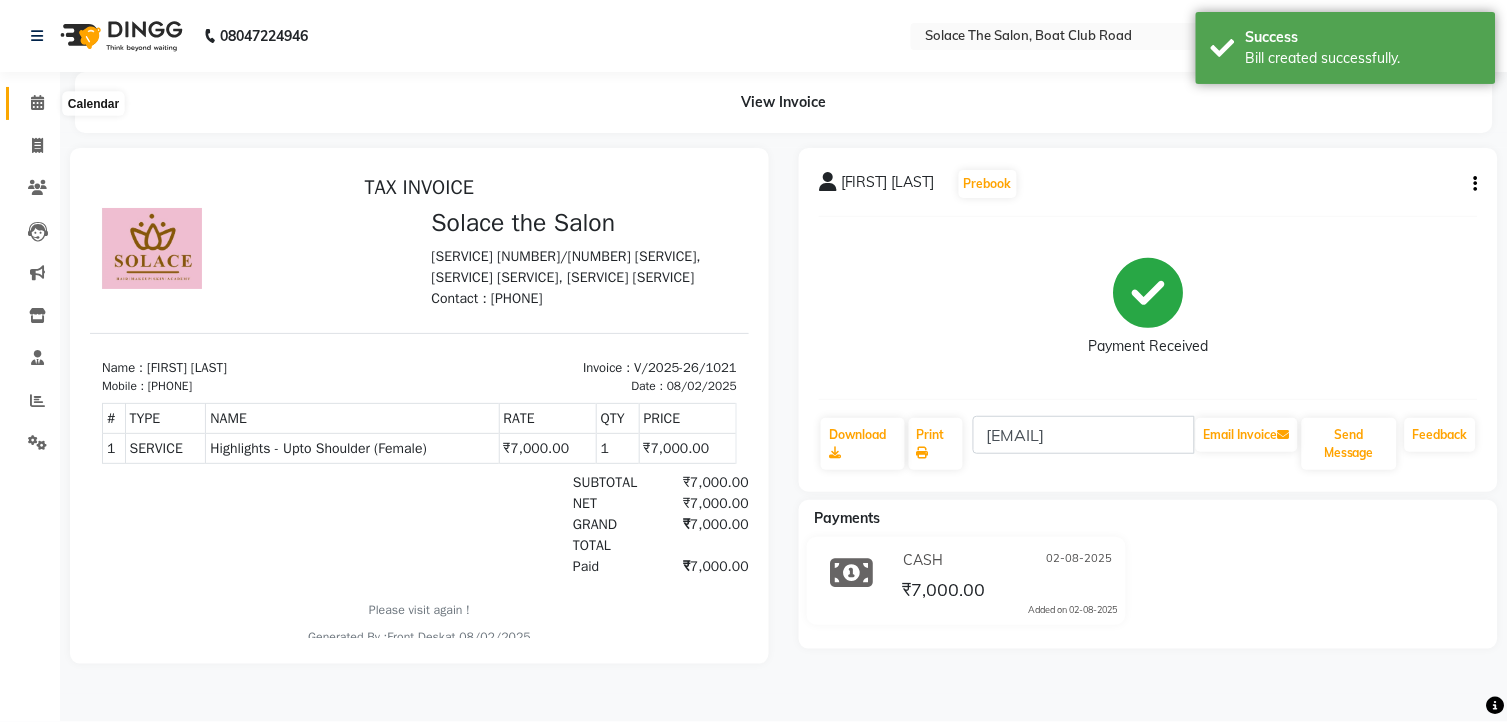 click 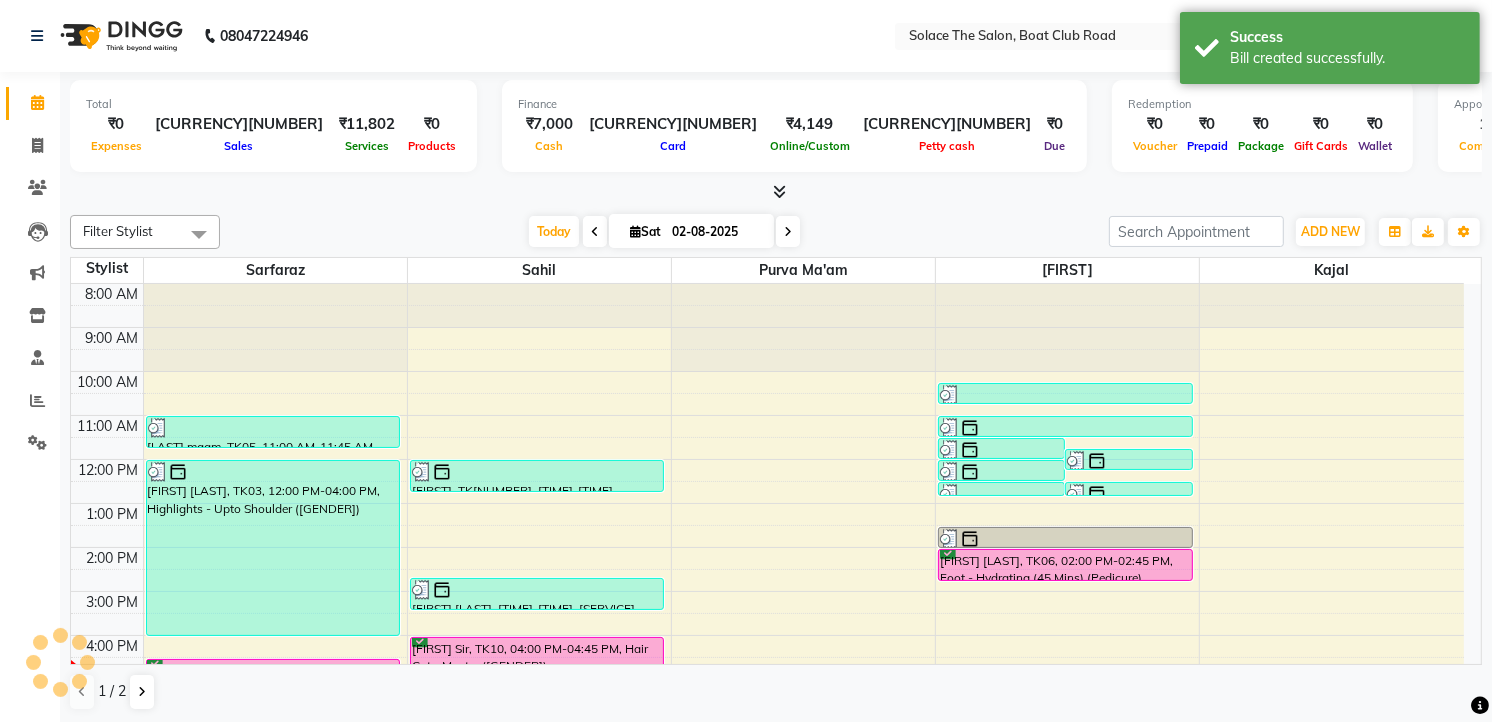 scroll, scrollTop: 200, scrollLeft: 0, axis: vertical 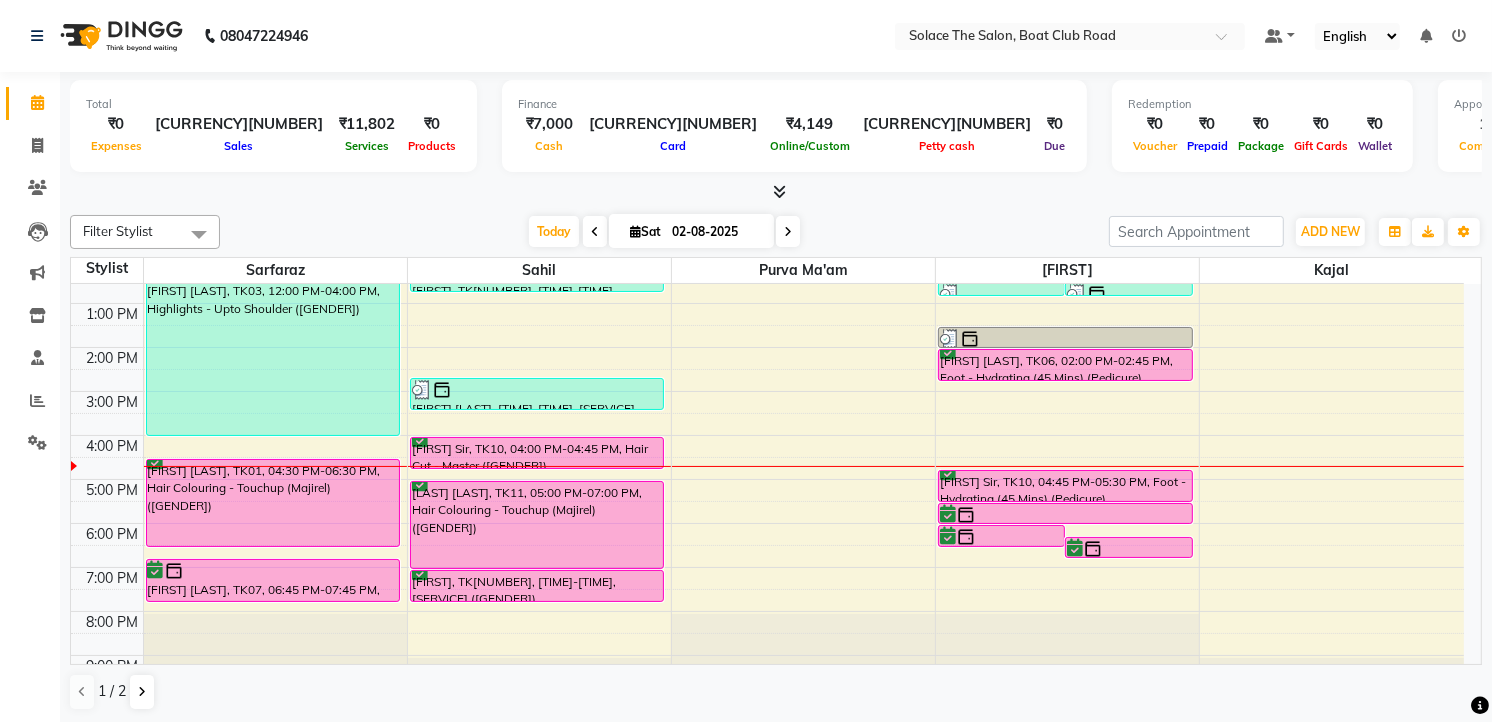 click at bounding box center [788, 232] 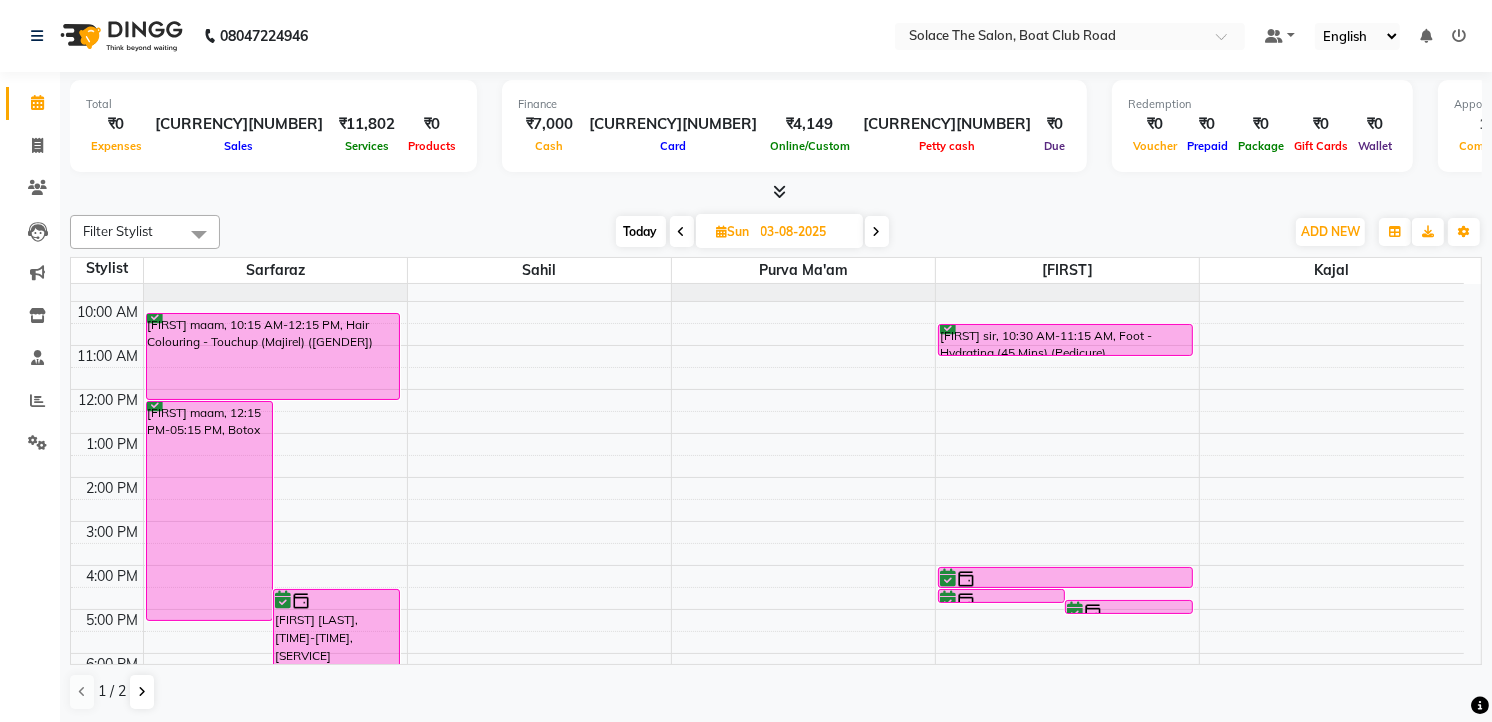 scroll, scrollTop: 16, scrollLeft: 0, axis: vertical 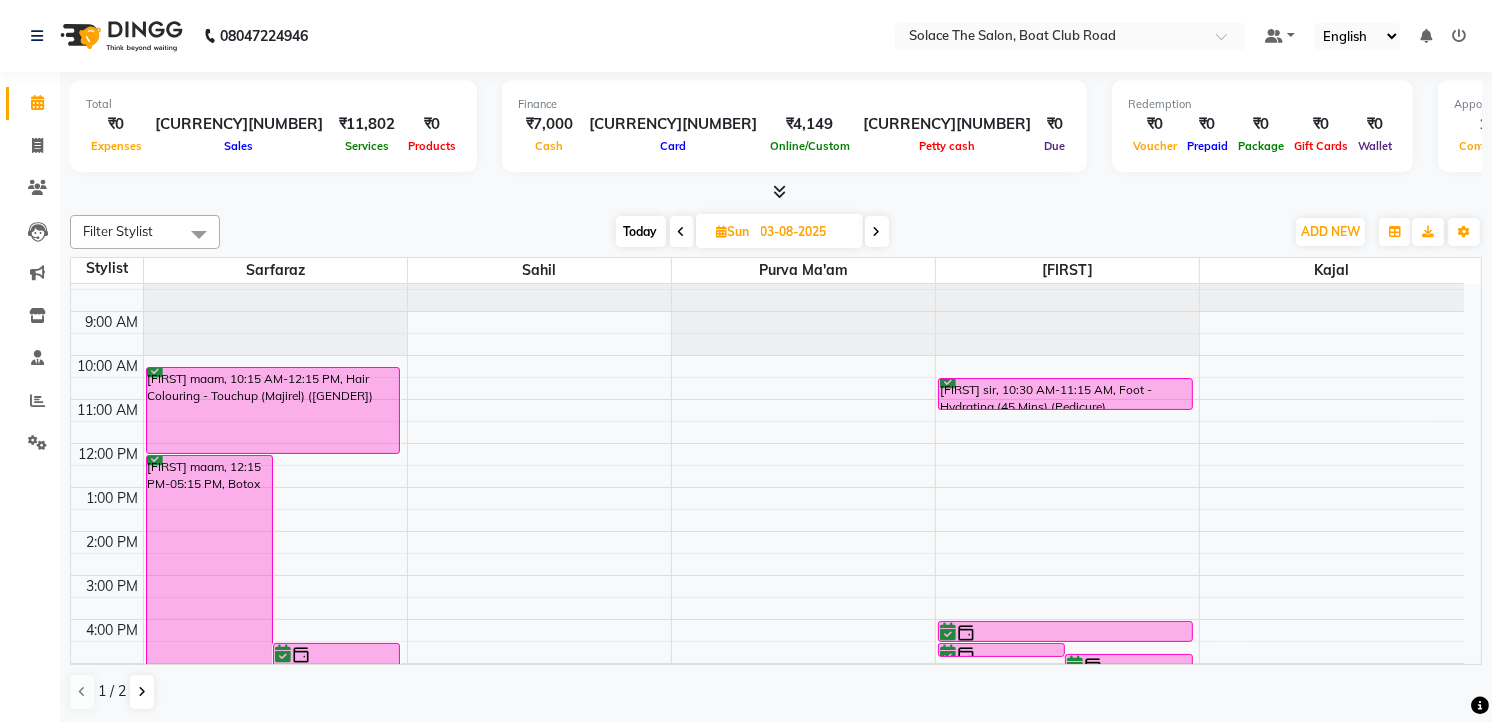click at bounding box center (877, 232) 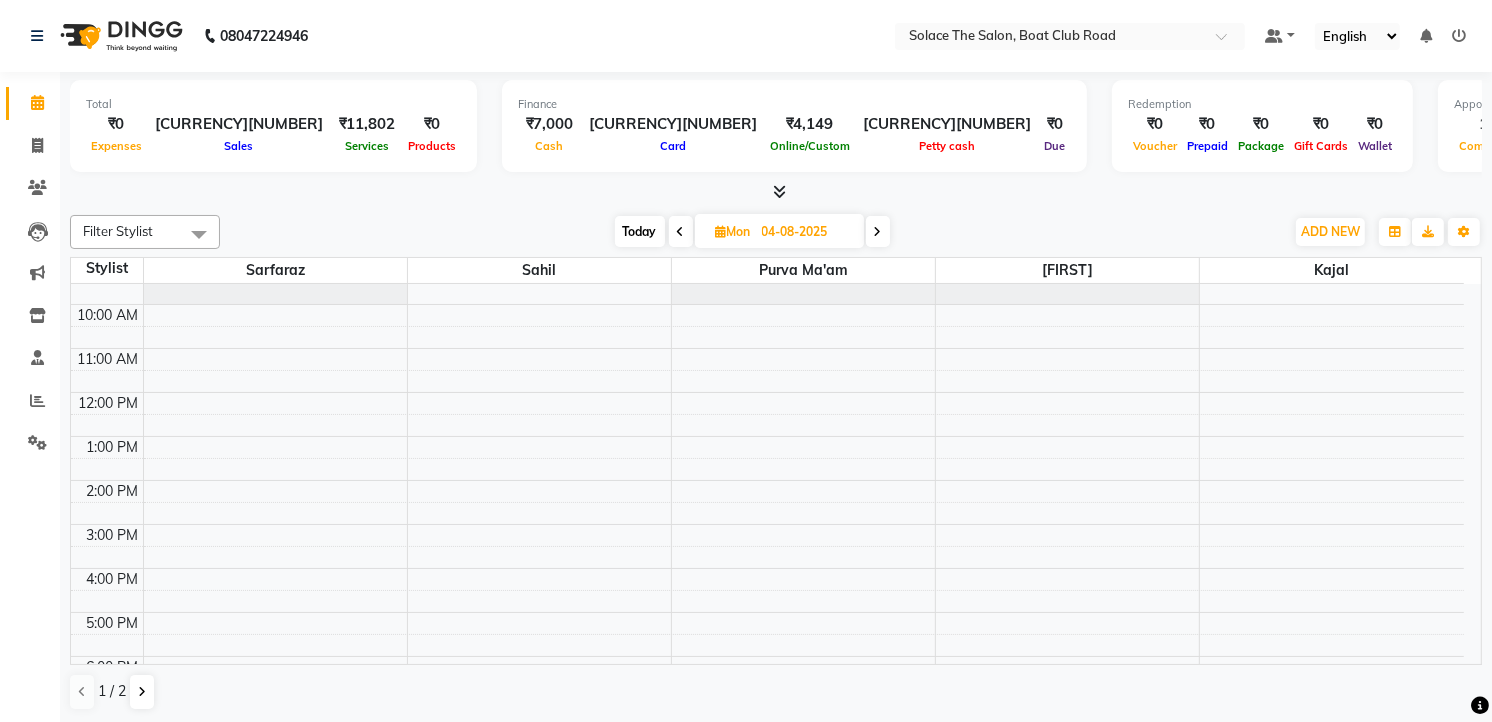 scroll, scrollTop: 16, scrollLeft: 0, axis: vertical 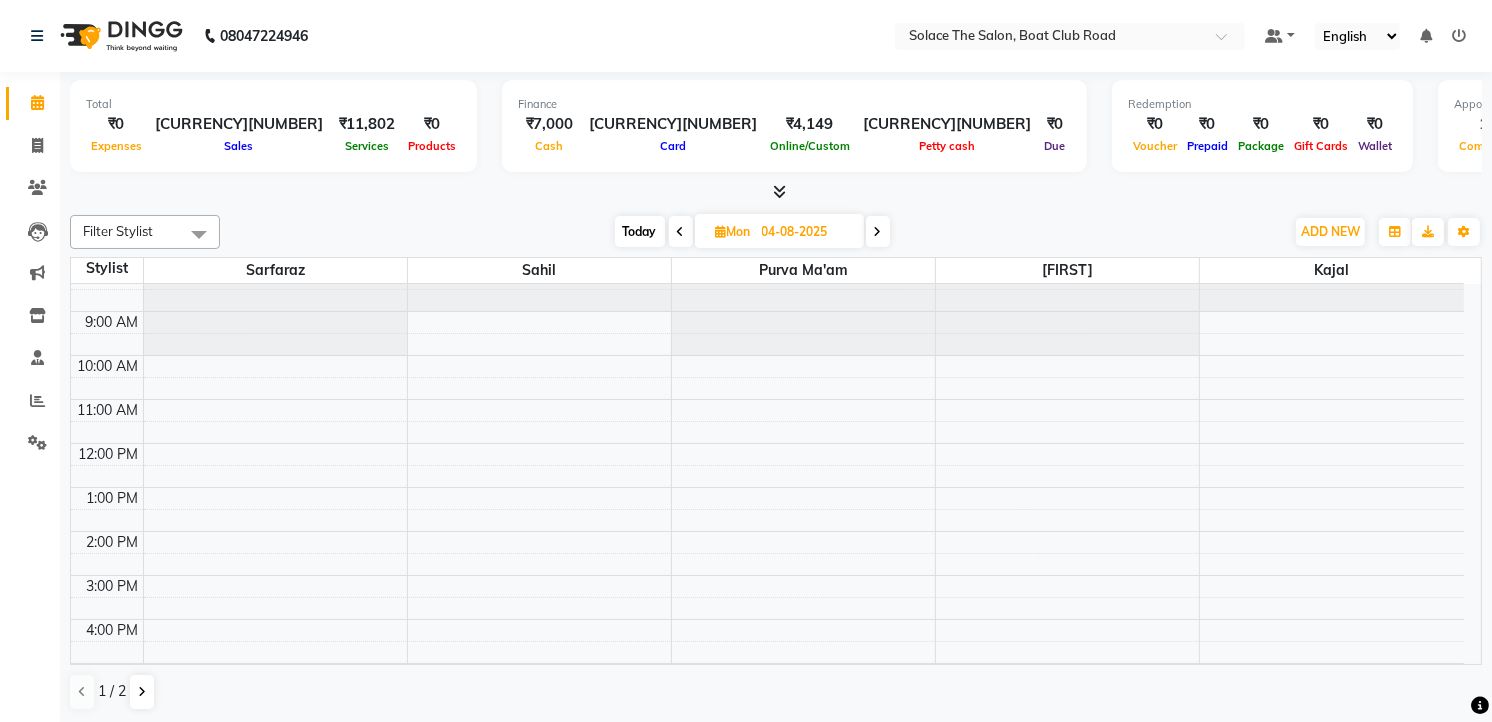 click on "Today" at bounding box center [640, 231] 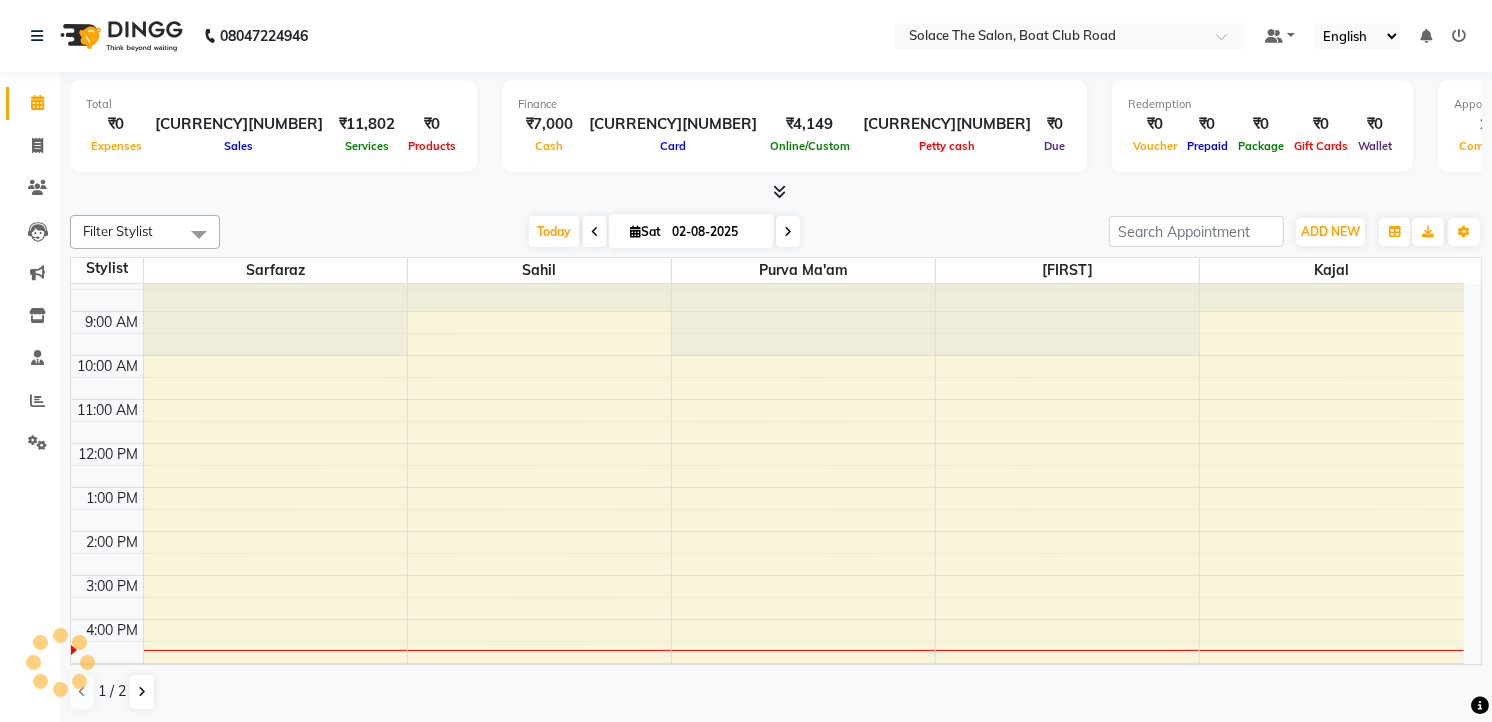 scroll, scrollTop: 238, scrollLeft: 0, axis: vertical 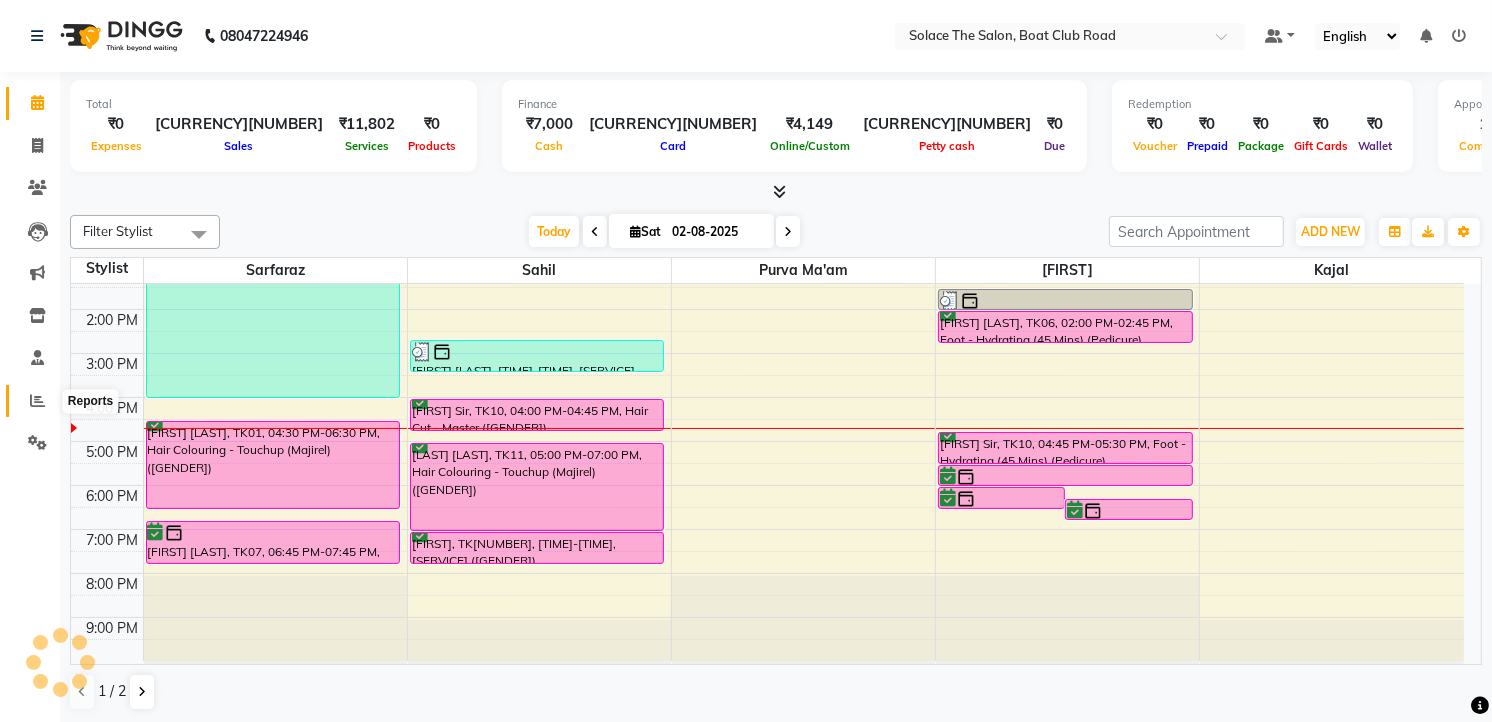 click 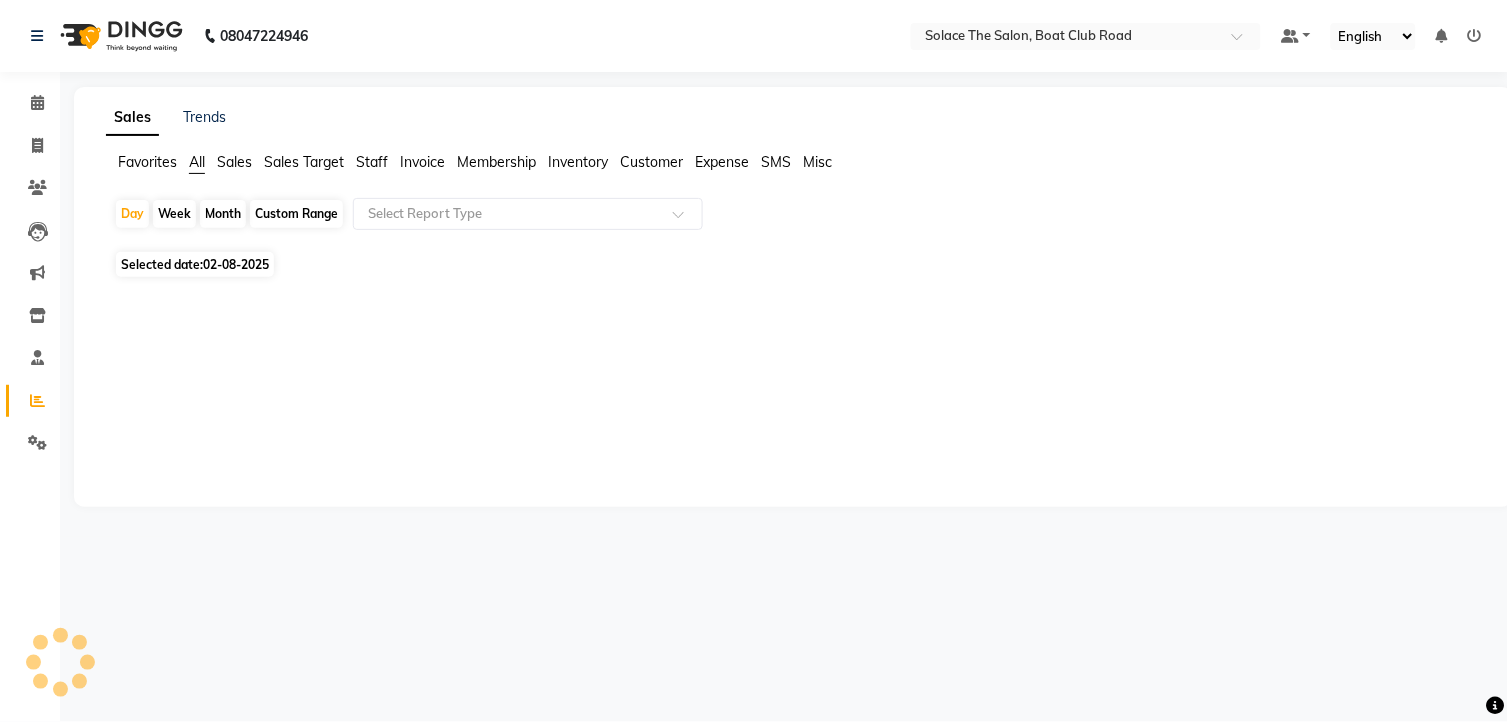 click on "Staff" 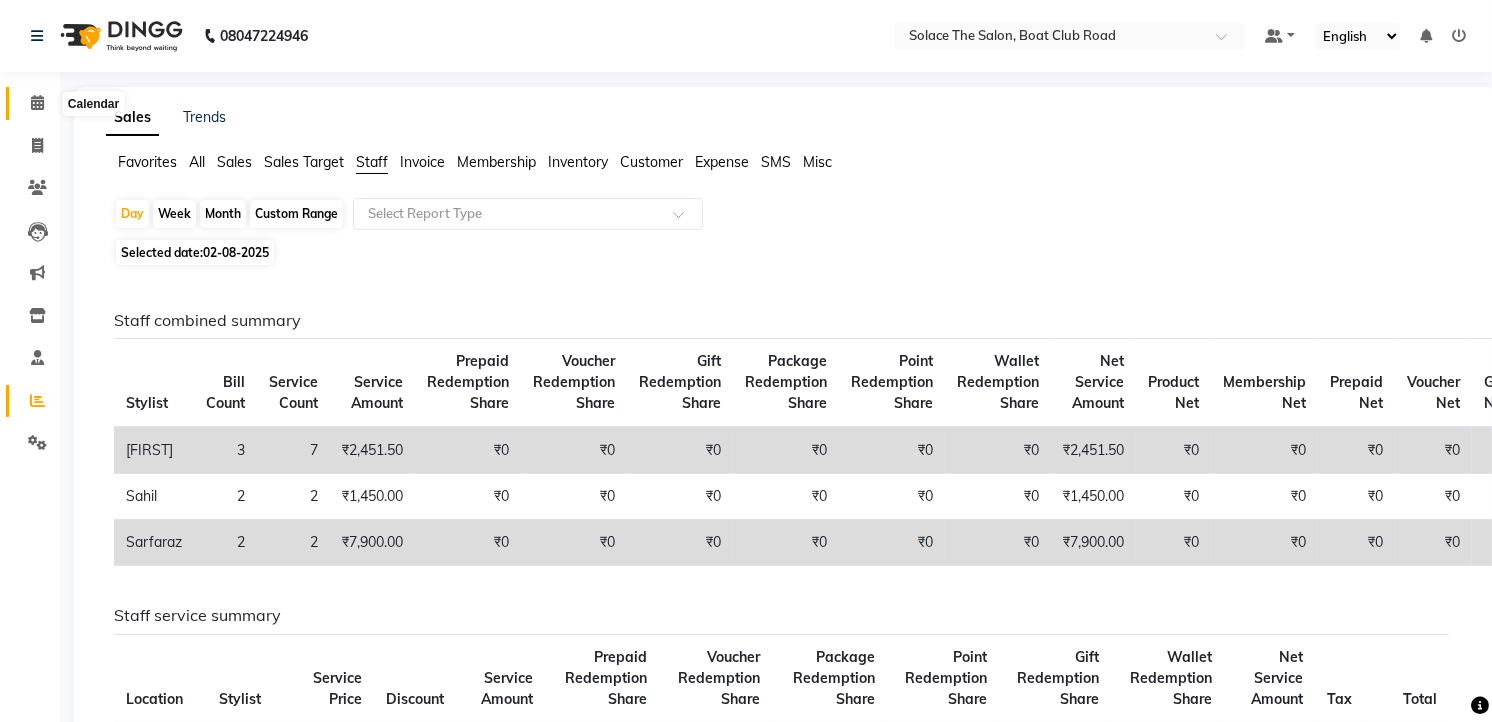 click 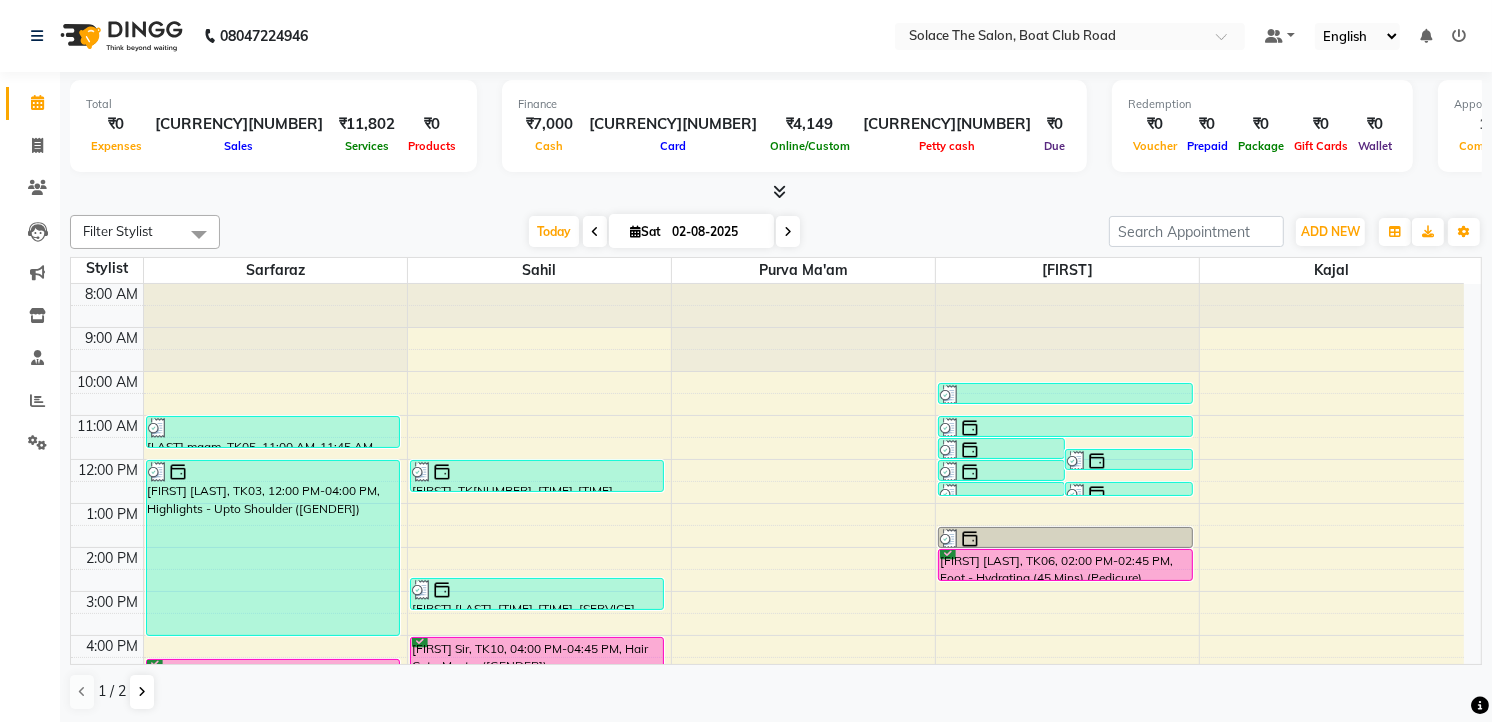 scroll, scrollTop: 237, scrollLeft: 0, axis: vertical 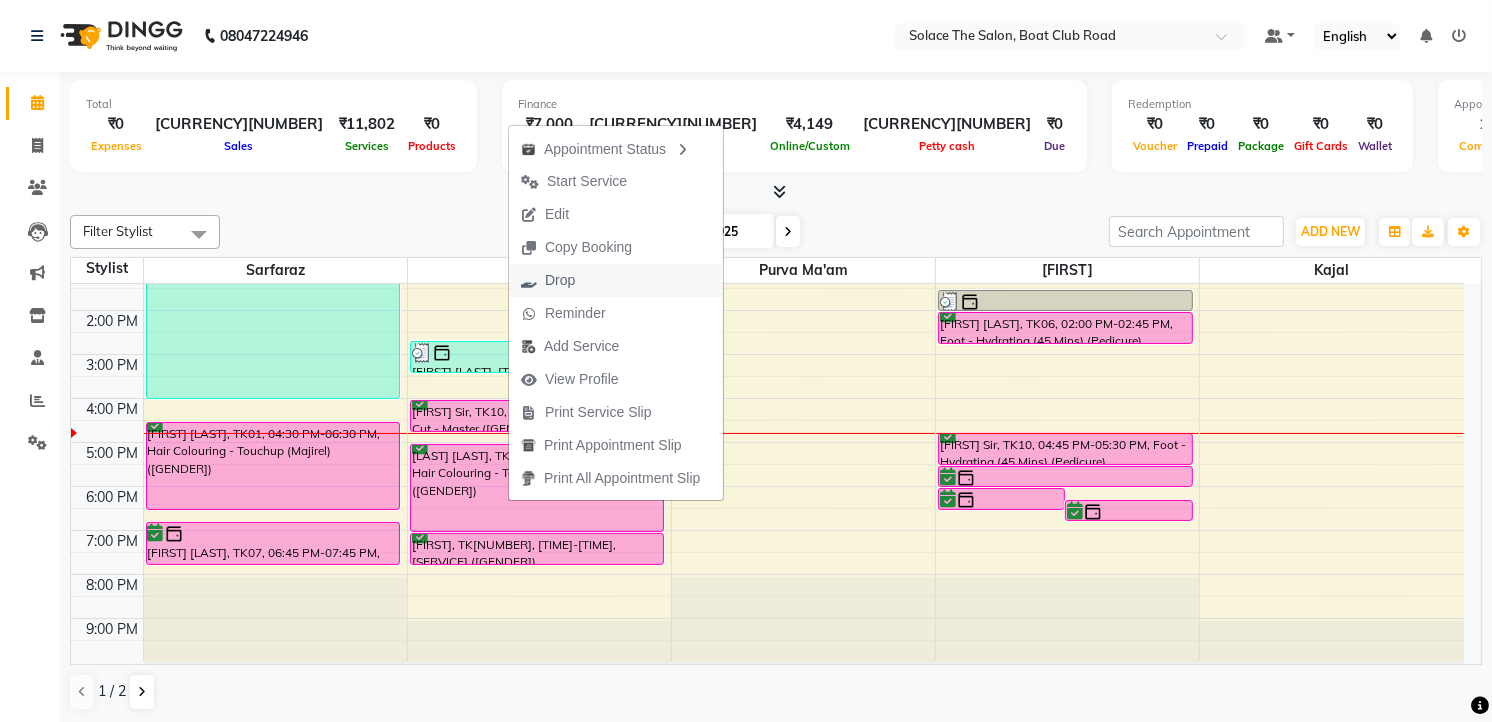 click on "Drop" at bounding box center (560, 280) 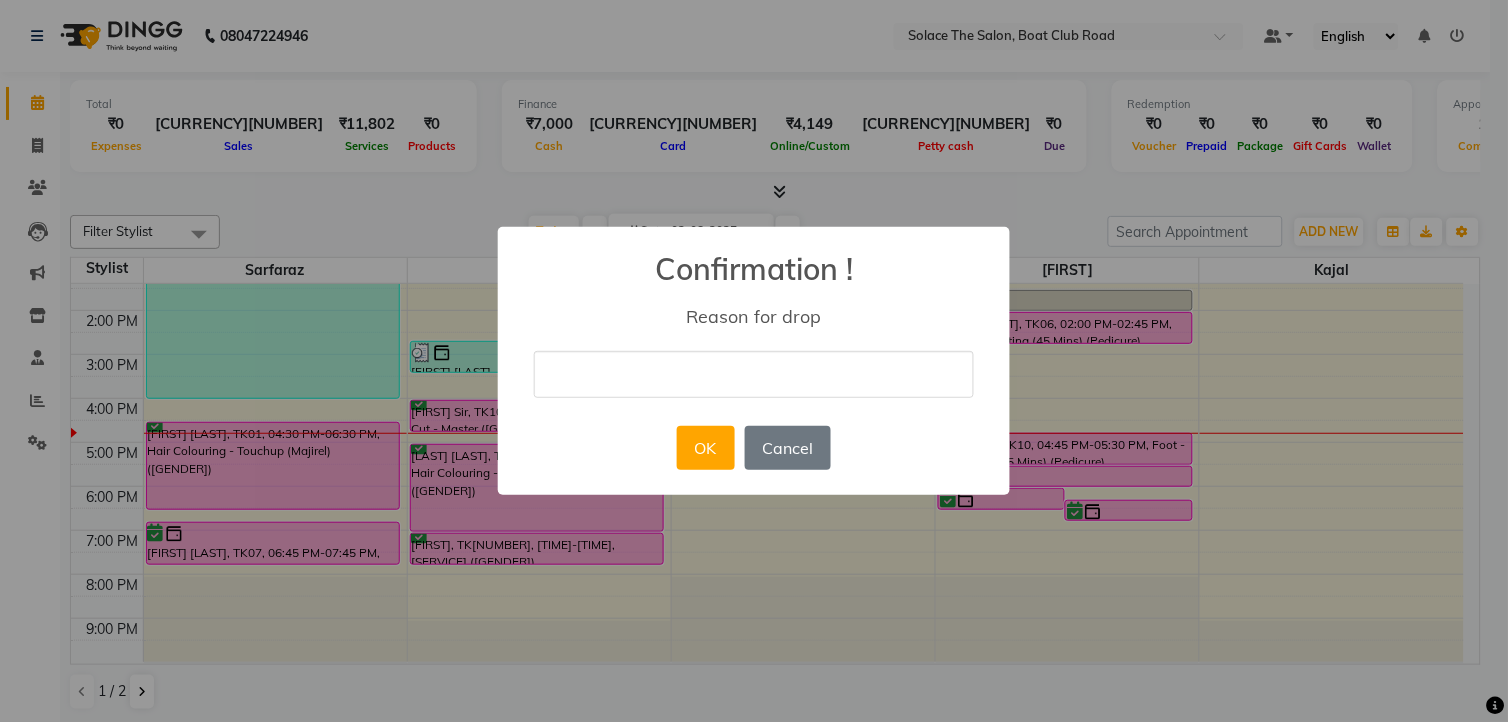 click at bounding box center [754, 374] 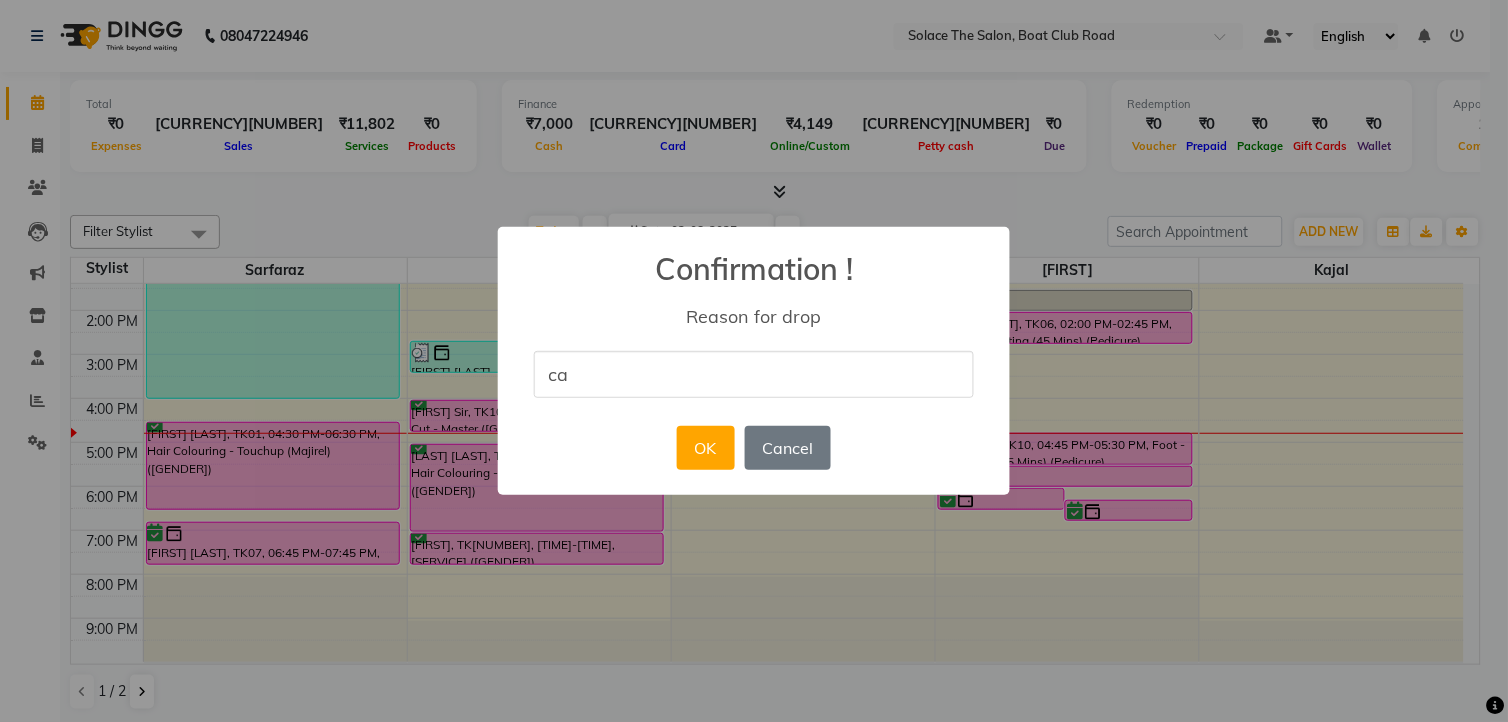 type on "cancelled" 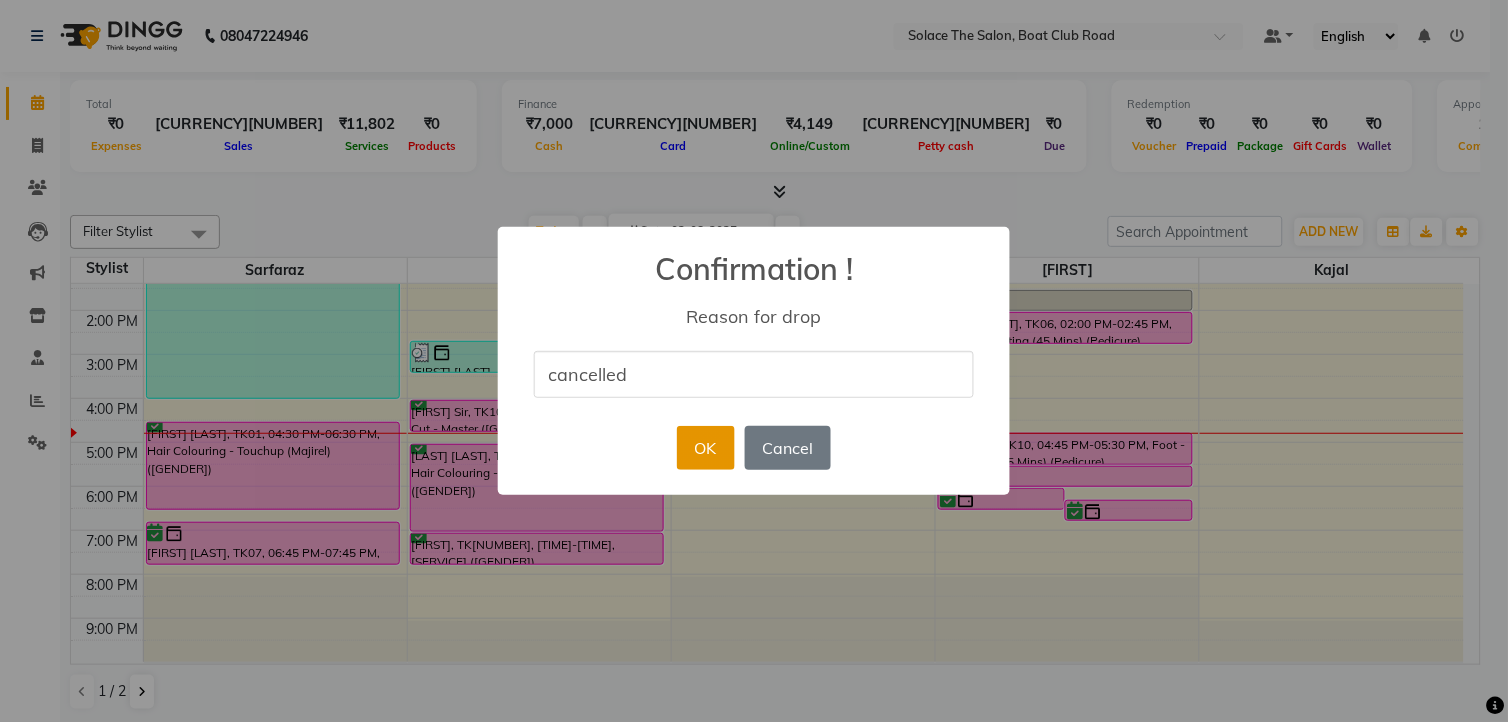 click on "OK" at bounding box center [705, 448] 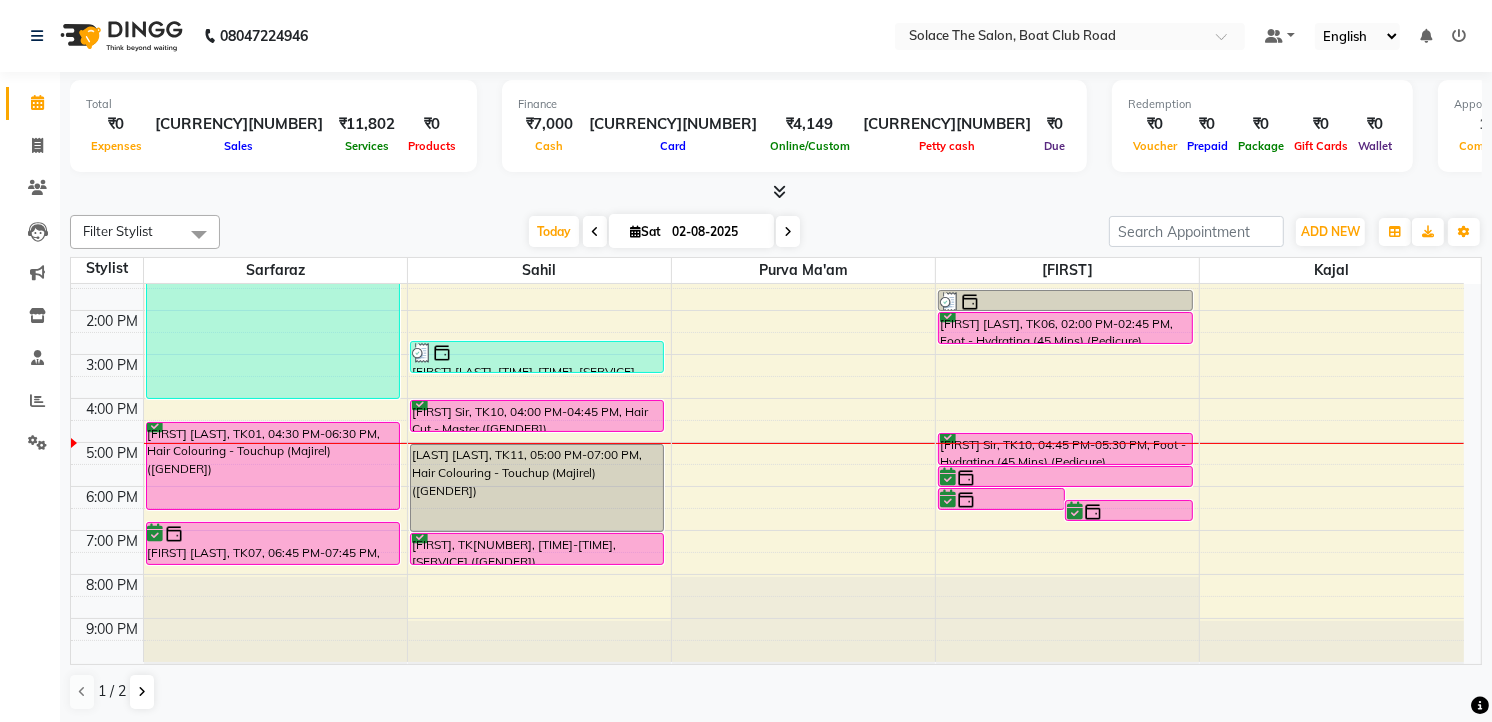 scroll, scrollTop: 1, scrollLeft: 0, axis: vertical 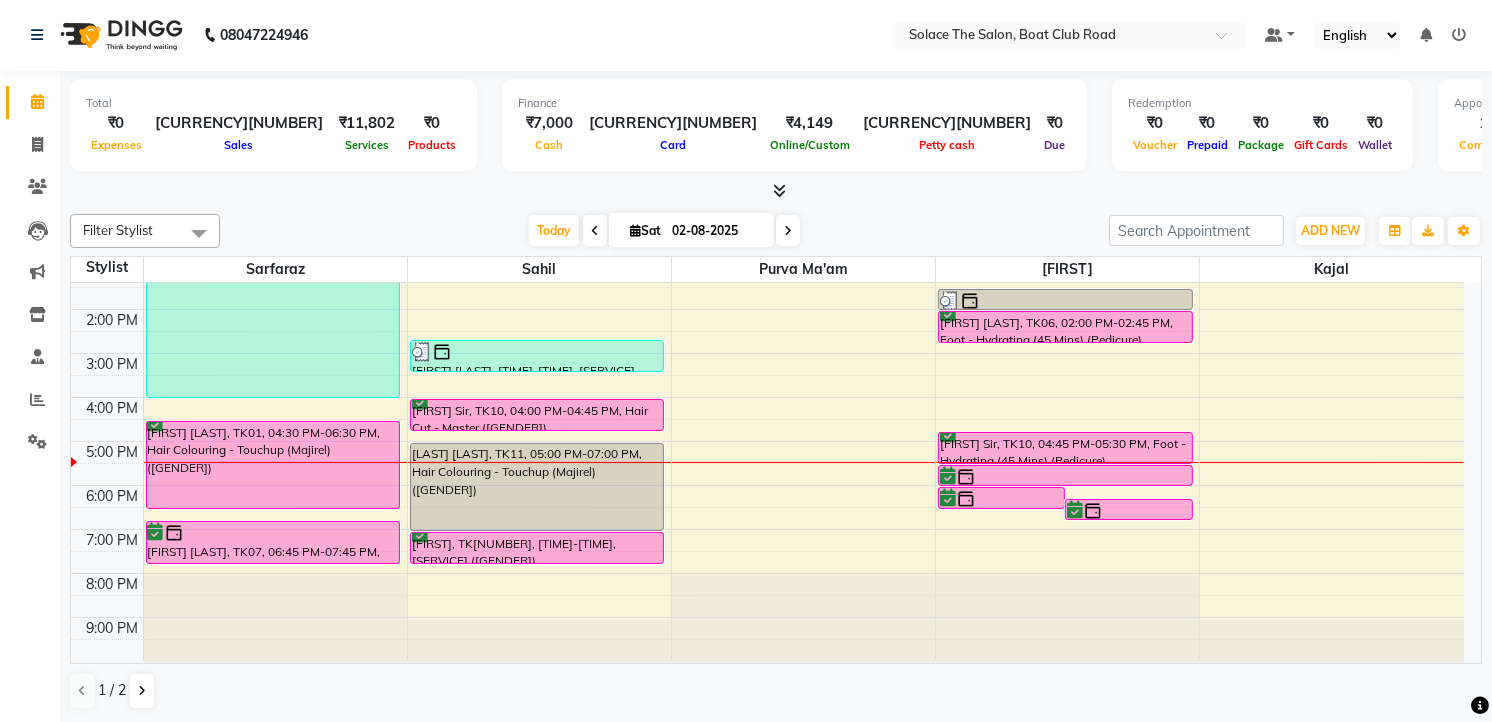 click at bounding box center (788, 230) 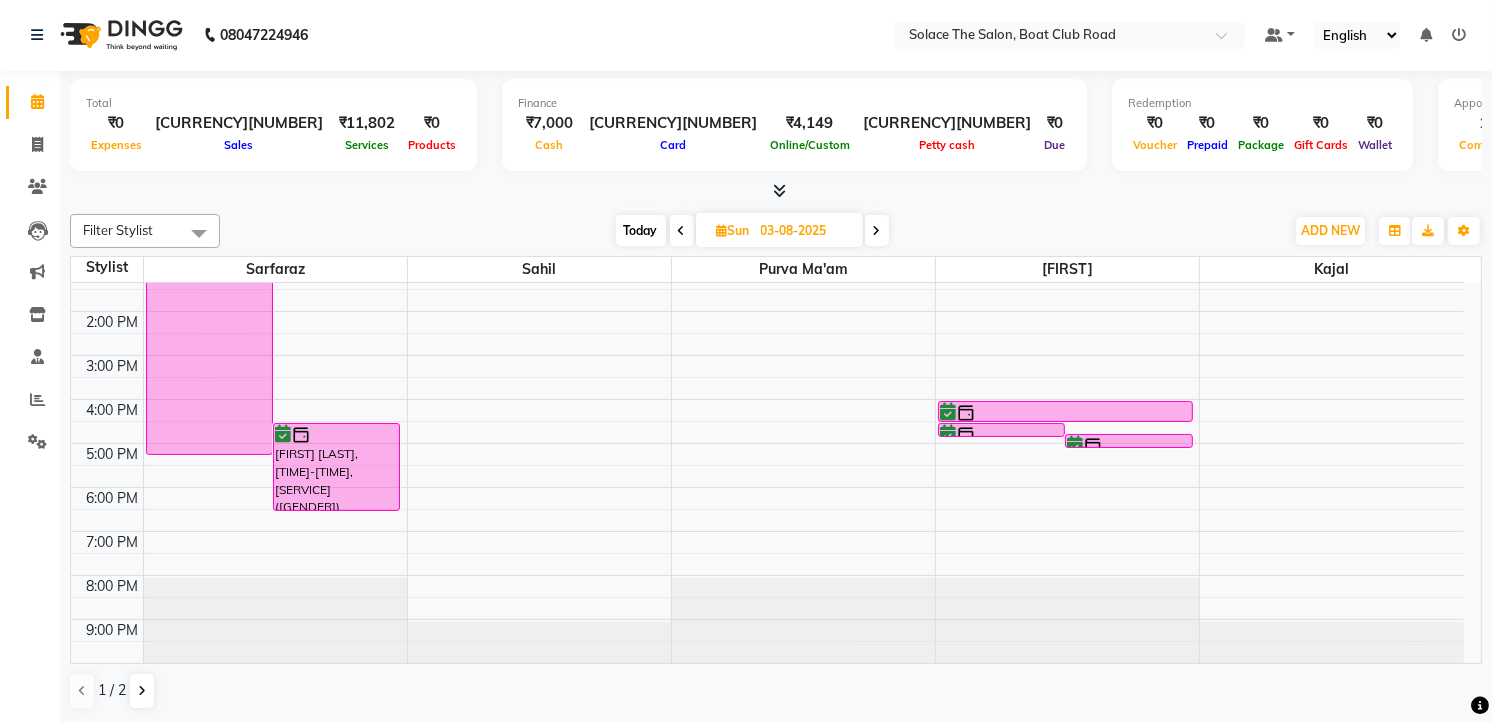 scroll, scrollTop: 237, scrollLeft: 0, axis: vertical 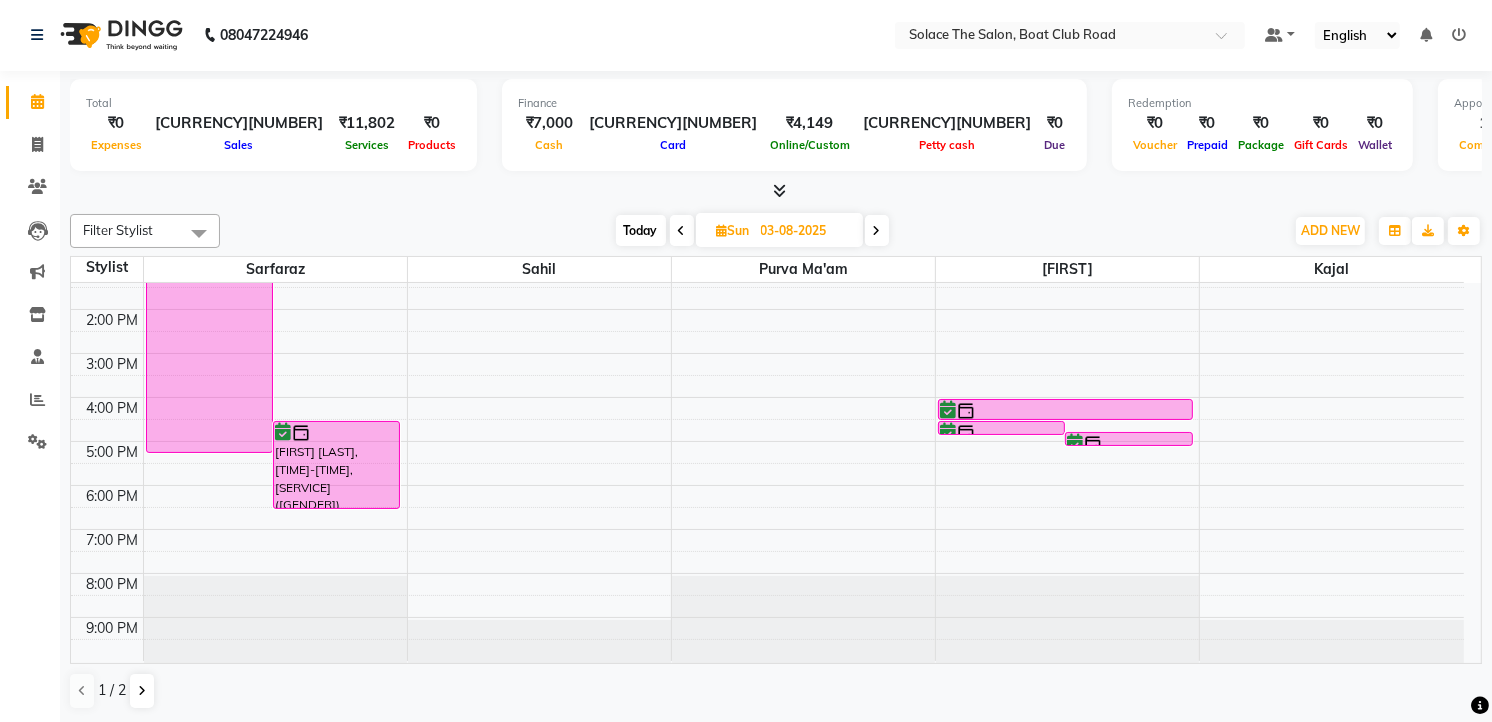 click on "8:00 AM 9:00 AM 10:00 AM 11:00 AM 12:00 PM 1:00 PM 2:00 PM 3:00 PM 4:00 PM 5:00 PM 6:00 PM 7:00 PM 8:00 PM 9:00 PM     [FIRST] maam, 12:15 PM-05:15 PM, Botox     [FIRST] [LAST], 04:30 PM-06:30 PM, Hair Colouring - Touchup (Inoa) ([GENDER])     [FIRST] maam, 10:15 AM-12:15 PM, Hair Colouring - Touchup (Majirel) ([GENDER])     [FIRST] [LAST], 04:30 PM-04:45 PM, Threading - Eyebrows     [FIRST] [LAST], 04:45 PM-05:00 PM, Threading-Upper Lips     [FIRST] sir, 10:30 AM-11:15 AM,  Foot - Hydrating (45 Mins) (Pedicure)     [FIRST] [LAST], 04:00 PM-04:30 PM,  Face (Bleach)" at bounding box center (767, 353) 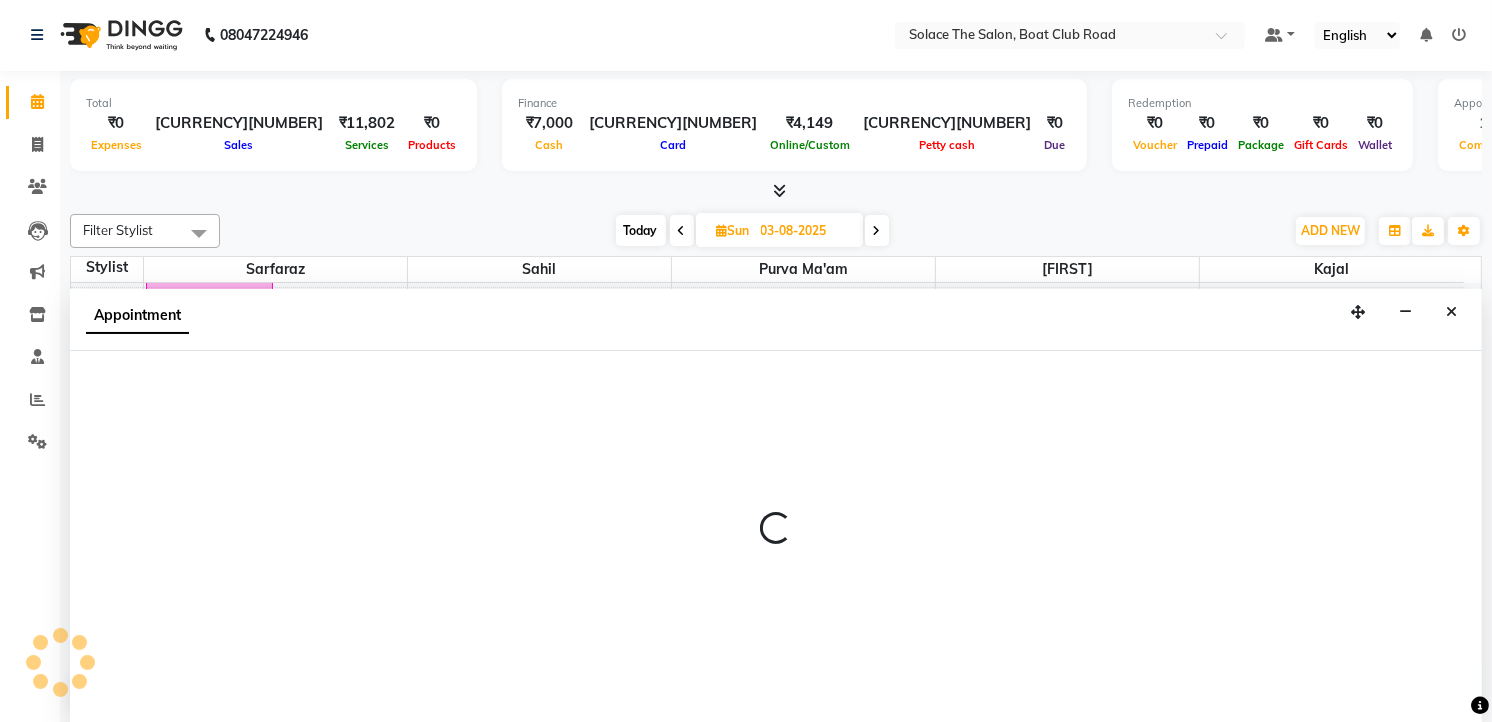 select on "74276" 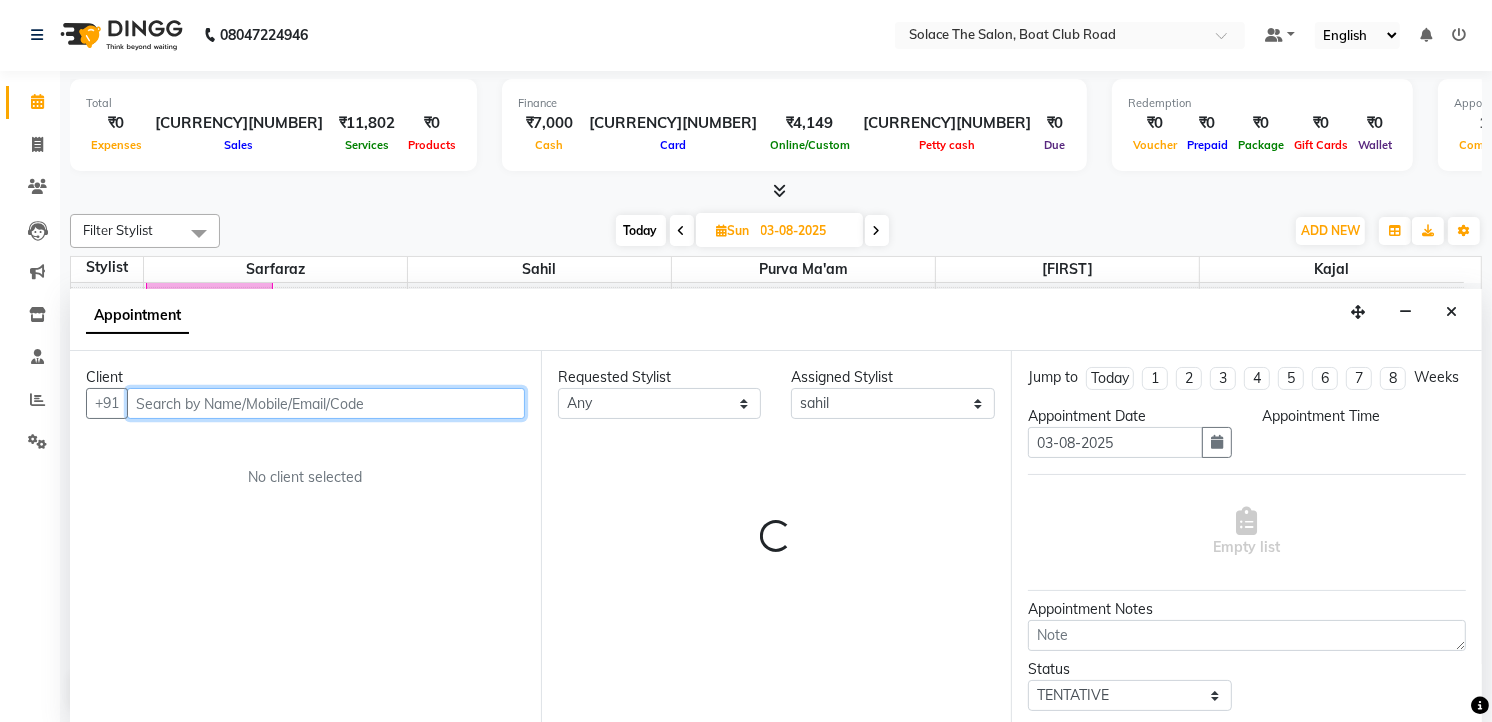 select on "840" 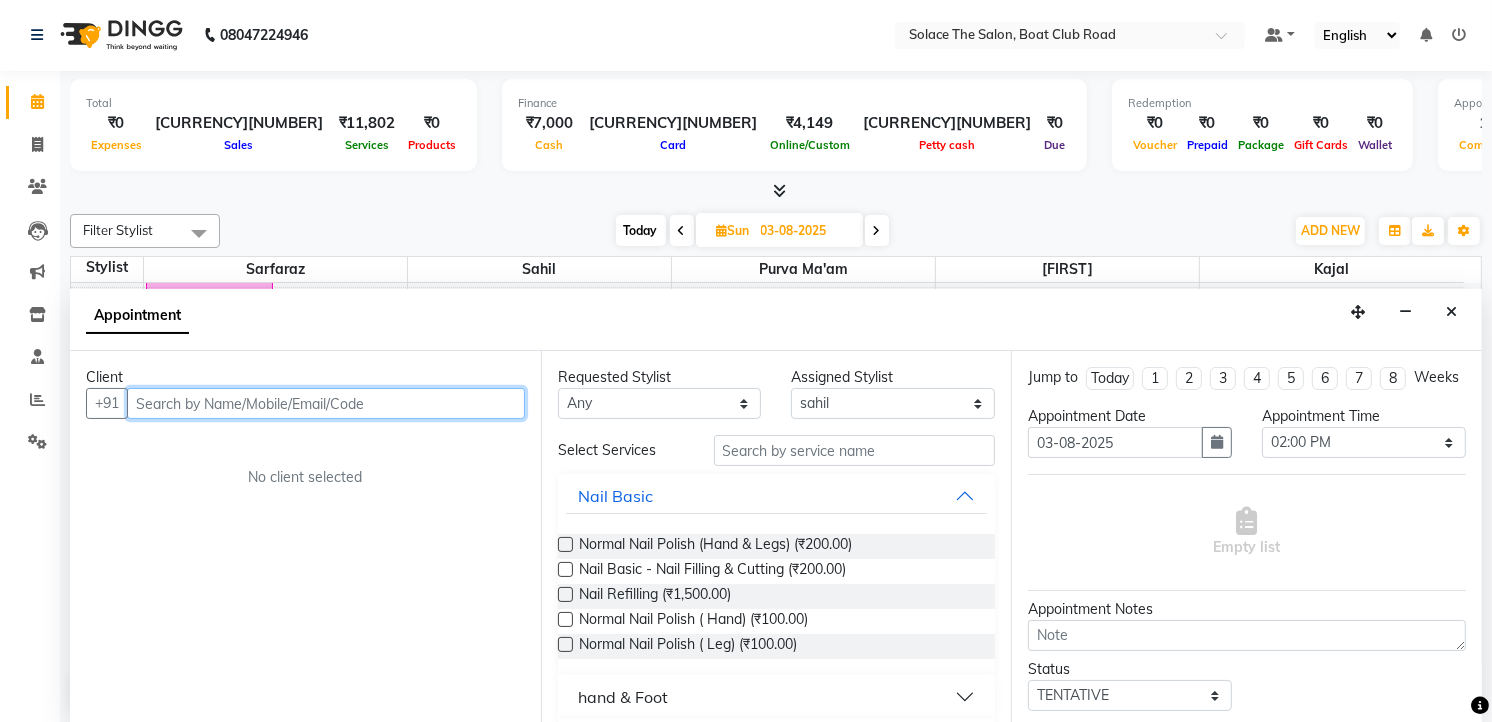 click at bounding box center [326, 403] 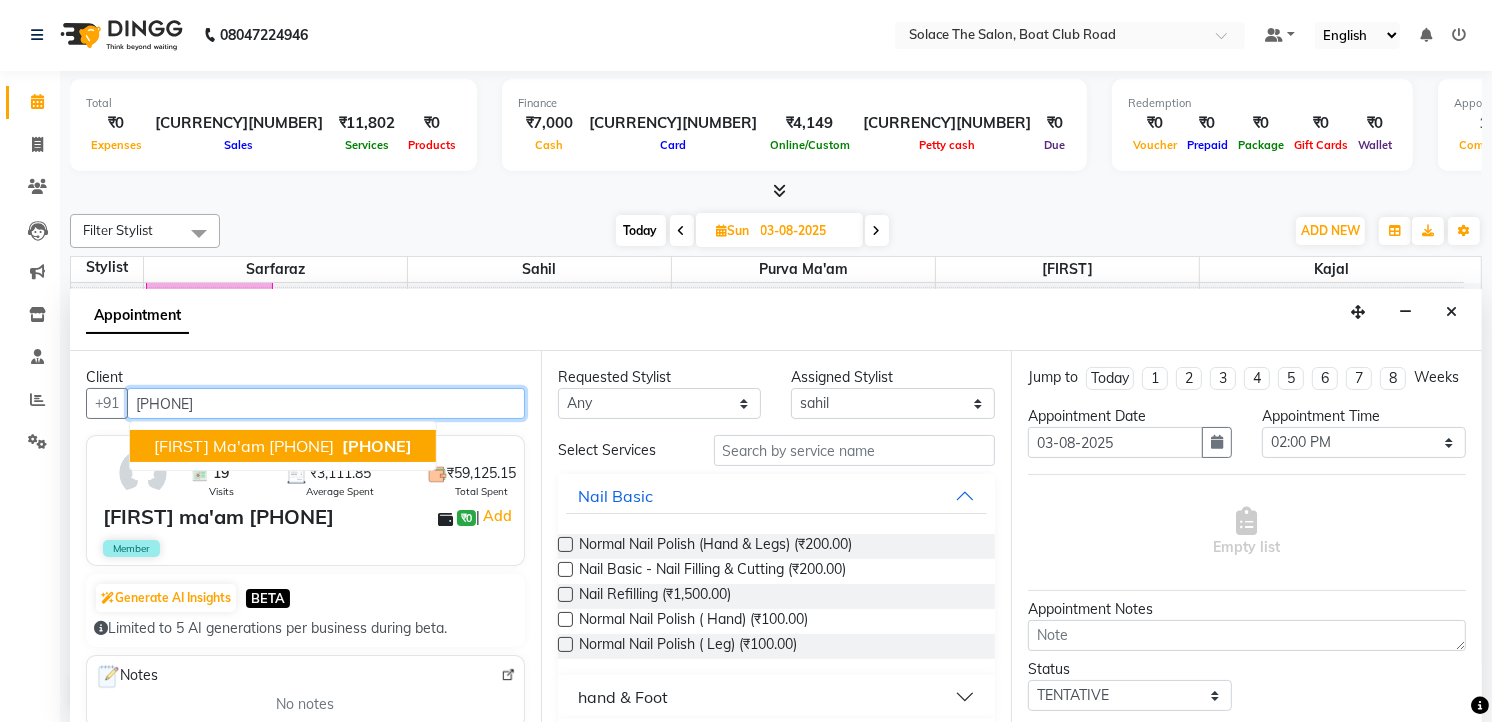 click on "[PHONE]" at bounding box center [377, 446] 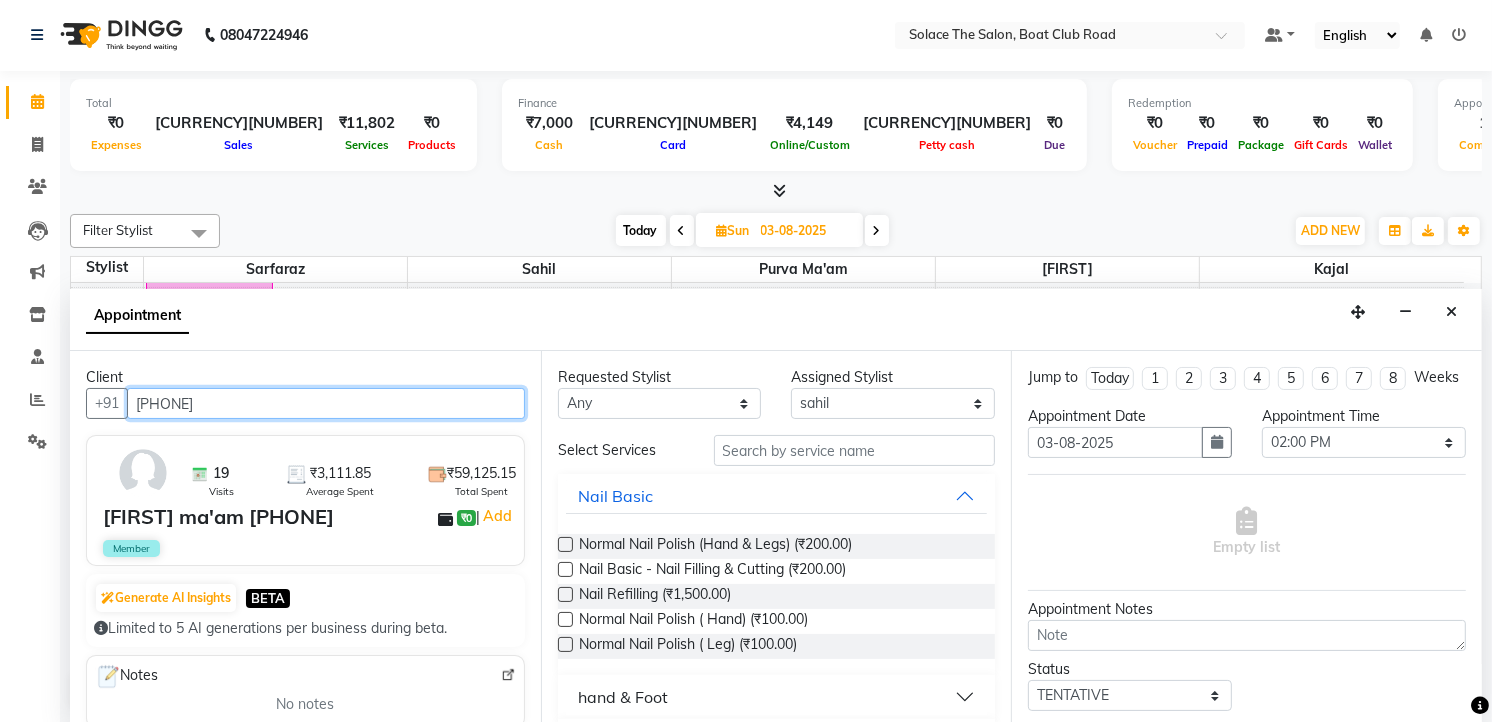 type on "[PHONE]" 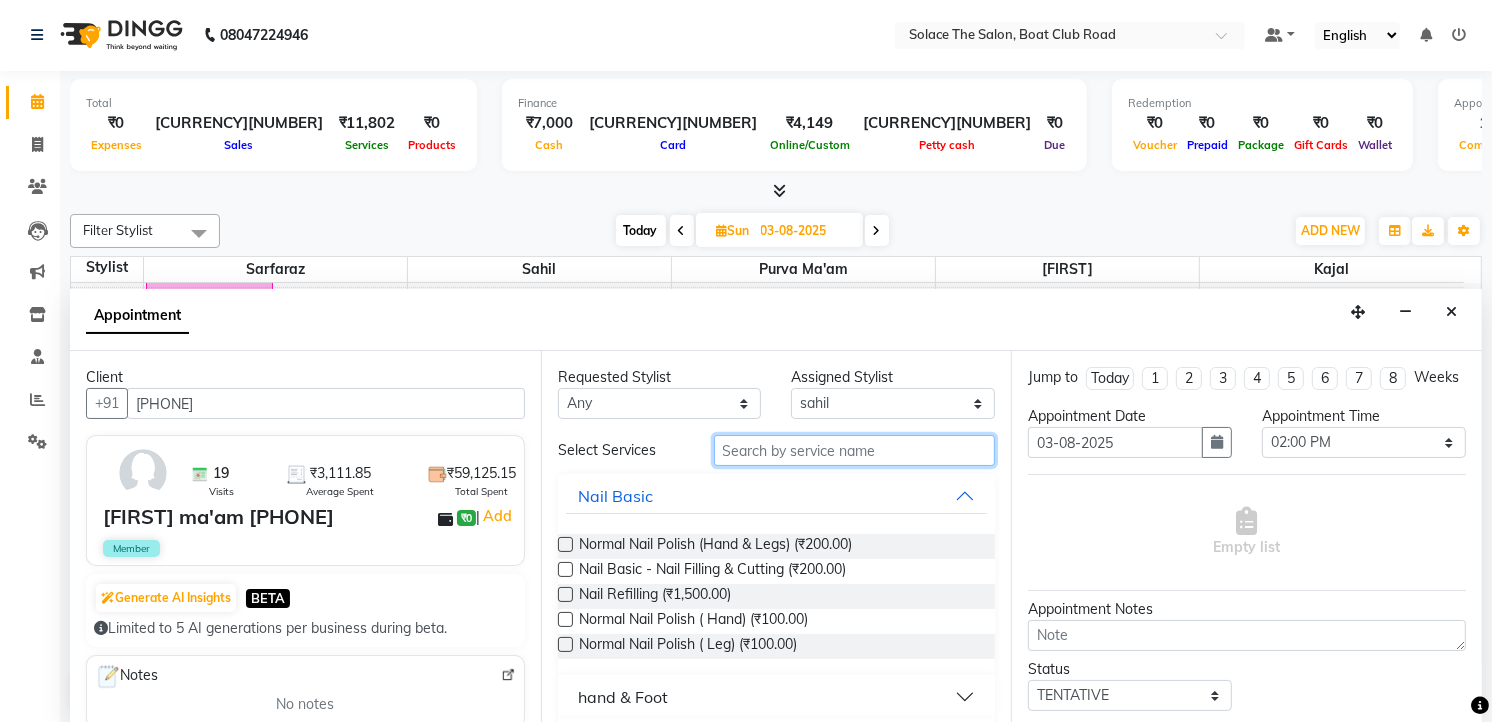 click at bounding box center (855, 450) 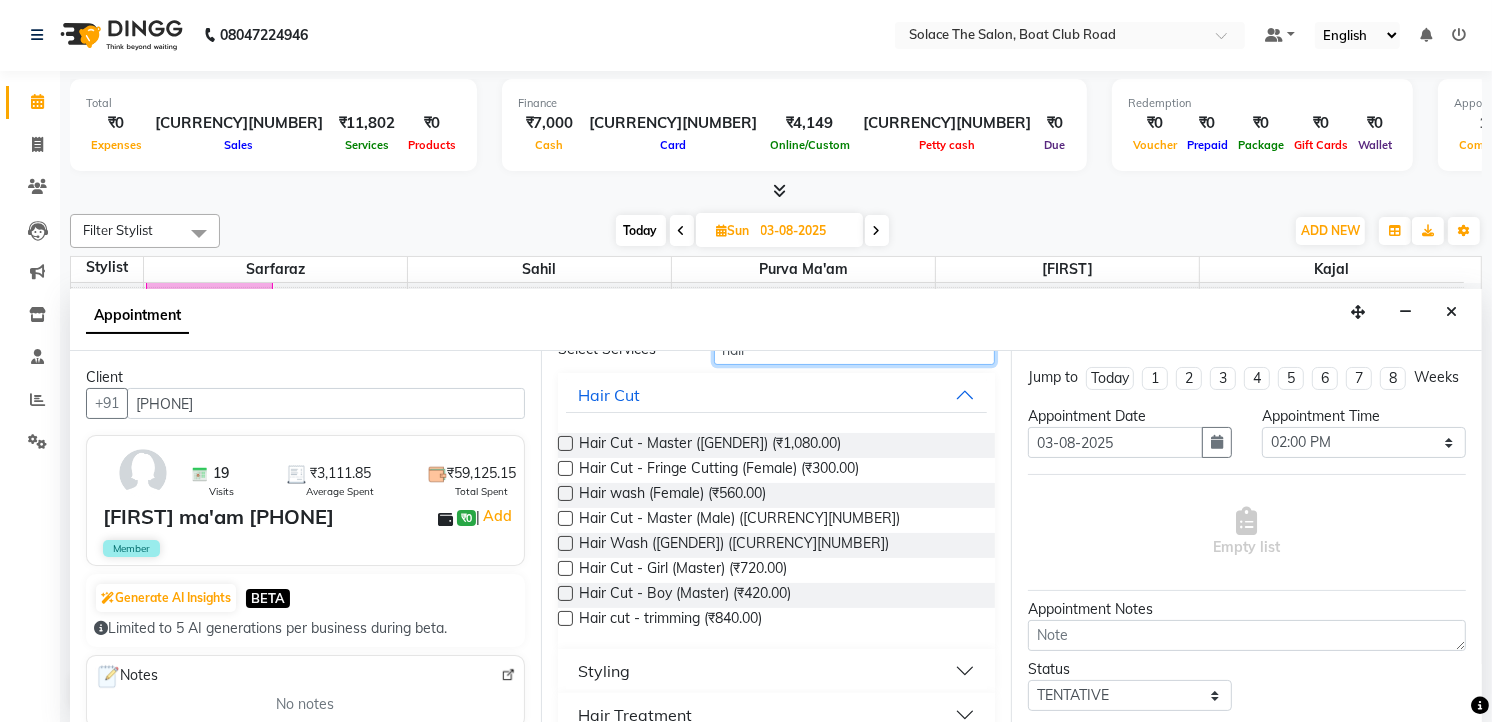 scroll, scrollTop: 103, scrollLeft: 0, axis: vertical 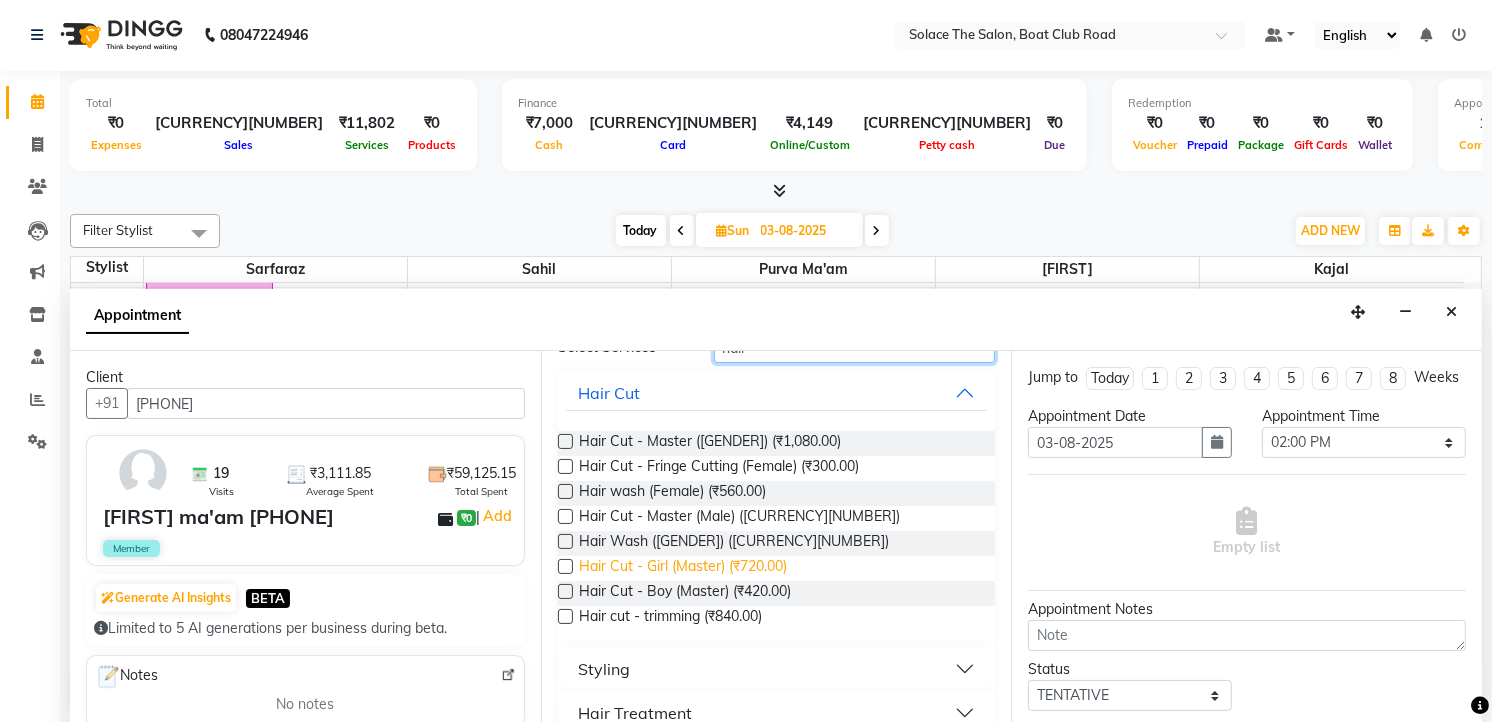 type on "hair" 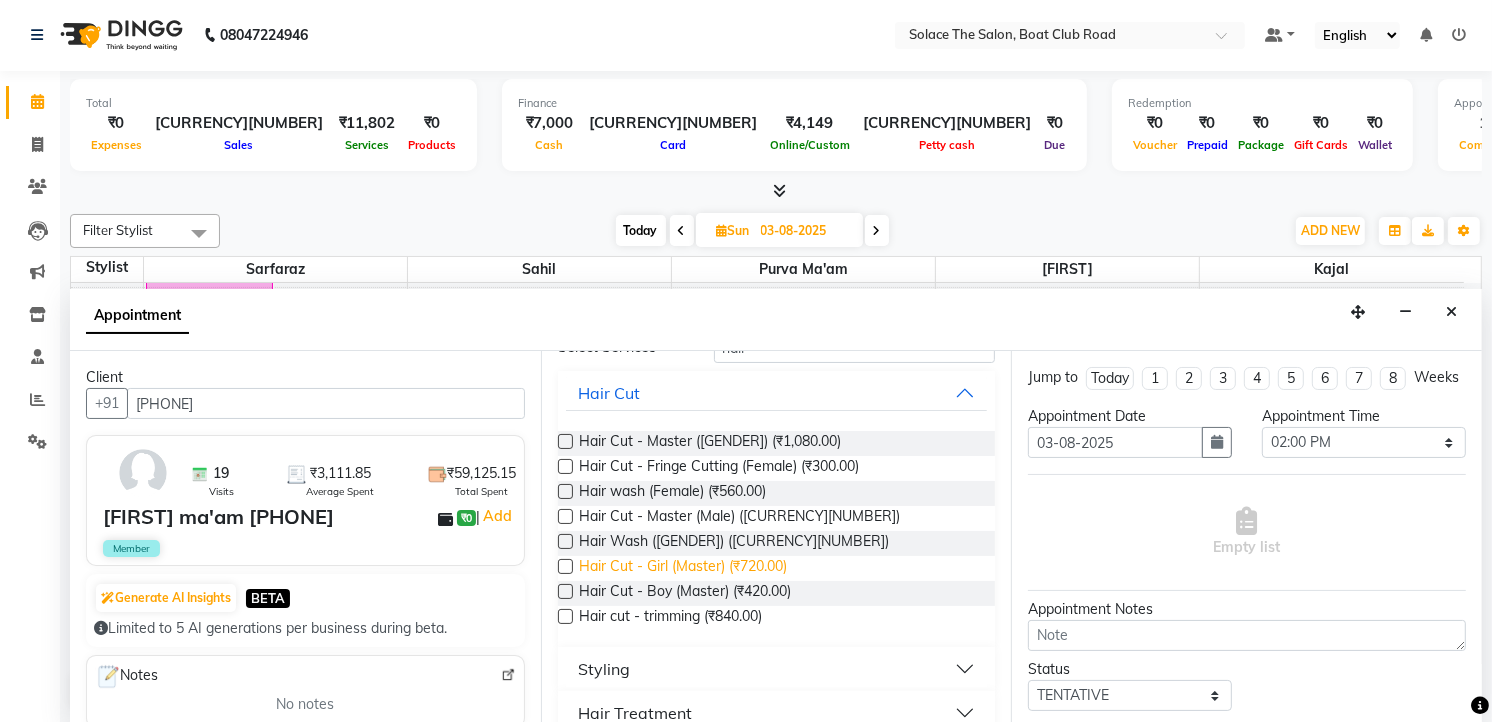 click on "Hair Cut - Girl (Master)  (₹720.00)" at bounding box center (683, 568) 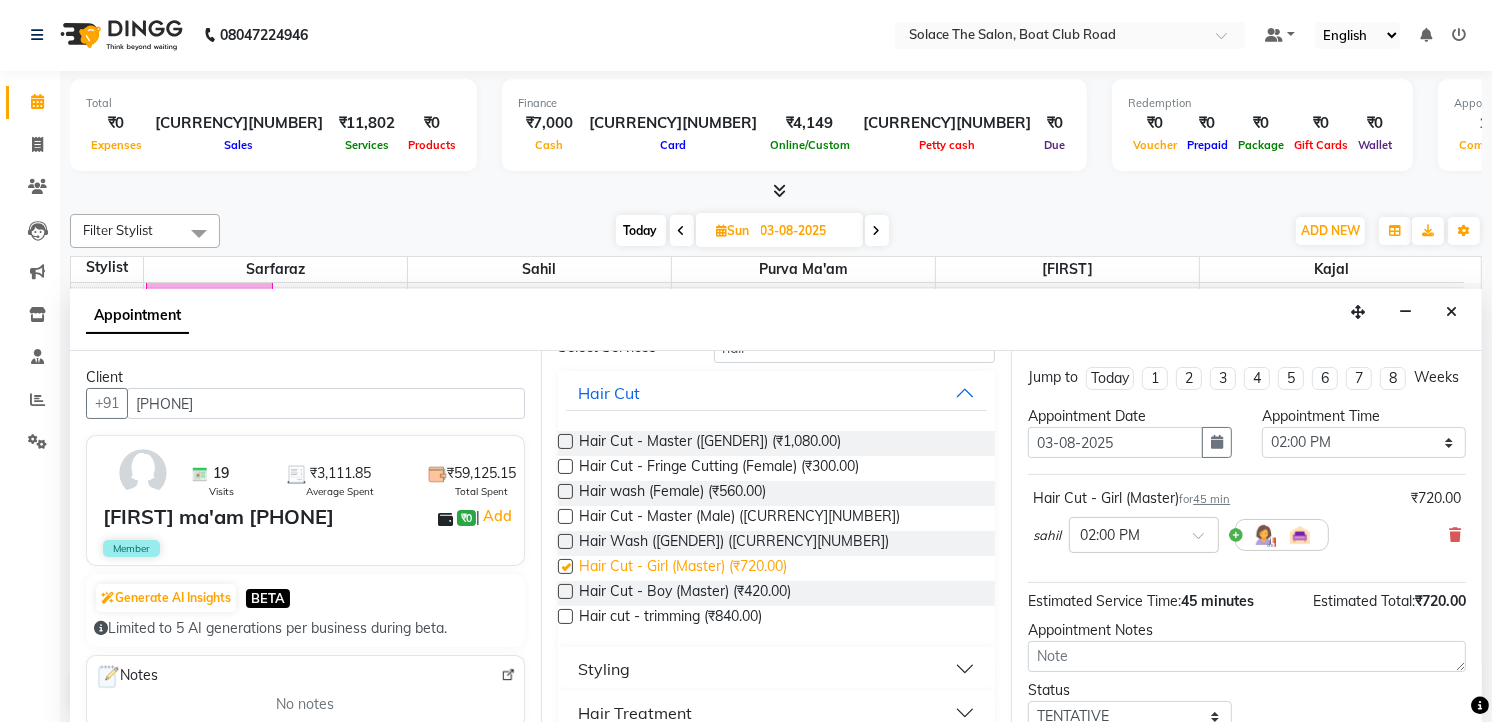 checkbox on "false" 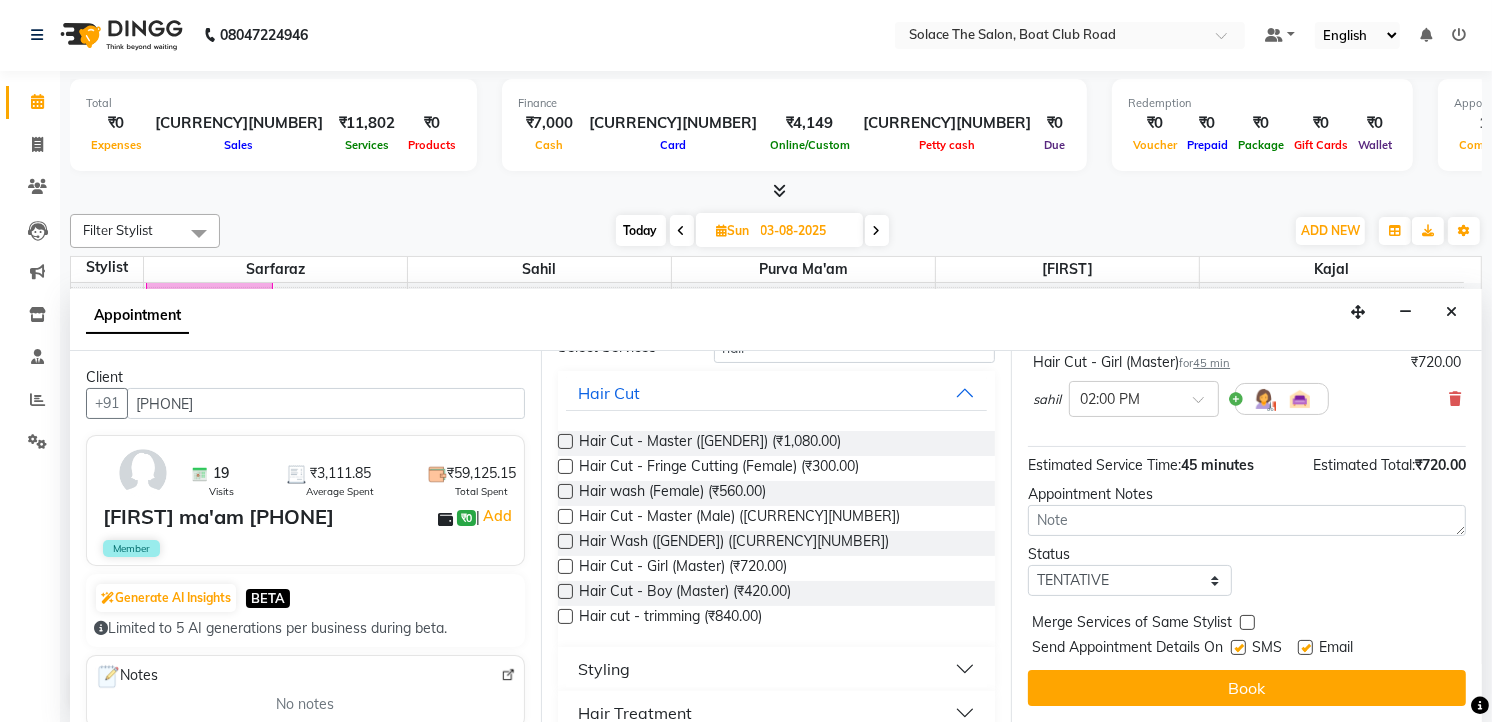 scroll, scrollTop: 154, scrollLeft: 0, axis: vertical 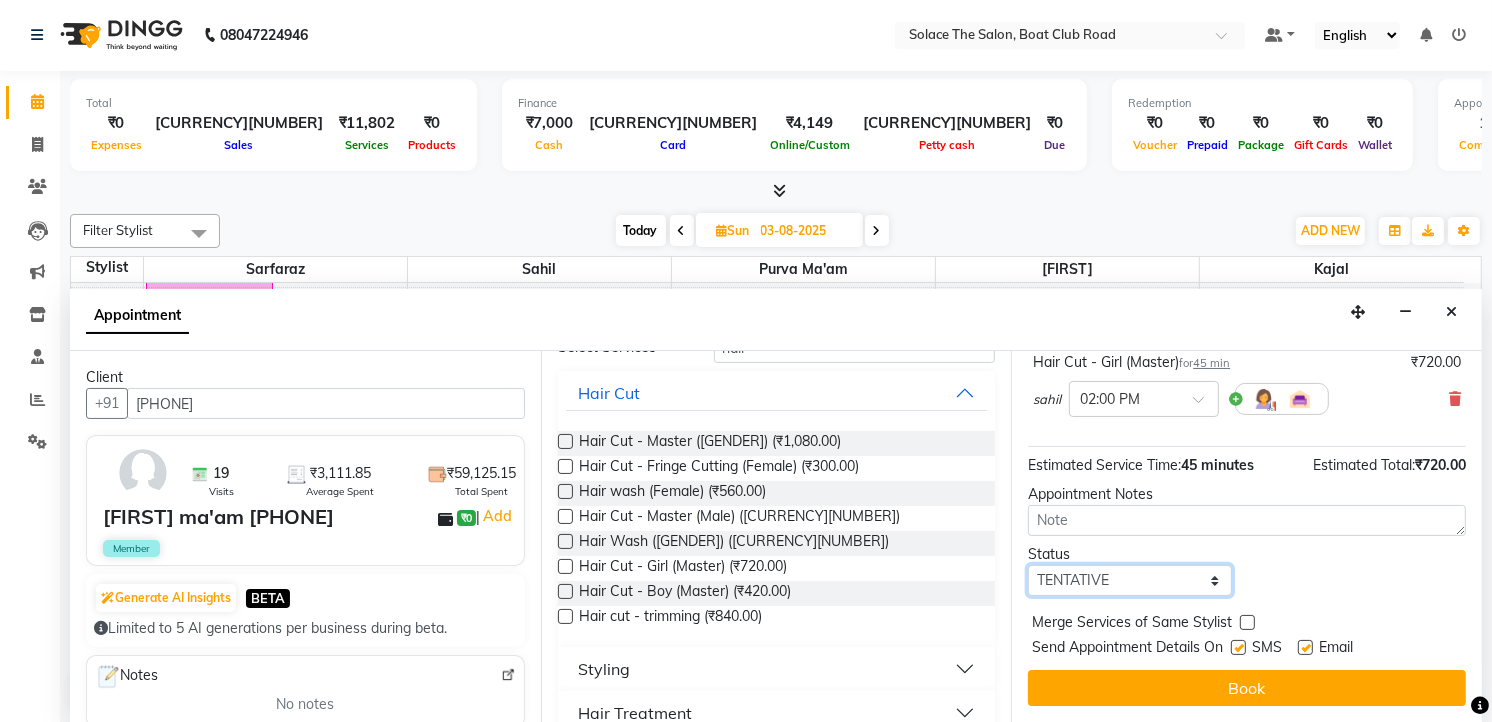 click on "Select TENTATIVE CONFIRM UPCOMING" at bounding box center [1130, 580] 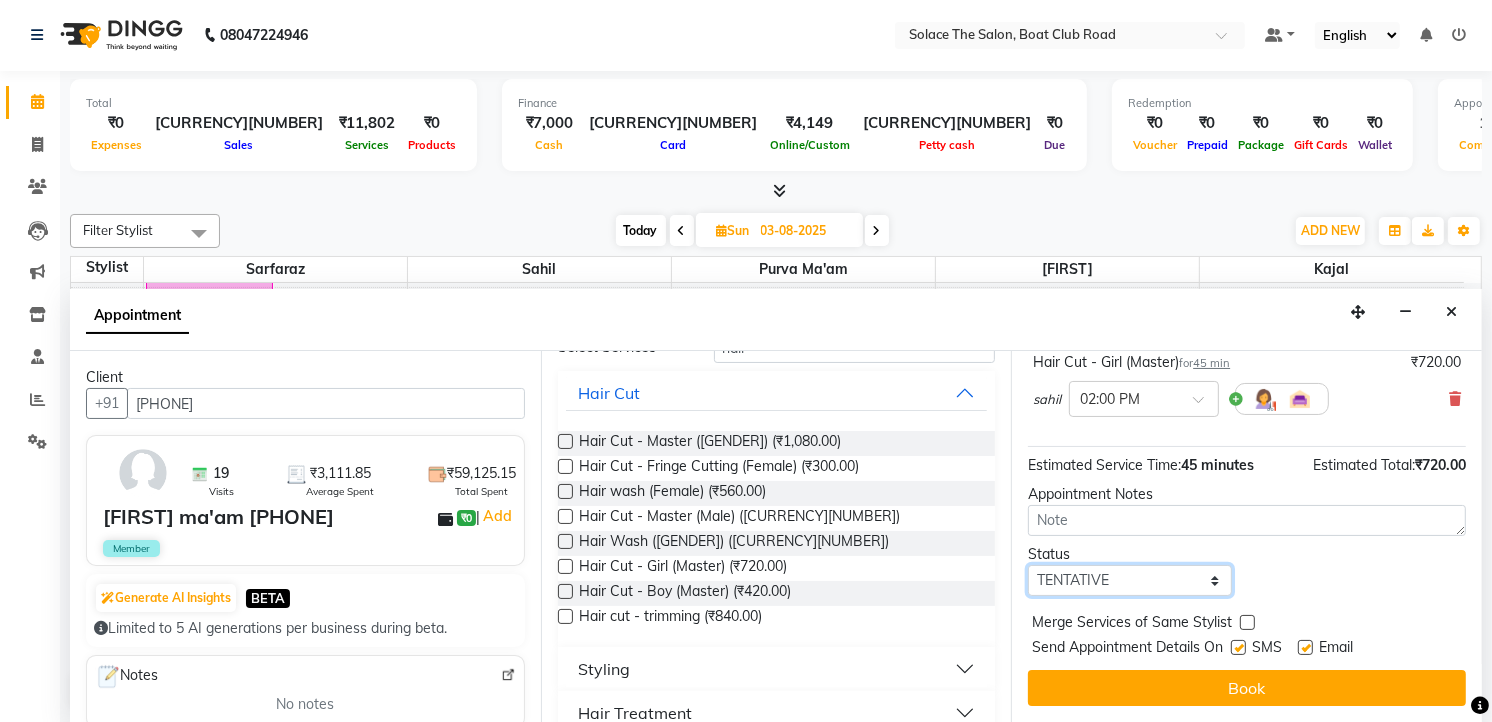 select on "confirm booking" 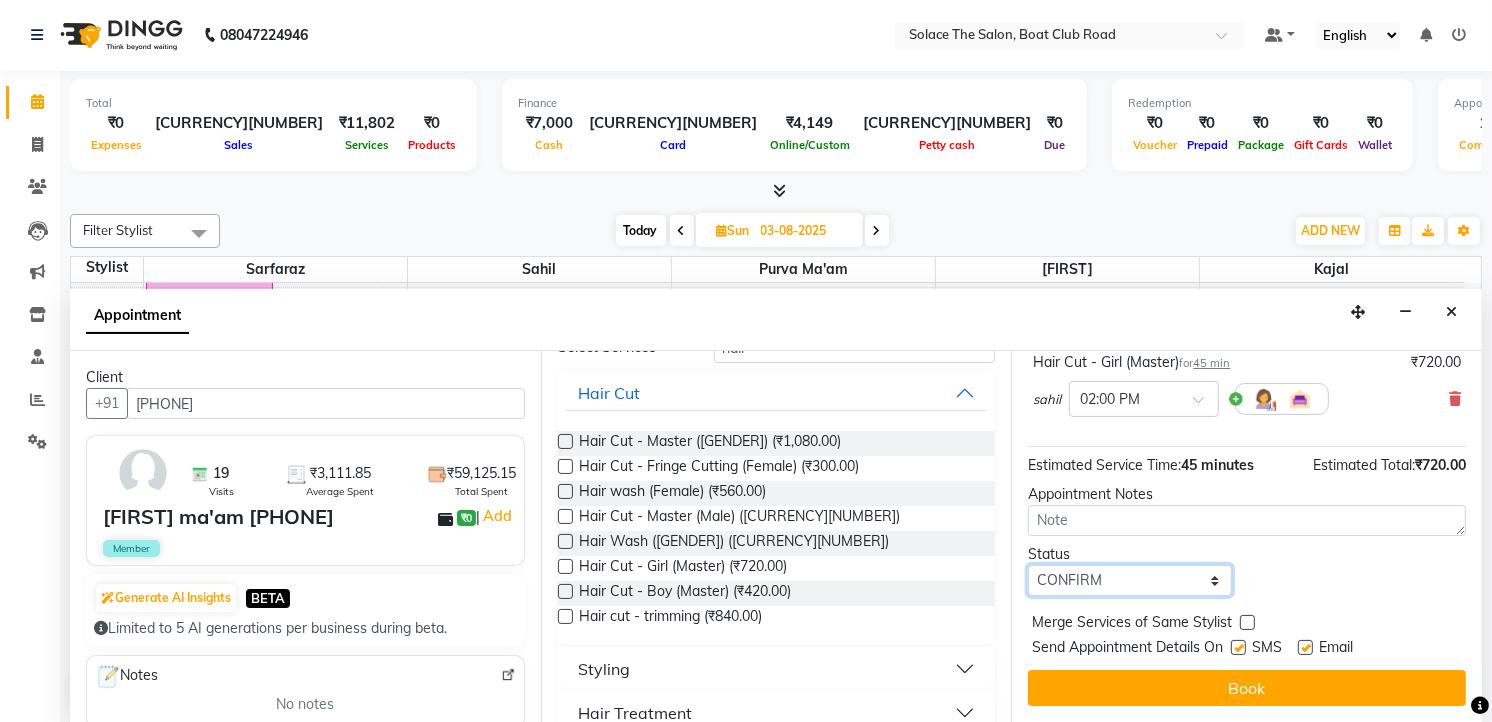 click on "Select TENTATIVE CONFIRM UPCOMING" at bounding box center [1130, 580] 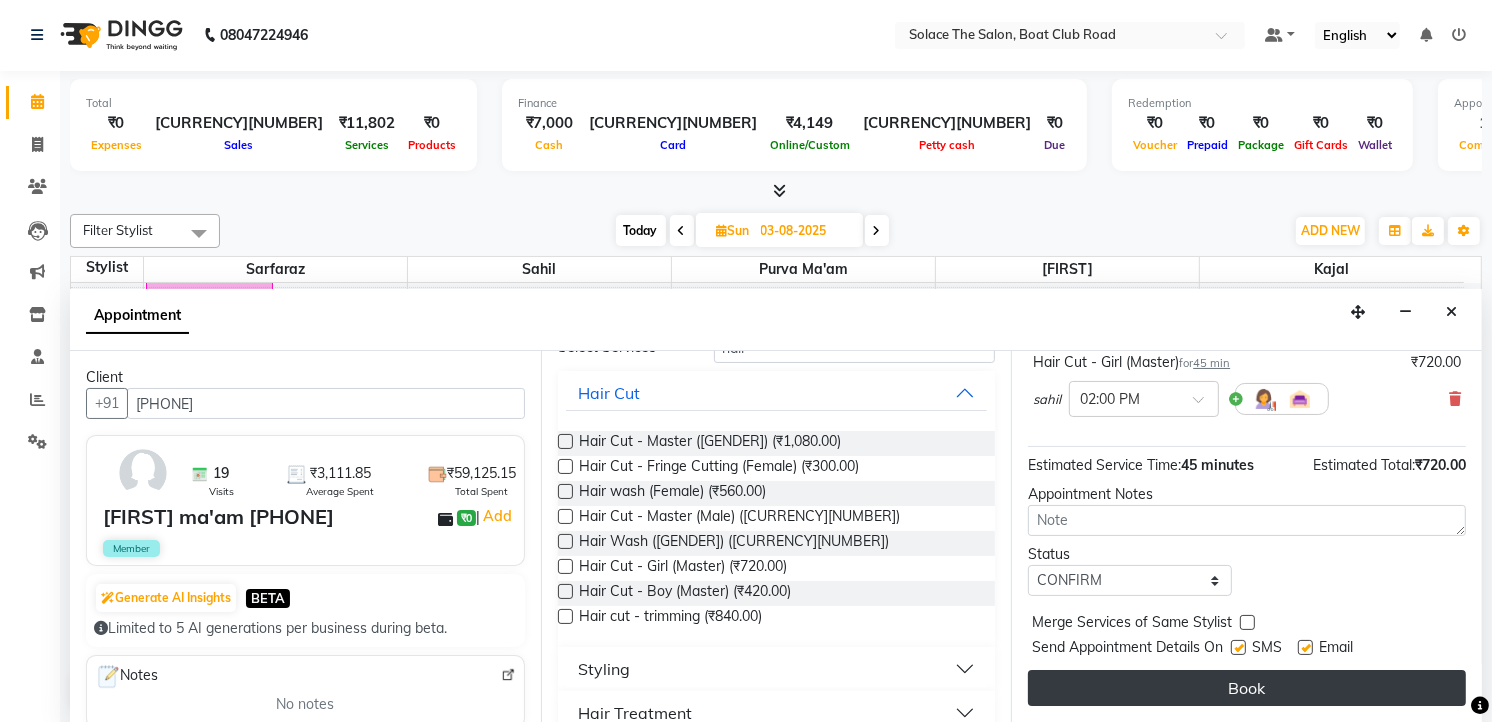 click on "Book" at bounding box center [1247, 688] 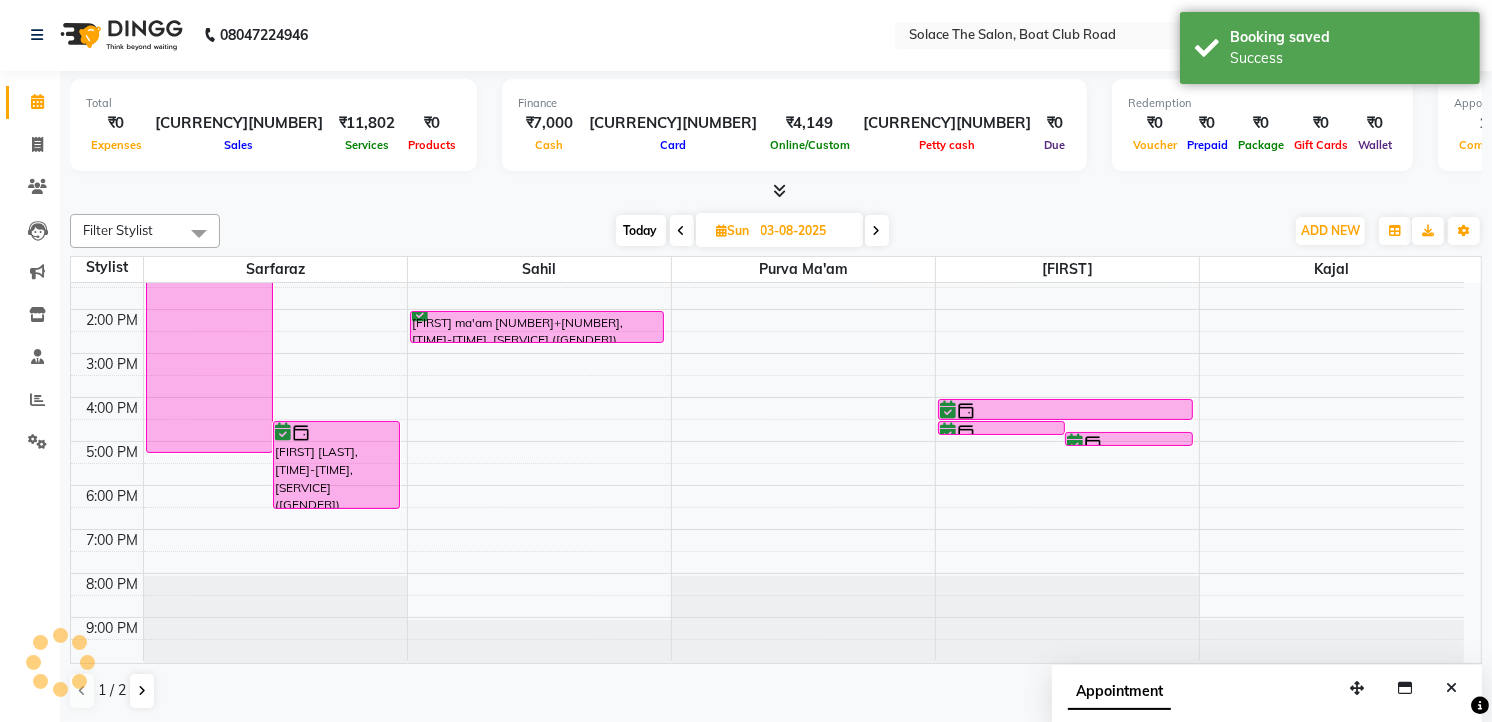 scroll, scrollTop: 0, scrollLeft: 0, axis: both 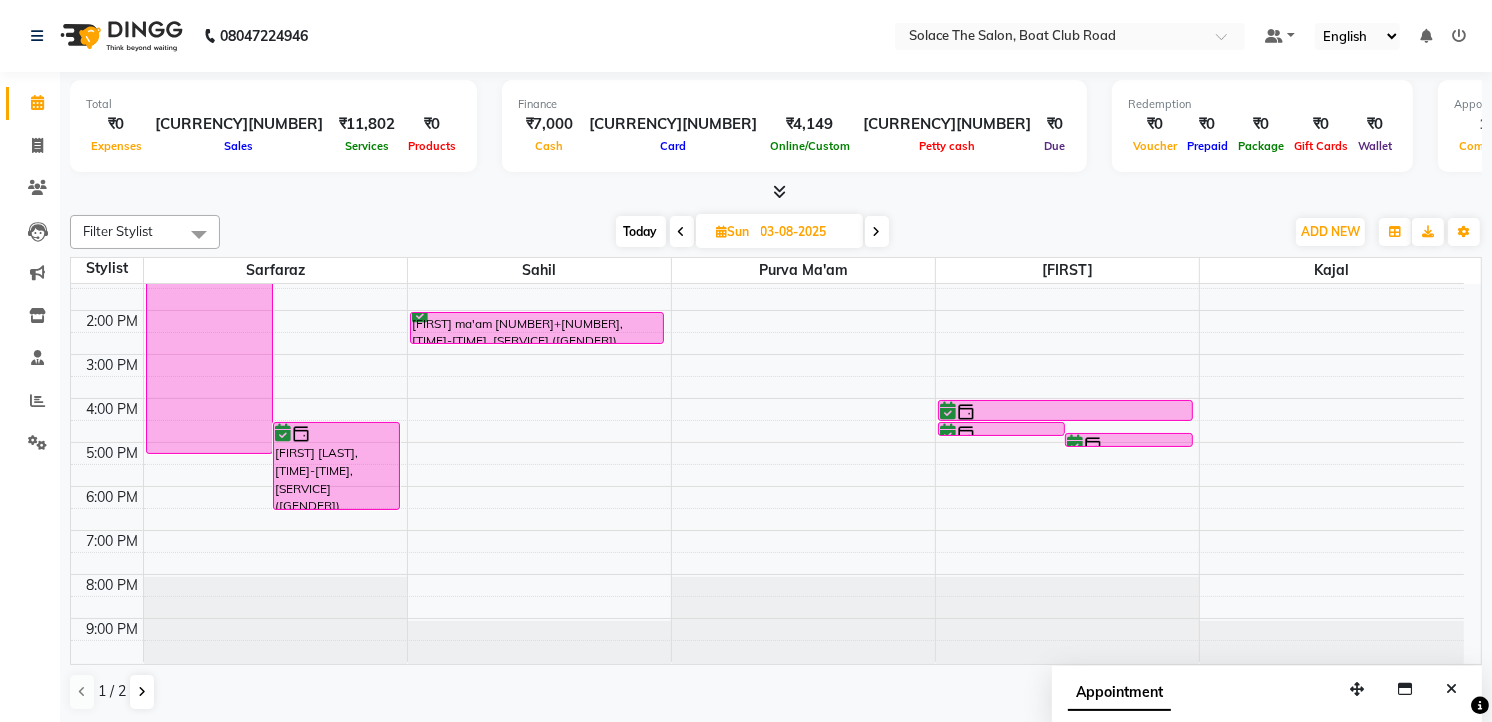 click on "Today" at bounding box center [641, 231] 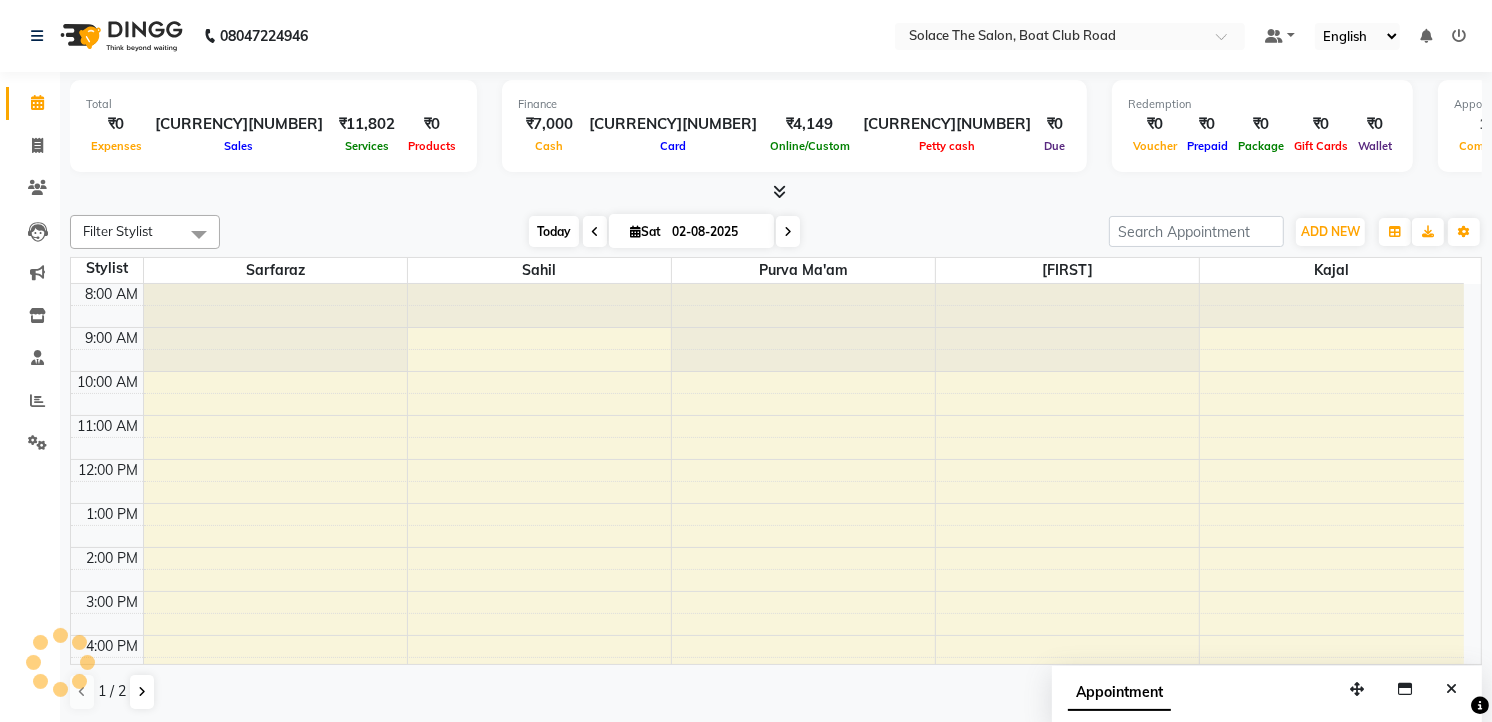 scroll, scrollTop: 238, scrollLeft: 0, axis: vertical 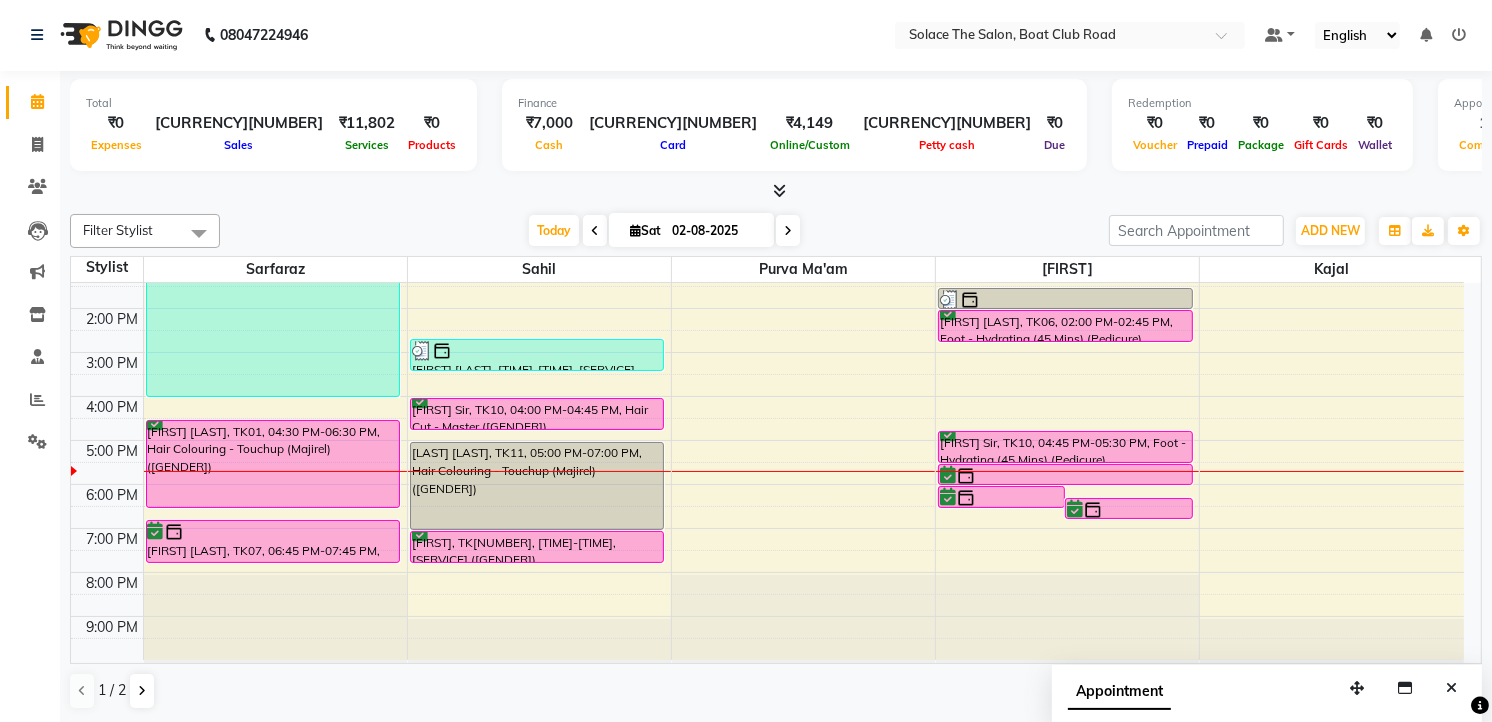 click at bounding box center (788, 231) 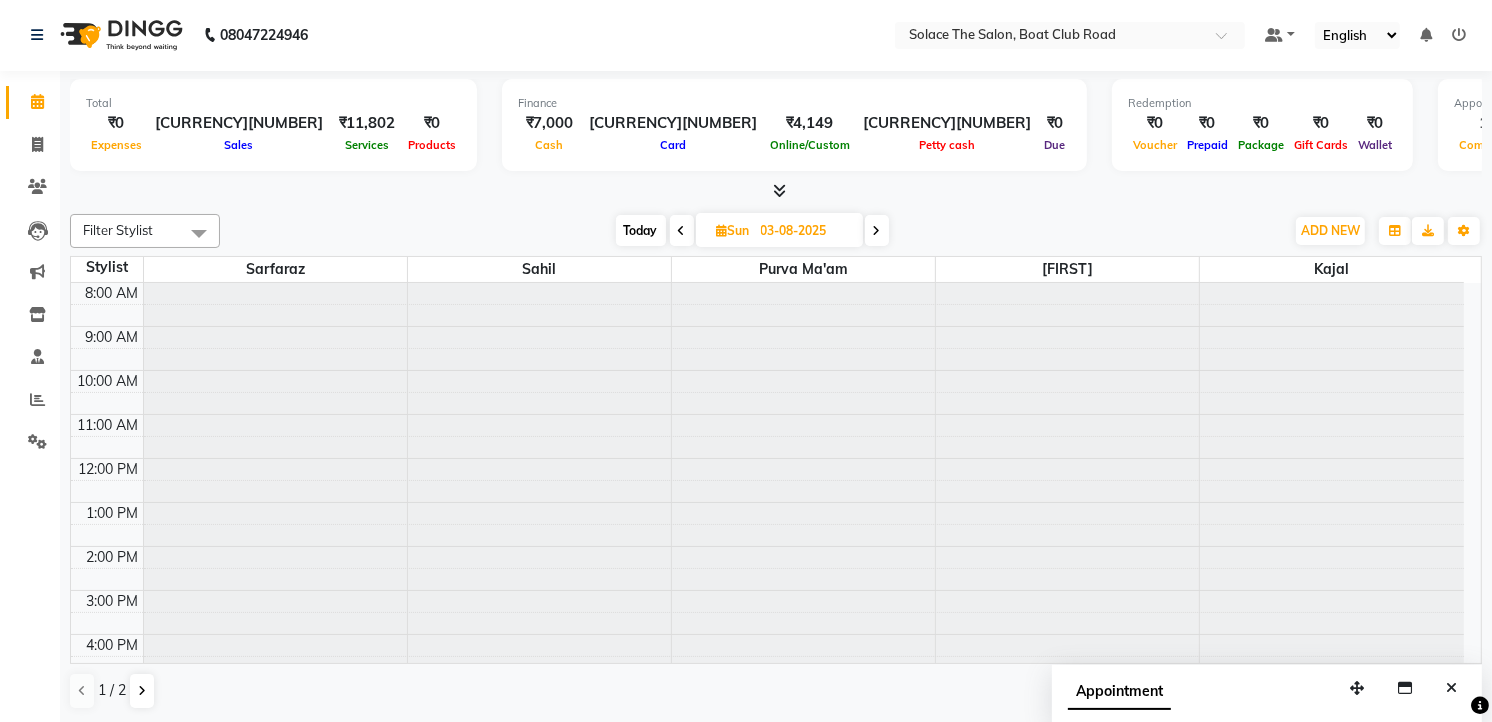 scroll, scrollTop: 238, scrollLeft: 0, axis: vertical 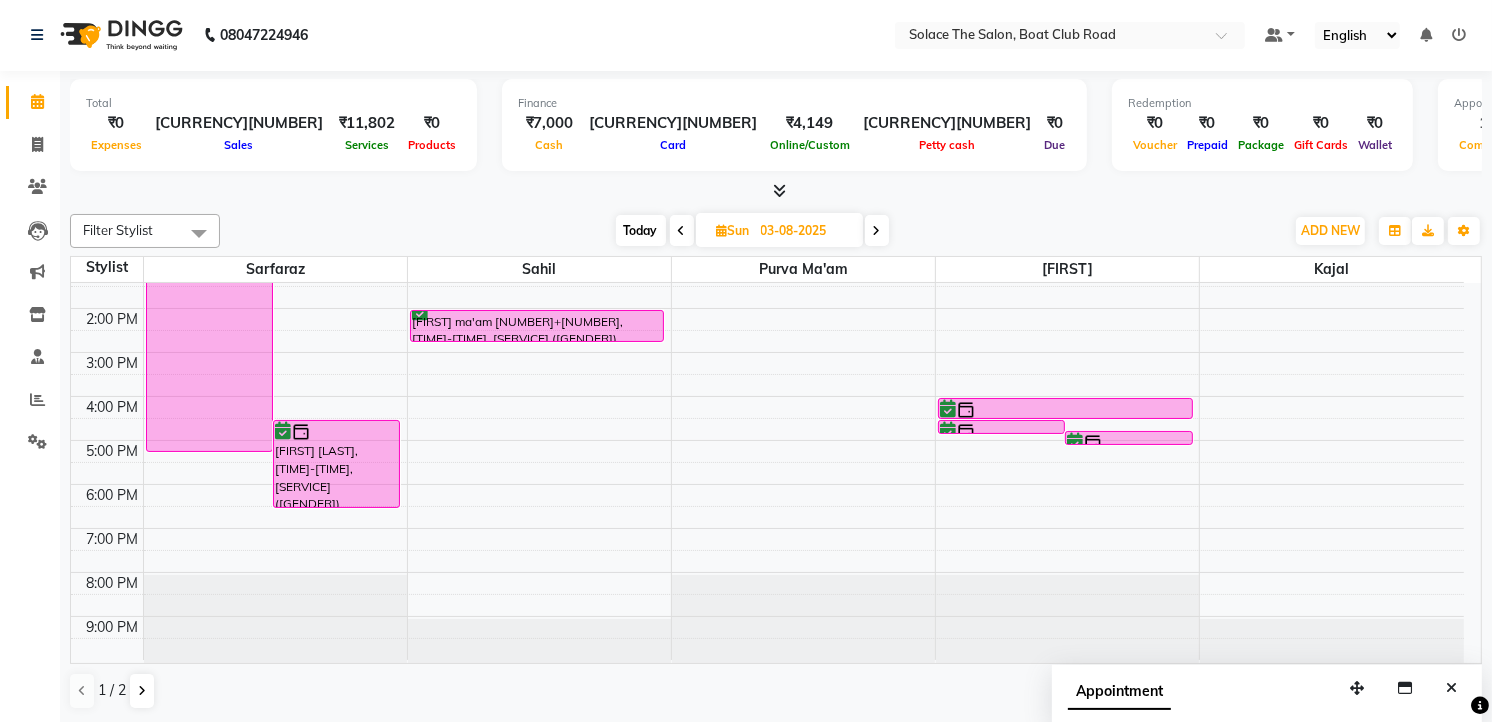 click at bounding box center (877, 231) 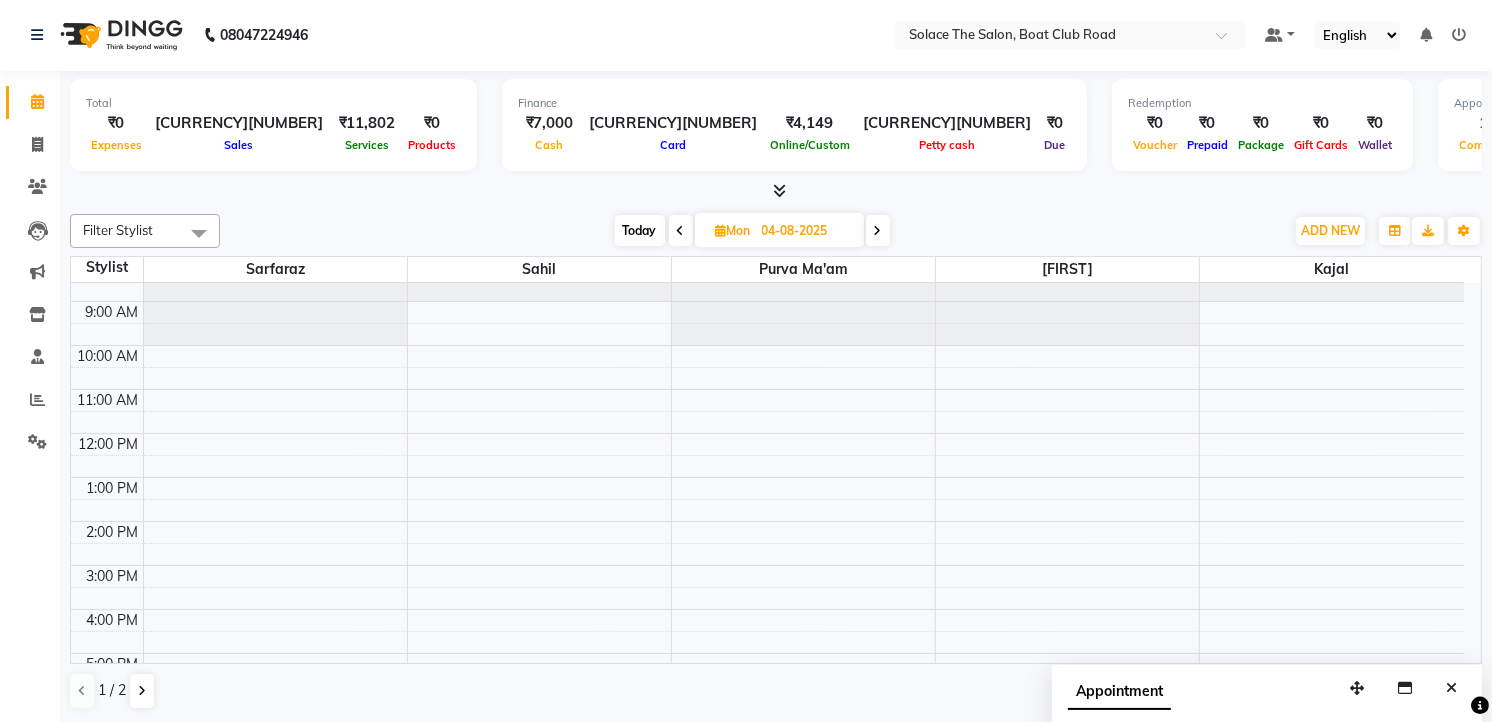 scroll, scrollTop: 0, scrollLeft: 0, axis: both 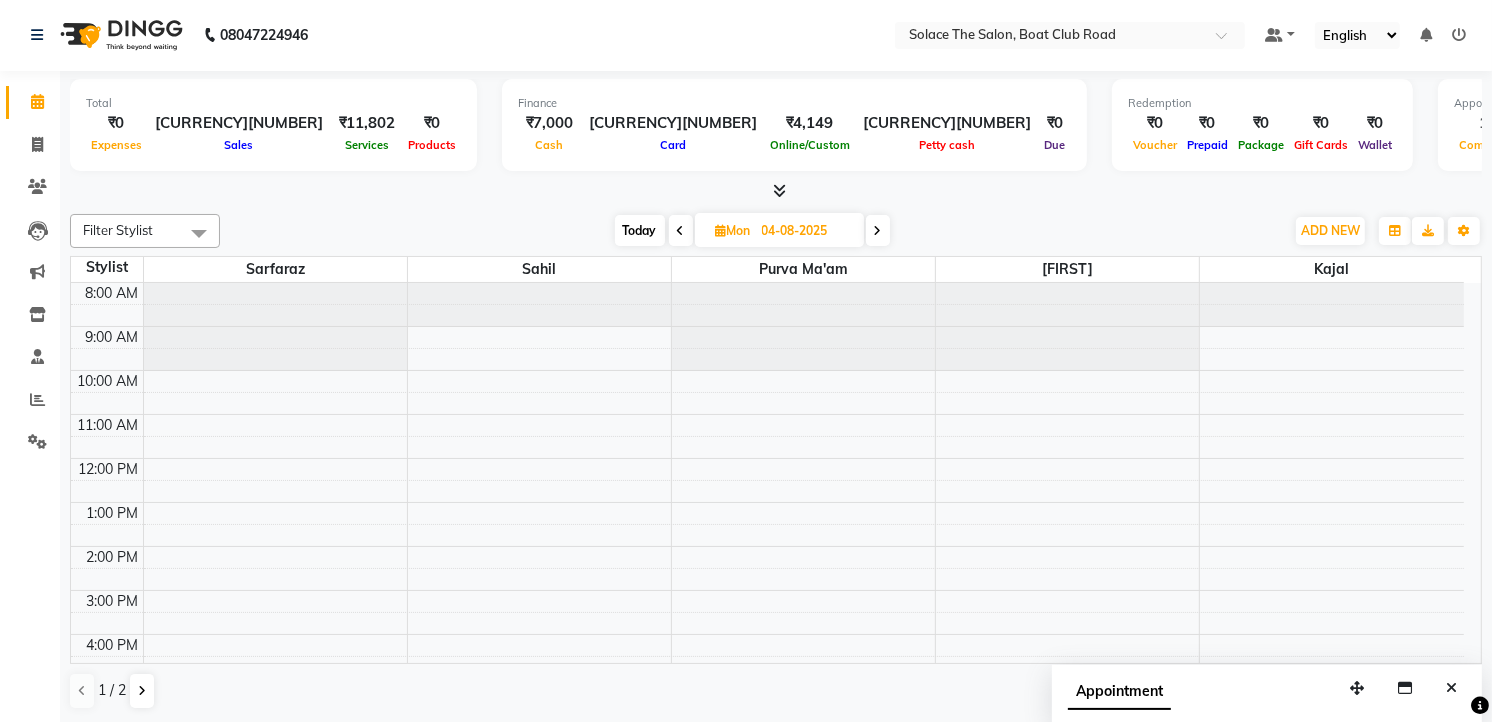 click on "Today" at bounding box center [640, 230] 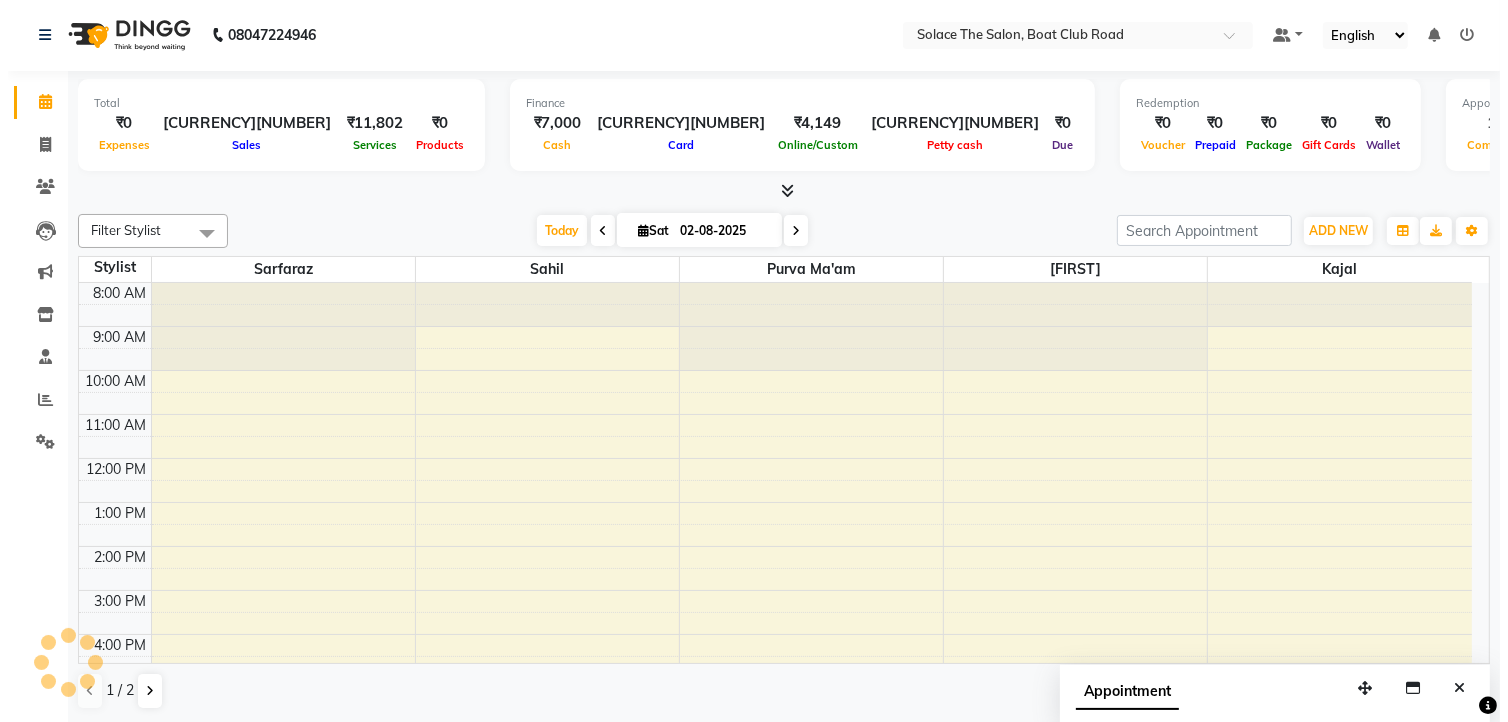 scroll, scrollTop: 238, scrollLeft: 0, axis: vertical 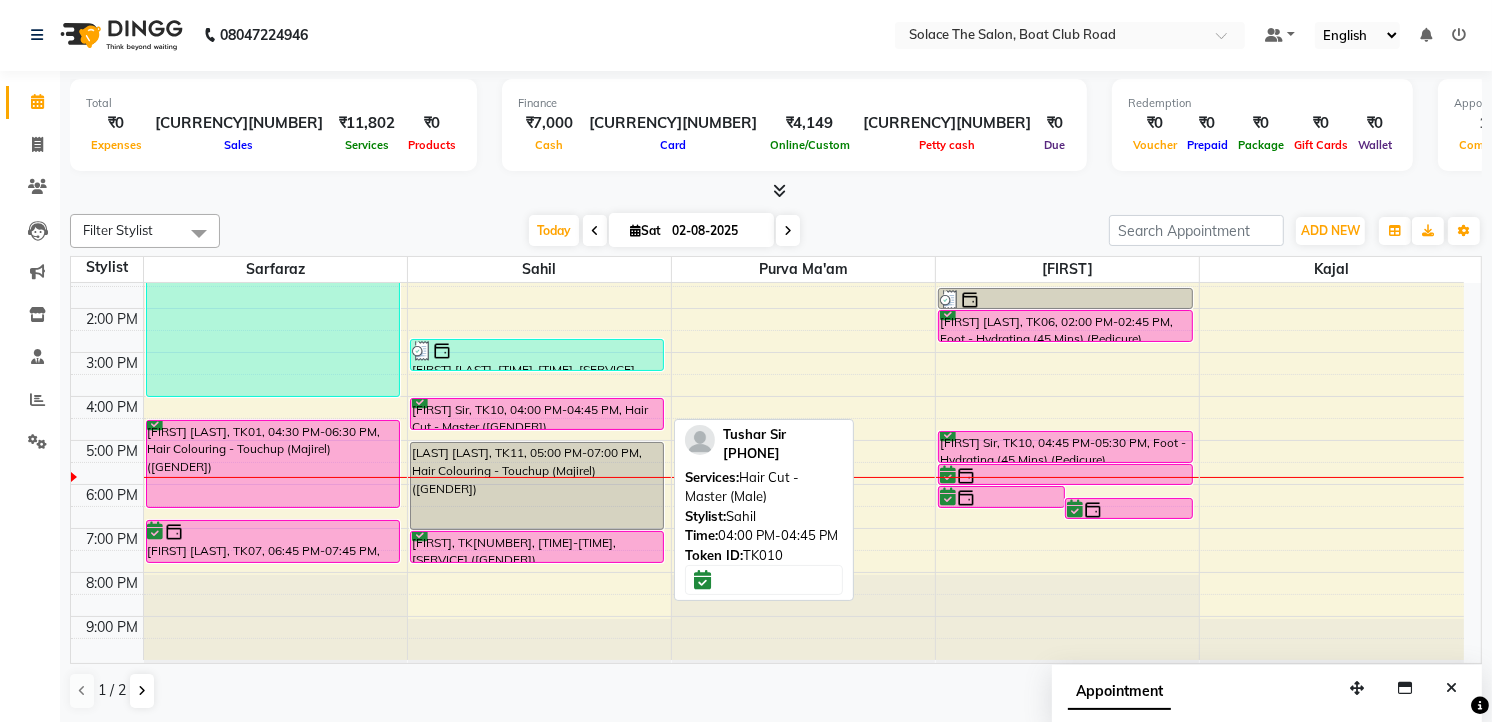 click on "[FIRST] Sir, TK10, 04:00 PM-04:45 PM, Hair Cut - Master ([GENDER])" at bounding box center [537, 414] 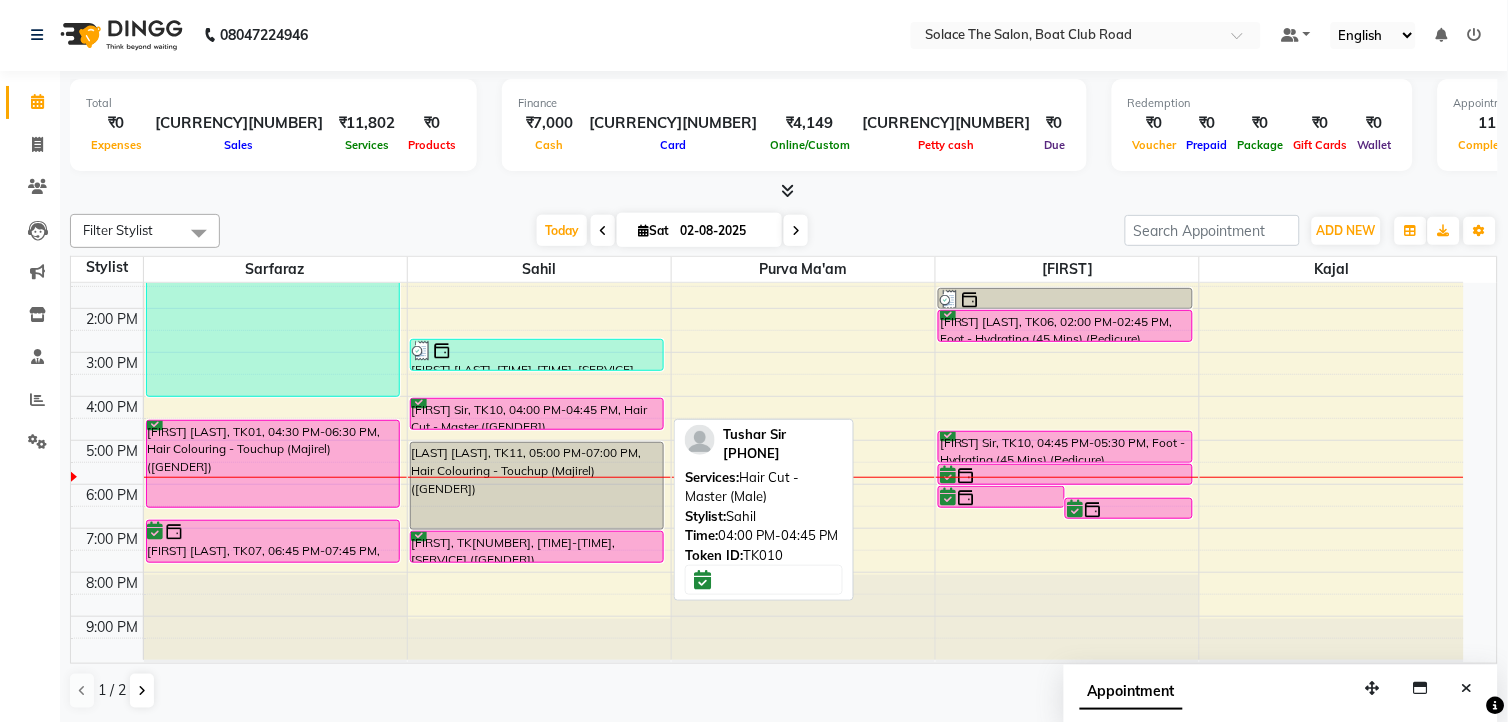 select on "6" 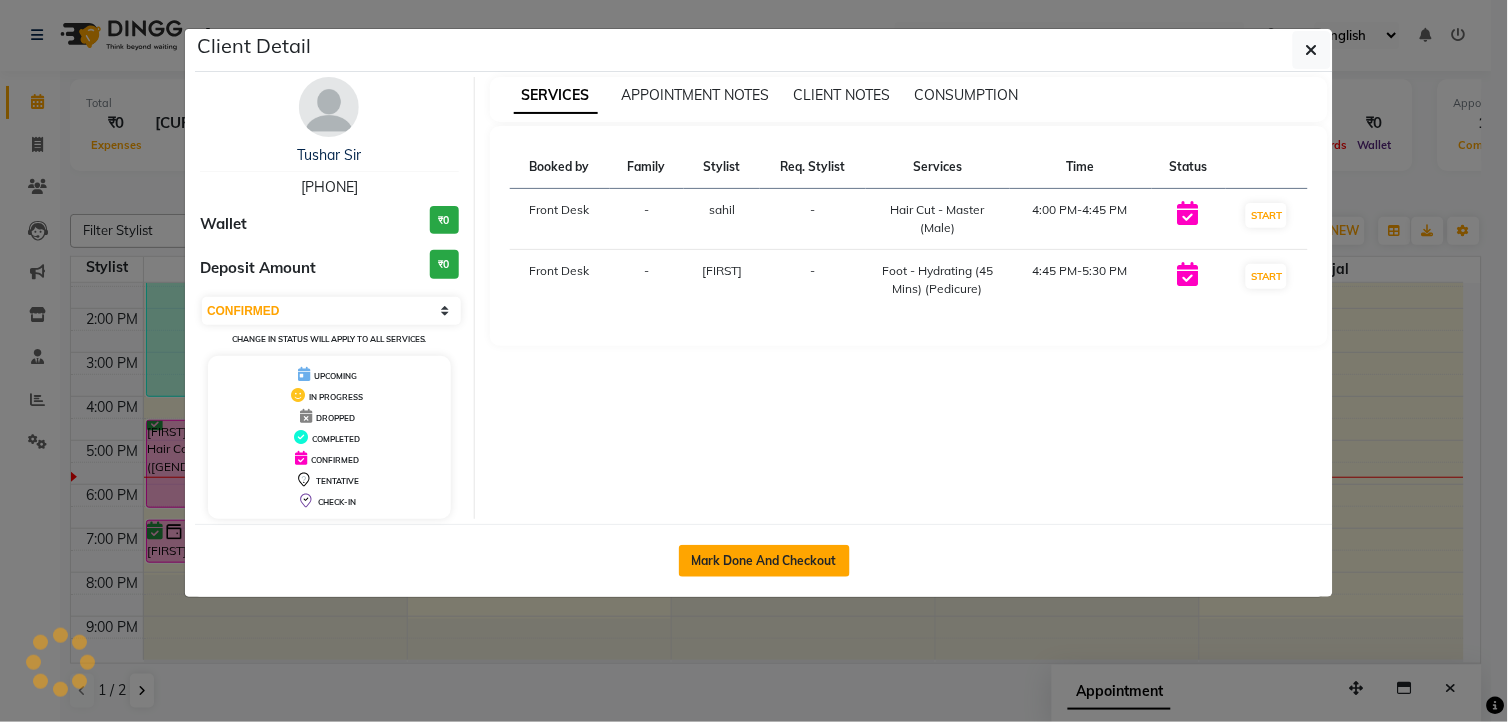 click on "Mark Done And Checkout" 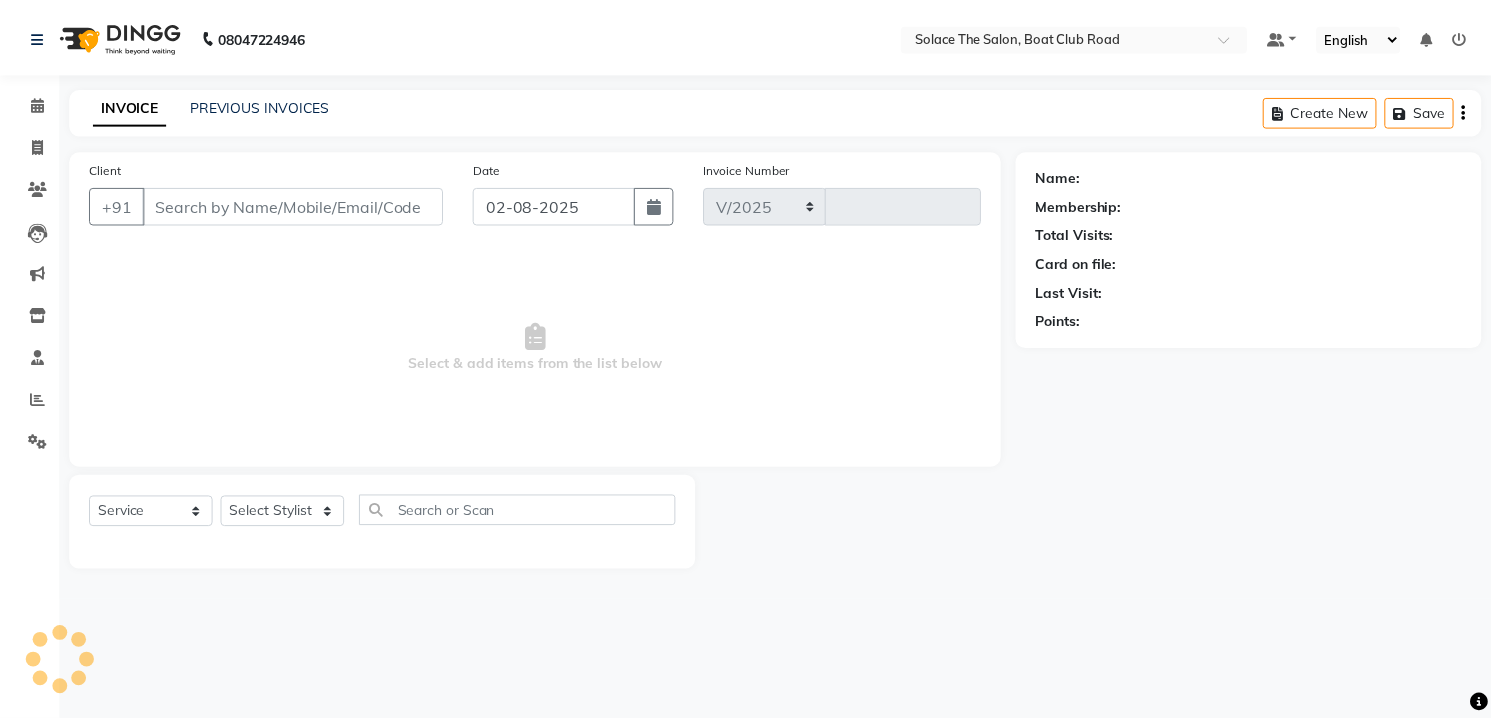 scroll, scrollTop: 0, scrollLeft: 0, axis: both 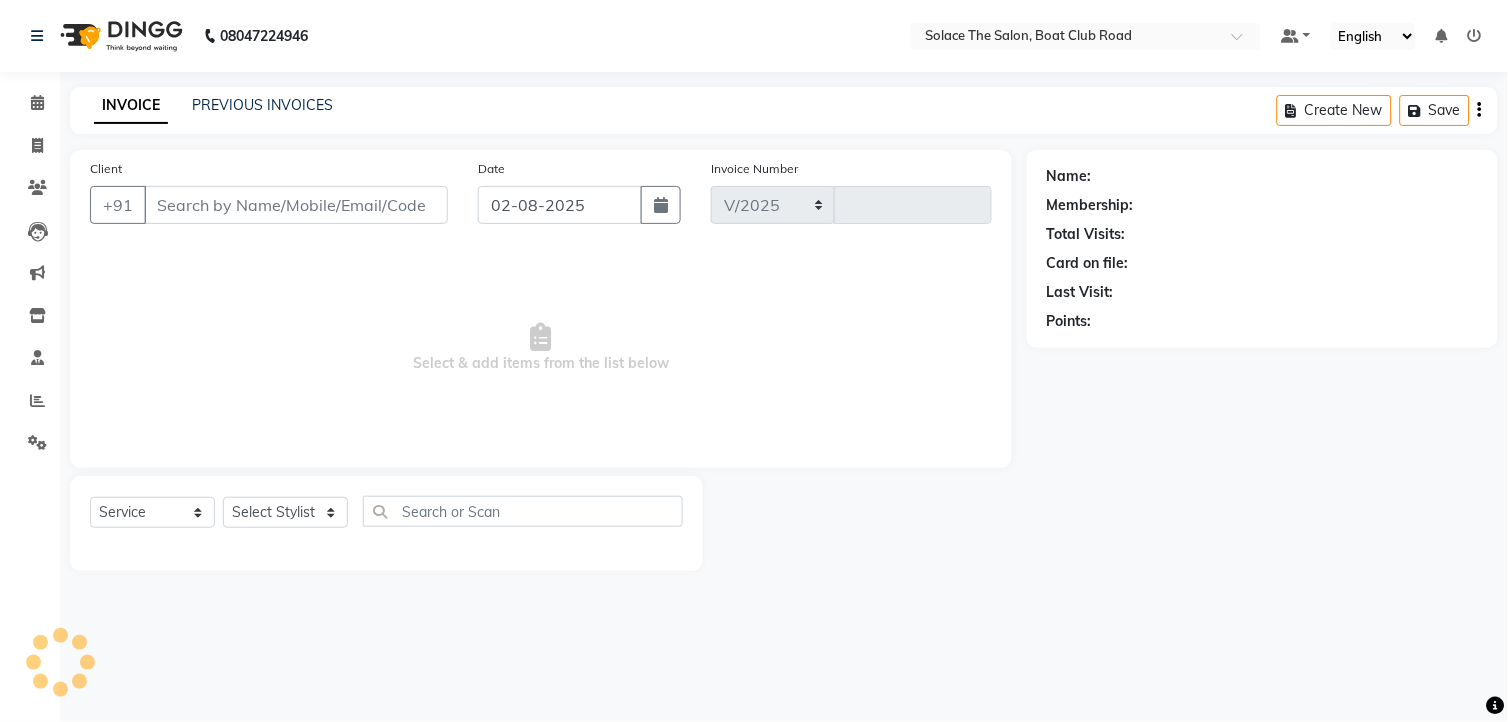 select on "585" 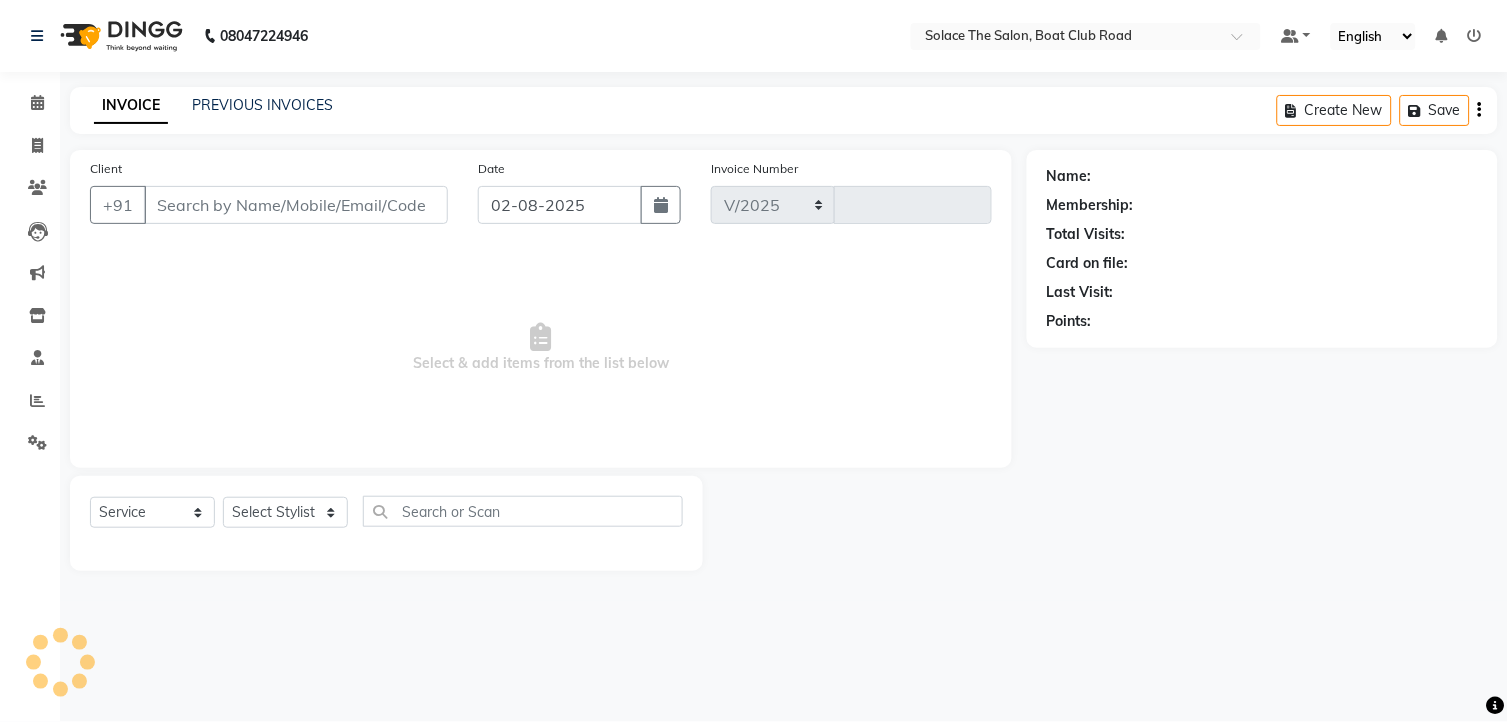 type on "1022" 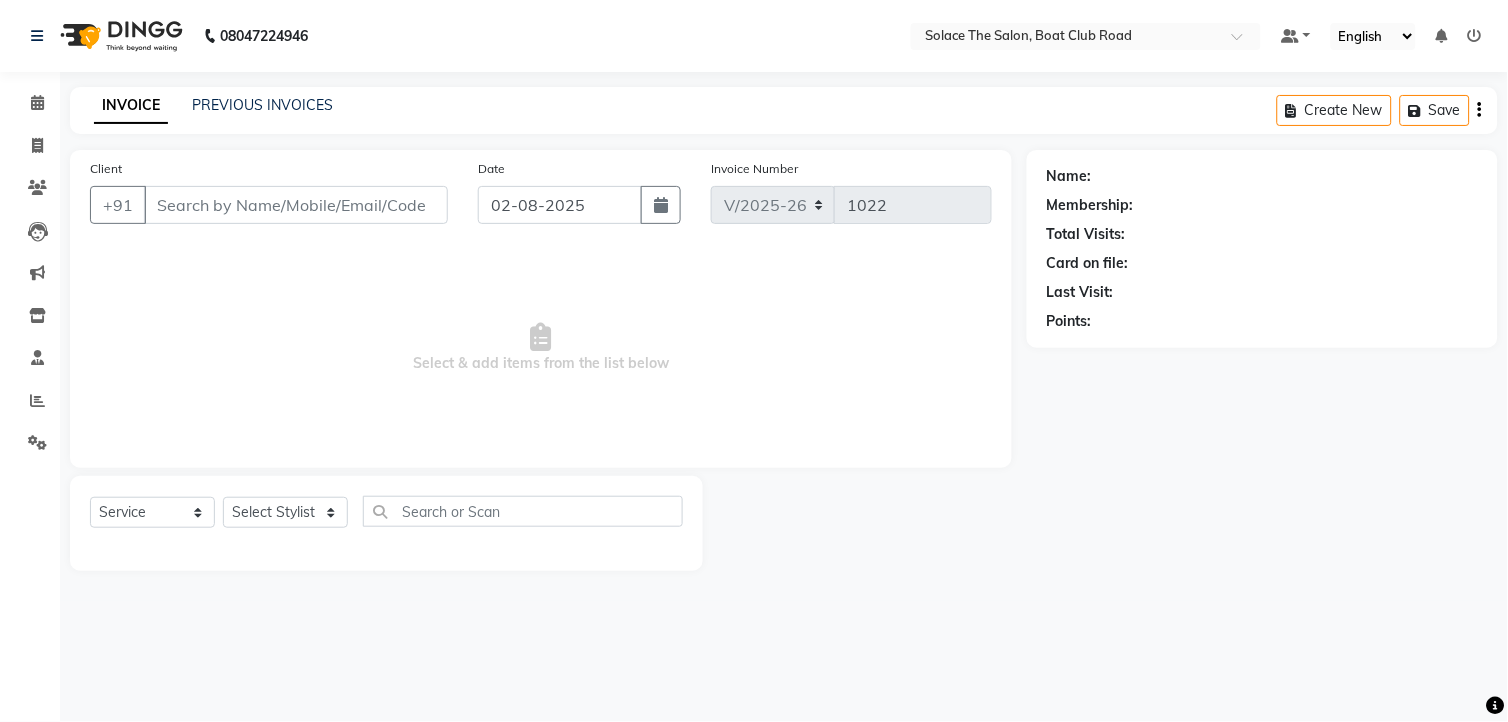 type on "[PHONE]" 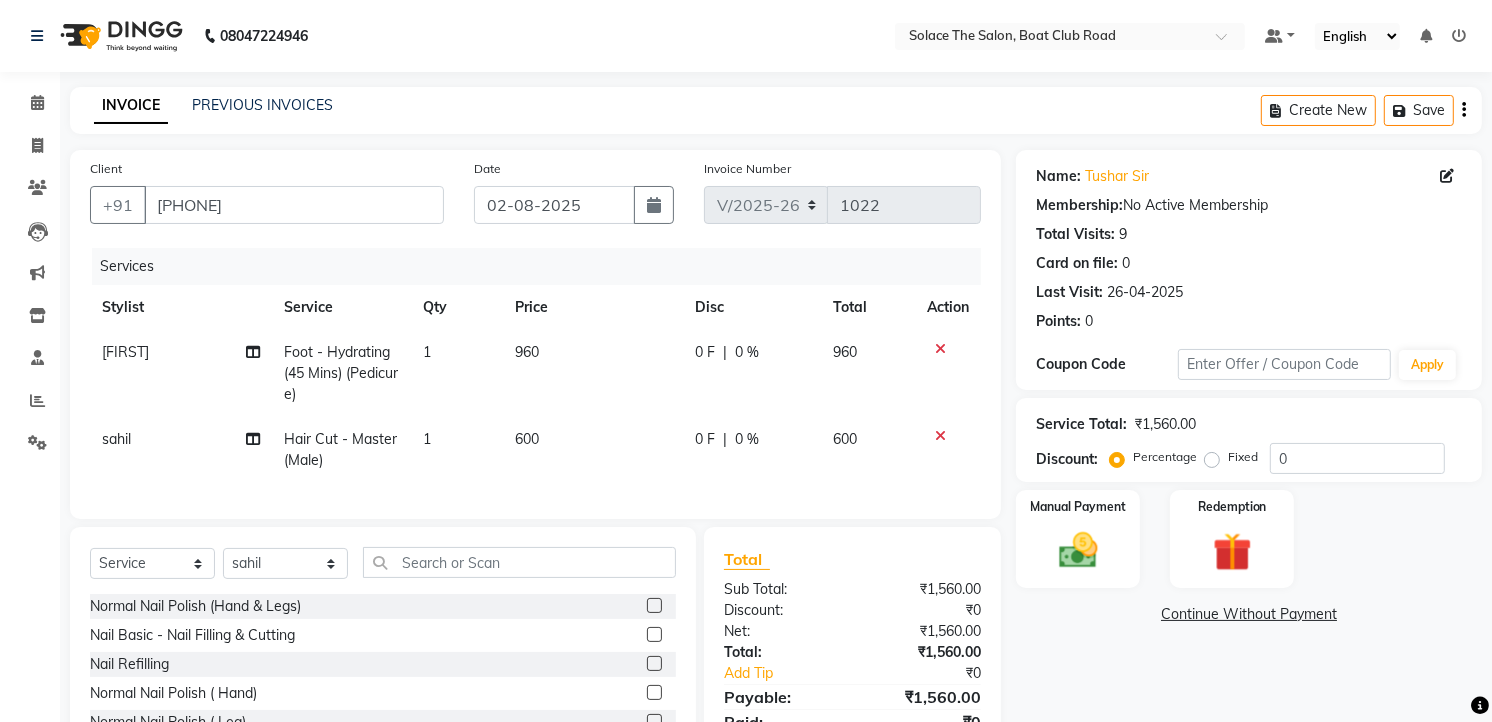 click on "Foot - Hydrating (45 Mins) (Pedicure)" 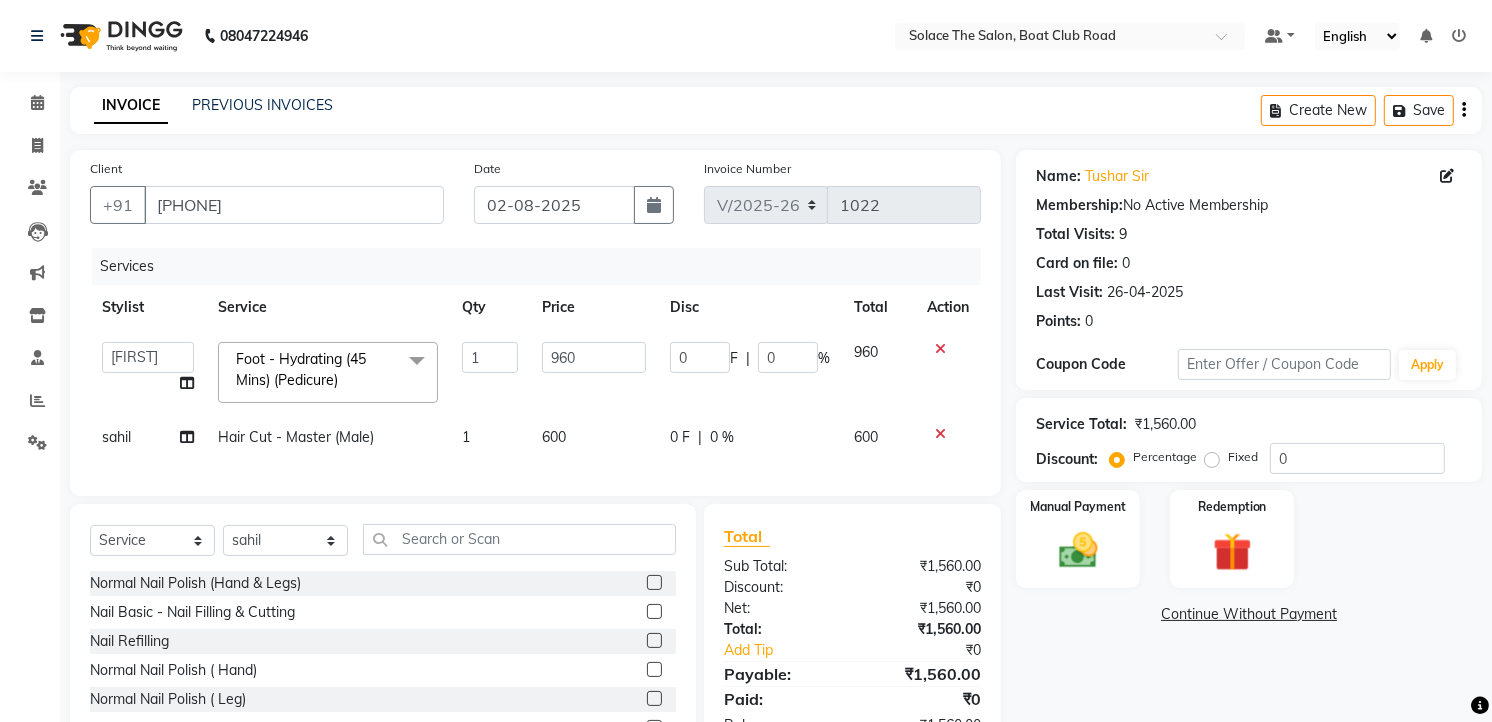 click 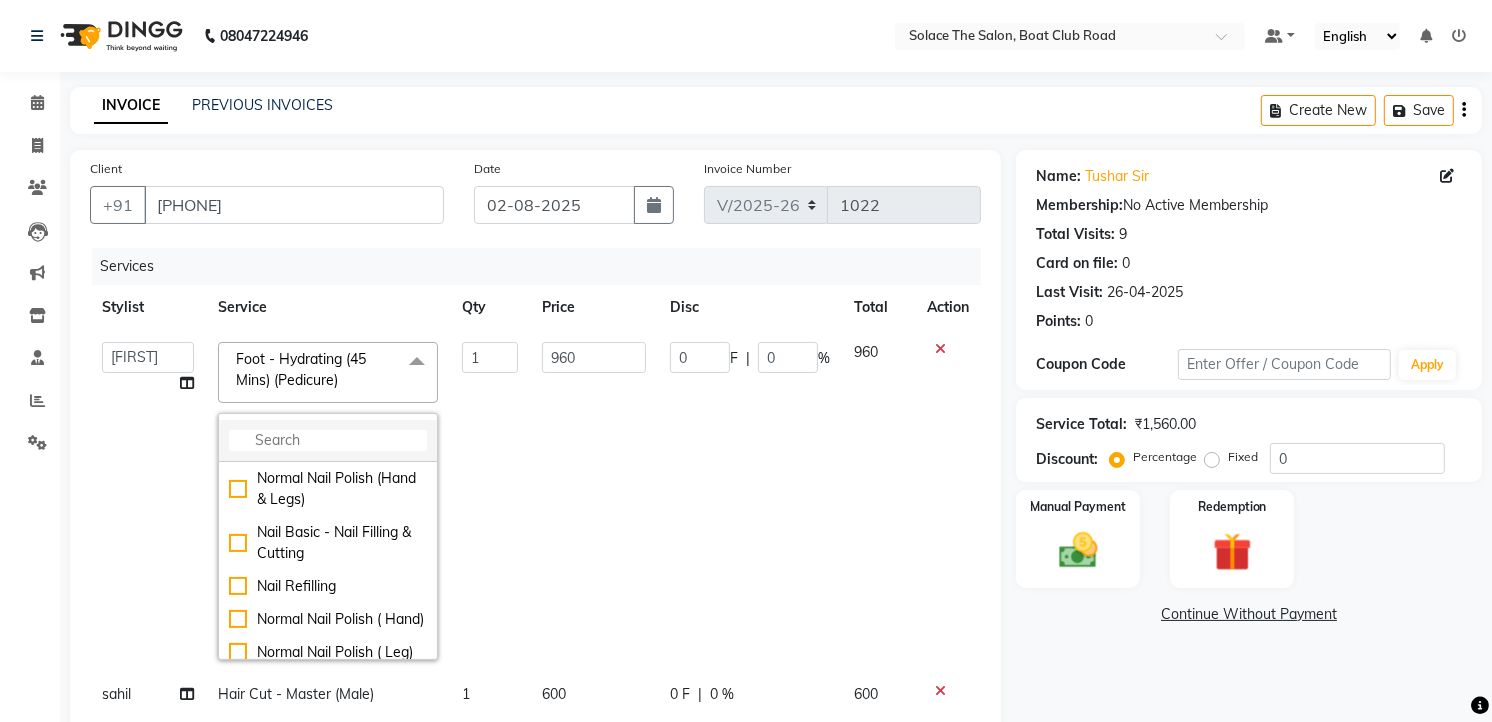 click 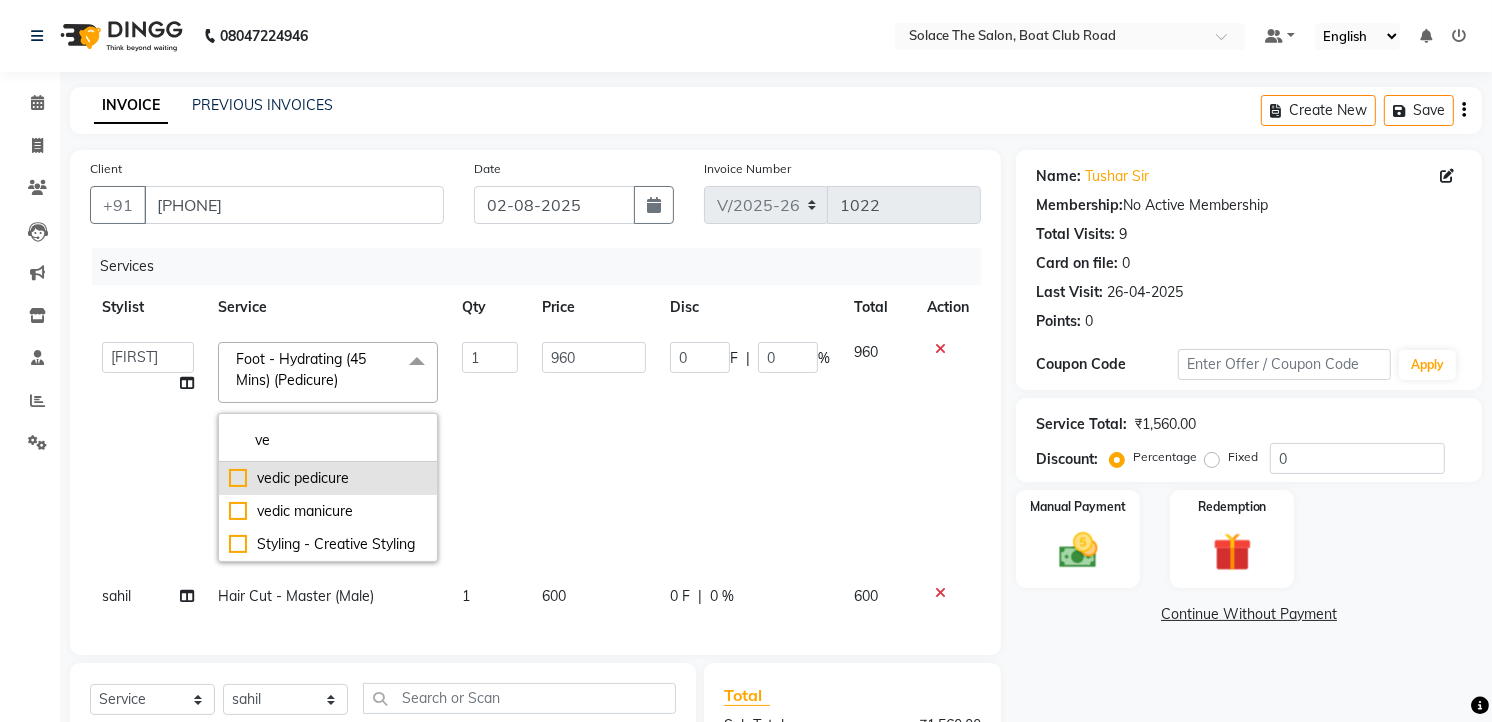 type on "ve" 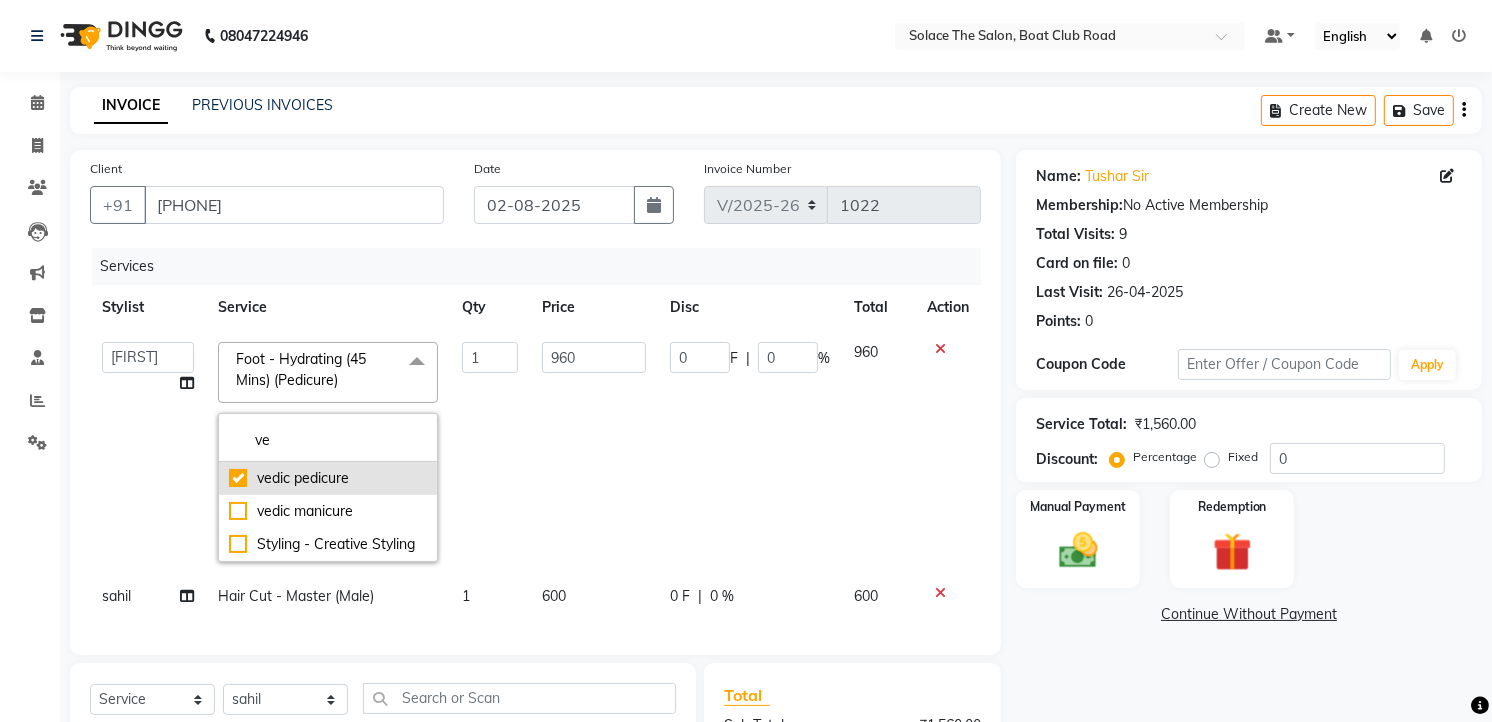 type on "1200" 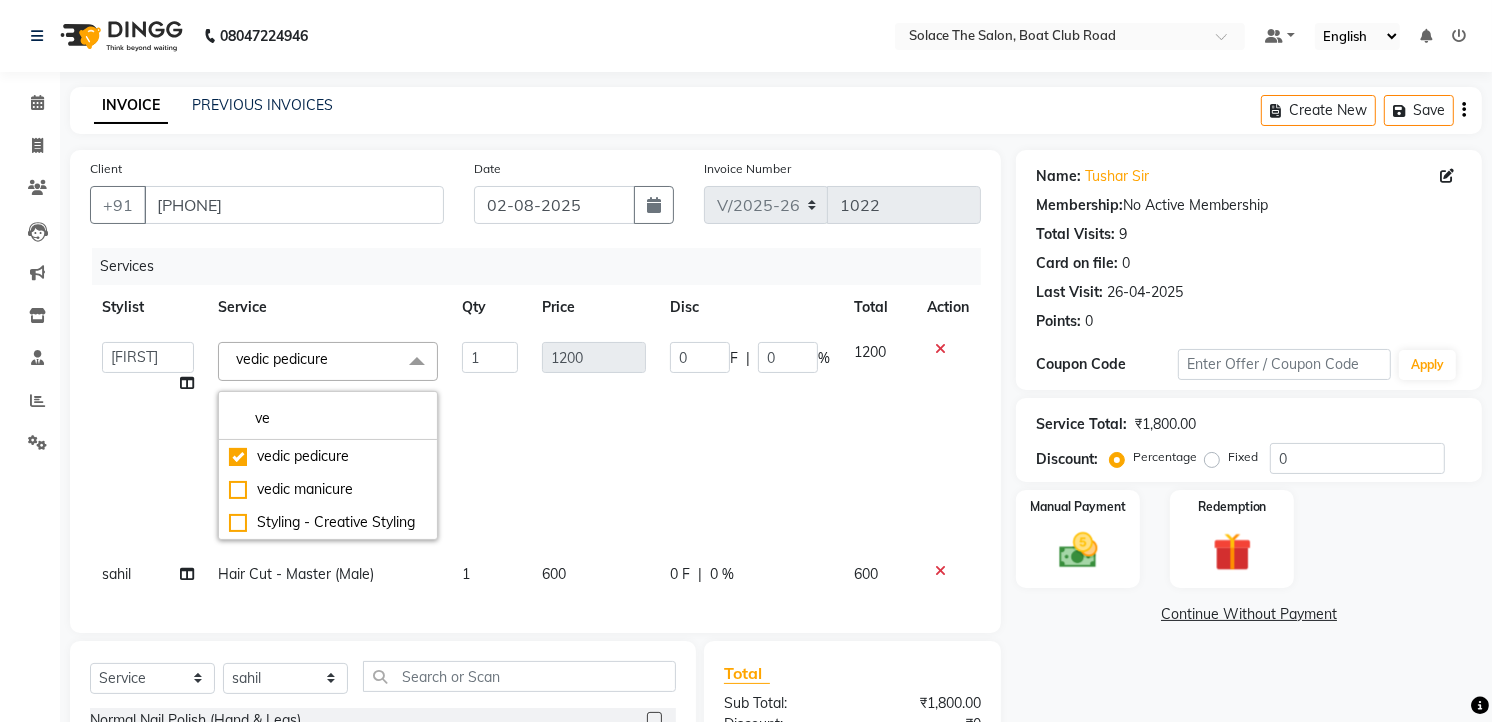 click 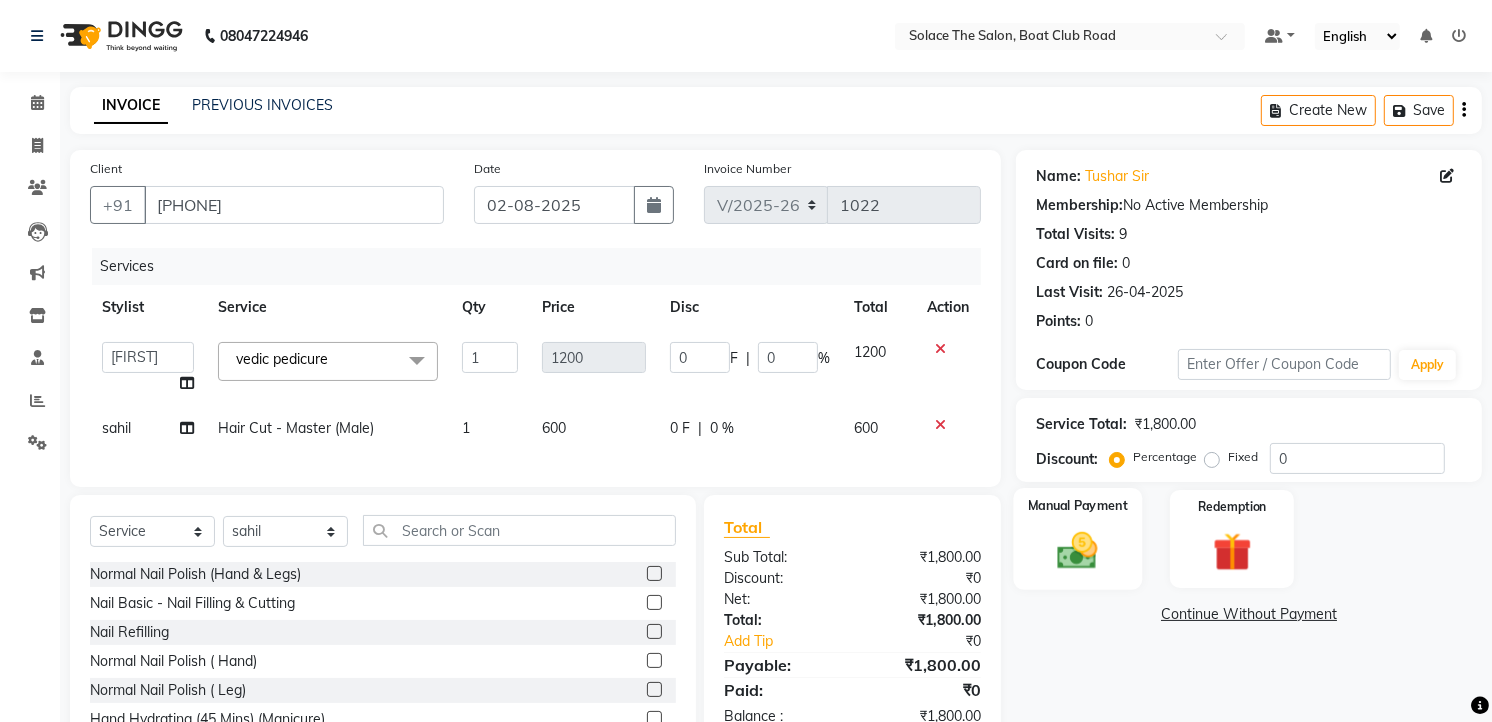 click 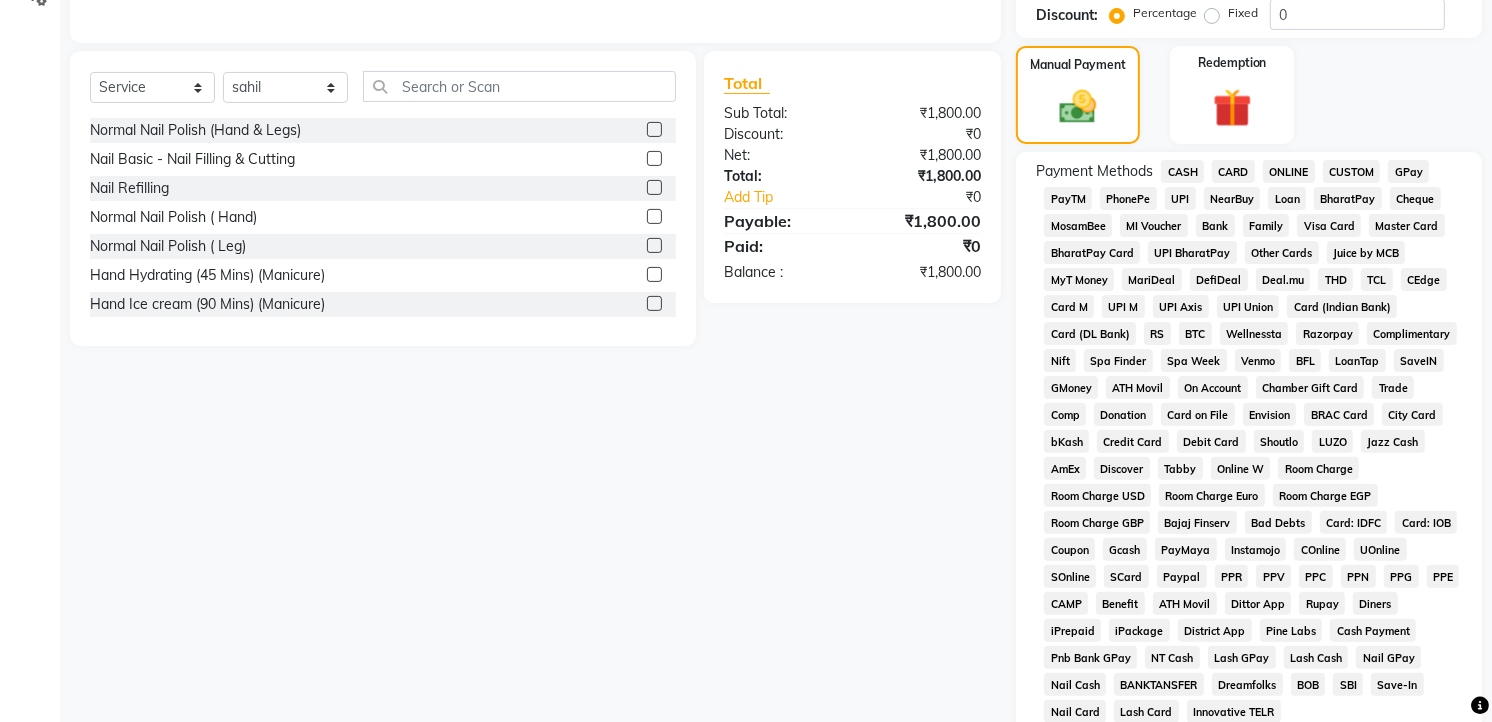 scroll, scrollTop: 0, scrollLeft: 0, axis: both 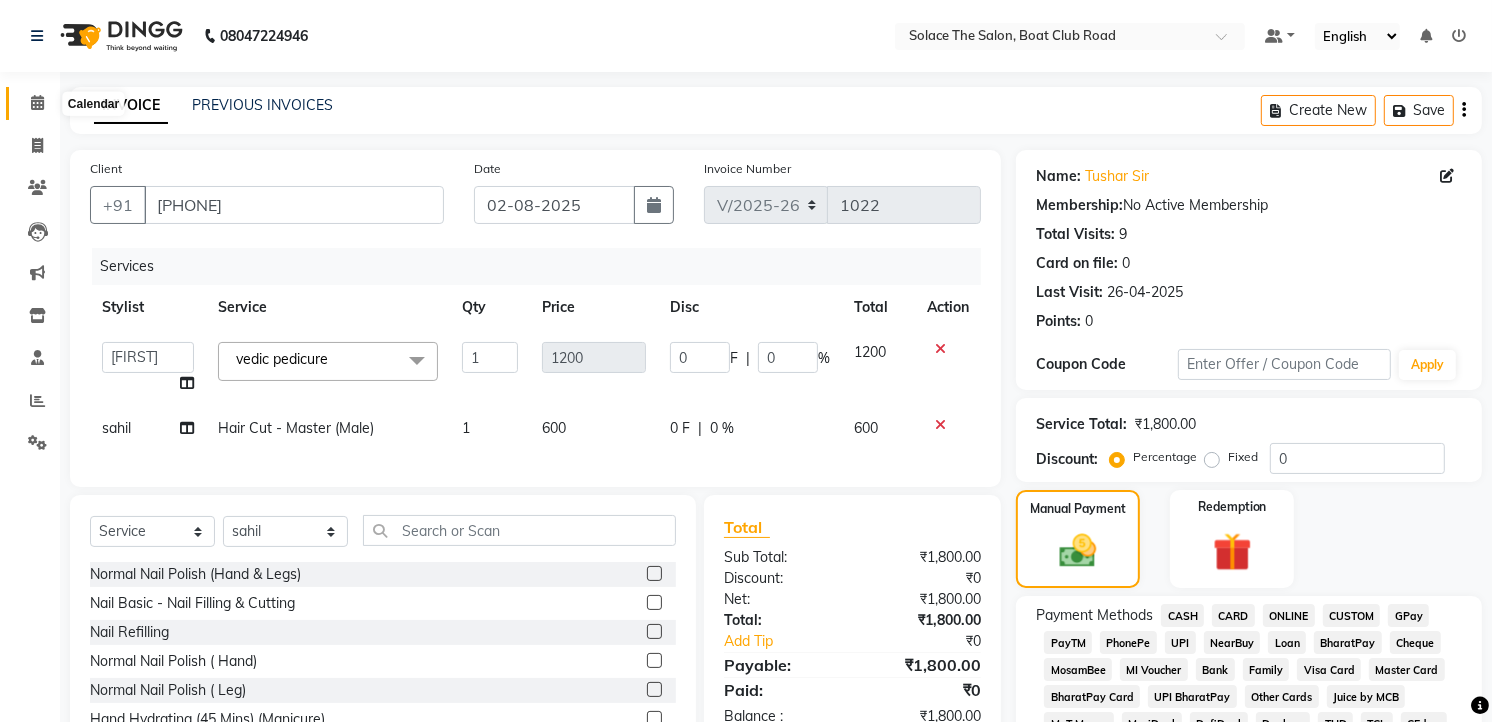 click 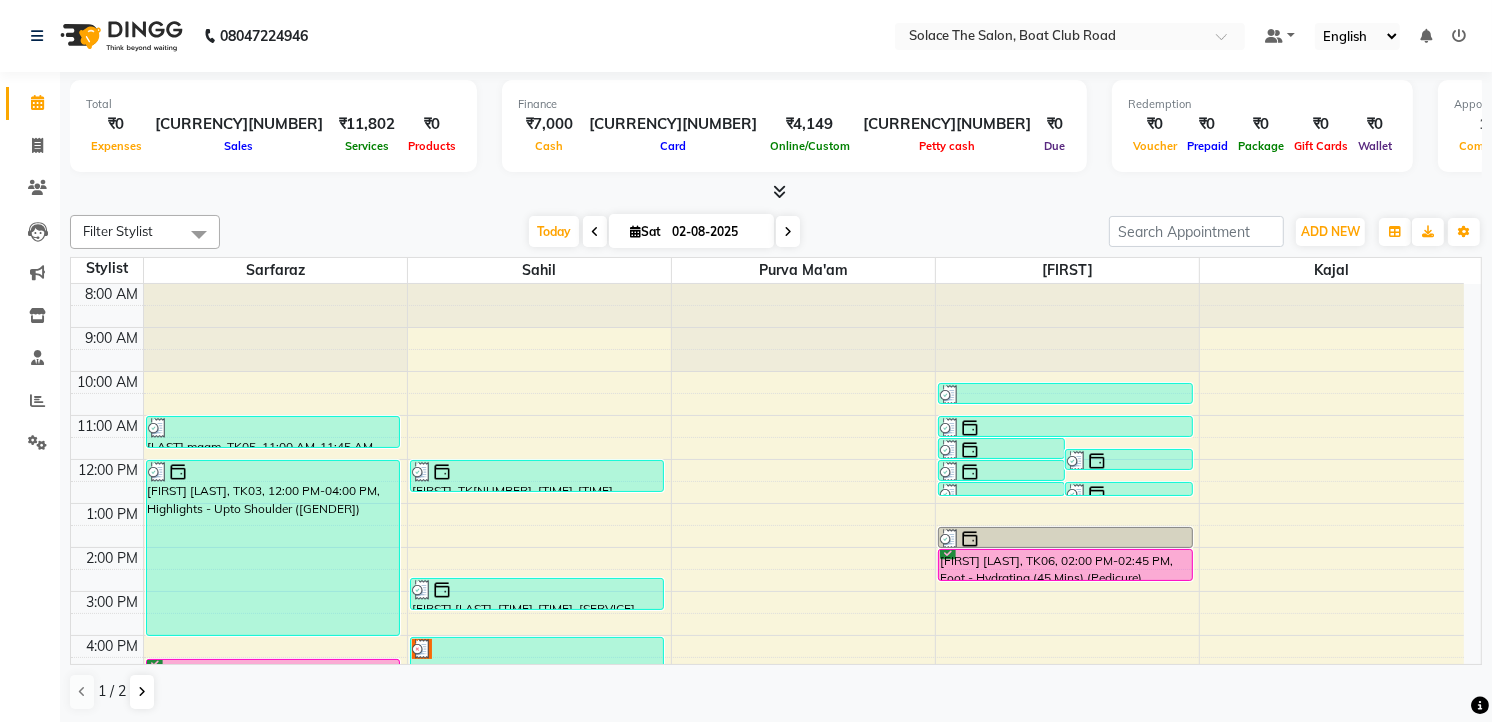 scroll, scrollTop: 237, scrollLeft: 0, axis: vertical 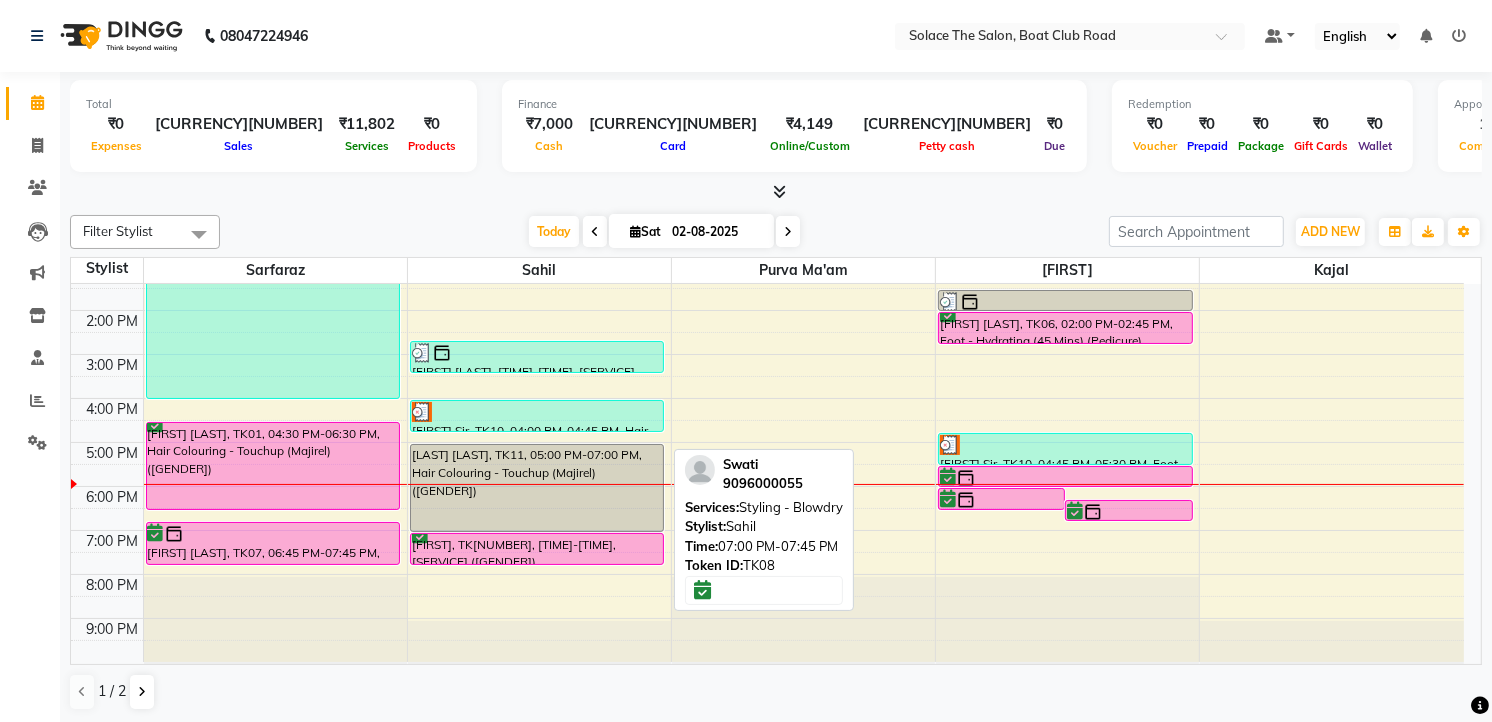 click on "[FIRST], TK[NUMBER], [TIME]-[TIME], [SERVICE] ([GENDER])" at bounding box center (537, 549) 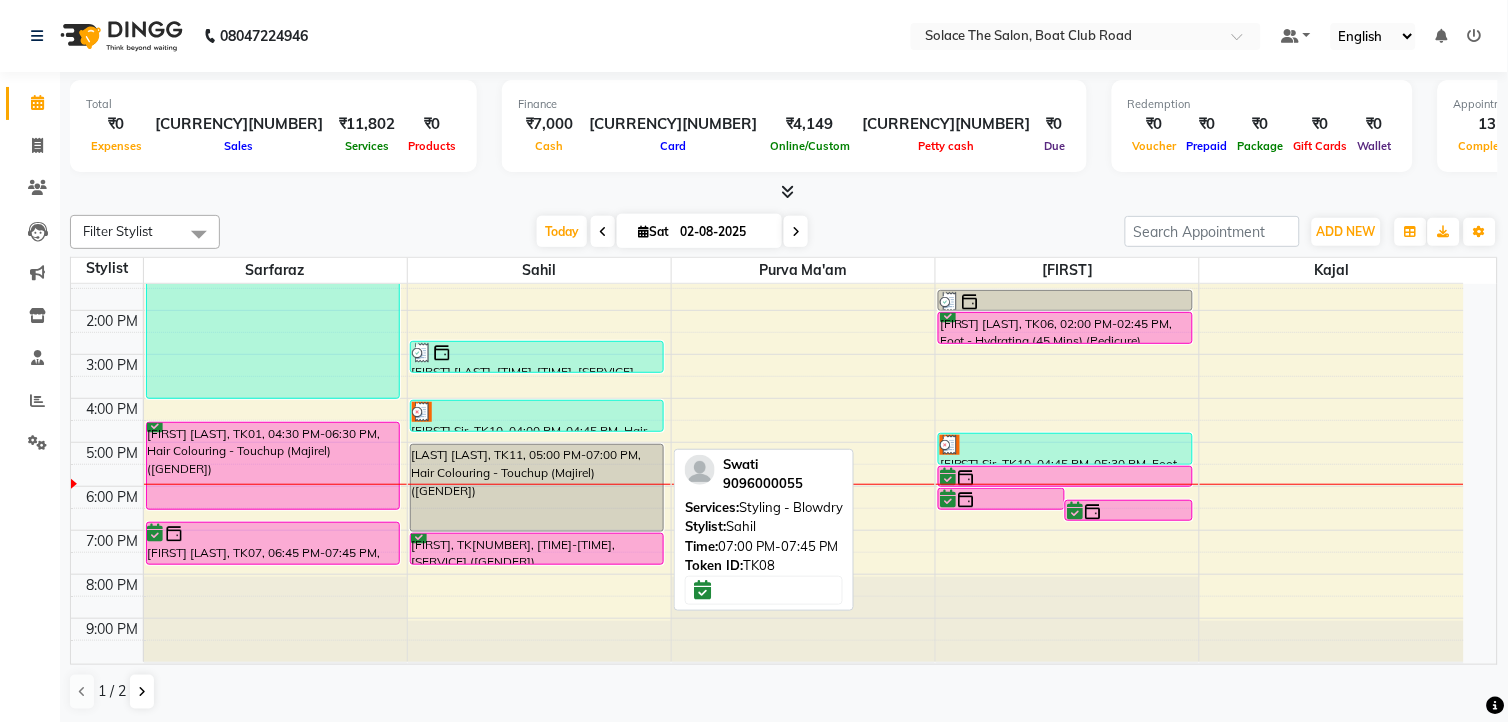 select on "6" 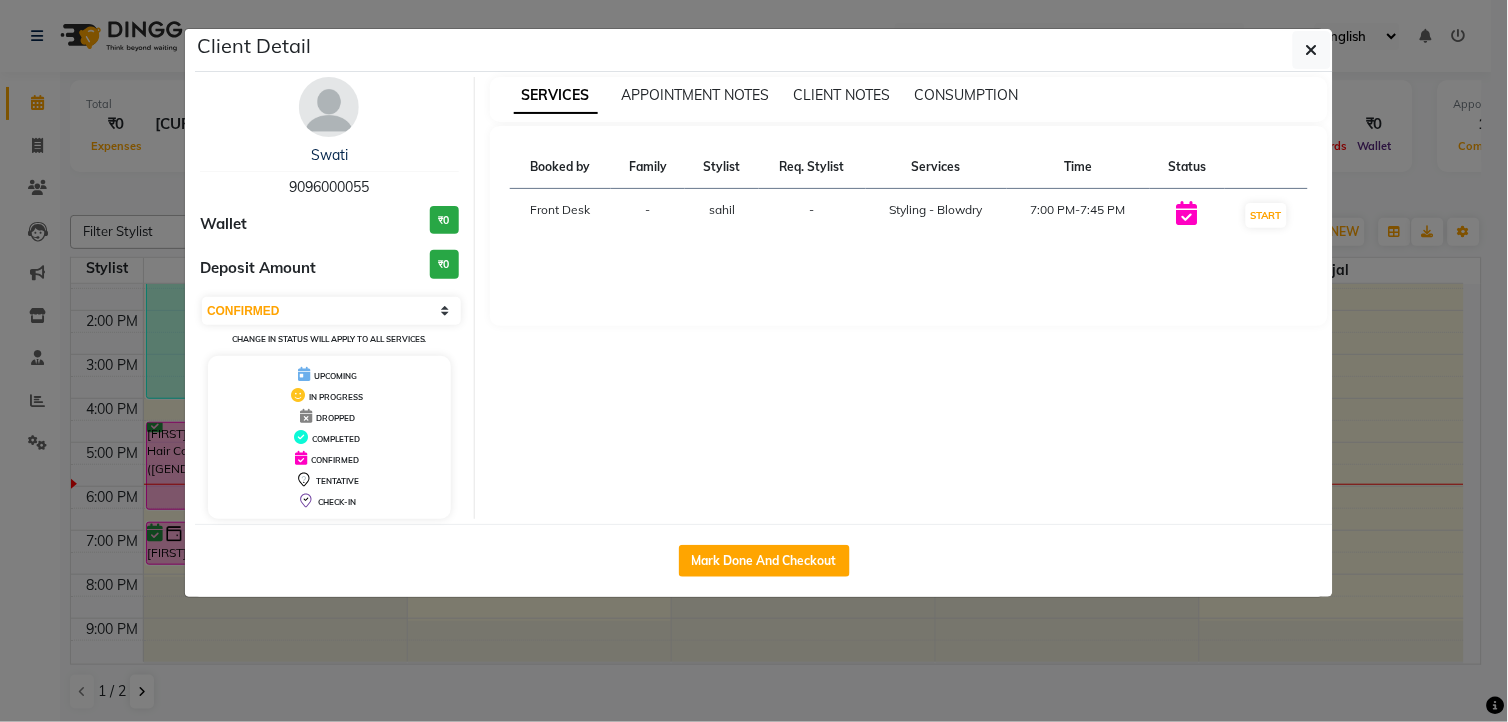 click at bounding box center [329, 107] 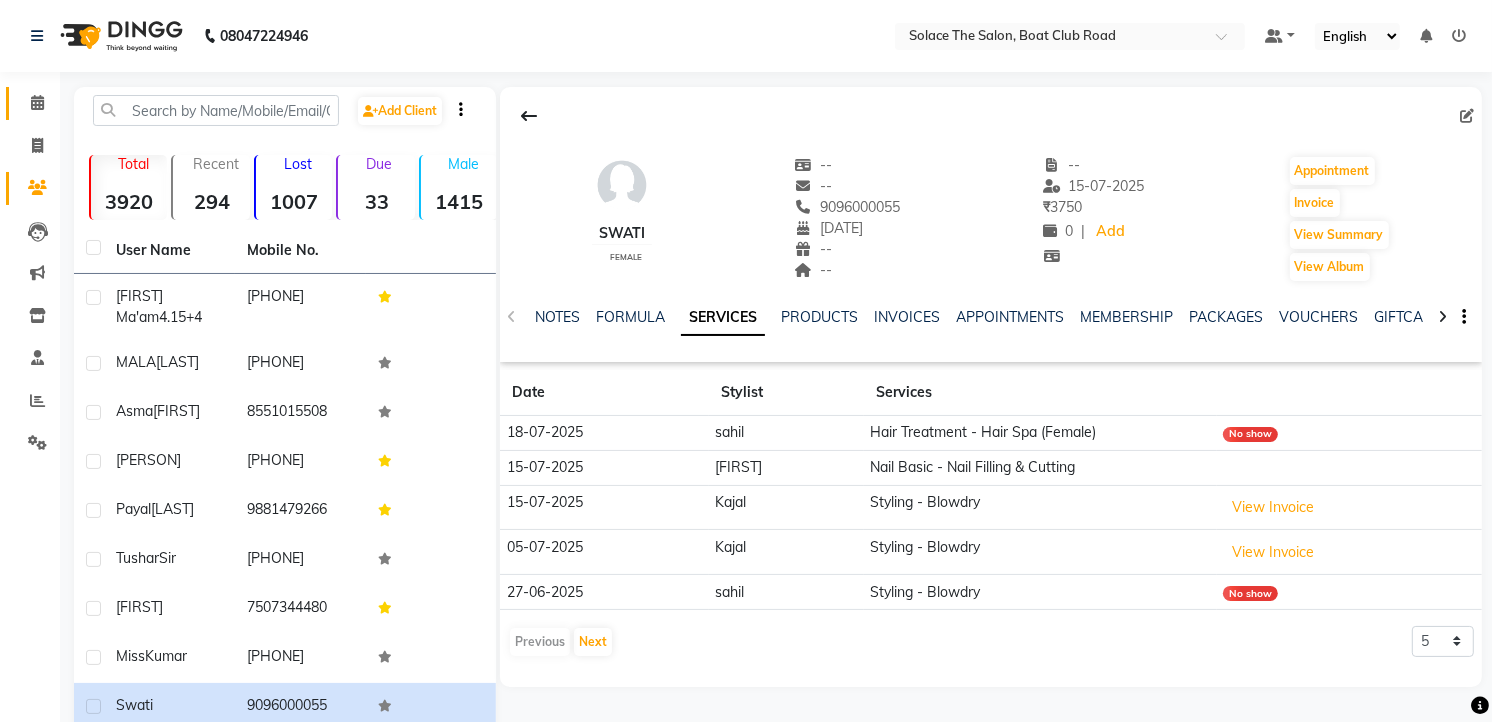 scroll, scrollTop: 144, scrollLeft: 0, axis: vertical 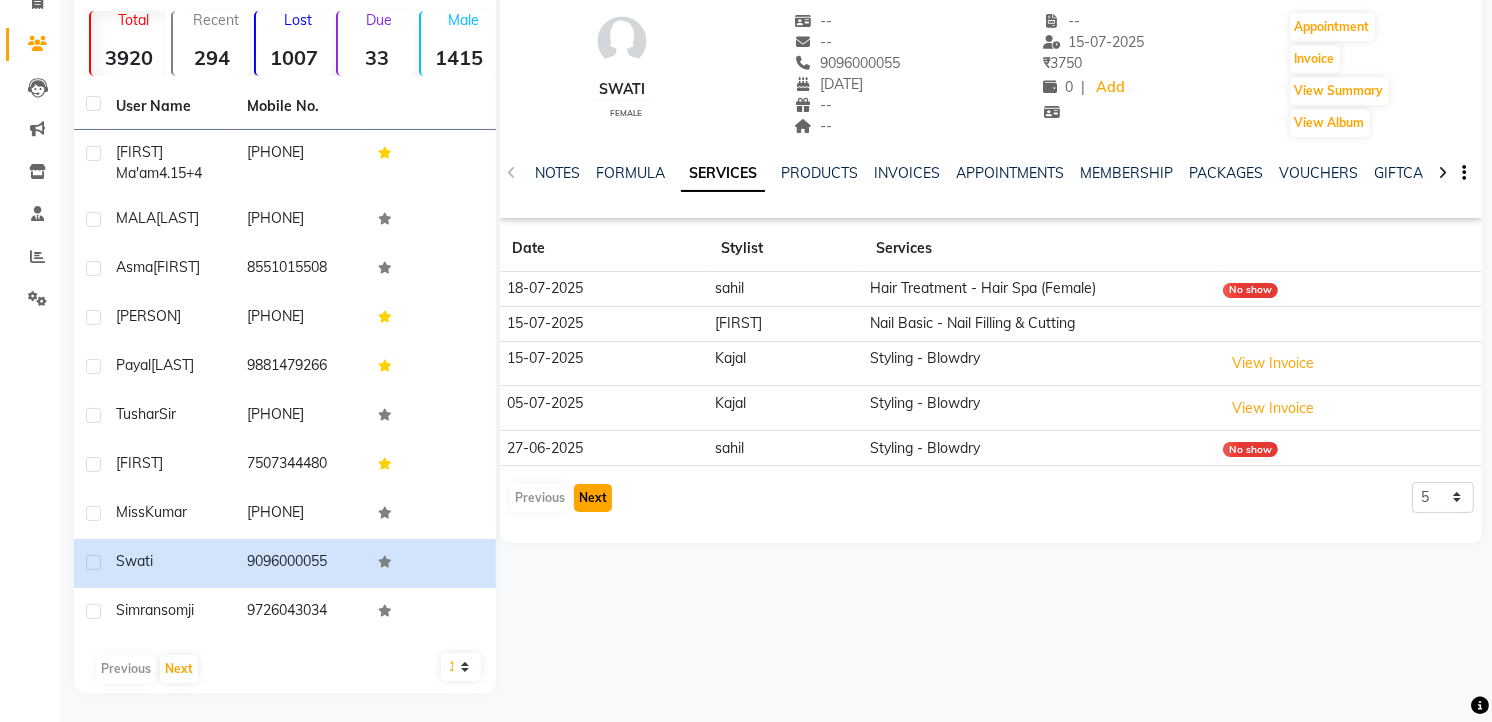 click on "Next" 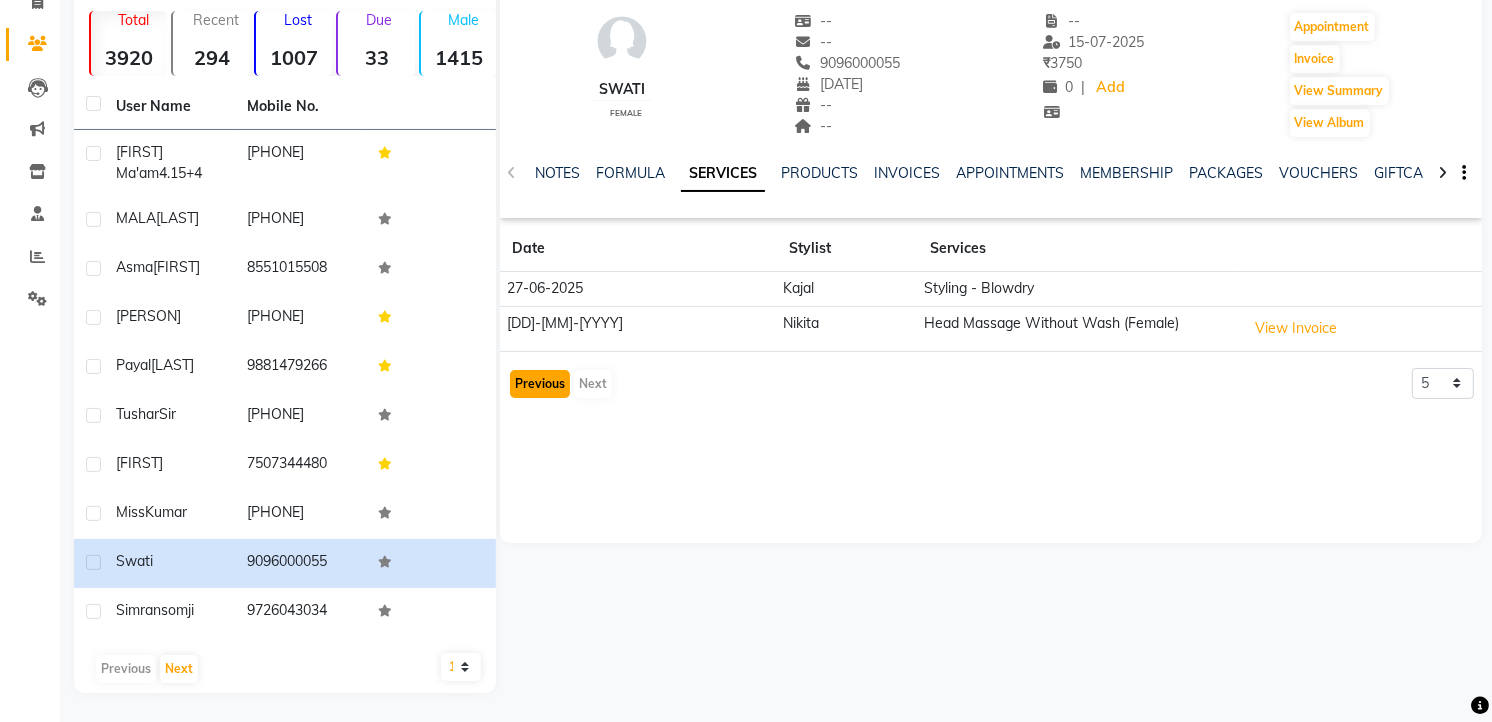 click on "Previous" 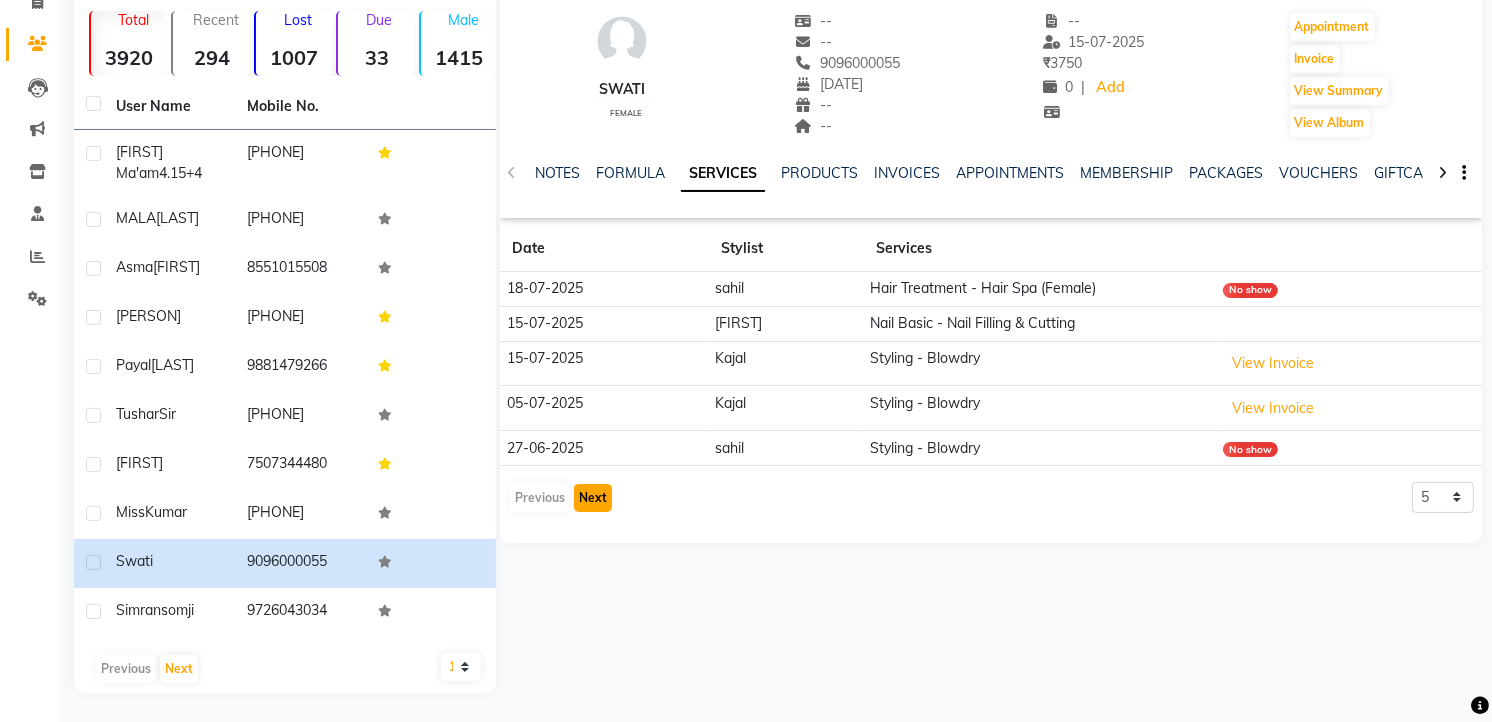 click on "Next" 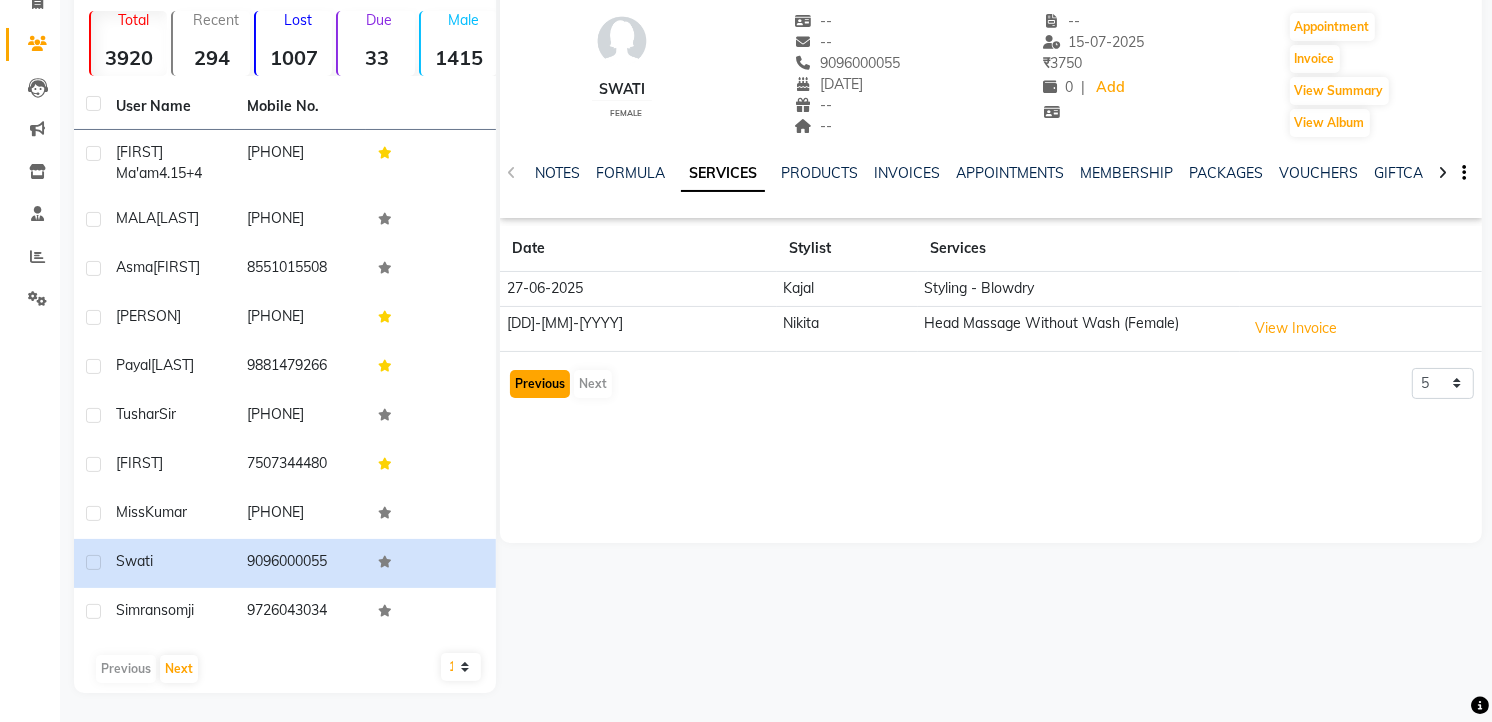 click on "Previous" 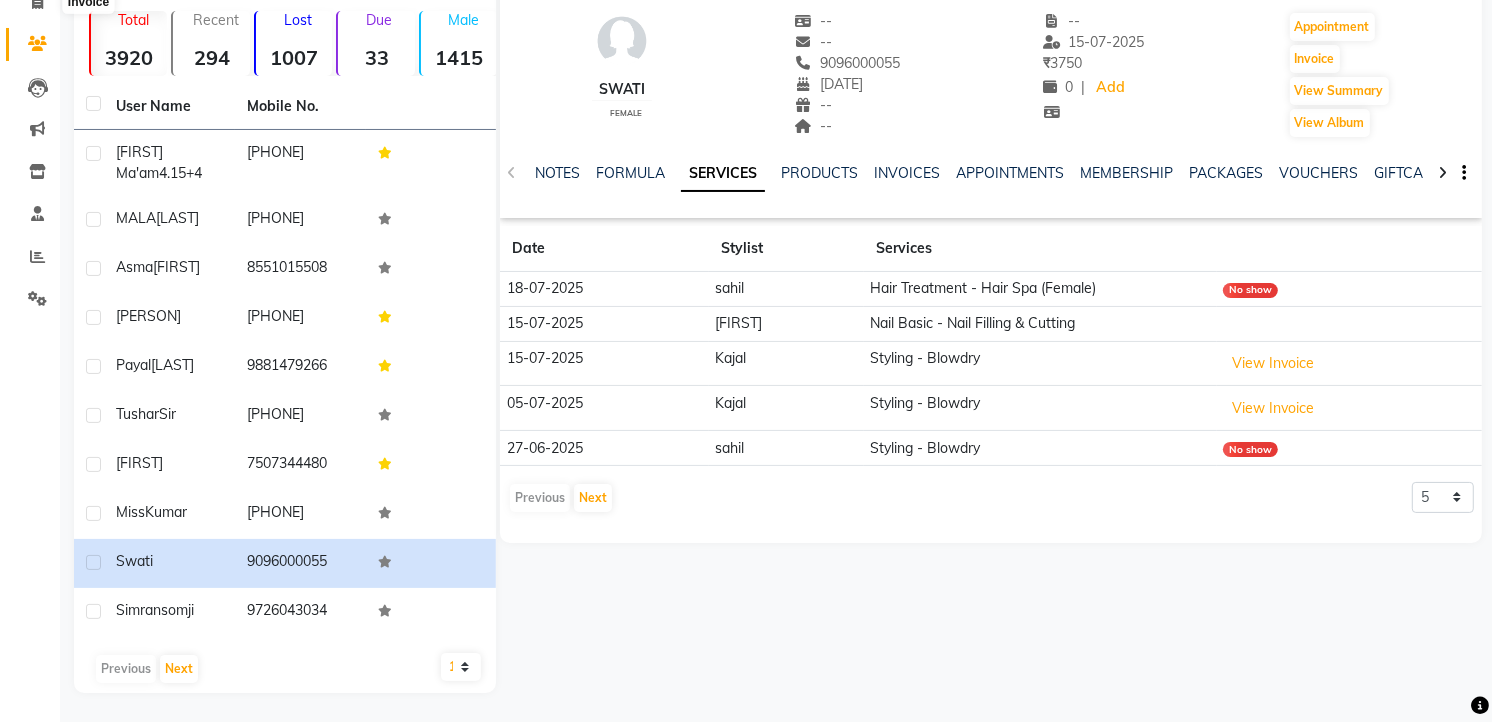 click on "Calendar" 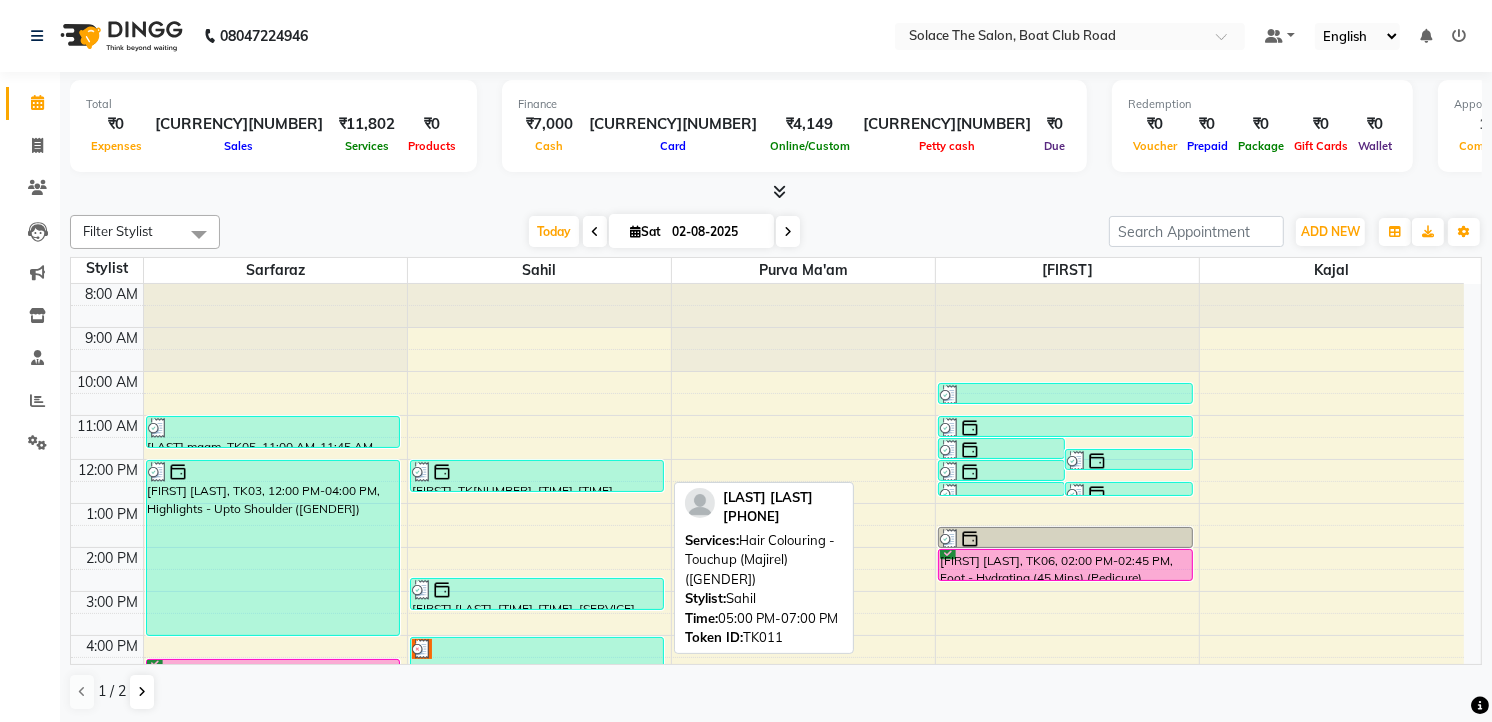 scroll, scrollTop: 237, scrollLeft: 0, axis: vertical 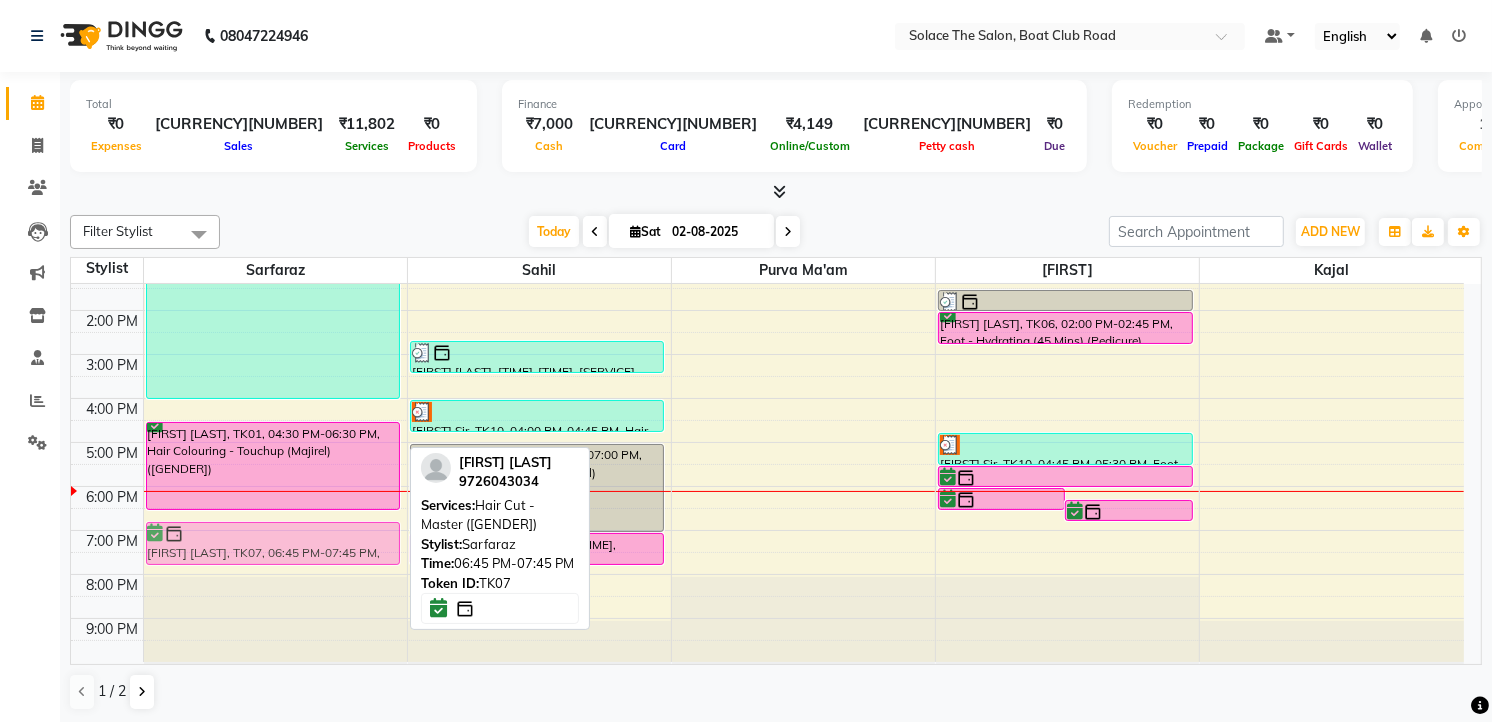 click on "[LAST] [LAST], TK05, 11:00 AM-11:45 AM, Styling - Blowdry     [FIRST] [LAST], TK03, 12:00 PM-04:00 PM, Highlights - Upto Shoulder ([GENDER])     [FIRST] [LAST], TK01, 04:30 PM-06:30 PM, Hair Colouring - Touchup (Majirel) ([GENDER])     [FIRST] [LAST], TK07, 06:45 PM-07:45 PM, Hair Cut - Master ([GENDER])     [FIRST] [LAST], TK07, 06:45 PM-07:45 PM, Hair Cut - Master ([GENDER])" at bounding box center [275, 354] 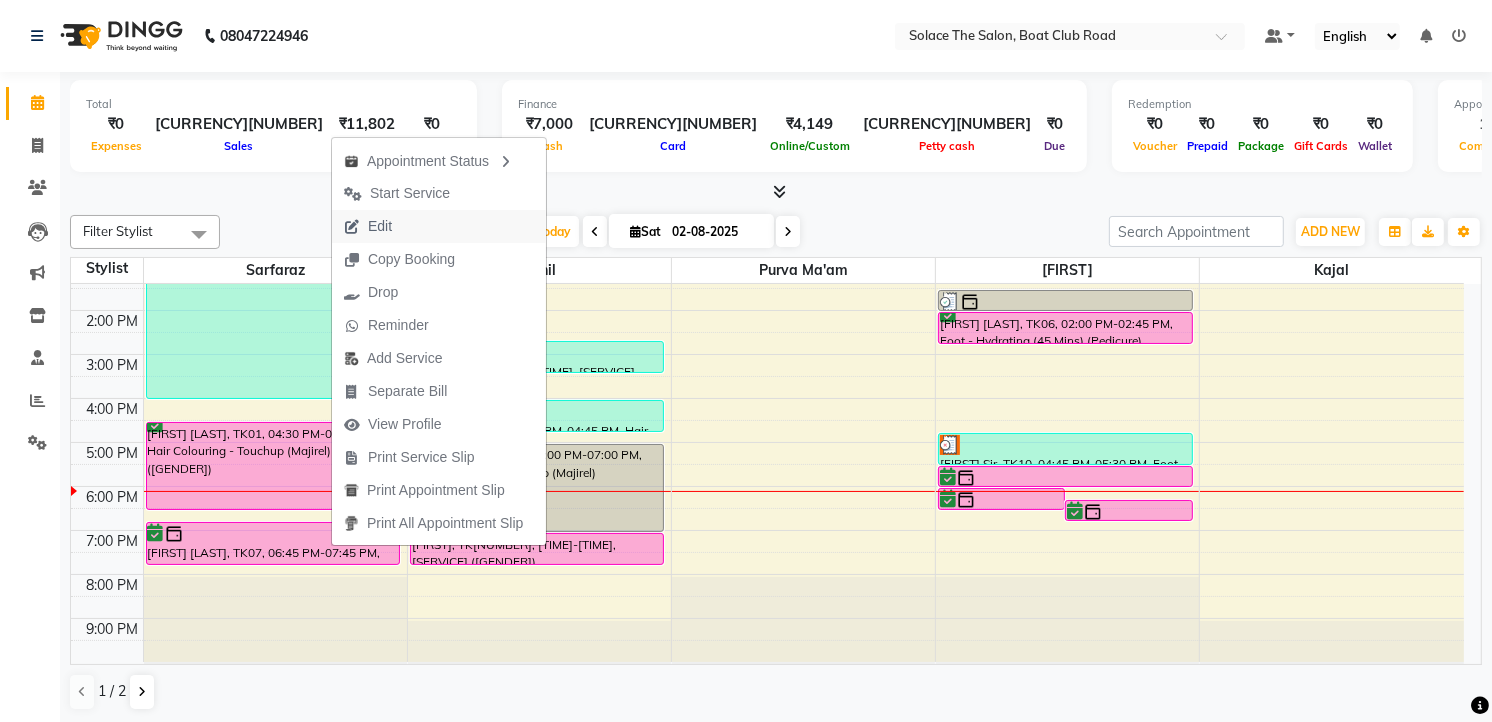 click on "Edit" at bounding box center (439, 226) 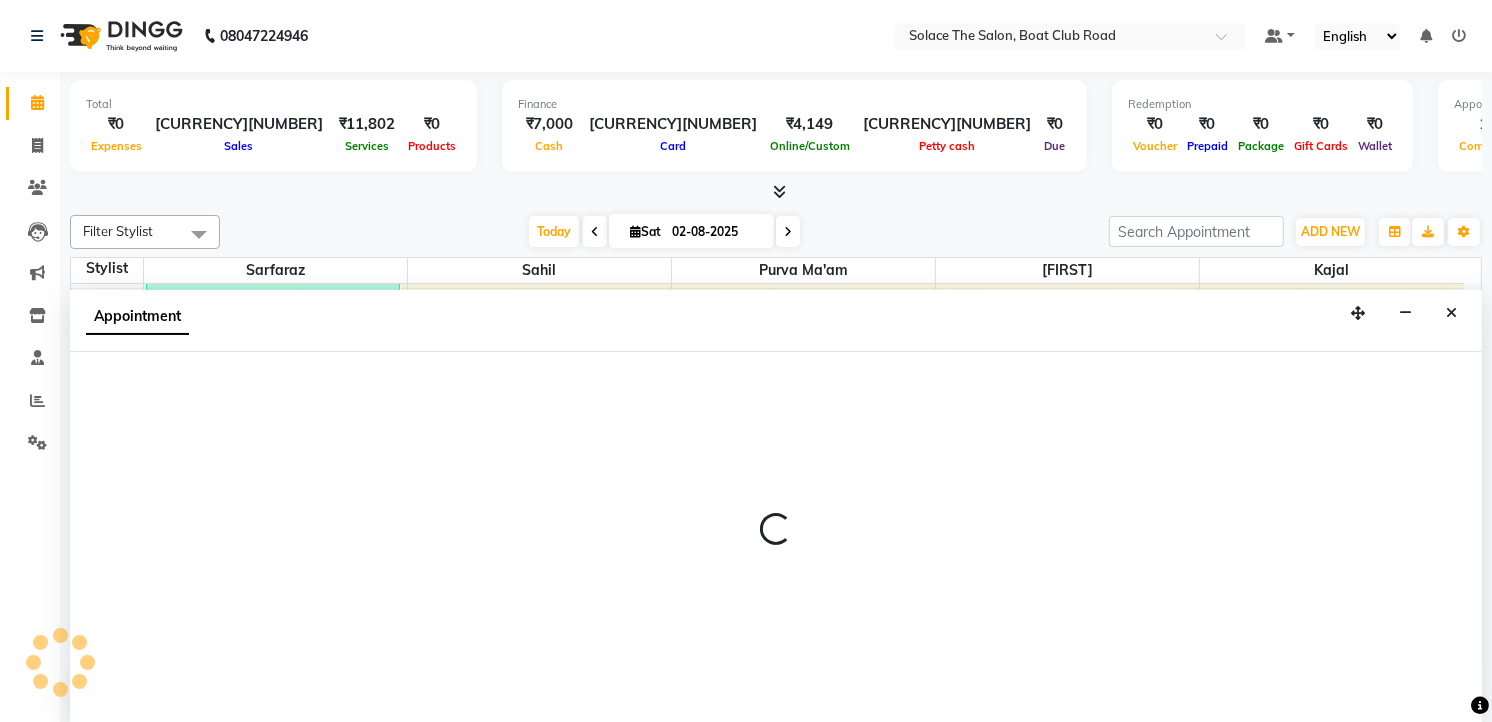 select on "tentative" 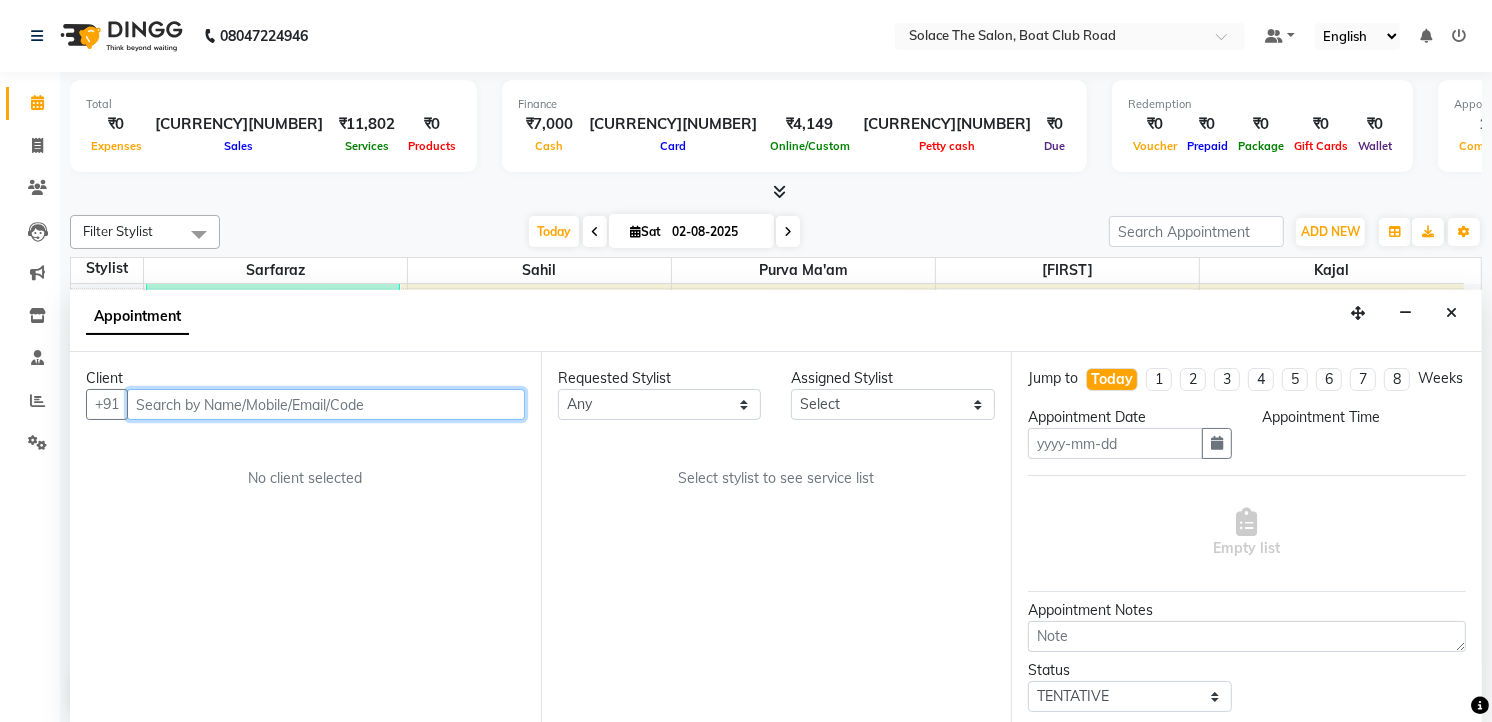 type on "02-08-2025" 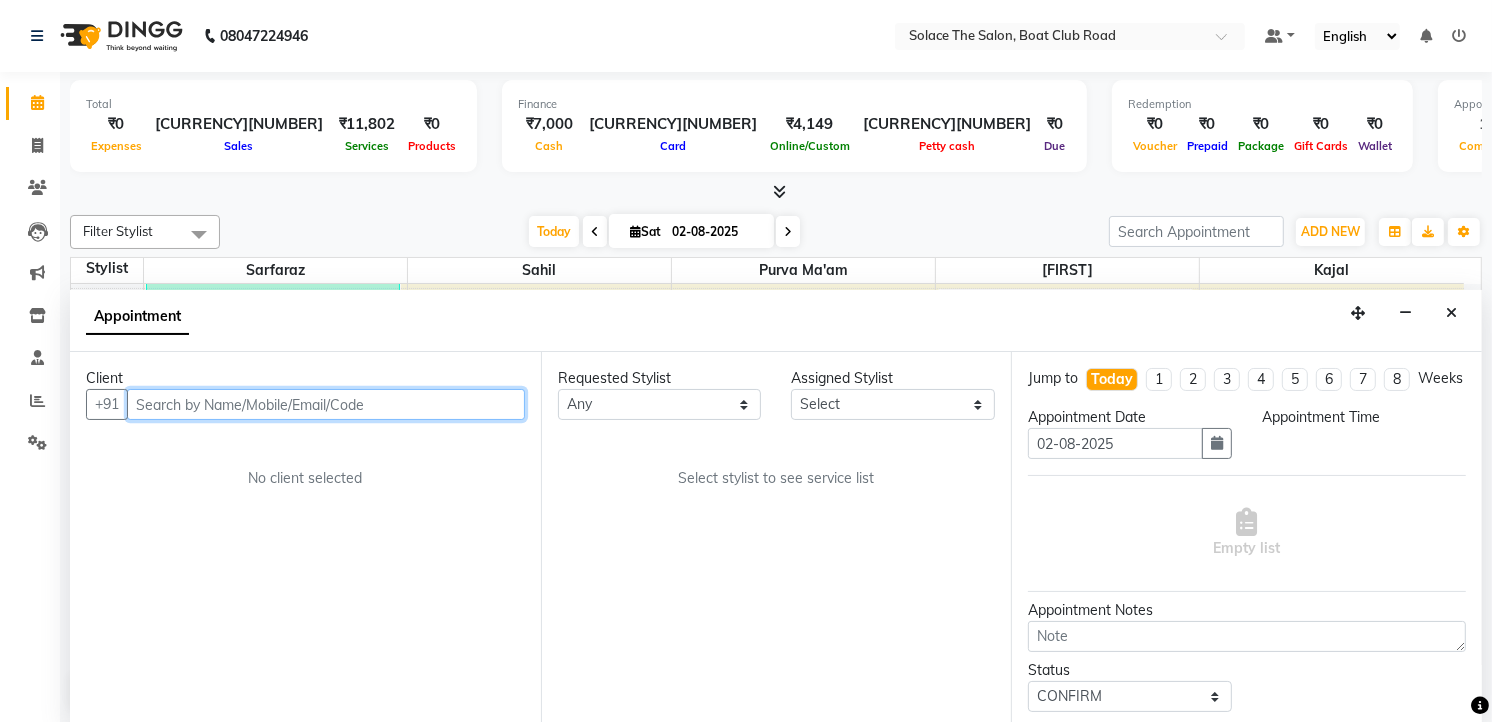 scroll, scrollTop: 1, scrollLeft: 0, axis: vertical 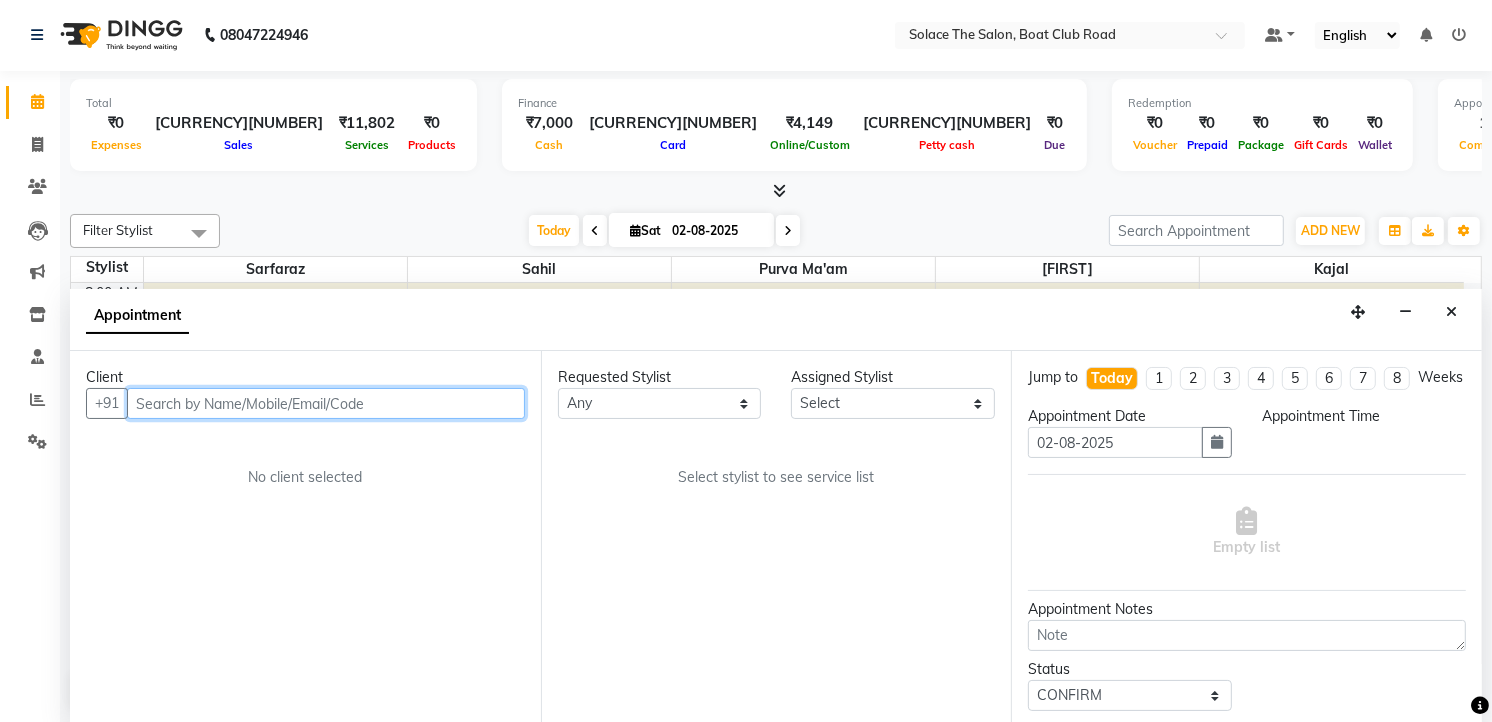 select on "1050" 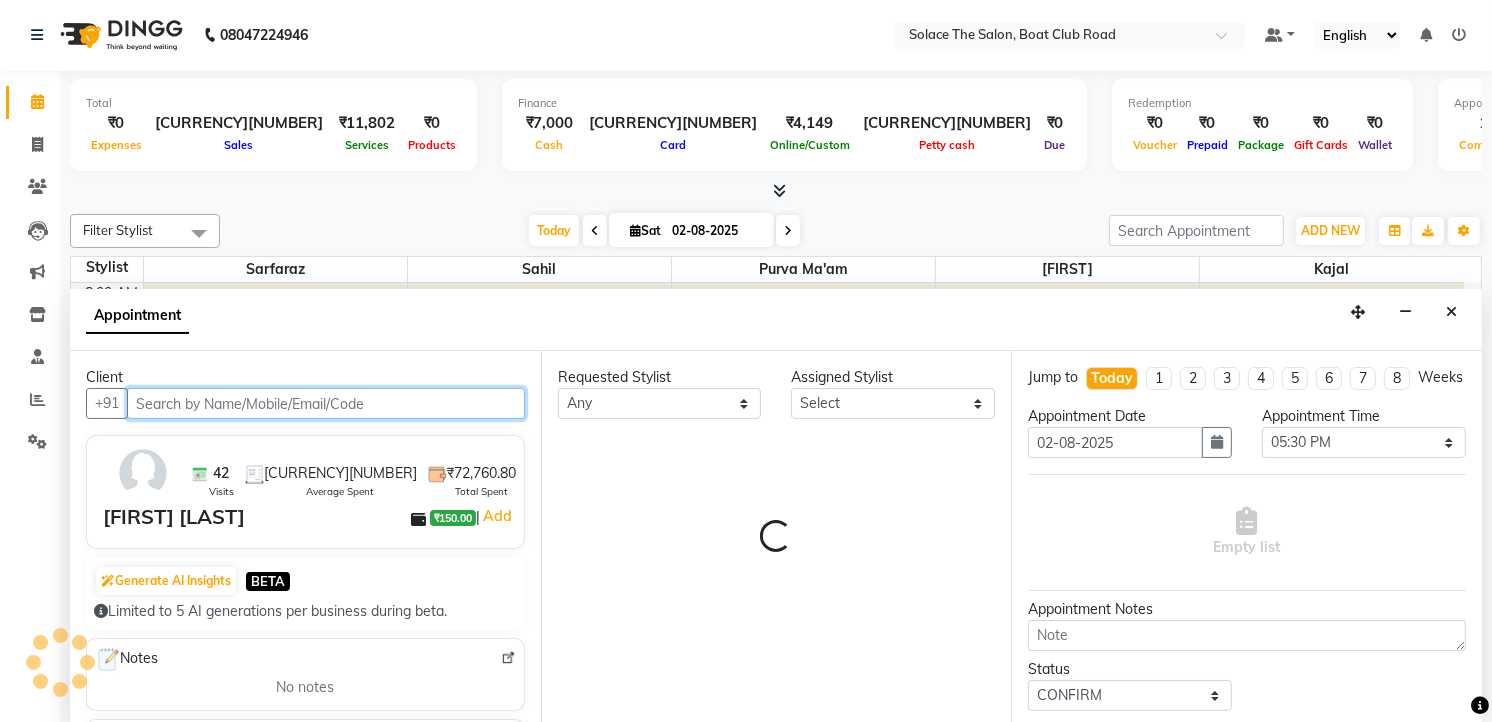 select on "9746" 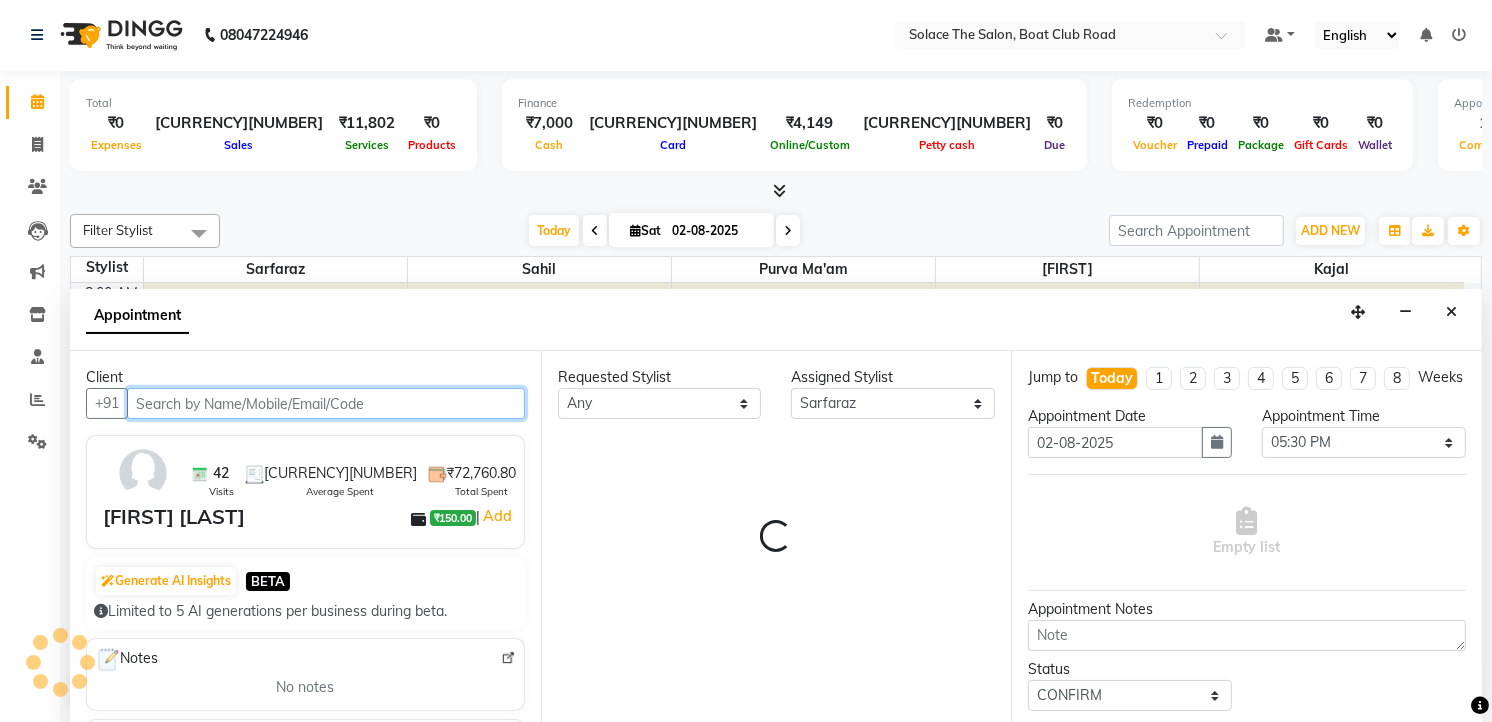 scroll, scrollTop: 238, scrollLeft: 0, axis: vertical 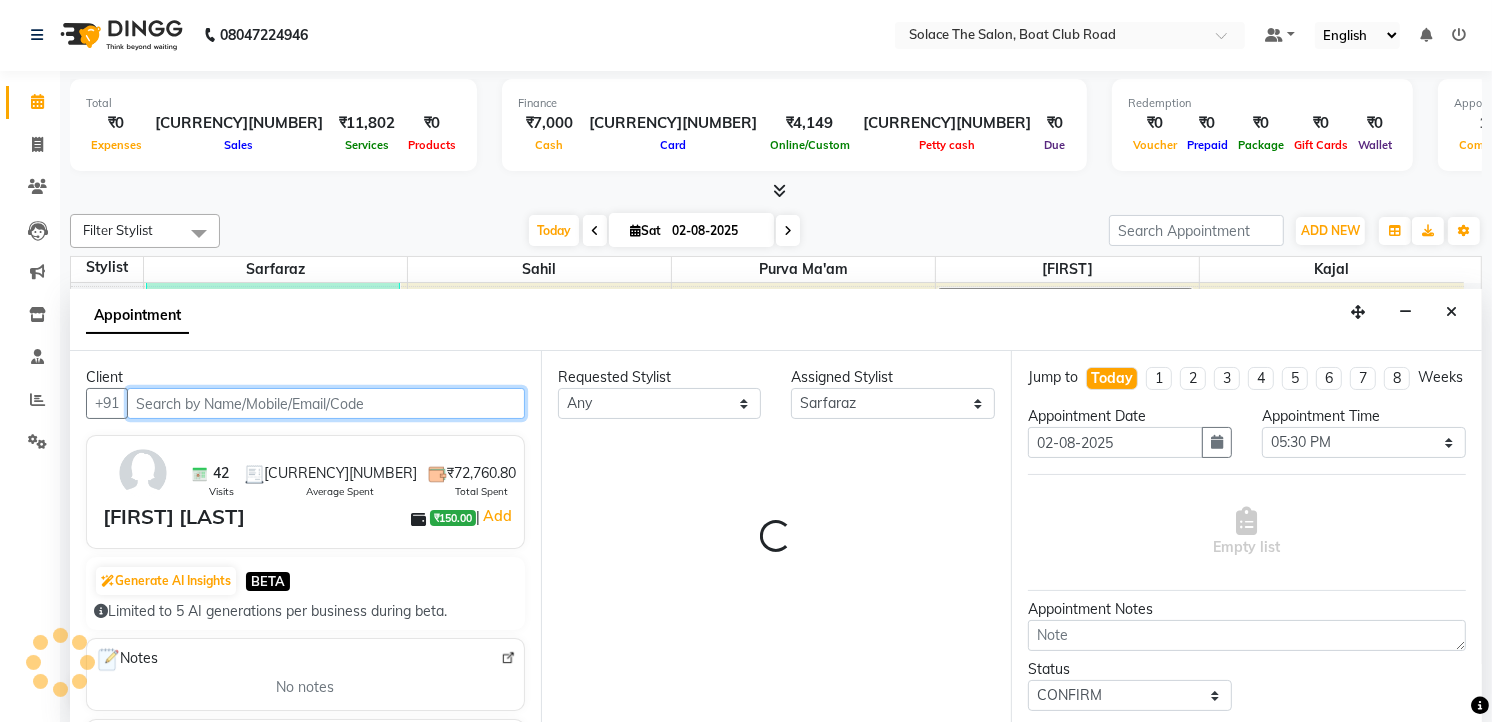 select on "720" 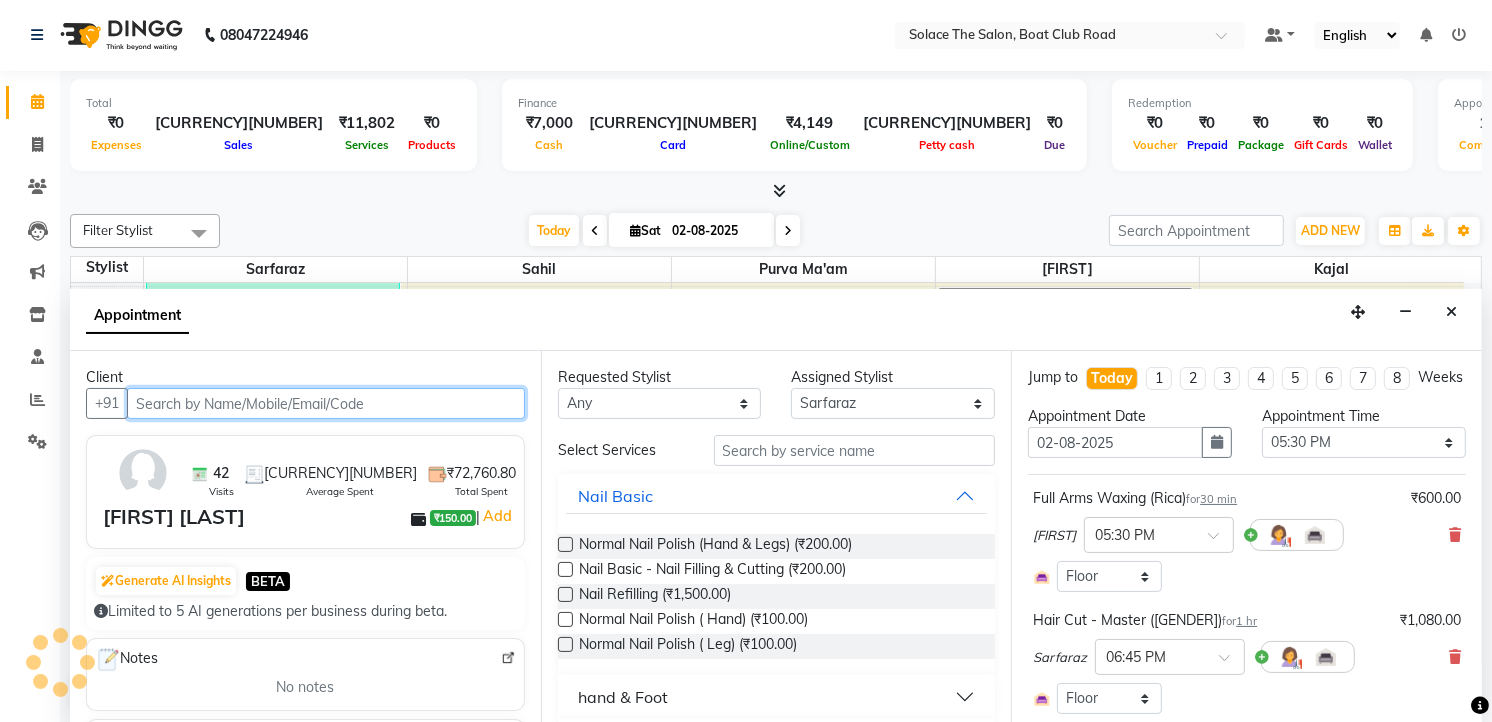 select on "720" 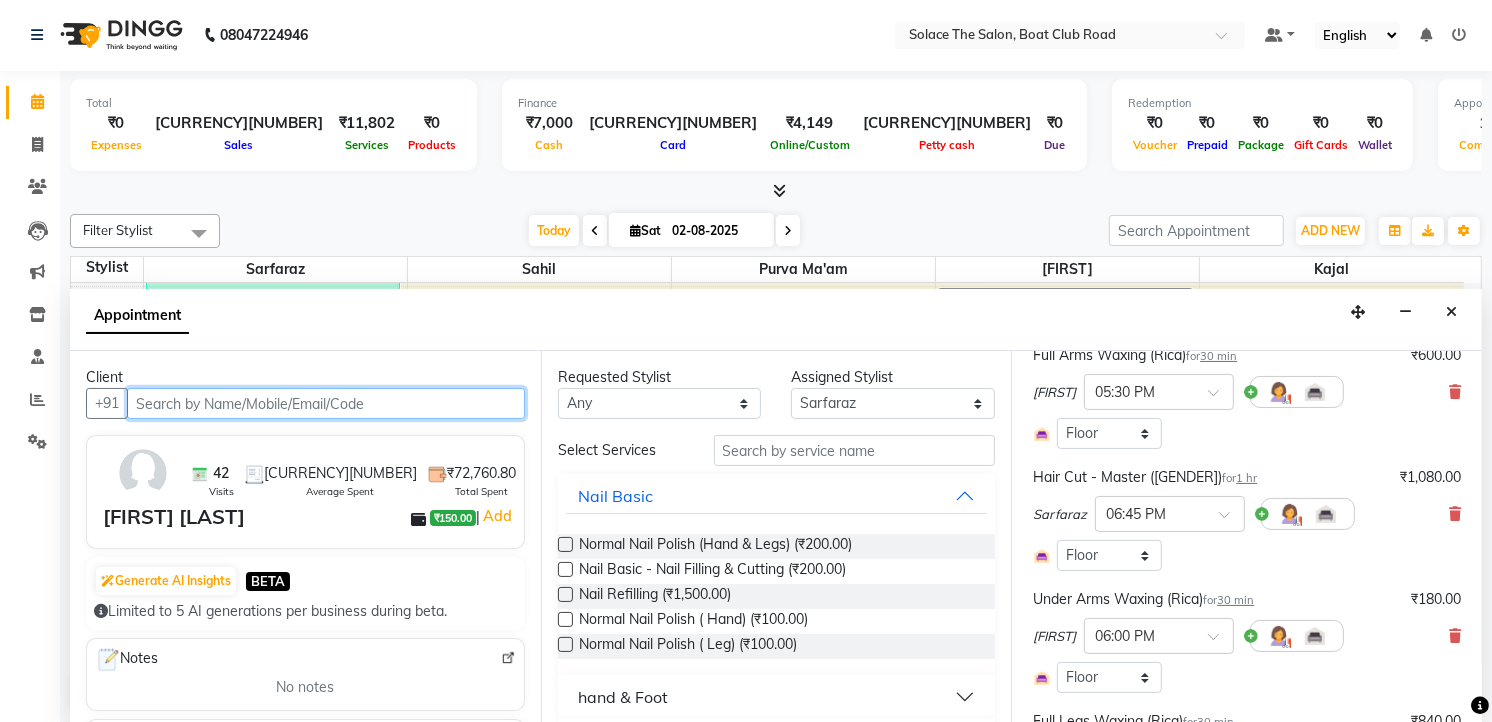 scroll, scrollTop: 111, scrollLeft: 0, axis: vertical 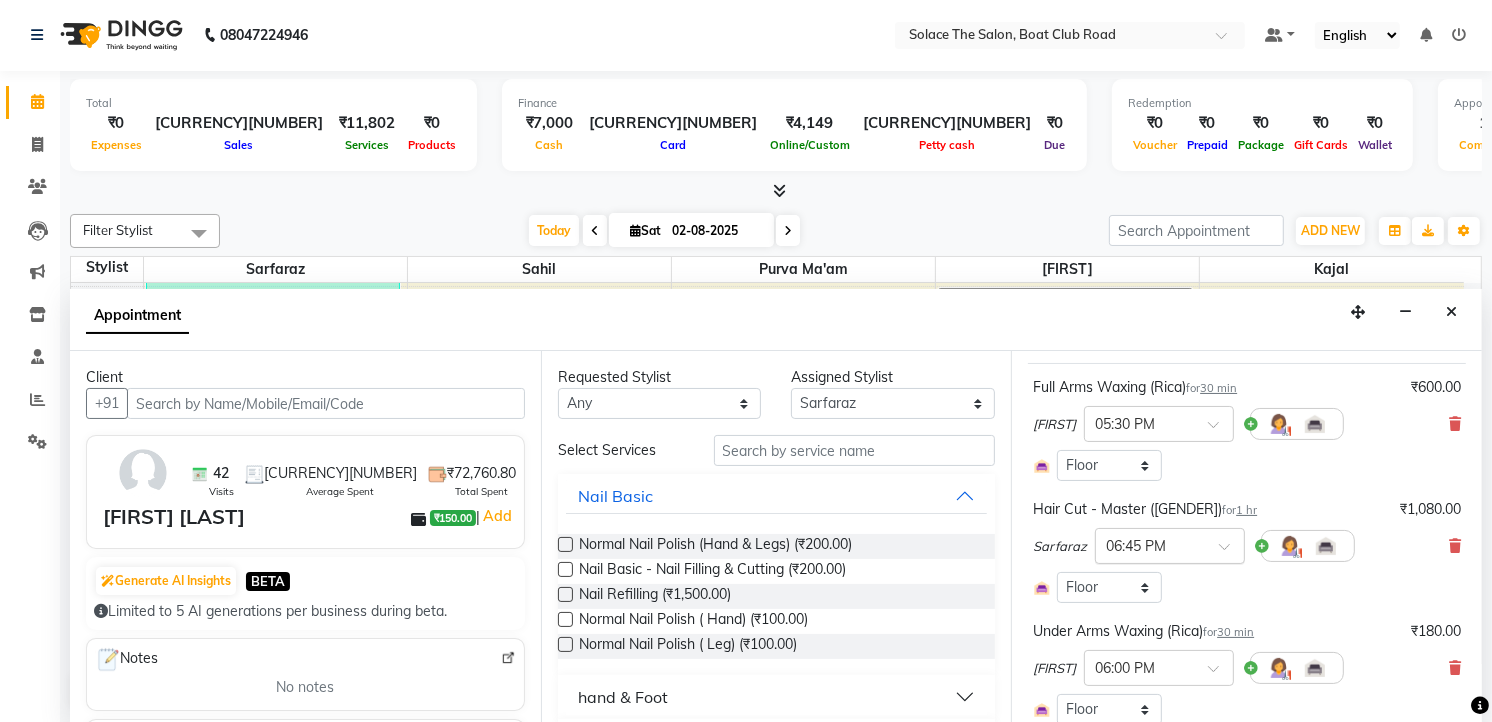 click at bounding box center (1150, 544) 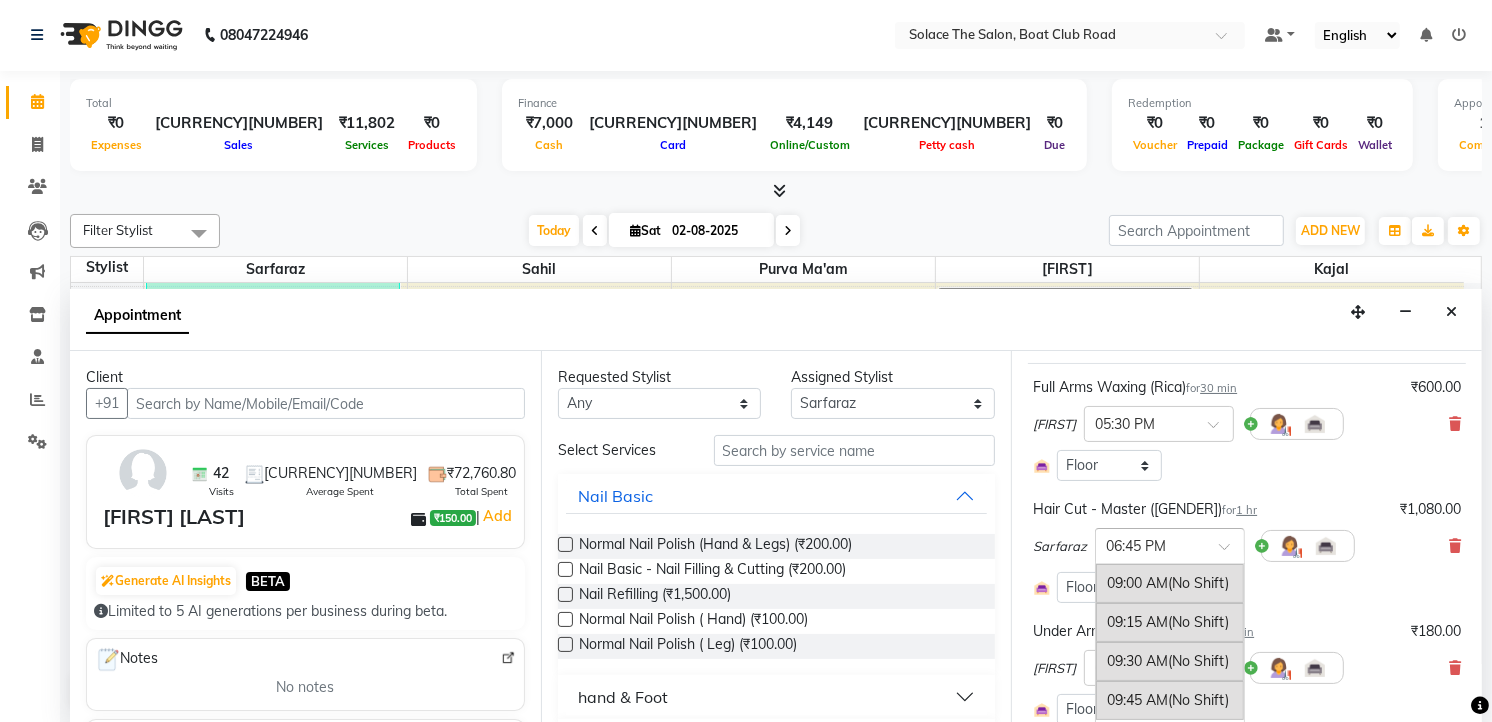 scroll, scrollTop: 1510, scrollLeft: 0, axis: vertical 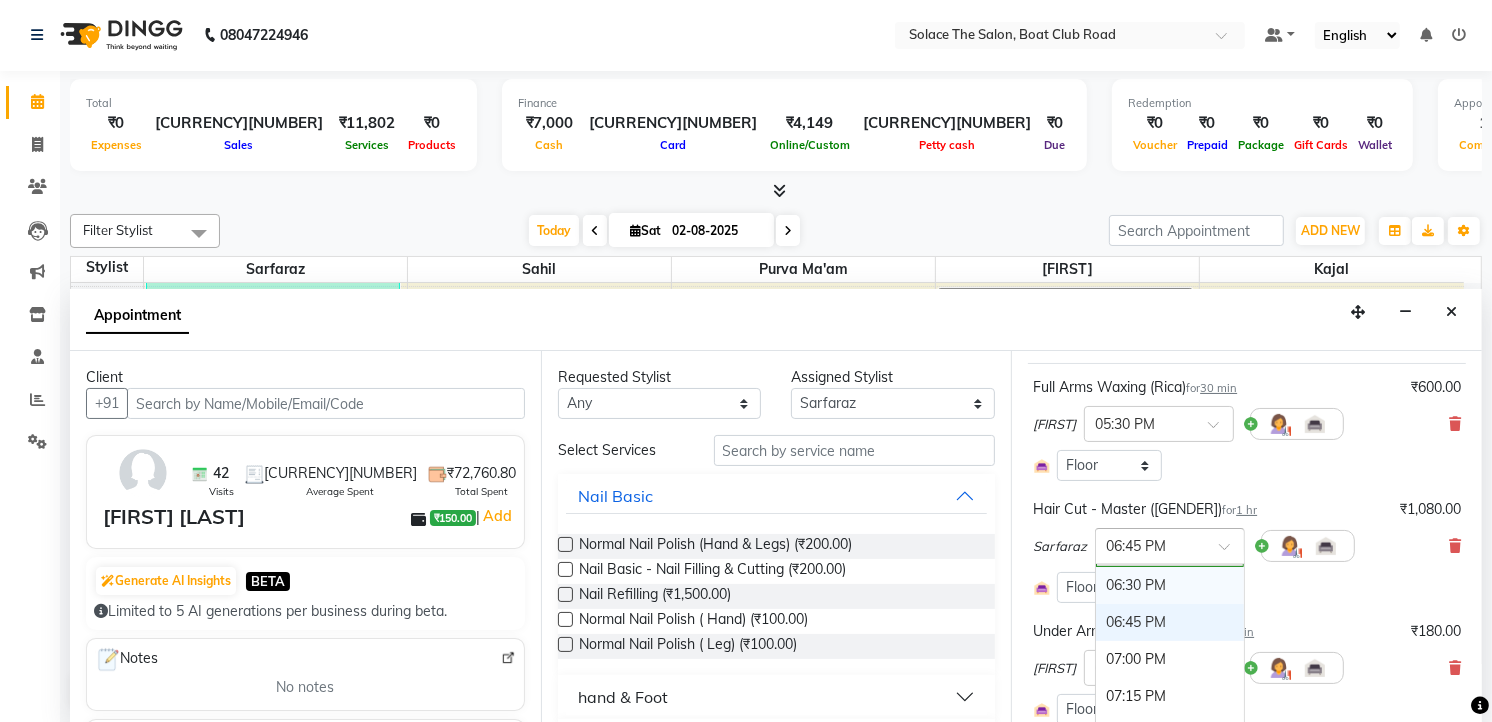 click on "06:30 PM" at bounding box center [1170, 585] 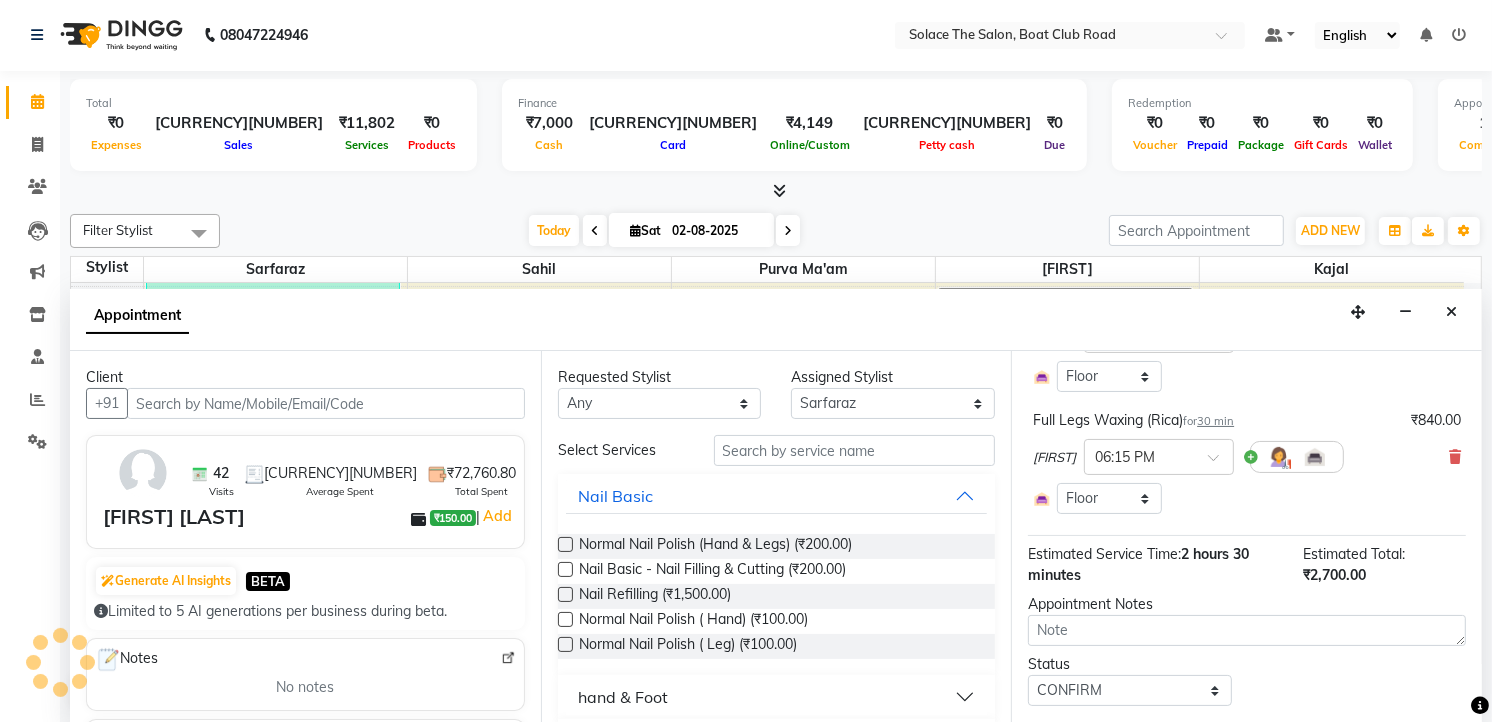scroll, scrollTop: 514, scrollLeft: 0, axis: vertical 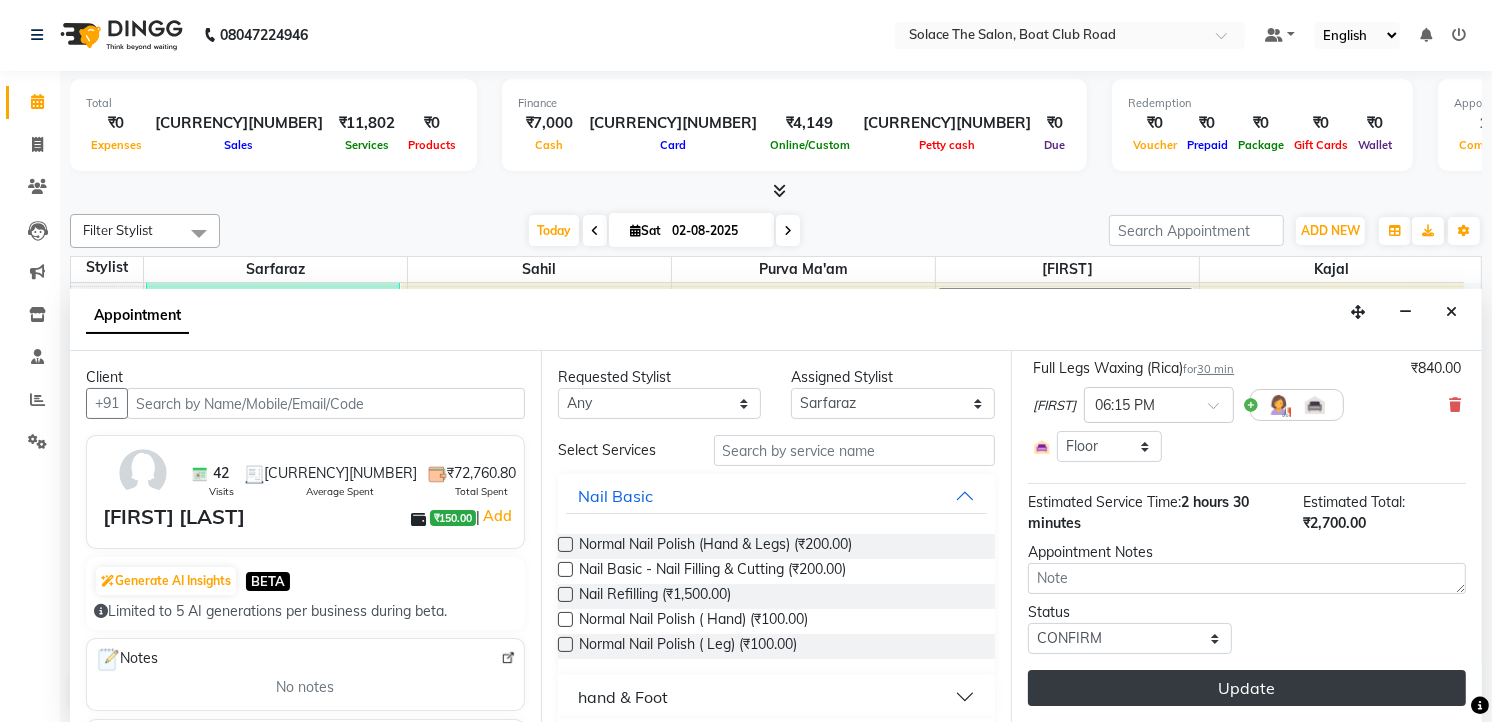 click on "Update" at bounding box center [1247, 688] 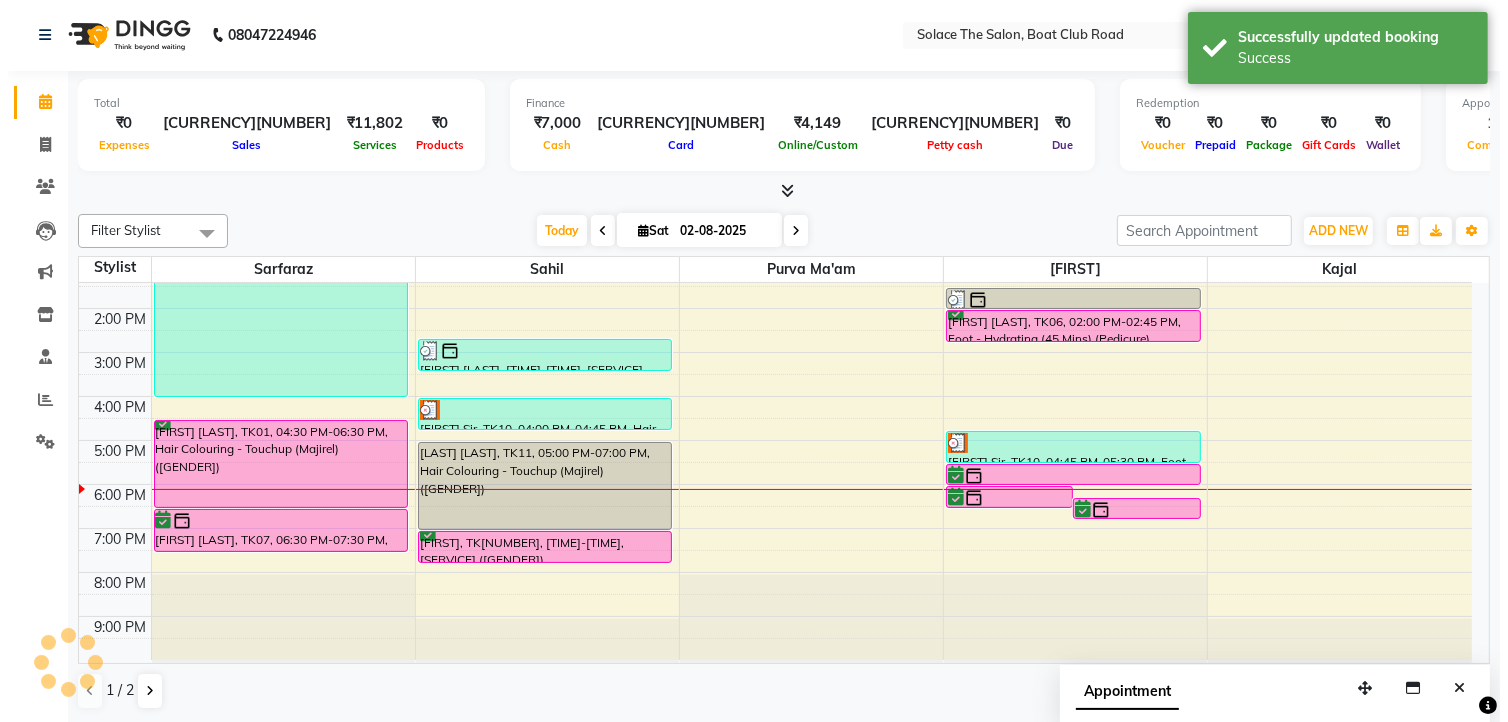 scroll, scrollTop: 0, scrollLeft: 0, axis: both 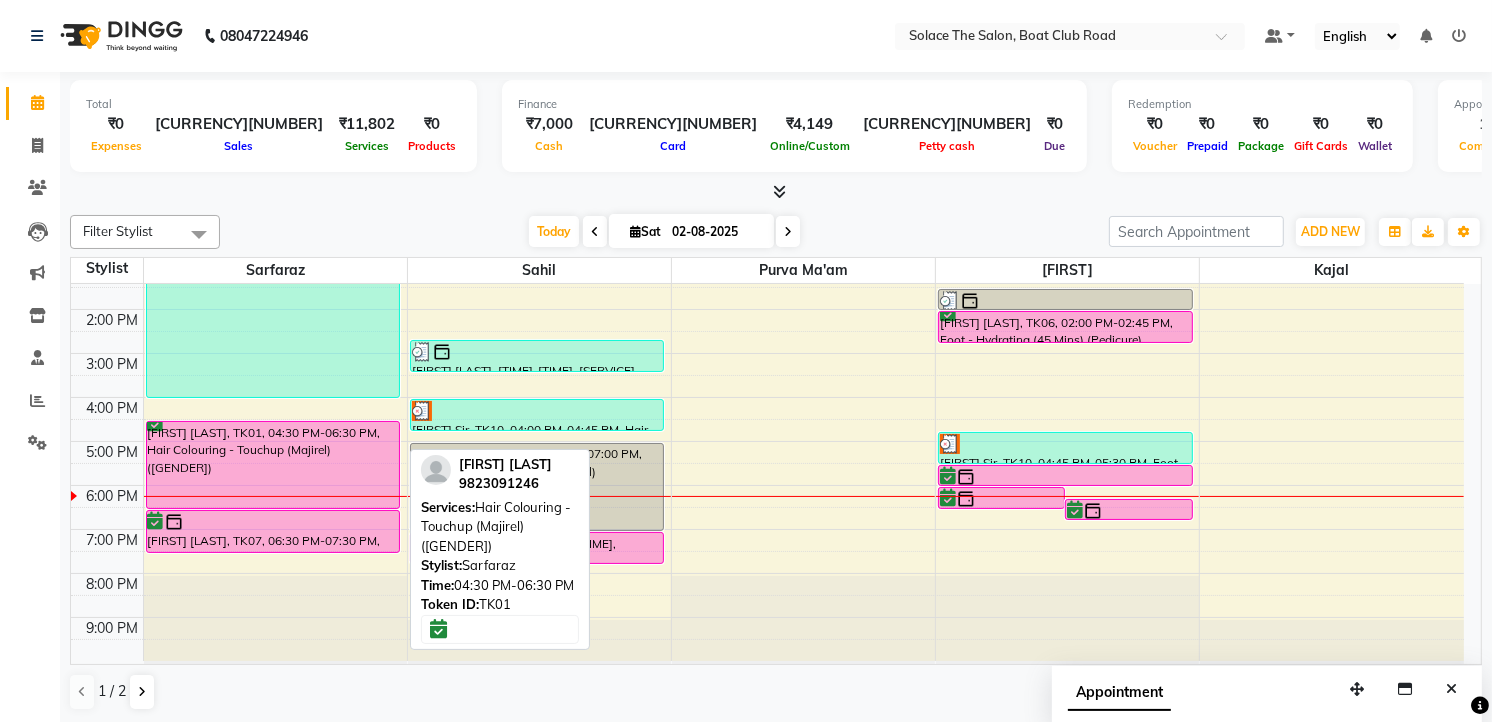 click on "[FIRST] [LAST], TK01, 04:30 PM-06:30 PM, Hair Colouring - Touchup (Majirel) ([GENDER])" at bounding box center [273, 465] 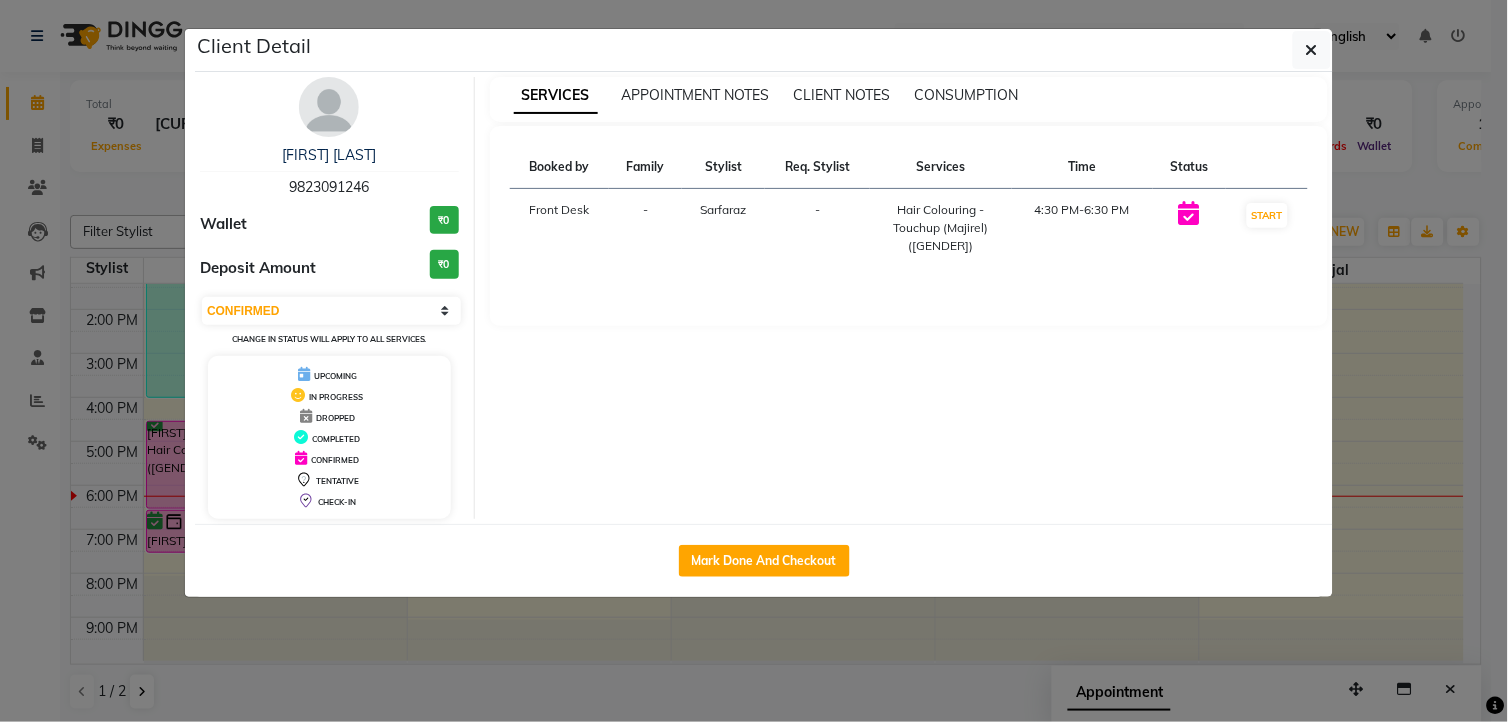 click at bounding box center [329, 107] 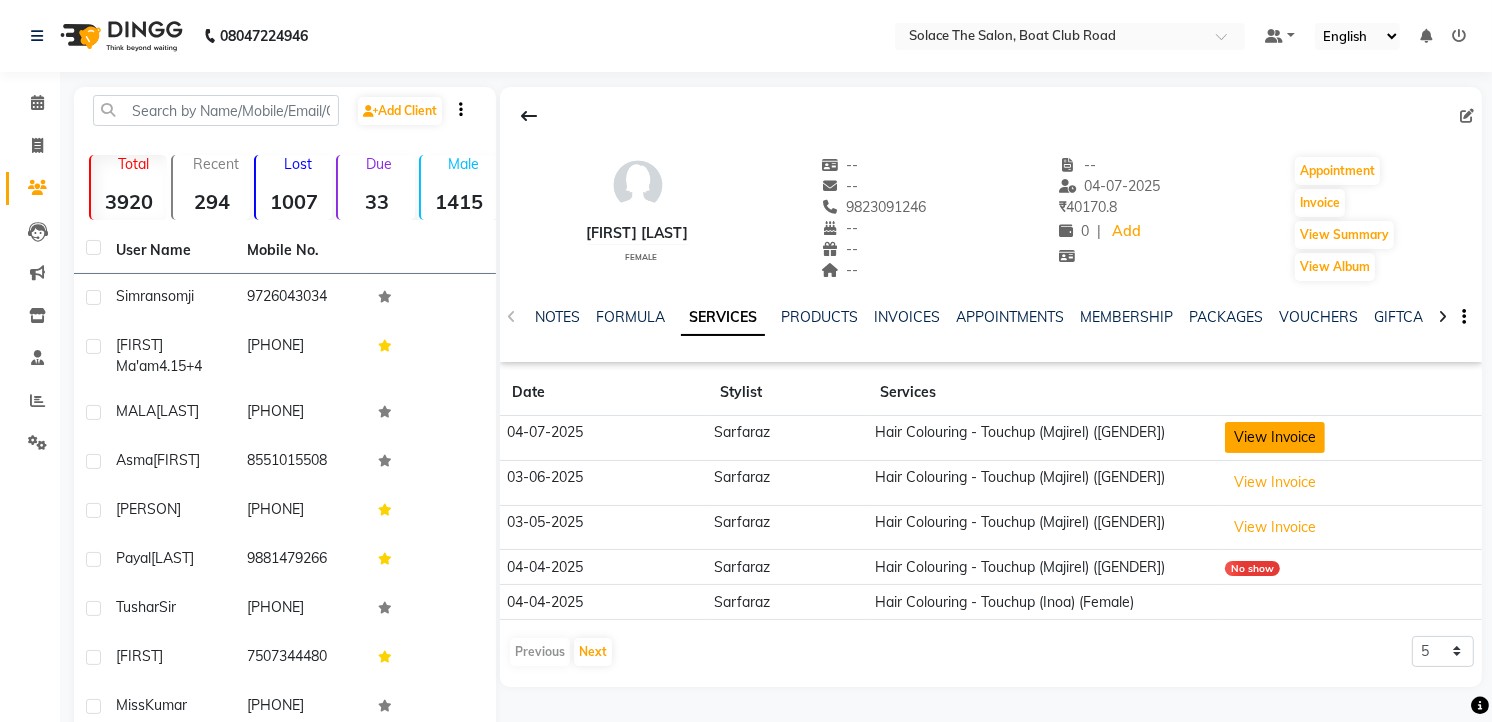 click on "View Invoice" 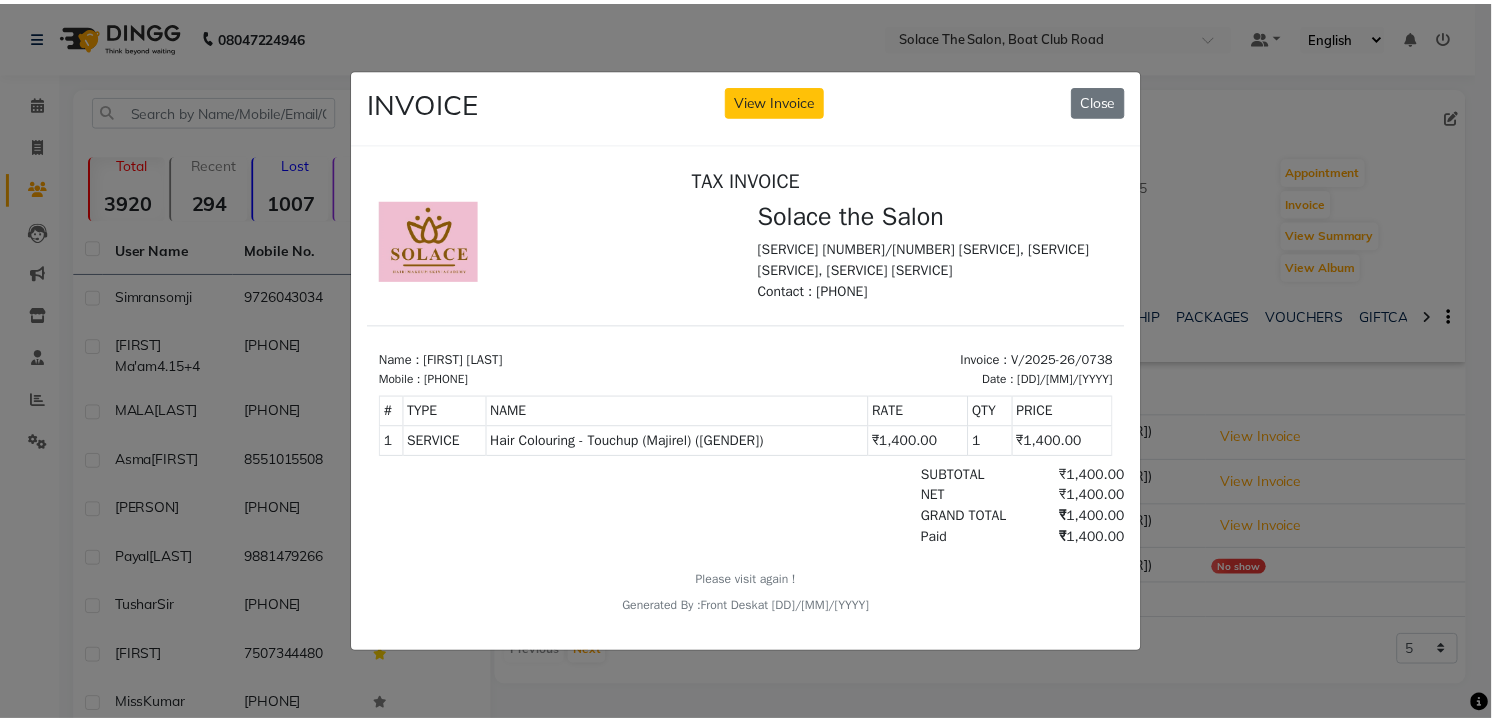 scroll, scrollTop: 0, scrollLeft: 0, axis: both 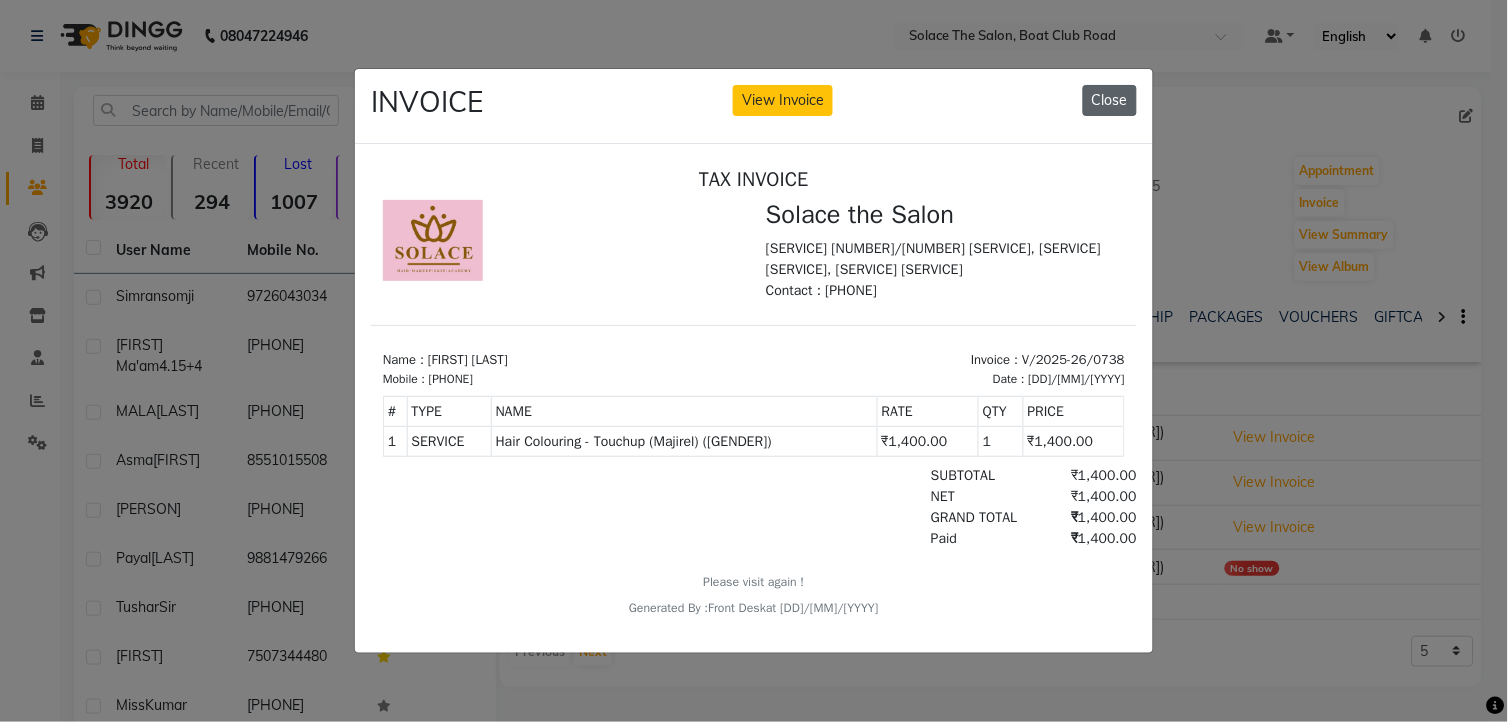 click on "Close" 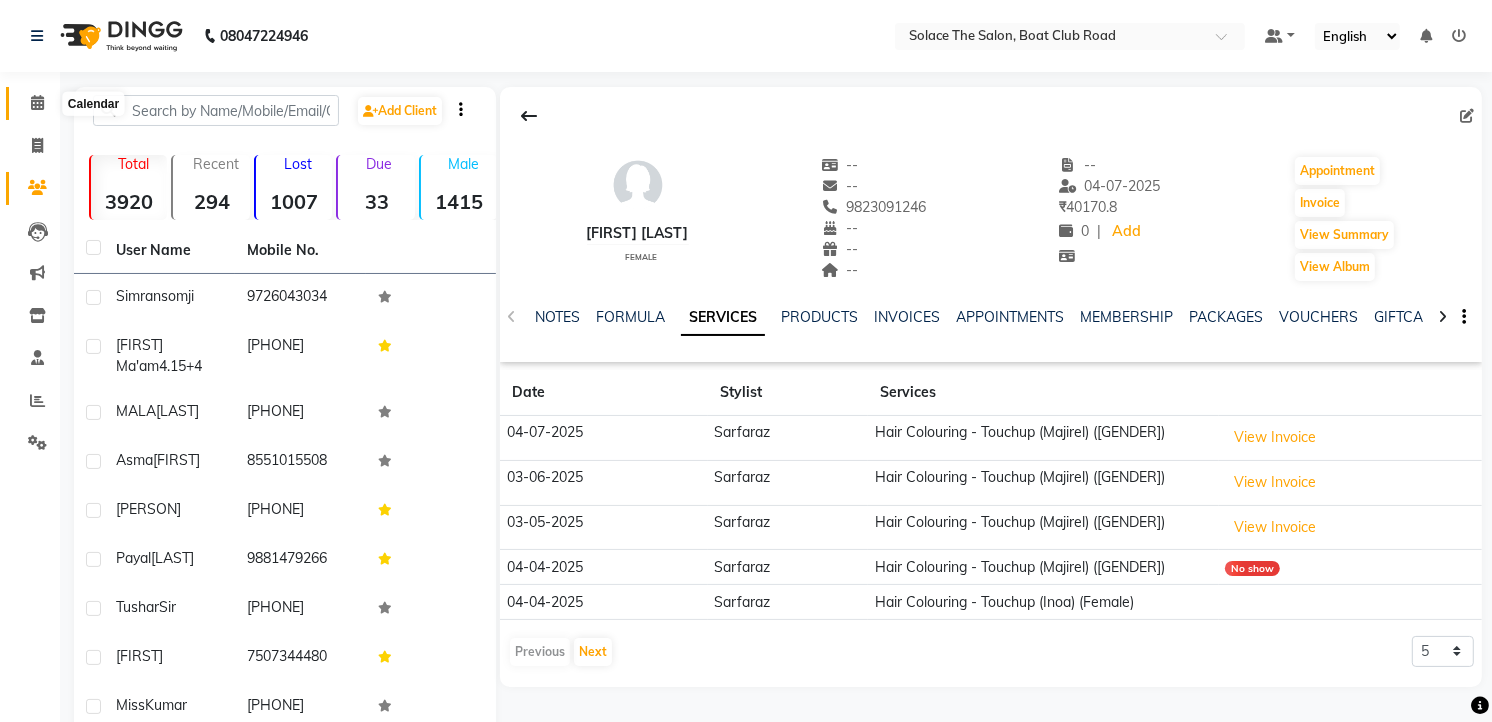 click 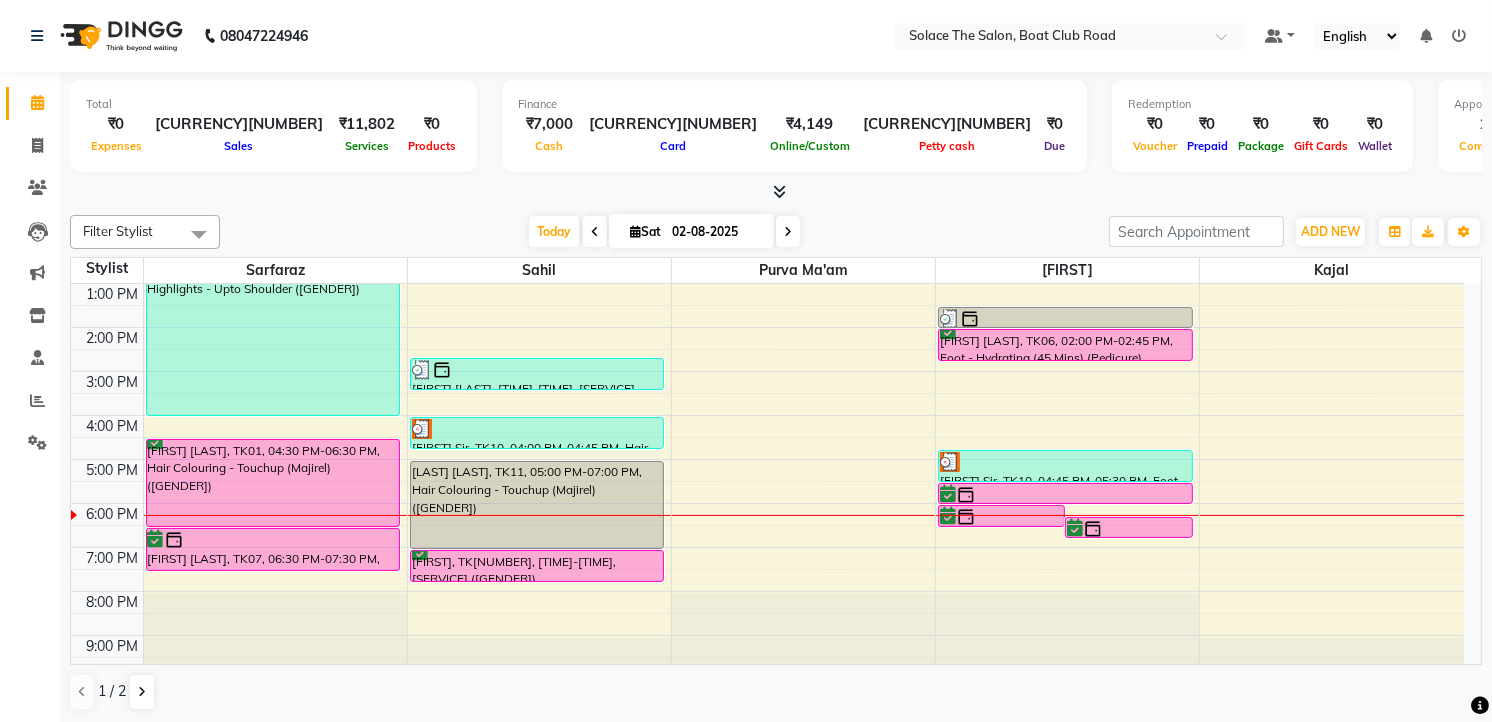 scroll, scrollTop: 237, scrollLeft: 0, axis: vertical 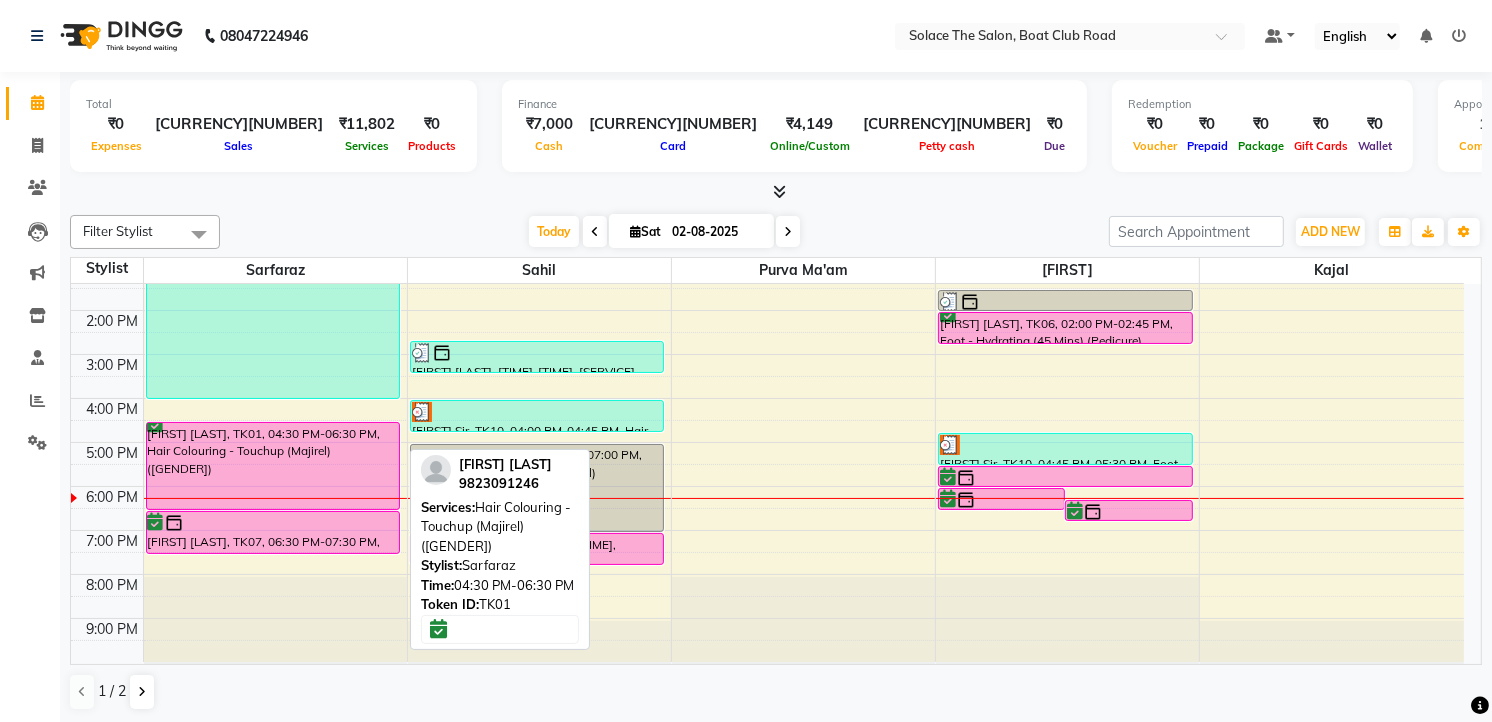 click on "[FIRST] [LAST], TK01, 04:30 PM-06:30 PM, Hair Colouring - Touchup (Majirel) ([GENDER])" at bounding box center [273, 466] 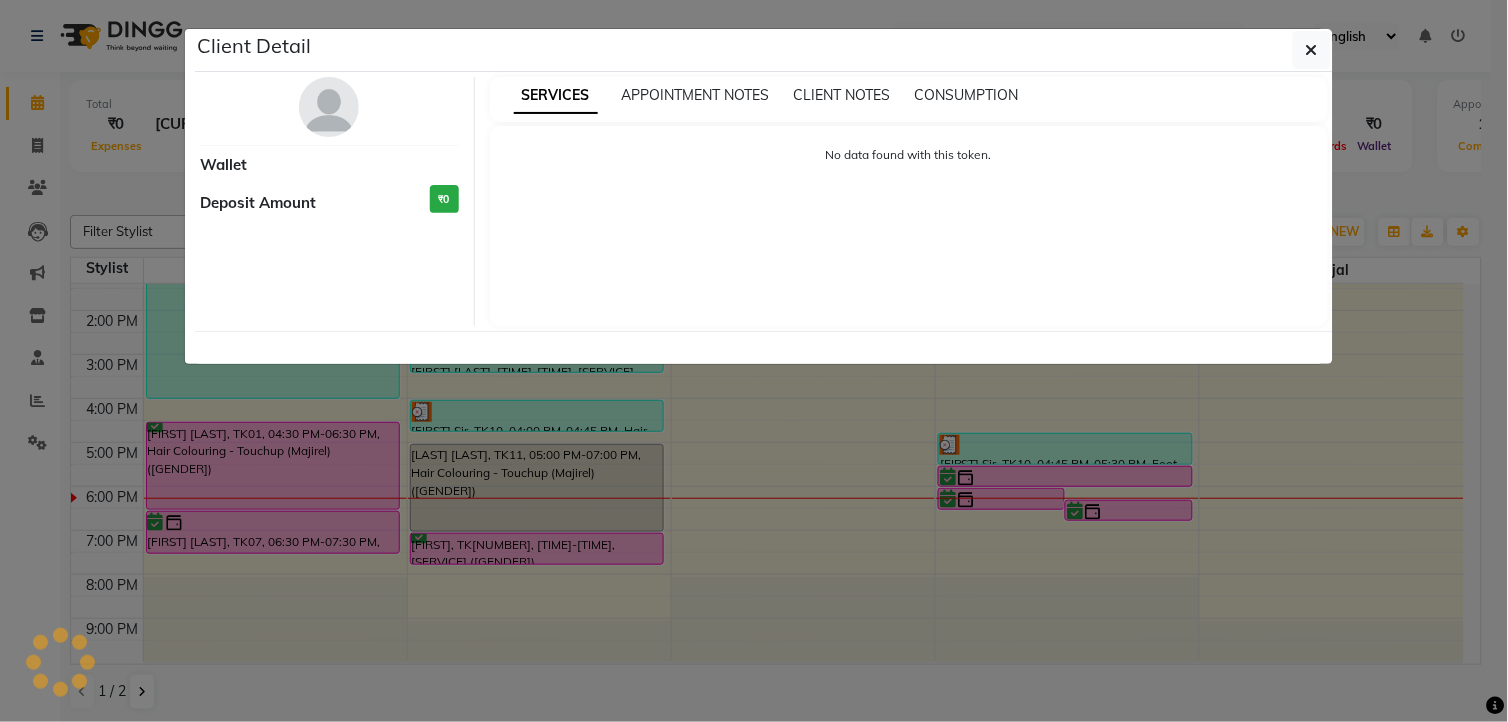 select on "6" 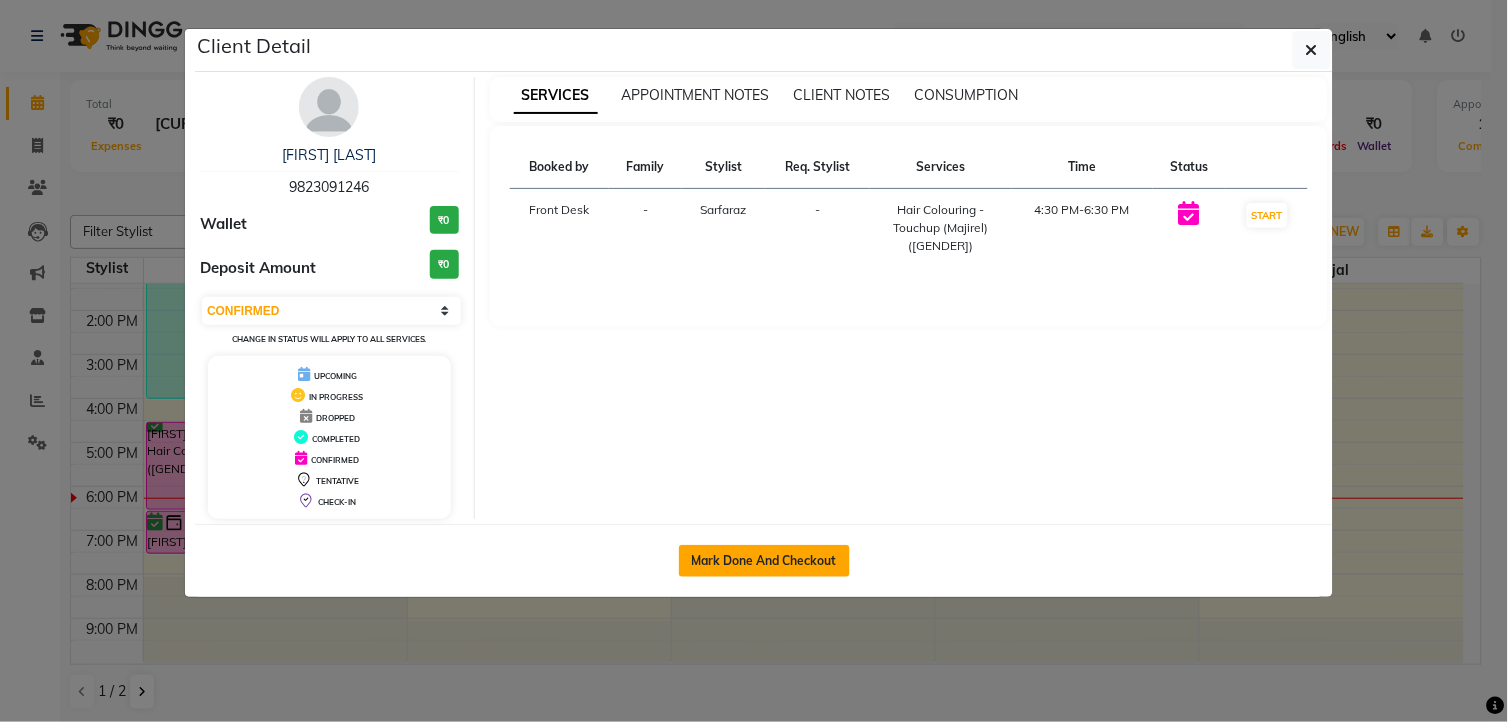 click on "Mark Done And Checkout" 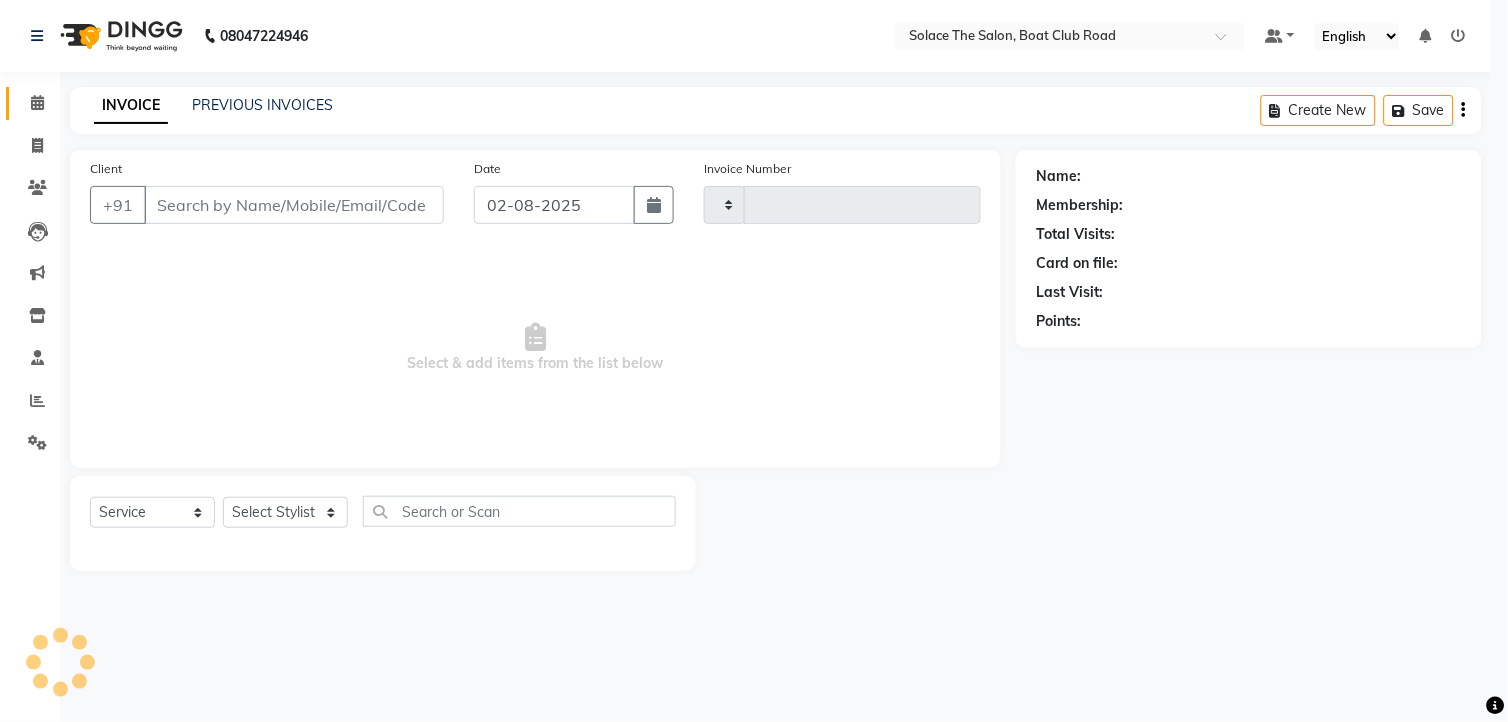 type on "1022" 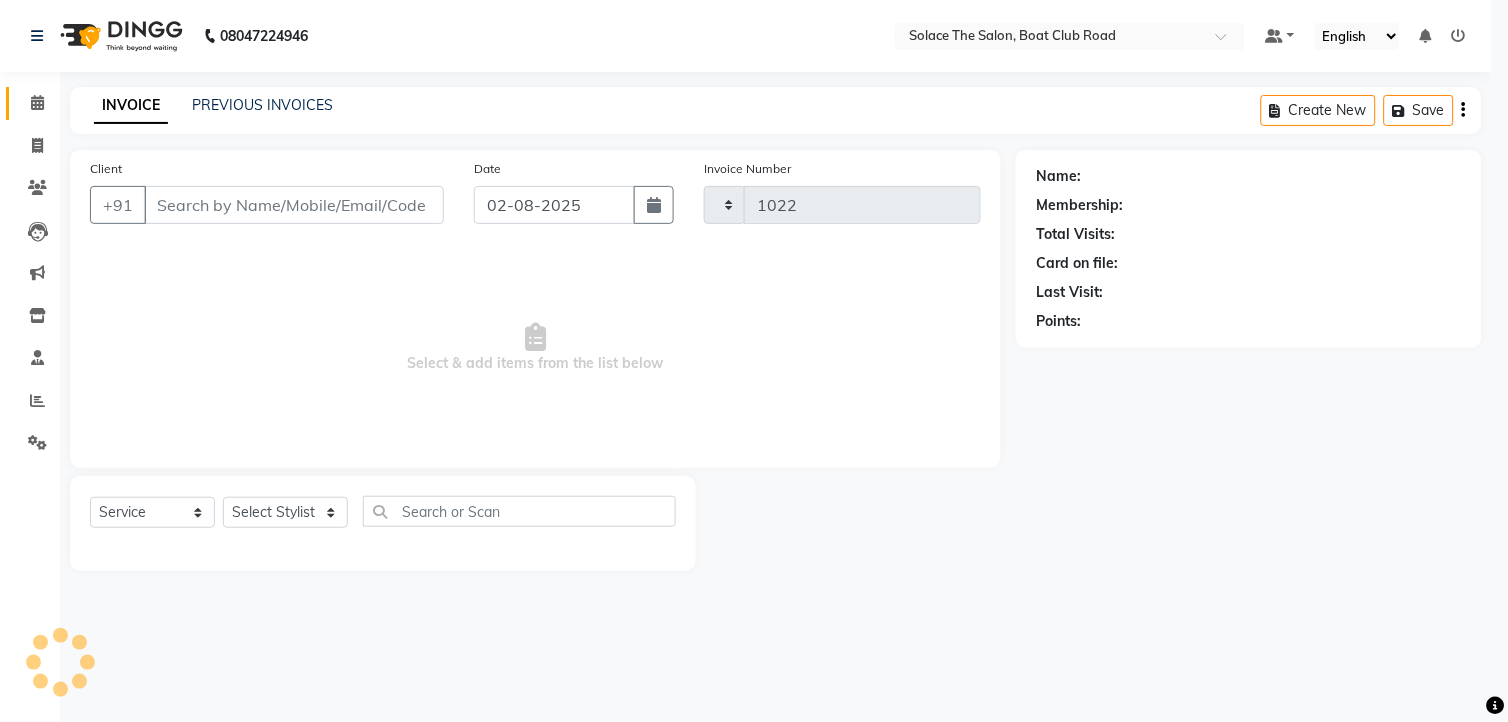 select on "585" 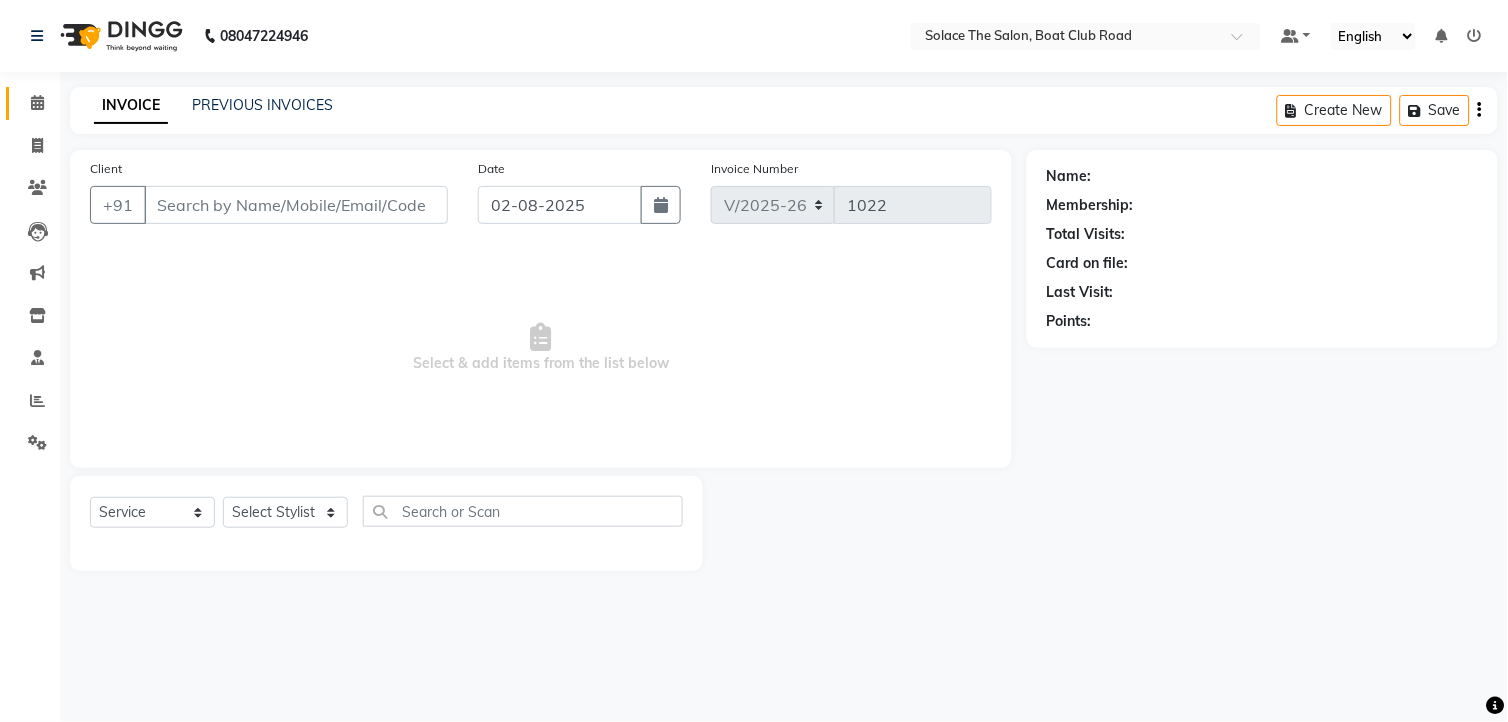 type on "9823091246" 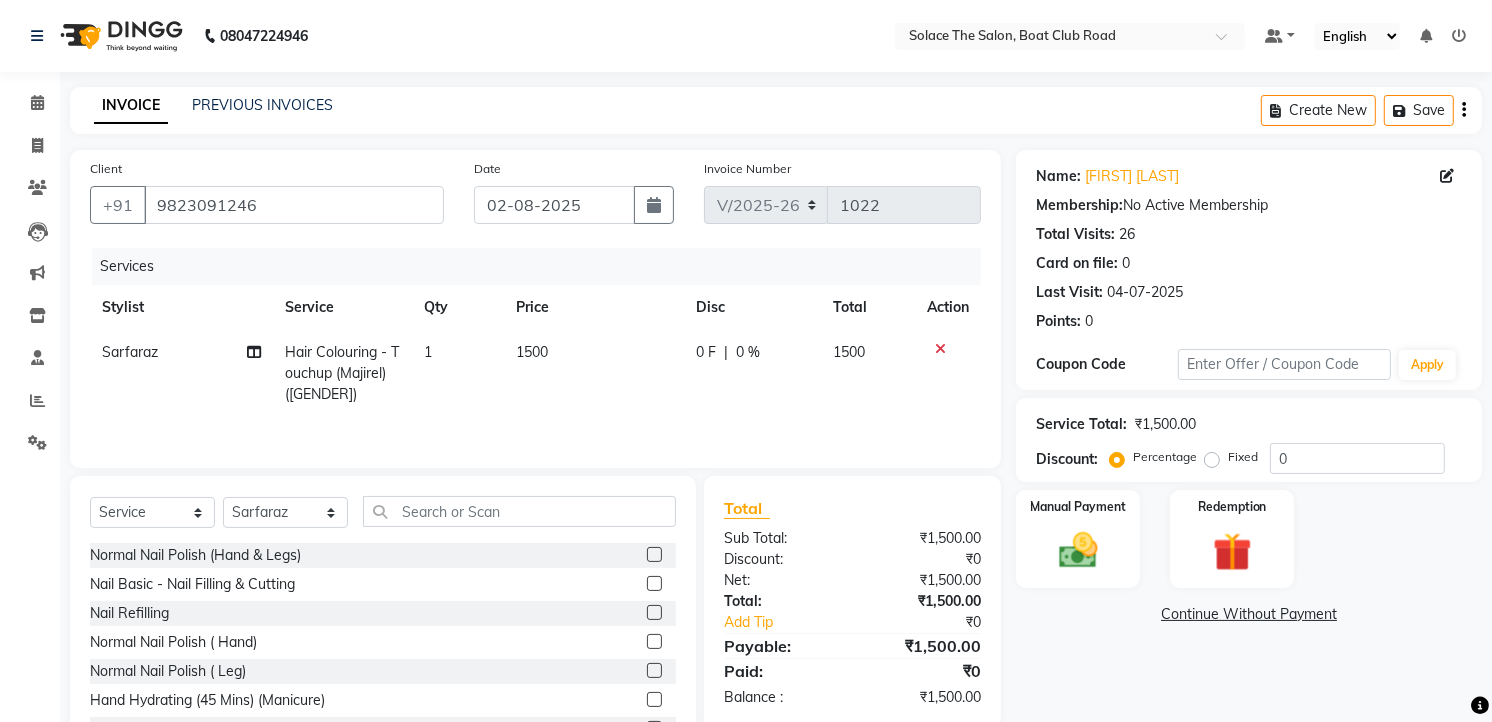 click on "1500" 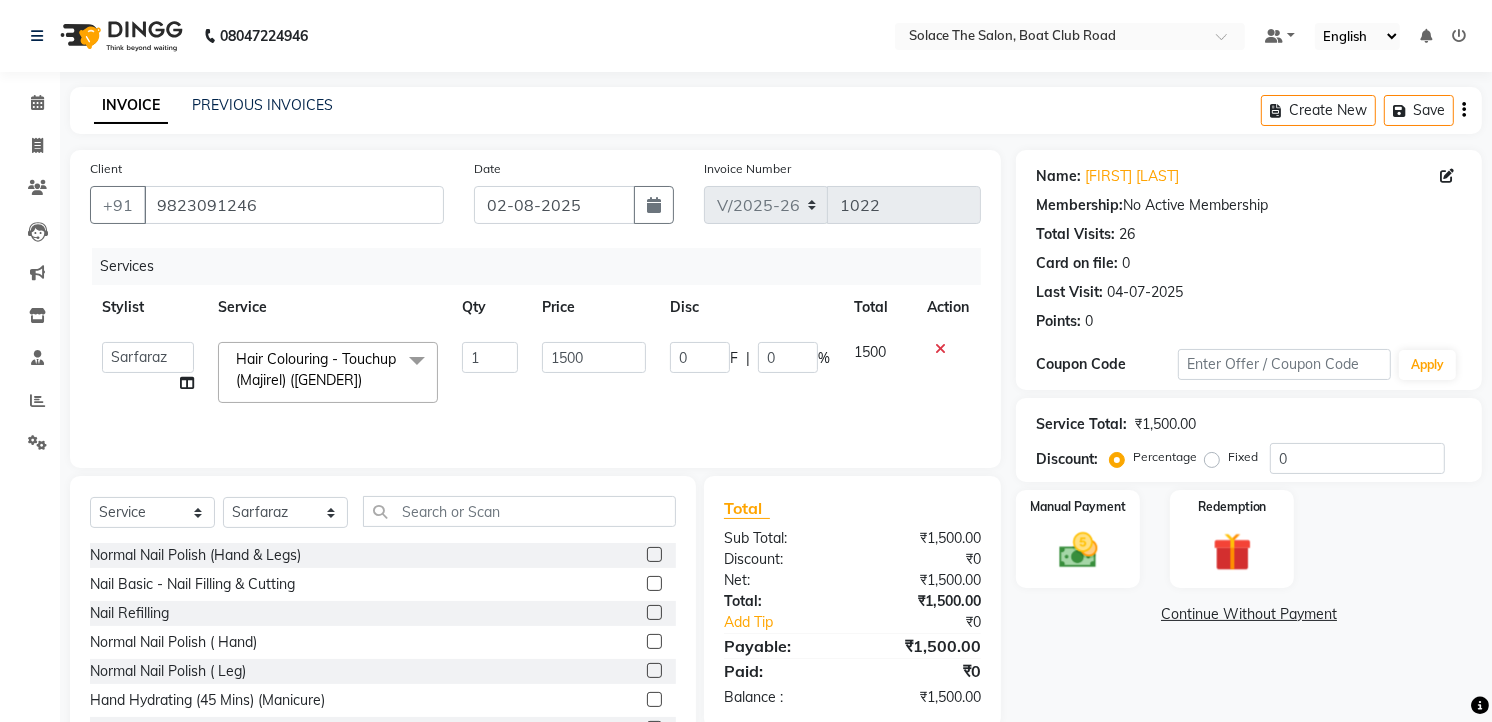 click on "1500" 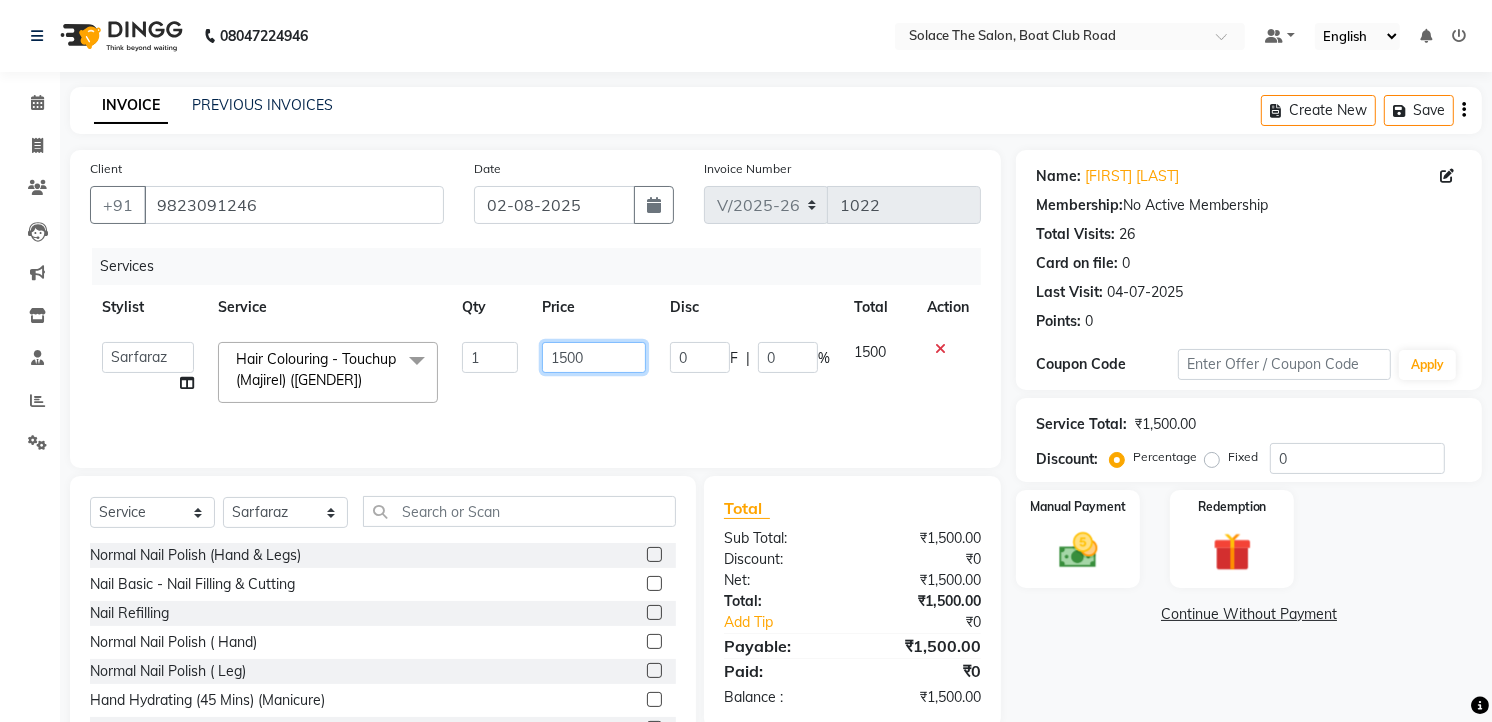 click on "1500" 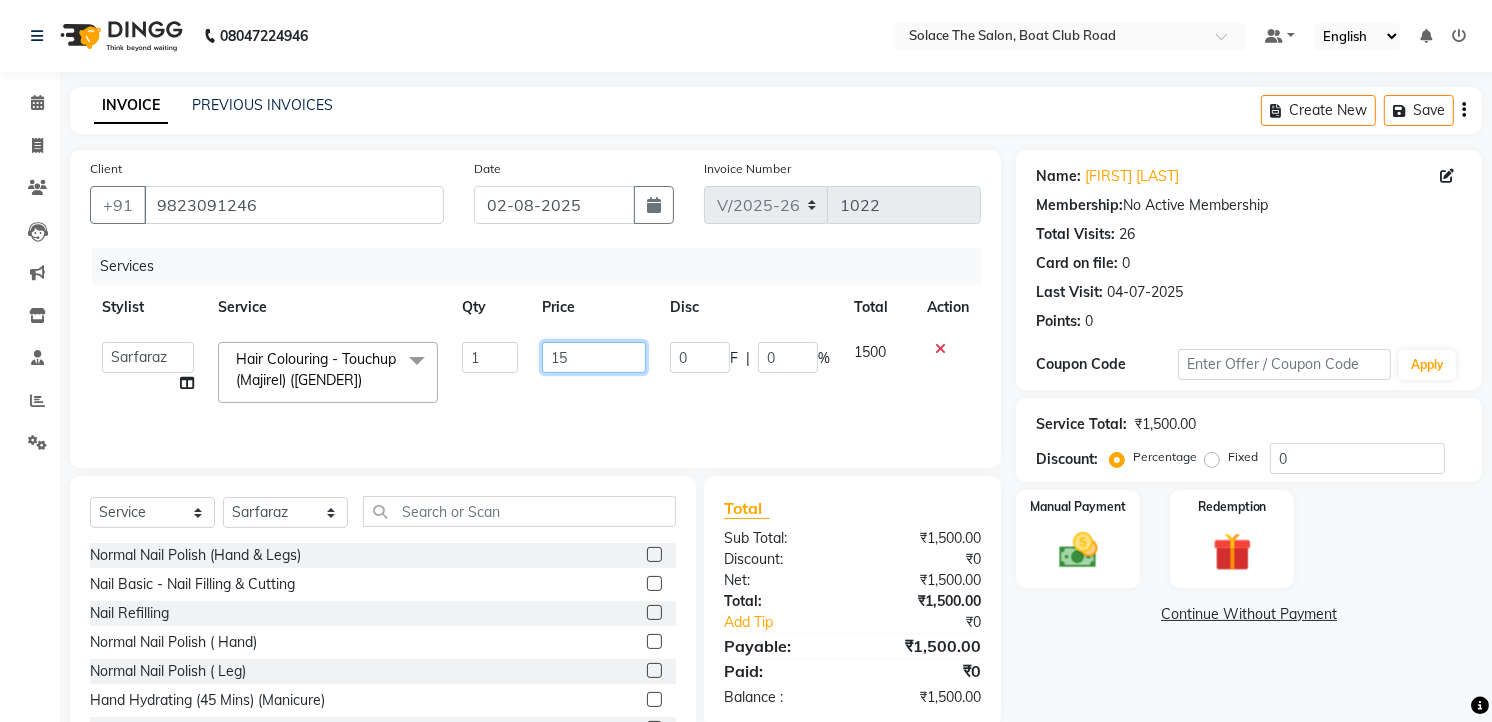 type on "1" 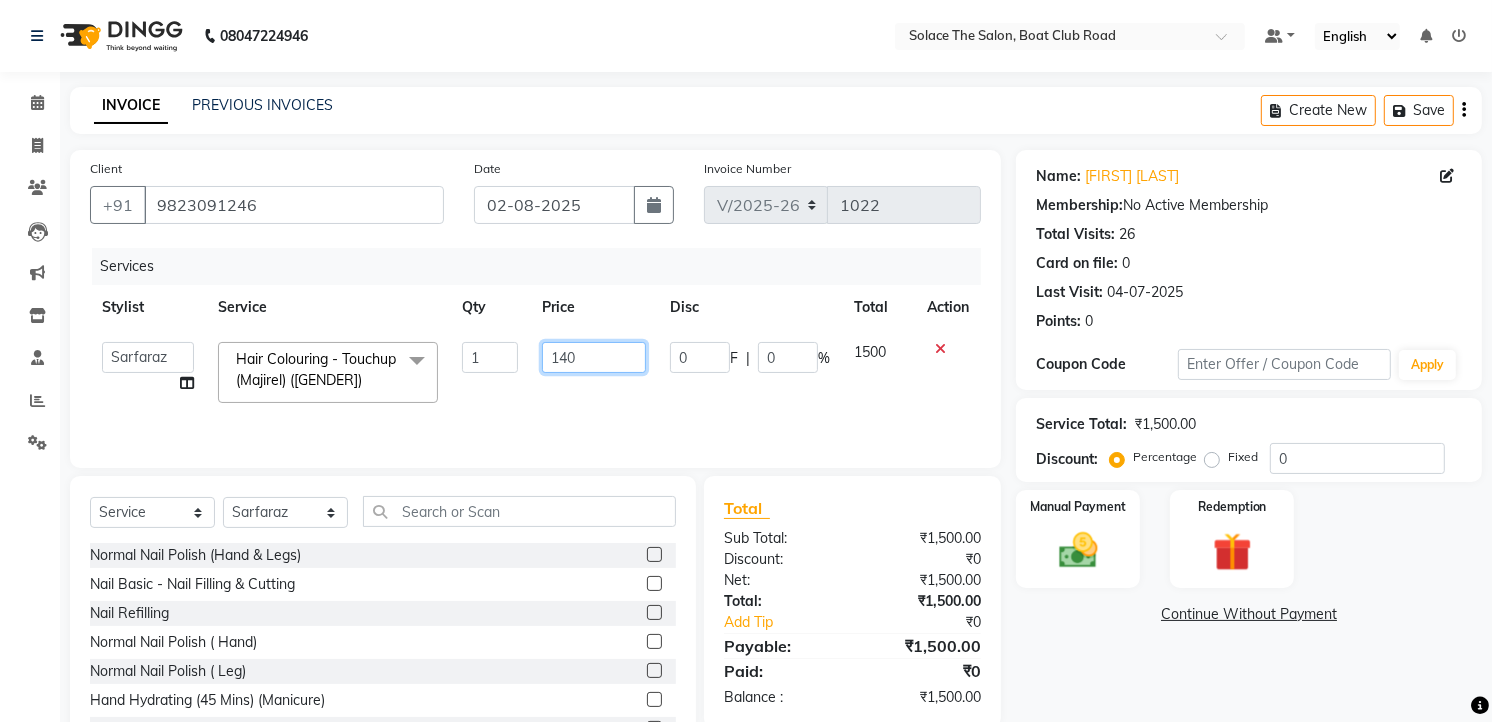 type on "1400" 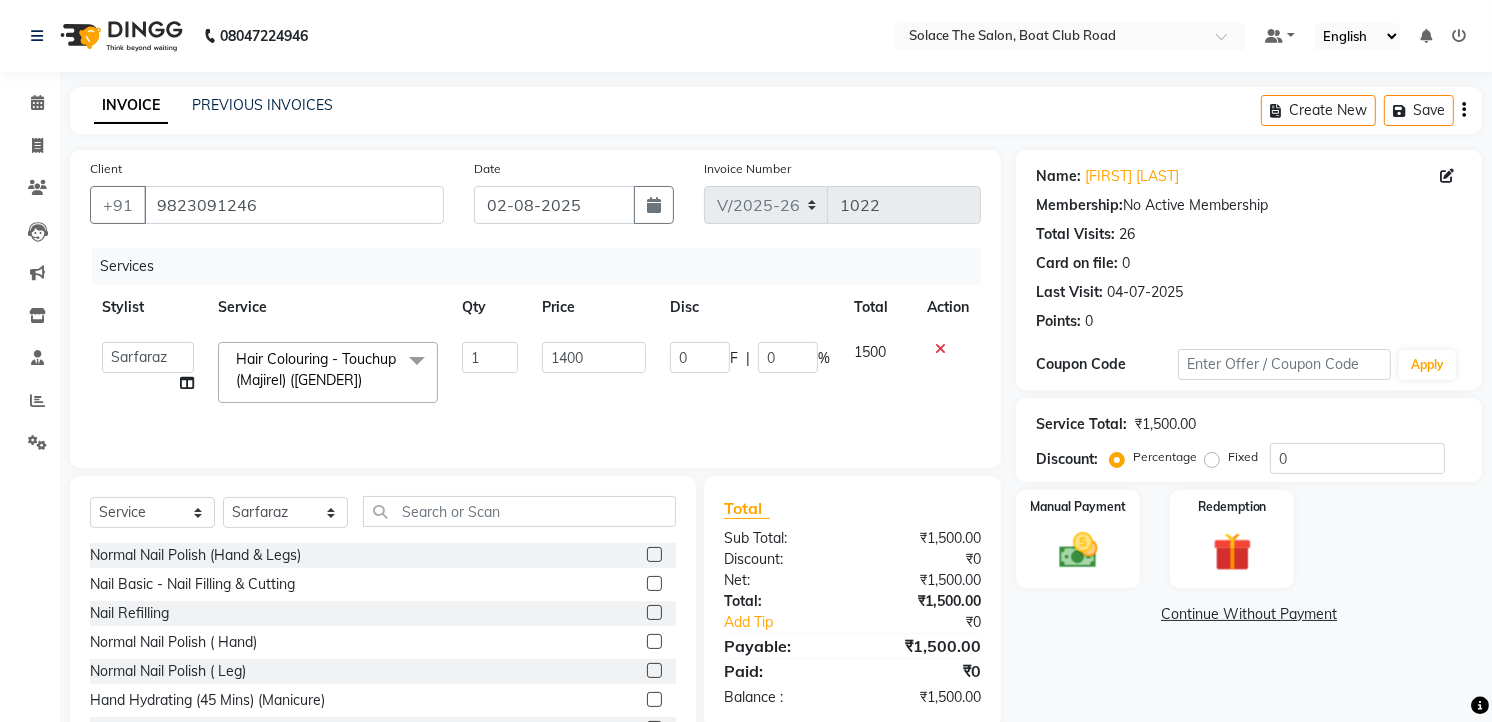 click 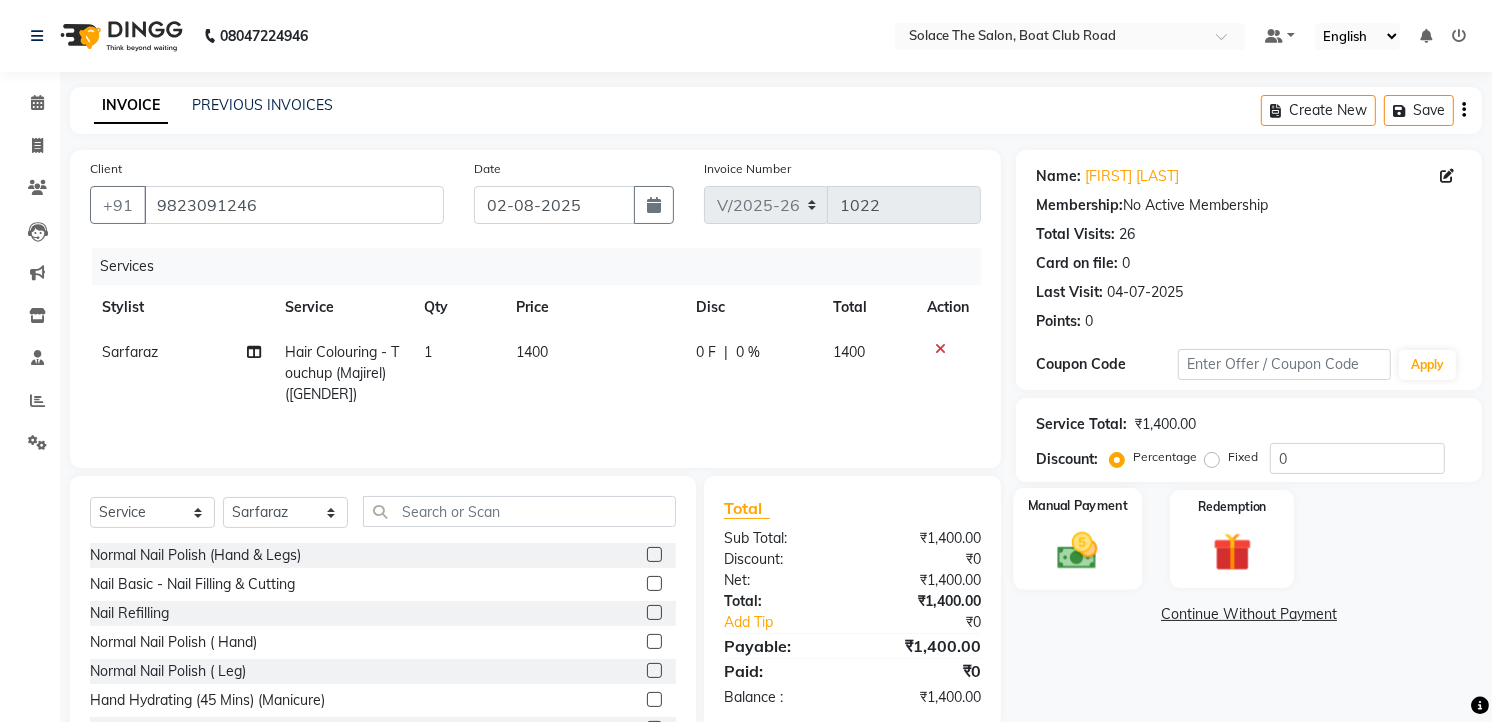 click 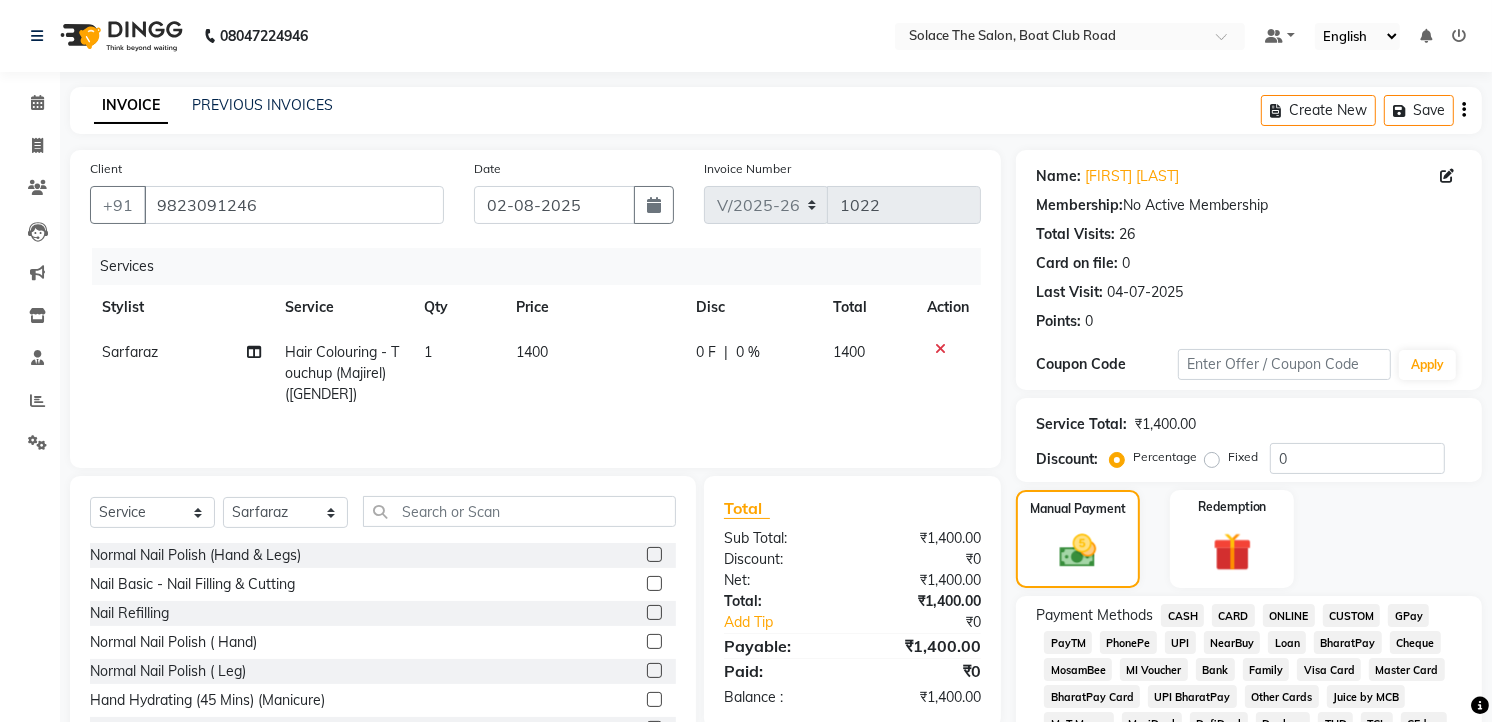 click on "CASH" 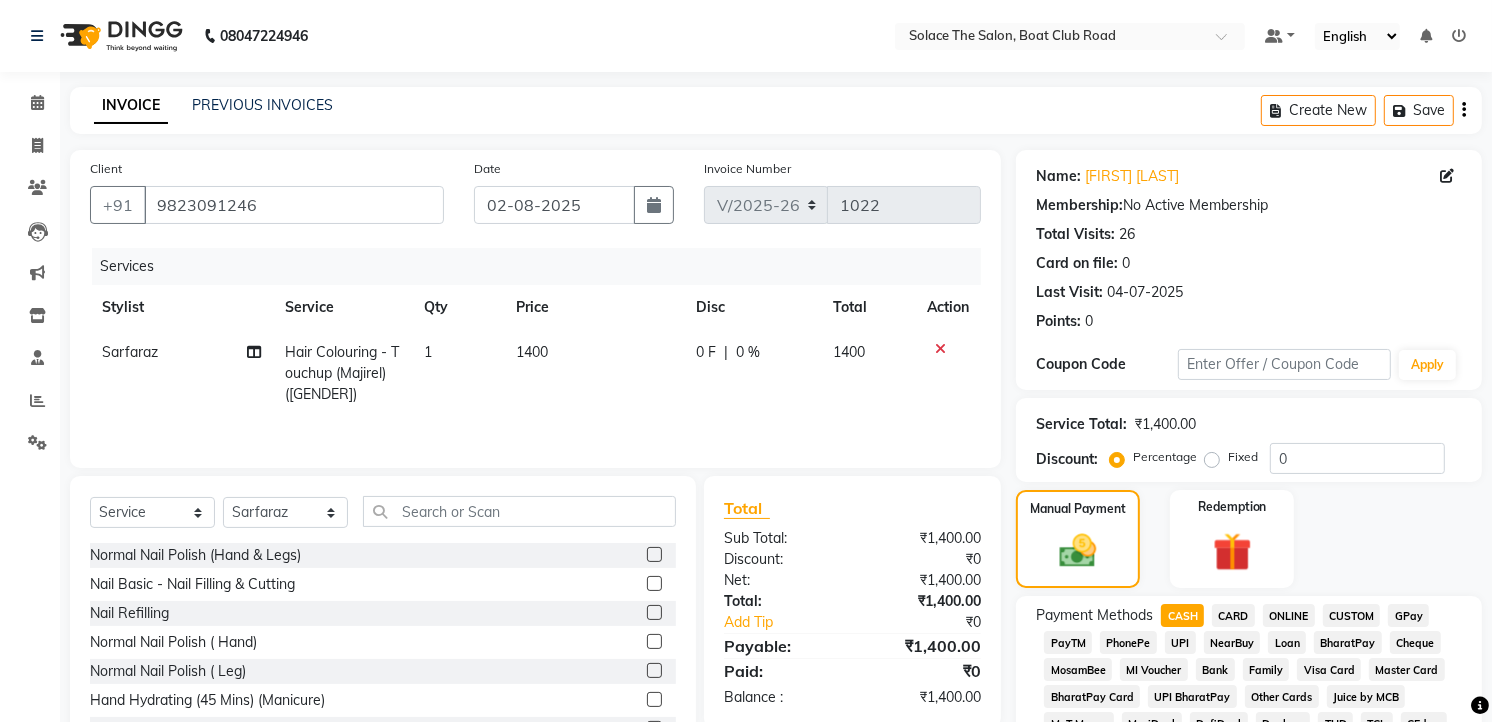 click on "Add Payment" 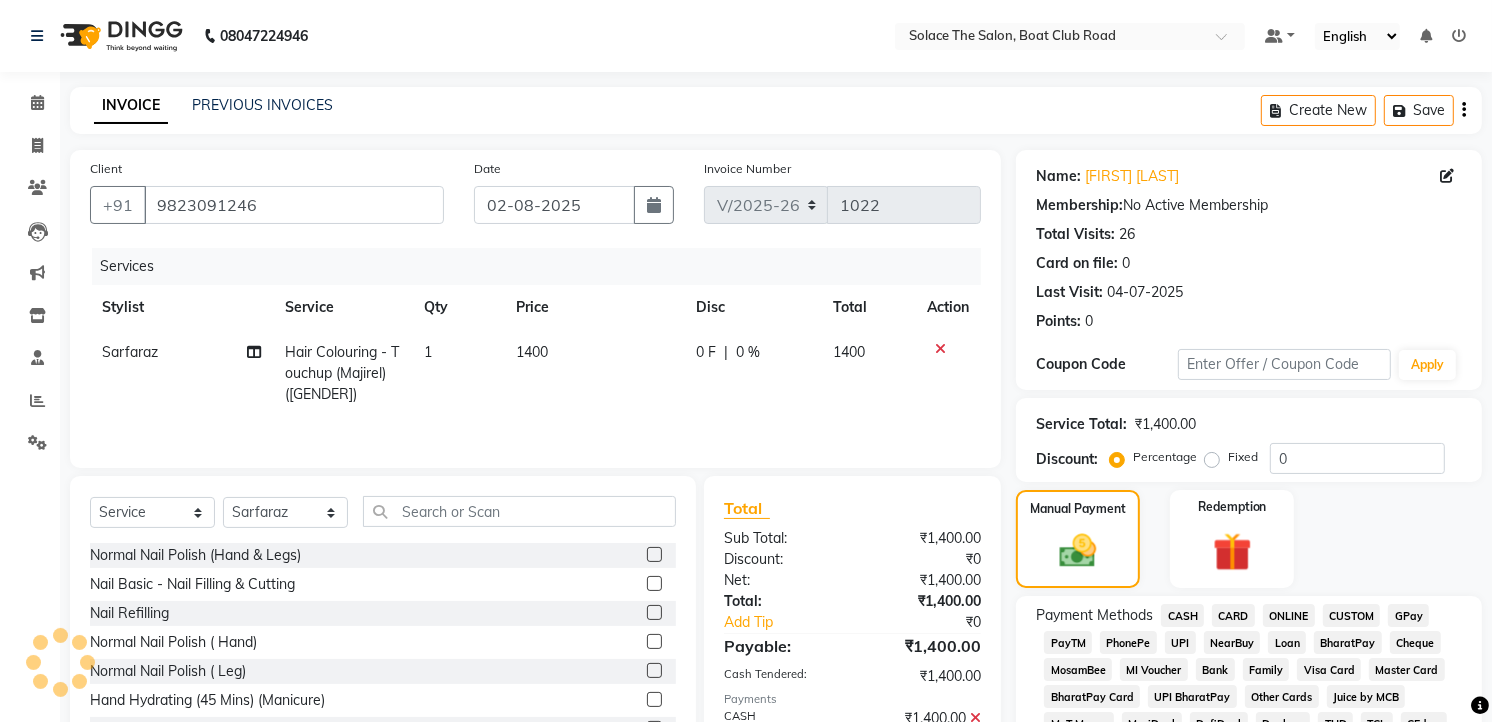 scroll, scrollTop: 715, scrollLeft: 0, axis: vertical 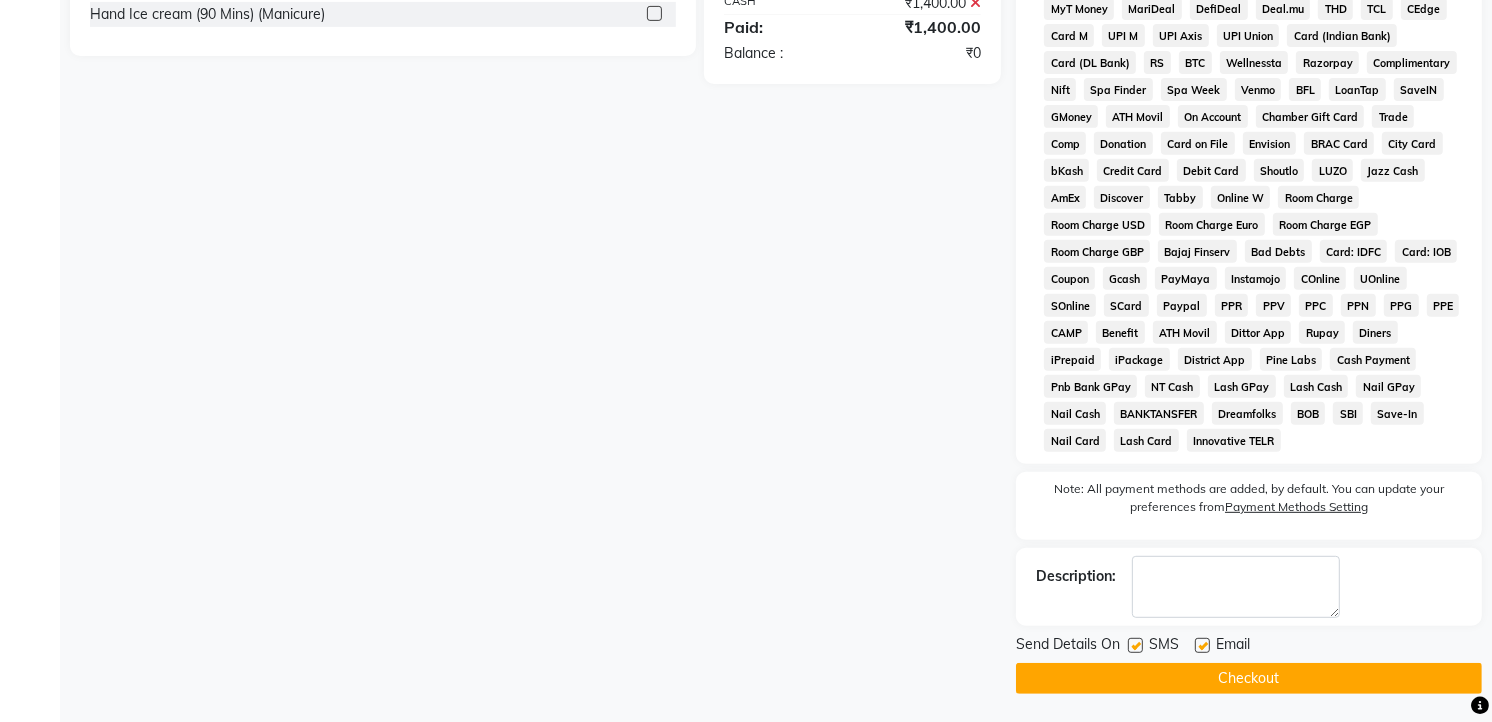 click on "Checkout" 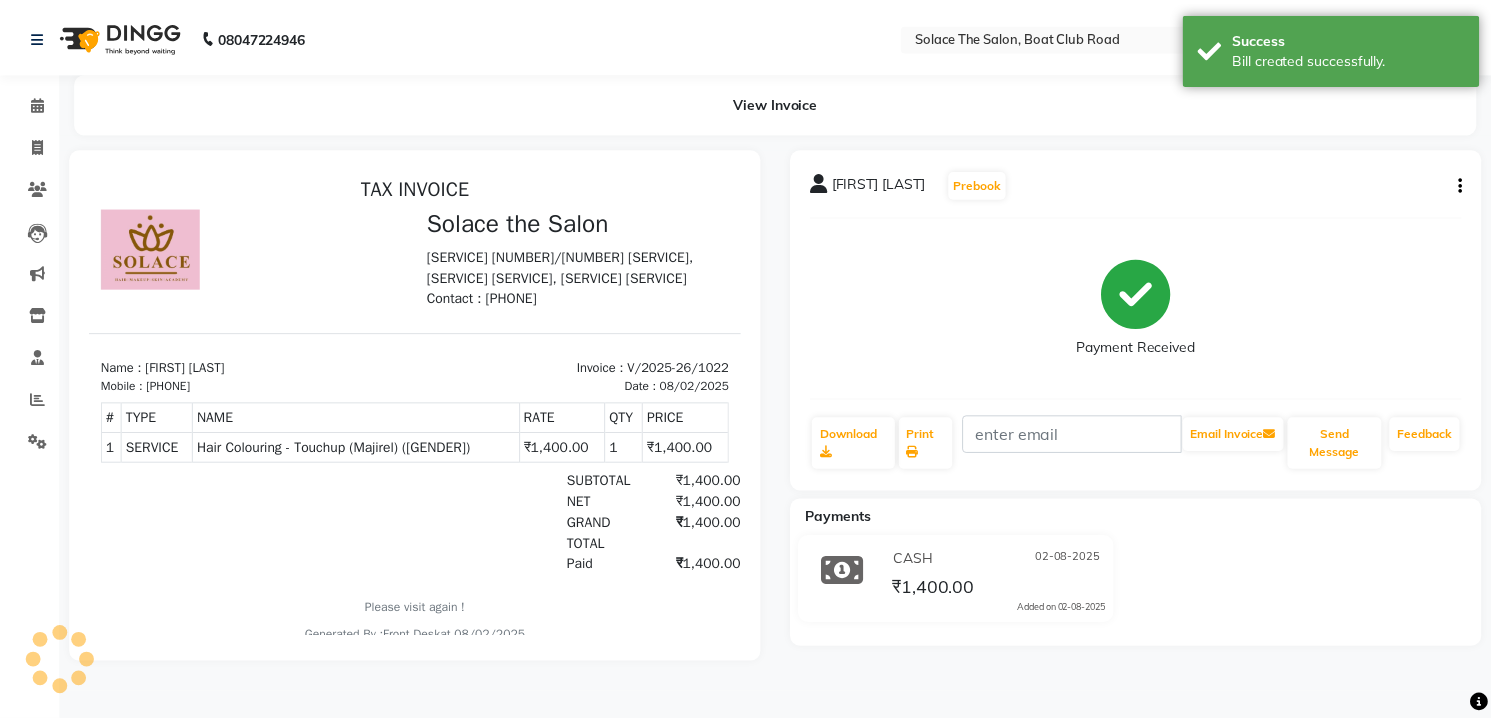 scroll, scrollTop: 0, scrollLeft: 0, axis: both 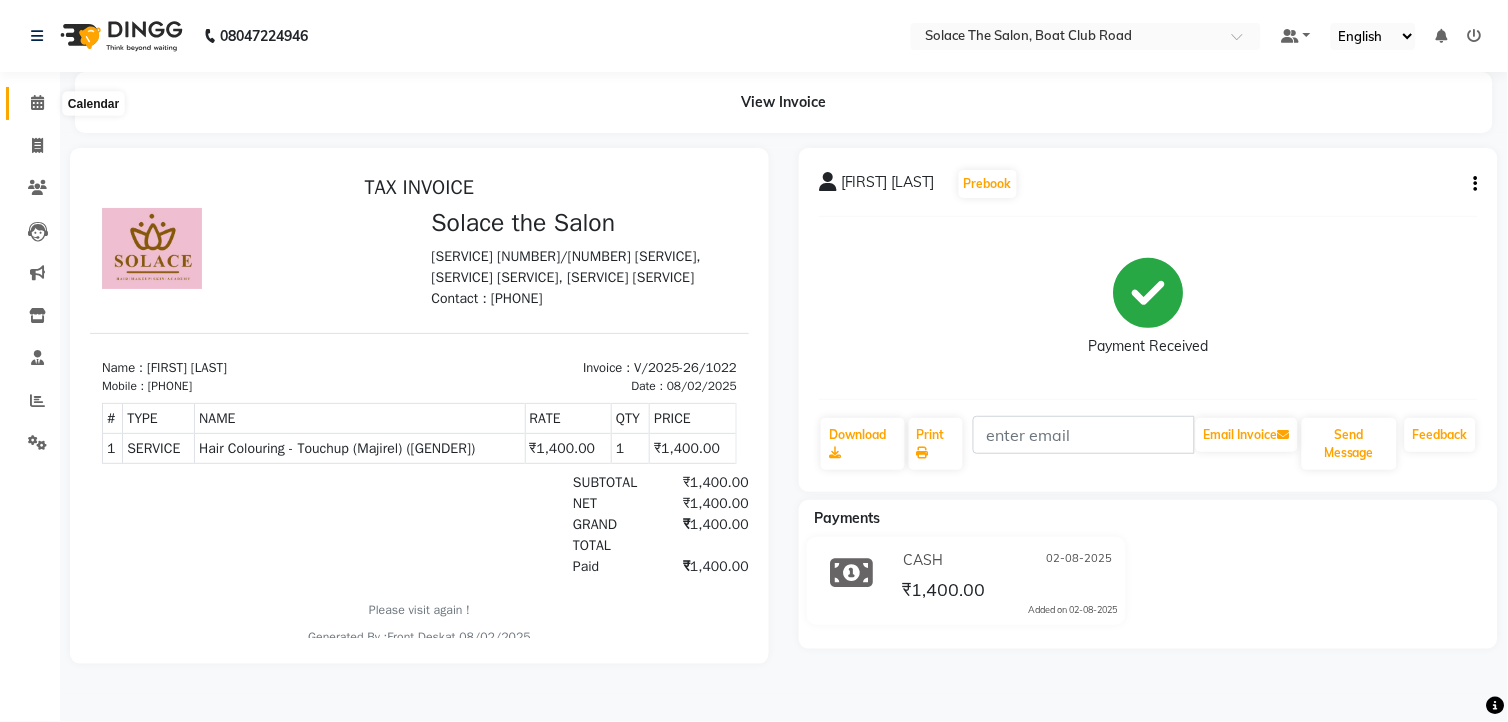 click 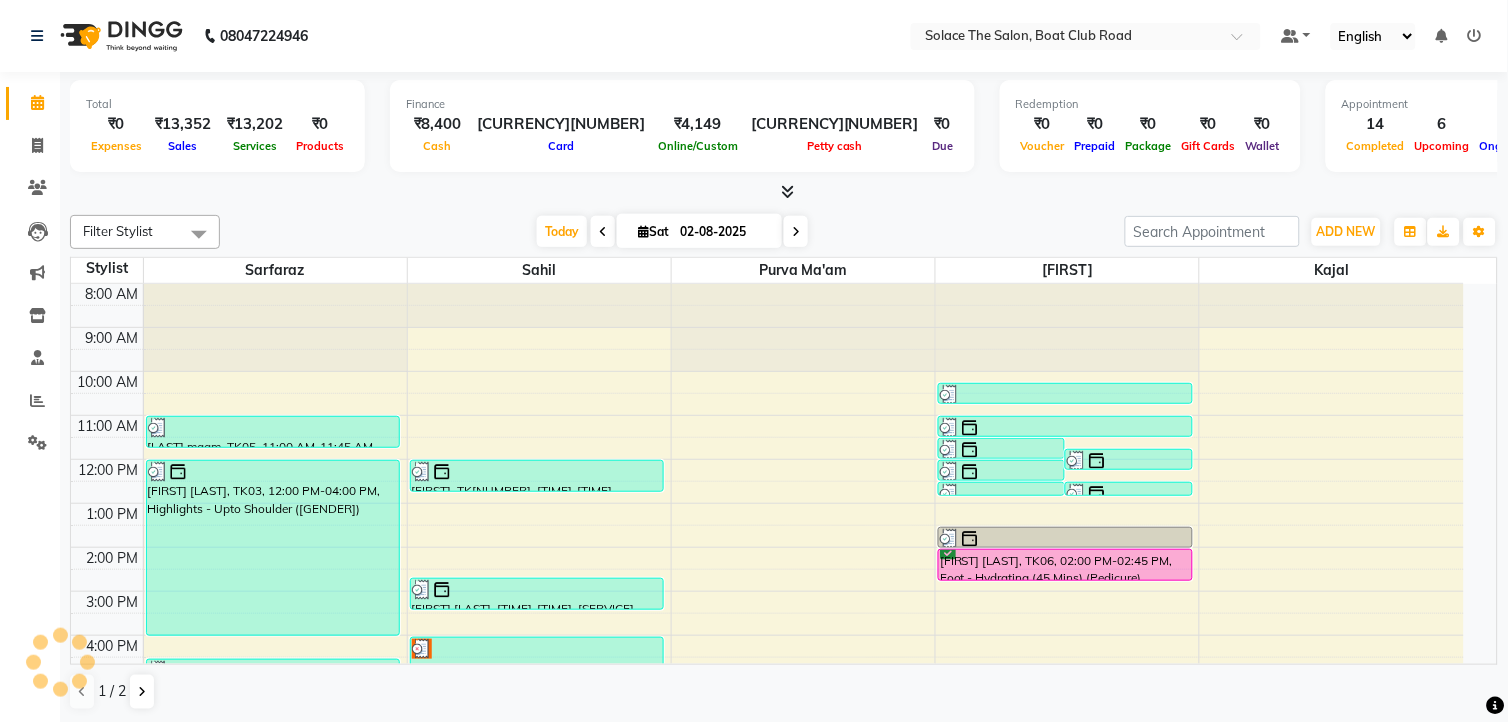 scroll, scrollTop: 0, scrollLeft: 0, axis: both 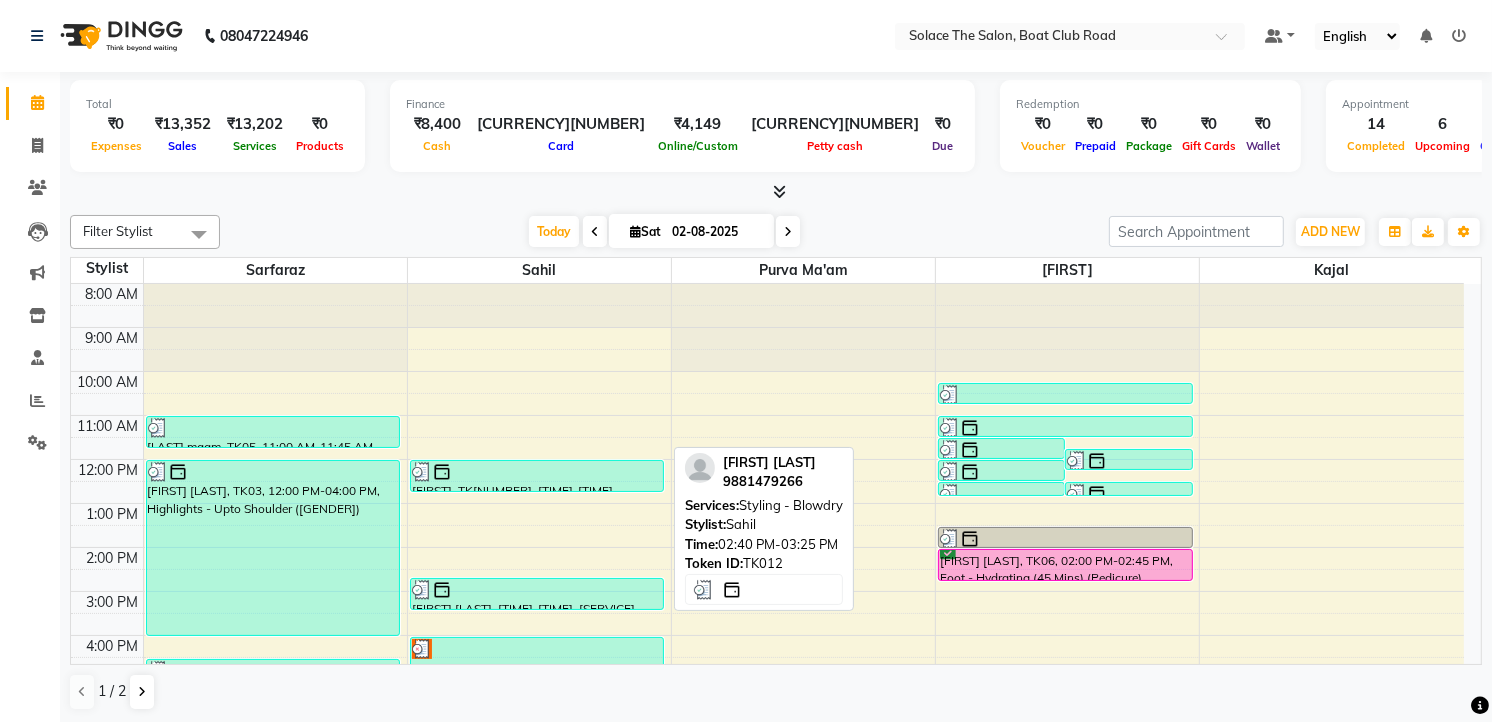 click at bounding box center [537, 590] 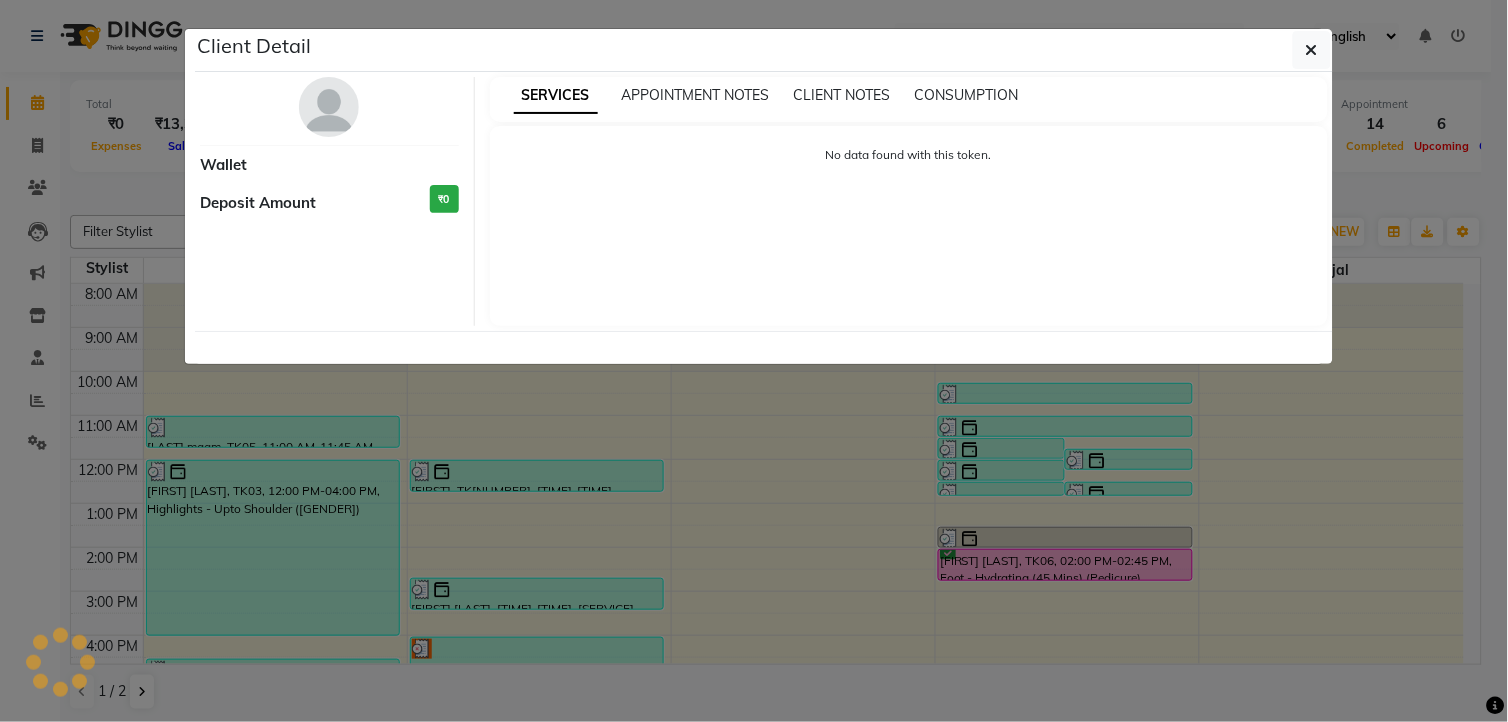 select on "3" 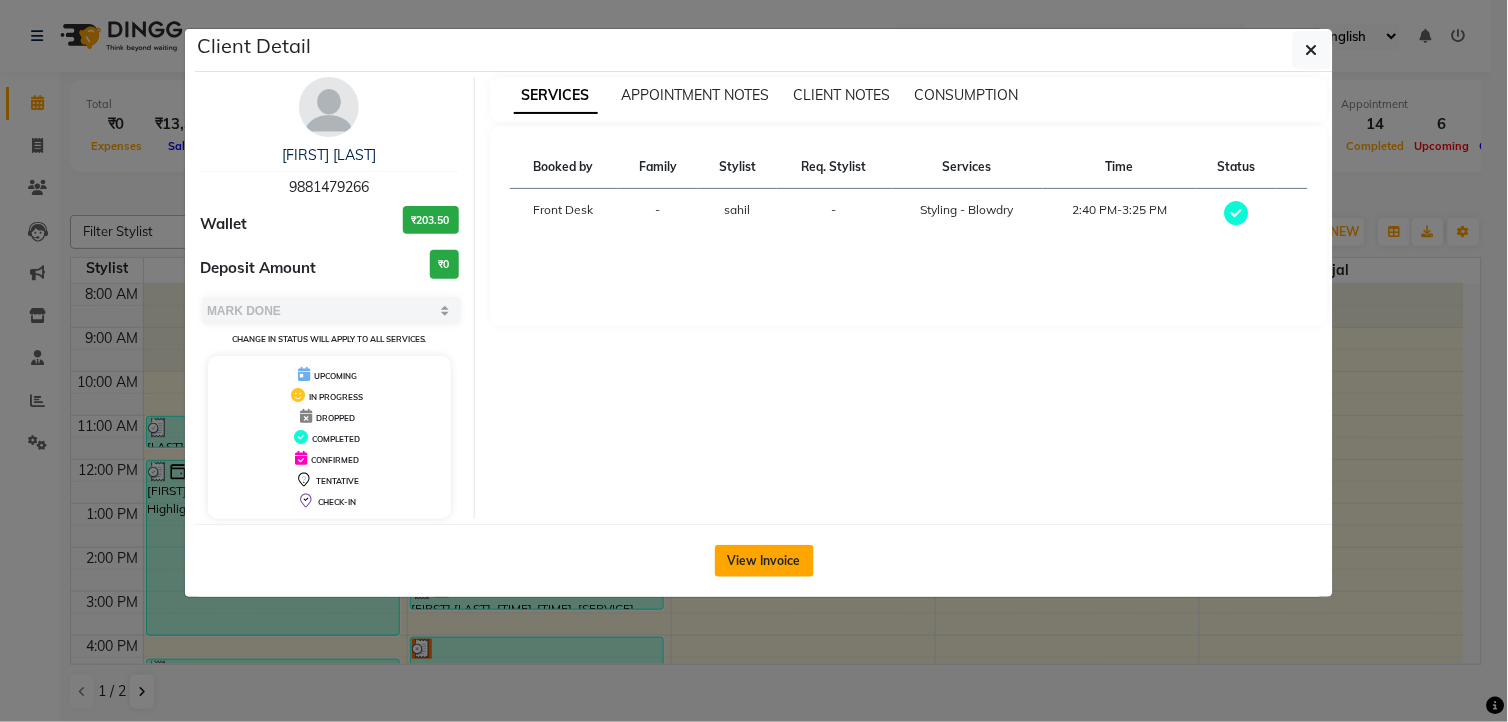 click on "View Invoice" 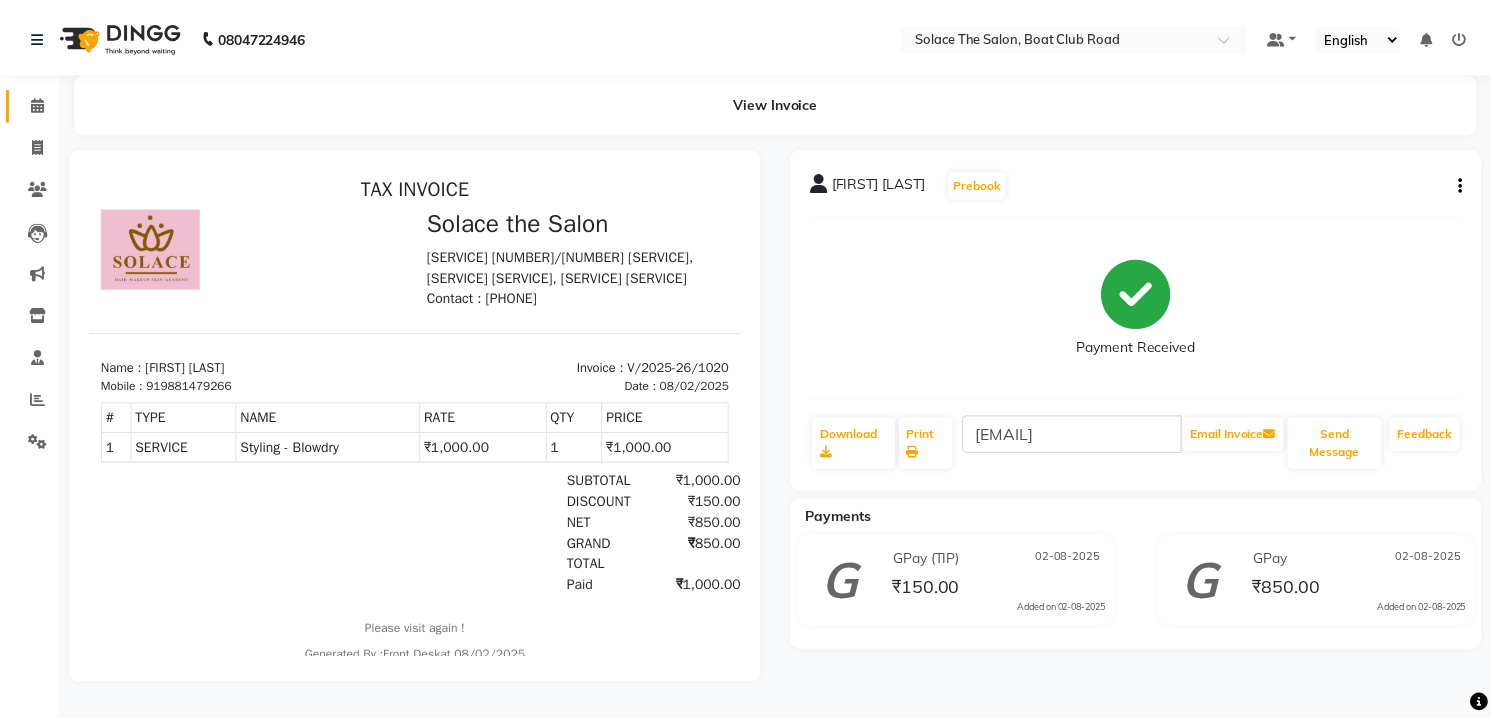 scroll, scrollTop: 0, scrollLeft: 0, axis: both 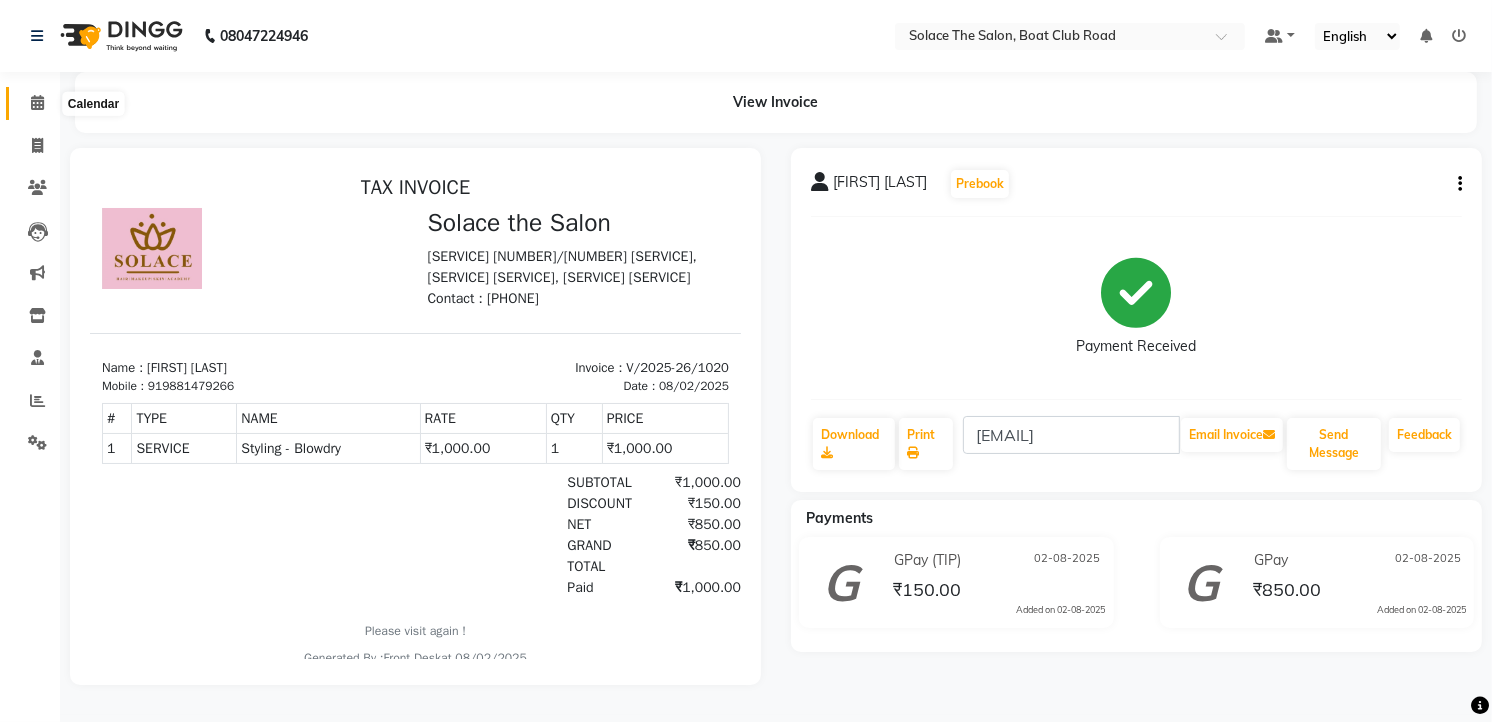 click 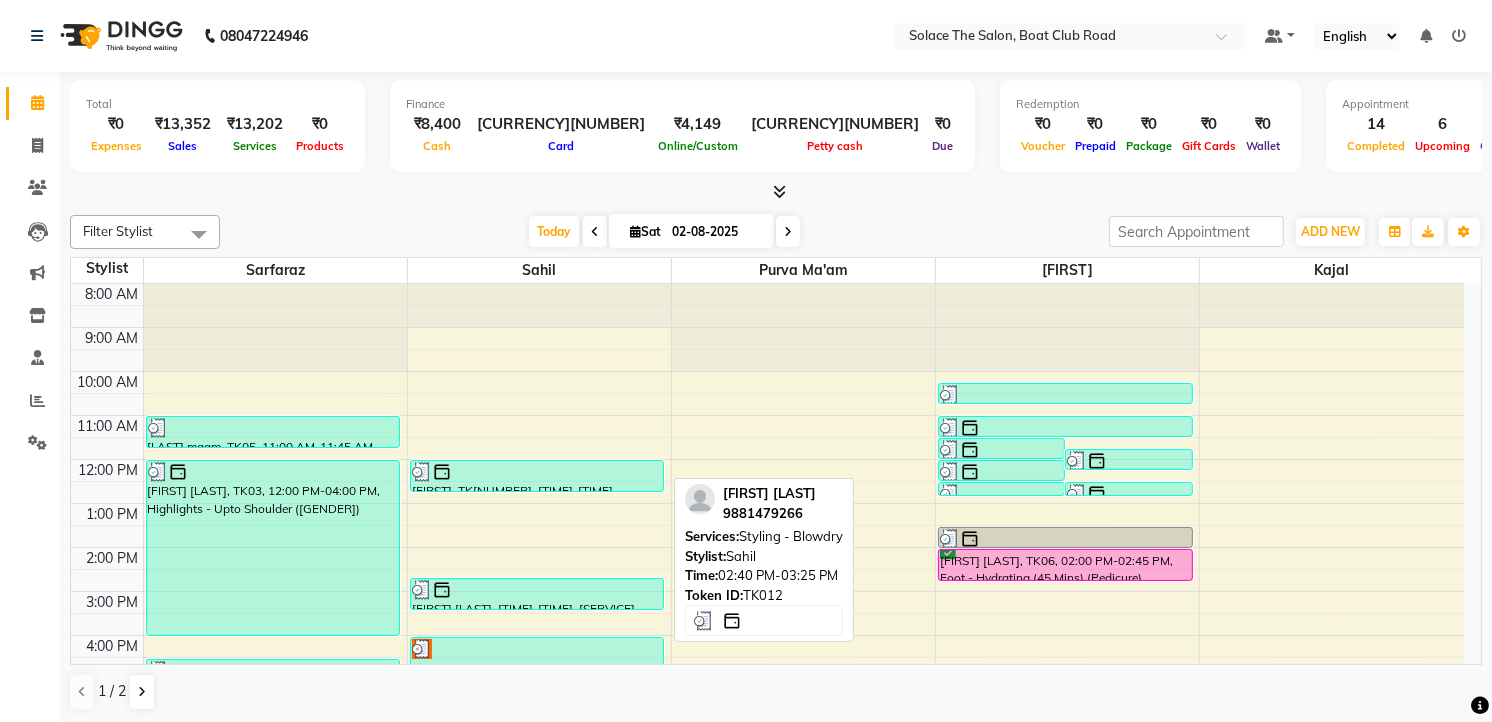 scroll, scrollTop: 222, scrollLeft: 0, axis: vertical 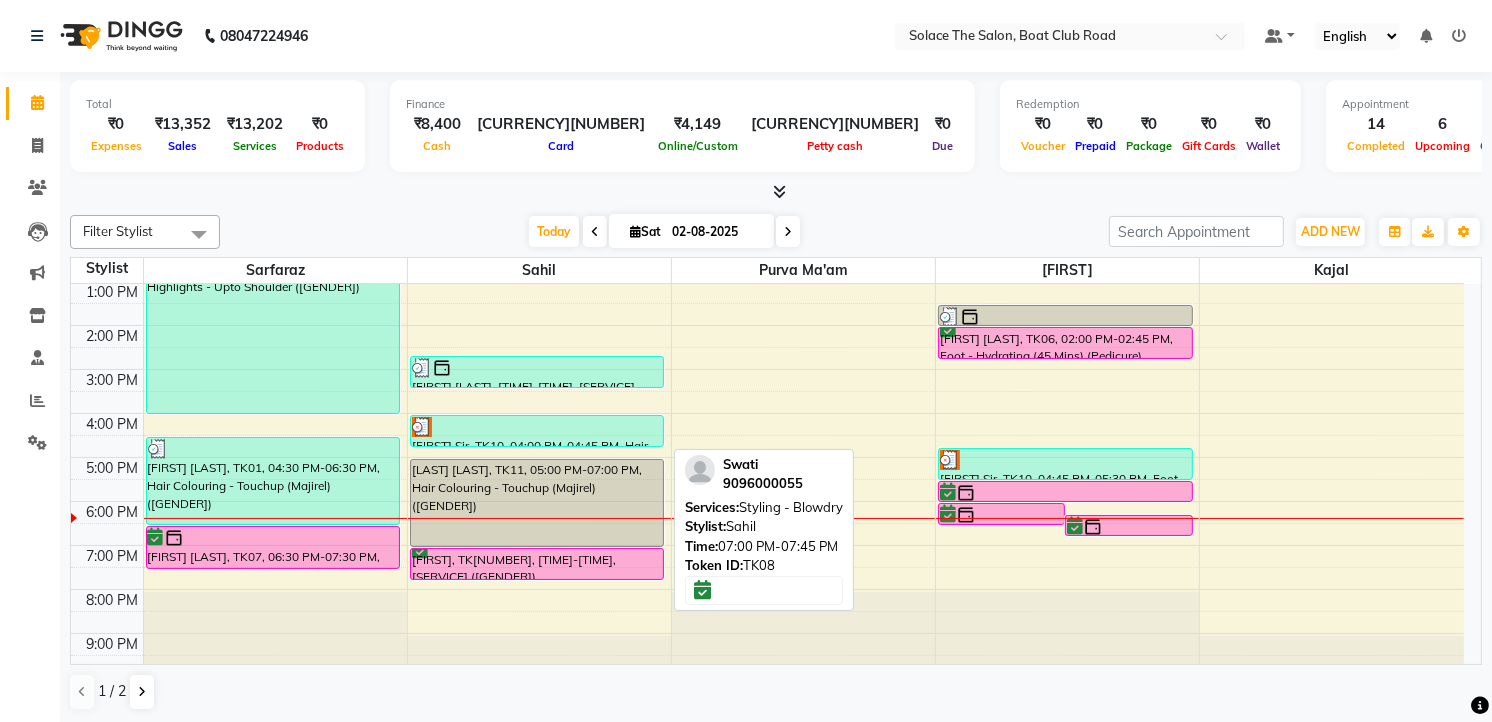 click on "[FIRST], TK[NUMBER], [TIME]-[TIME], [SERVICE] ([GENDER])" at bounding box center (537, 564) 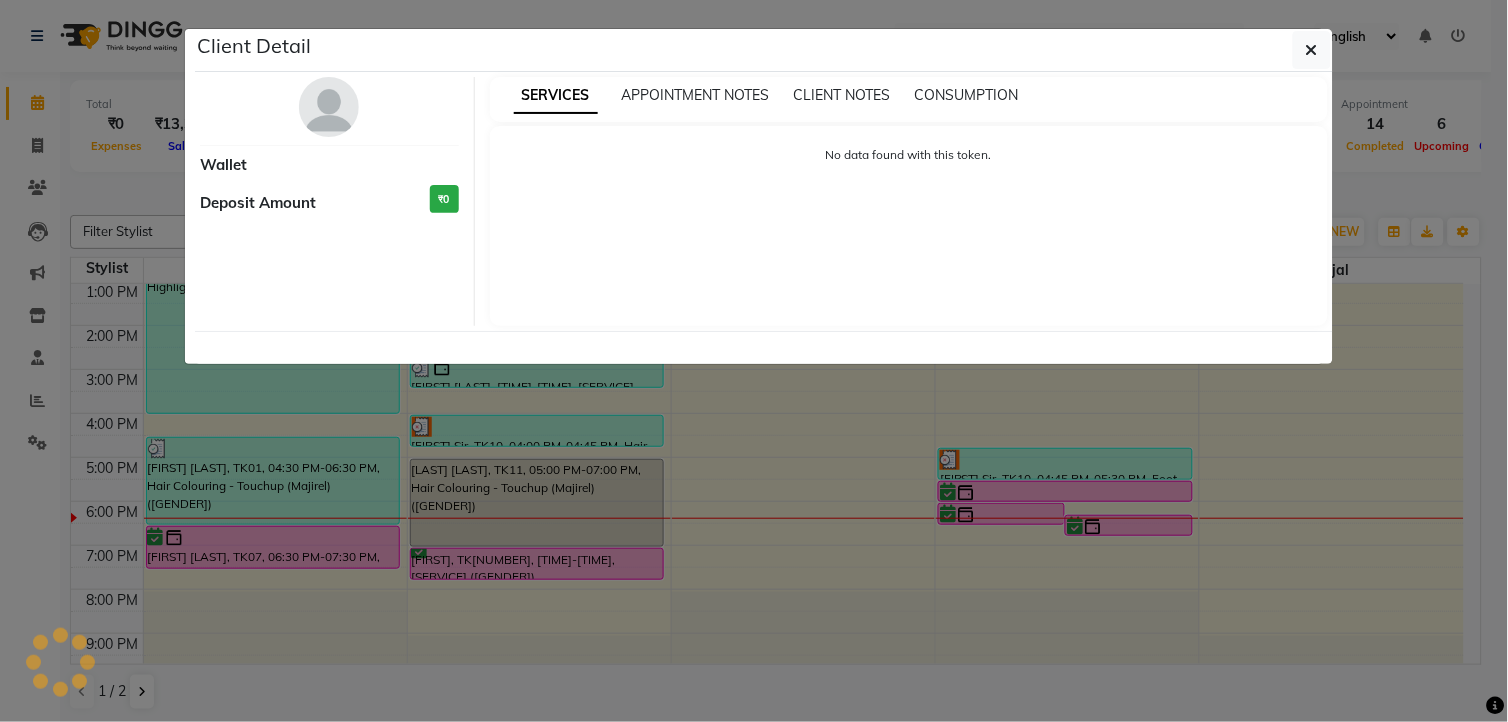 select on "6" 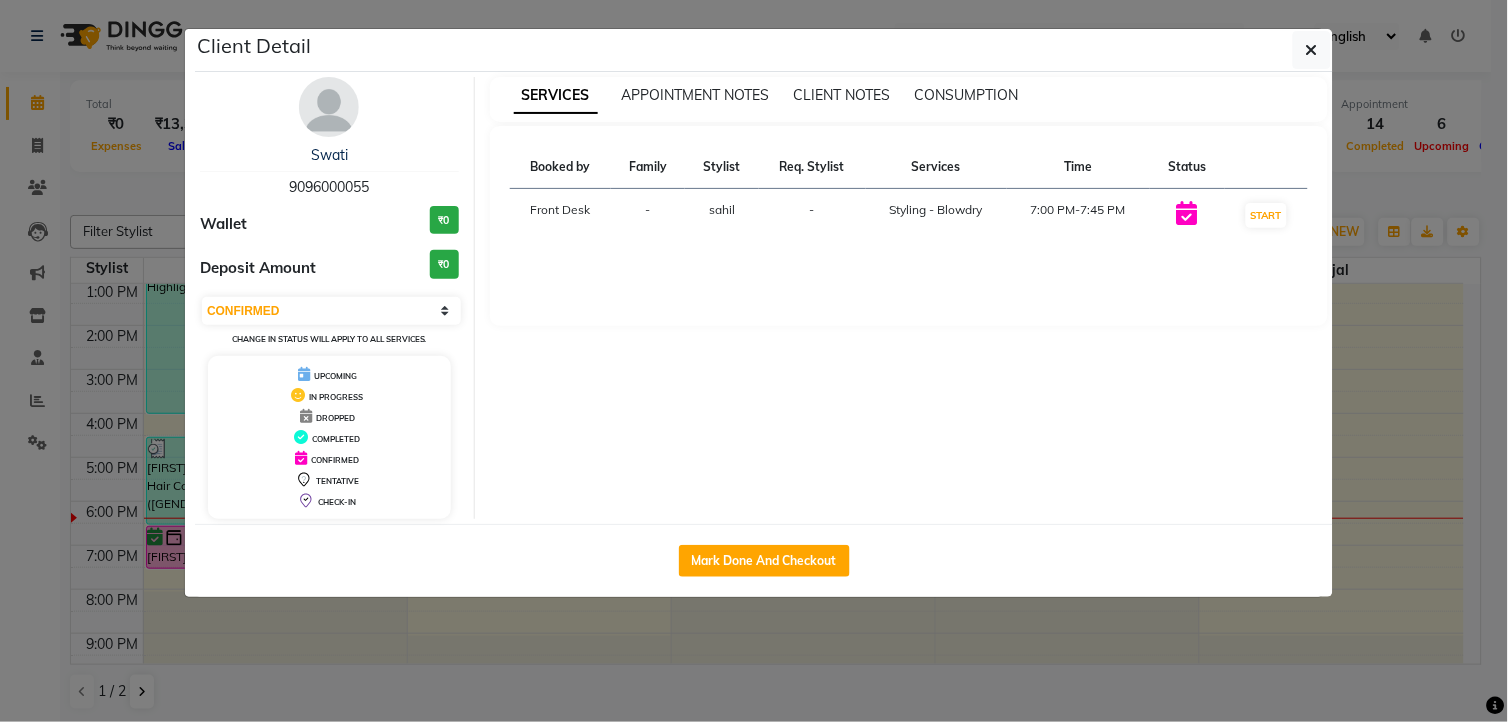 click at bounding box center [329, 107] 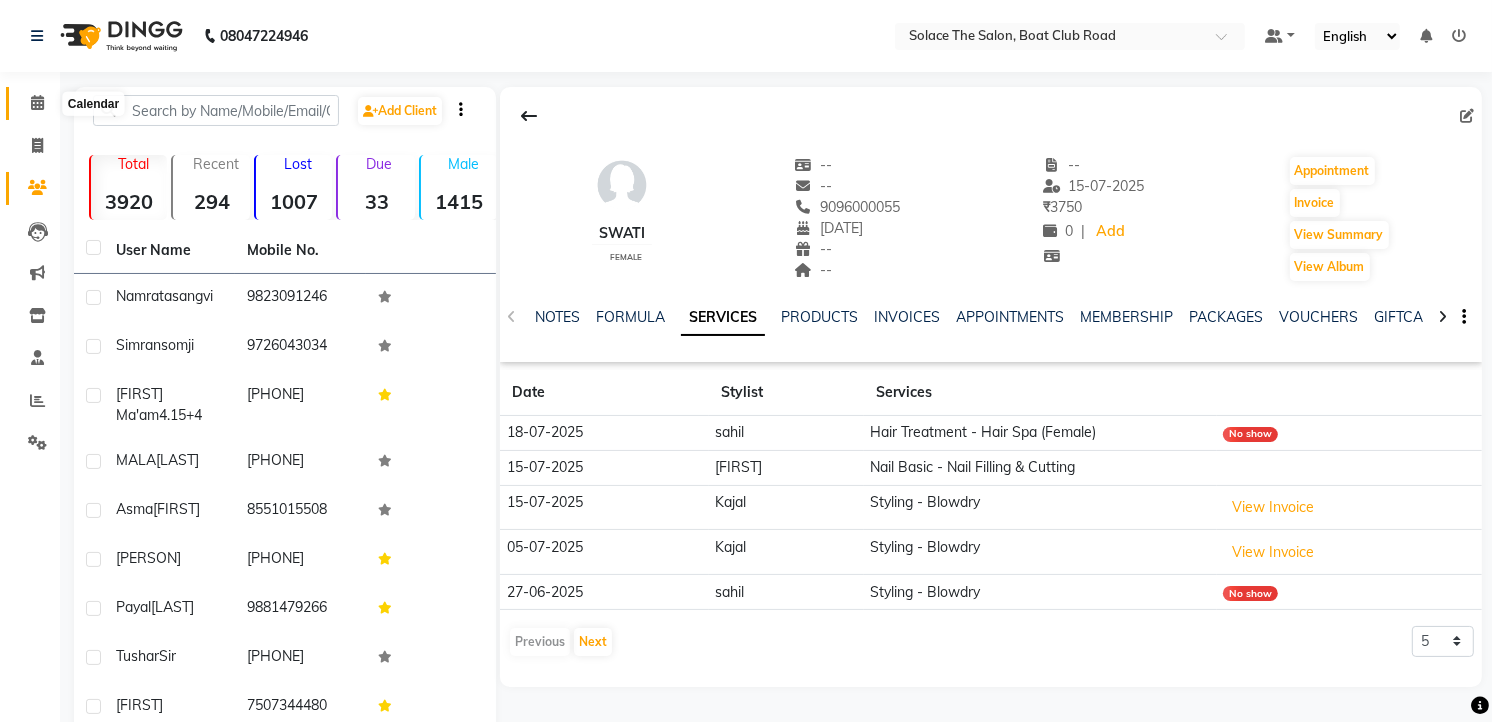 click 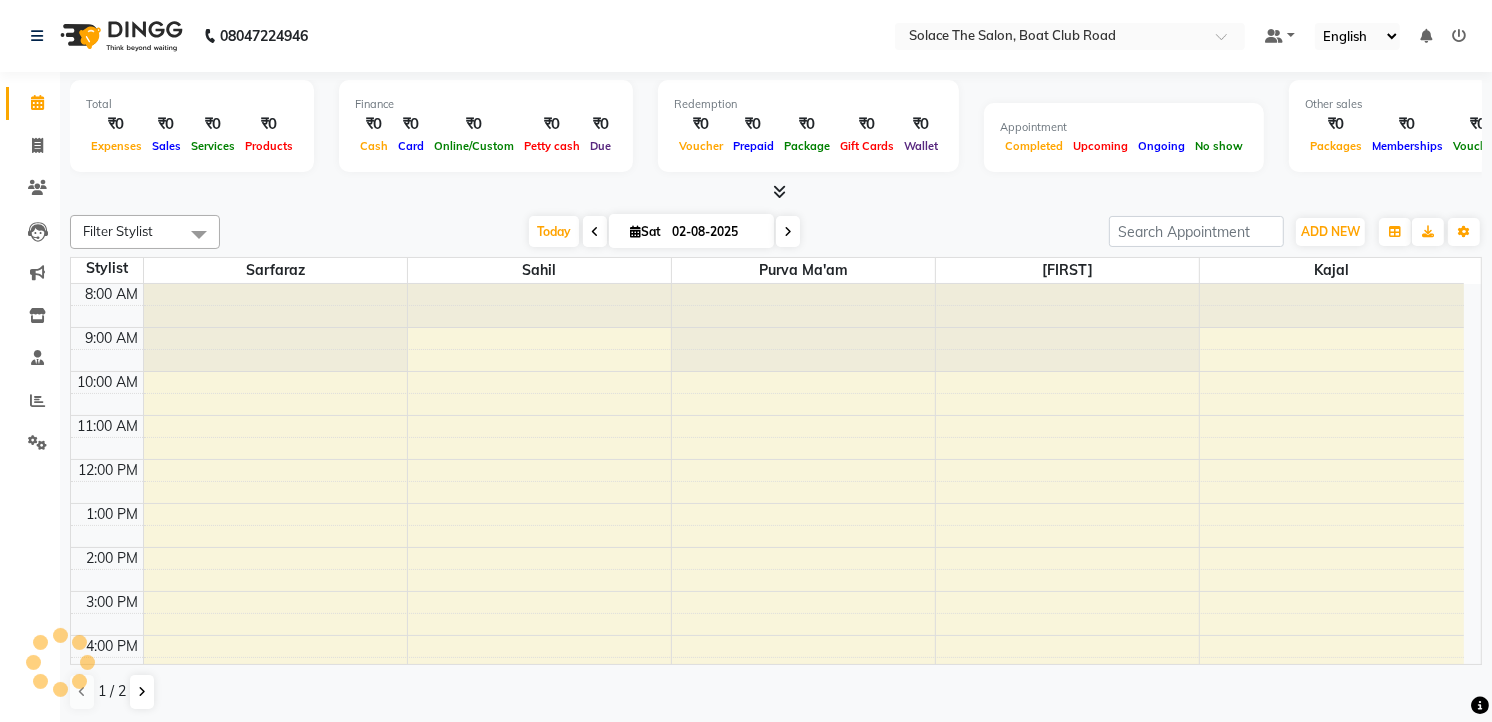 scroll, scrollTop: 0, scrollLeft: 0, axis: both 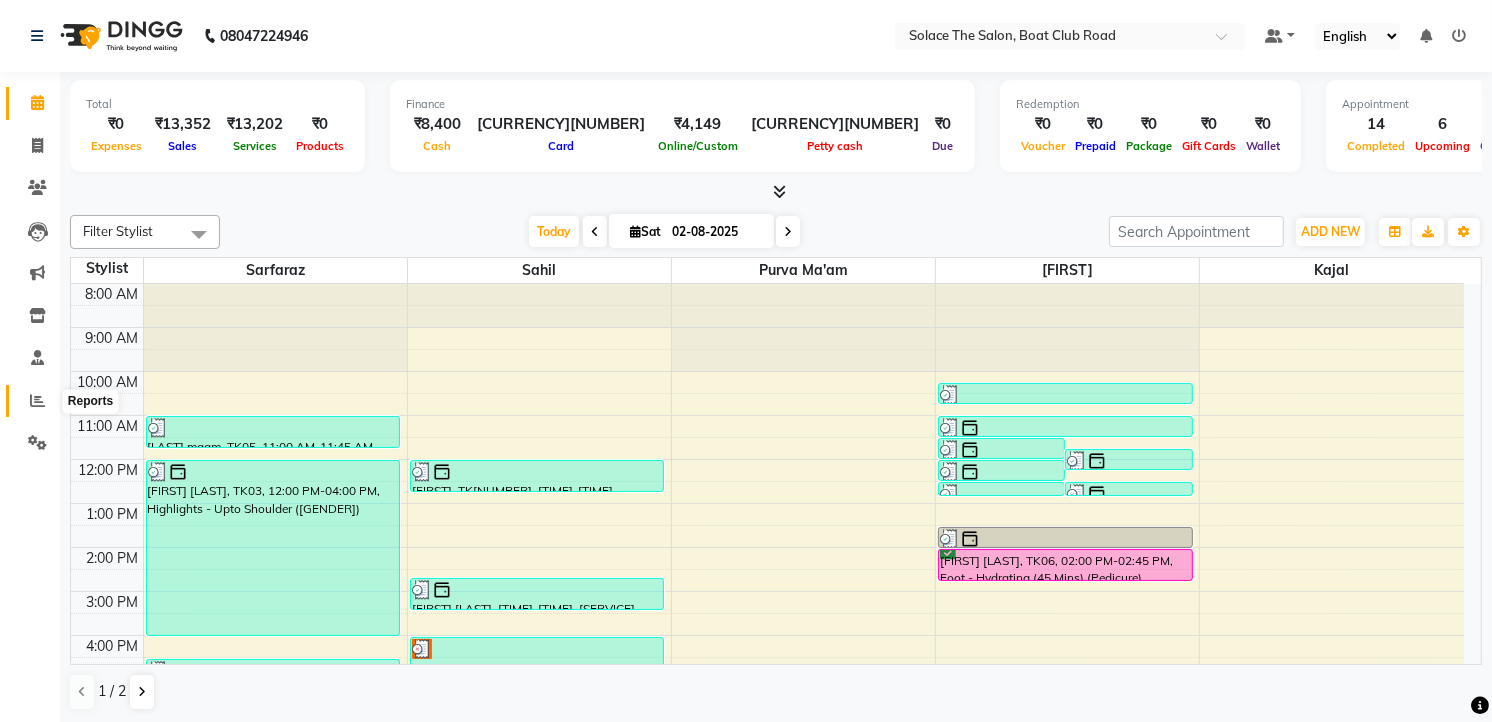 click 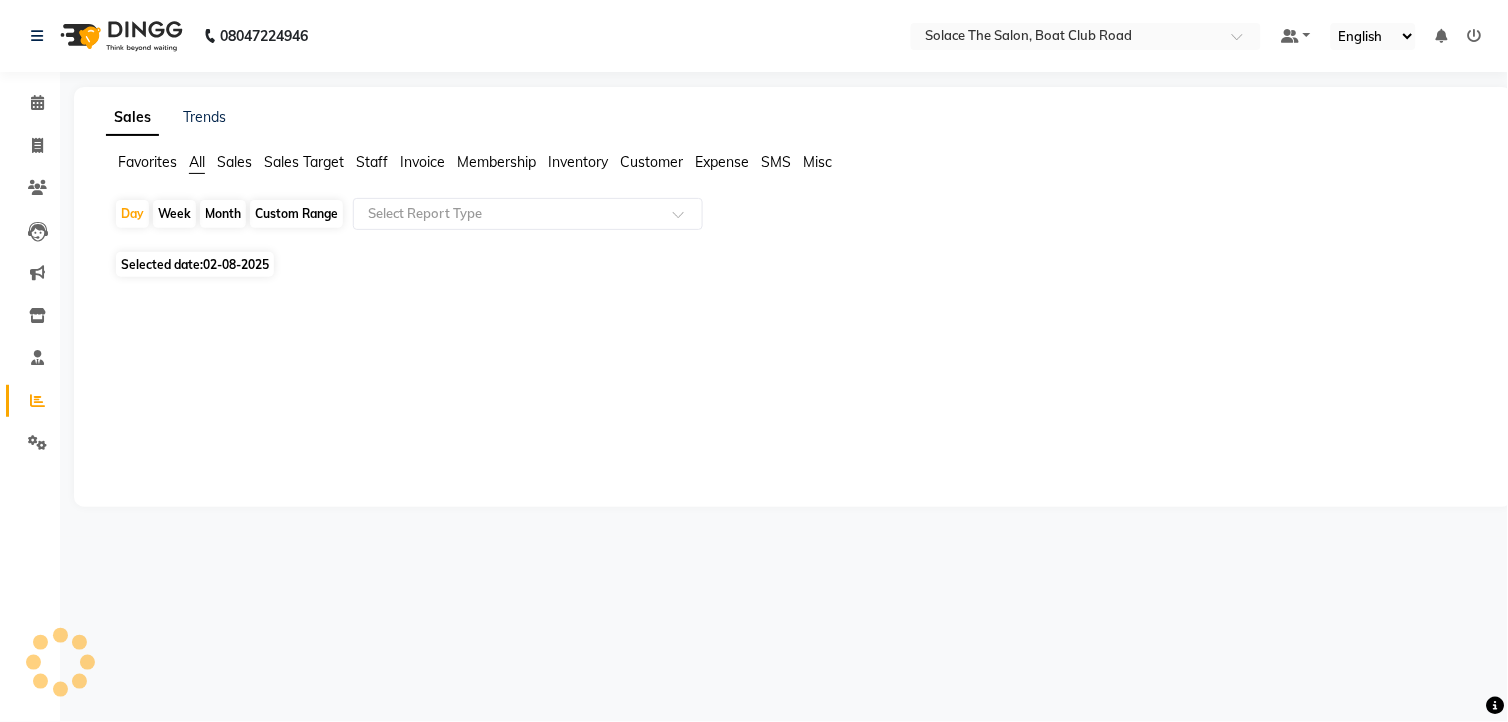 click on "Staff" 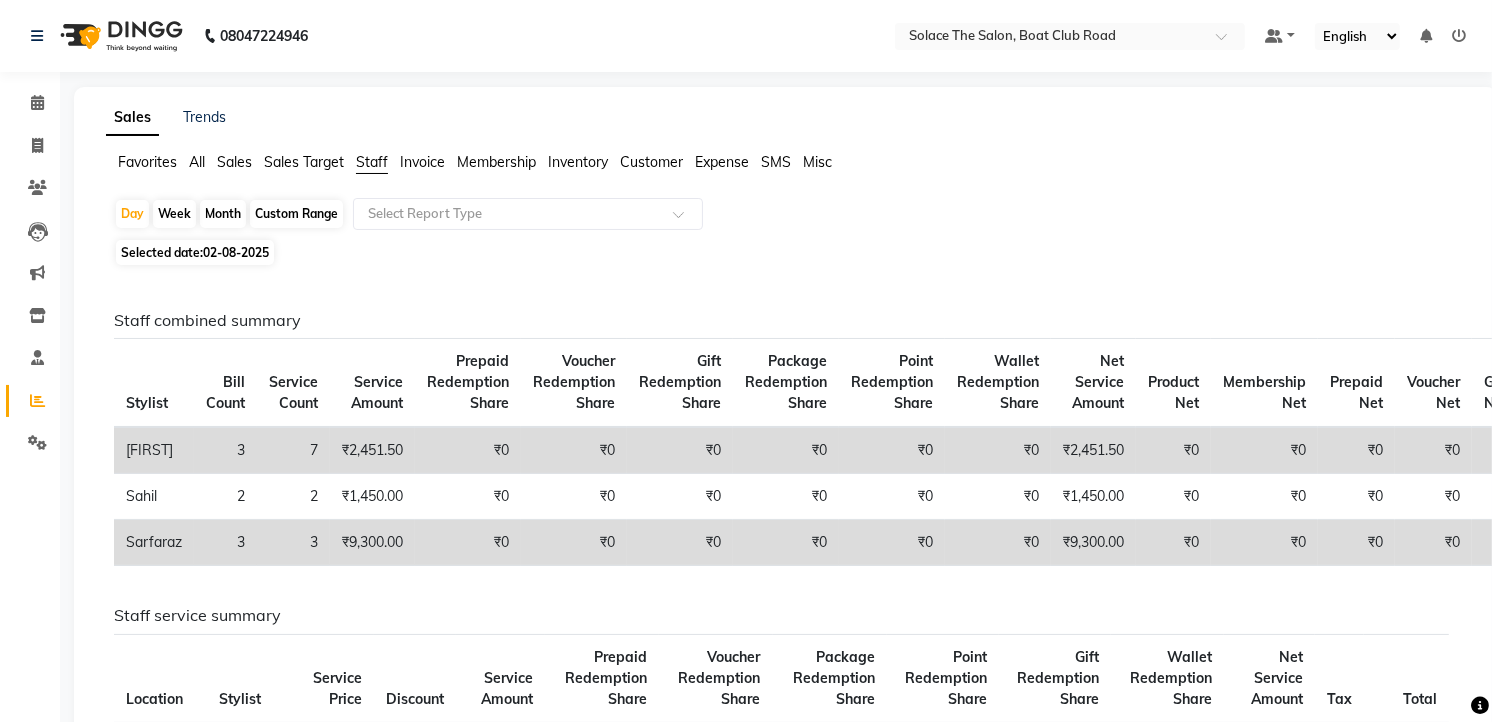click on "Month" 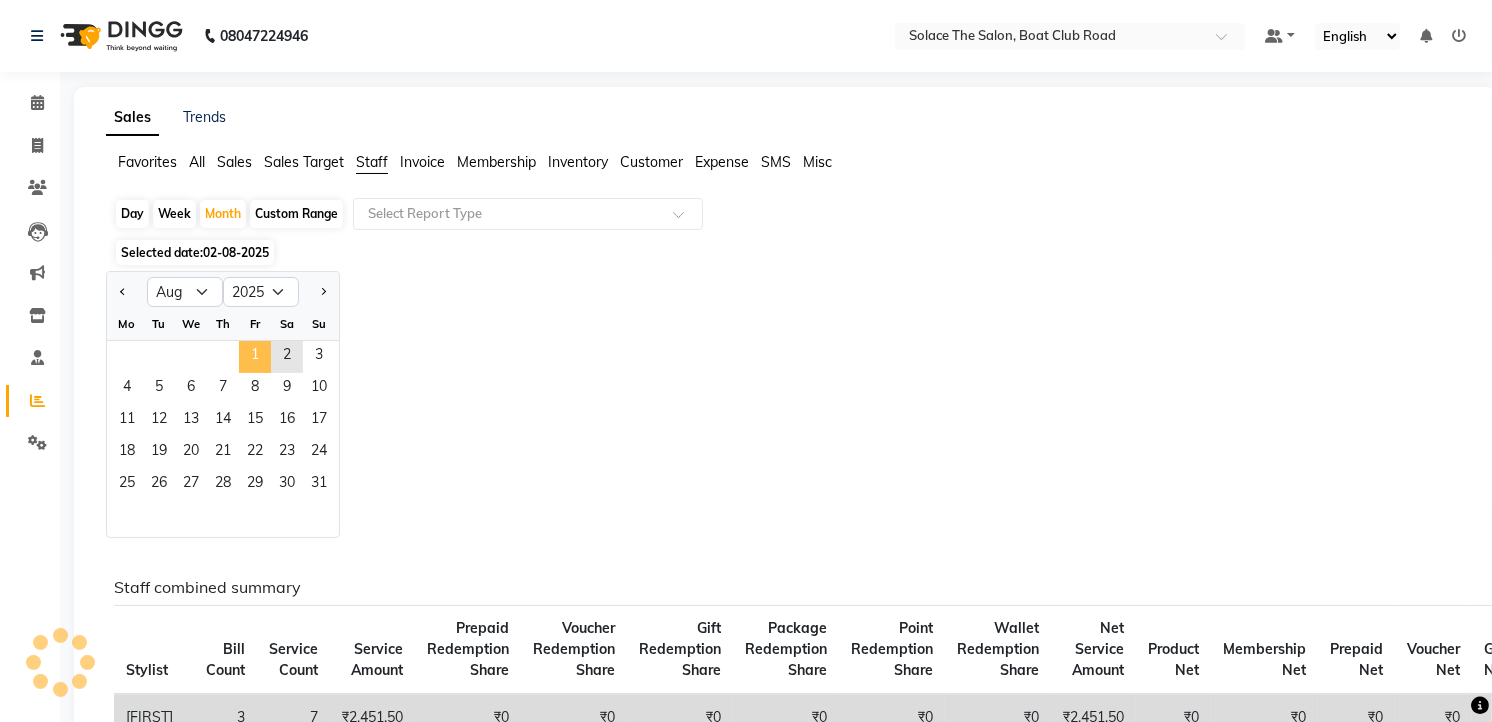 click on "1" 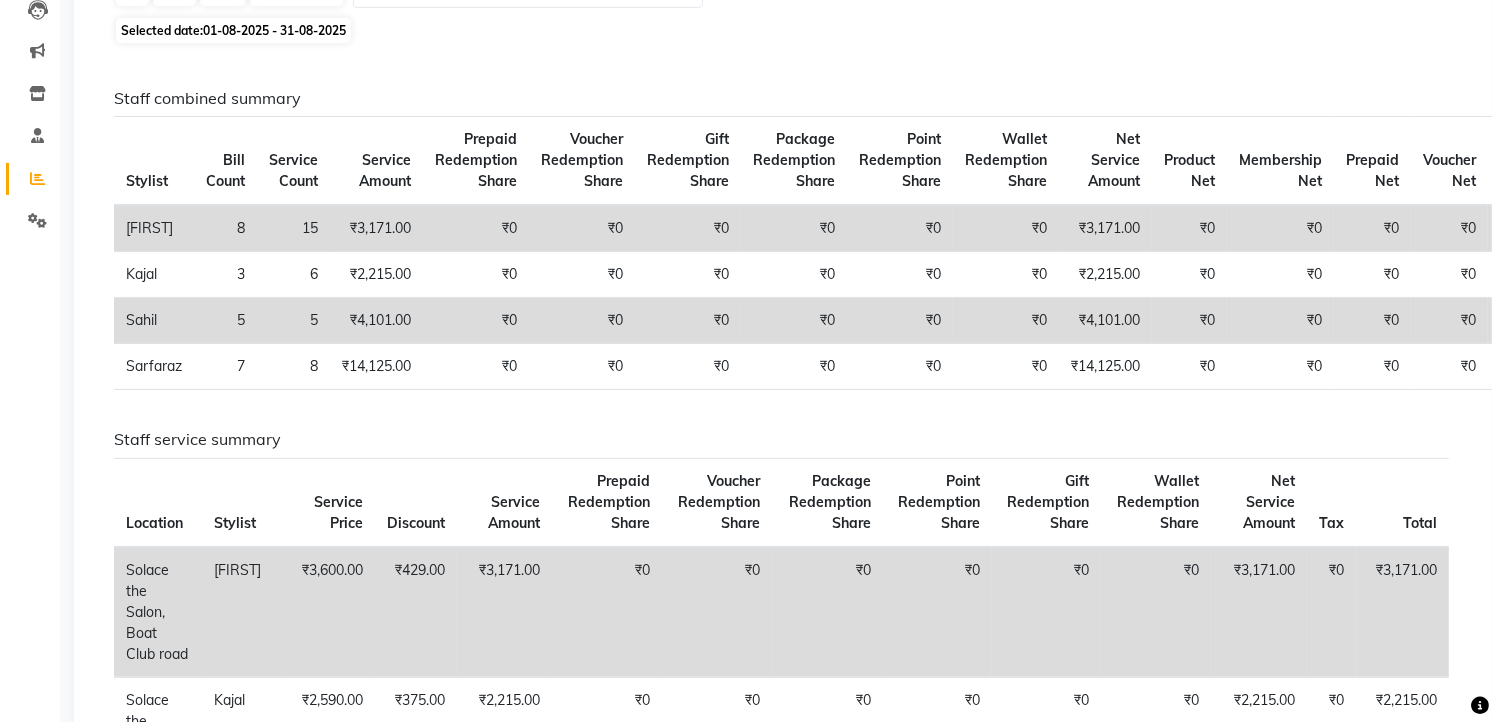 scroll, scrollTop: 111, scrollLeft: 0, axis: vertical 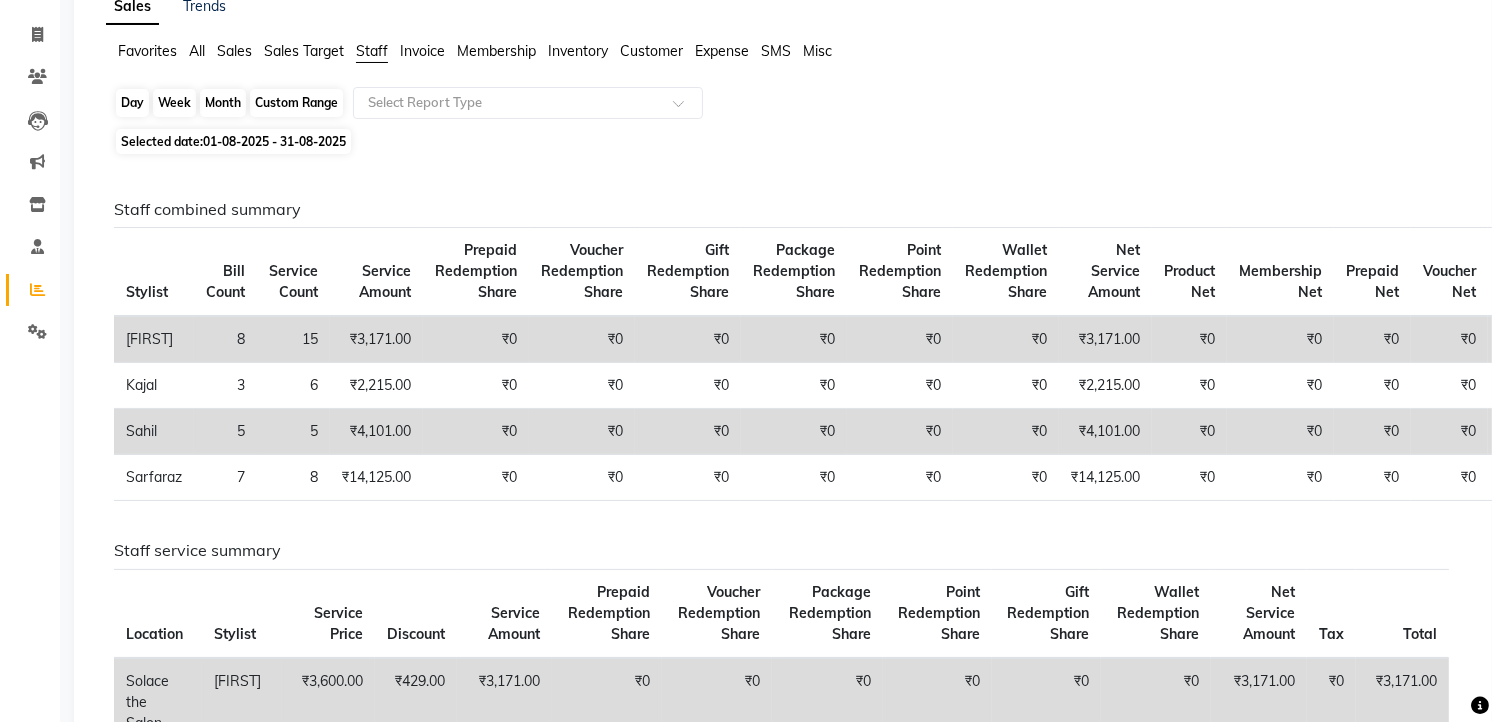 click on "Month" 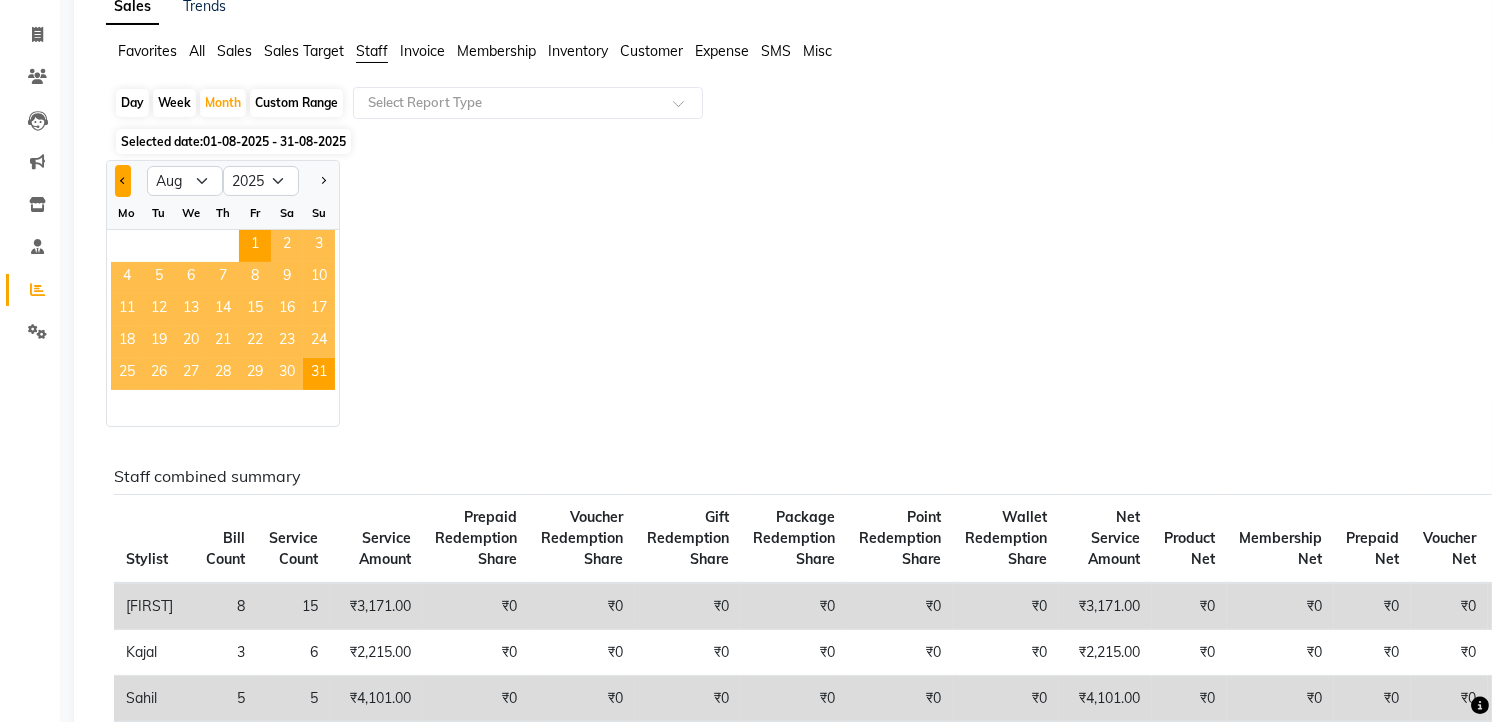 click 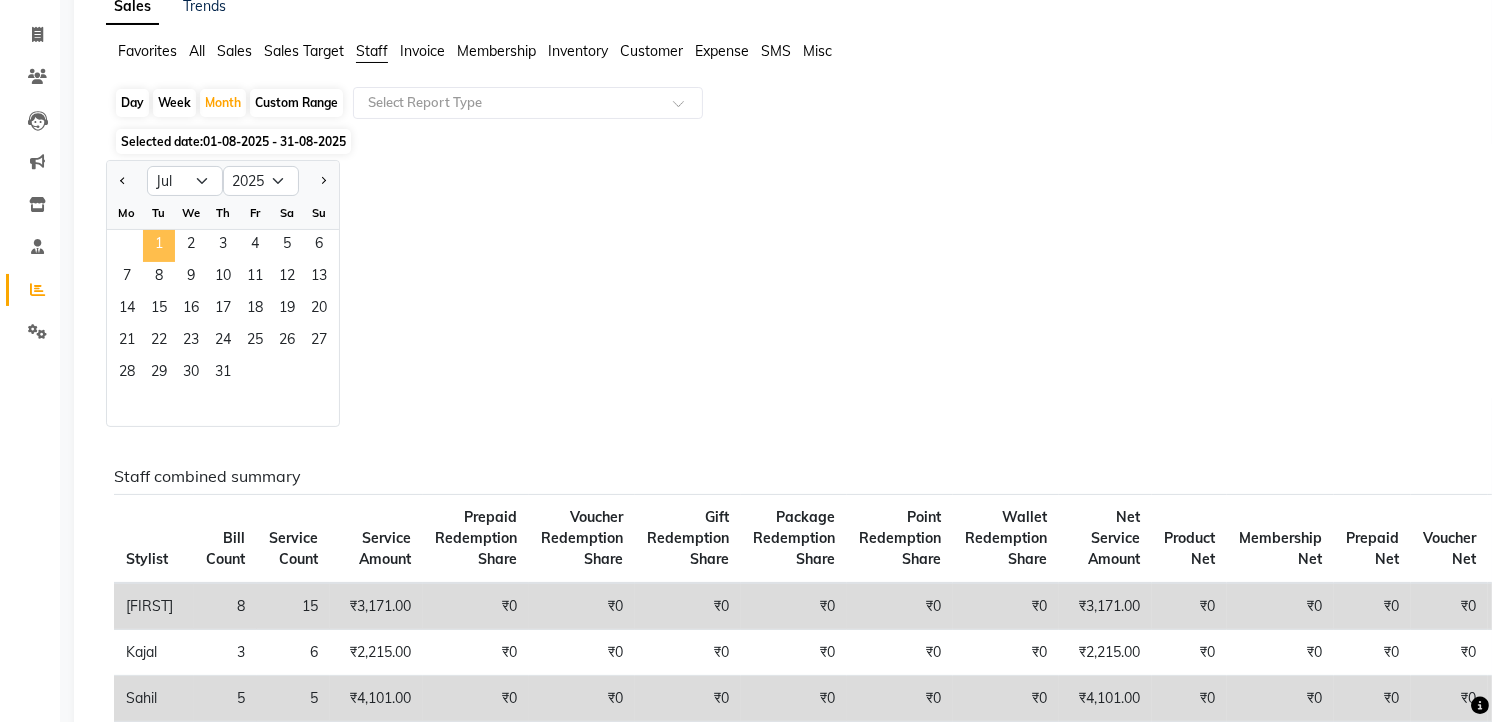 click on "1" 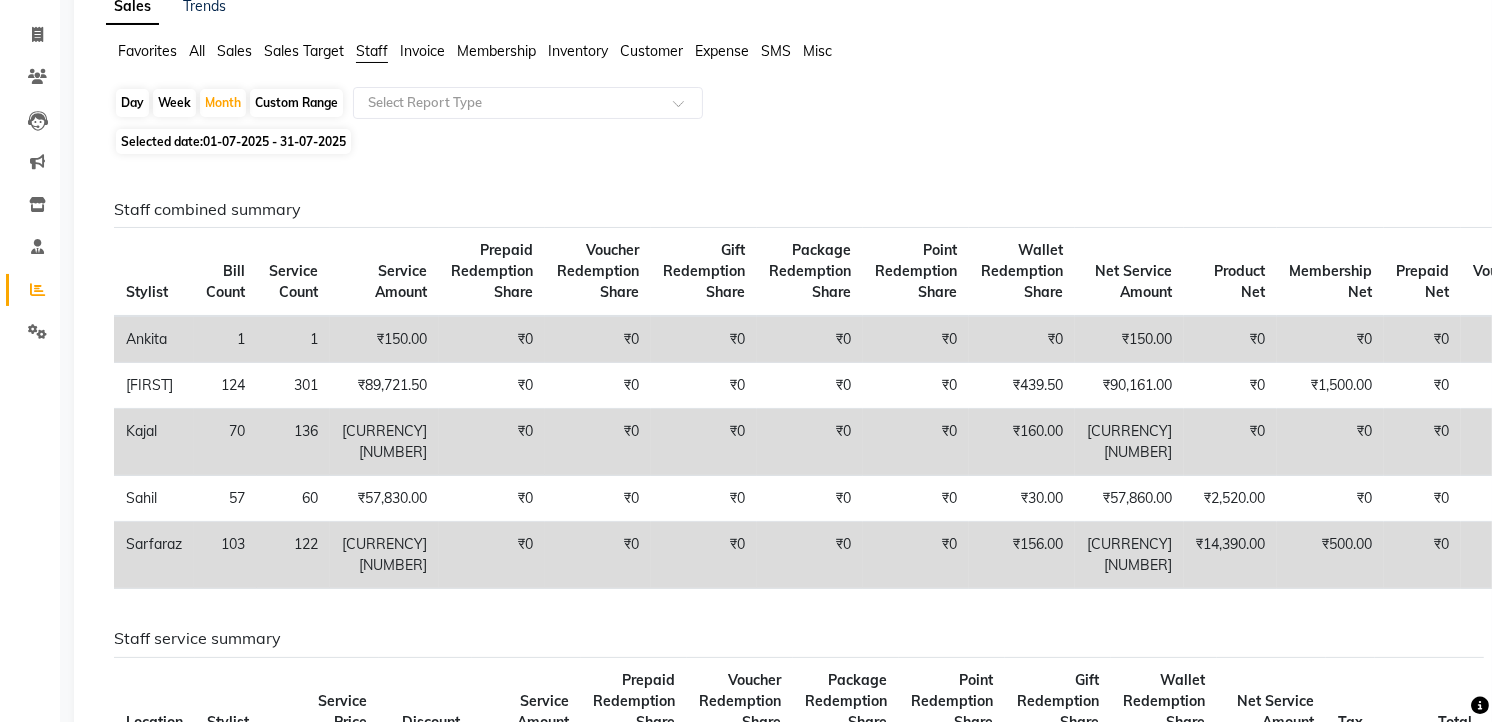 scroll, scrollTop: 0, scrollLeft: 0, axis: both 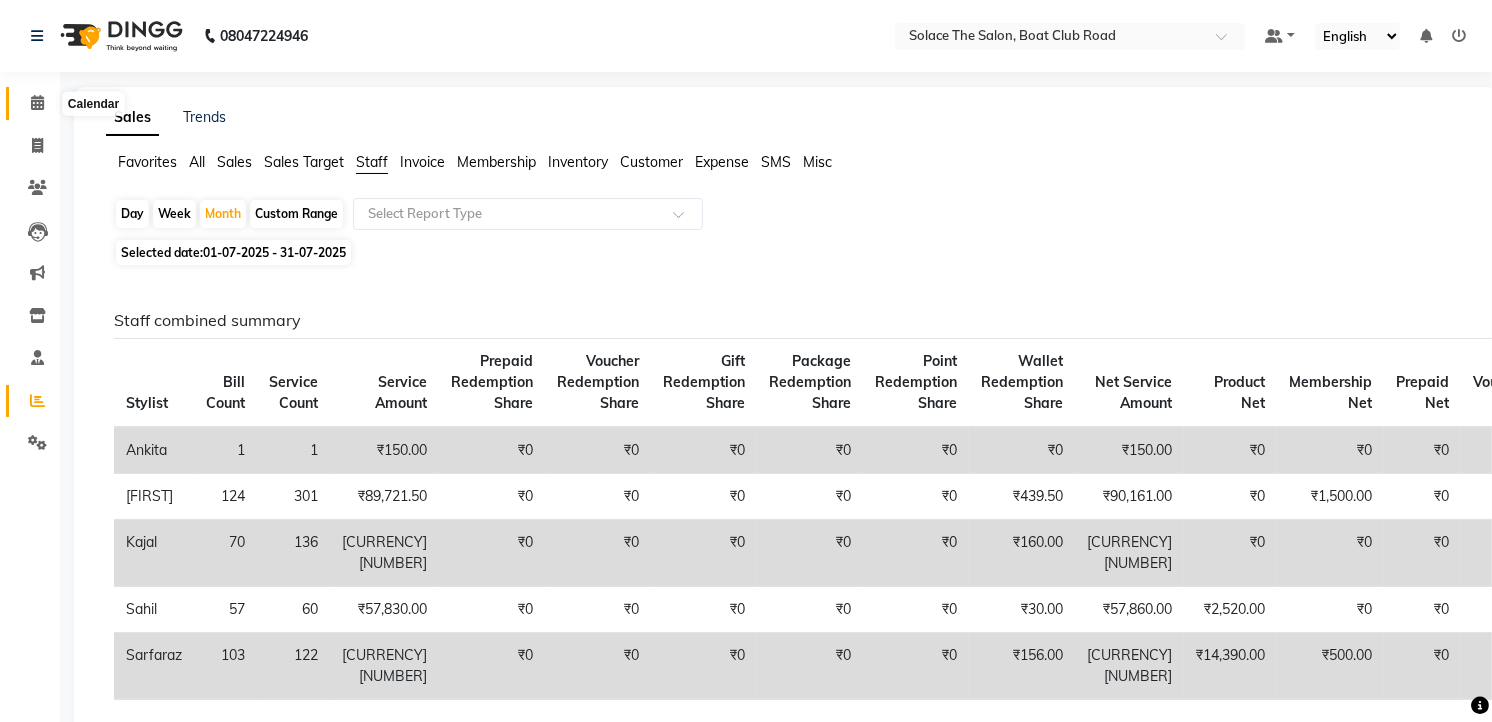 click 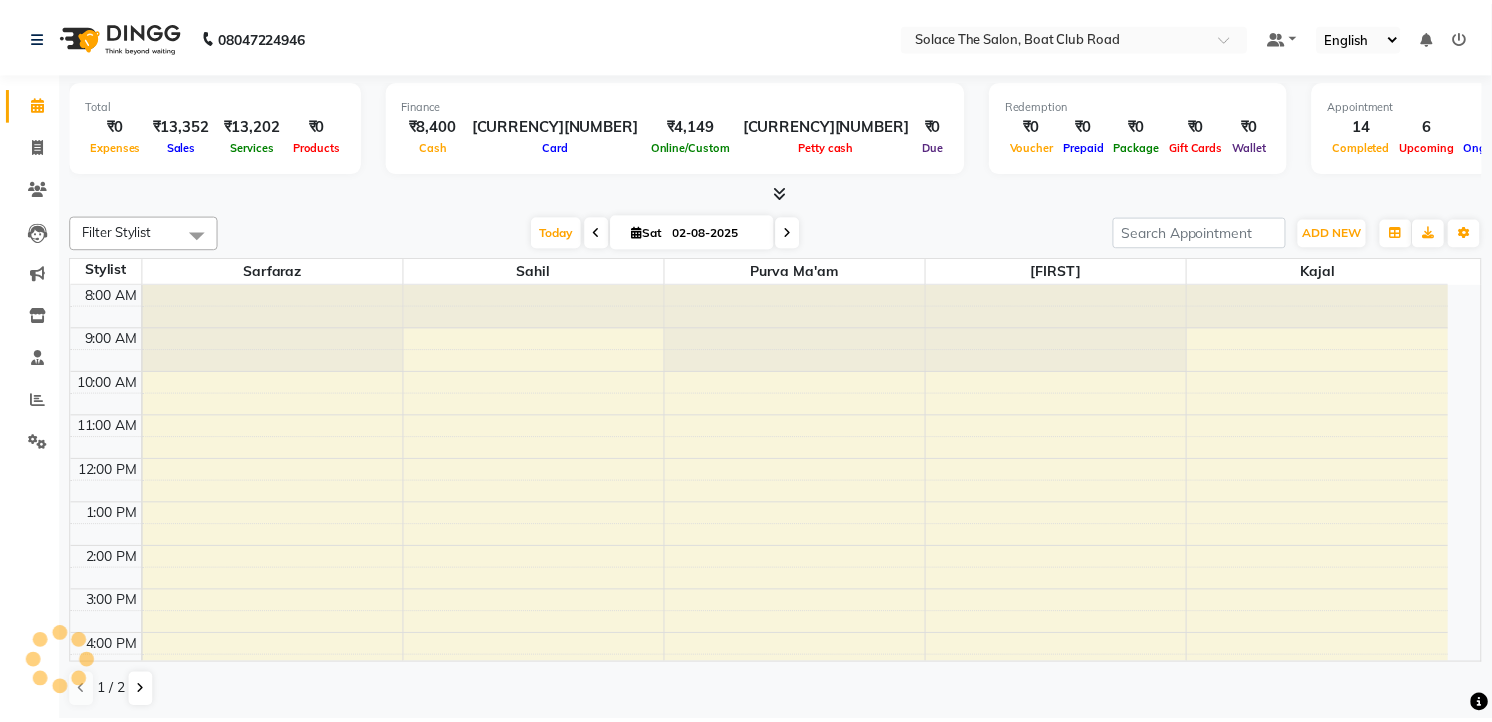 scroll, scrollTop: 0, scrollLeft: 0, axis: both 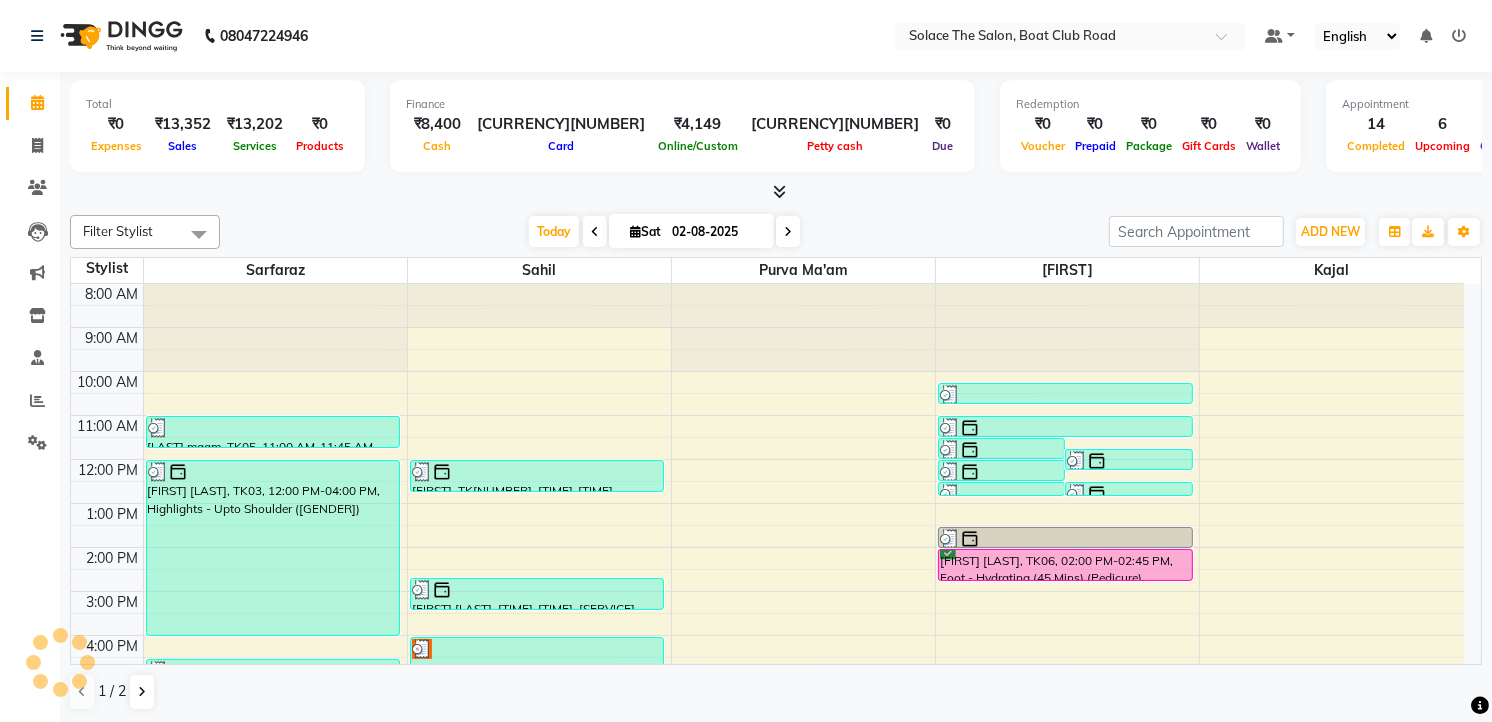 click at bounding box center (788, 232) 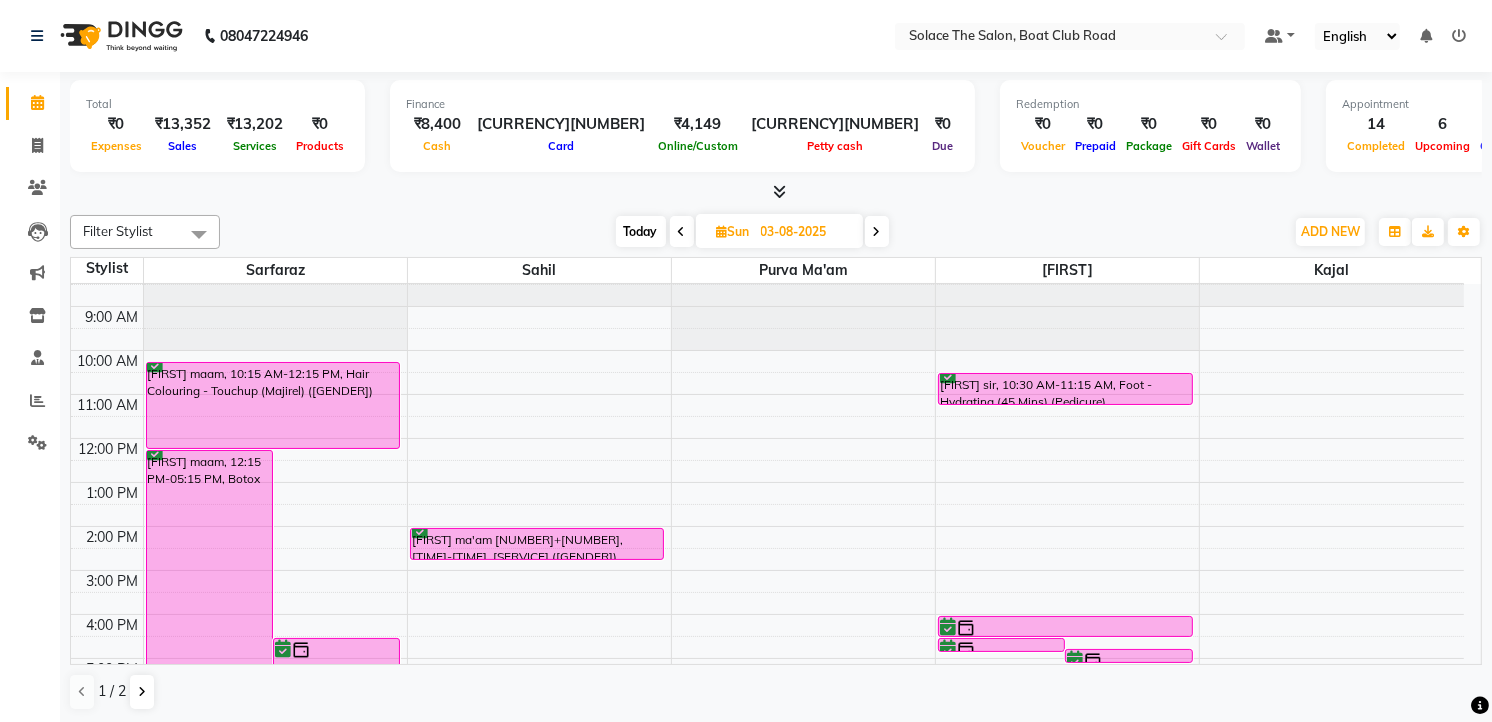 scroll, scrollTop: 0, scrollLeft: 0, axis: both 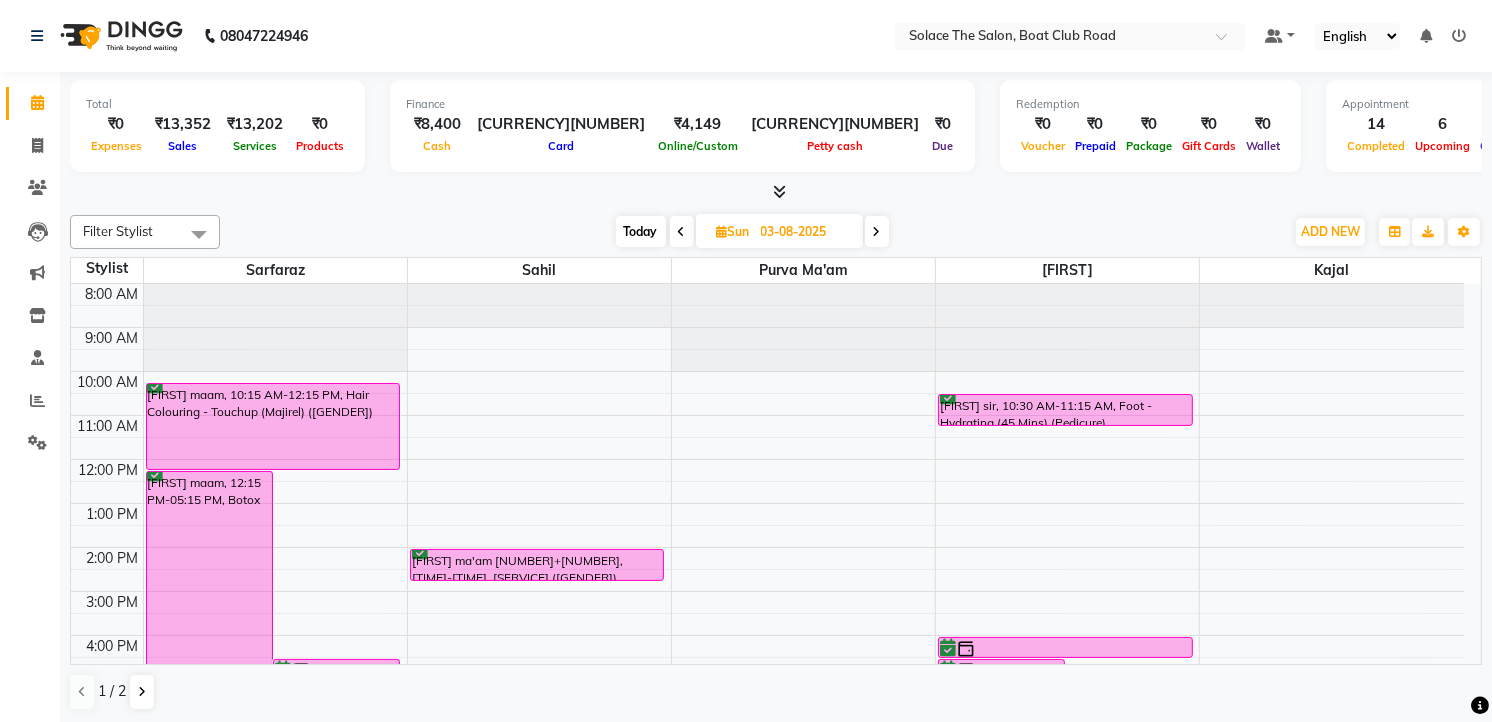 click at bounding box center (877, 232) 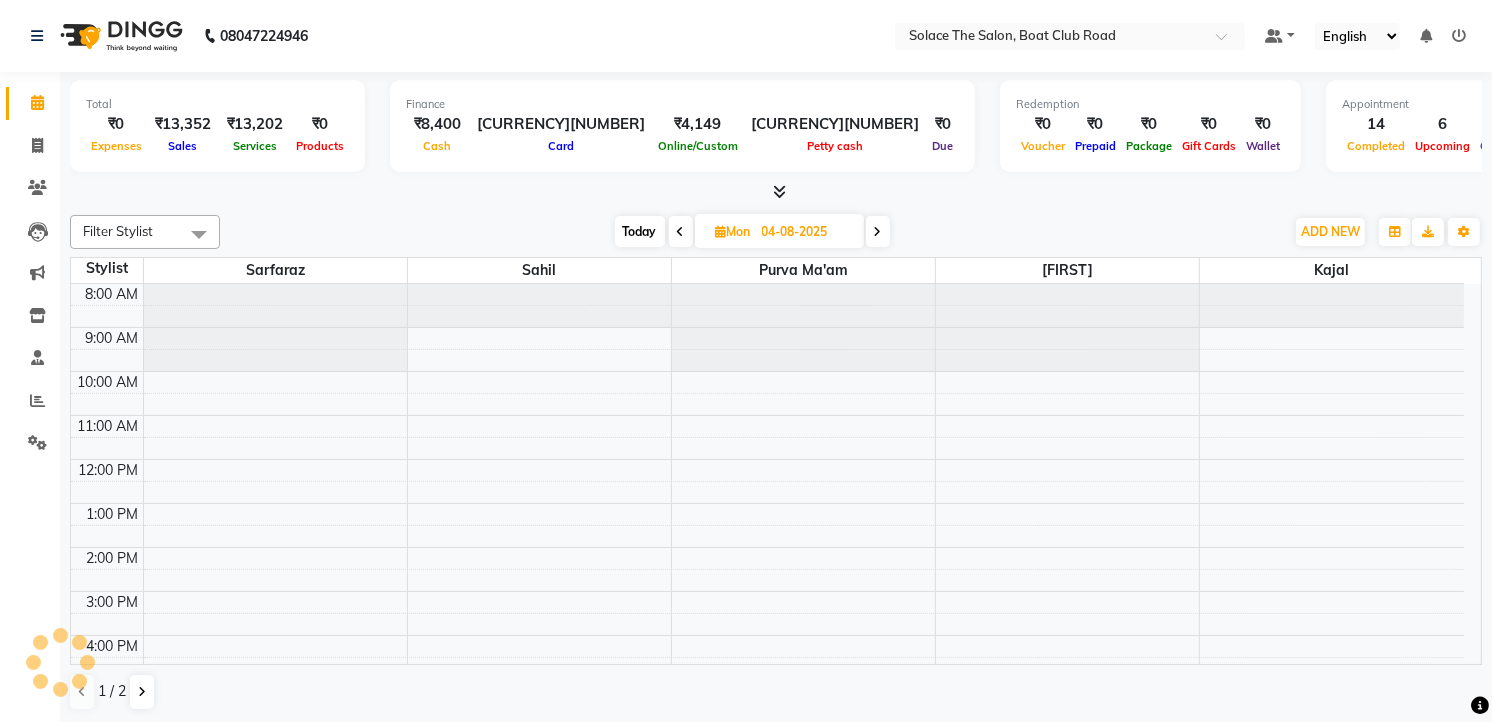 scroll, scrollTop: 238, scrollLeft: 0, axis: vertical 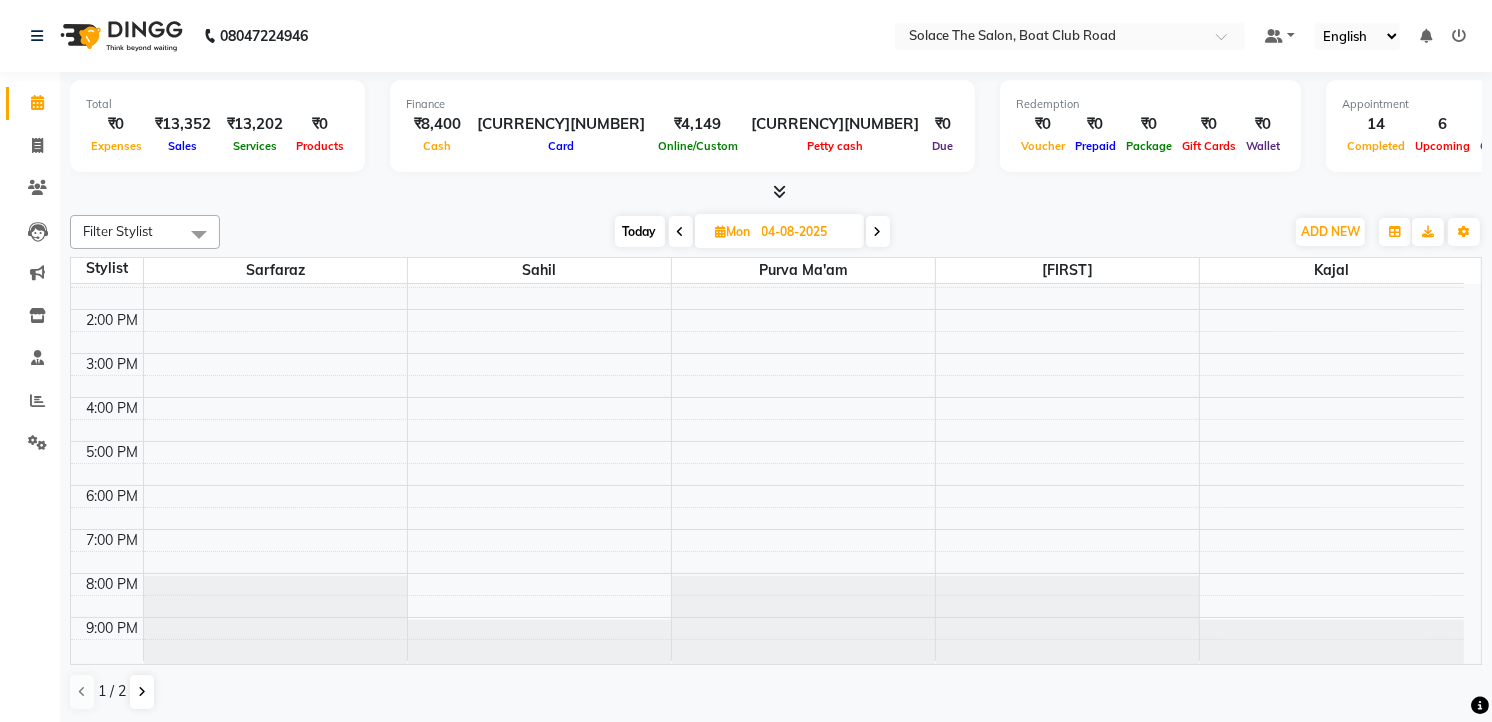 click at bounding box center (878, 232) 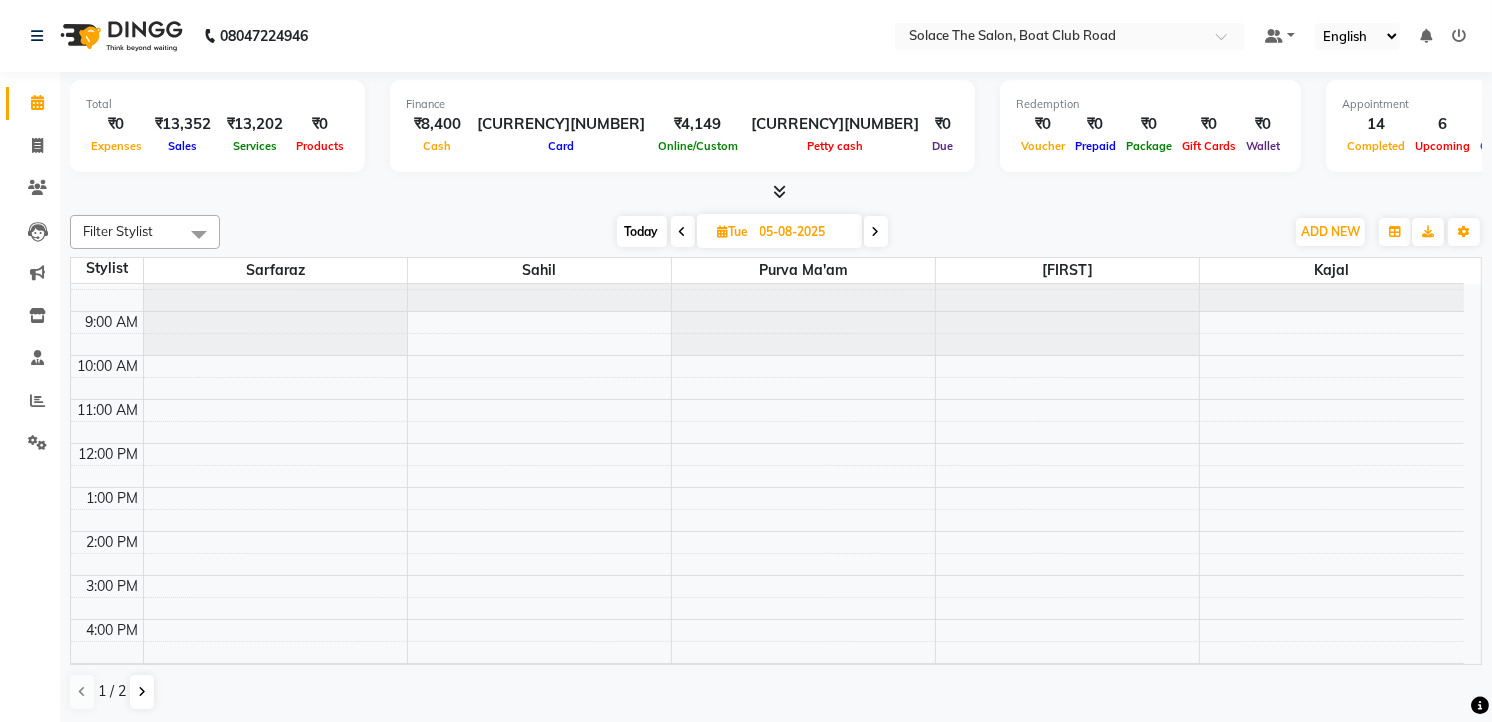 scroll, scrollTop: 0, scrollLeft: 0, axis: both 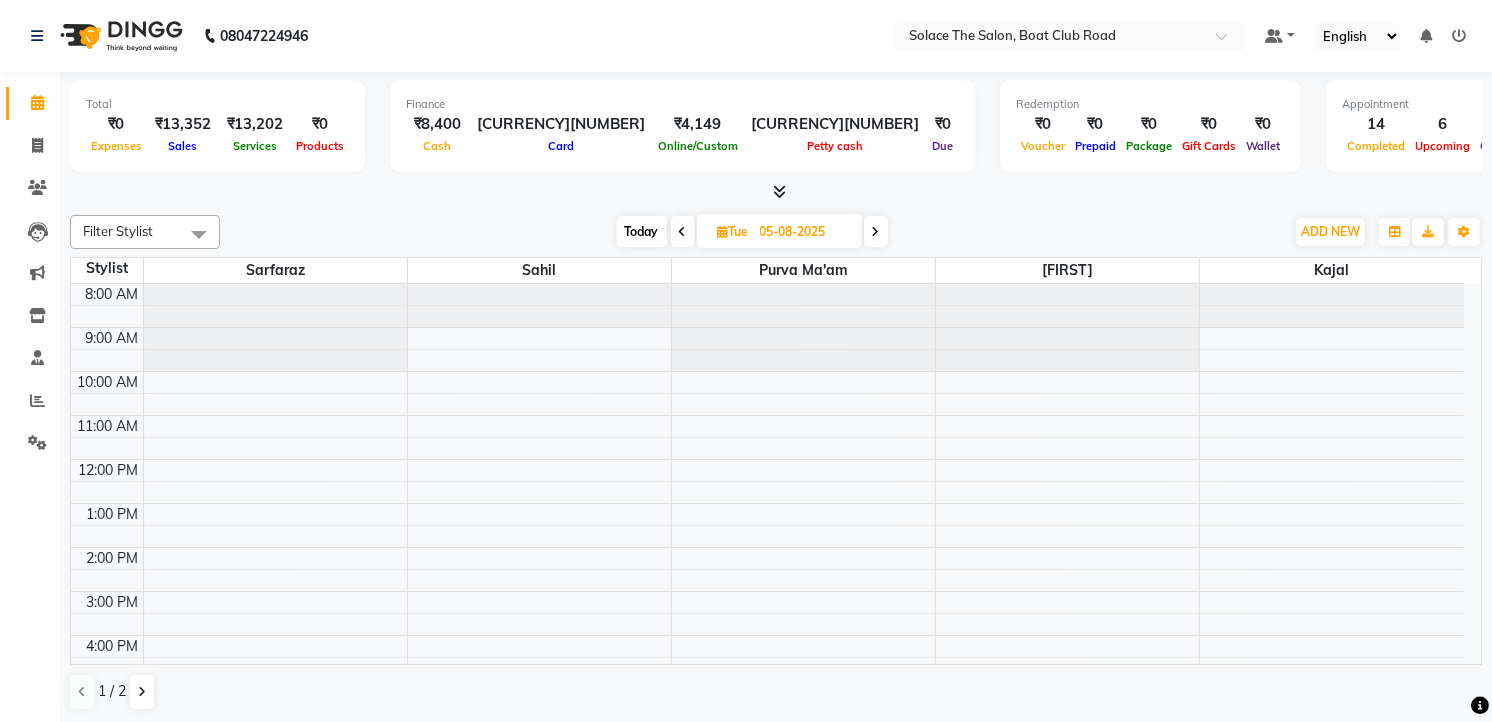 click on "Today" at bounding box center [642, 231] 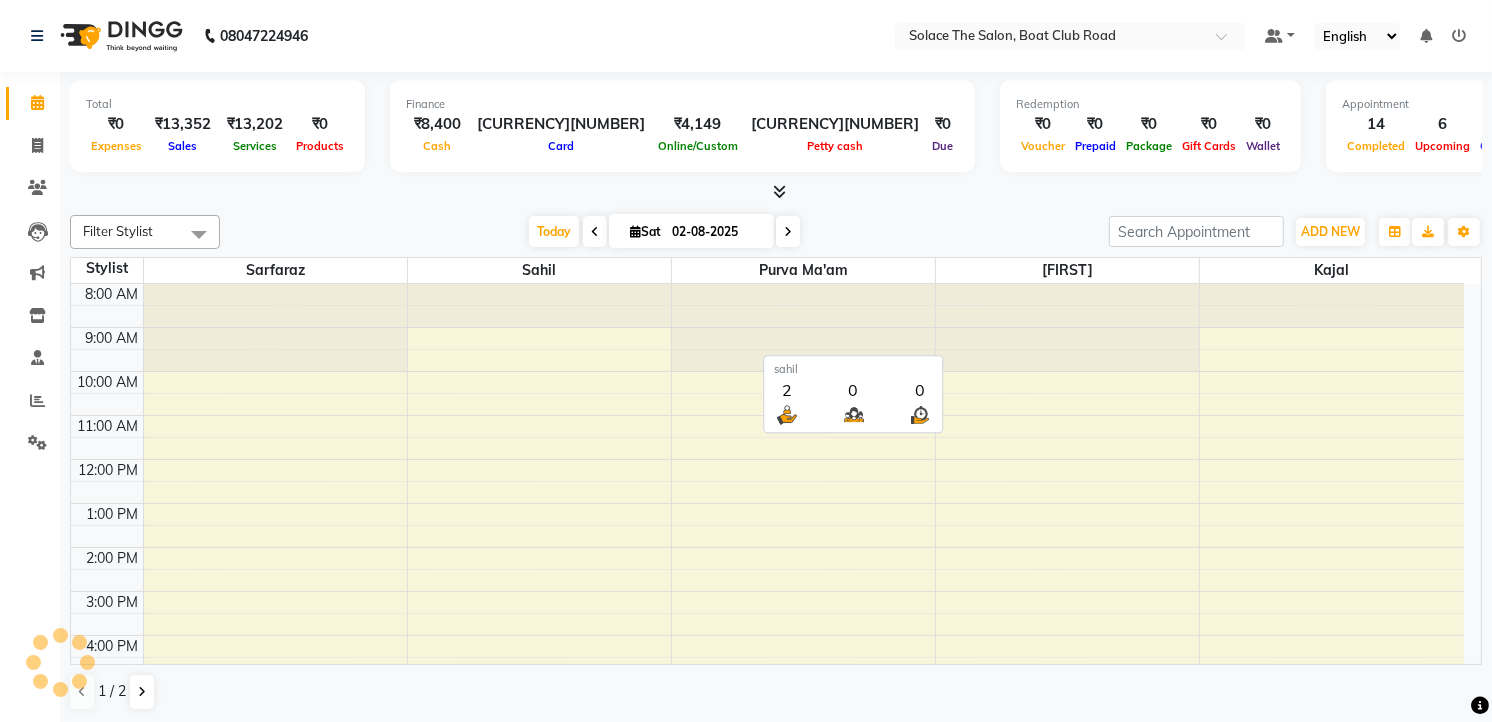 scroll, scrollTop: 238, scrollLeft: 0, axis: vertical 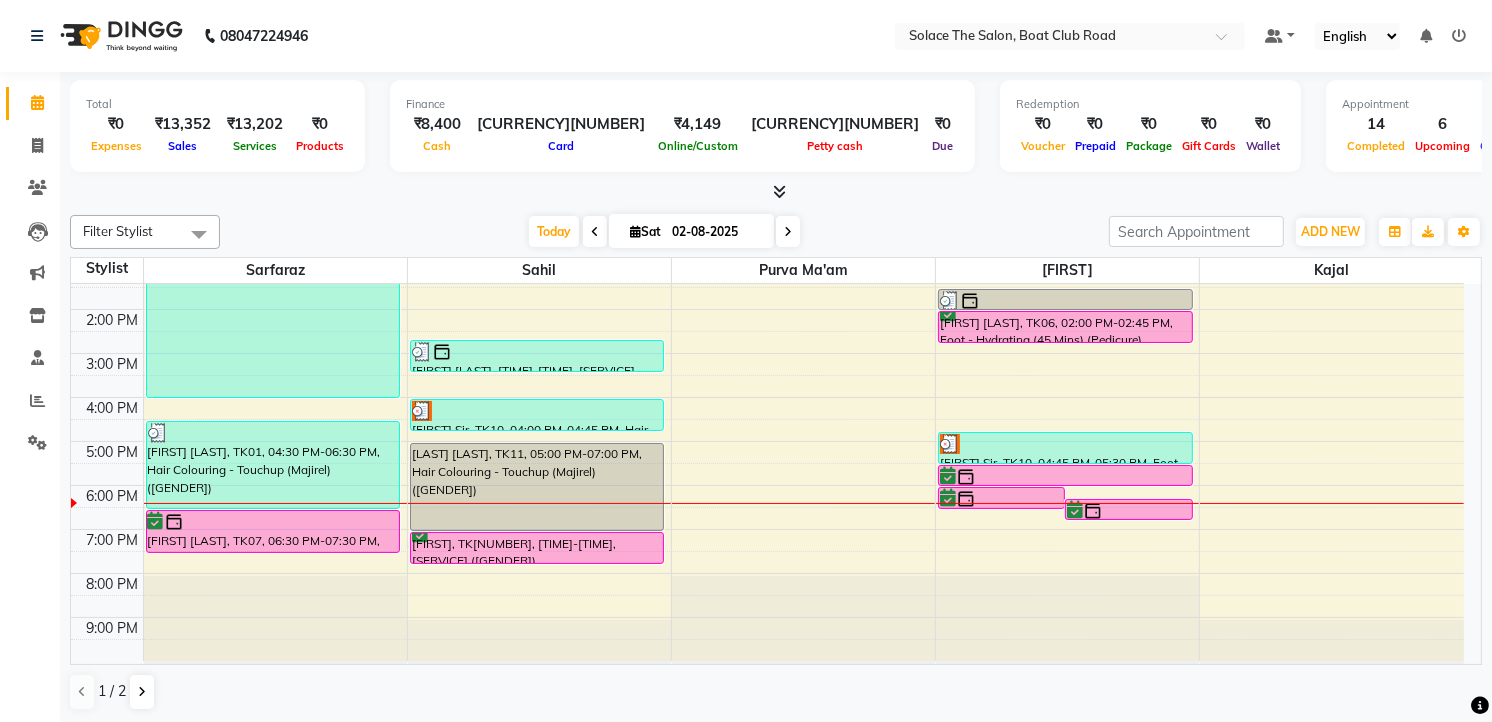 click at bounding box center (788, 232) 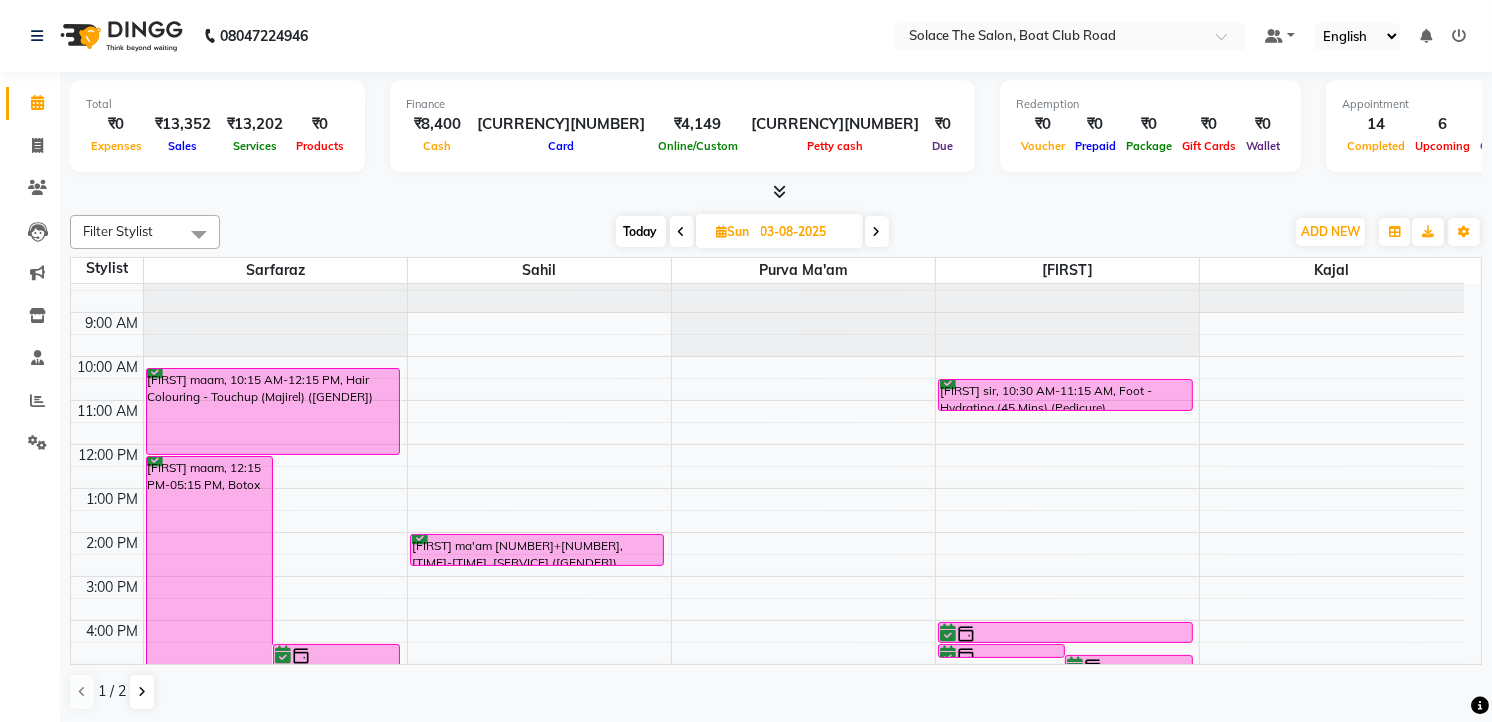 scroll, scrollTop: 0, scrollLeft: 0, axis: both 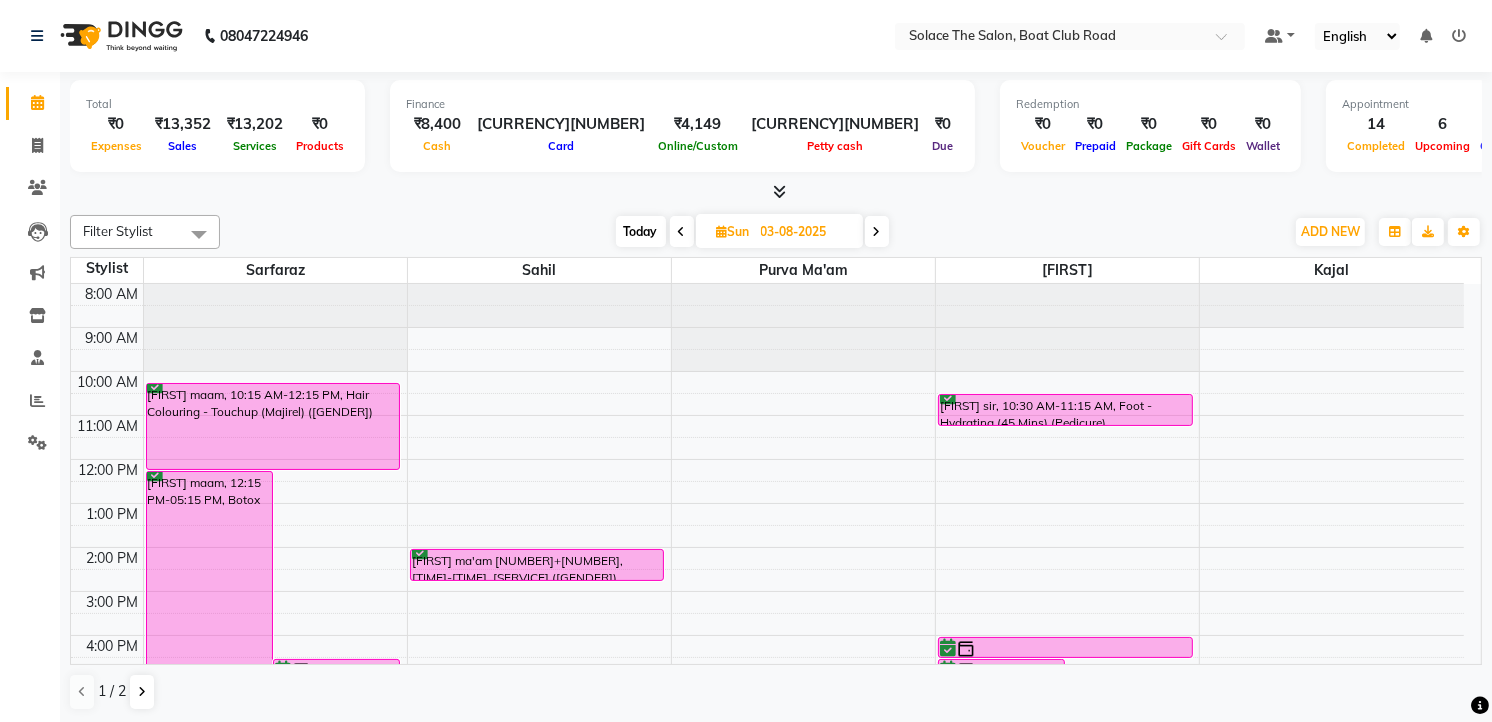 click on "Today" at bounding box center [641, 231] 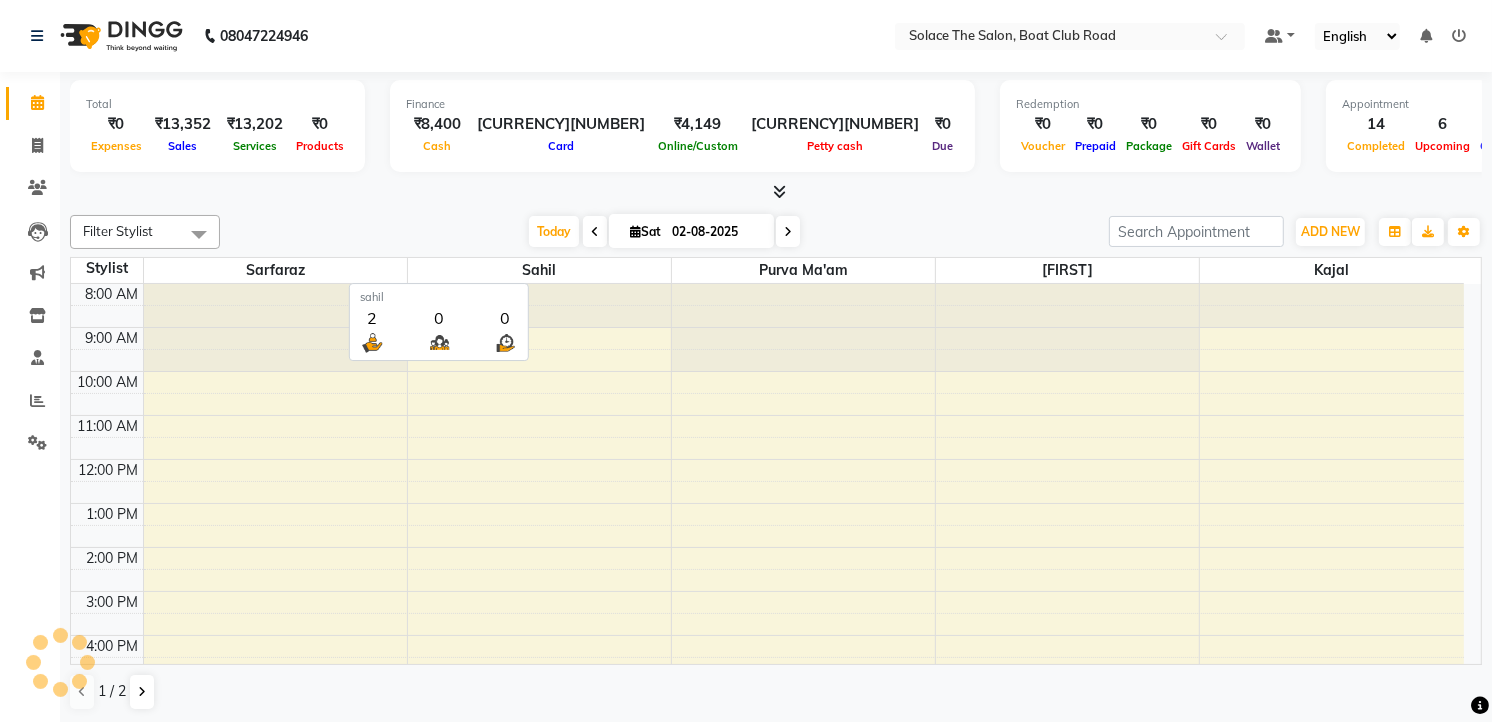 scroll, scrollTop: 238, scrollLeft: 0, axis: vertical 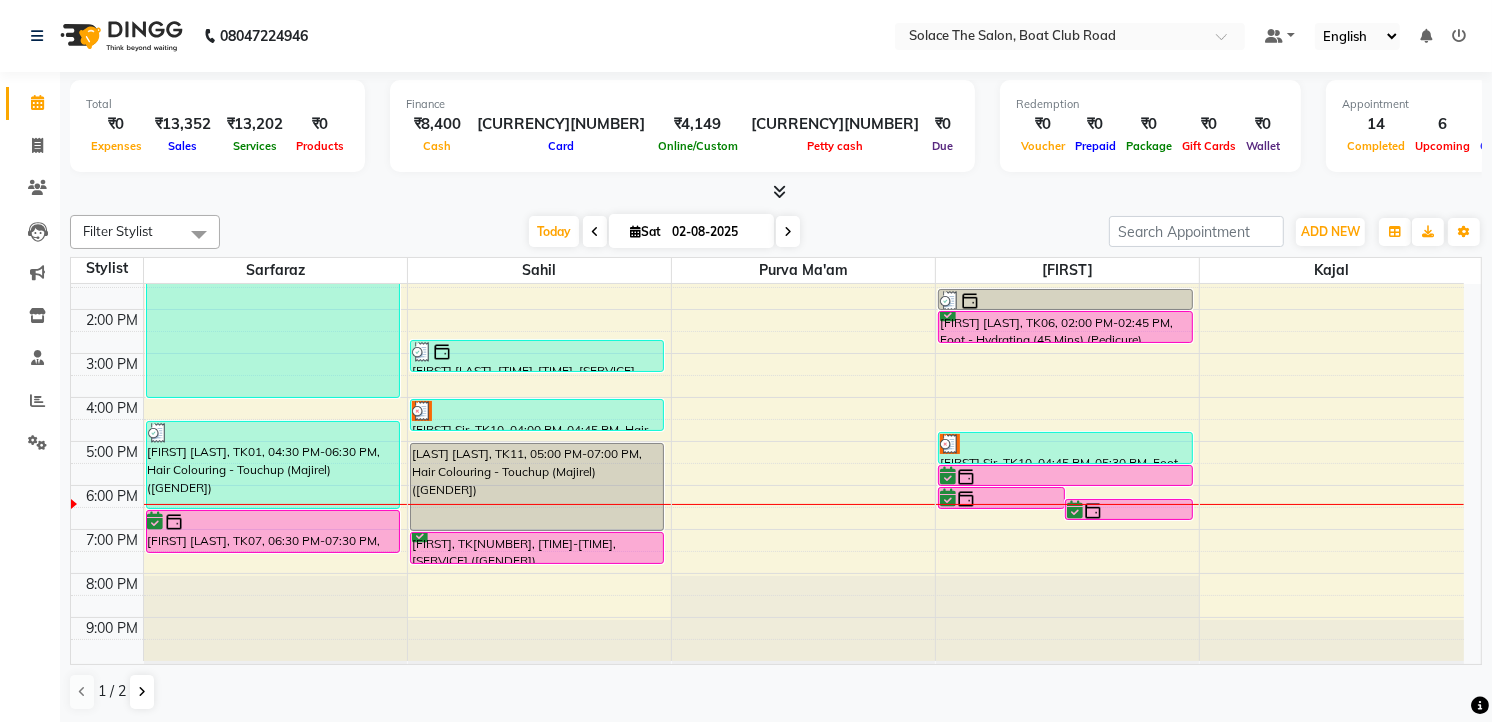 click at bounding box center [788, 232] 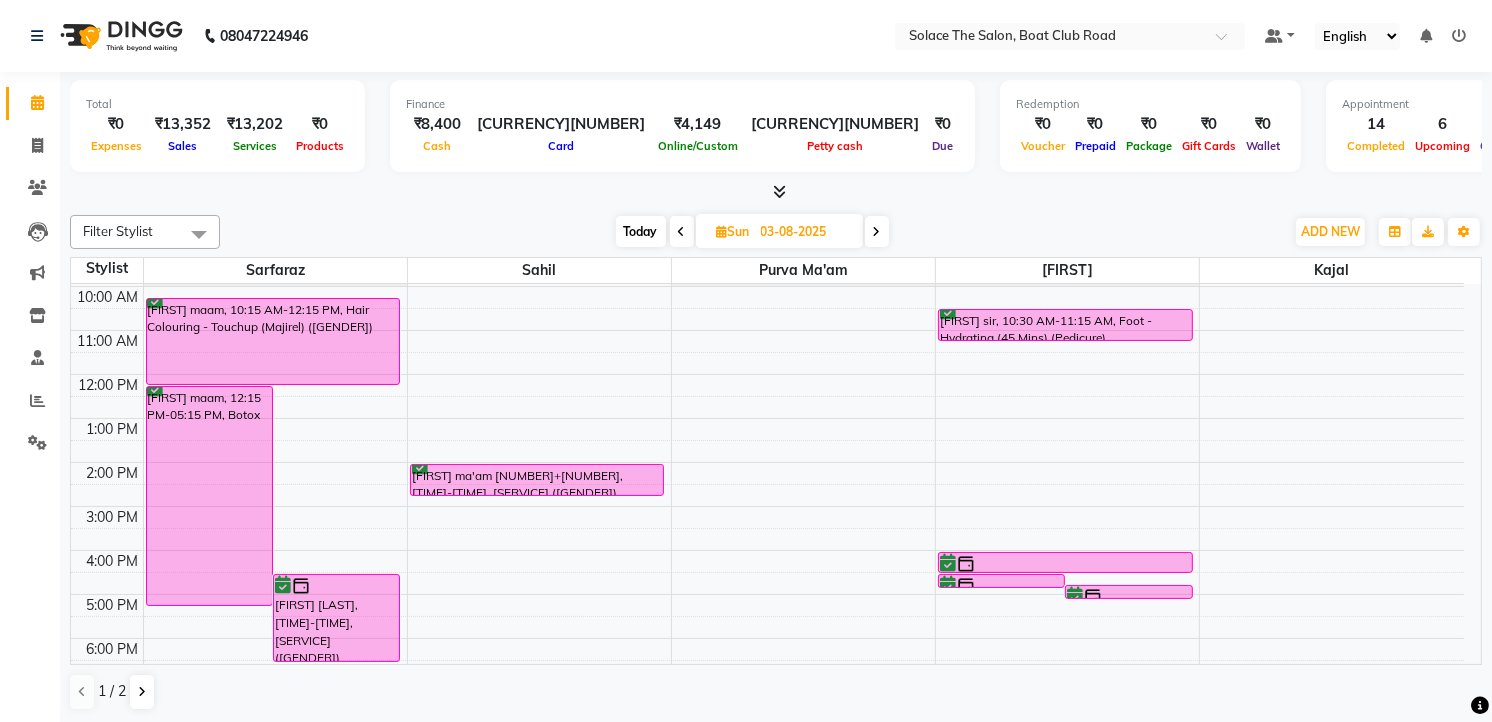 scroll, scrollTop: 16, scrollLeft: 0, axis: vertical 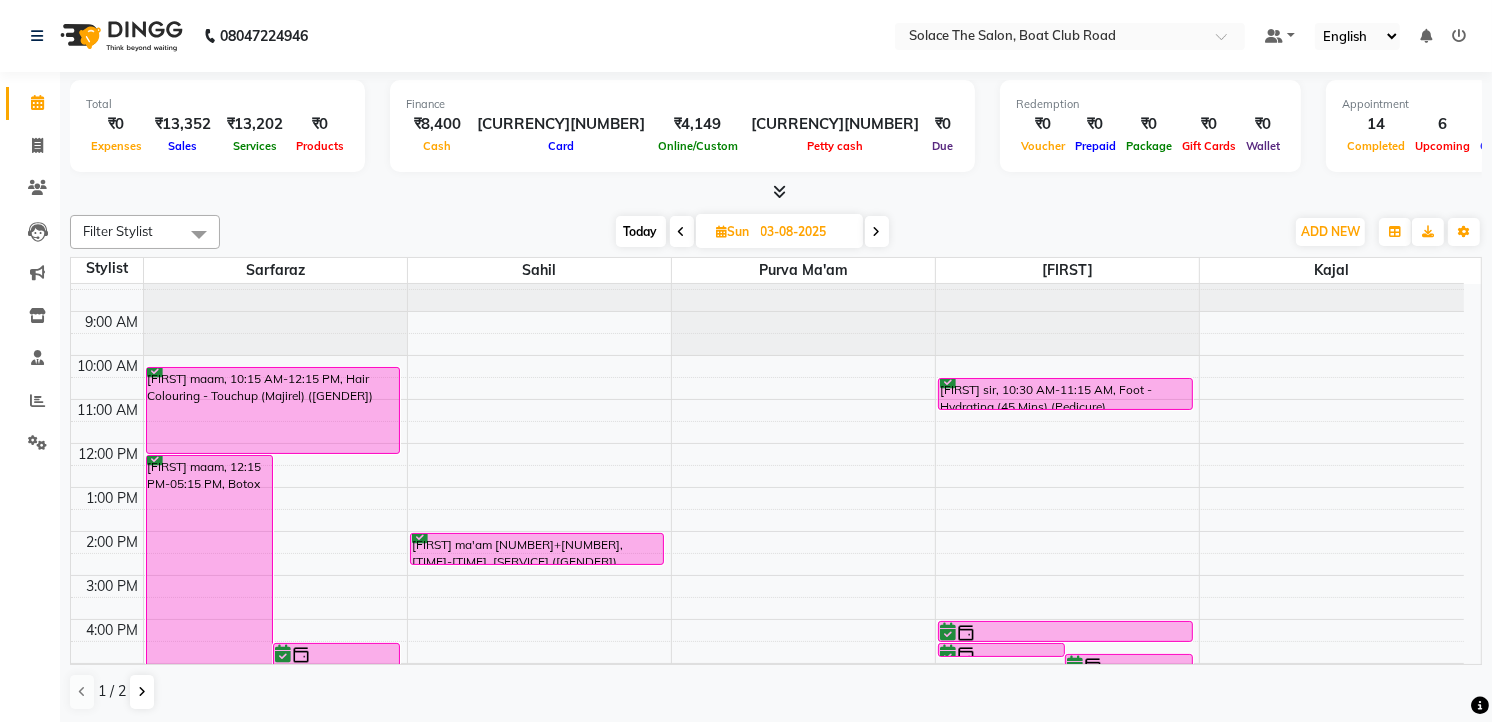 click on "Today" at bounding box center (641, 231) 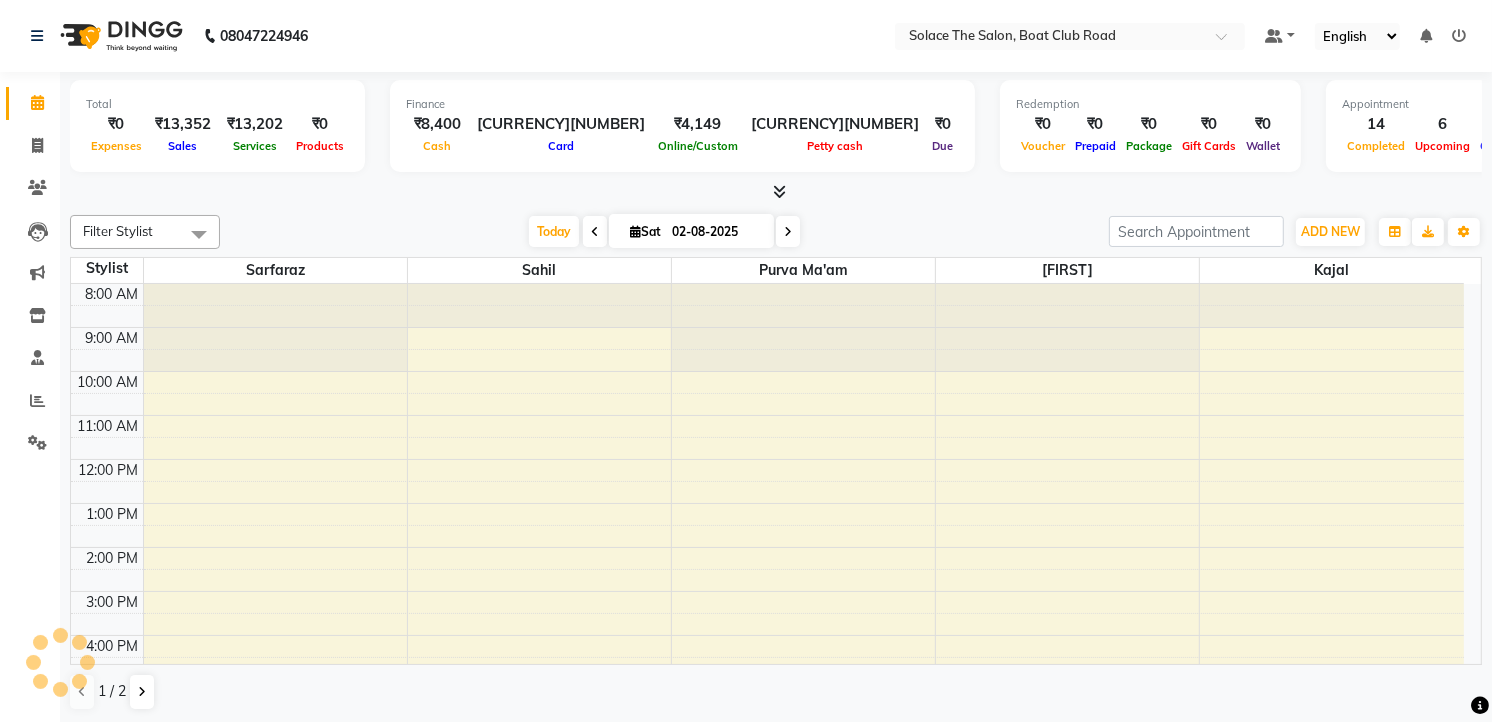 scroll, scrollTop: 238, scrollLeft: 0, axis: vertical 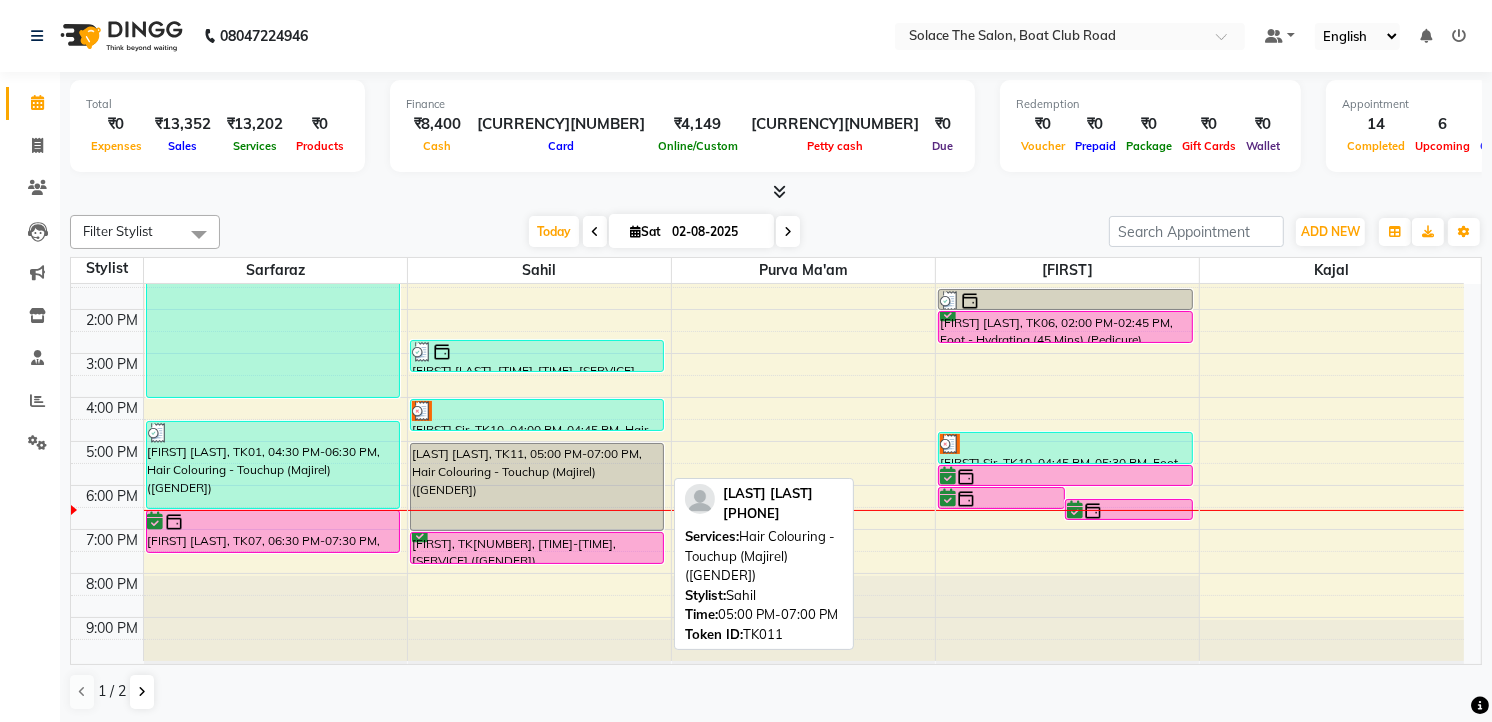 click on "[LAST] [LAST], TK11, 05:00 PM-07:00 PM, Hair Colouring - Touchup (Majirel) ([GENDER])" at bounding box center (537, 487) 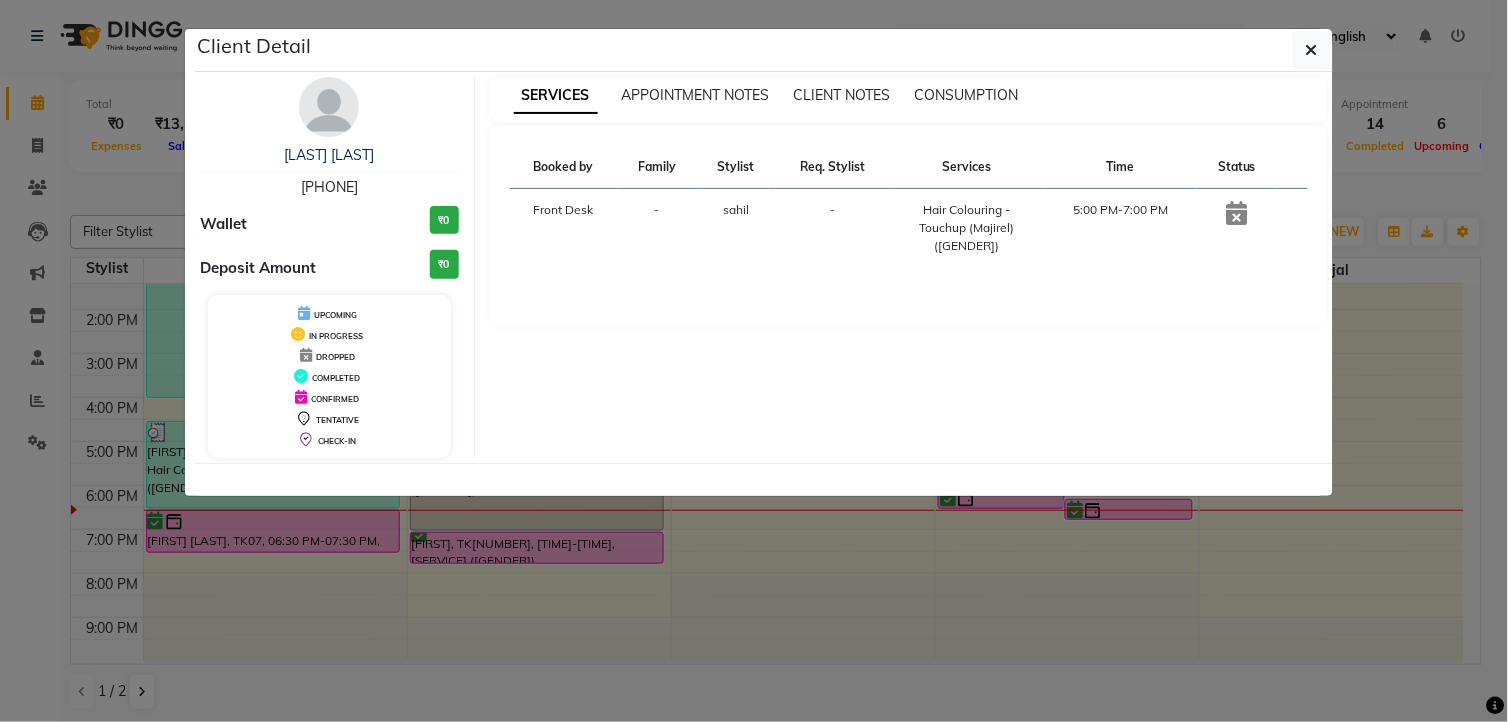 click at bounding box center (329, 107) 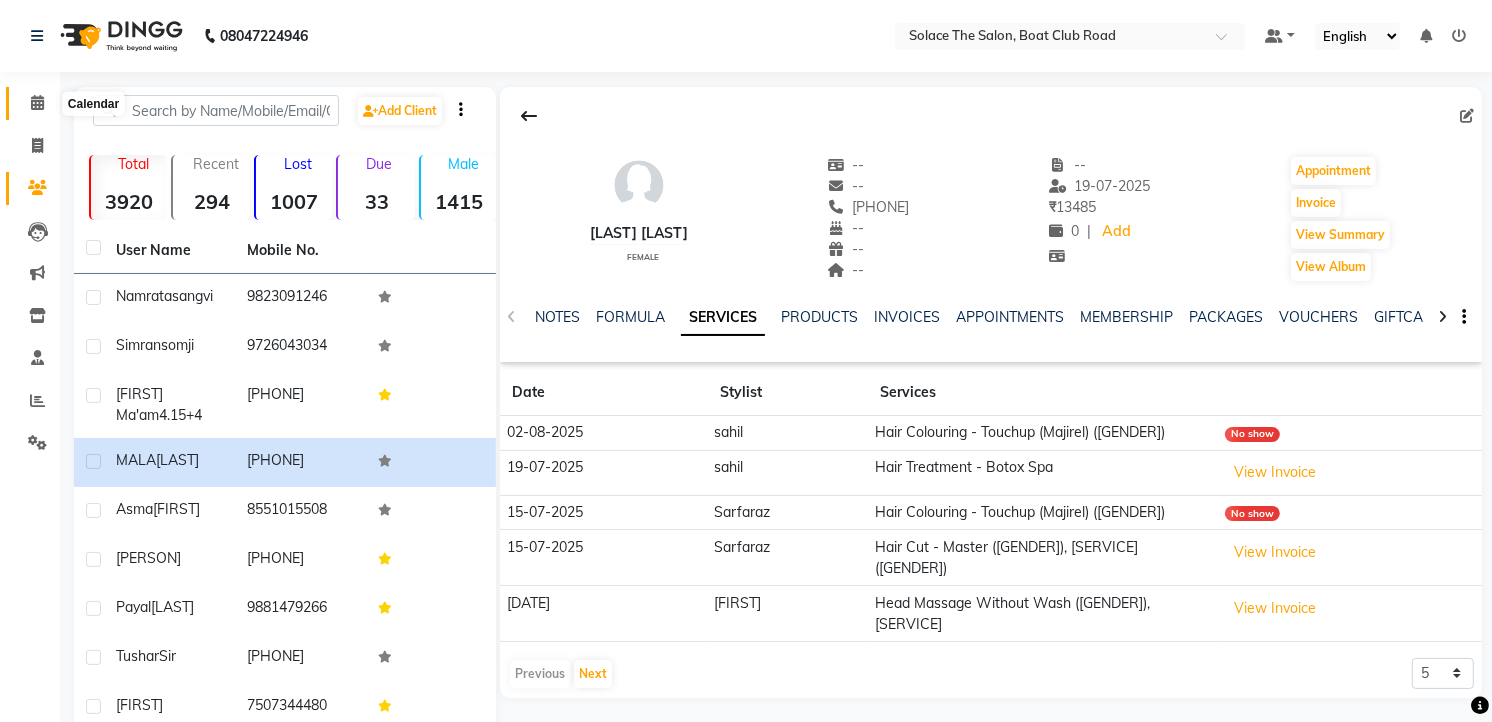 click 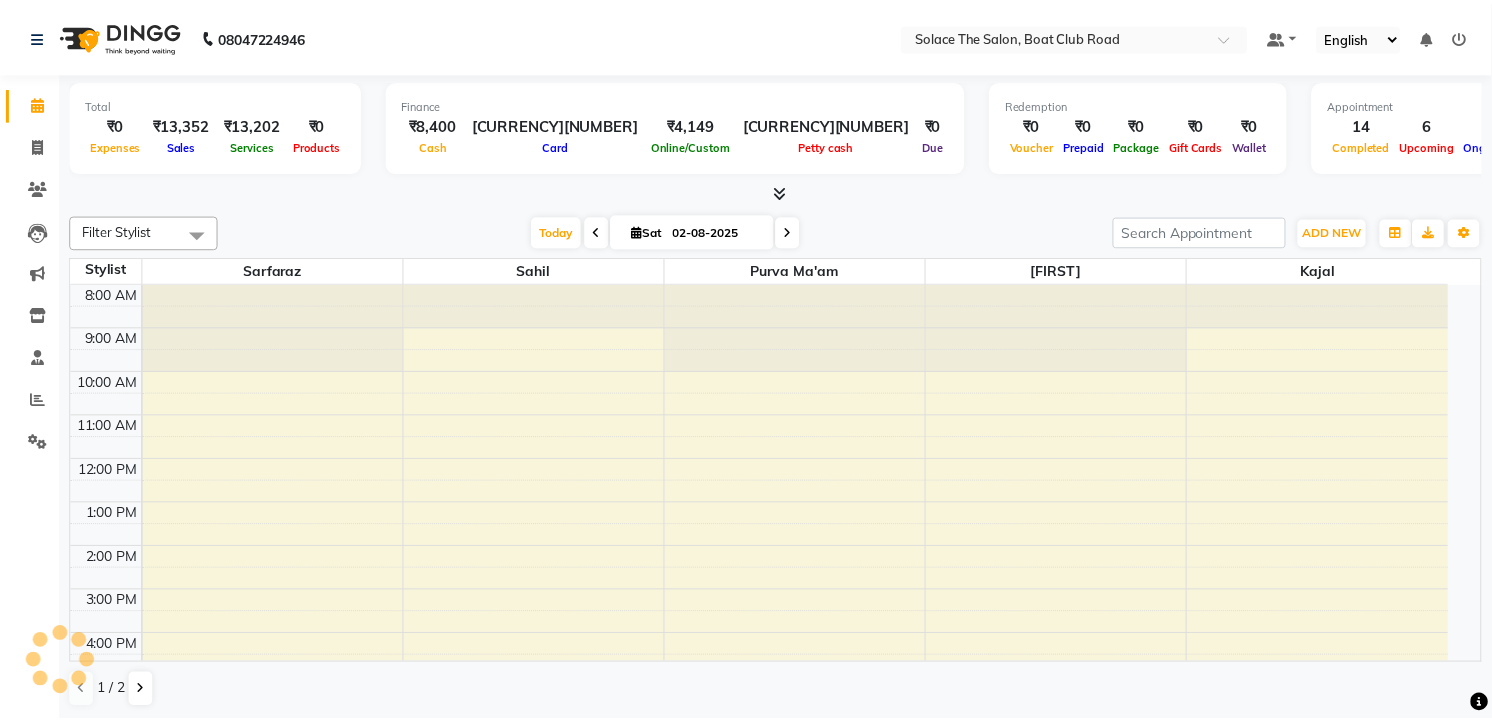 scroll, scrollTop: 200, scrollLeft: 0, axis: vertical 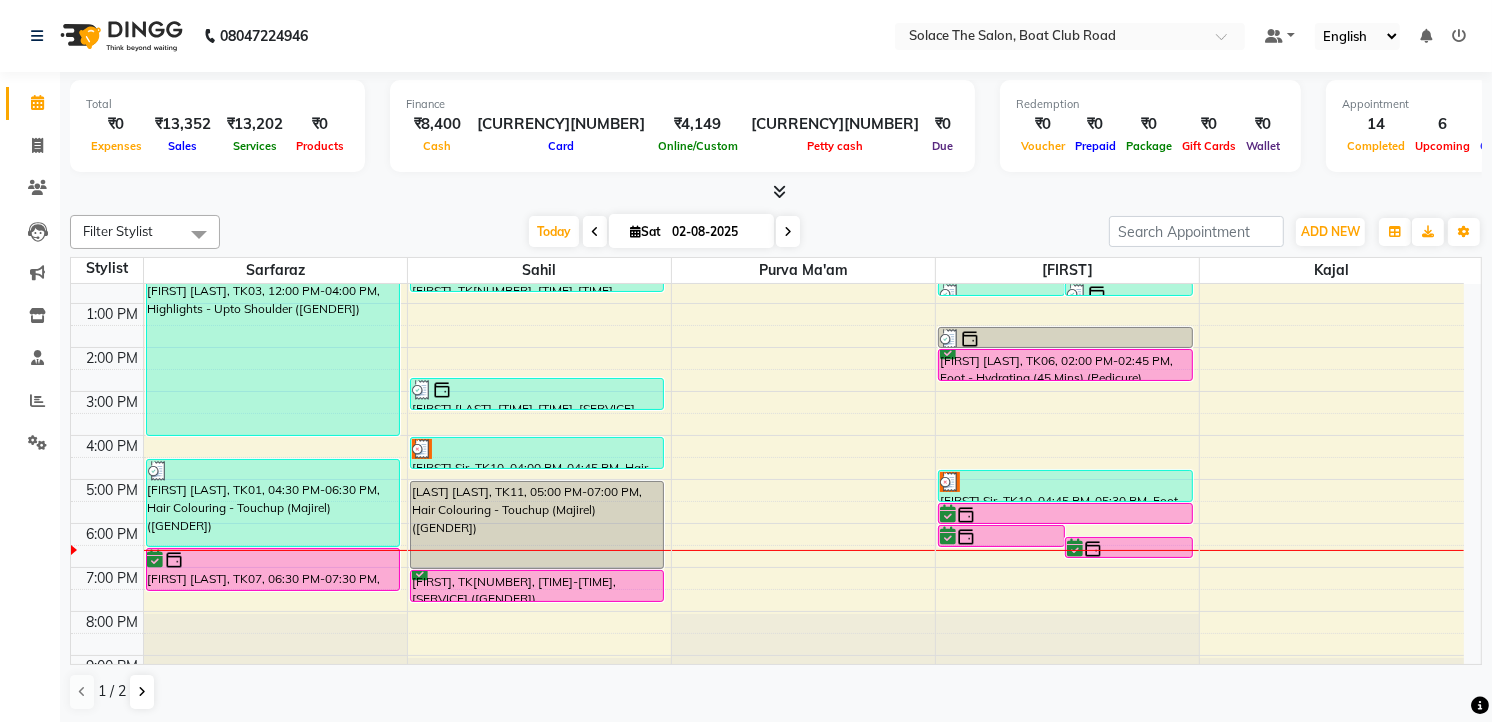click at bounding box center [788, 232] 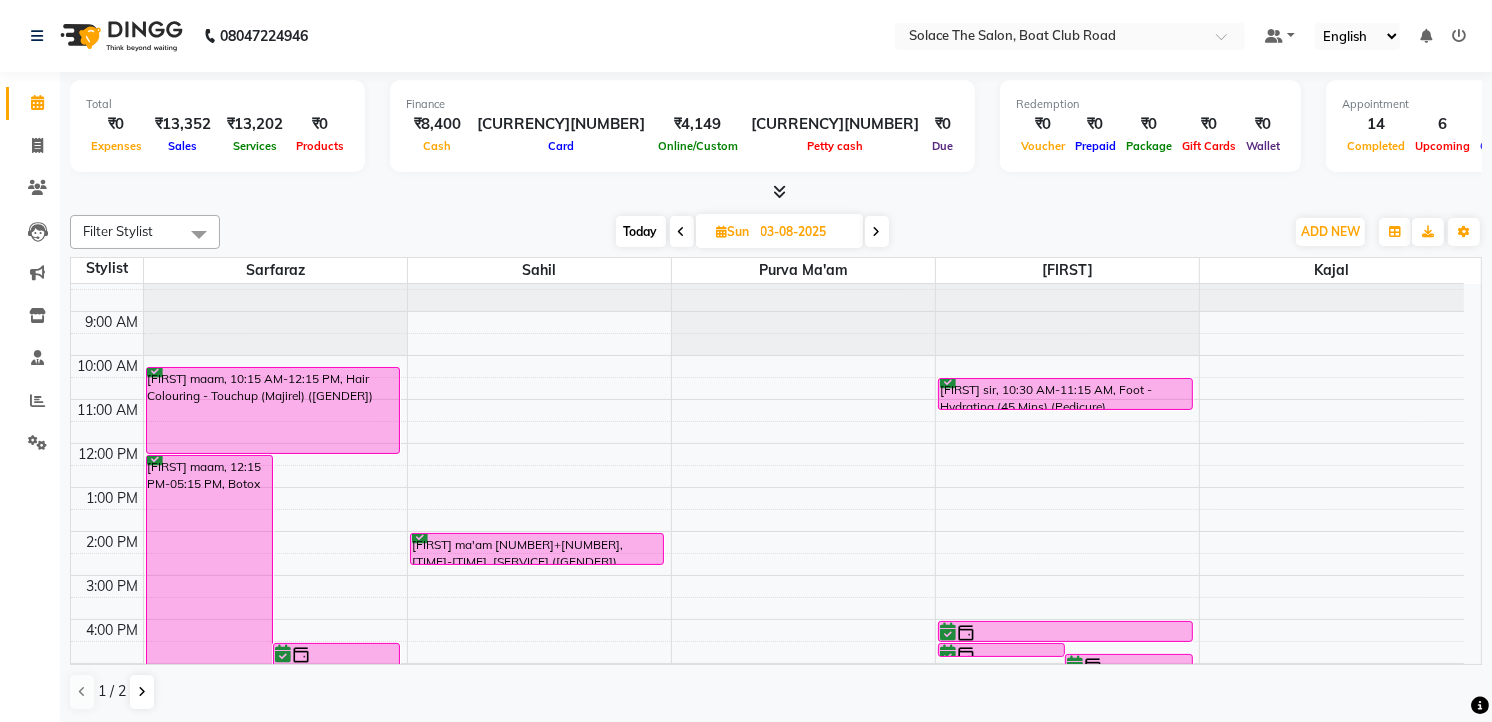 scroll, scrollTop: 0, scrollLeft: 0, axis: both 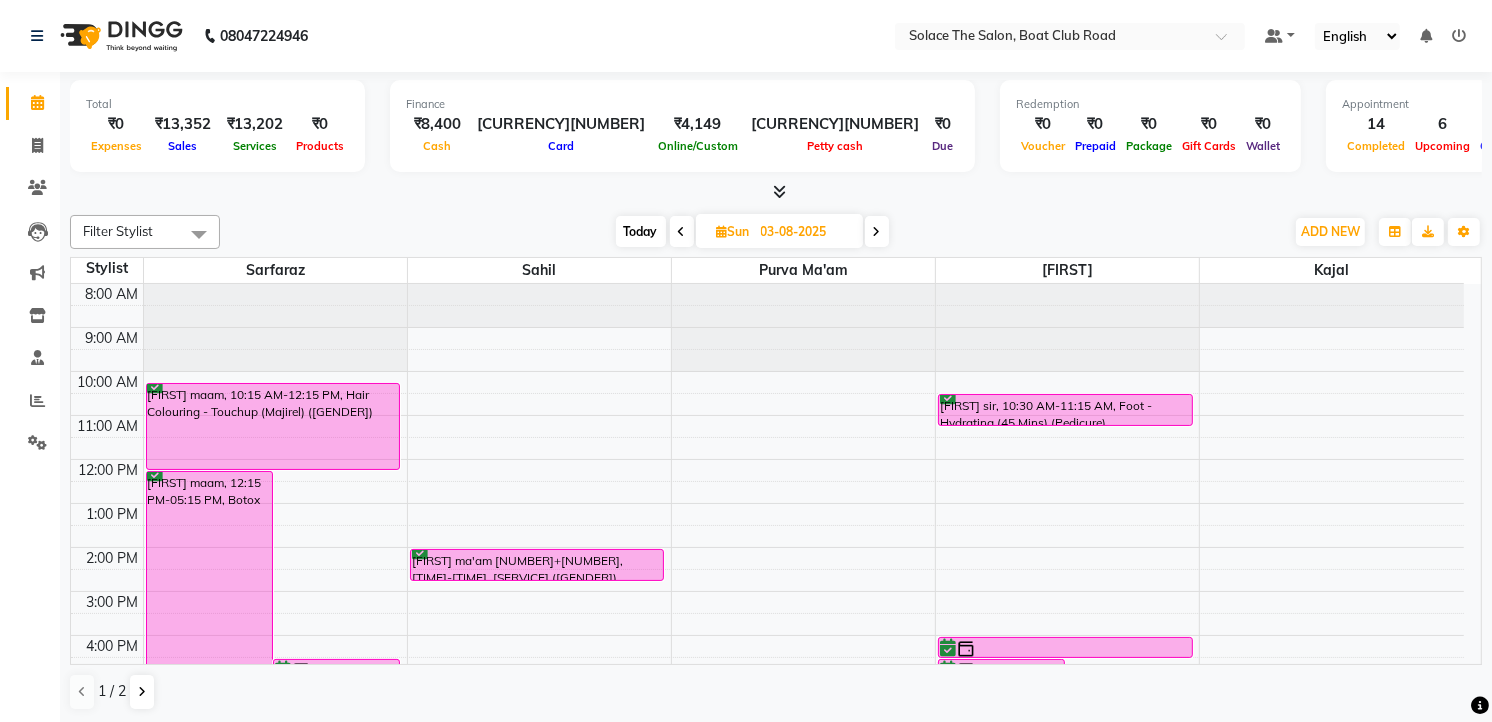 click on "8:00 AM 9:00 AM 10:00 AM 11:00 AM 12:00 PM 1:00 PM 2:00 PM 3:00 PM 4:00 PM 5:00 PM 6:00 PM 7:00 PM 8:00 PM 9:00 PM [FIRST] ma'am, [TIME]-[TIME], [SERVICE] [FIRST] [LAST], [TIME]-[TIME], [SERVICE] [FIRST] ma'am, [TIME]-[TIME], [SERVICE] [FIRST] ma'am [NUMBER]+[NUMBER], [TIME]-[TIME], [SERVICE] ([GENDER]) [FIRST] [LAST], [TIME]-[TIME], [SERVICE] [FIRST] [LAST], [TIME]-[TIME], [SERVICE] [FIRST] [LAST], [TIME]-[TIME], [SERVICE] [FIRST] [LAST], [TIME]-[TIME], [SERVICE]" at bounding box center (767, 591) 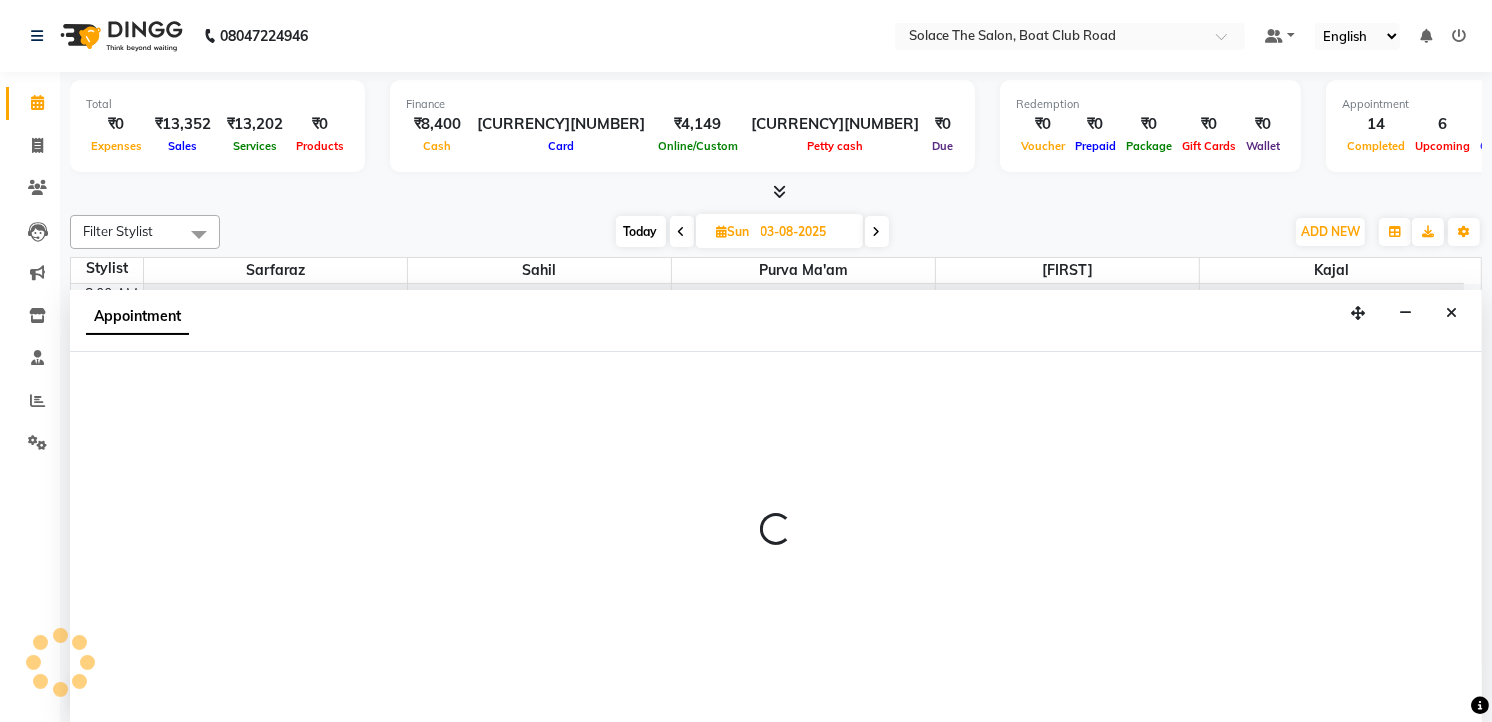 select on "9749" 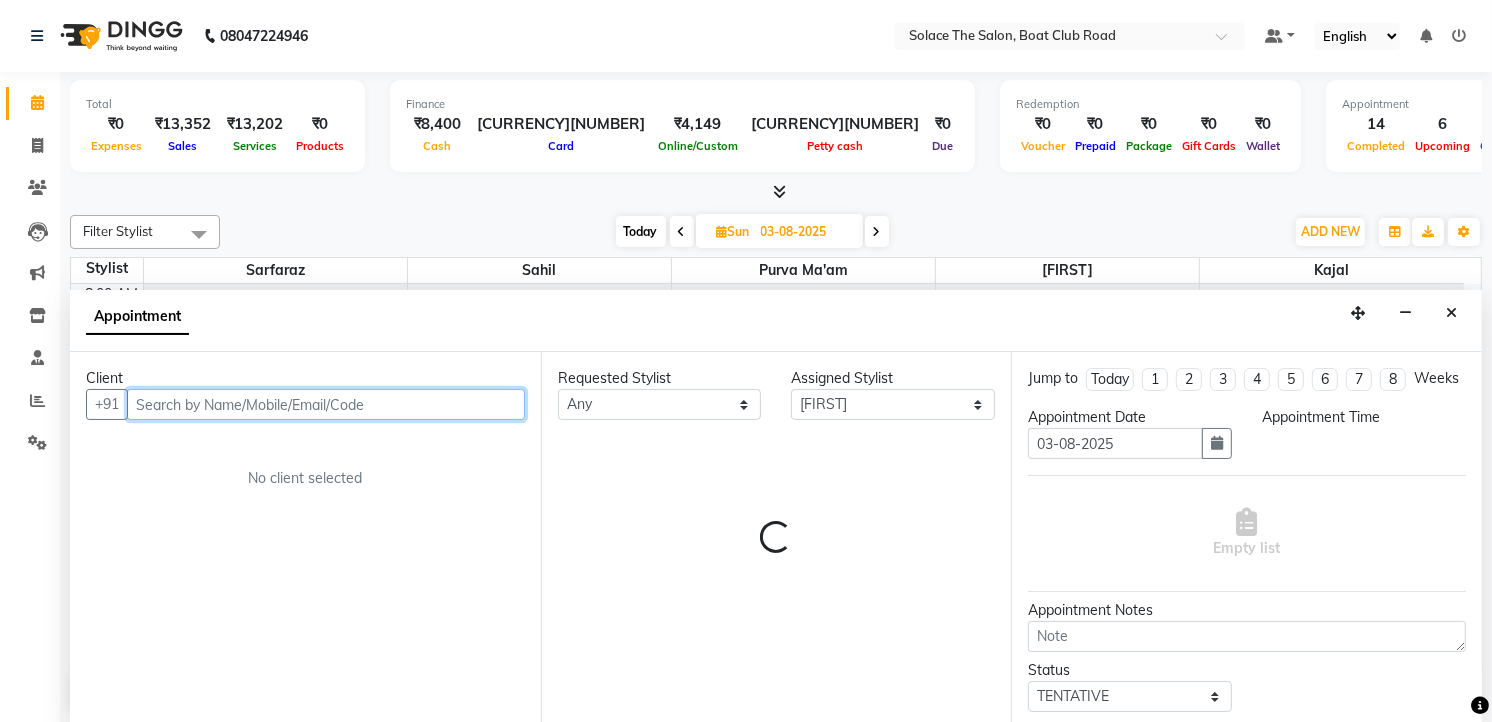 select on "690" 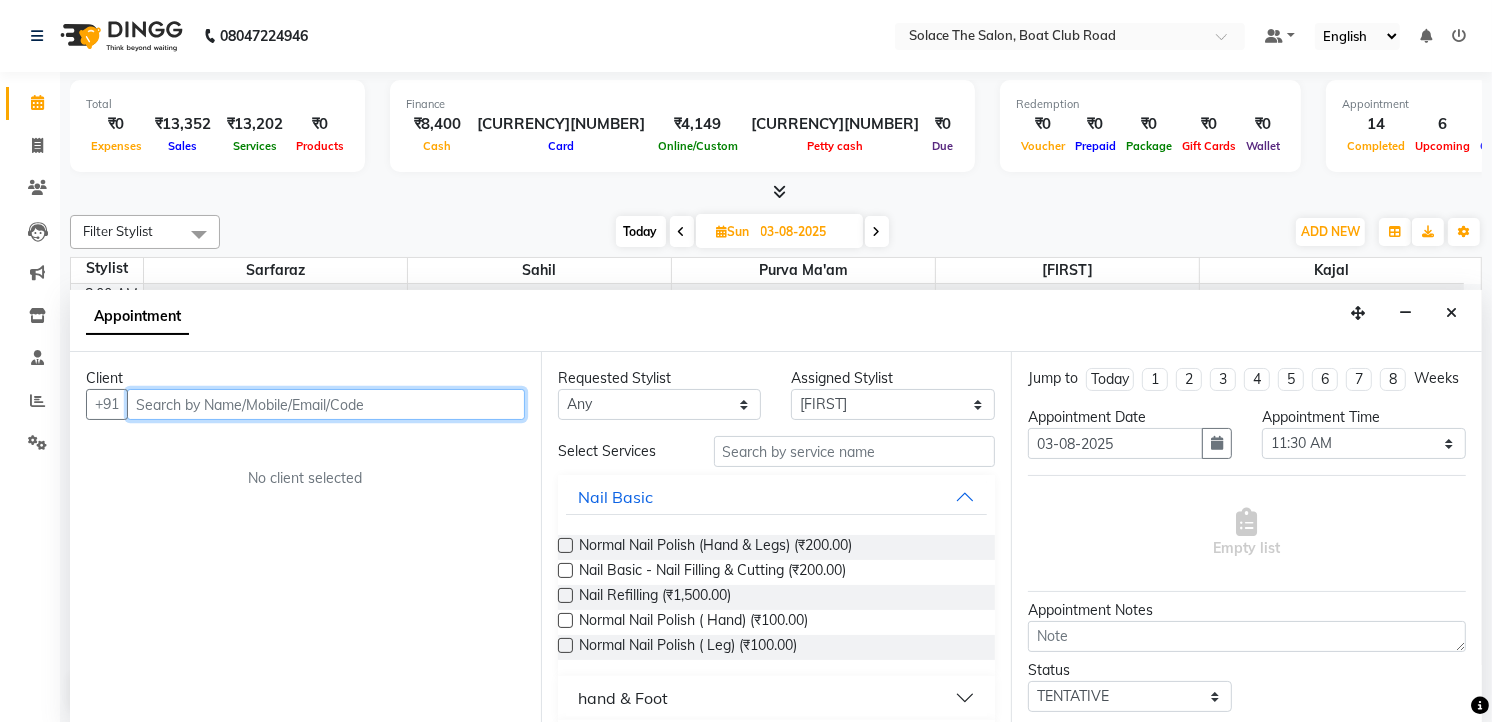 scroll, scrollTop: 1, scrollLeft: 0, axis: vertical 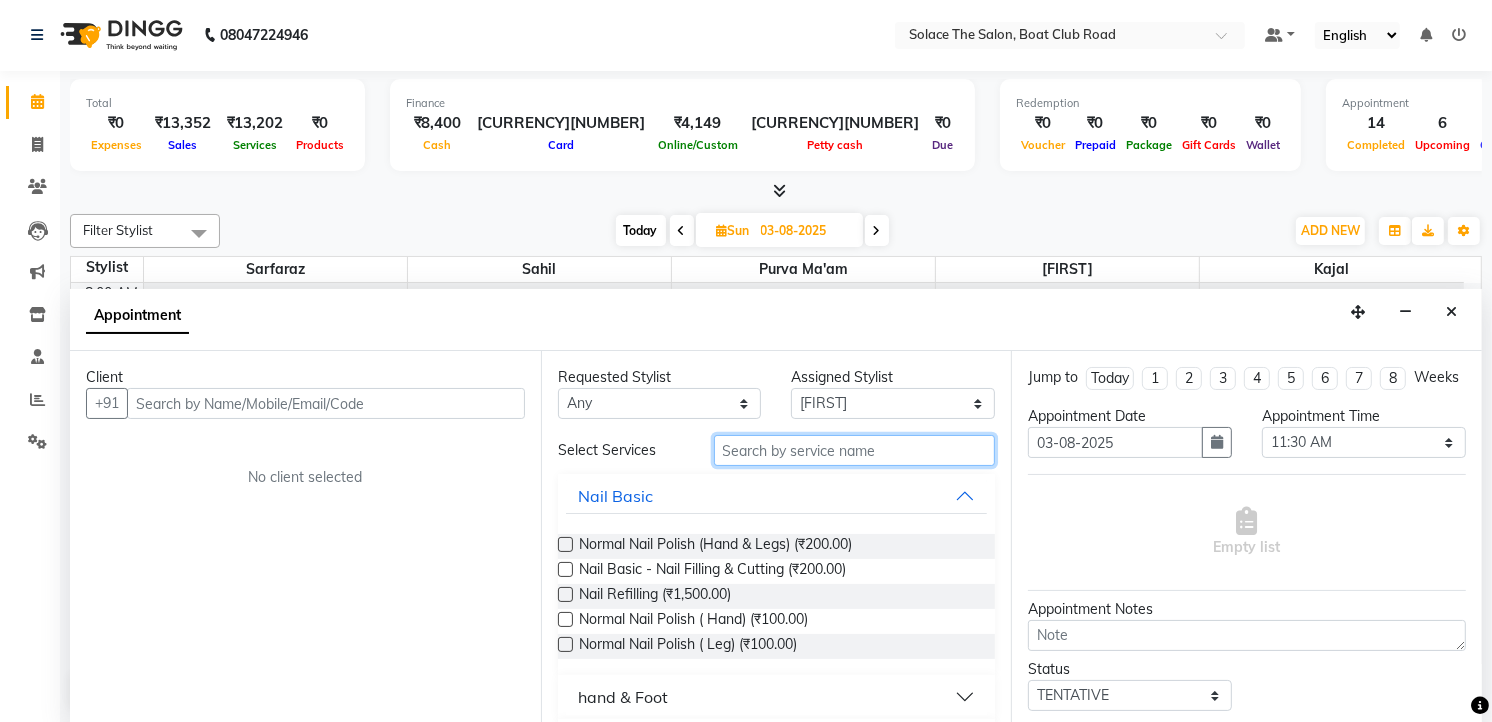 click at bounding box center (855, 450) 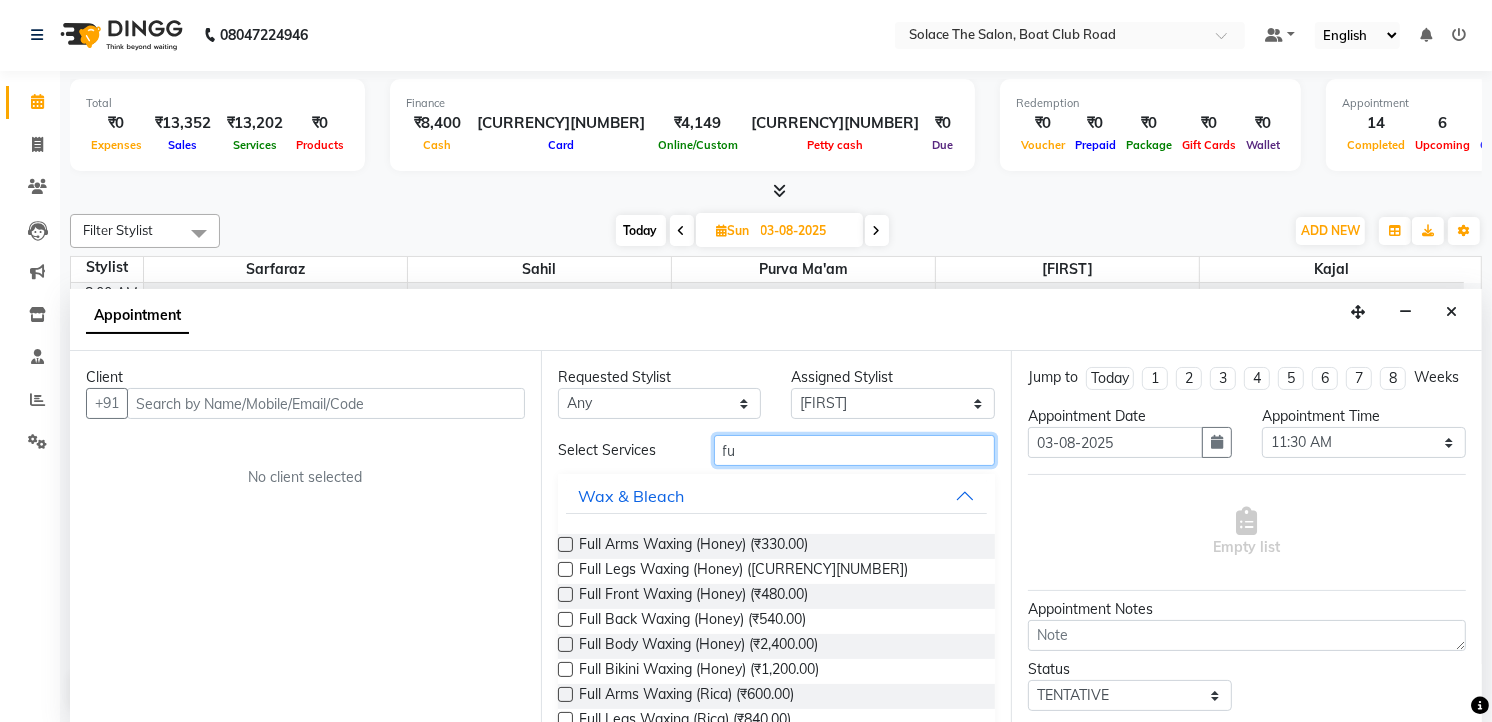 type on "f" 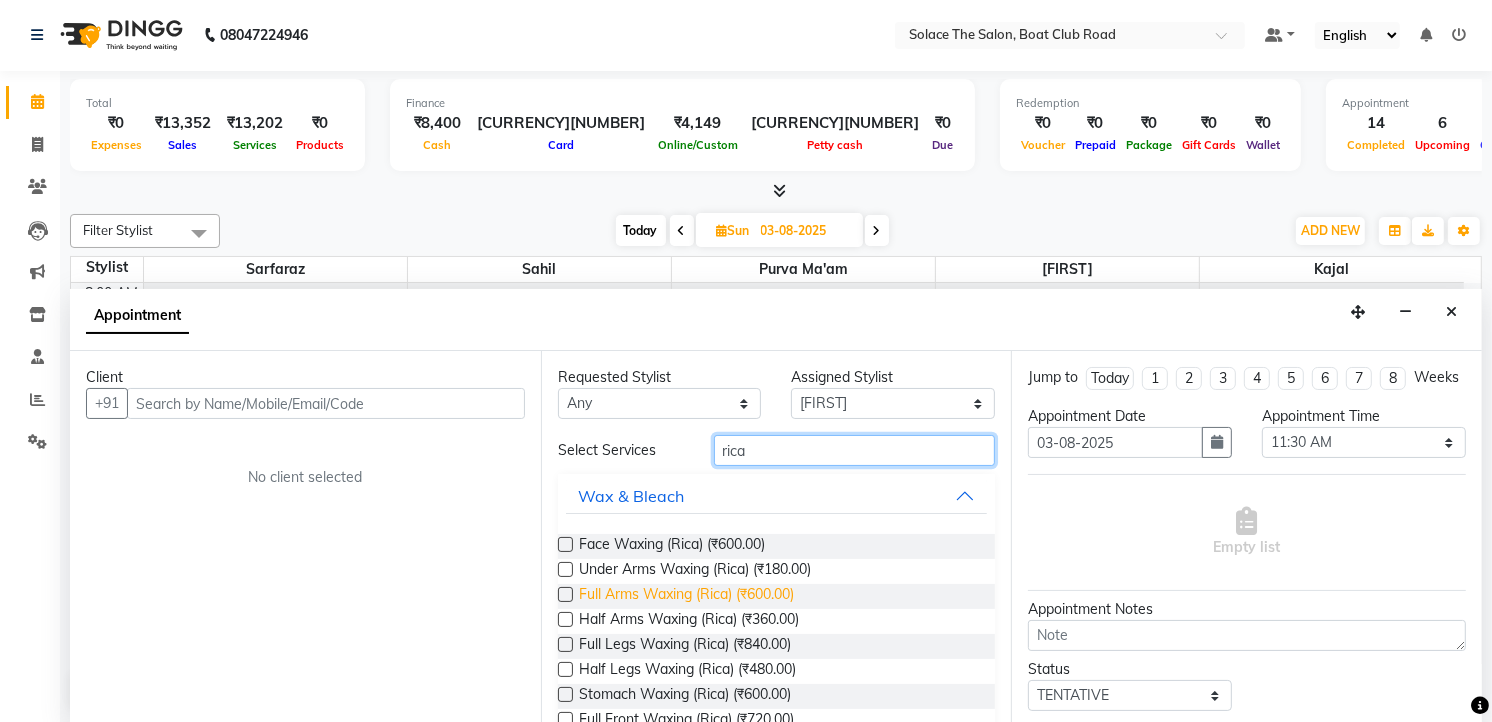 type on "rica" 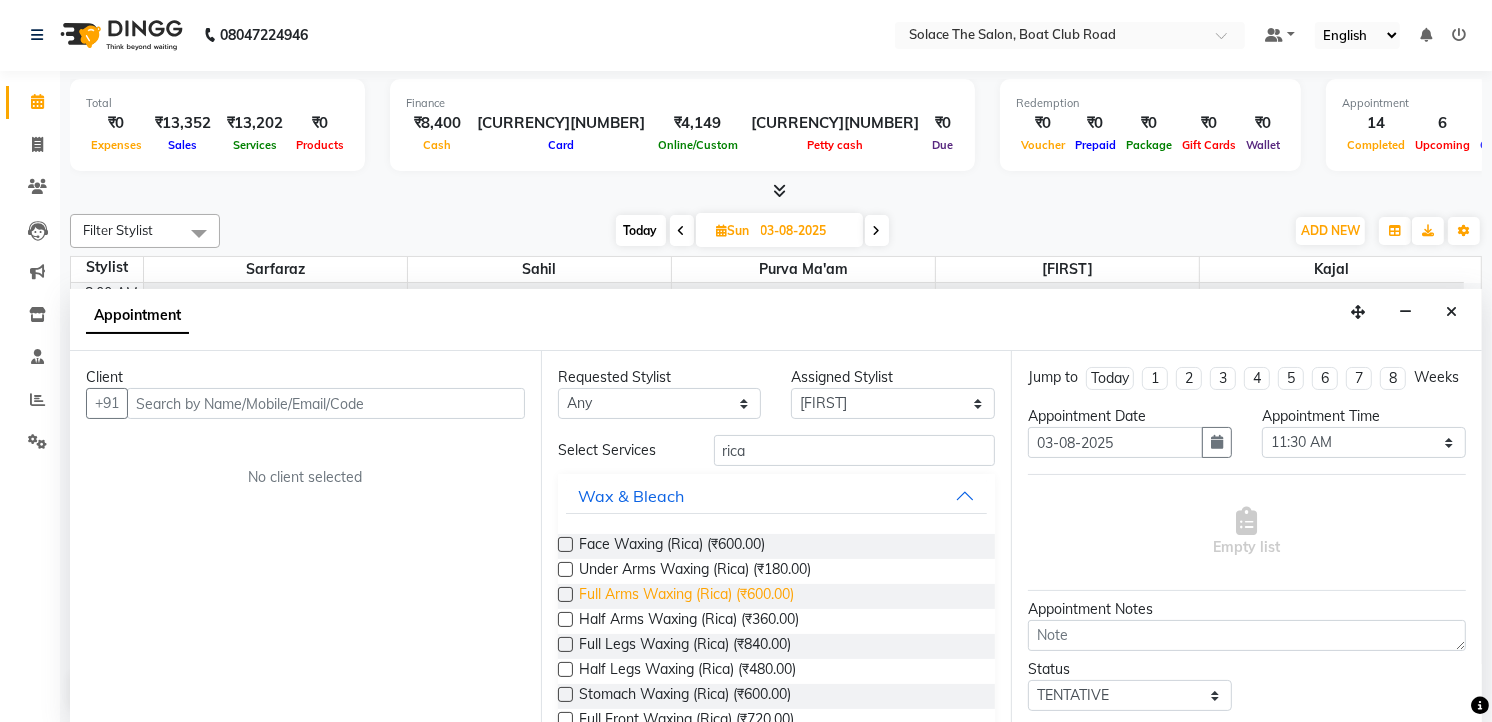 click on "Full Arms Waxing (Rica) (₹600.00)" at bounding box center (686, 596) 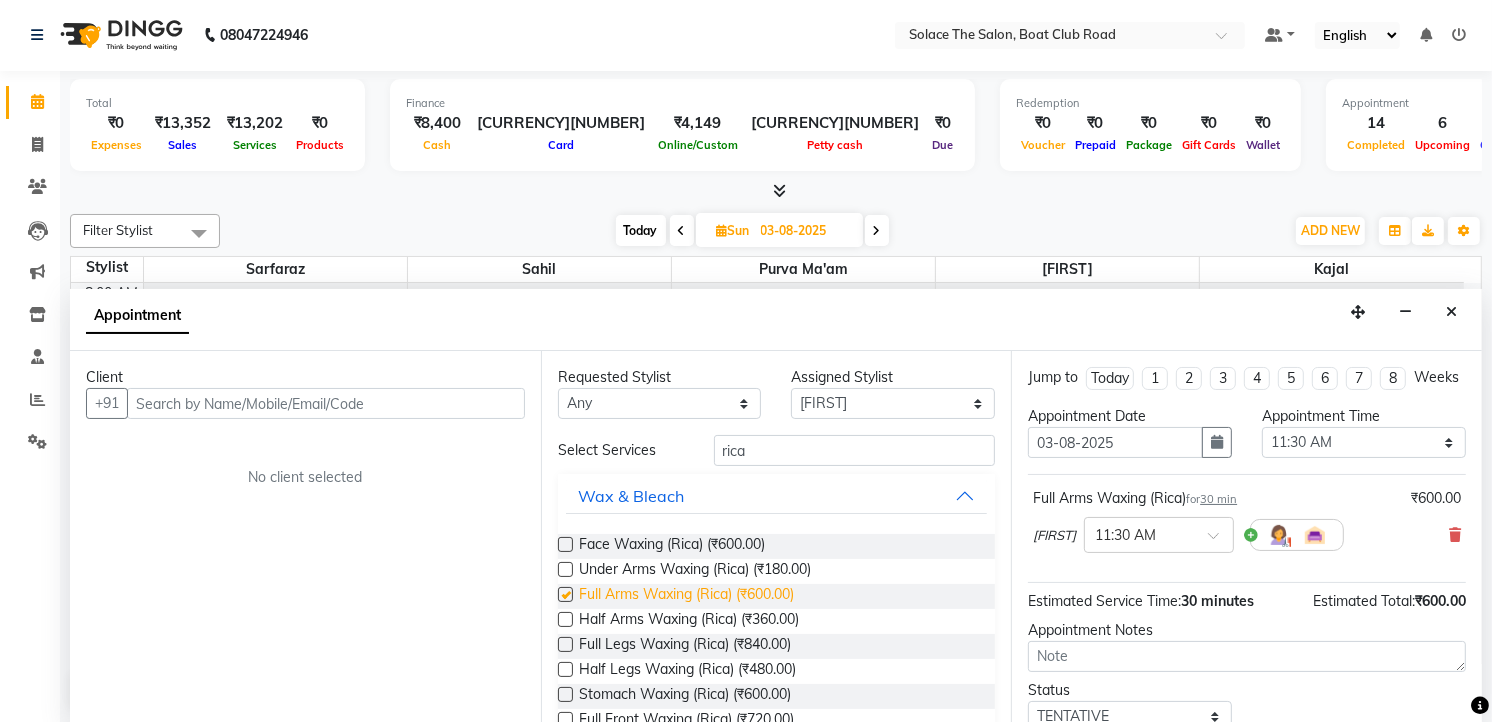checkbox on "false" 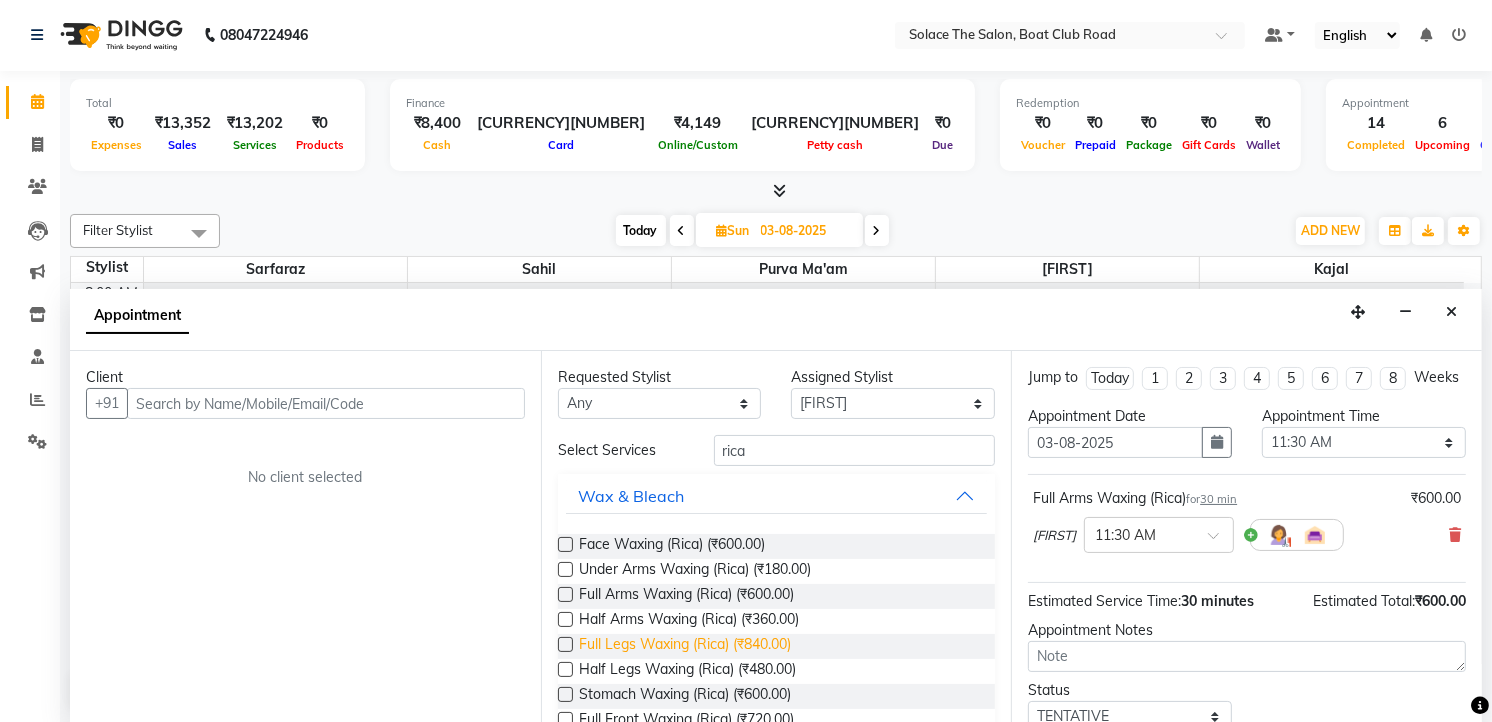 click on "Full Legs Waxing (Rica) (₹840.00)" at bounding box center (685, 646) 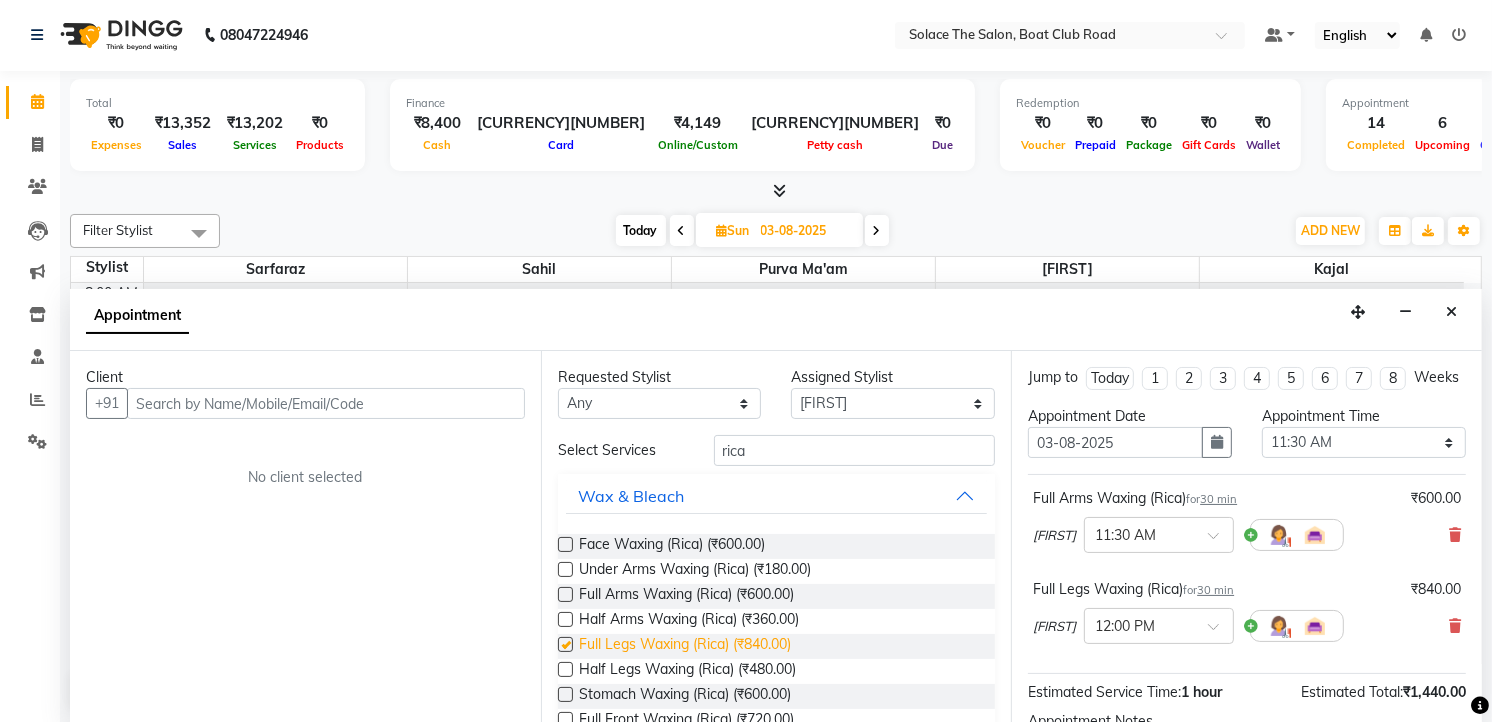 checkbox on "false" 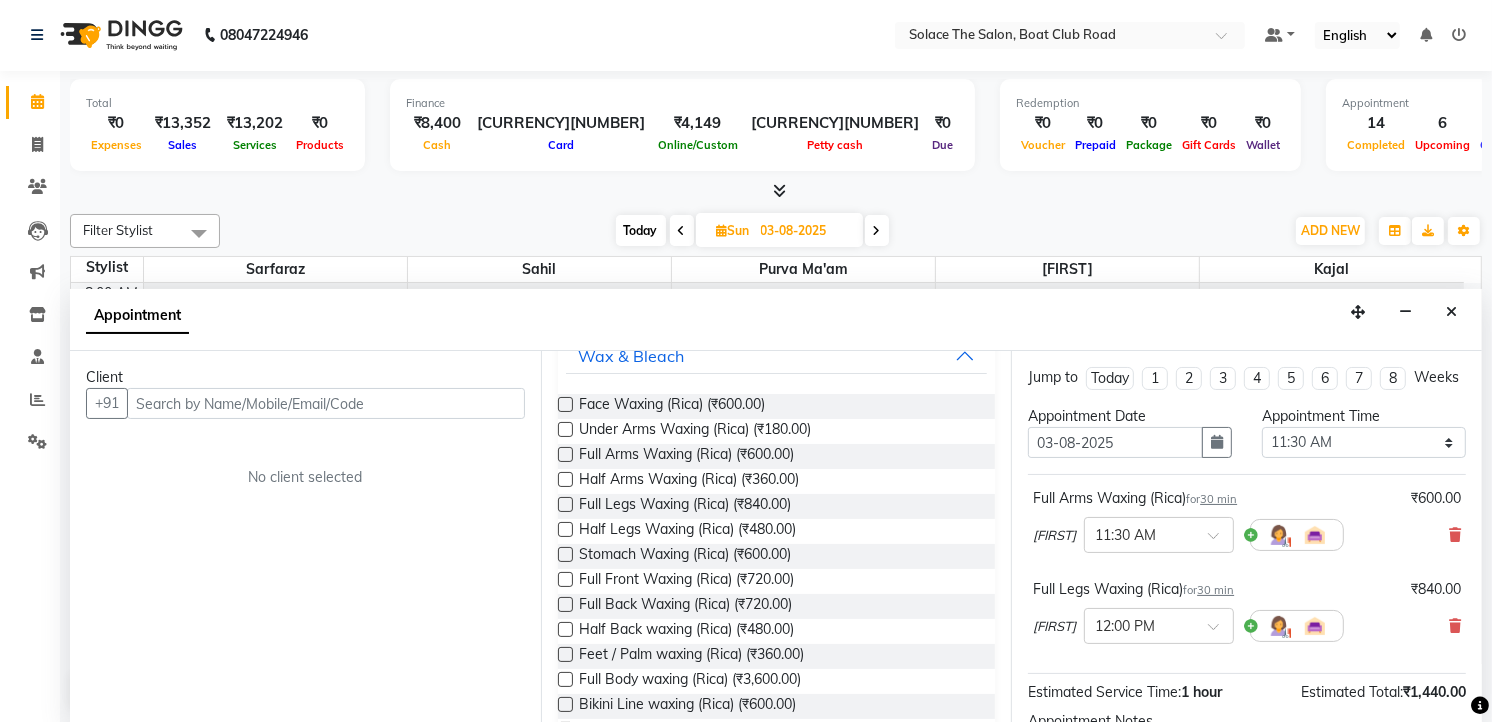 scroll, scrollTop: 137, scrollLeft: 0, axis: vertical 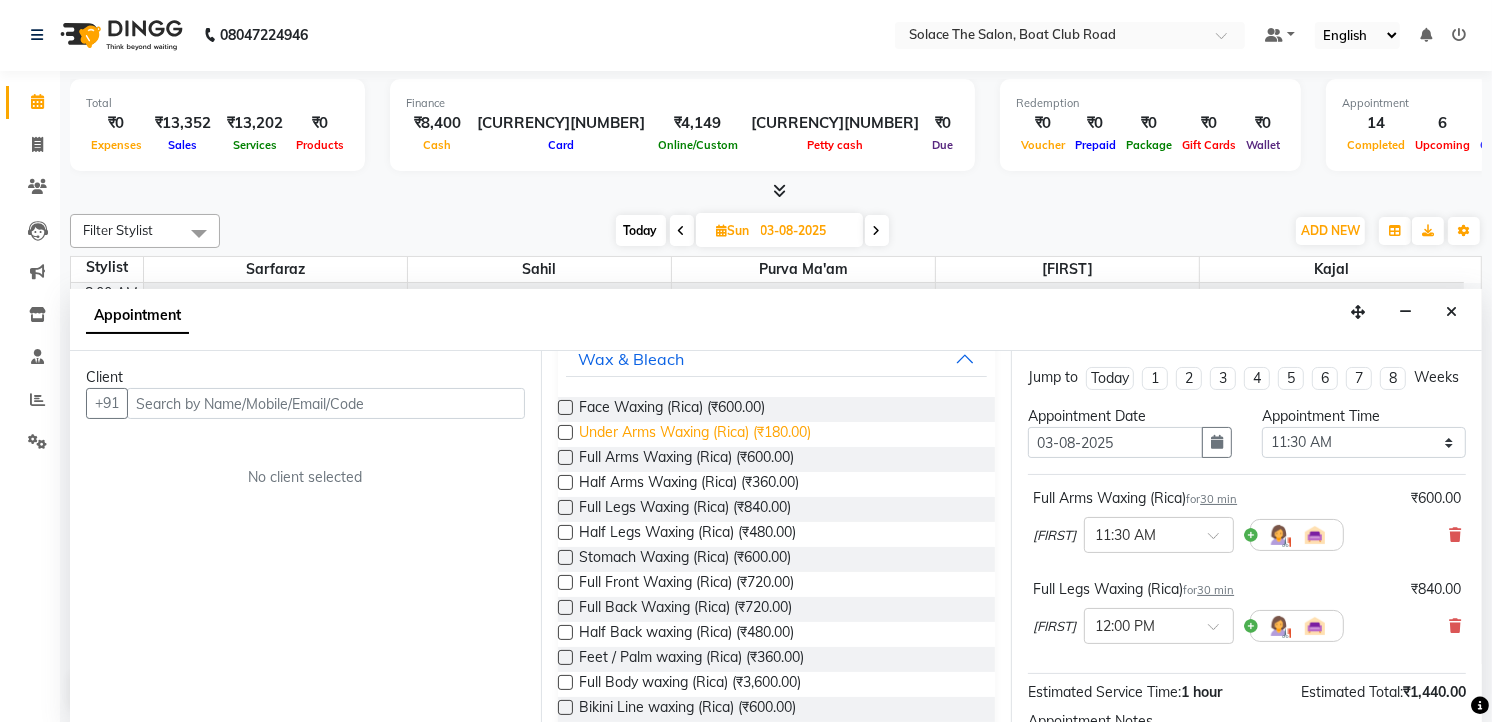 click on "Under Arms Waxing (Rica) (₹180.00)" at bounding box center [695, 434] 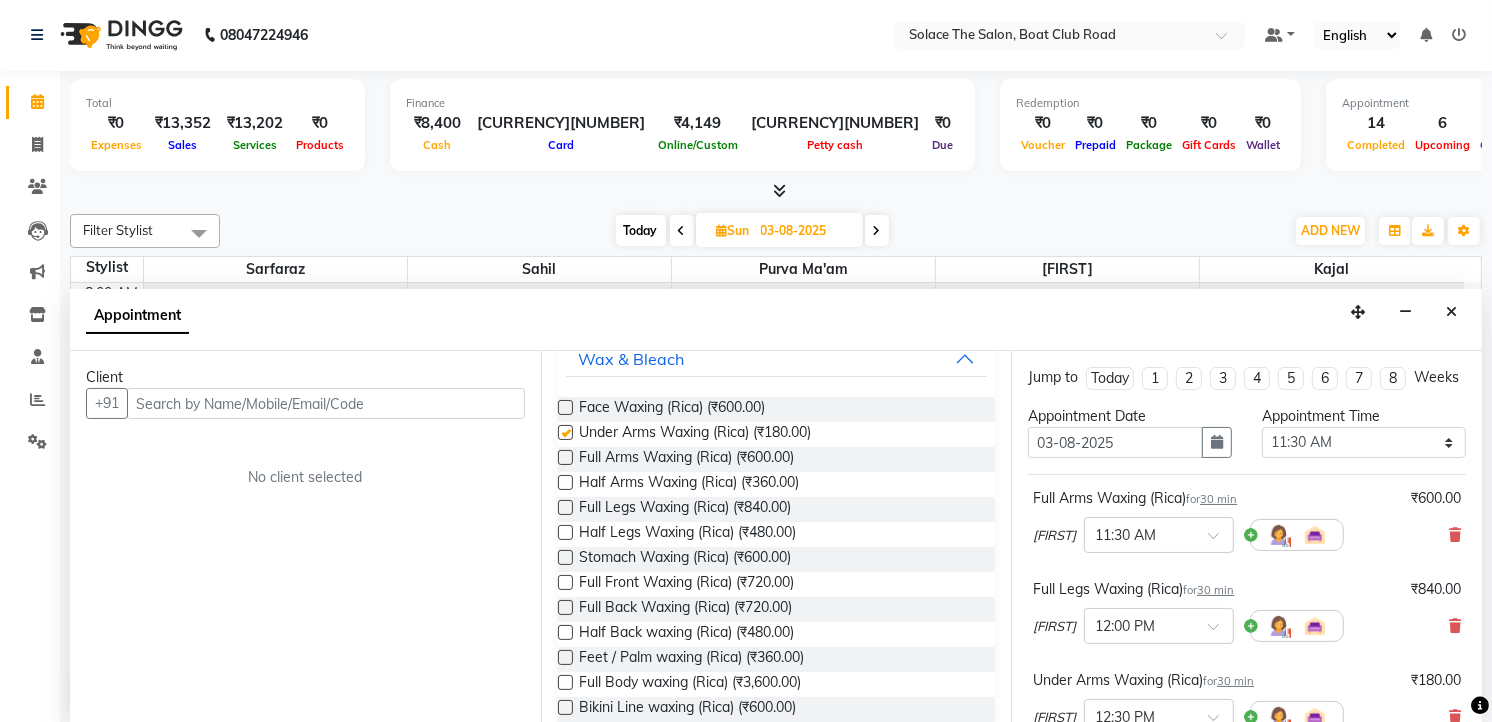 checkbox on "false" 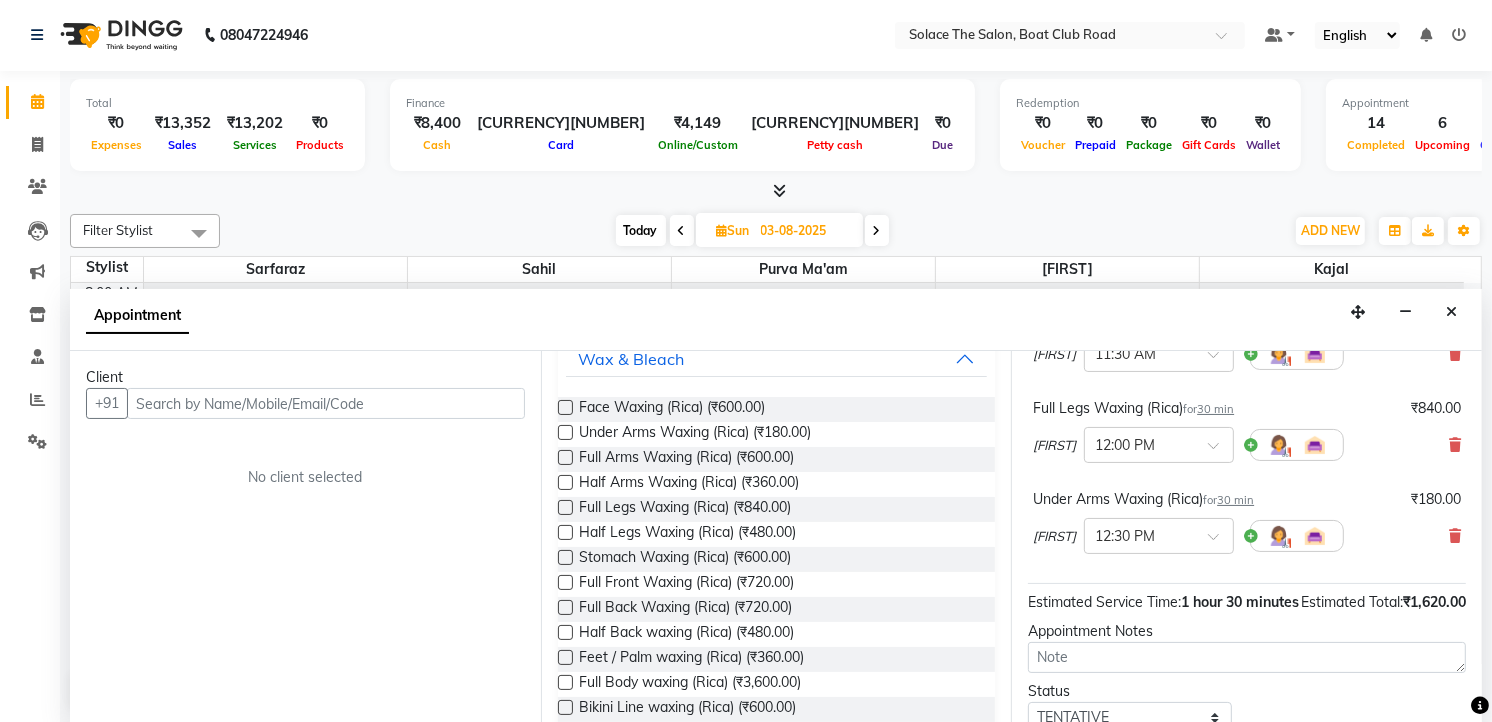 scroll, scrollTop: 360, scrollLeft: 0, axis: vertical 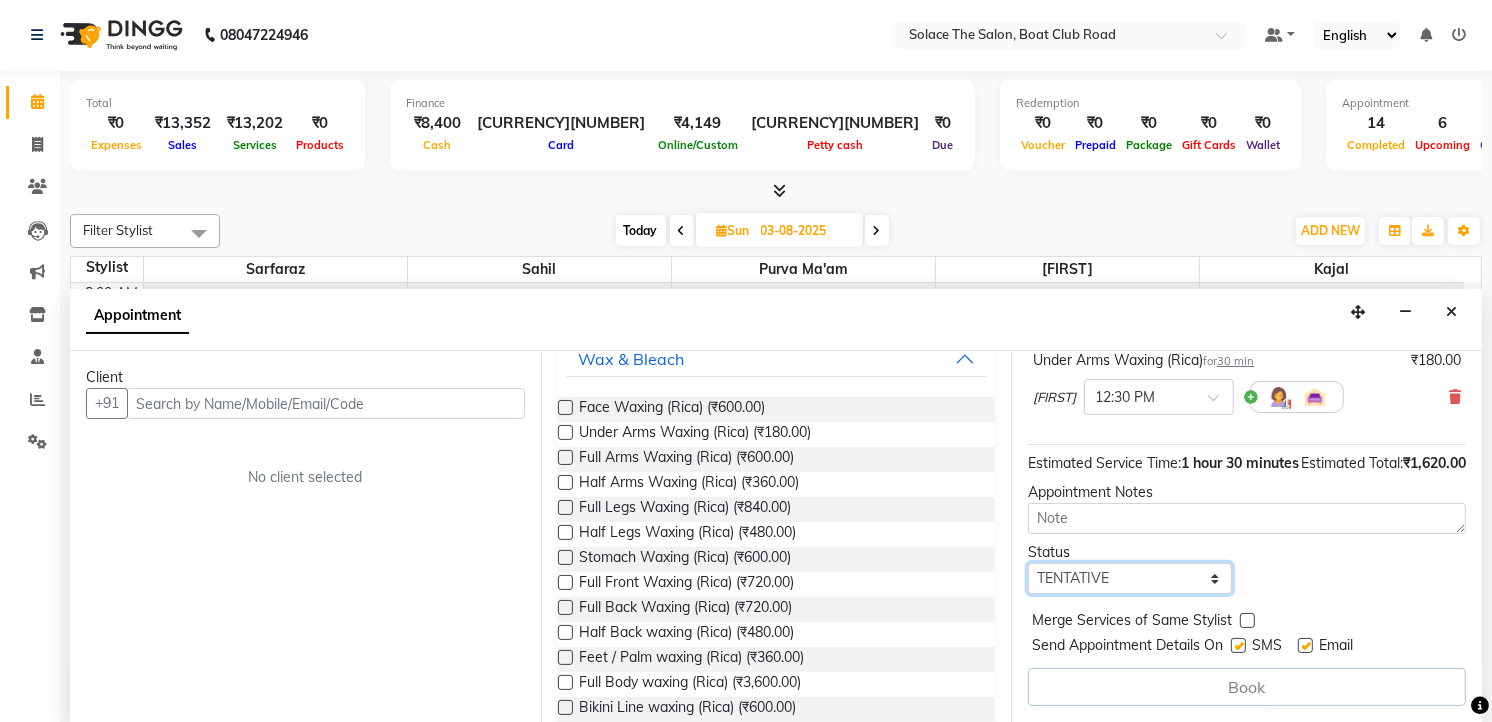 click on "Select TENTATIVE CONFIRM UPCOMING" at bounding box center (1130, 578) 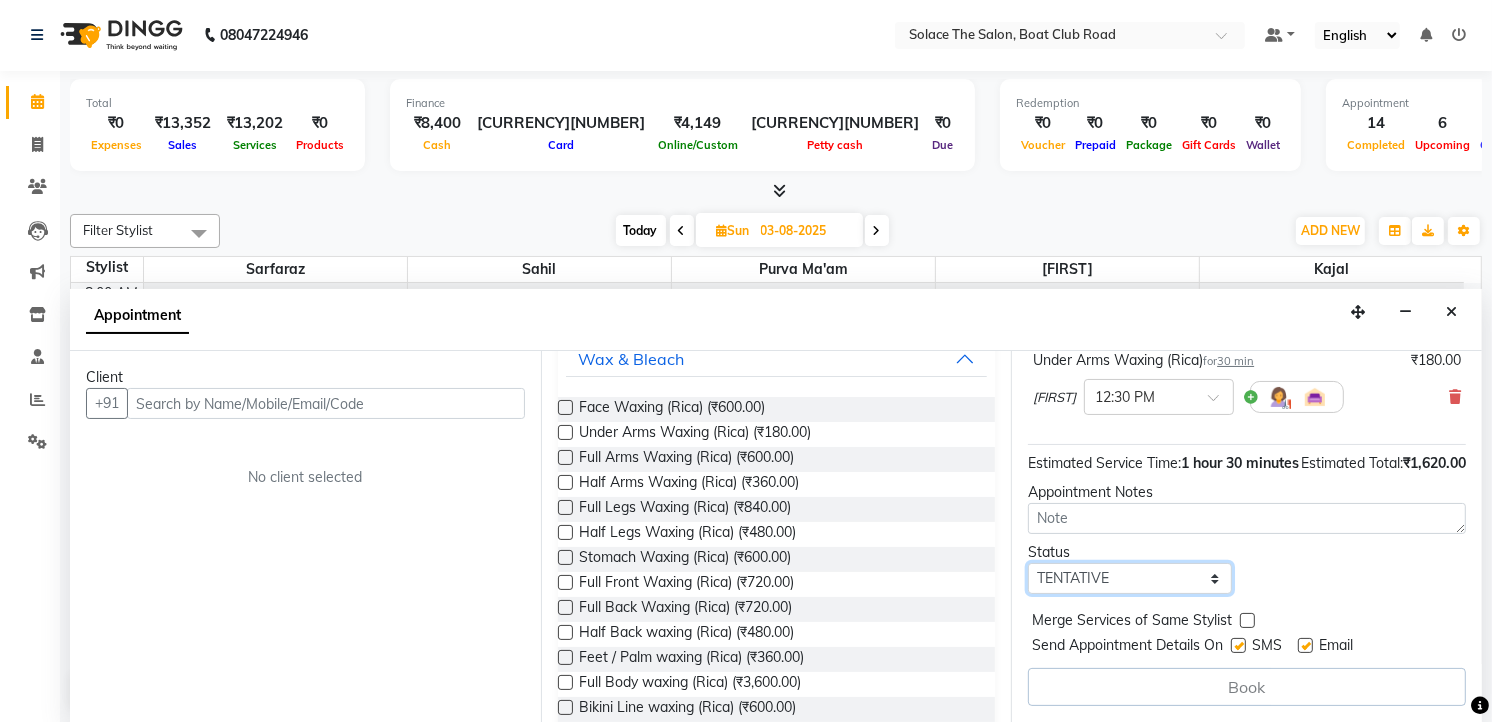 select on "confirm booking" 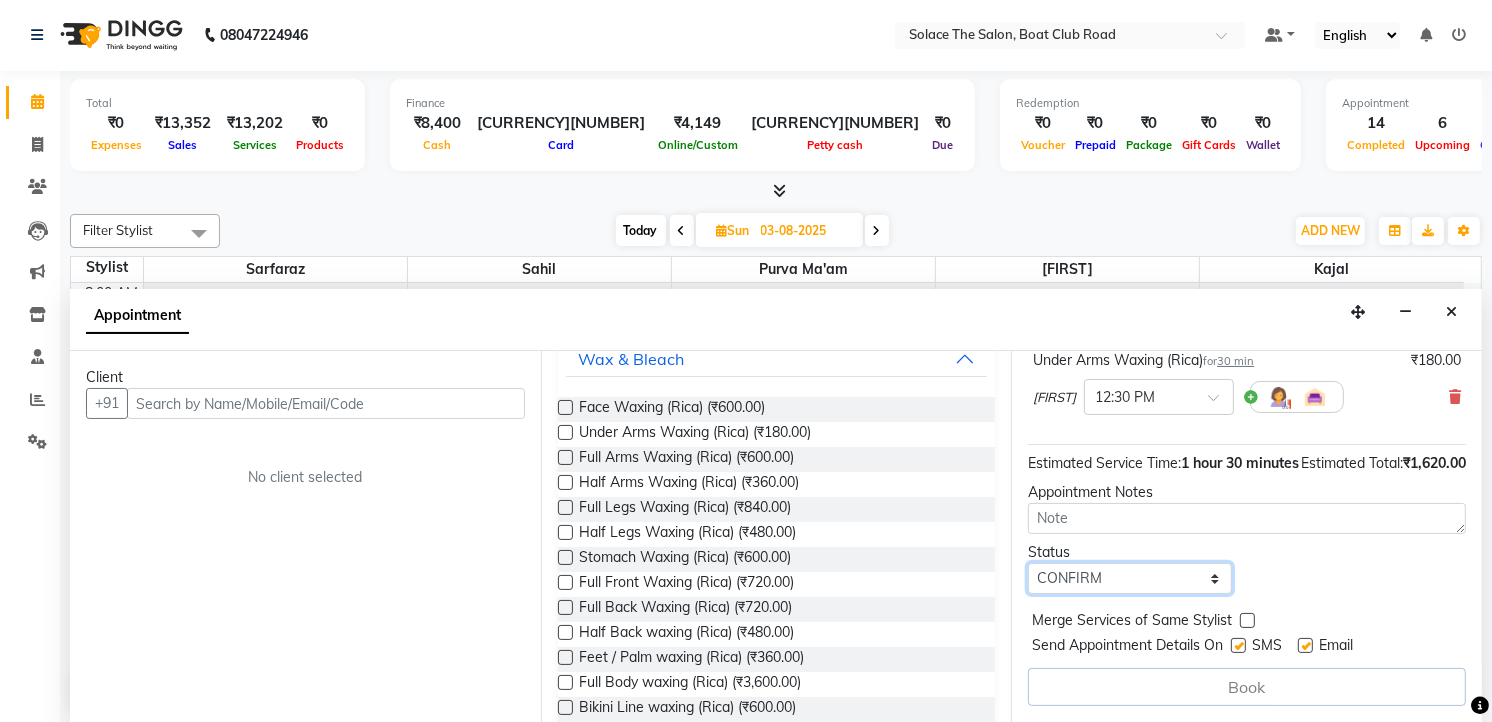 click on "Select TENTATIVE CONFIRM UPCOMING" at bounding box center (1130, 578) 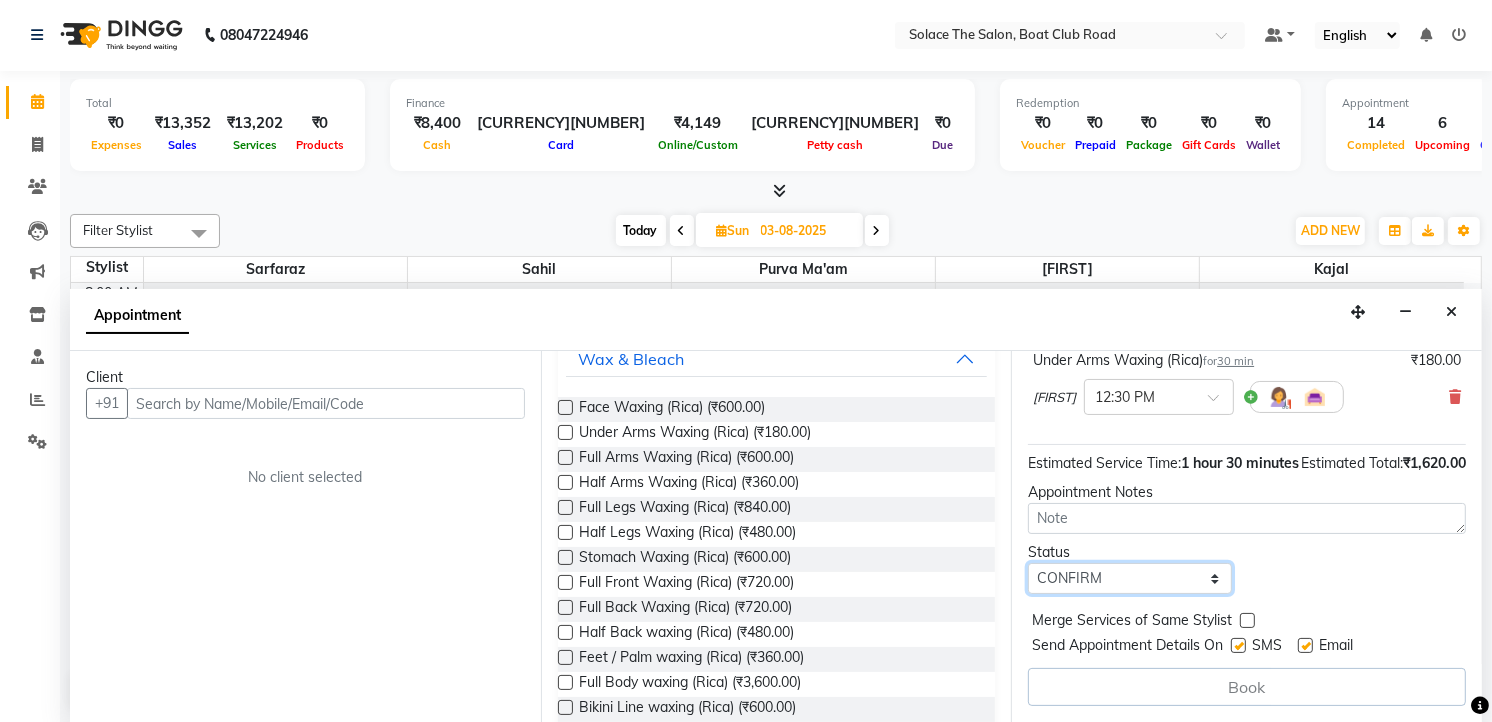 scroll, scrollTop: 137, scrollLeft: 0, axis: vertical 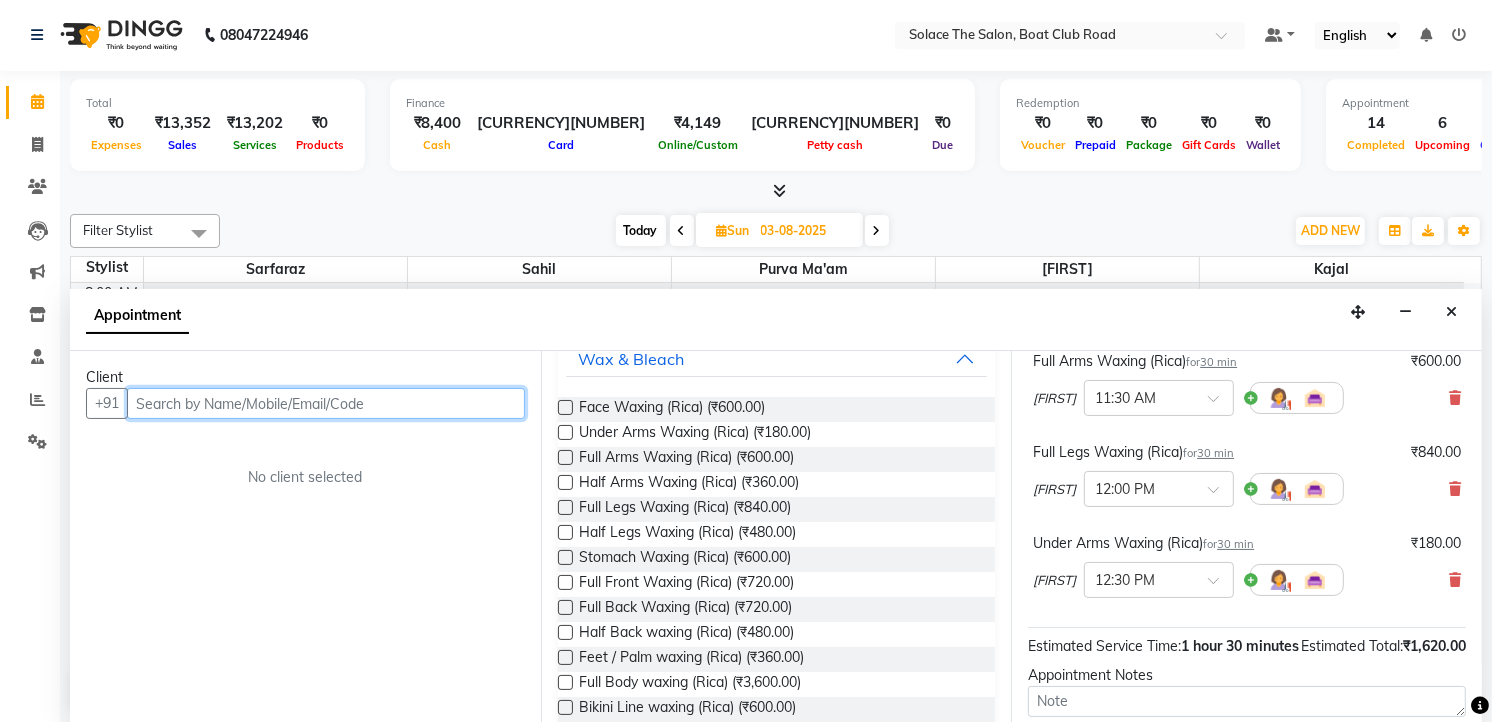 click at bounding box center [326, 403] 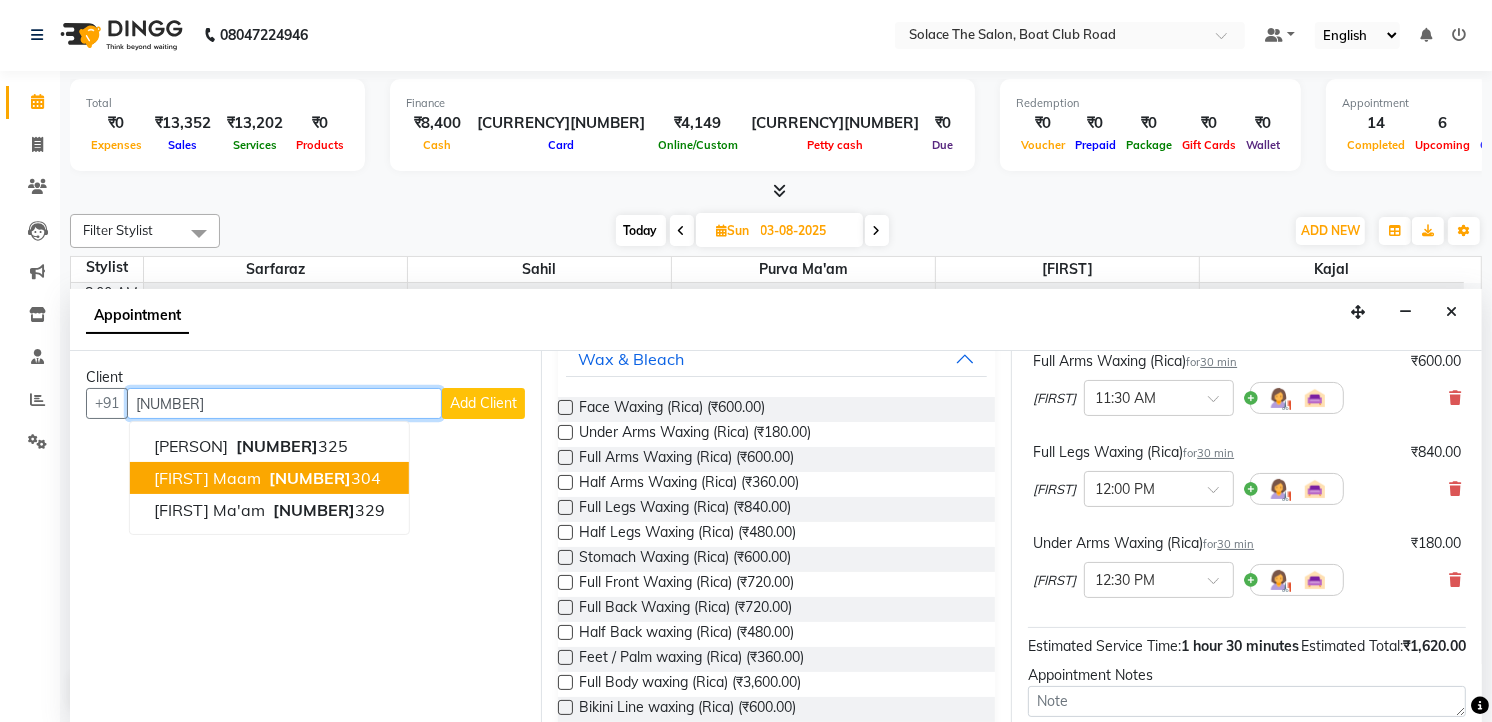 click on "[NUMBER]" at bounding box center (310, 478) 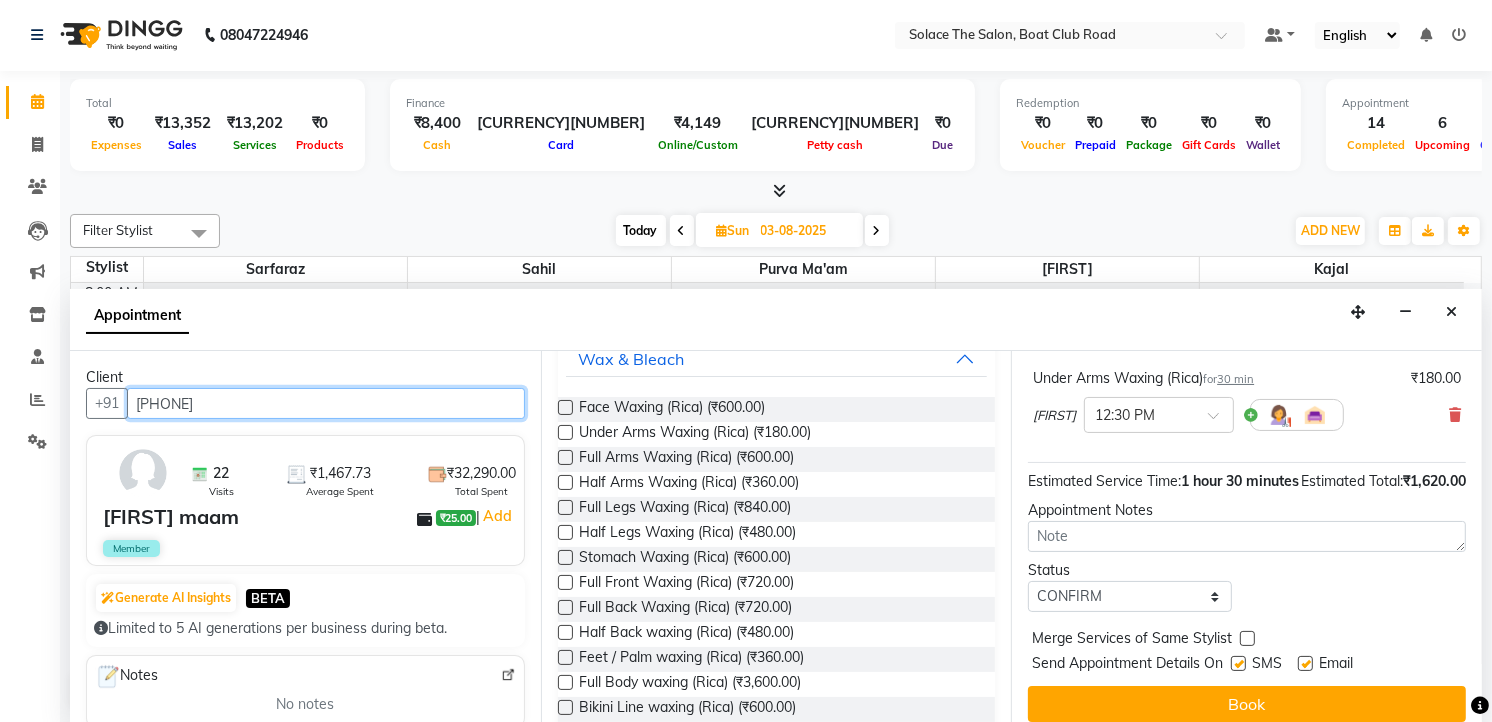 scroll, scrollTop: 357, scrollLeft: 0, axis: vertical 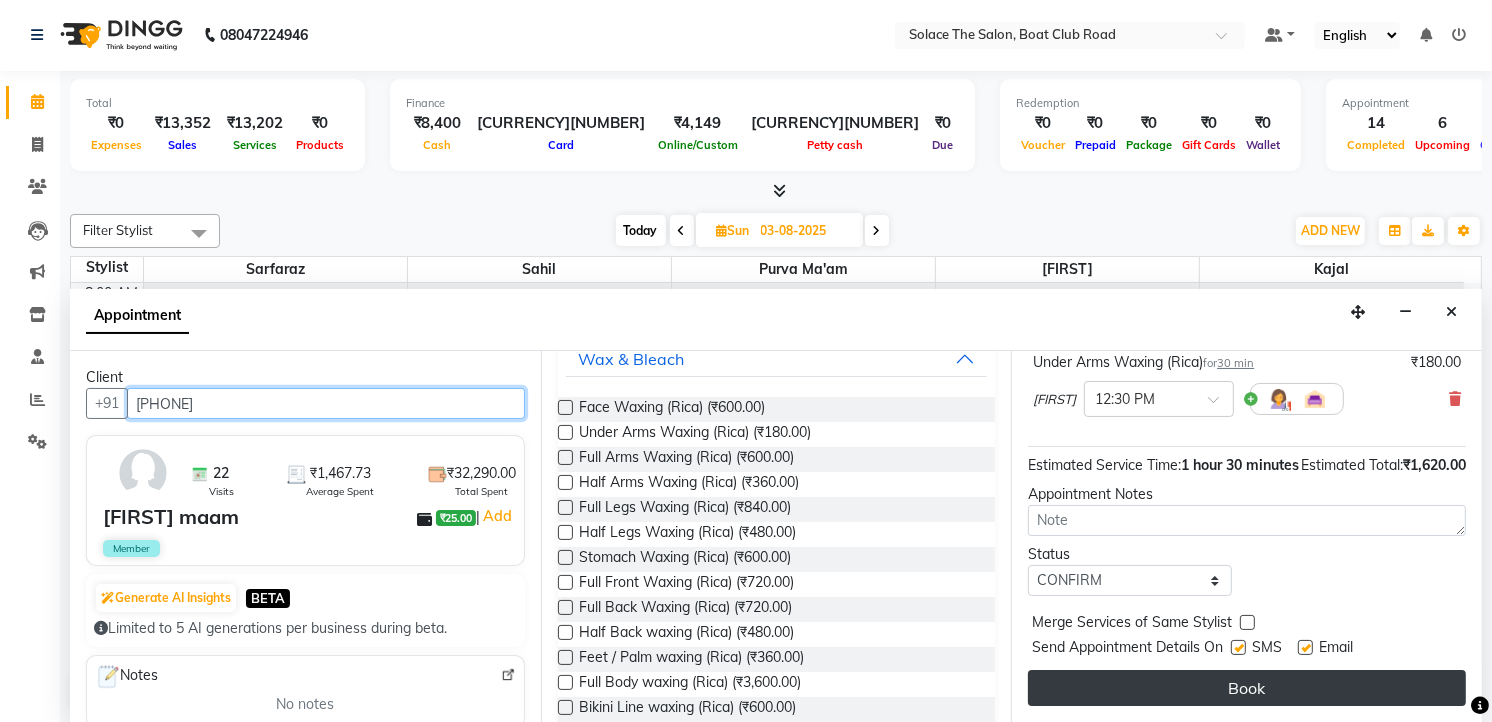 type on "[PHONE]" 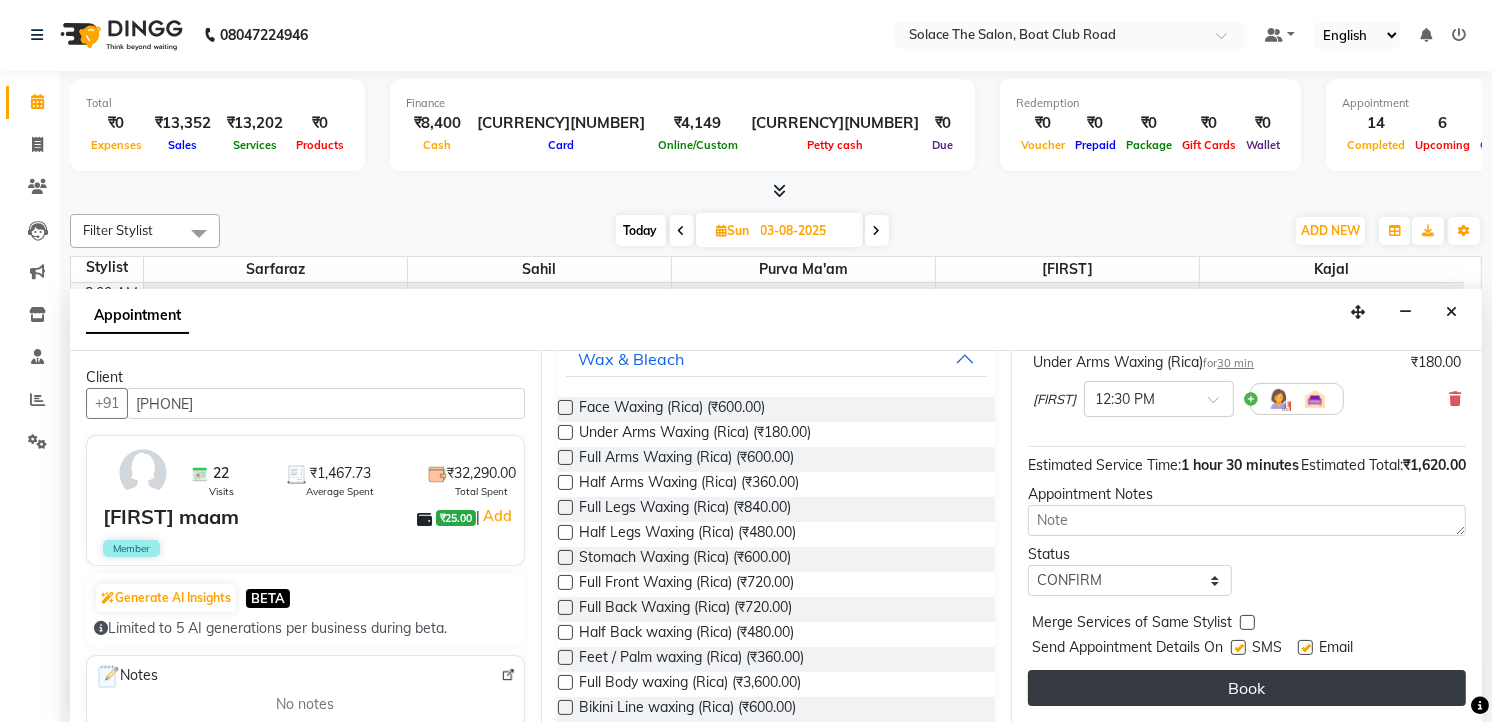click on "Book" at bounding box center [1247, 688] 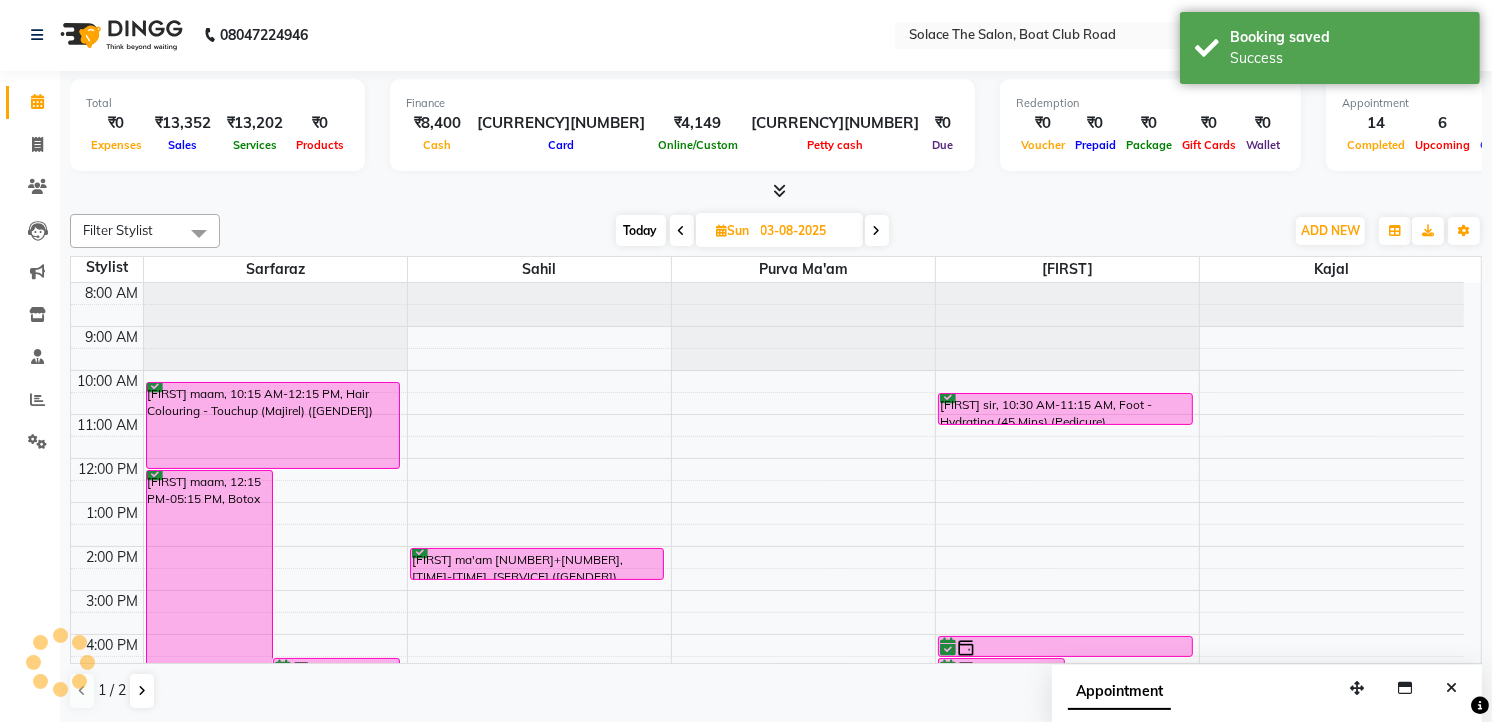 scroll, scrollTop: 0, scrollLeft: 0, axis: both 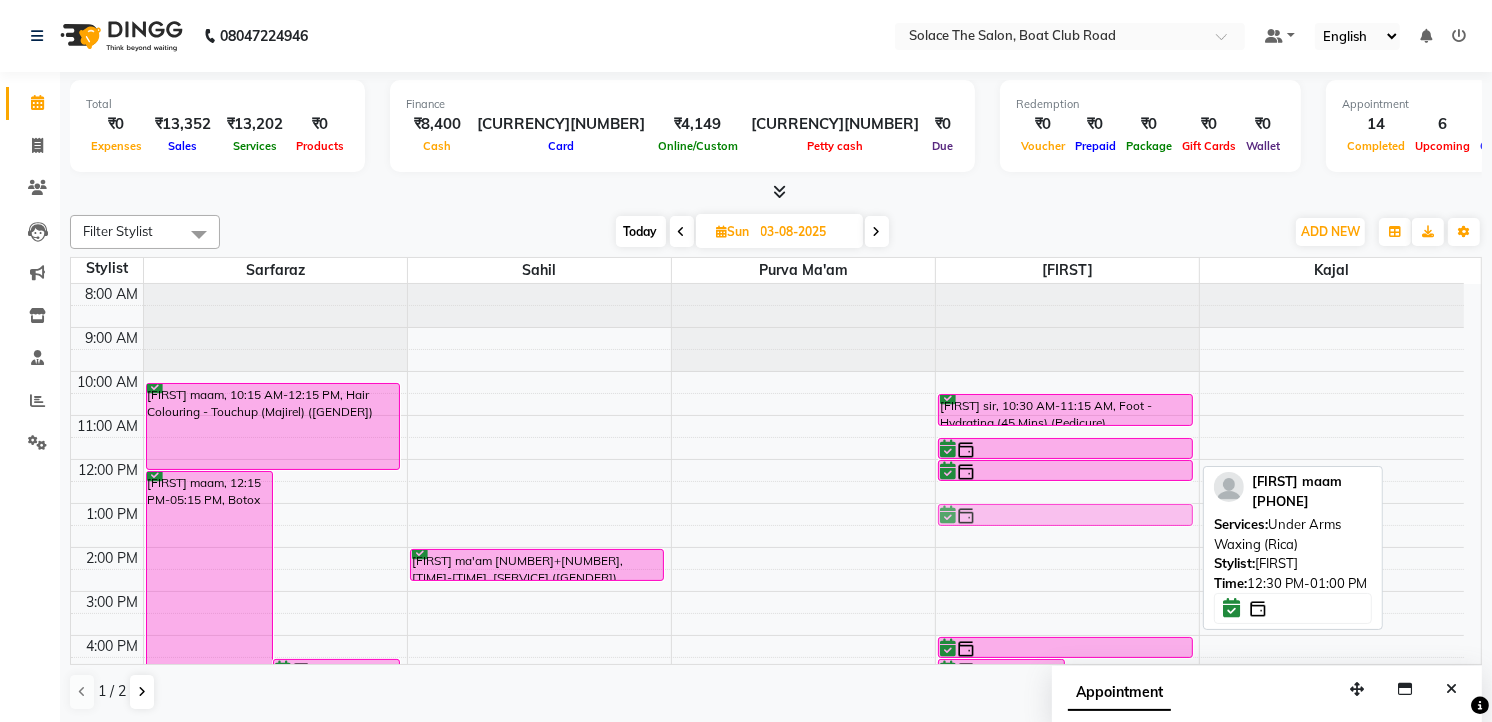 drag, startPoint x: 1075, startPoint y: 490, endPoint x: 1075, endPoint y: 505, distance: 15 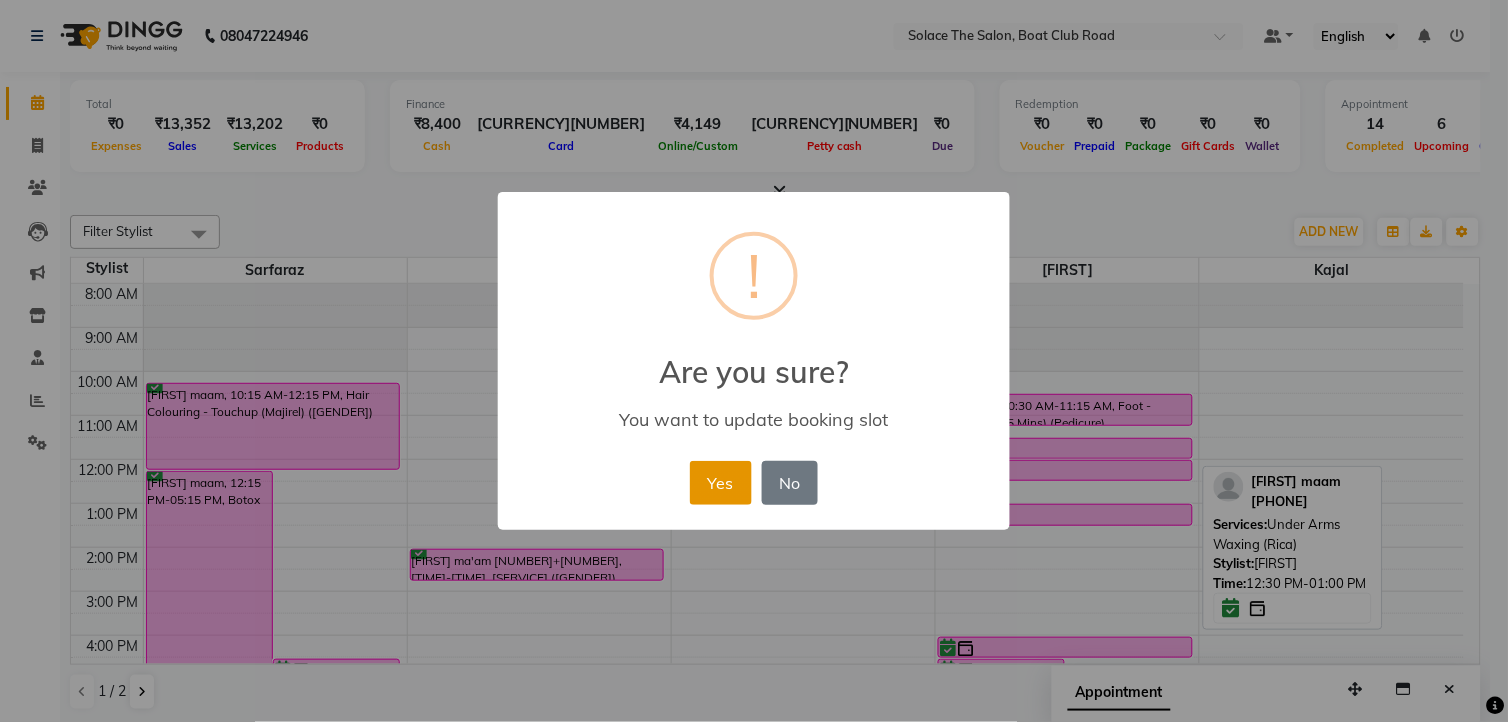 click on "Yes" at bounding box center [720, 483] 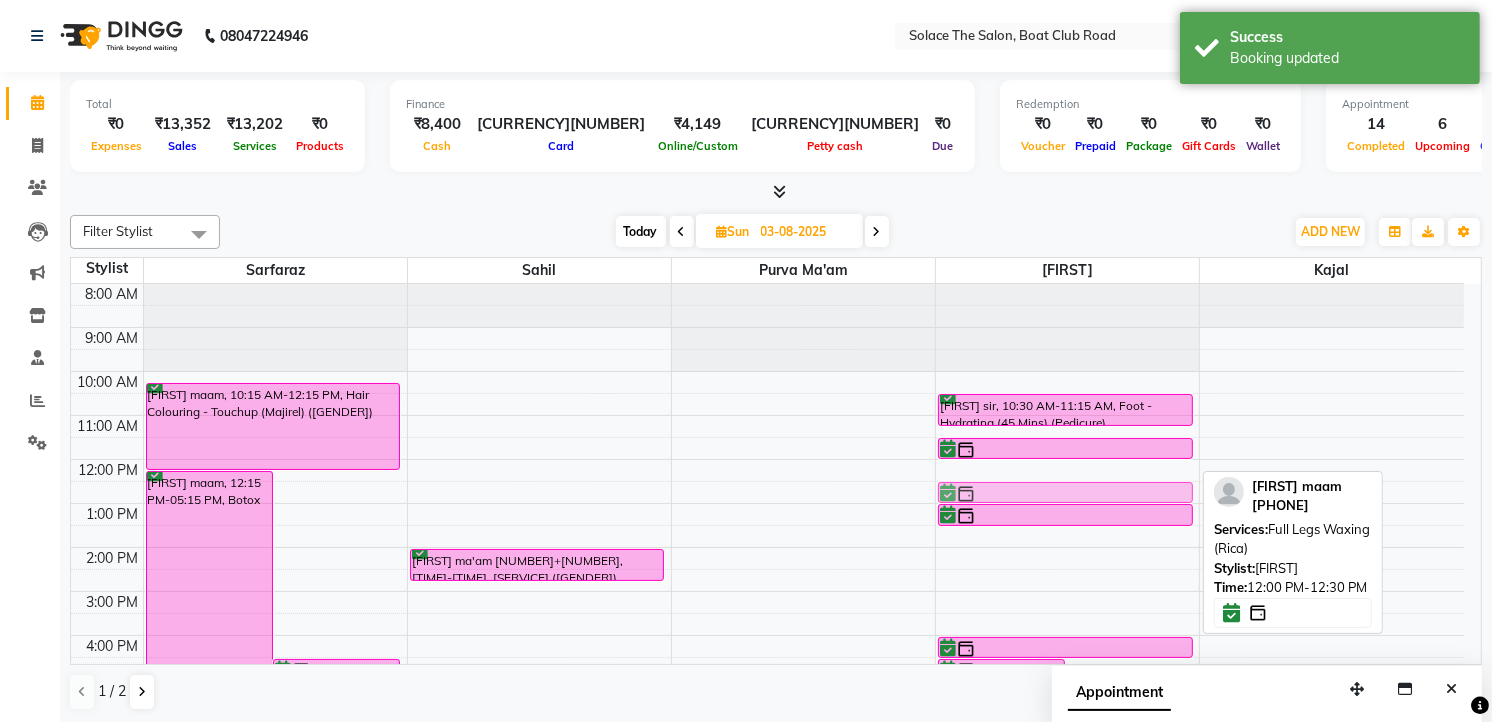 drag, startPoint x: 1010, startPoint y: 470, endPoint x: 1010, endPoint y: 485, distance: 15 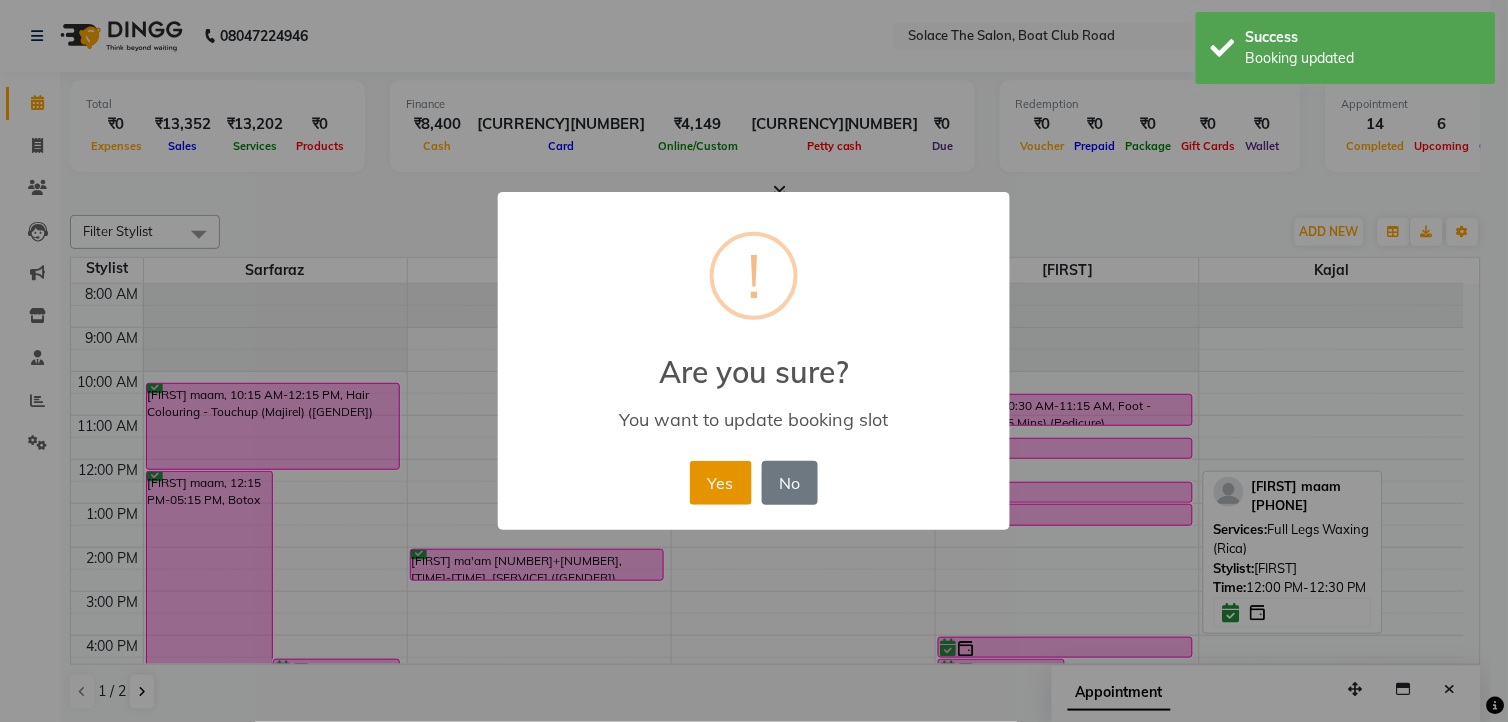 click on "Yes" at bounding box center [720, 483] 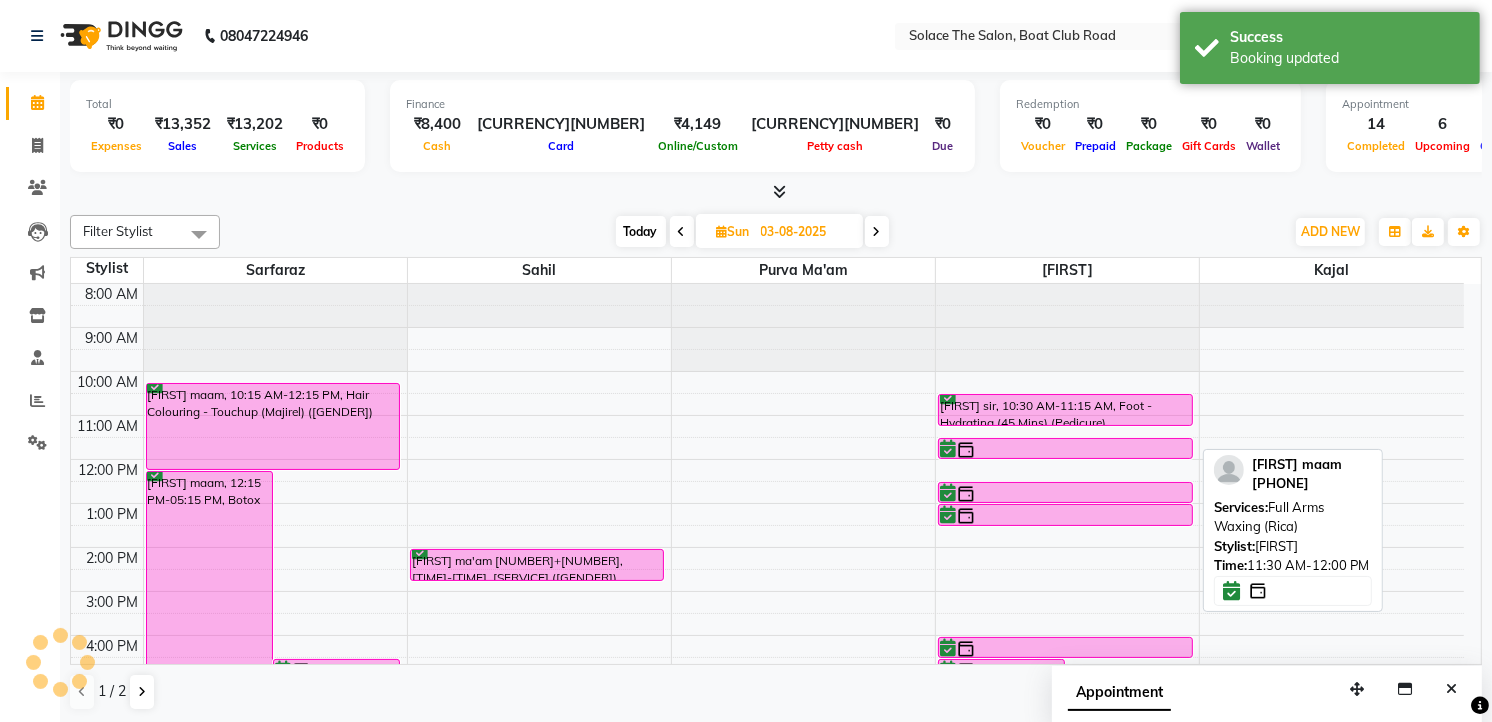 click at bounding box center (1065, 458) 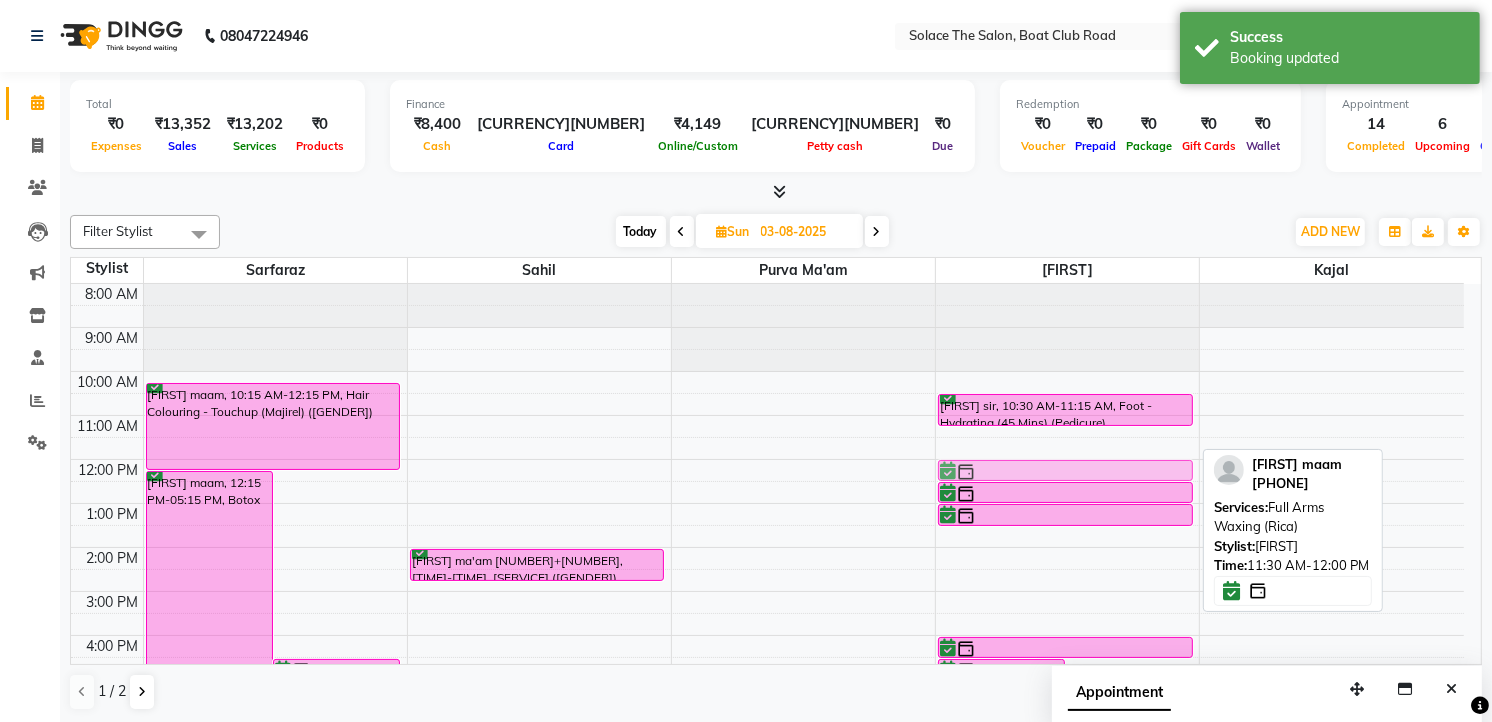 drag, startPoint x: 1112, startPoint y: 447, endPoint x: 1111, endPoint y: 465, distance: 18.027756 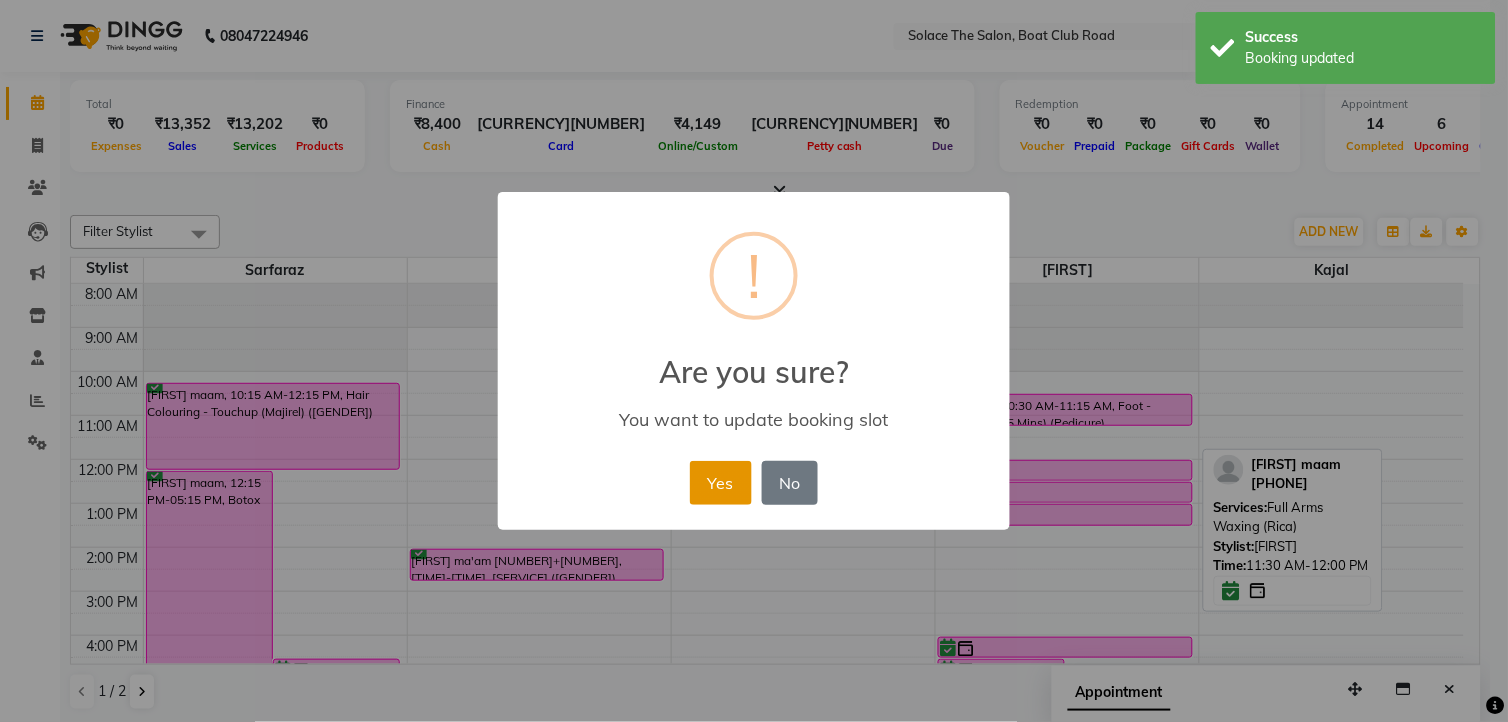 click on "Yes" at bounding box center (720, 483) 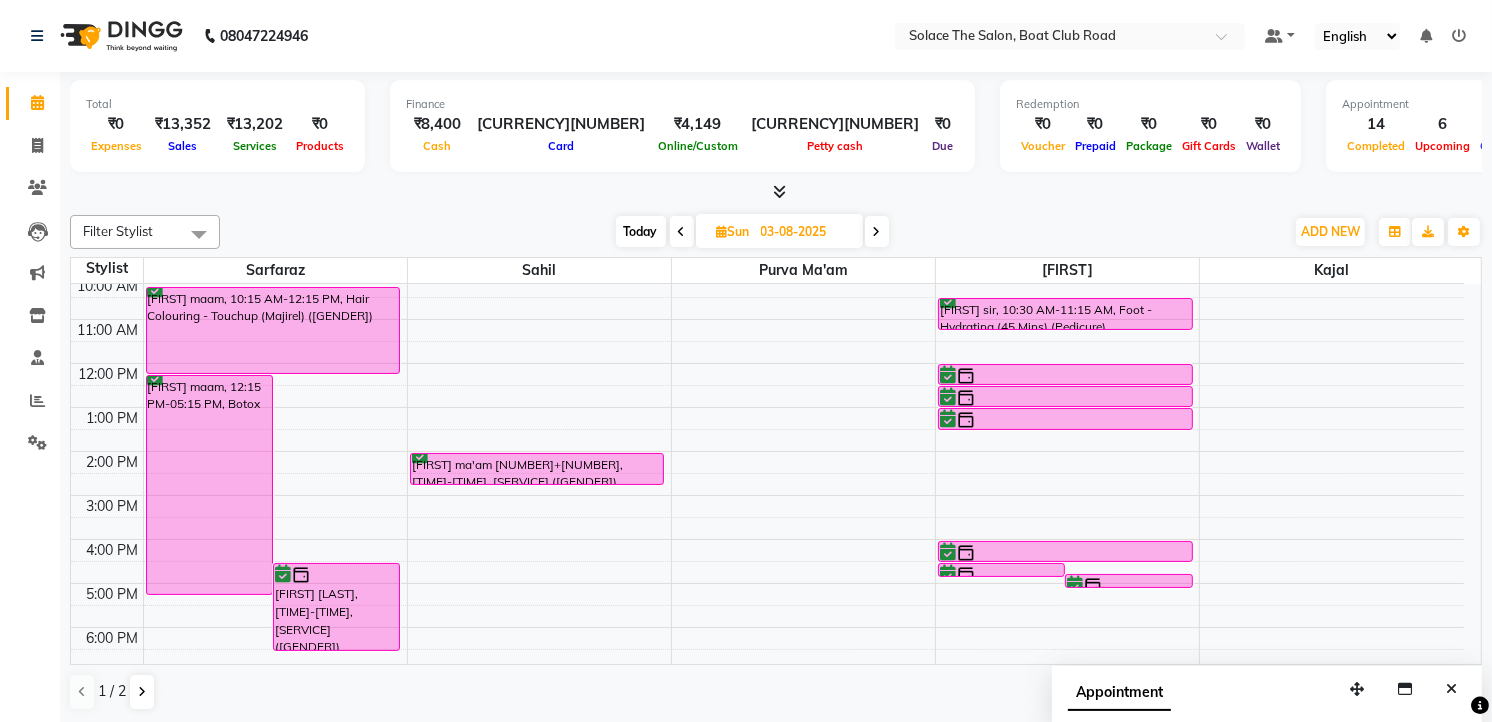 scroll, scrollTop: 237, scrollLeft: 0, axis: vertical 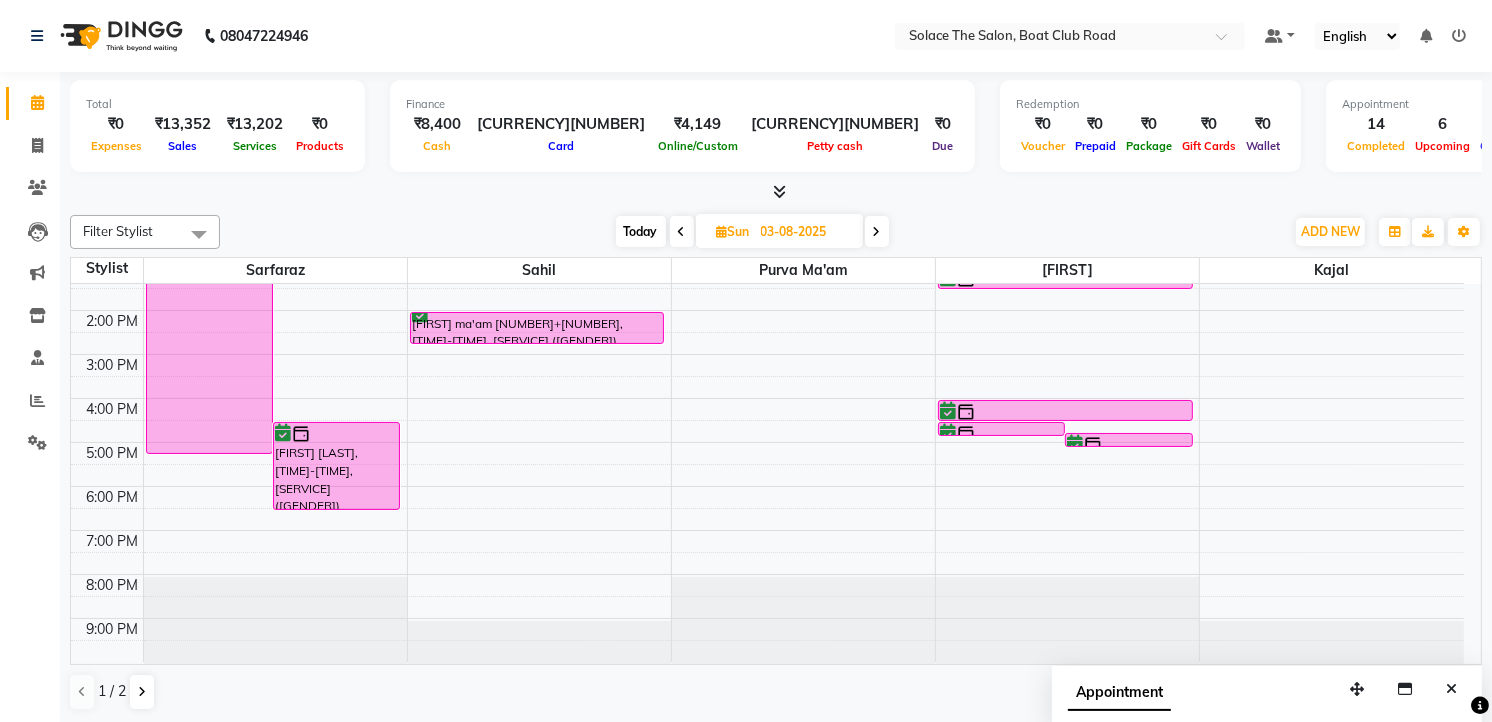 drag, startPoint x: 685, startPoint y: 233, endPoint x: 676, endPoint y: 228, distance: 10.29563 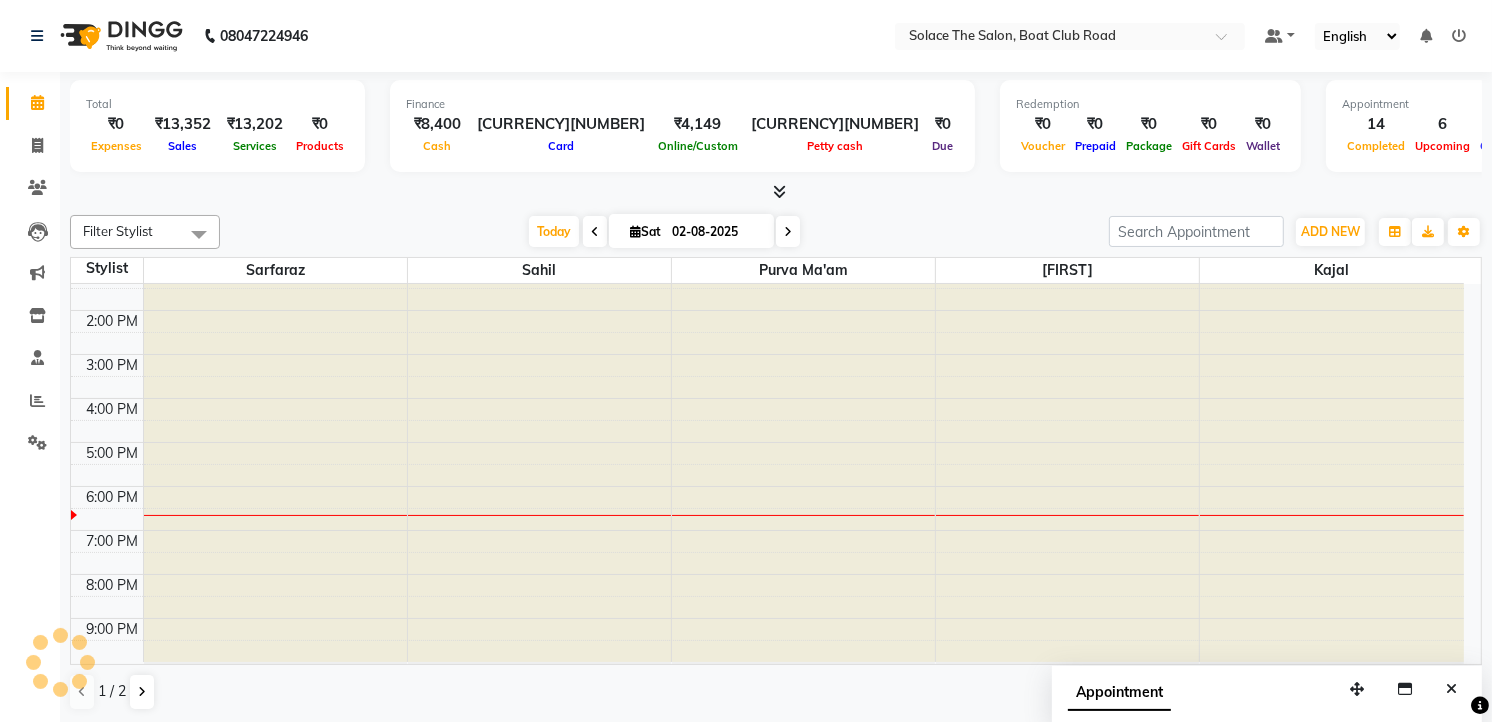scroll, scrollTop: 238, scrollLeft: 0, axis: vertical 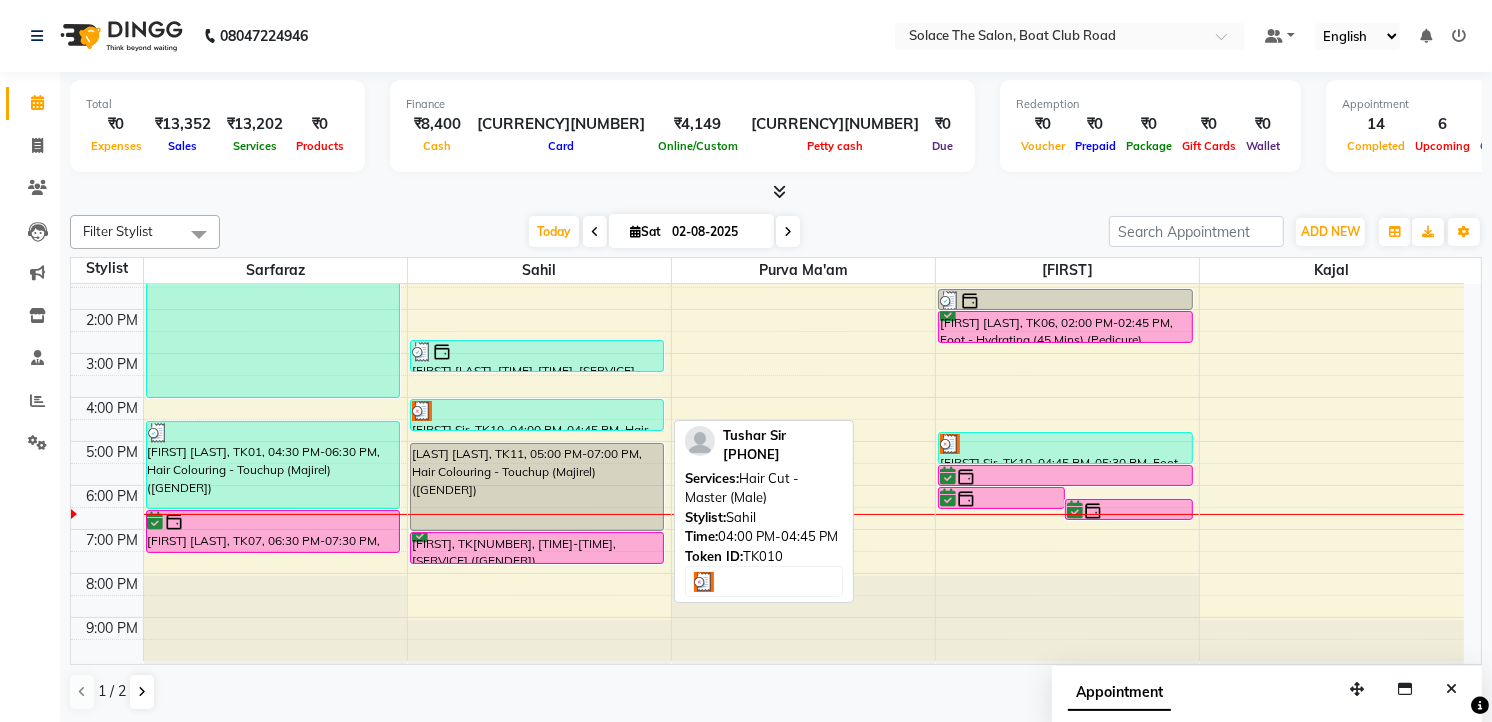 click at bounding box center [537, 411] 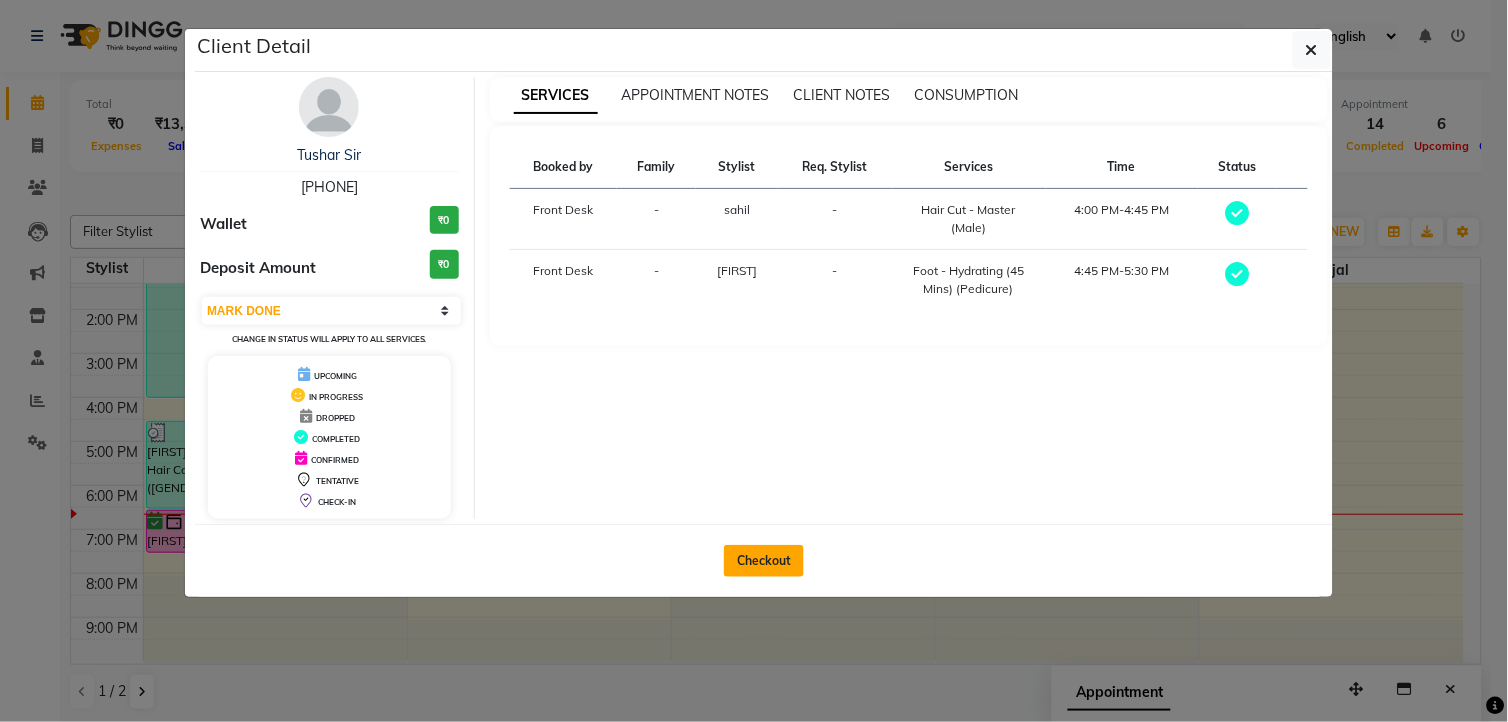 click on "Checkout" 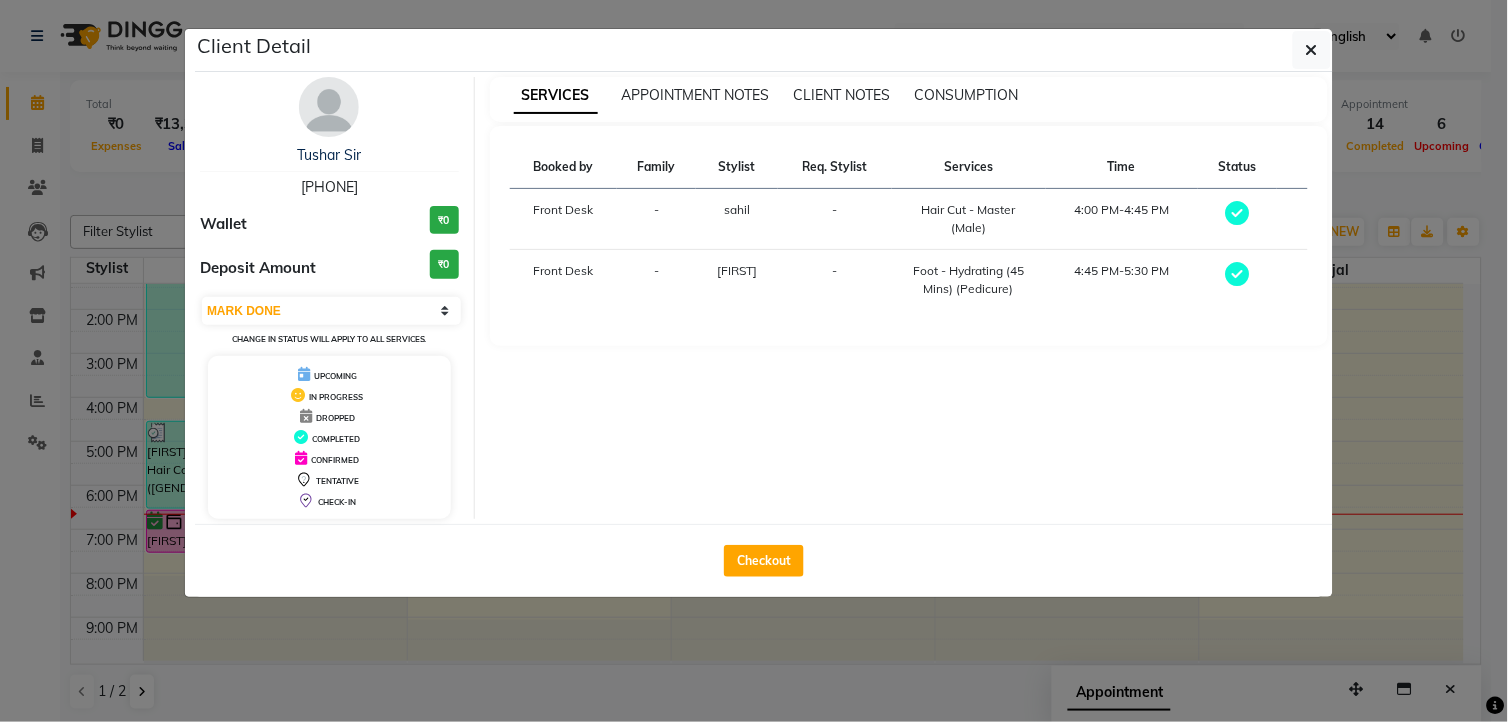 select on "service" 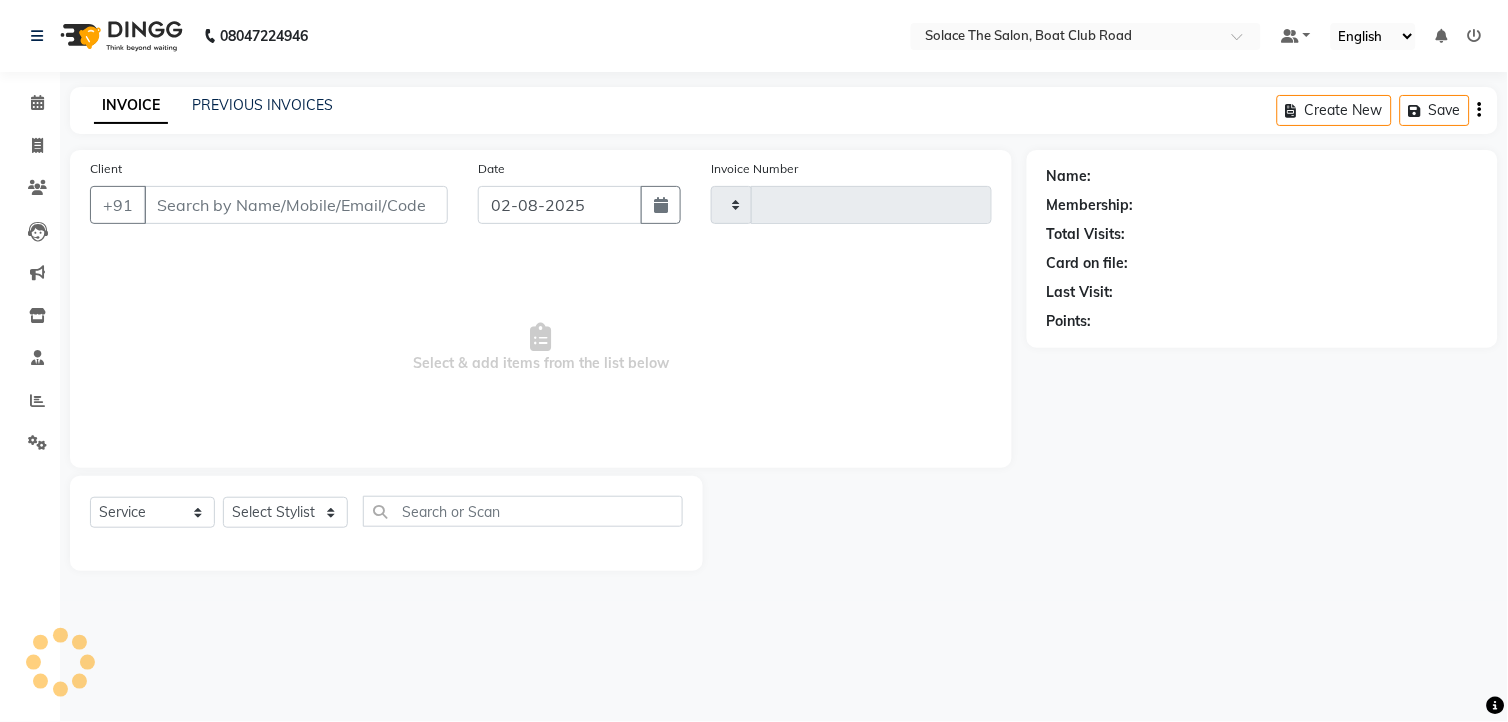 type on "1023" 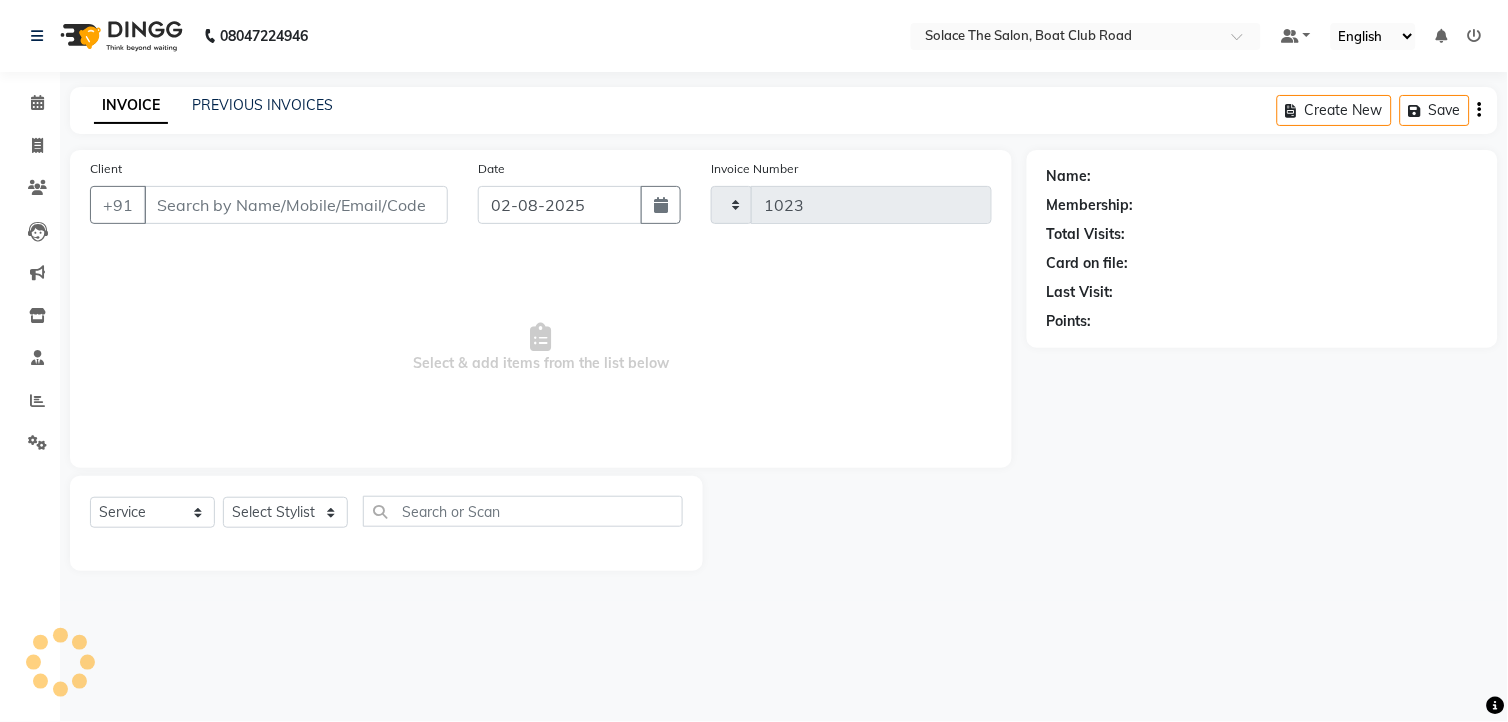 select on "585" 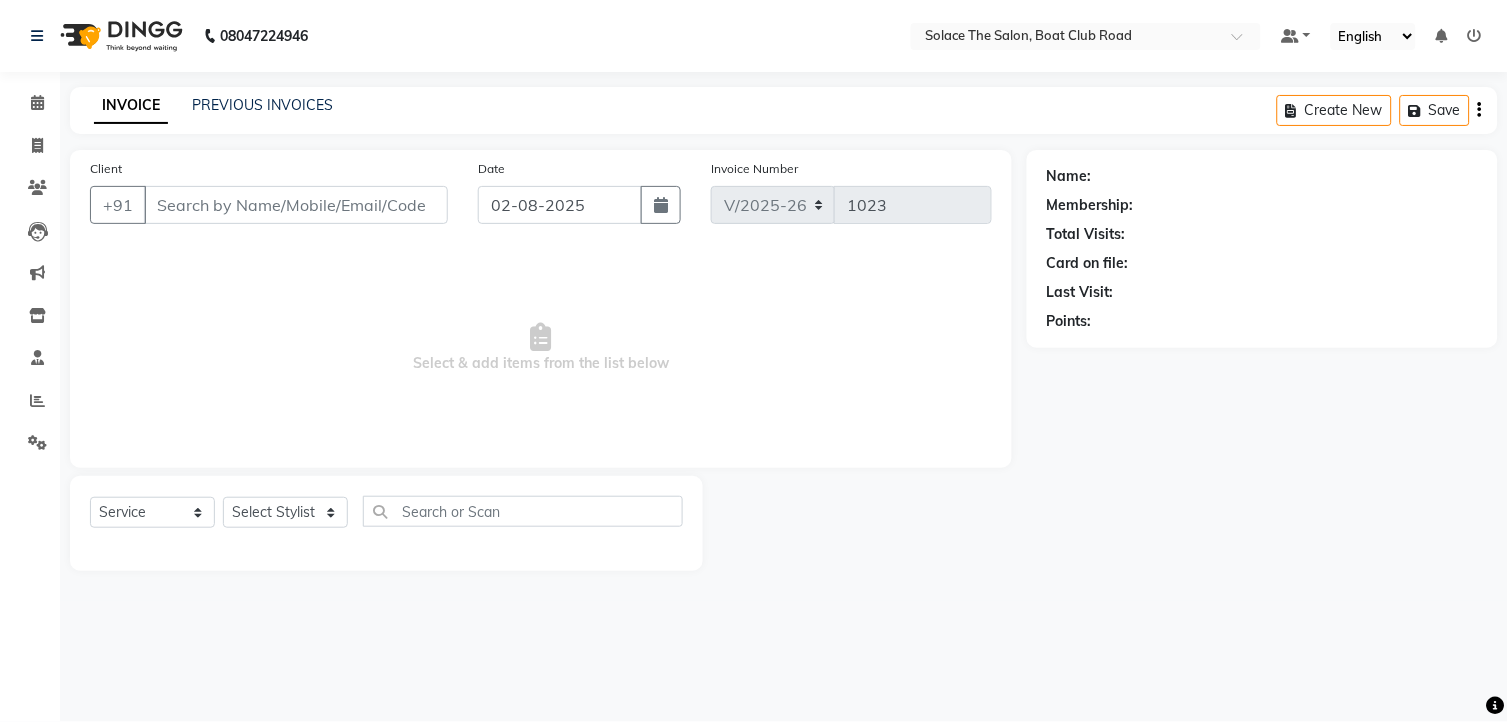 type on "[PHONE]" 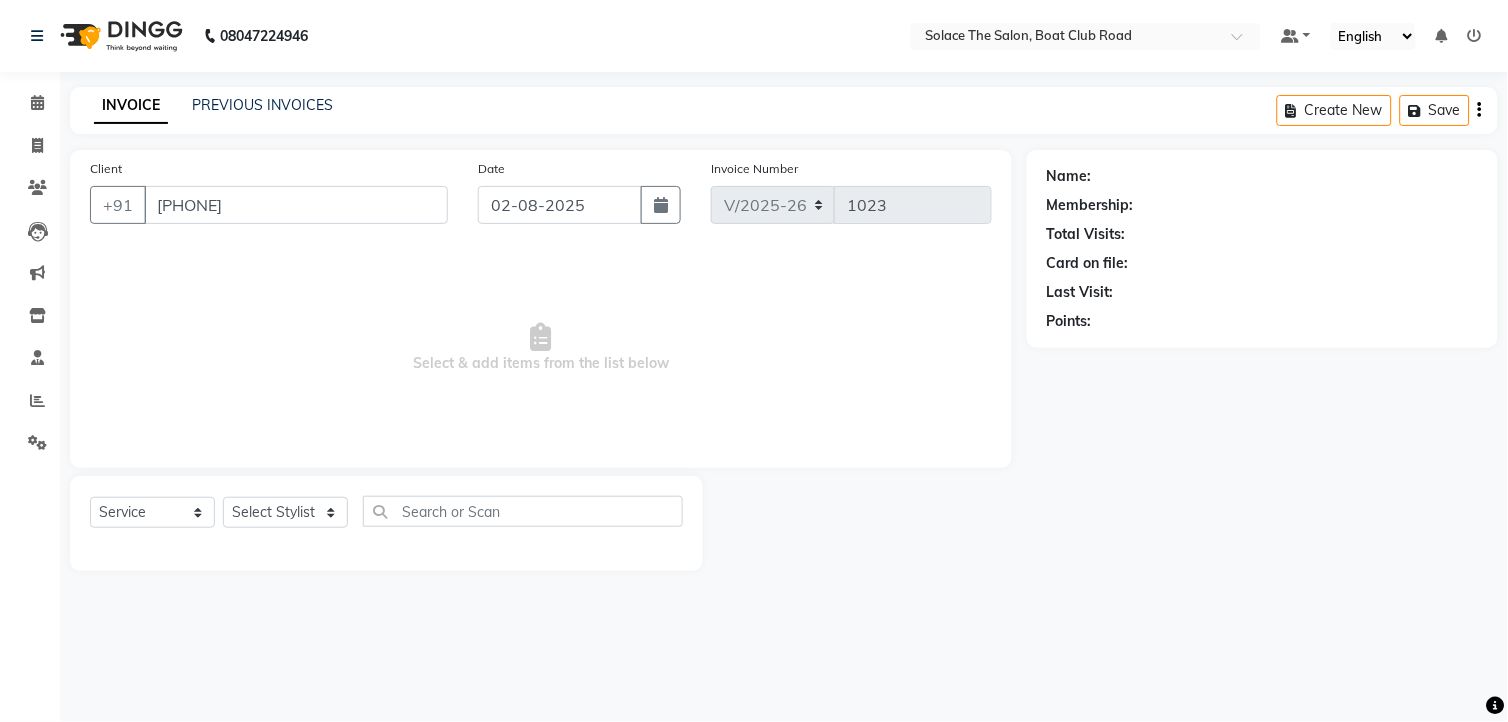 select on "74276" 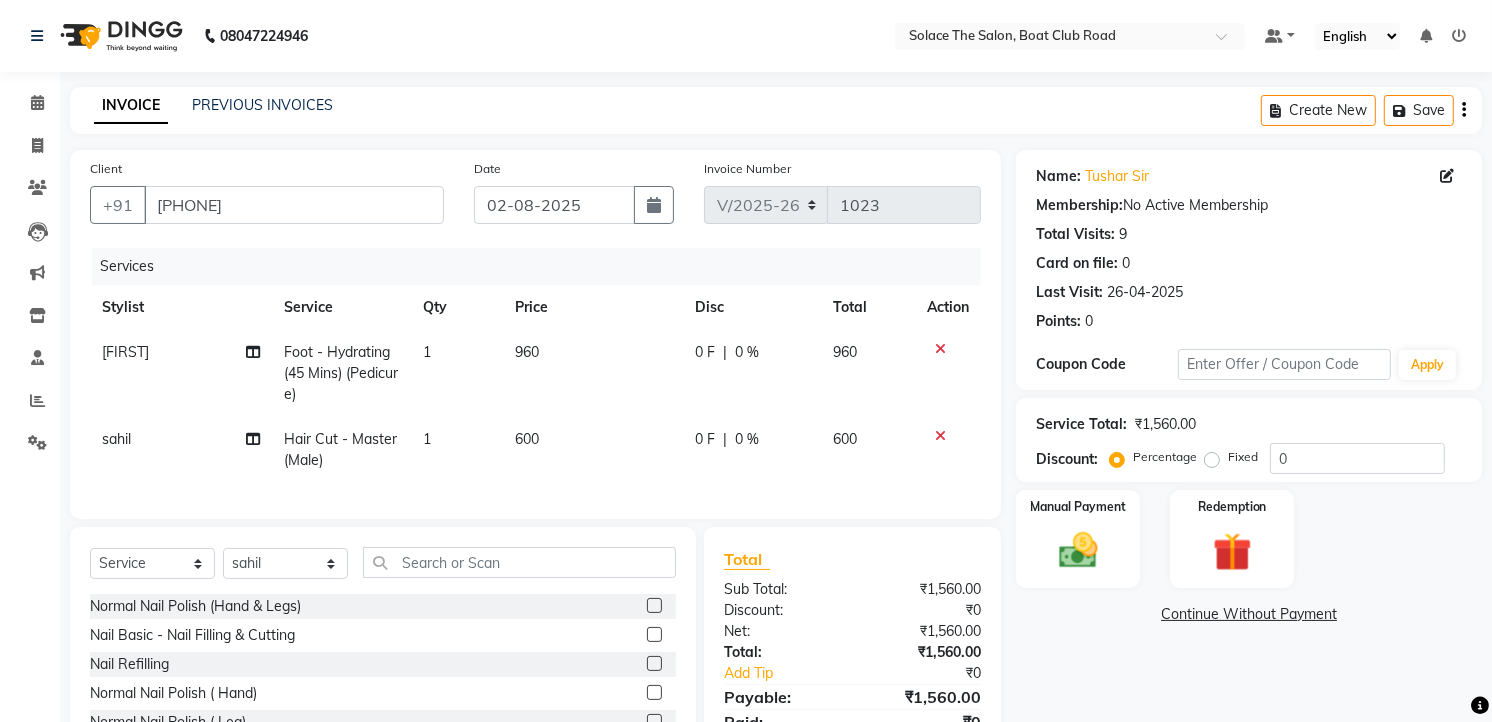 click on "Foot - Hydrating (45 Mins) (Pedicure)" 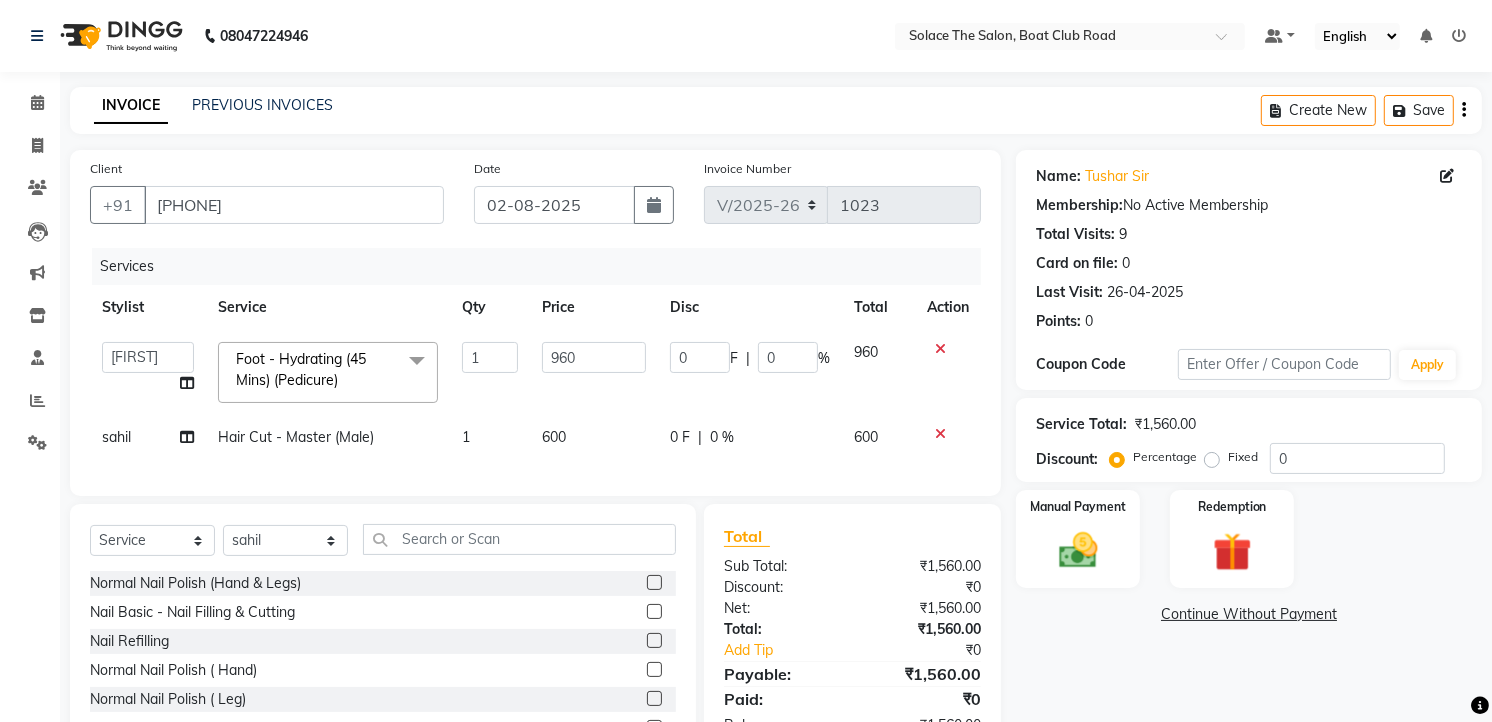 click 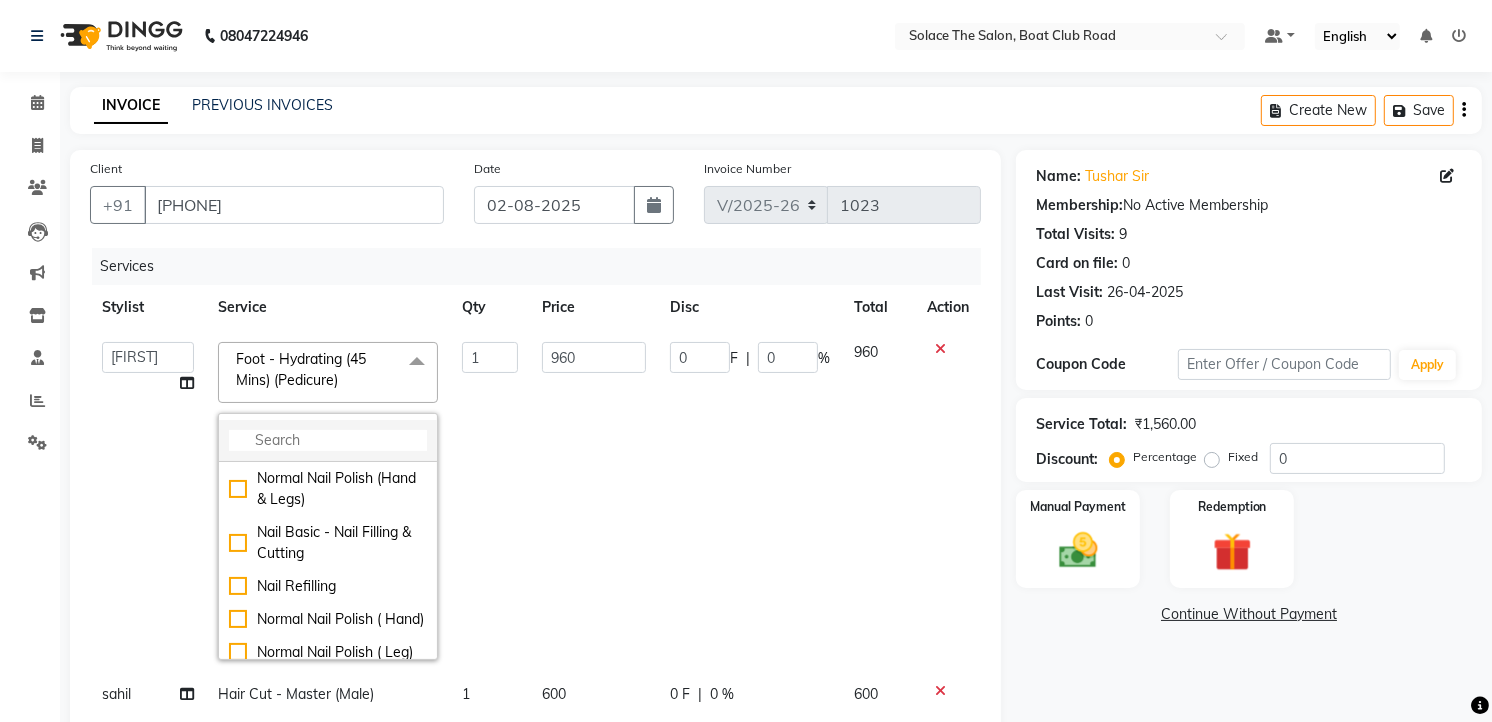 click 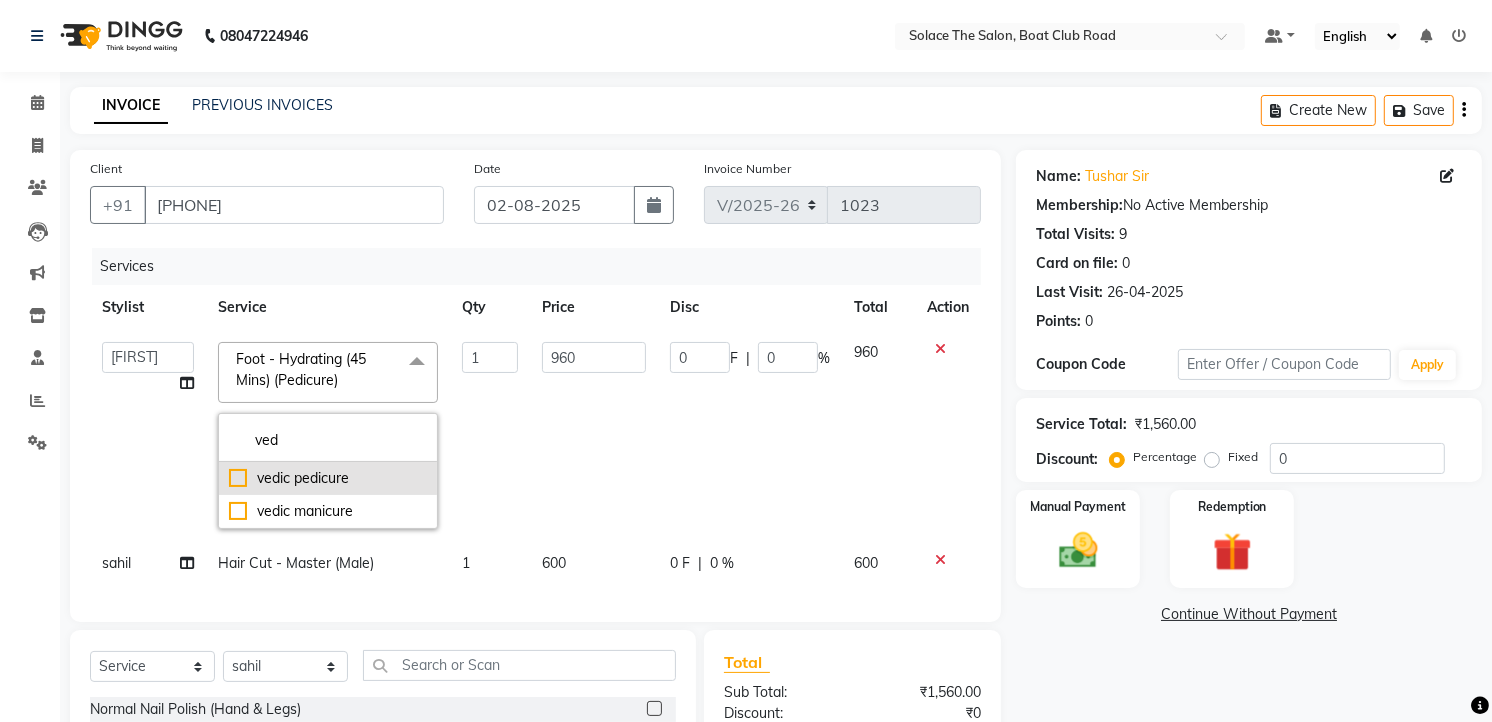 type on "ved" 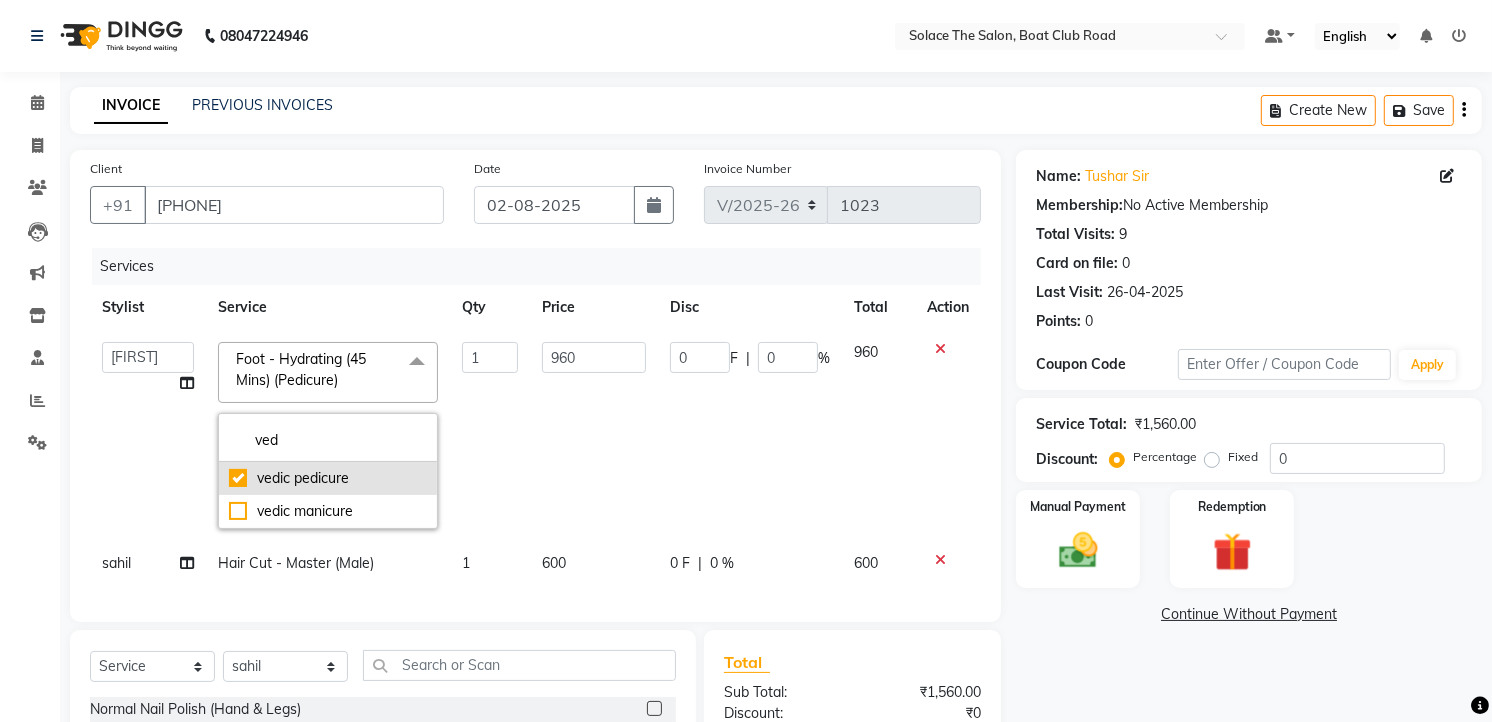 type on "1200" 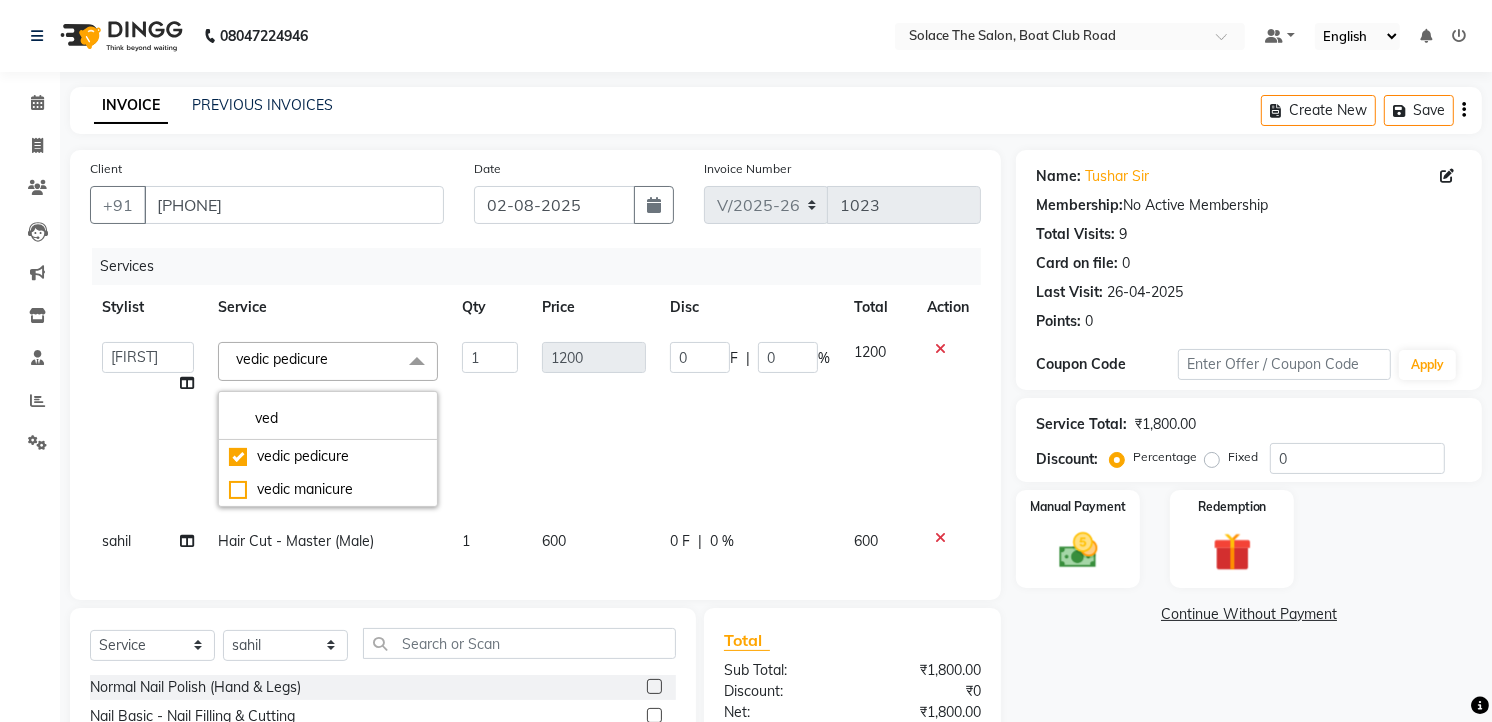 click on "Client +[COUNTRY CODE] [PHONE] Date [DATE] Invoice Number V/[YEAR] V/[YEAR]-[YEAR] [NUMBER] Services Stylist Service Qty Price Disc Total Action  [PERSON]   [PERSON]   [PERSON]   Front Desk   [PERSON]   [PERSON]   [PERSON]   [PERSON]   [PERSON]   [PERSON] [TITLE]   [PERSON]    [PERSON]    [PERSON]   vedic pedicure   x ved vedic pedicure  vedic manicure  1 1200 0 F | 0 % 1200 [PERSON]   Hair Cut - Master (Male) 1 600 0 F | 0 % 600" 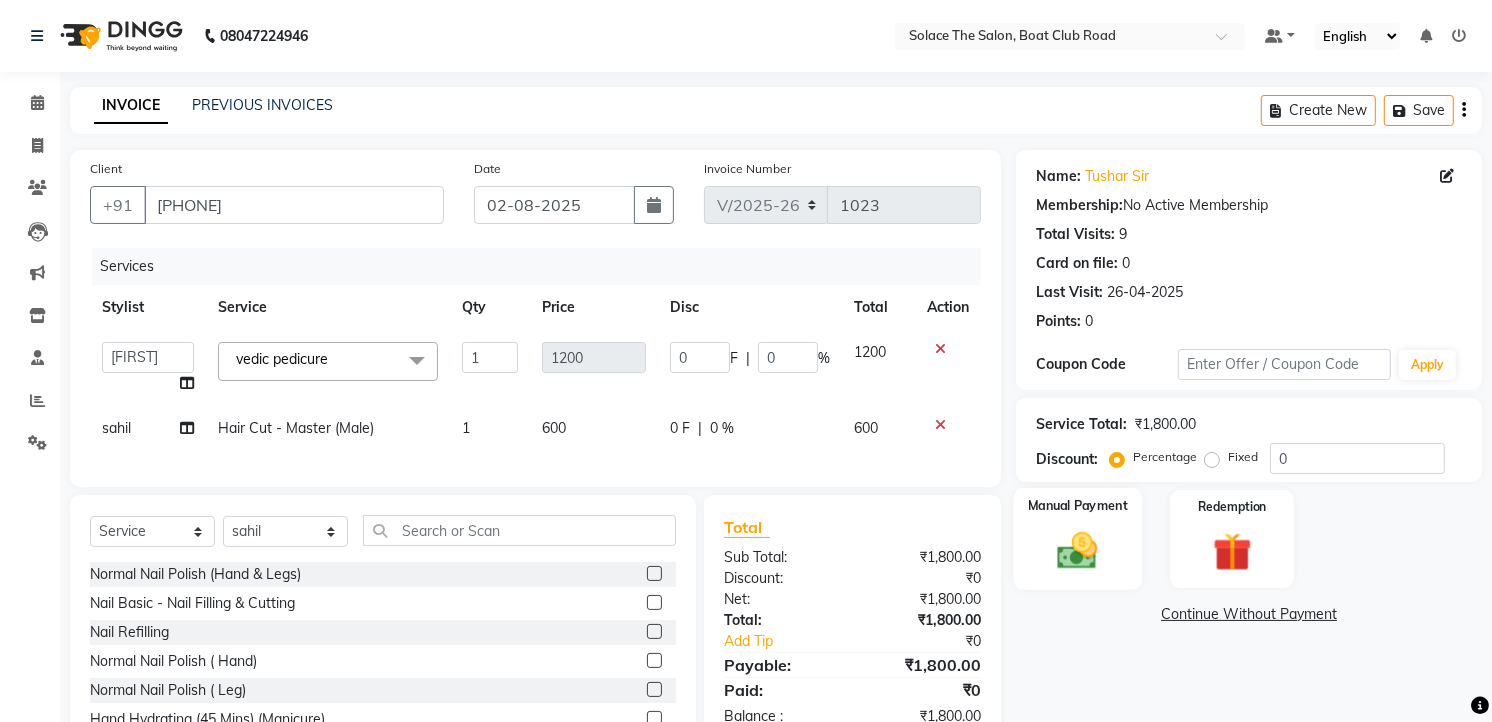 click 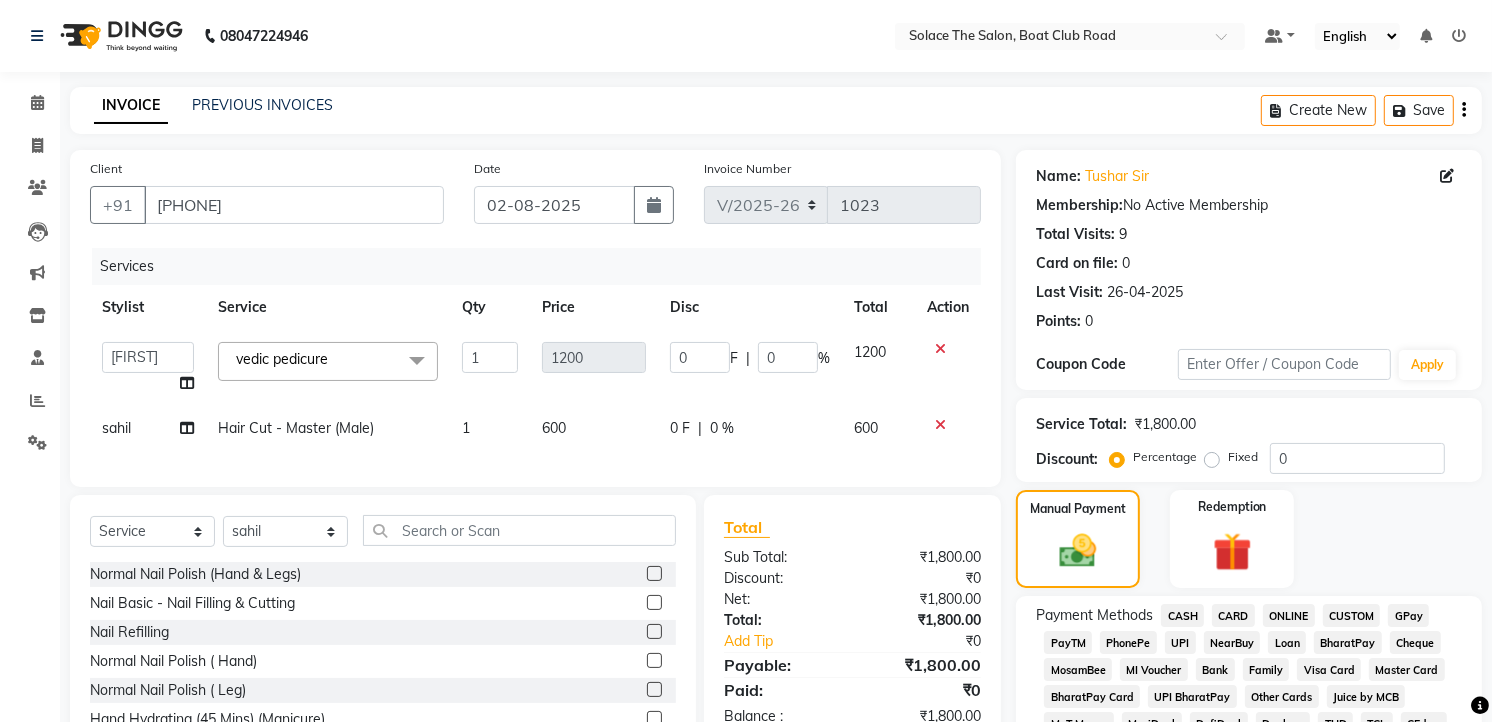 scroll, scrollTop: 333, scrollLeft: 0, axis: vertical 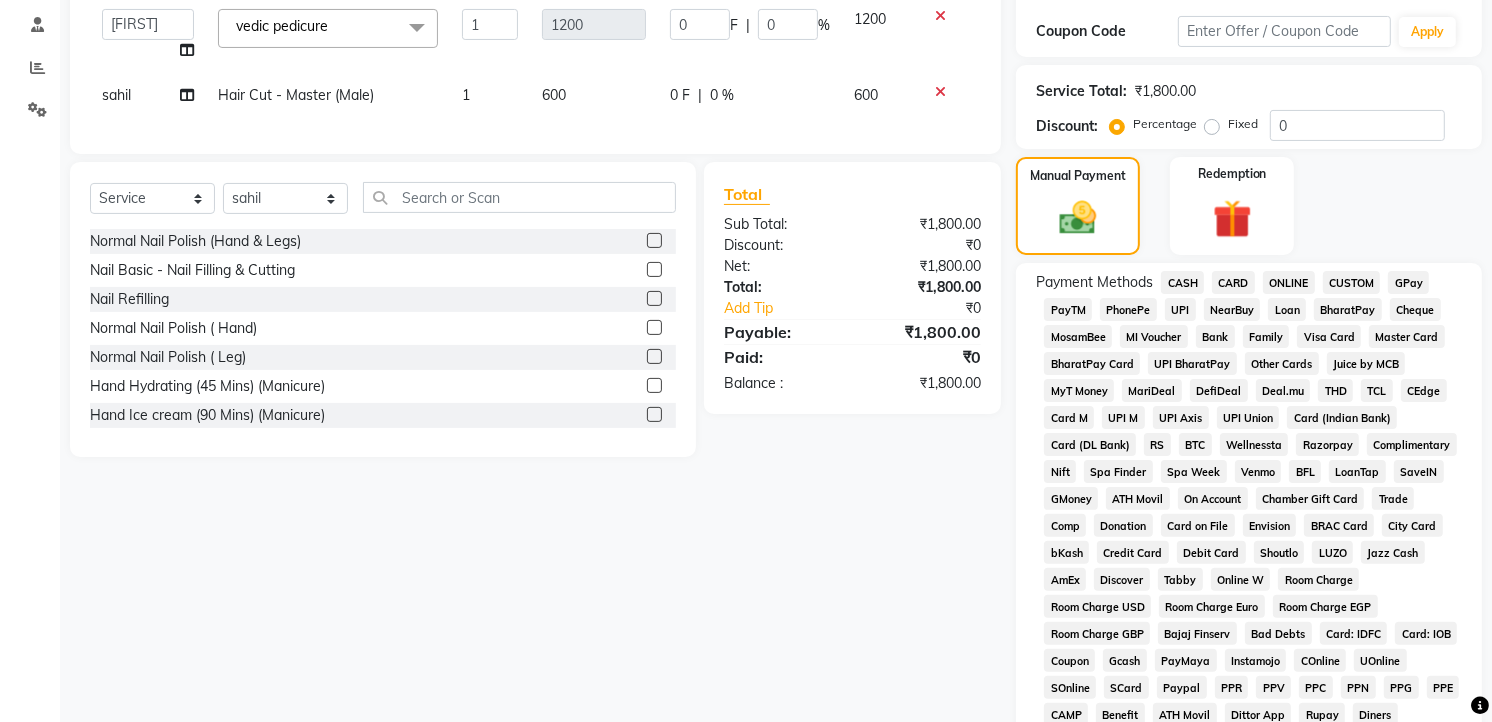 click on "PayTM" 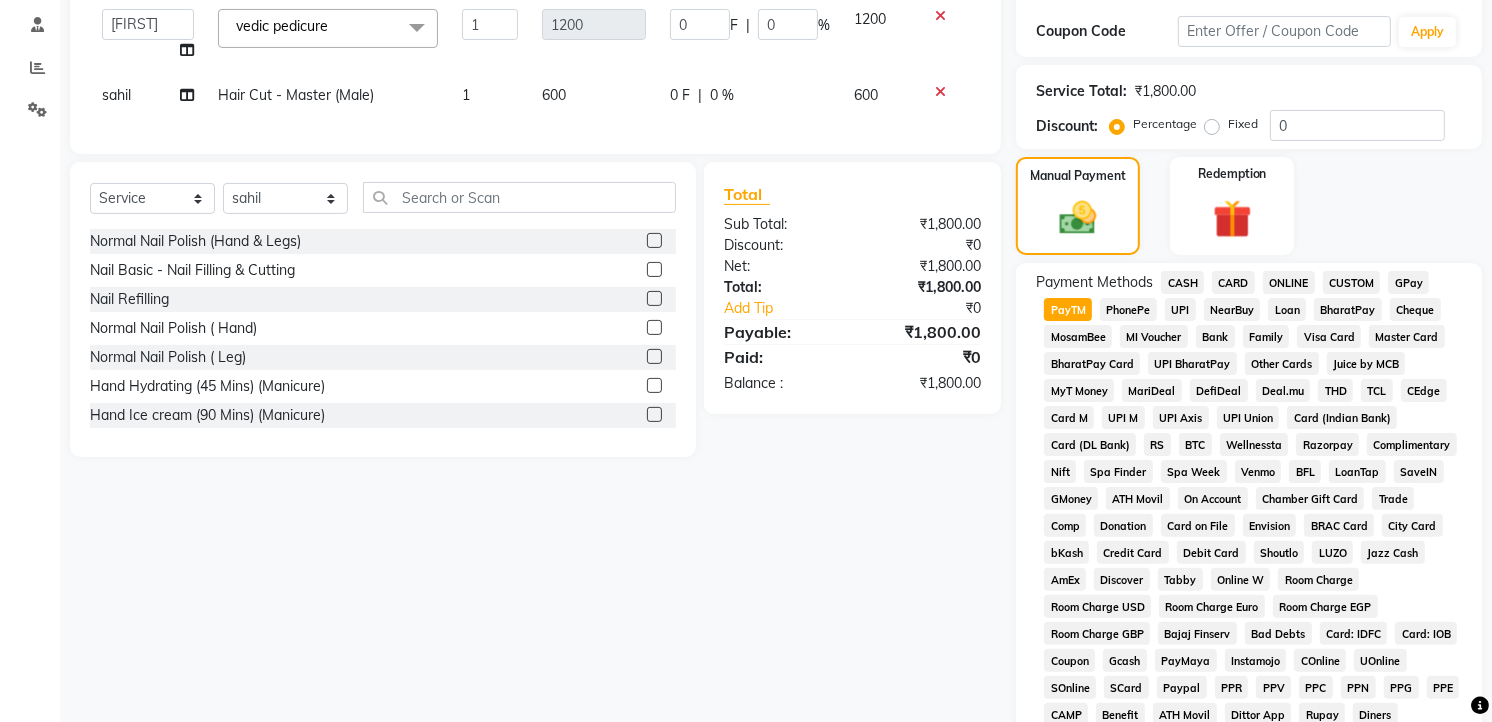 scroll, scrollTop: 666, scrollLeft: 0, axis: vertical 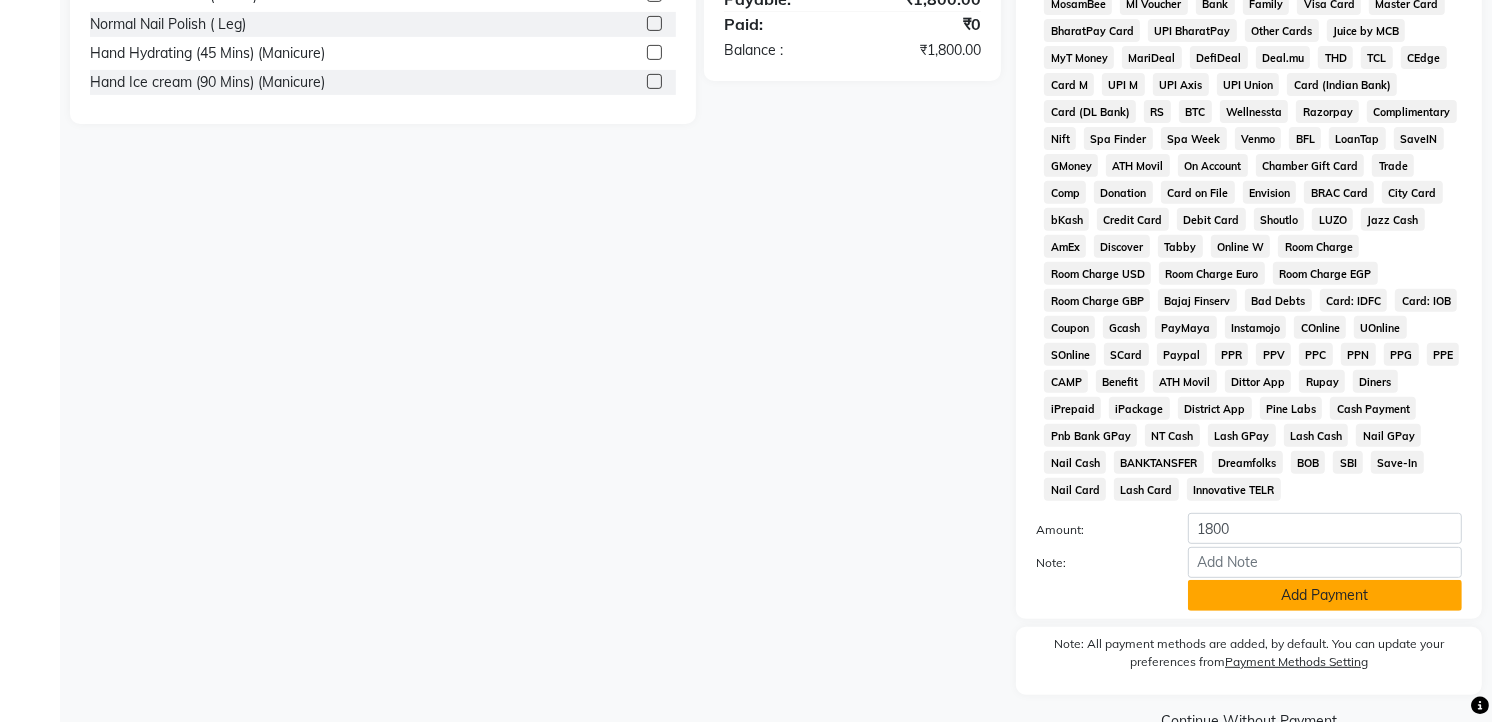click on "Add Payment" 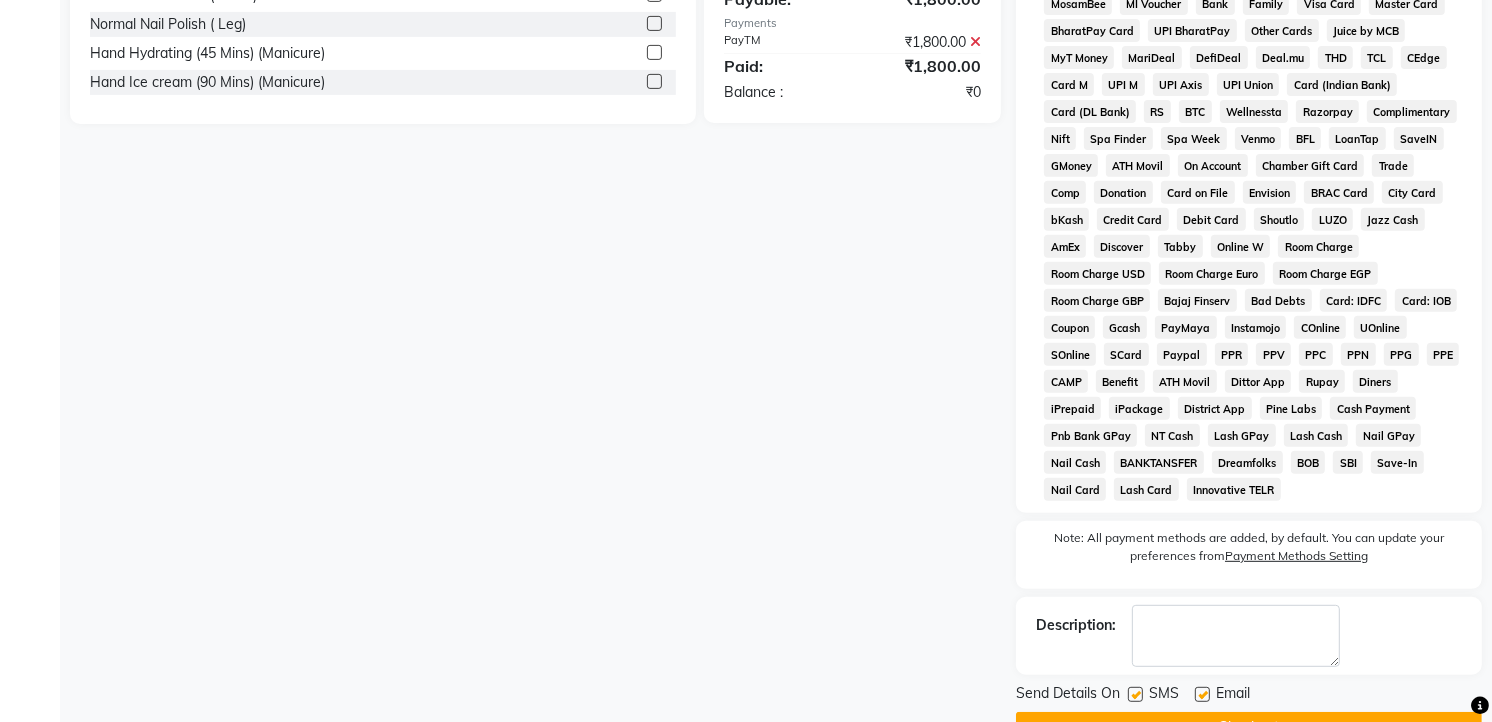 click on "Checkout" 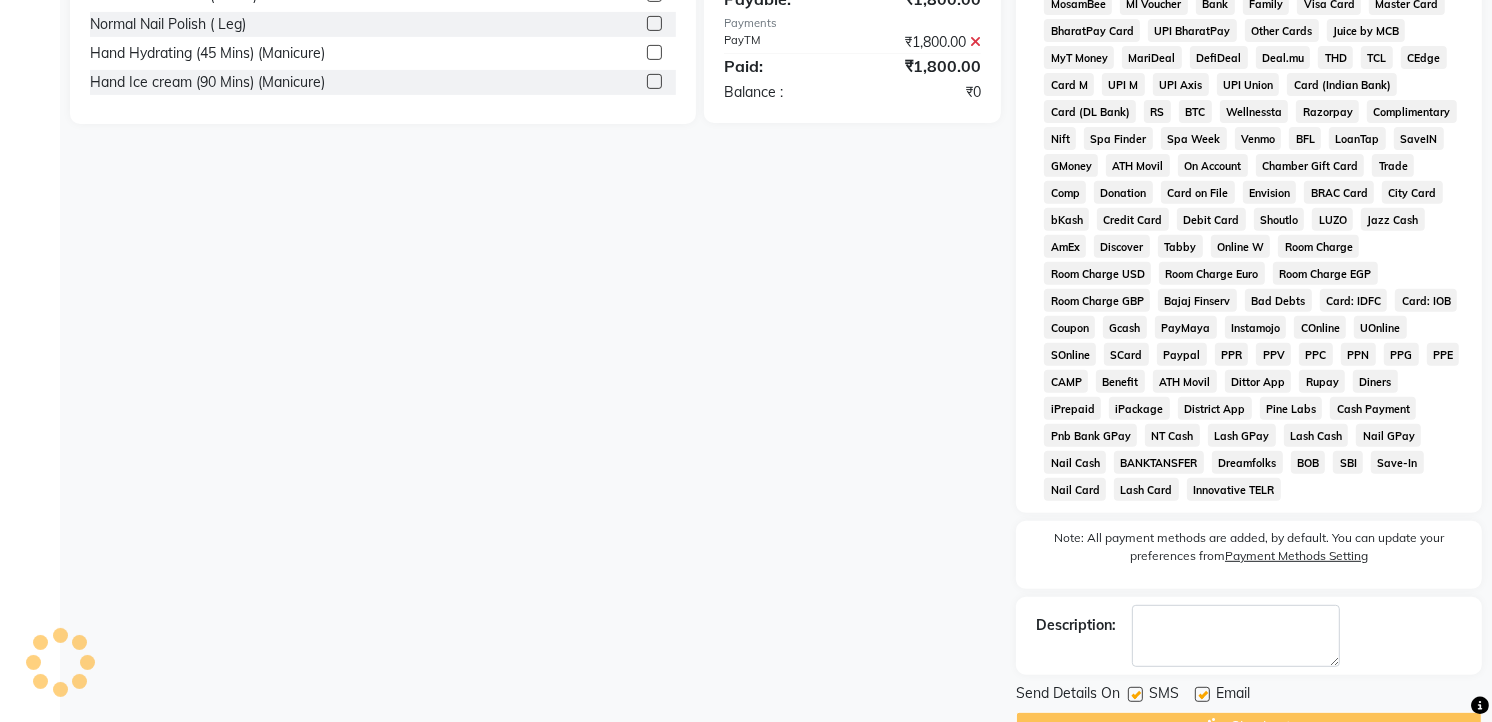 scroll, scrollTop: 722, scrollLeft: 0, axis: vertical 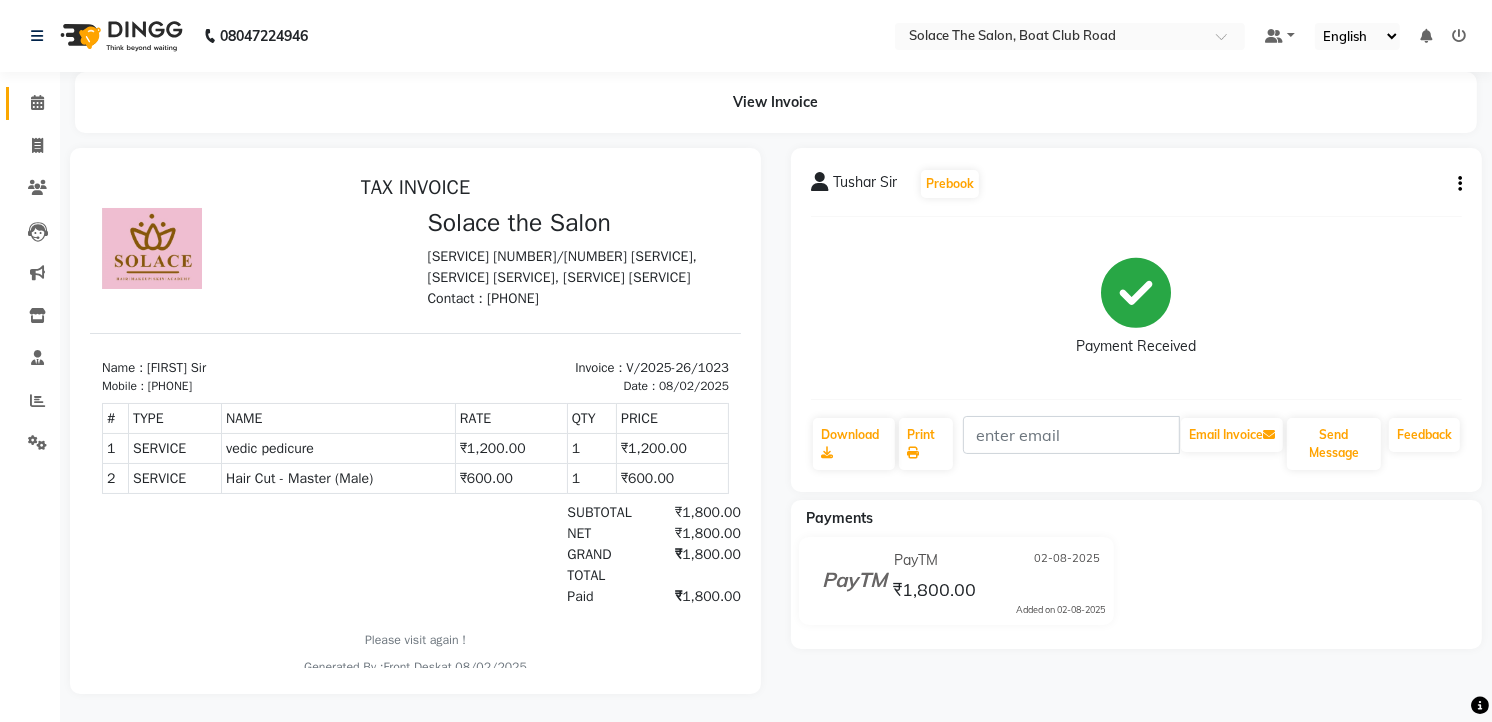 click on "Calendar" 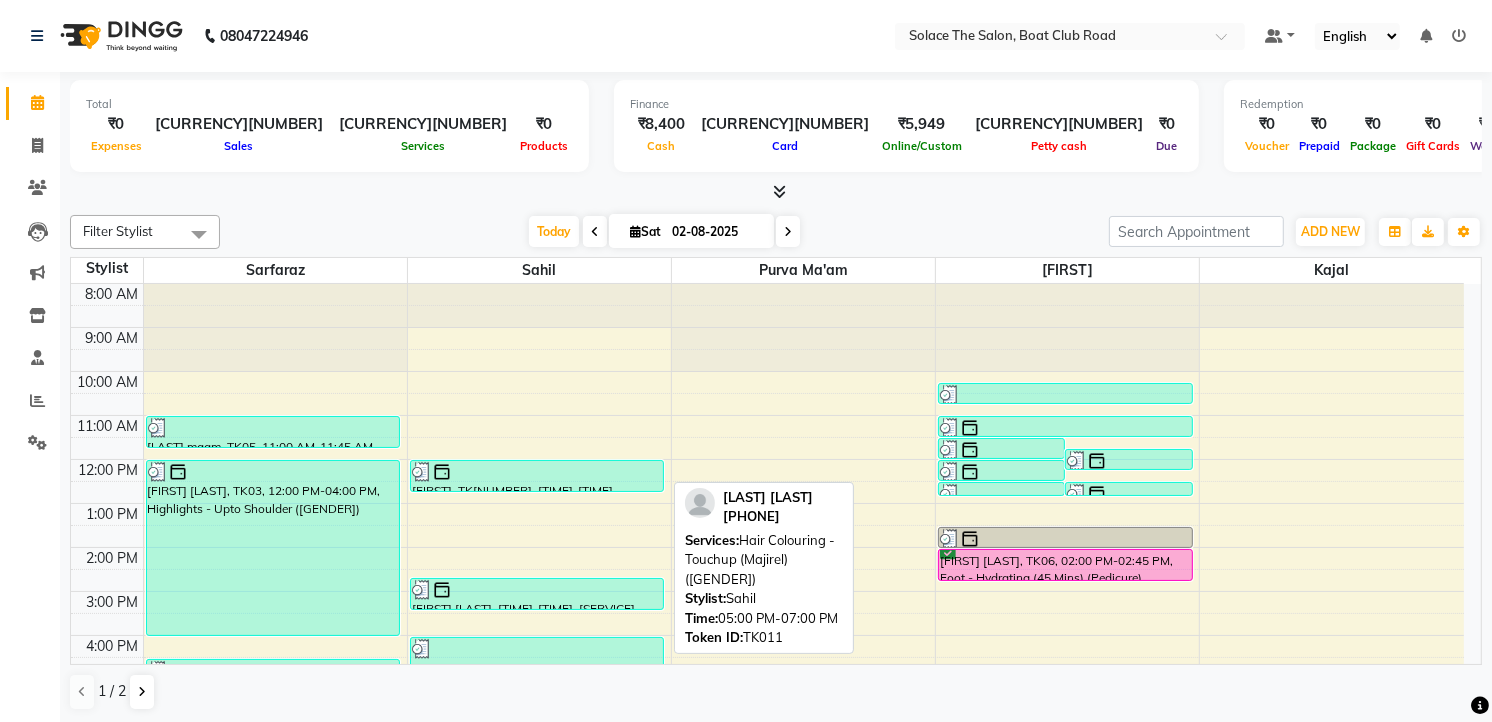 scroll, scrollTop: 237, scrollLeft: 0, axis: vertical 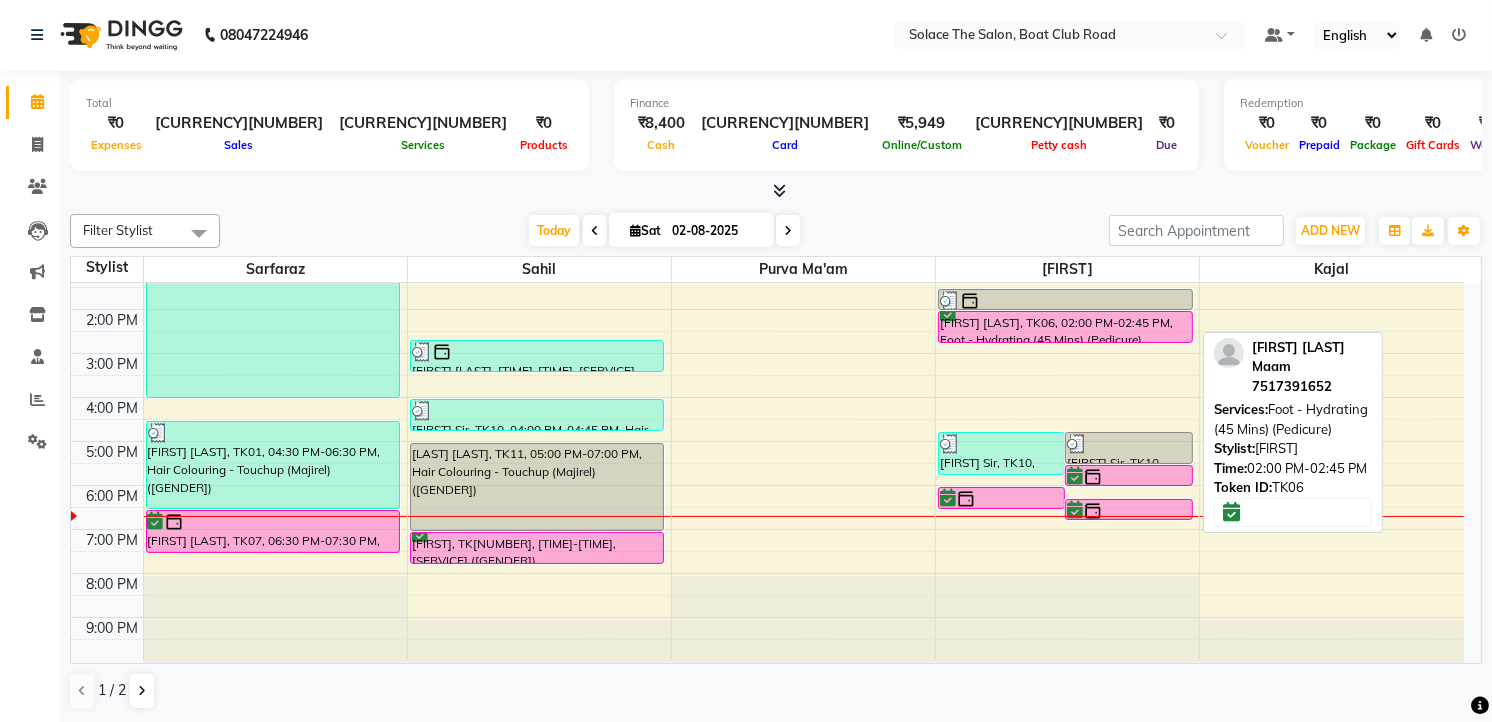 click on "[FIRST] [LAST], TK06, 02:00 PM-02:45 PM, Foot - Hydrating (45 Mins) (Pedicure)" at bounding box center (1065, 327) 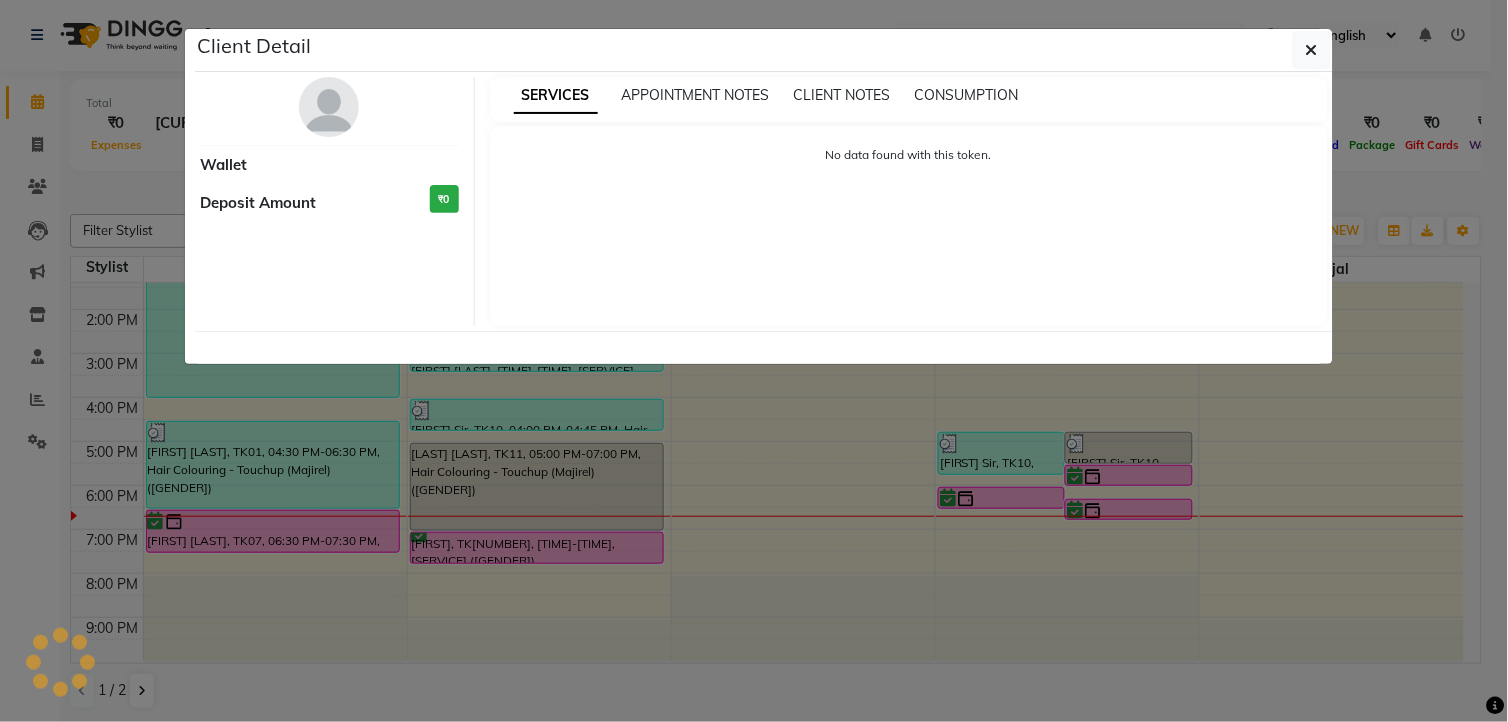 select on "6" 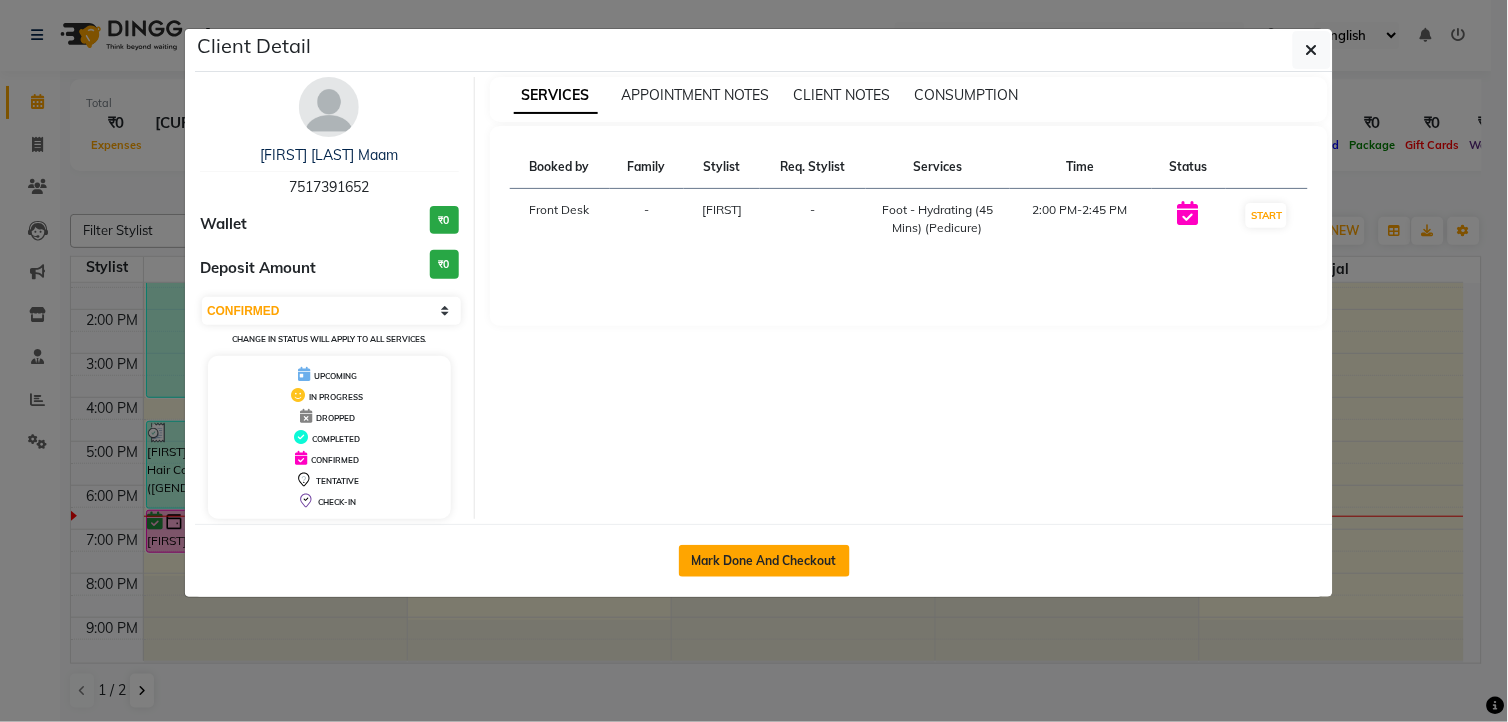 click on "Mark Done And Checkout" 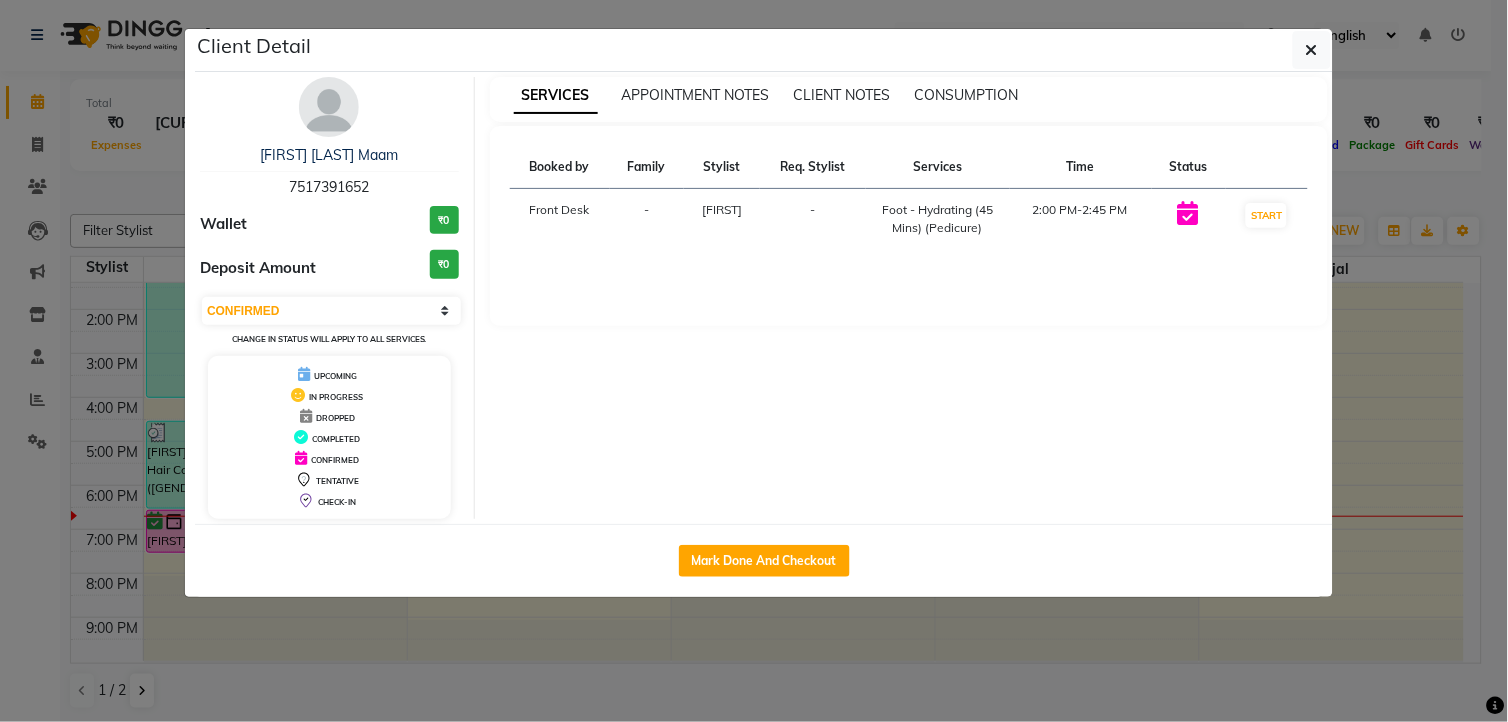 select on "service" 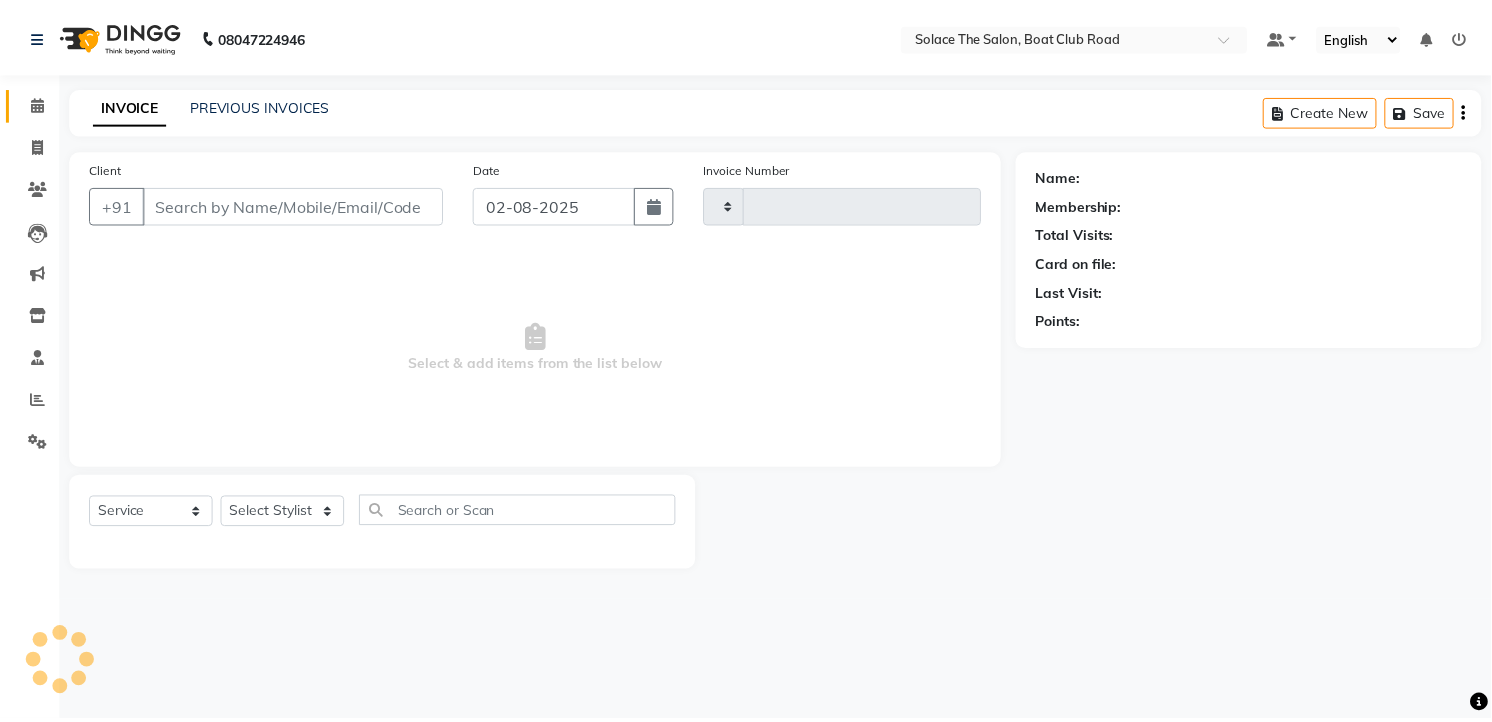 scroll, scrollTop: 0, scrollLeft: 0, axis: both 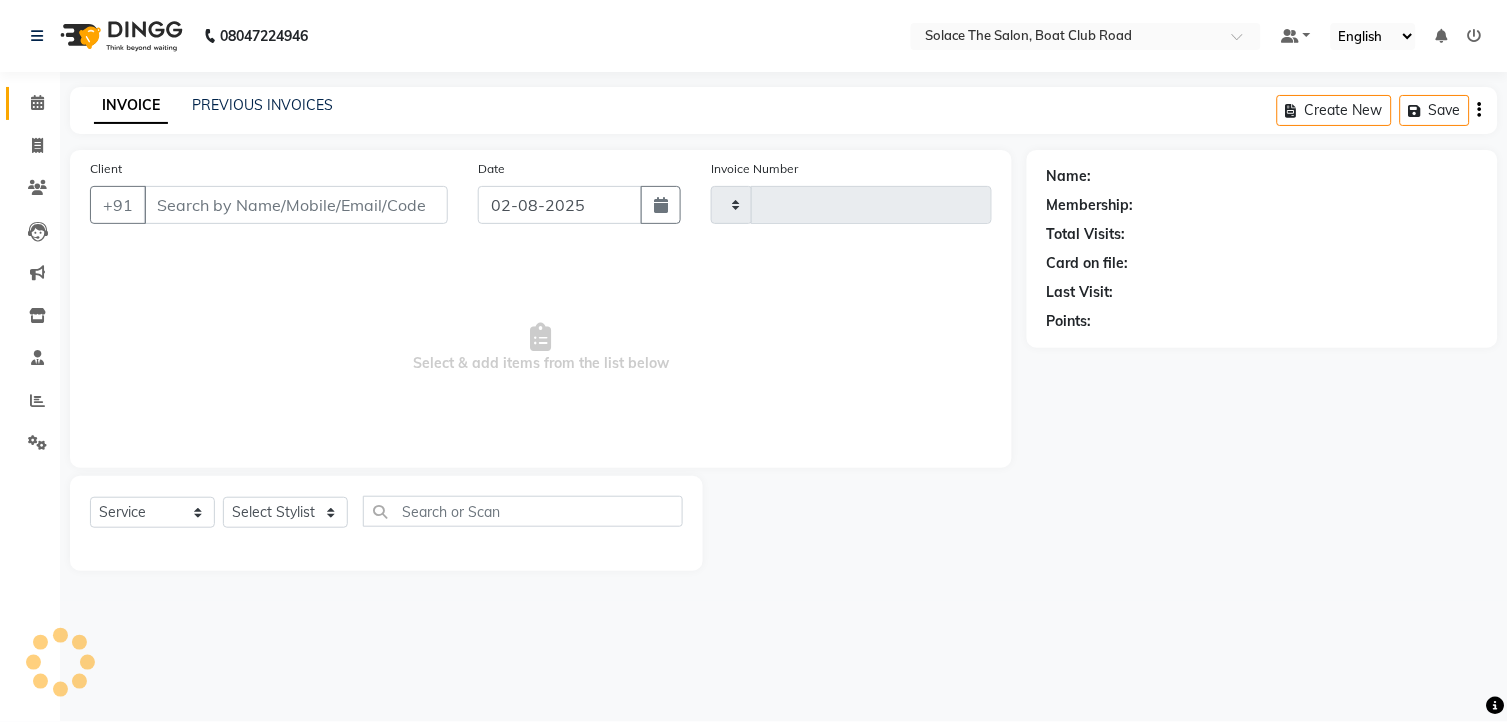 type on "1024" 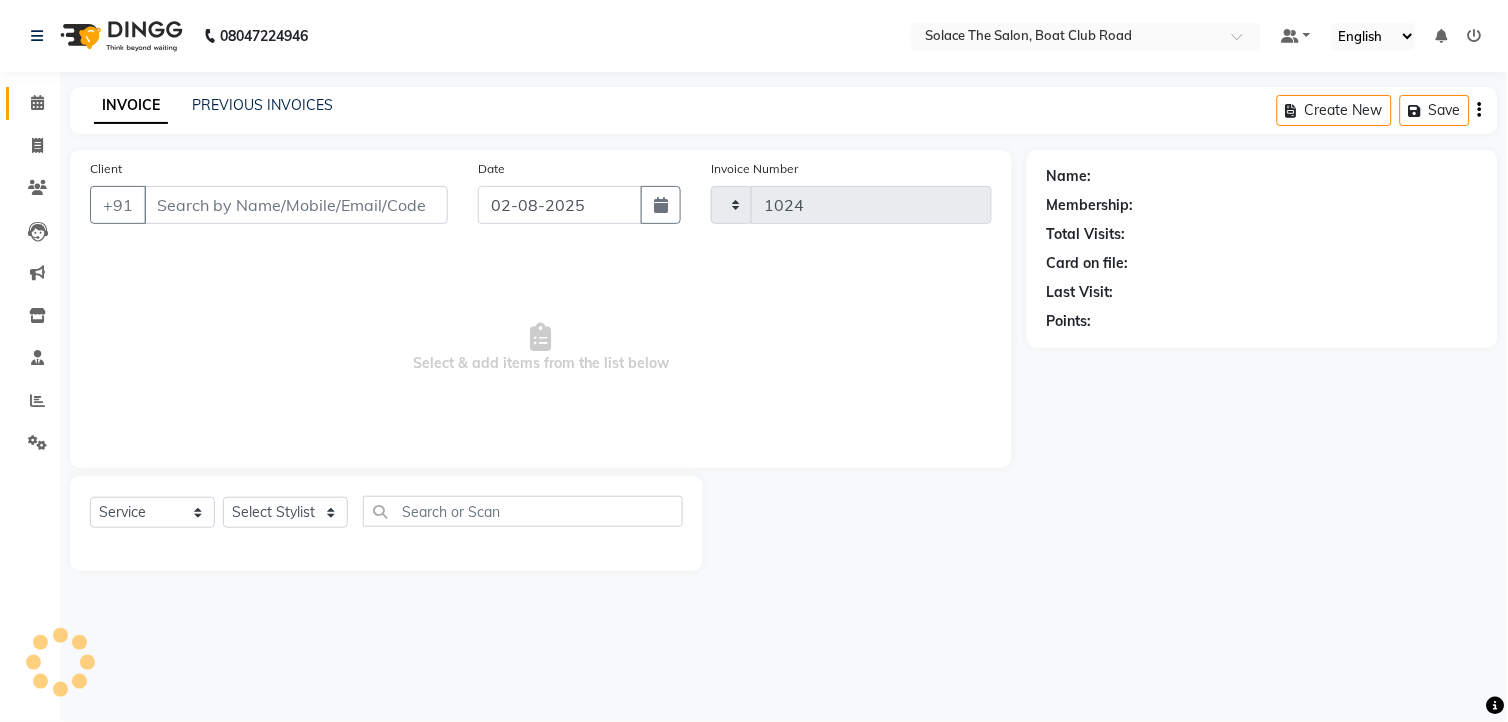 select on "585" 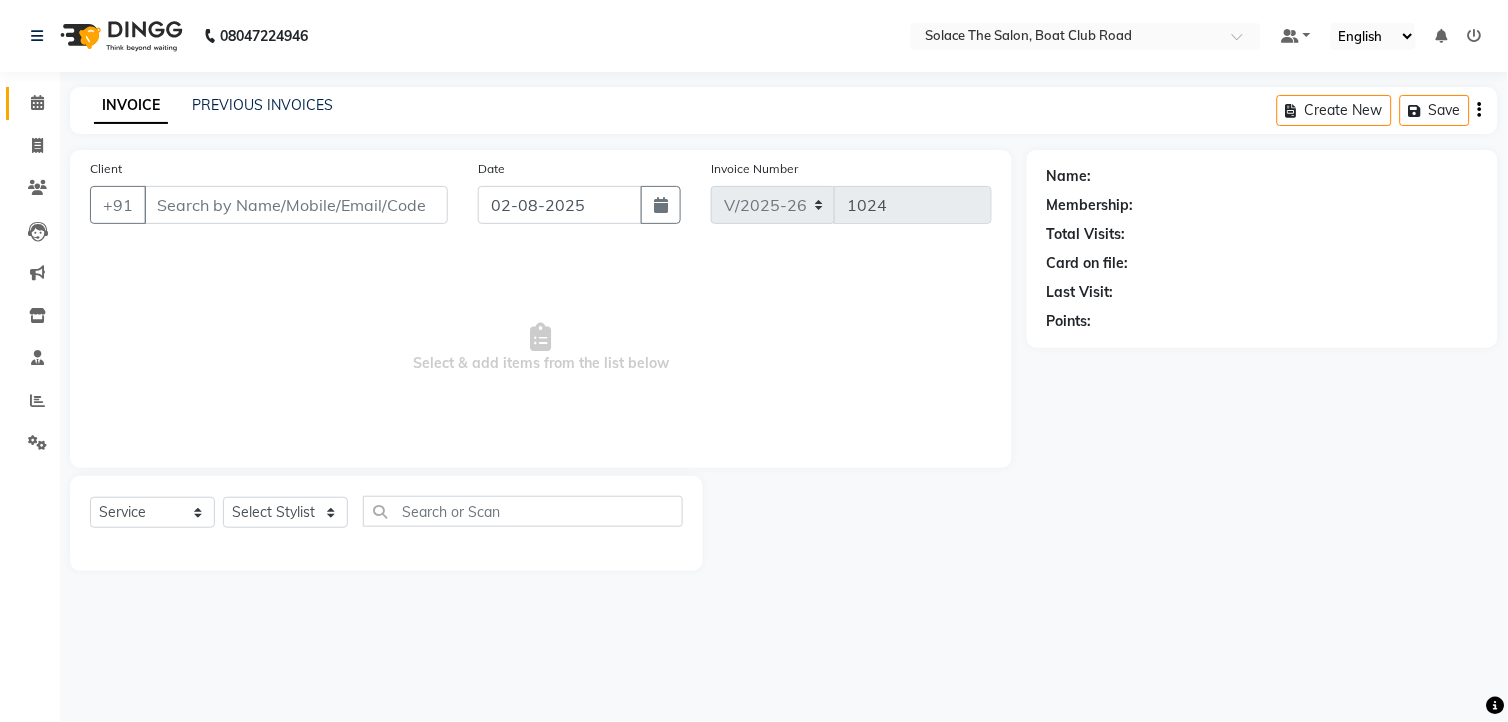 type on "7517391652" 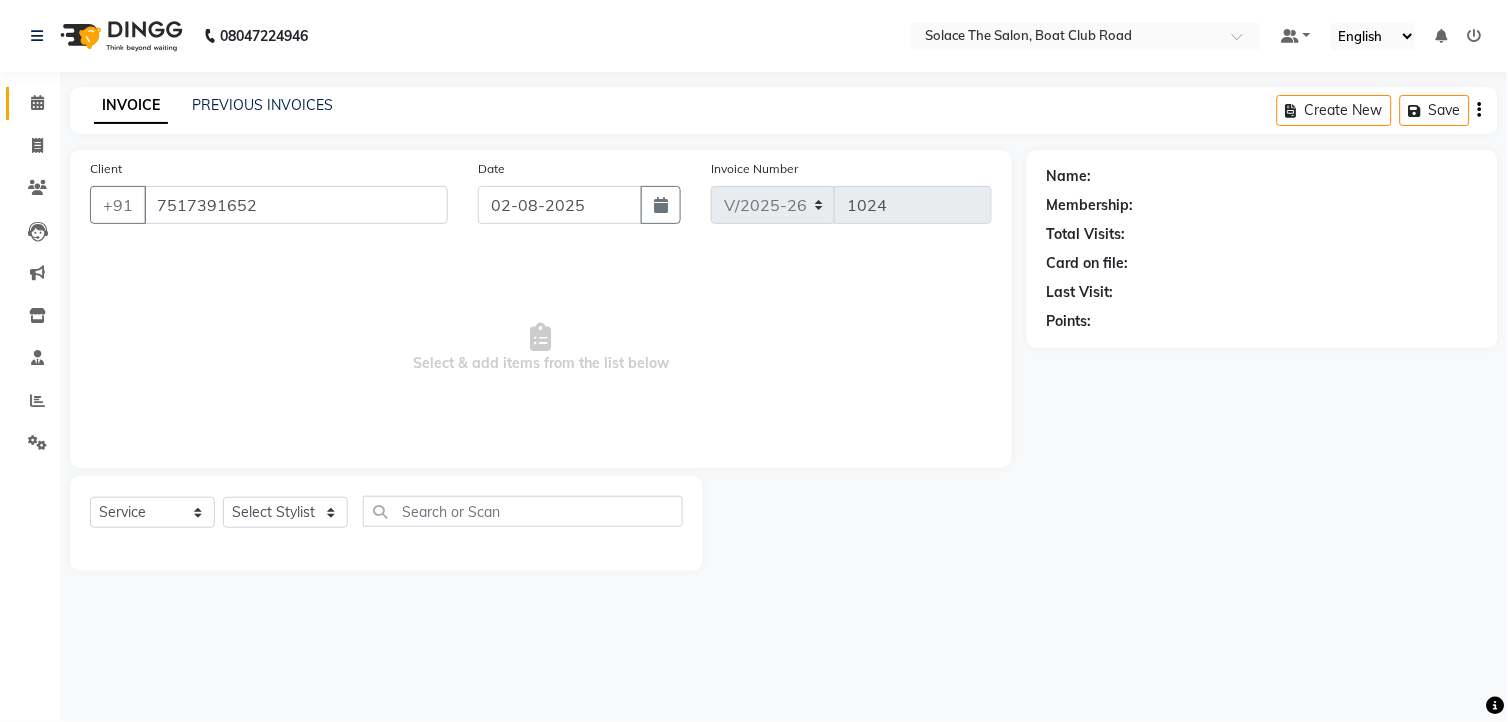 select on "9749" 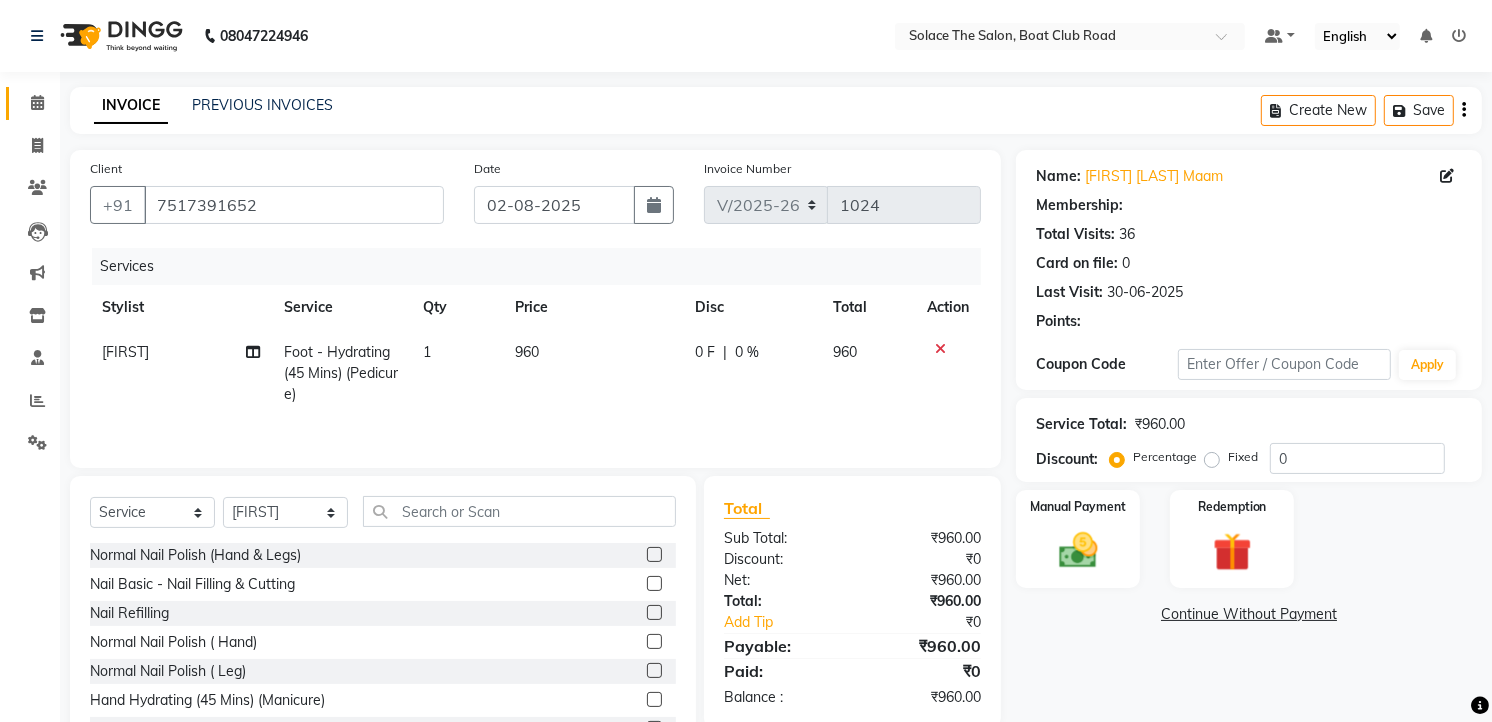 select on "1: Object" 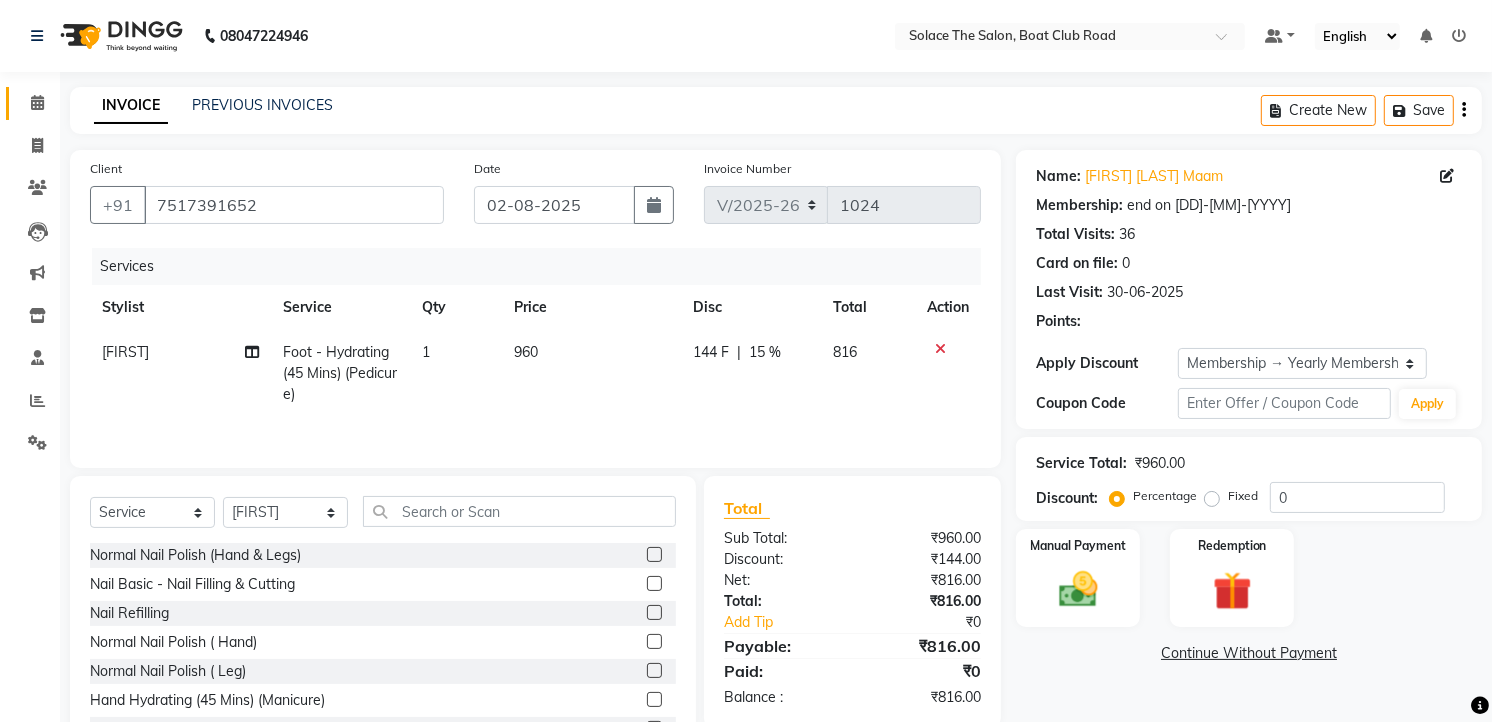 type on "15" 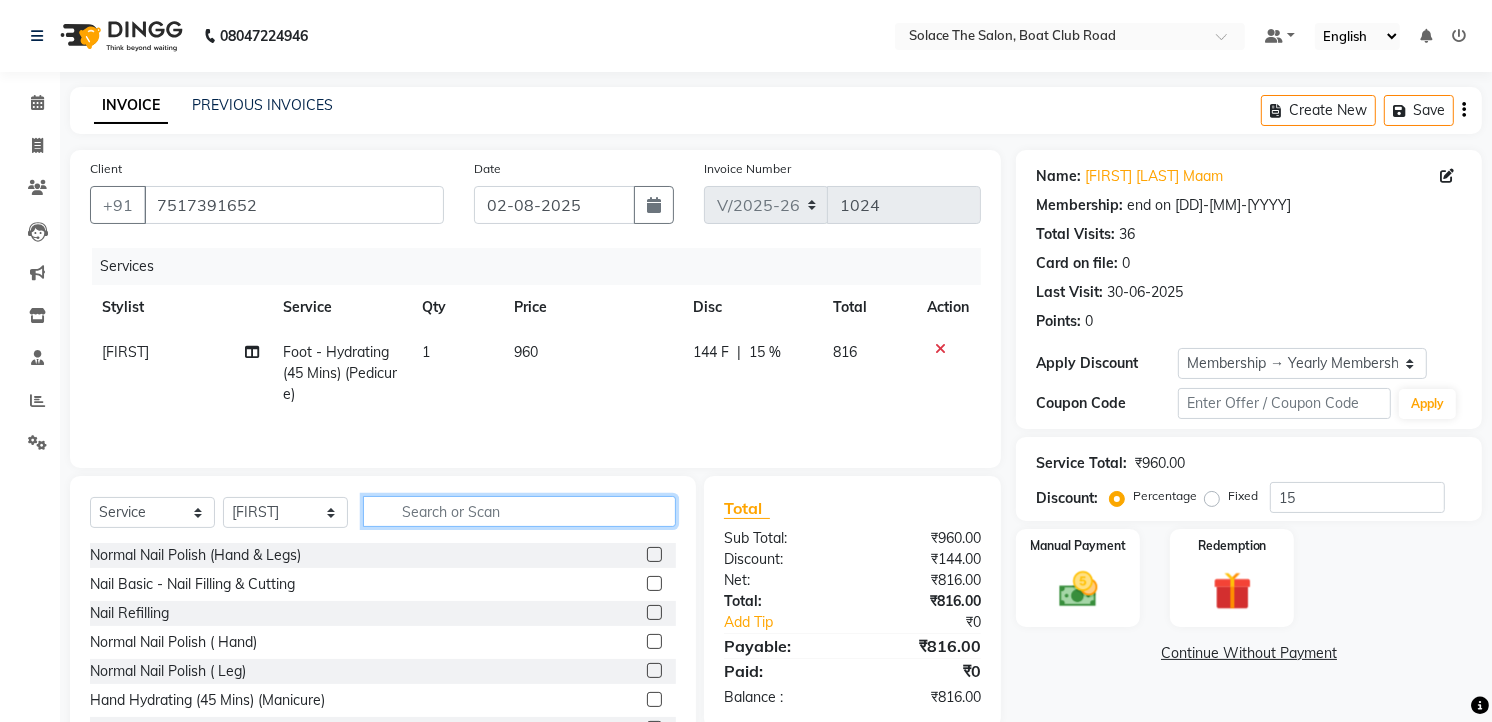 click 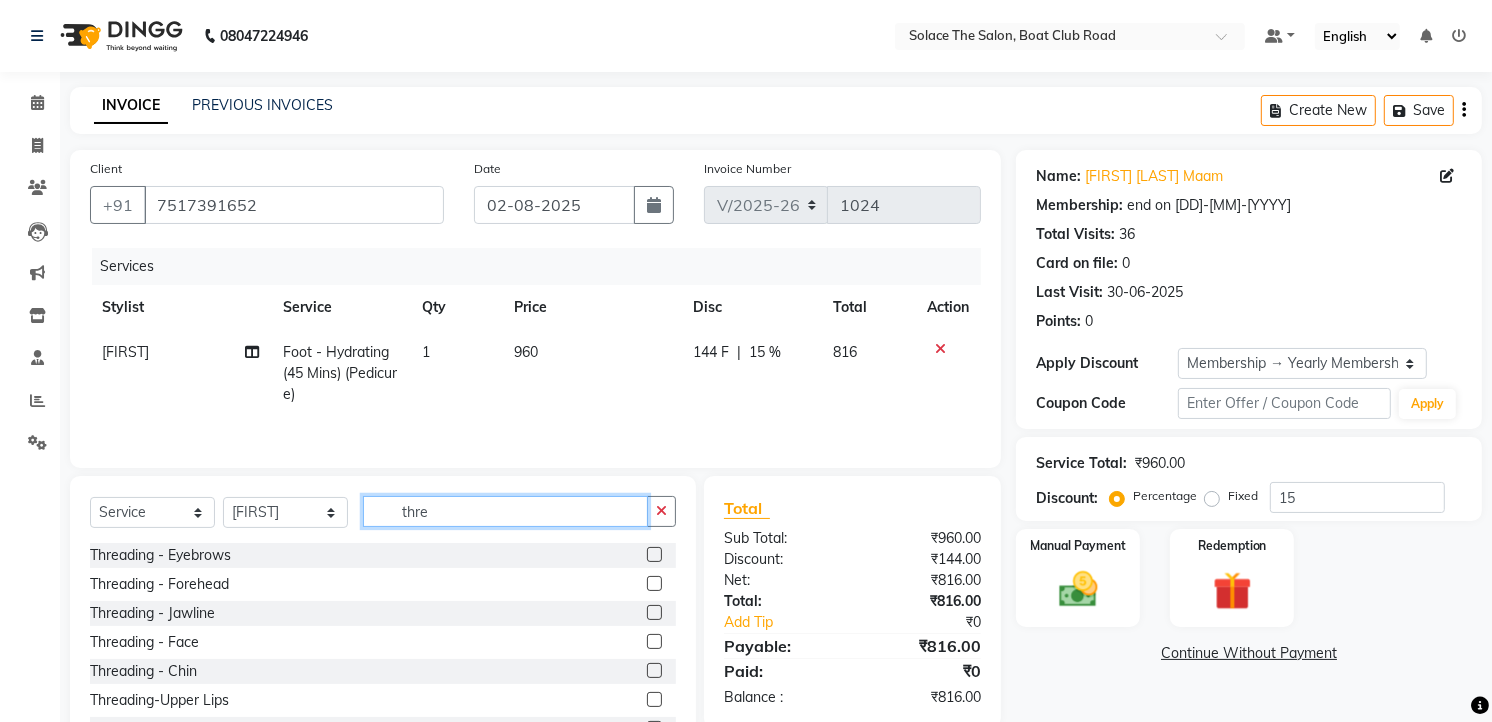 type on "thre" 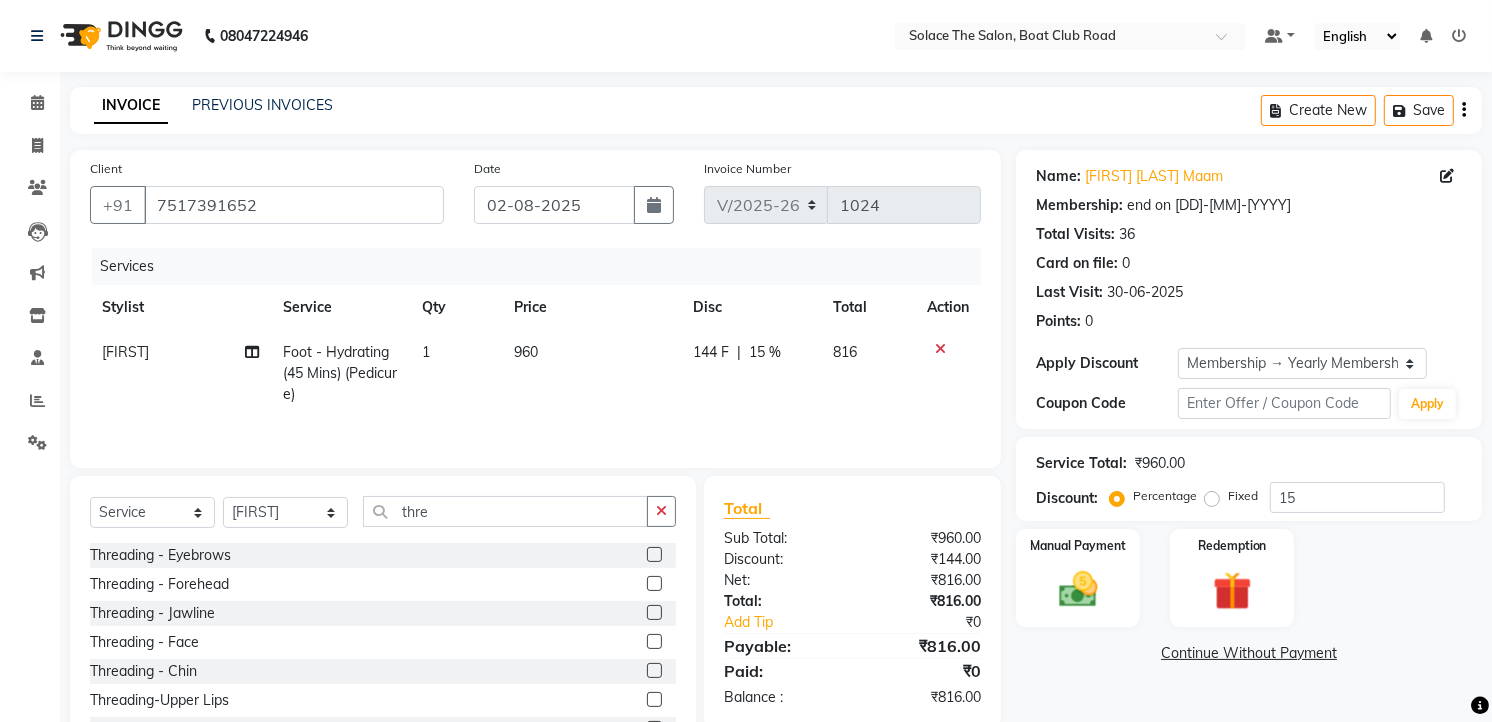 click 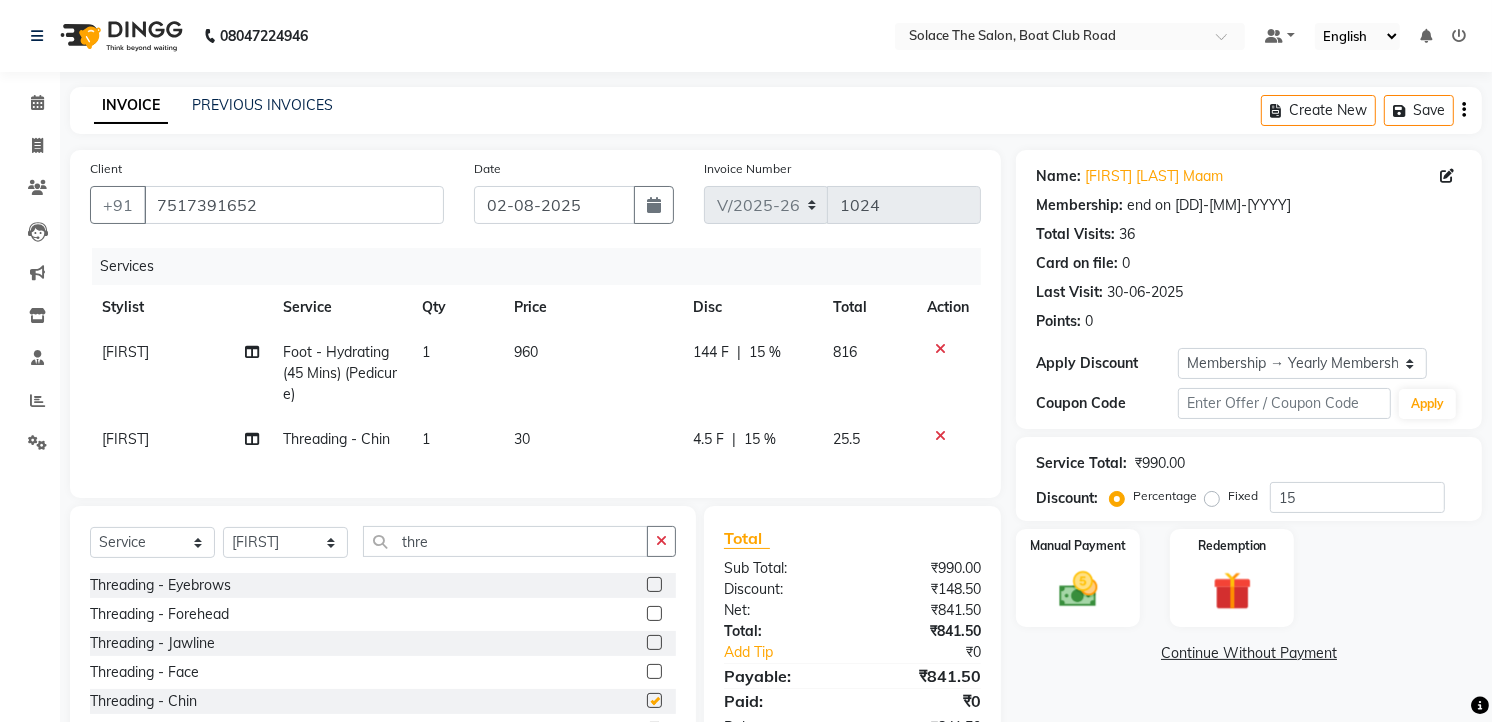 checkbox on "false" 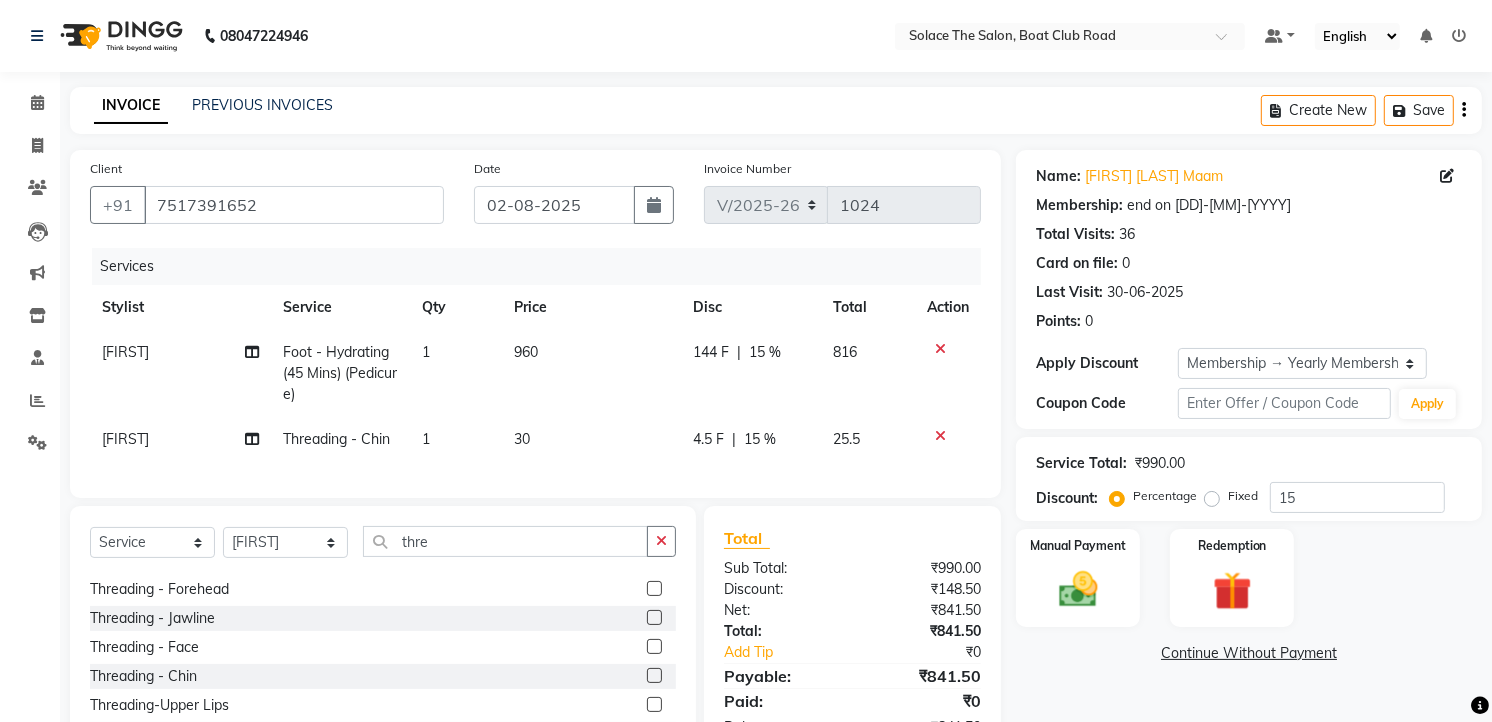 scroll, scrollTop: 32, scrollLeft: 0, axis: vertical 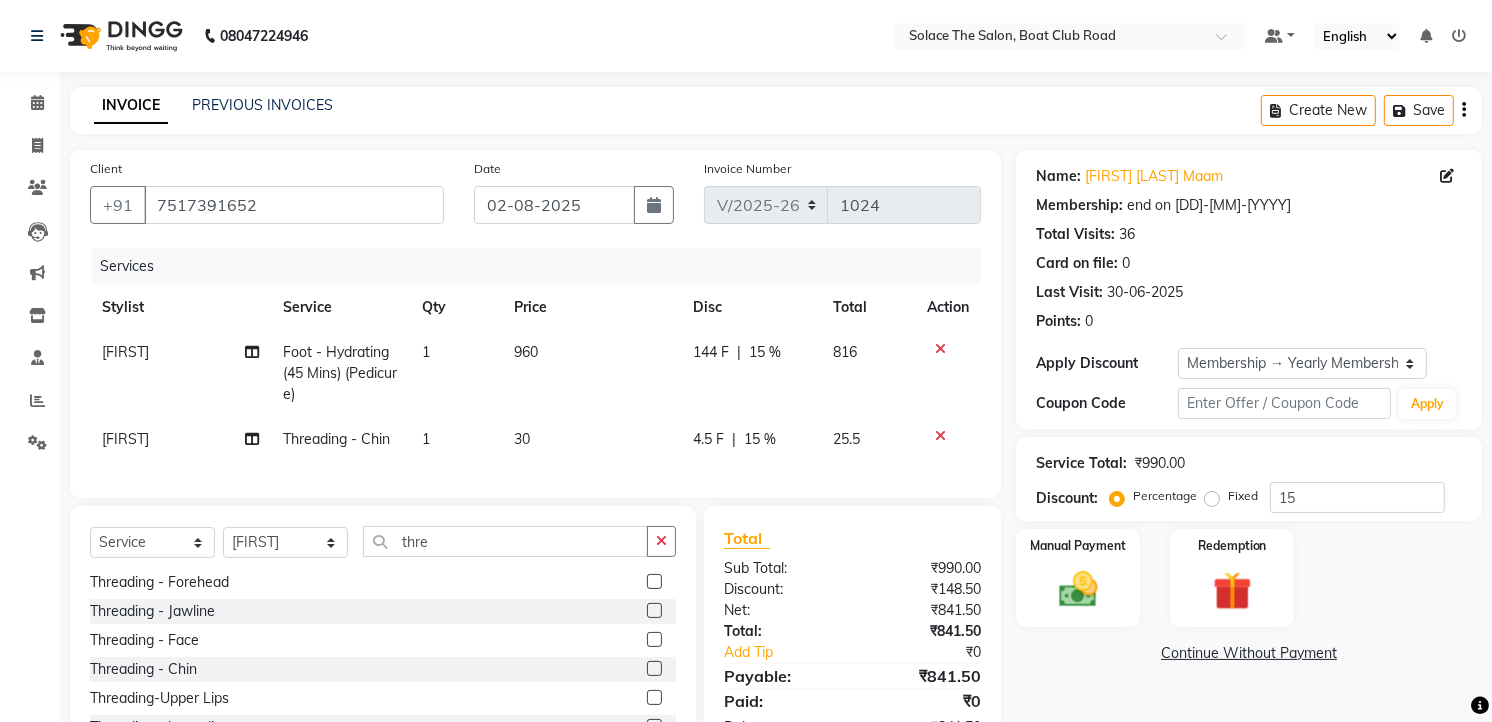 click 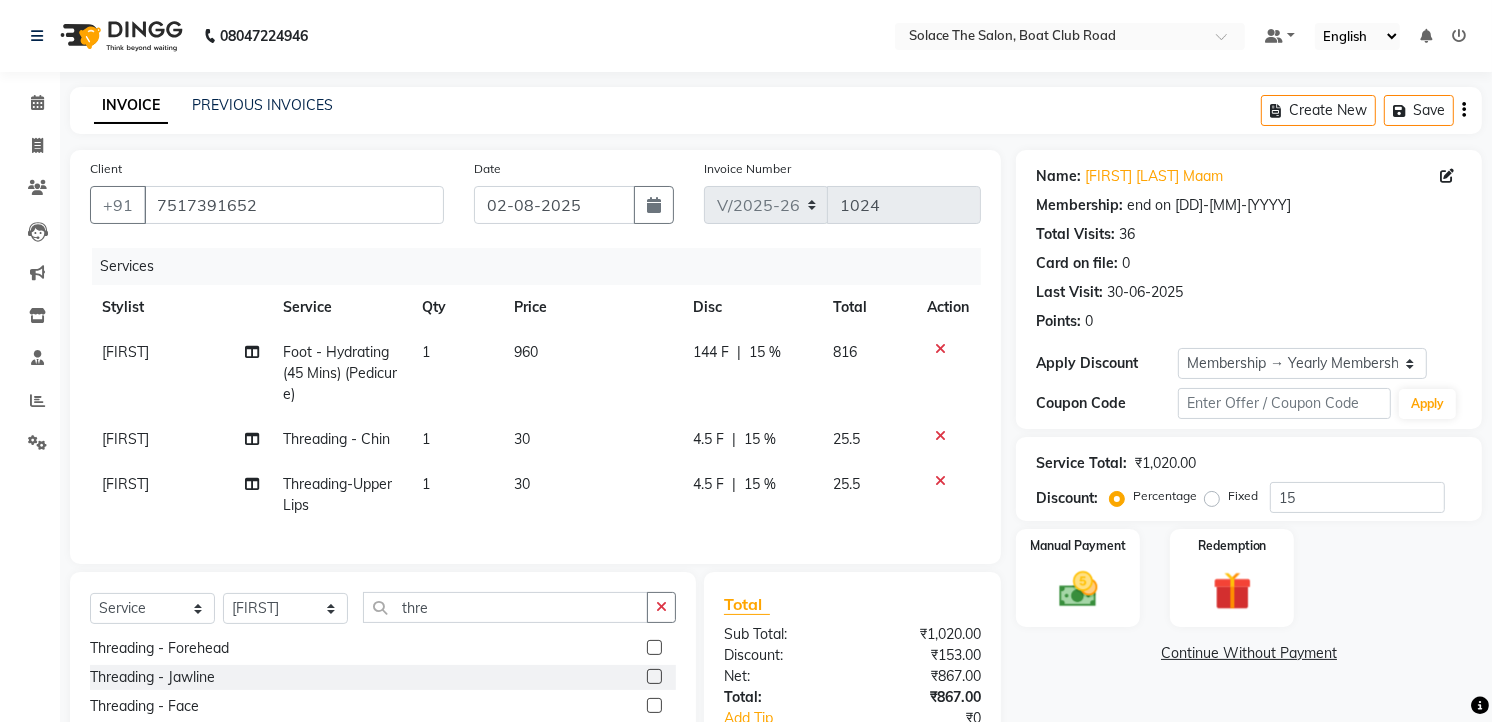 checkbox on "false" 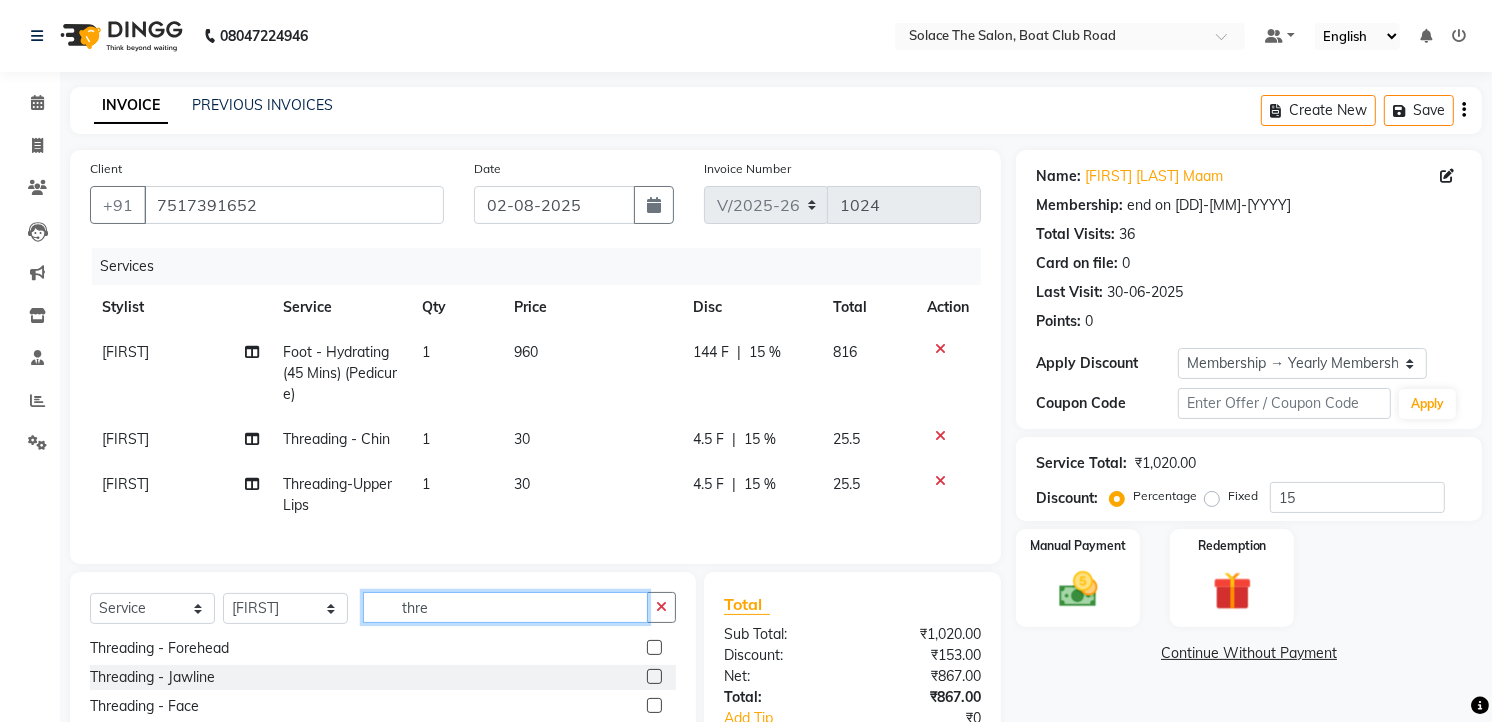 click on "thre" 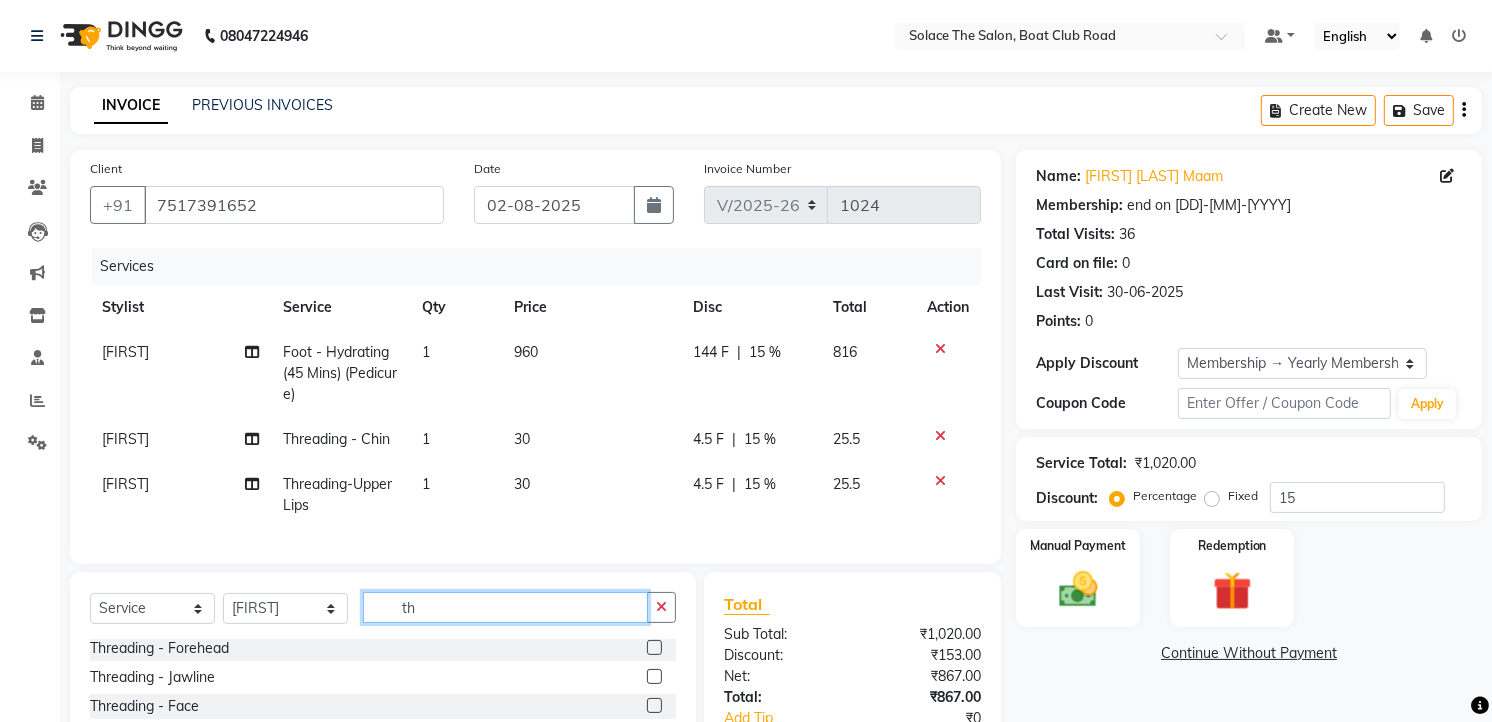 type on "t" 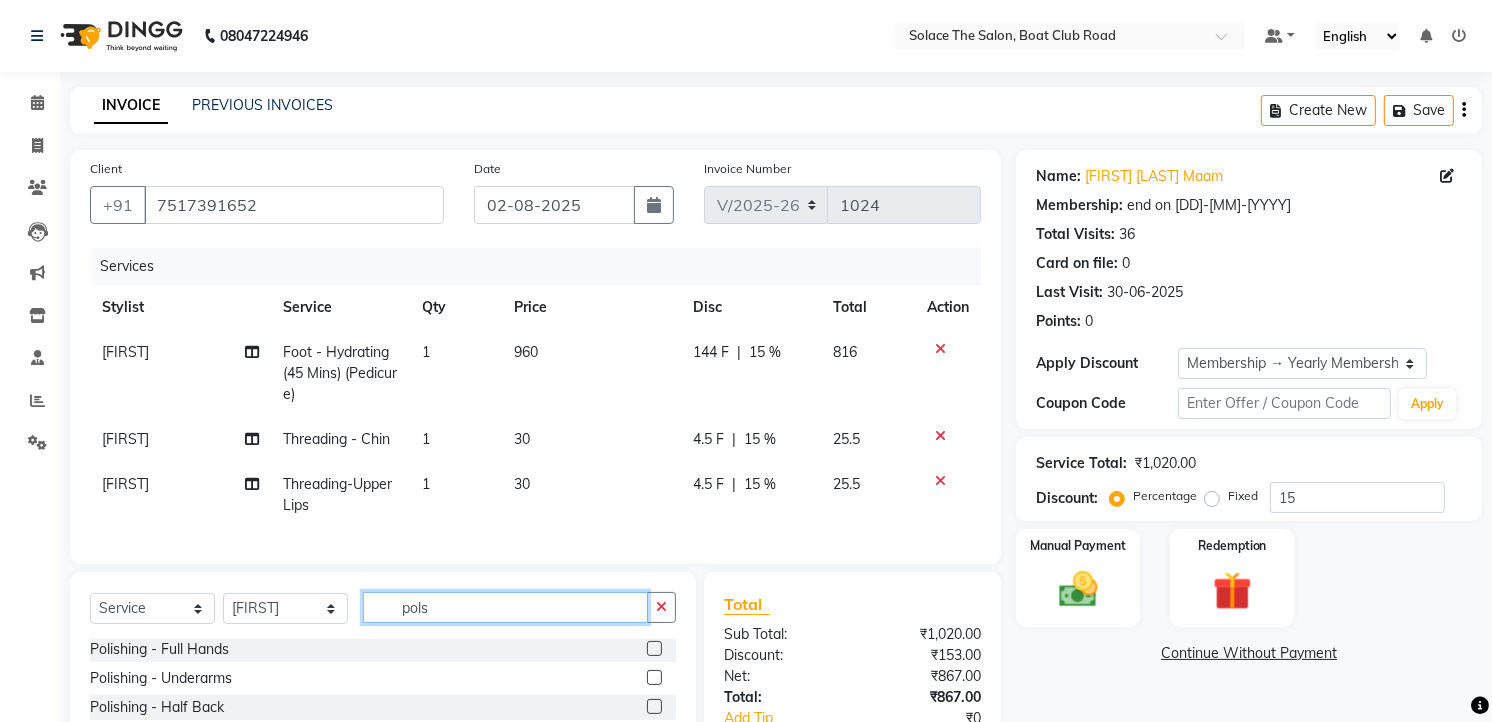 scroll, scrollTop: 0, scrollLeft: 0, axis: both 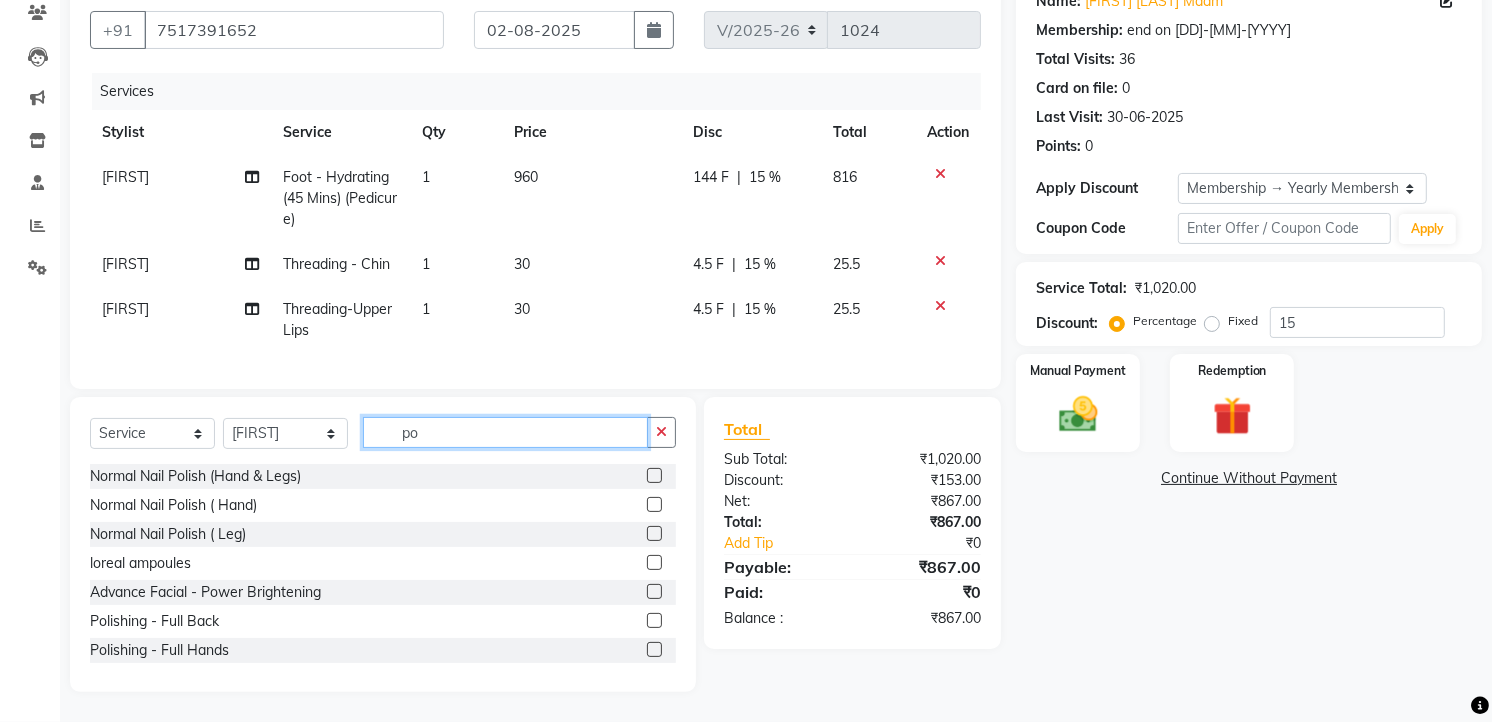 type on "po" 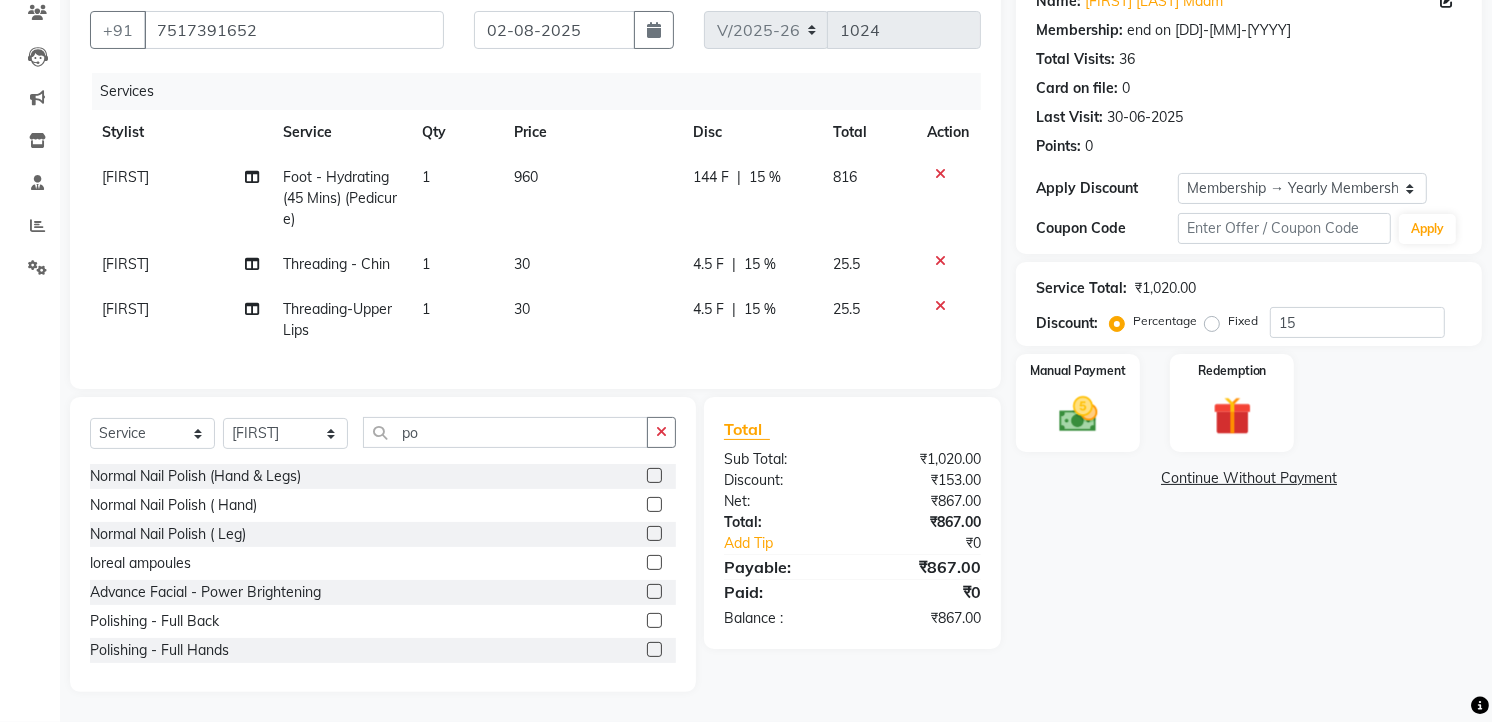 click 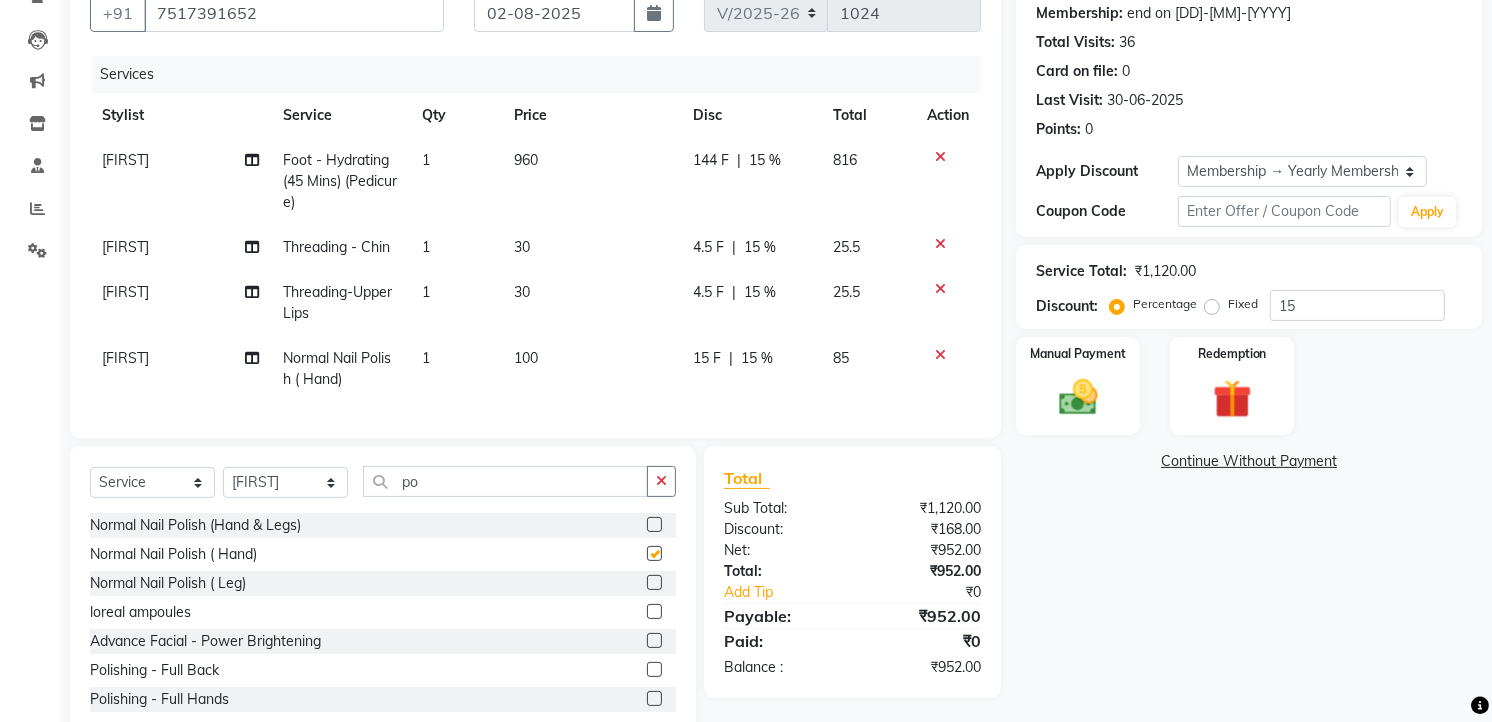 checkbox on "false" 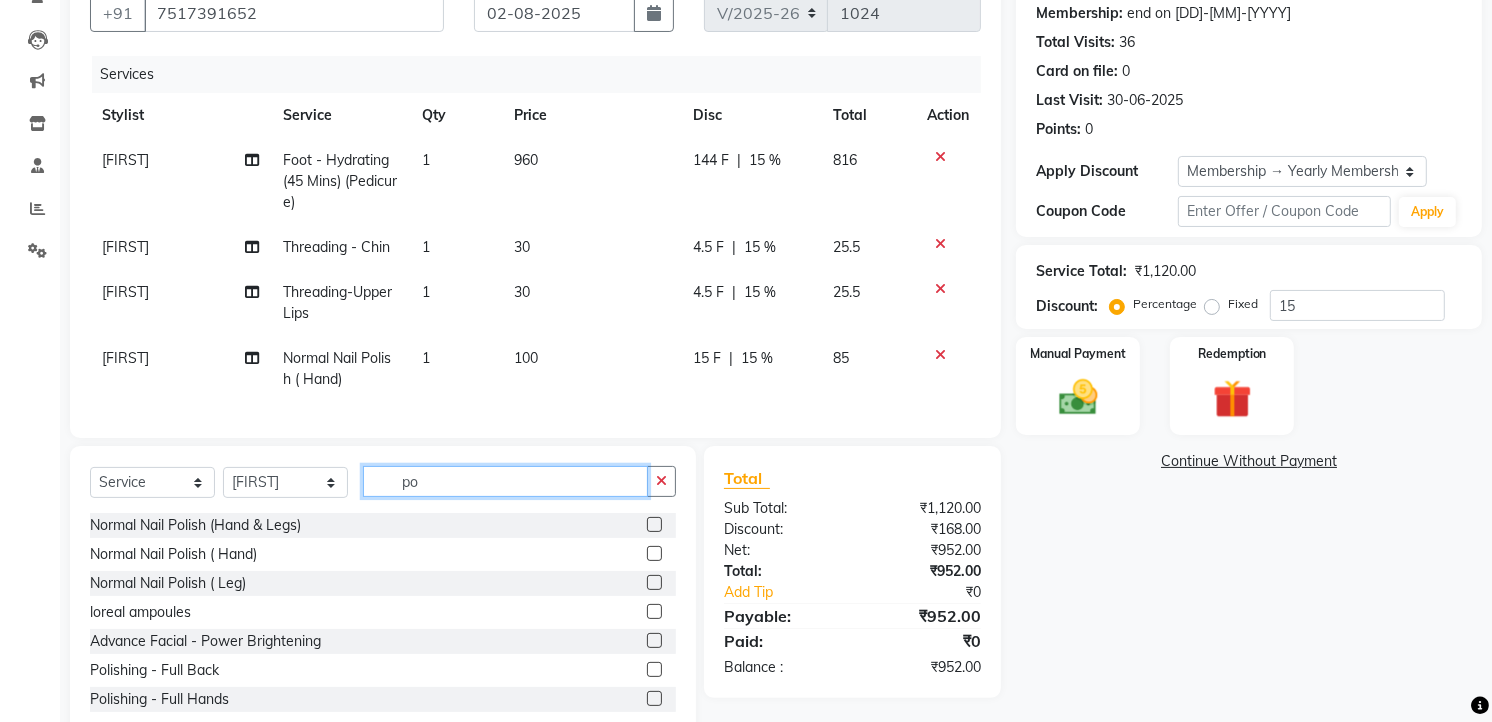 click on "po" 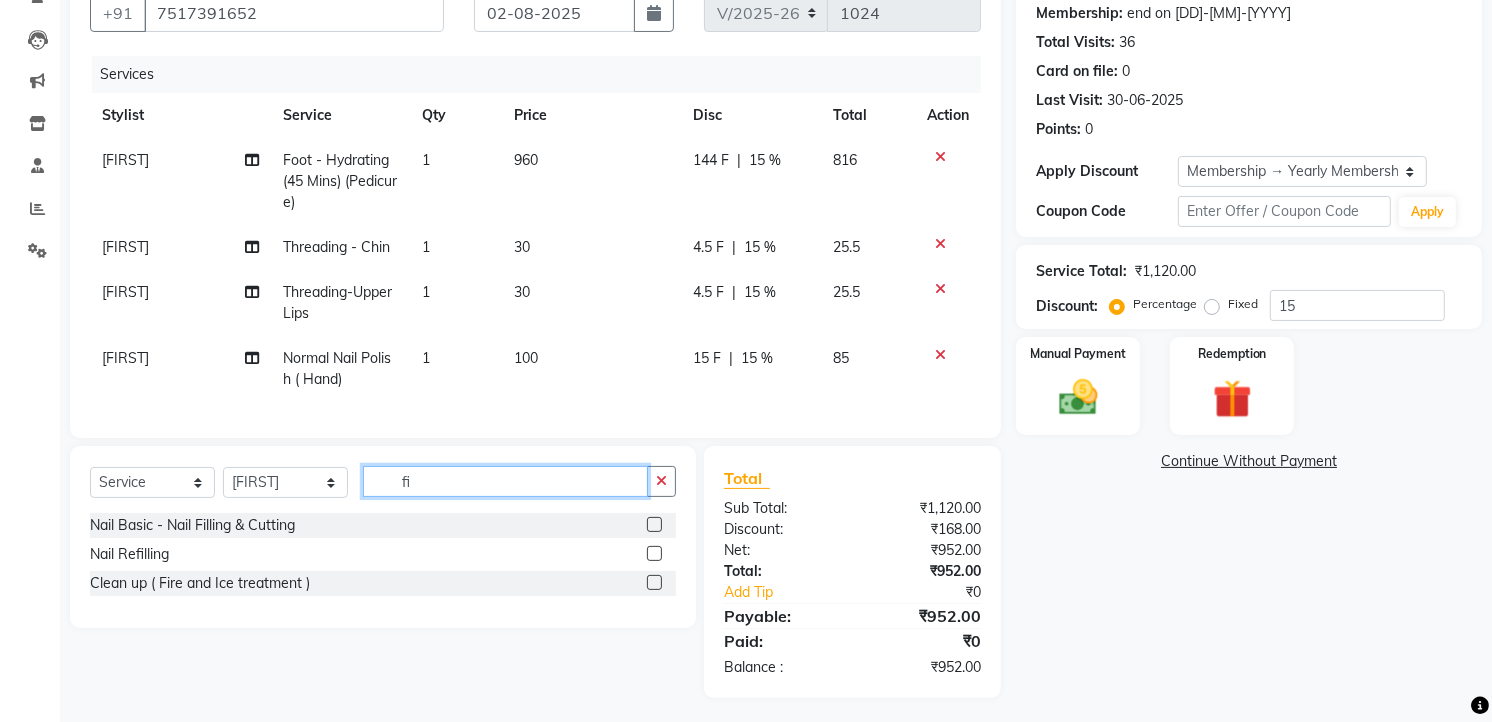 type on "fi" 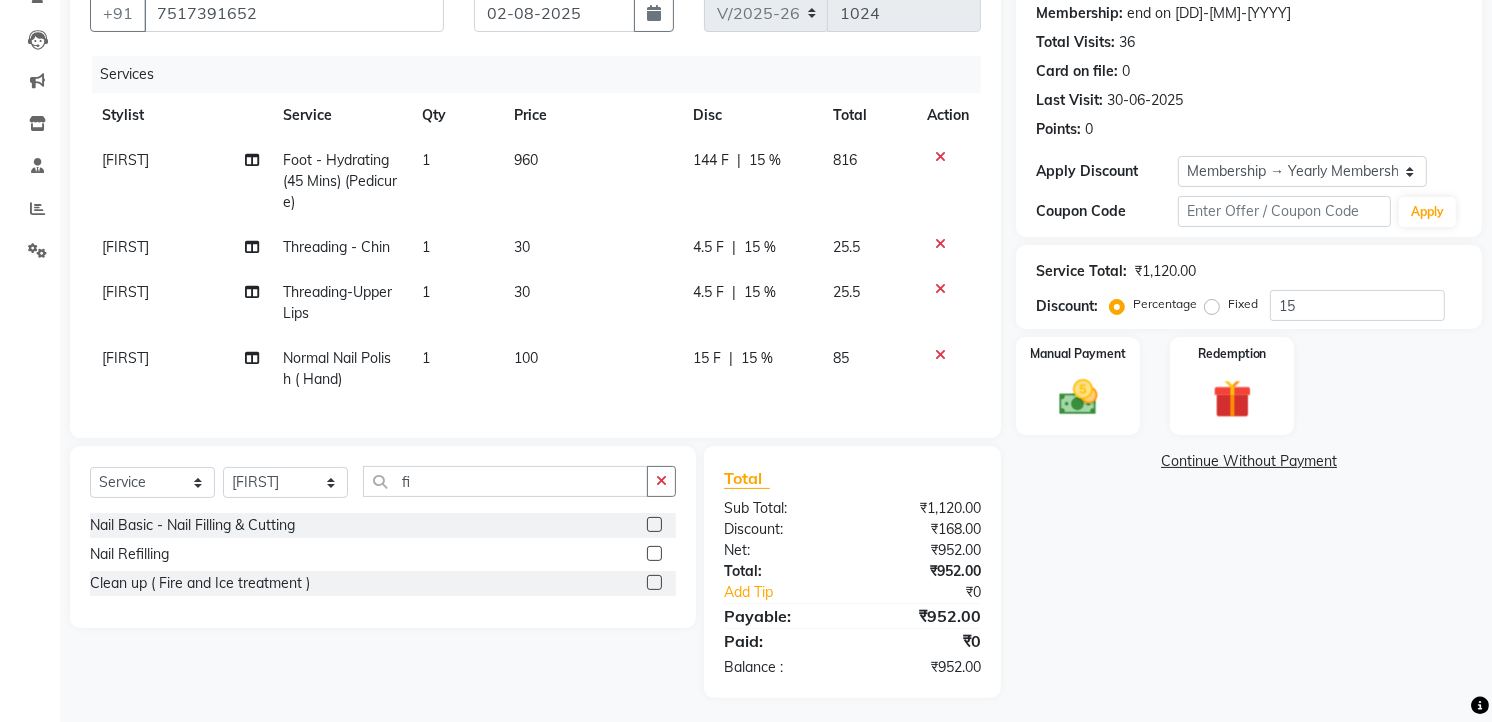 click 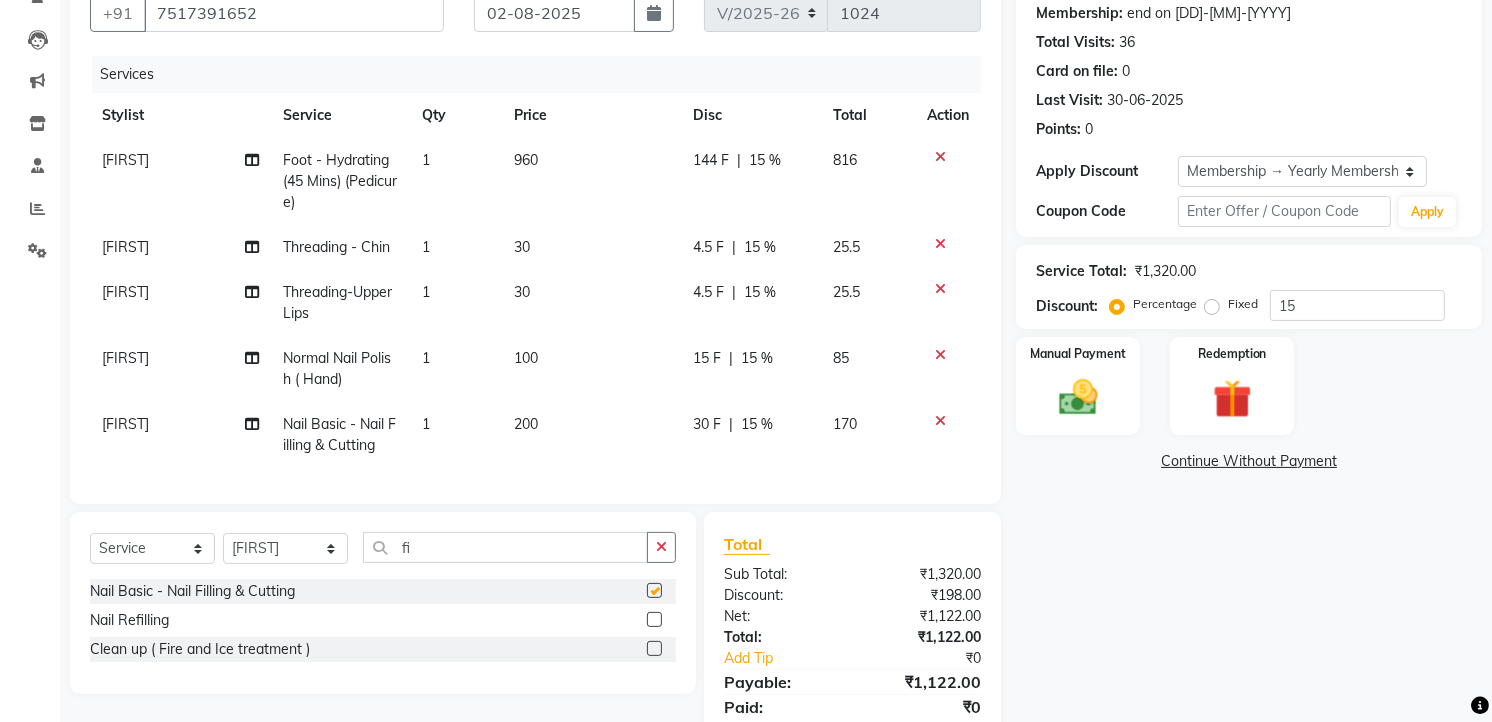 checkbox on "false" 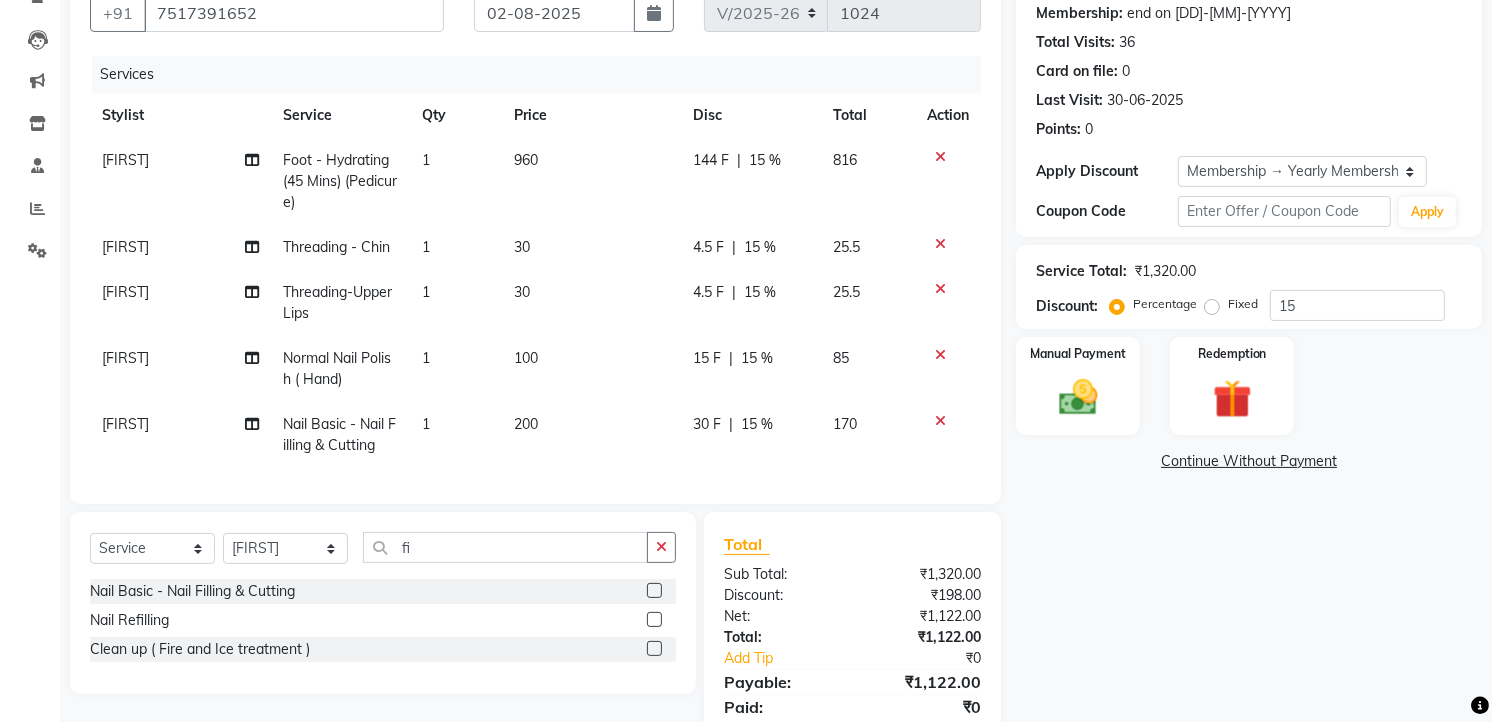 click 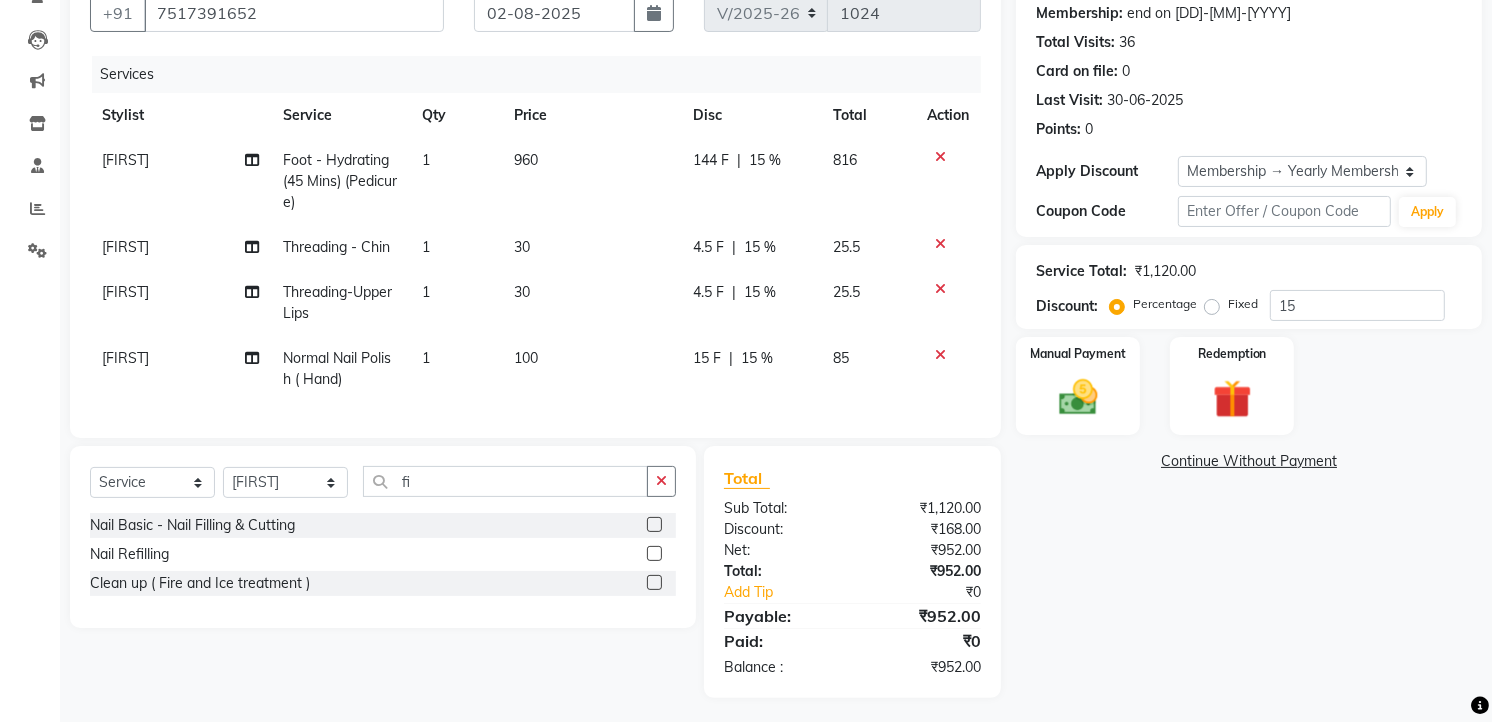 click on "100" 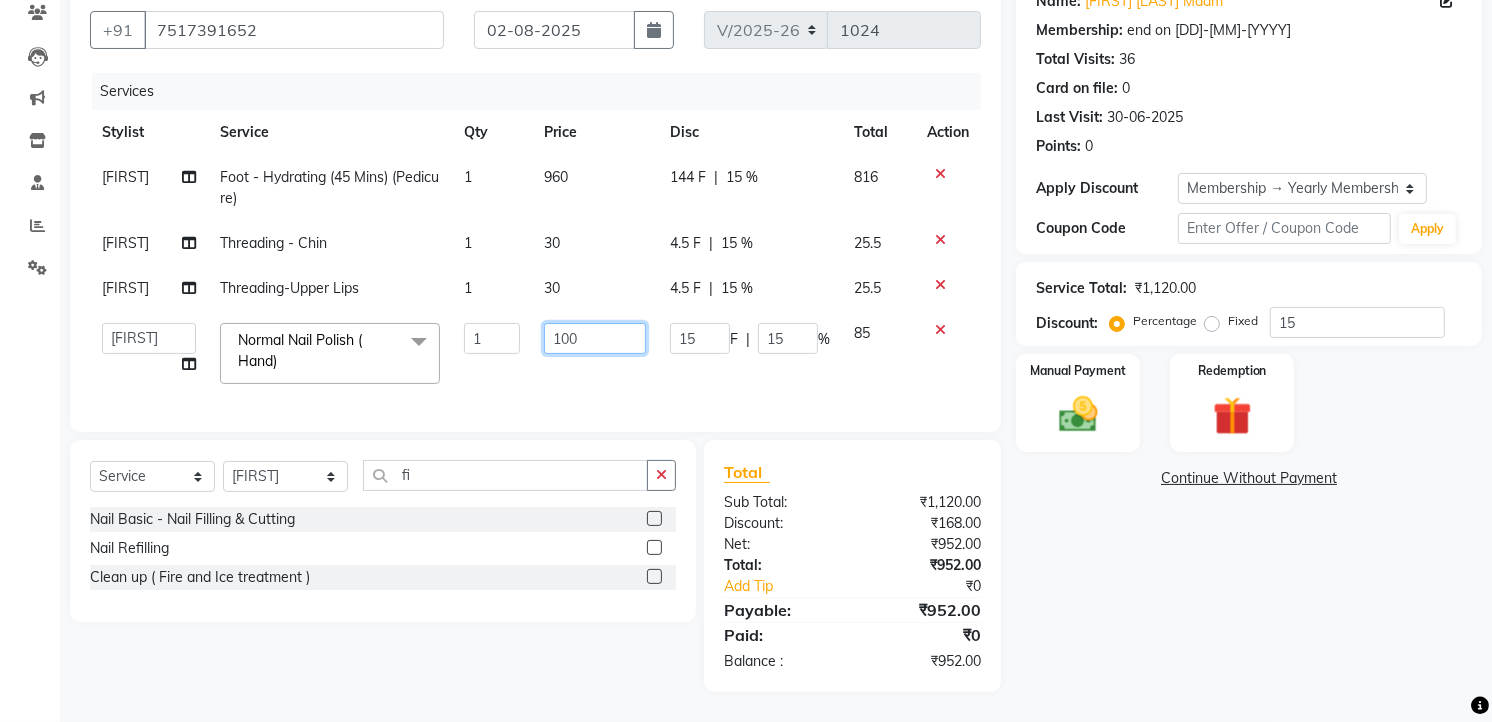 click on "100" 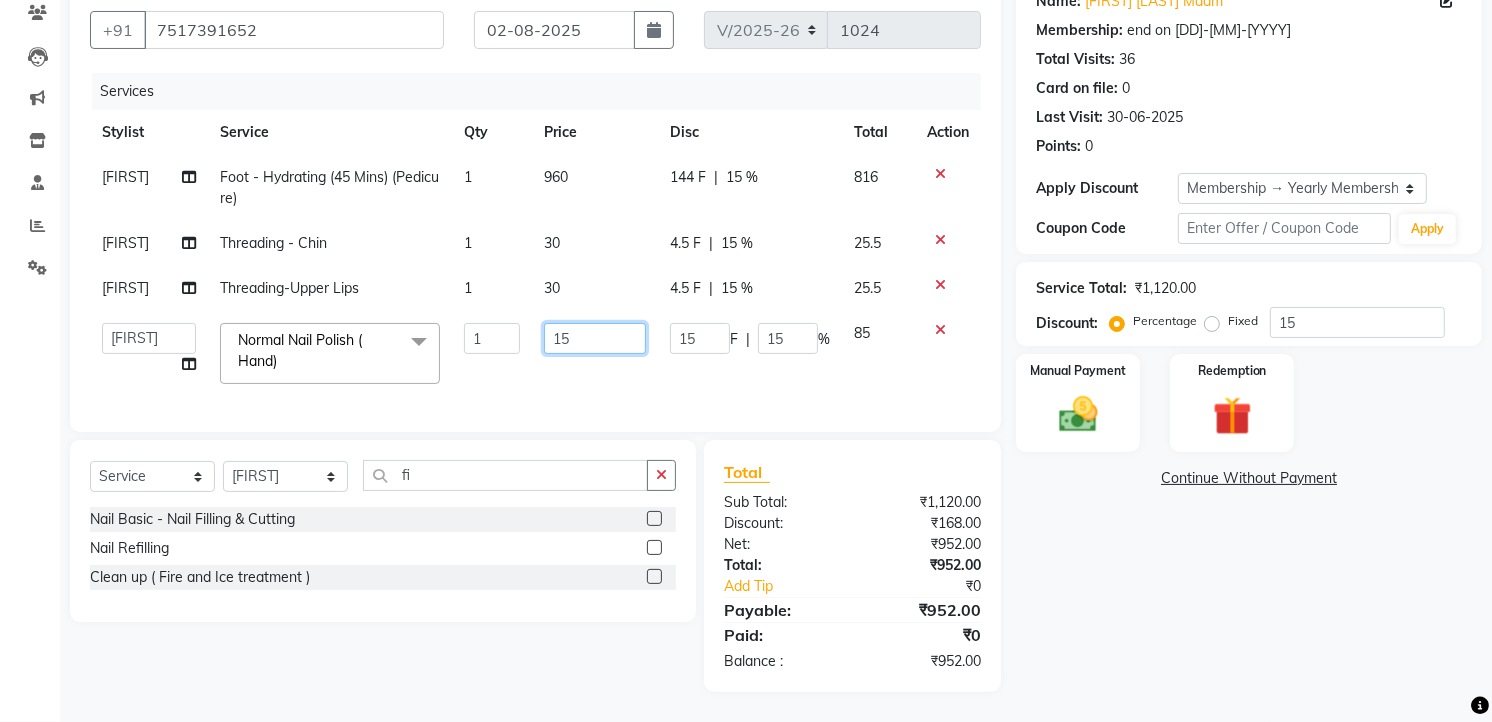 type on "150" 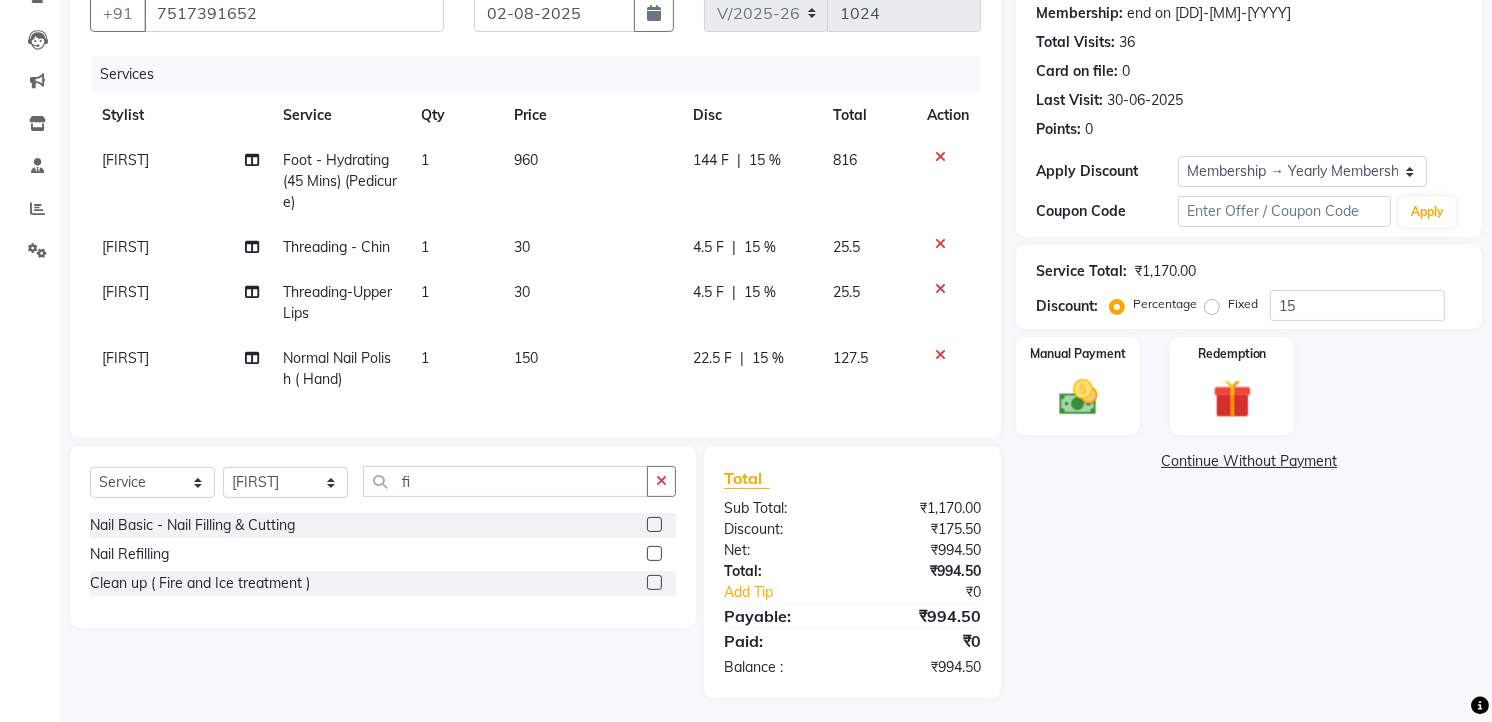 click on "150" 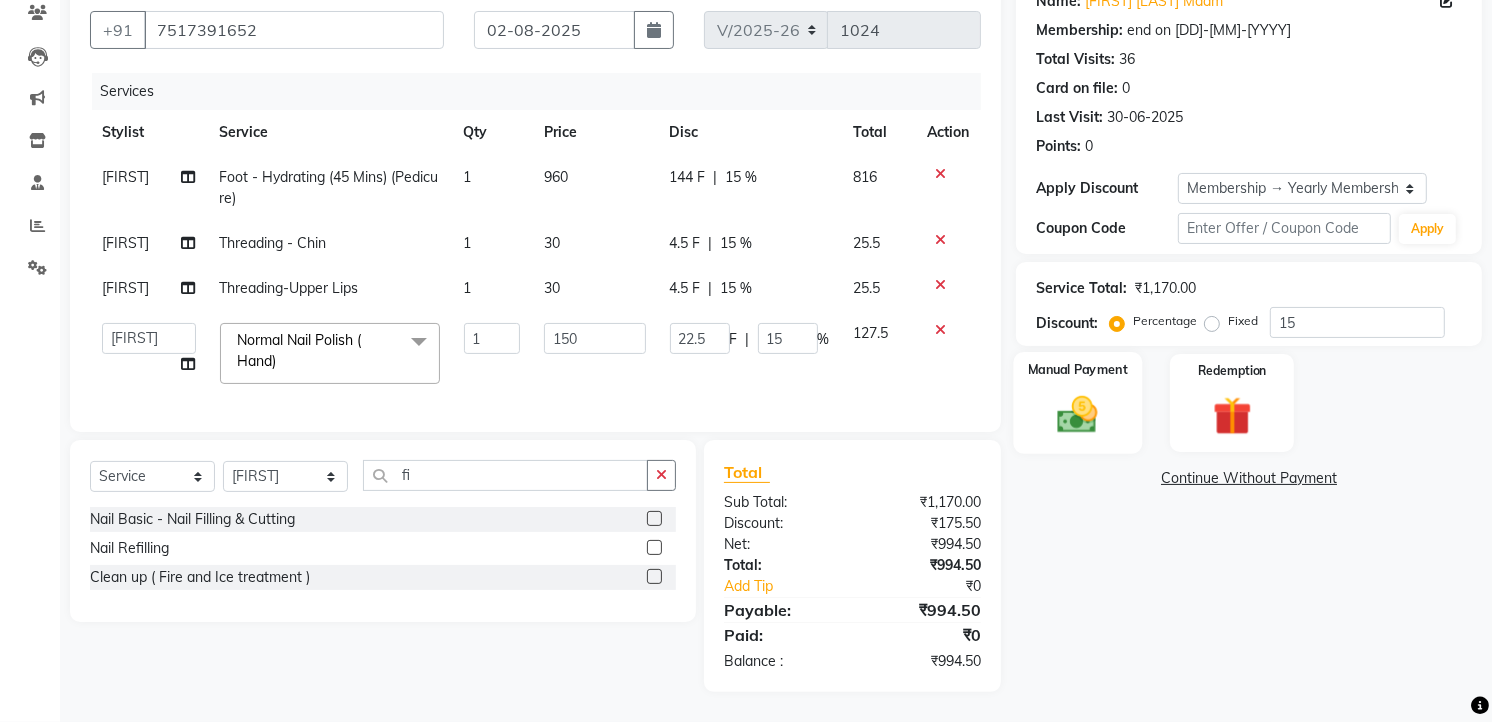 click 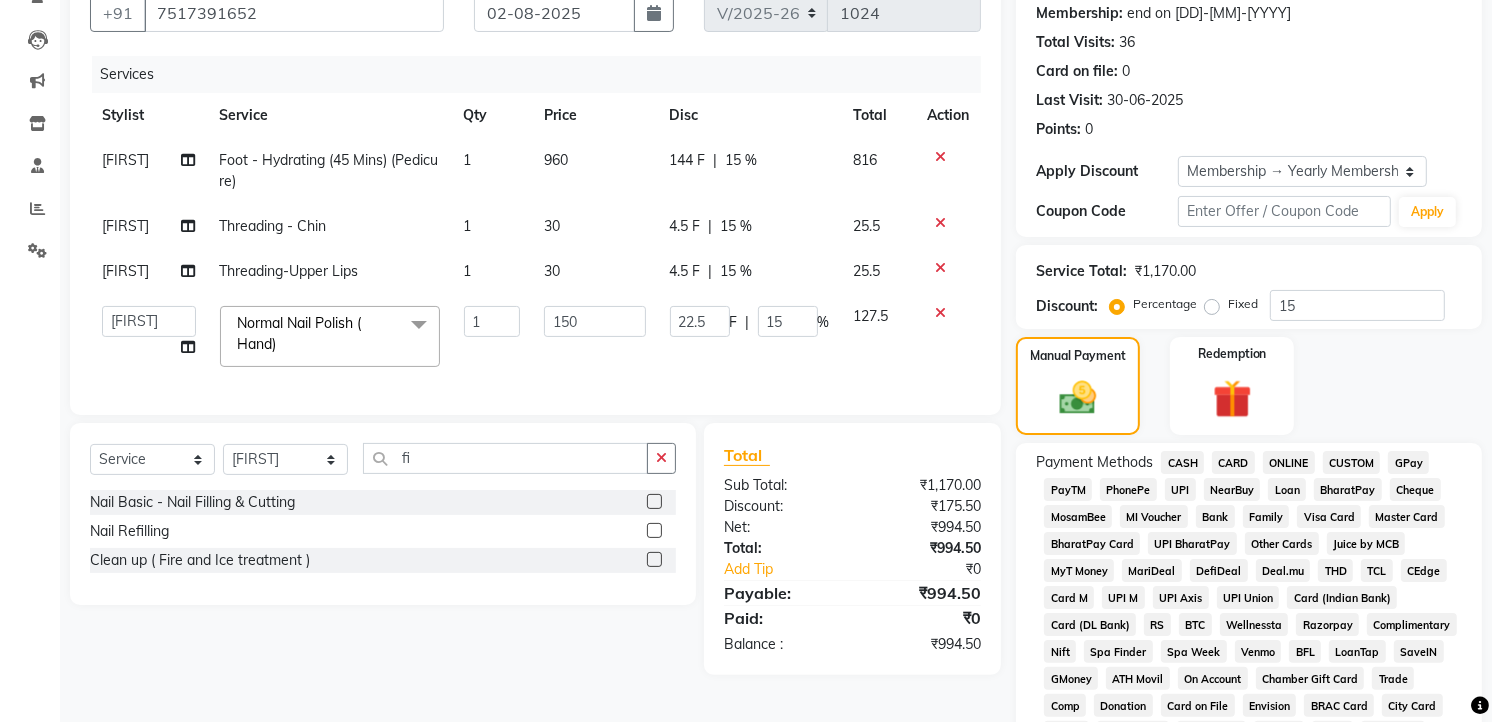 click on "GPay" 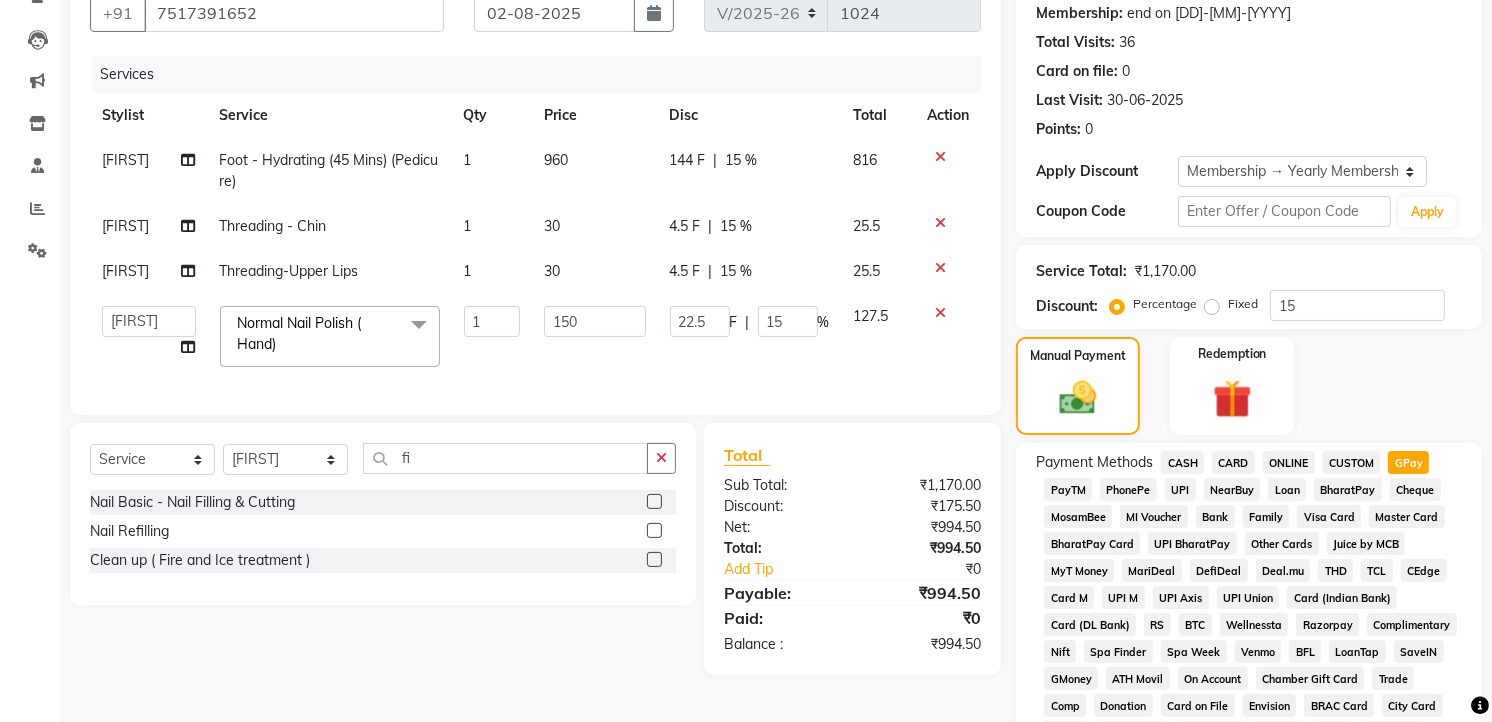 click on "Add Payment" 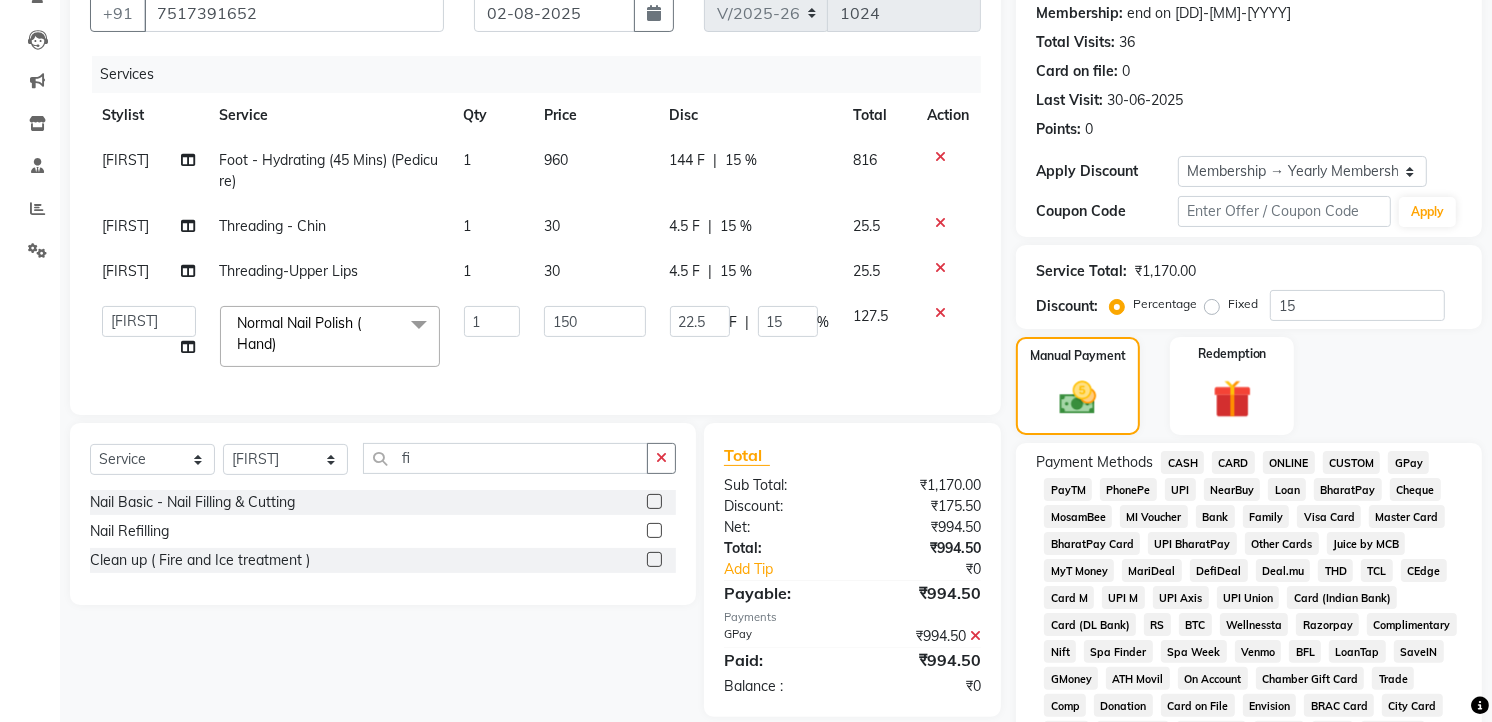 scroll, scrollTop: 754, scrollLeft: 0, axis: vertical 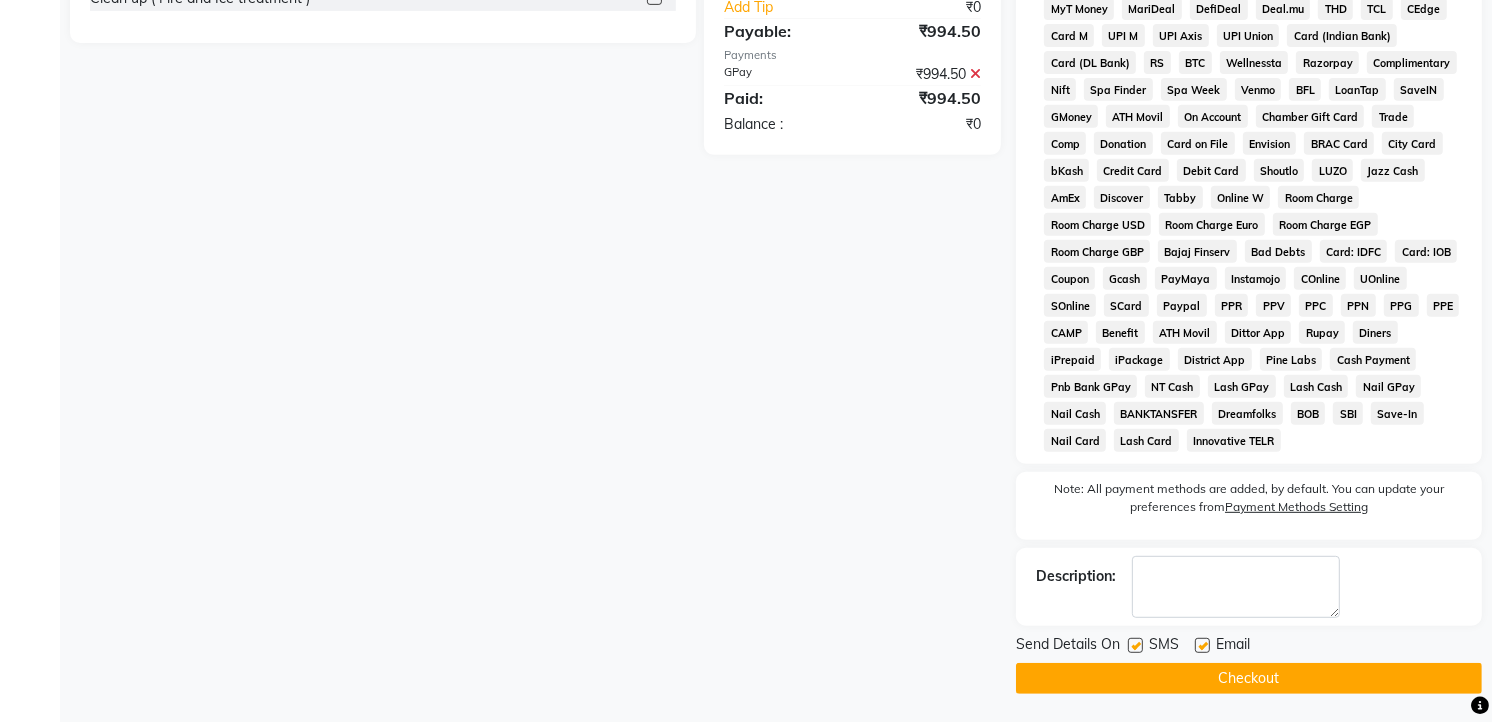 click on "Checkout" 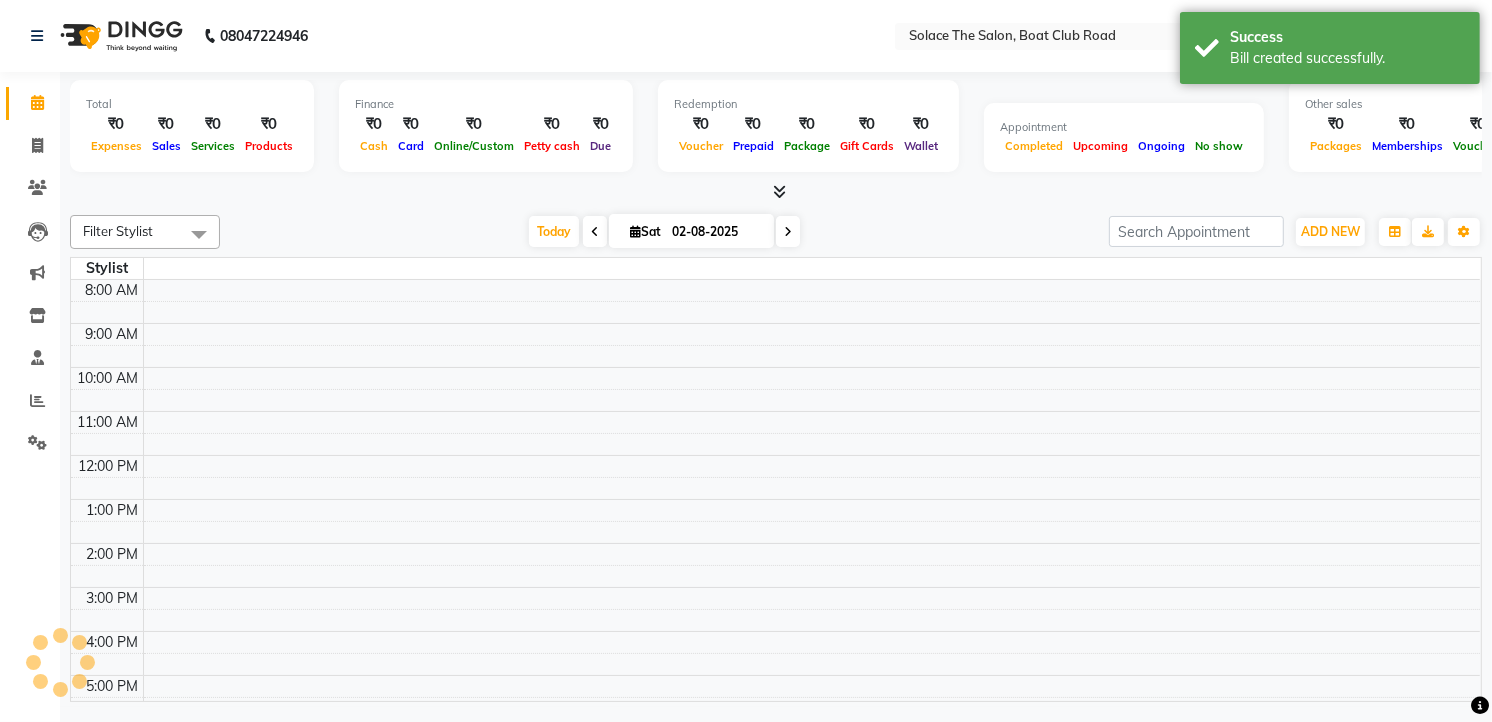 scroll, scrollTop: 0, scrollLeft: 0, axis: both 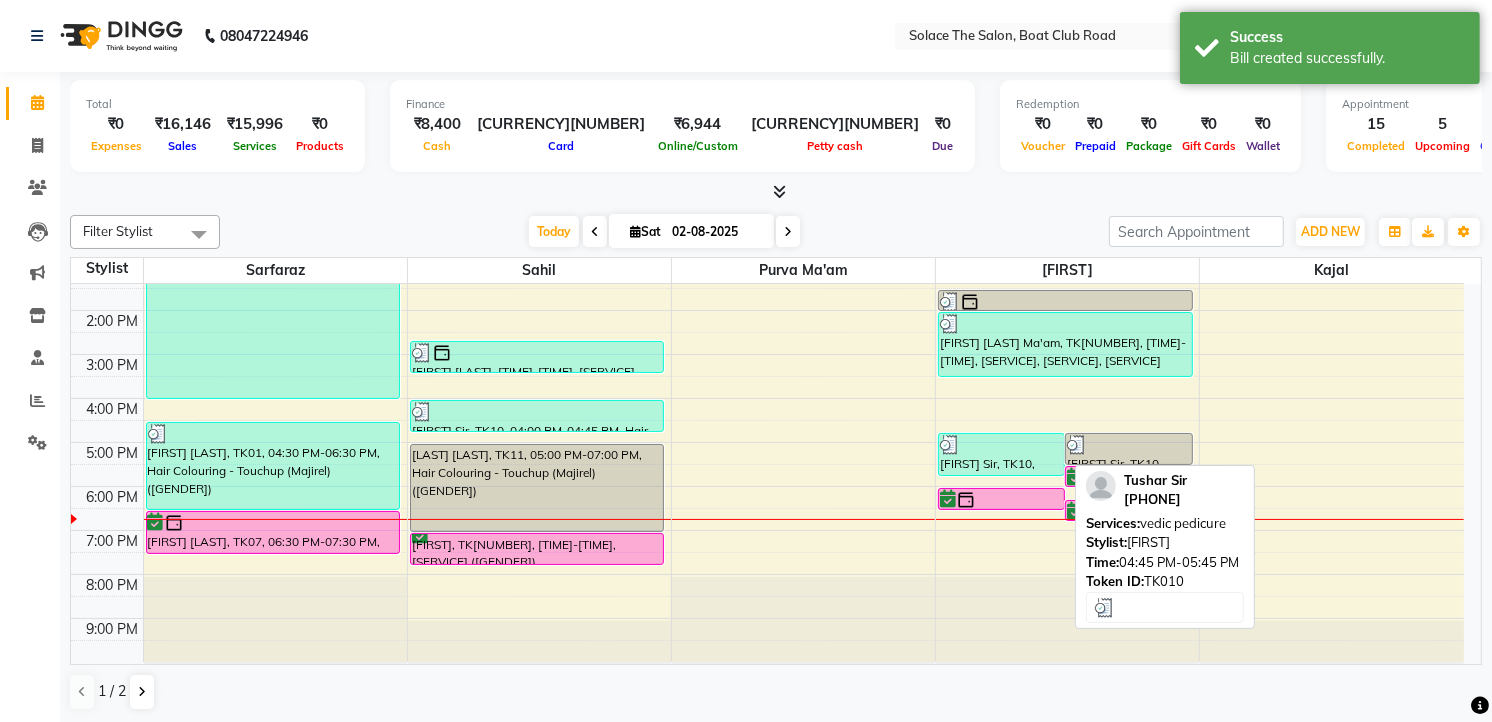 click on "[FIRST] Sir, TK10, 04:45 PM-05:45 PM, vedic pedicure" at bounding box center [1001, 454] 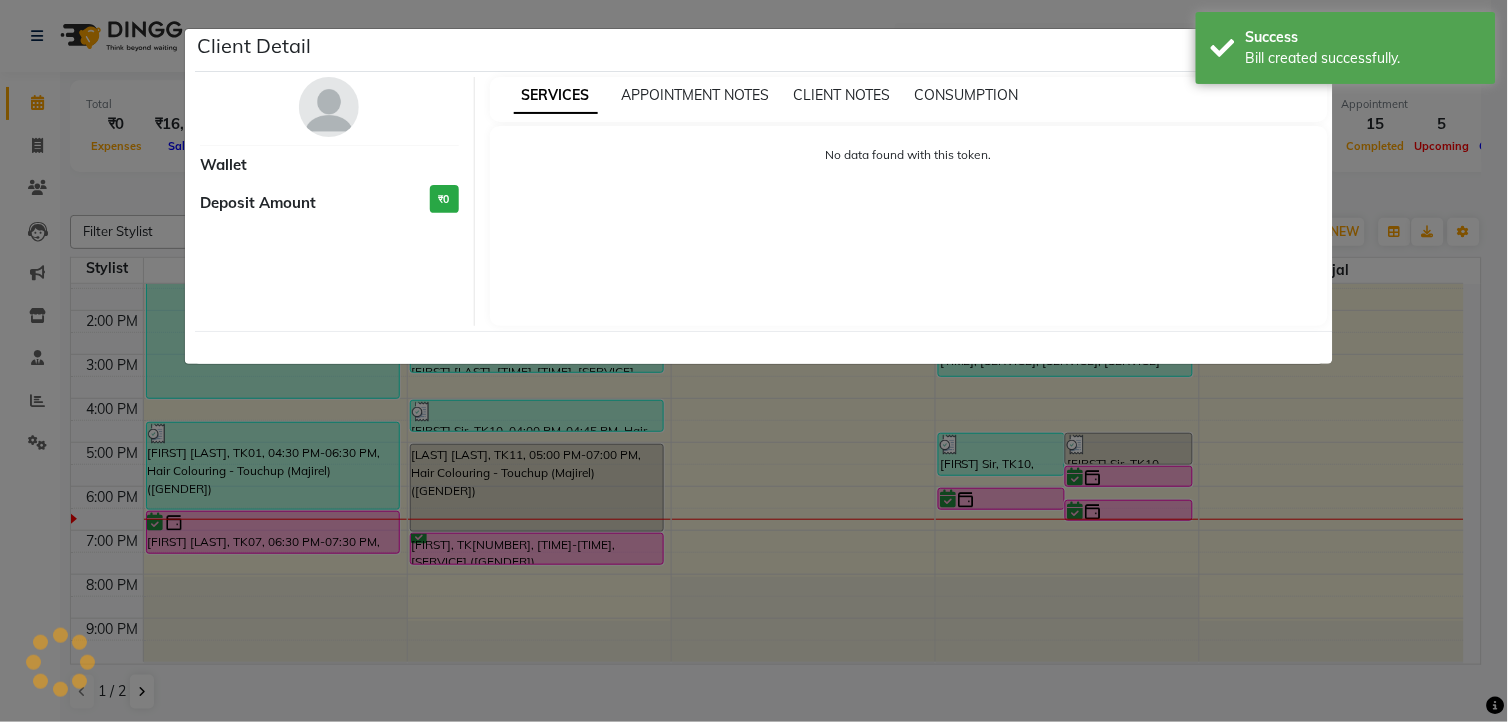 select on "3" 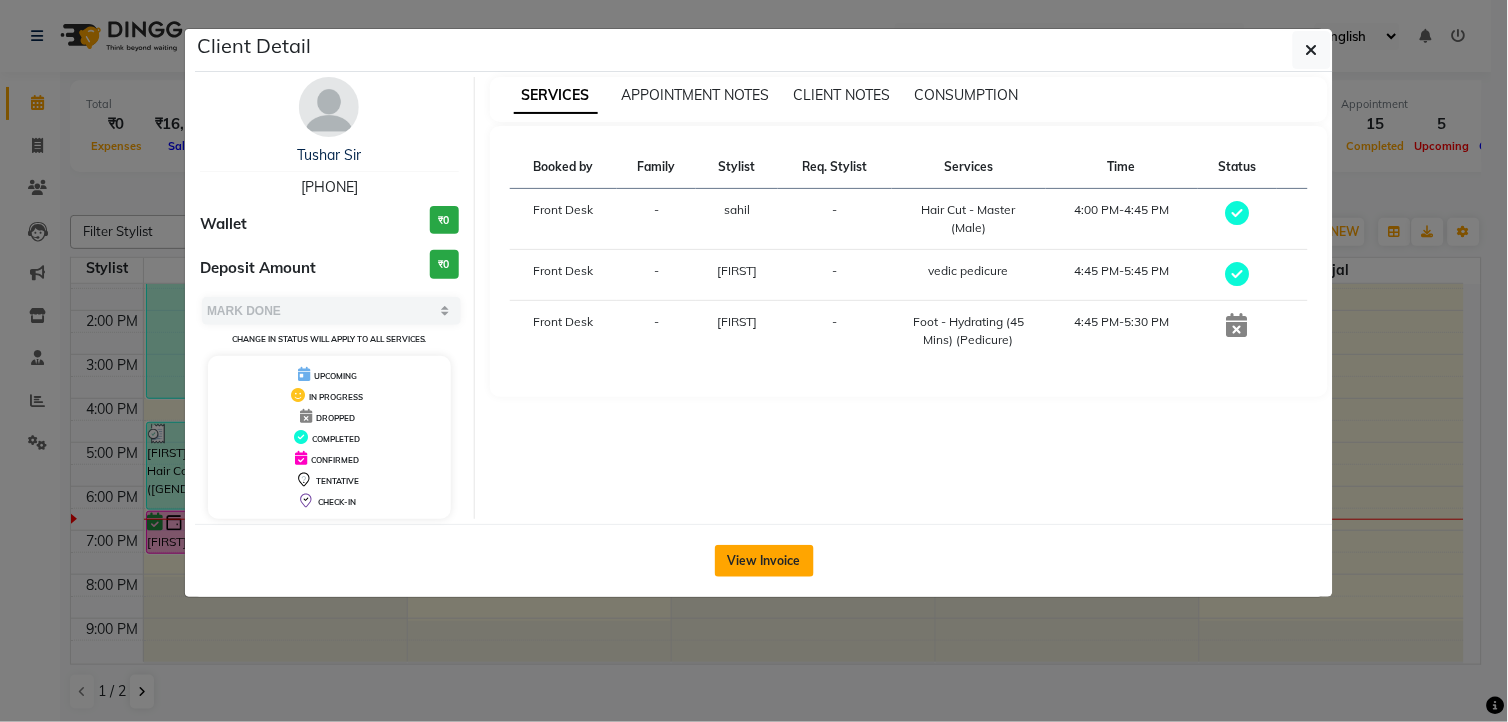 click on "View Invoice" 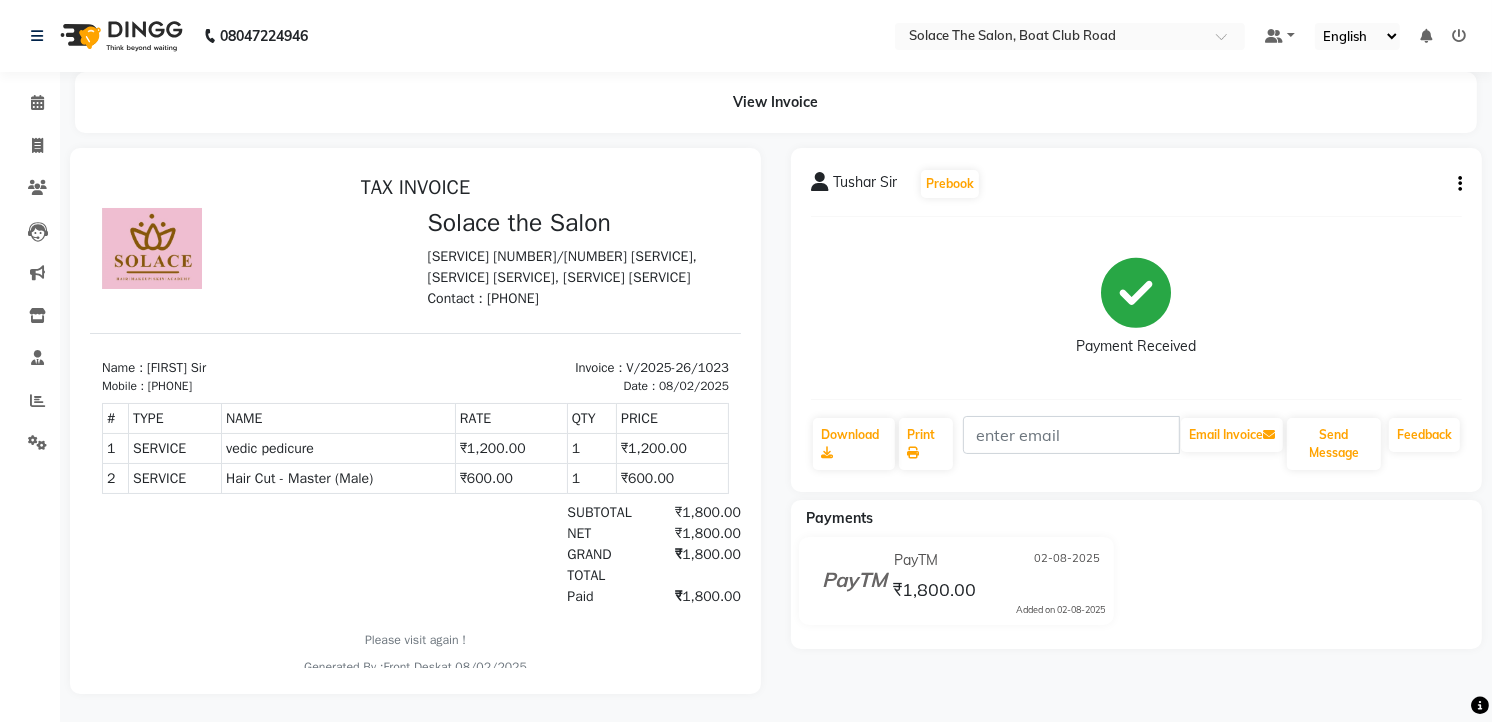 scroll, scrollTop: 0, scrollLeft: 0, axis: both 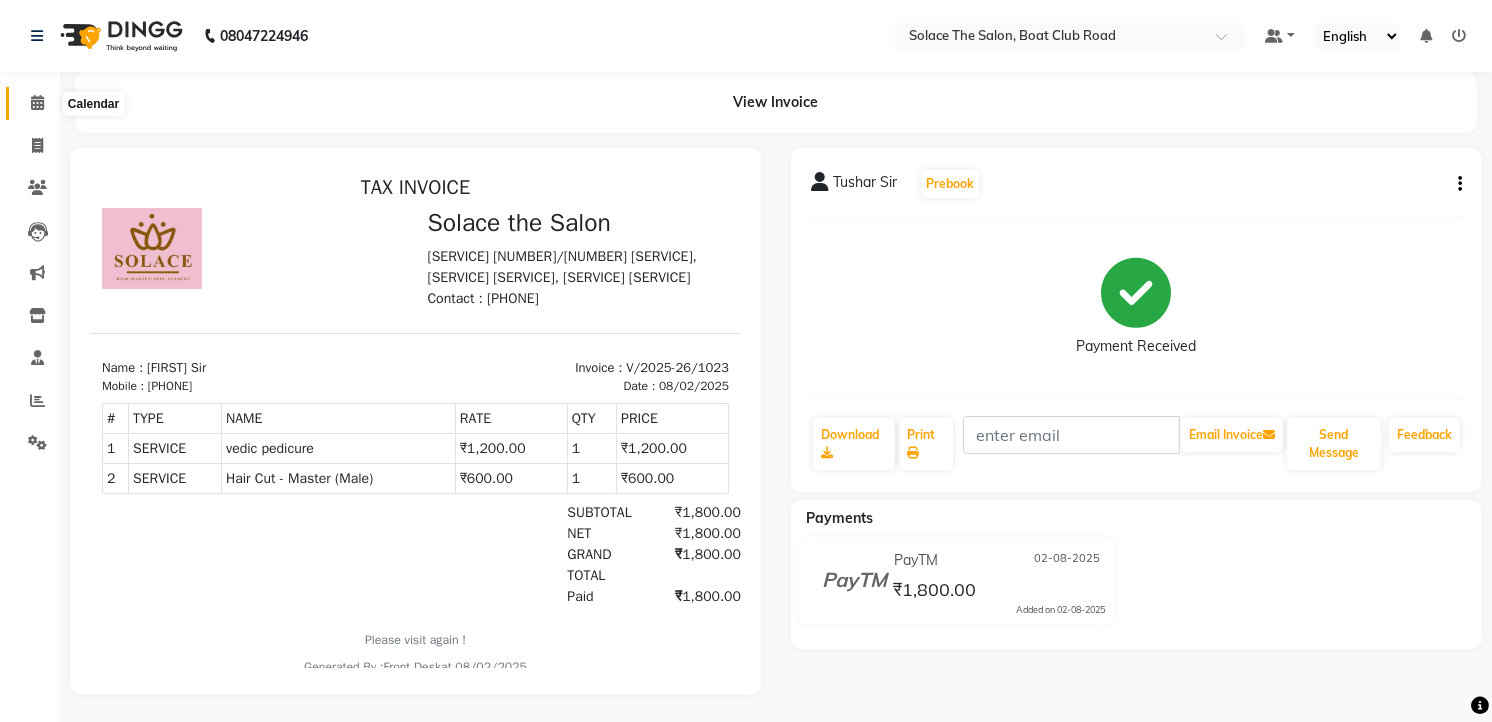 click 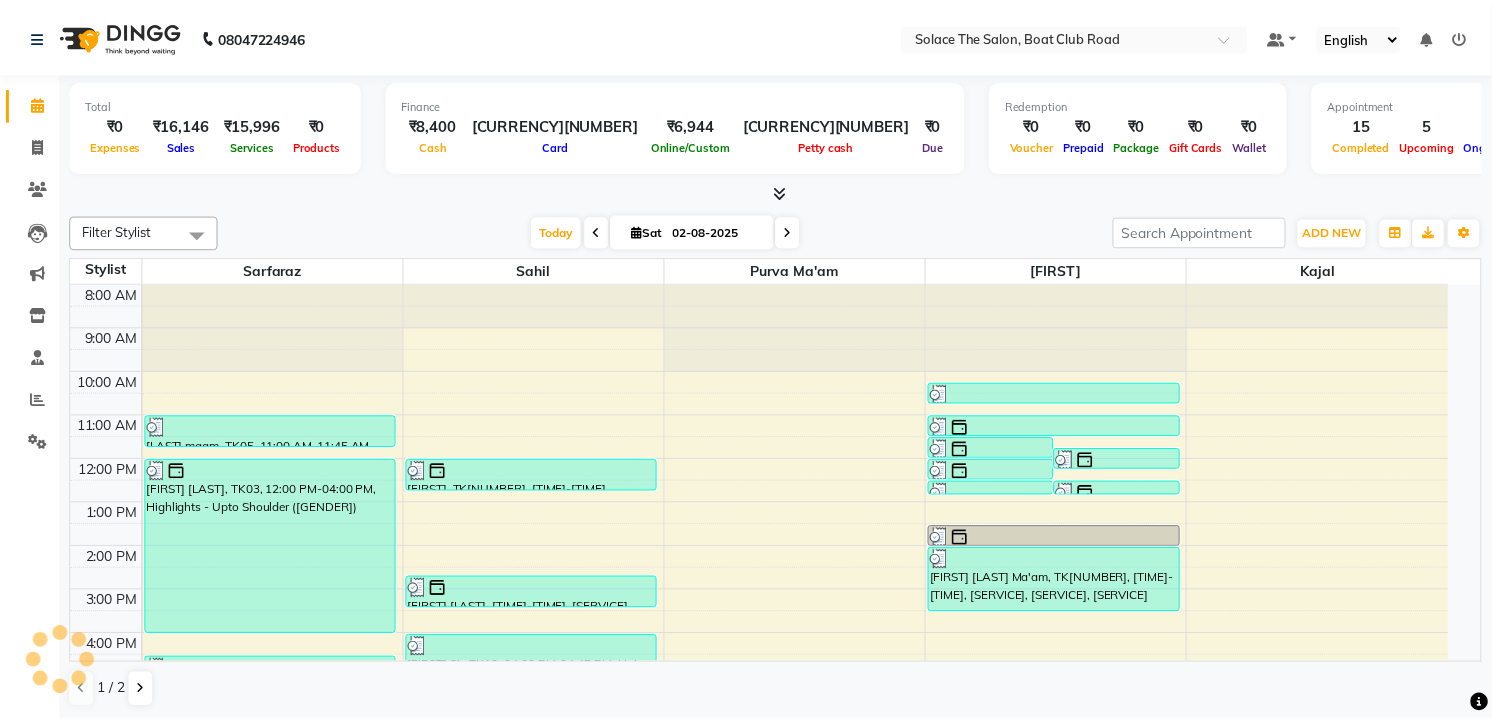 scroll, scrollTop: 200, scrollLeft: 0, axis: vertical 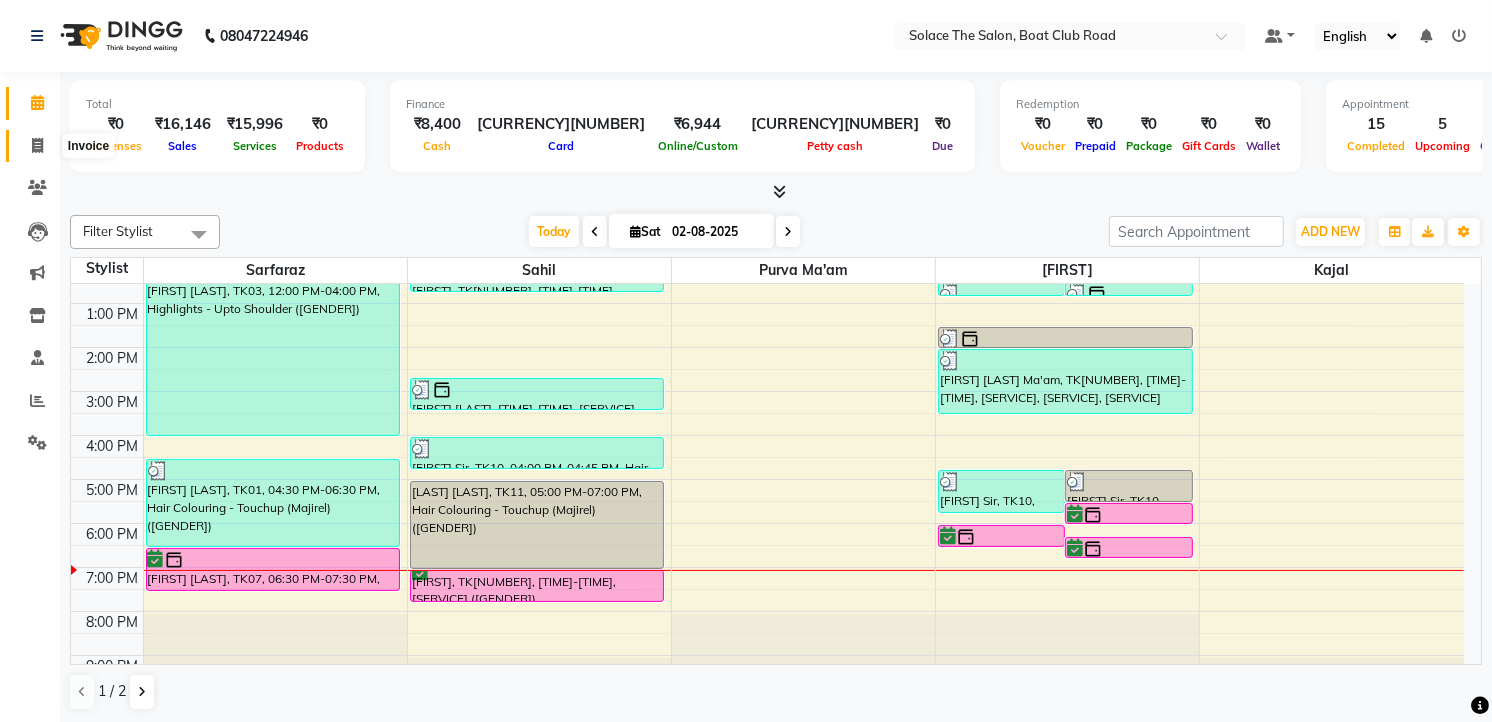 click 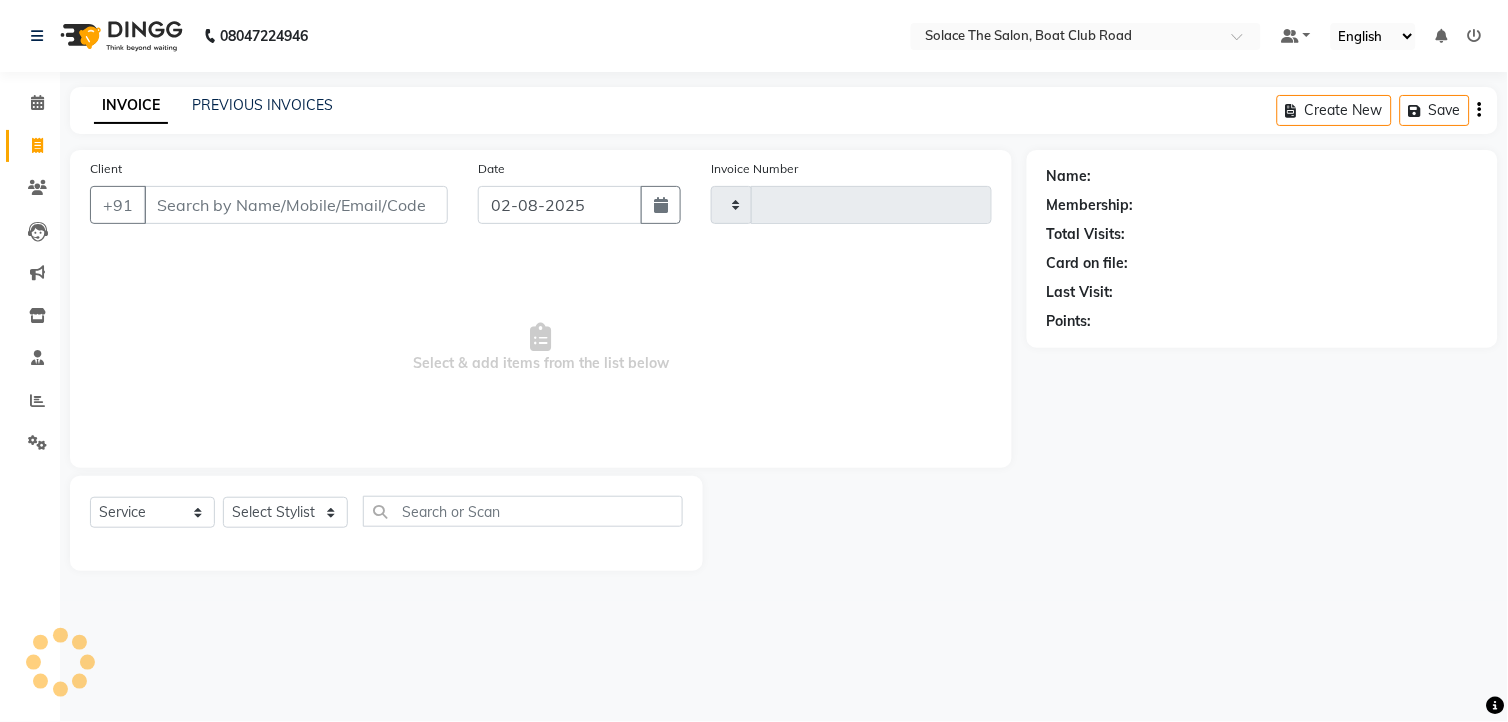 type on "1025" 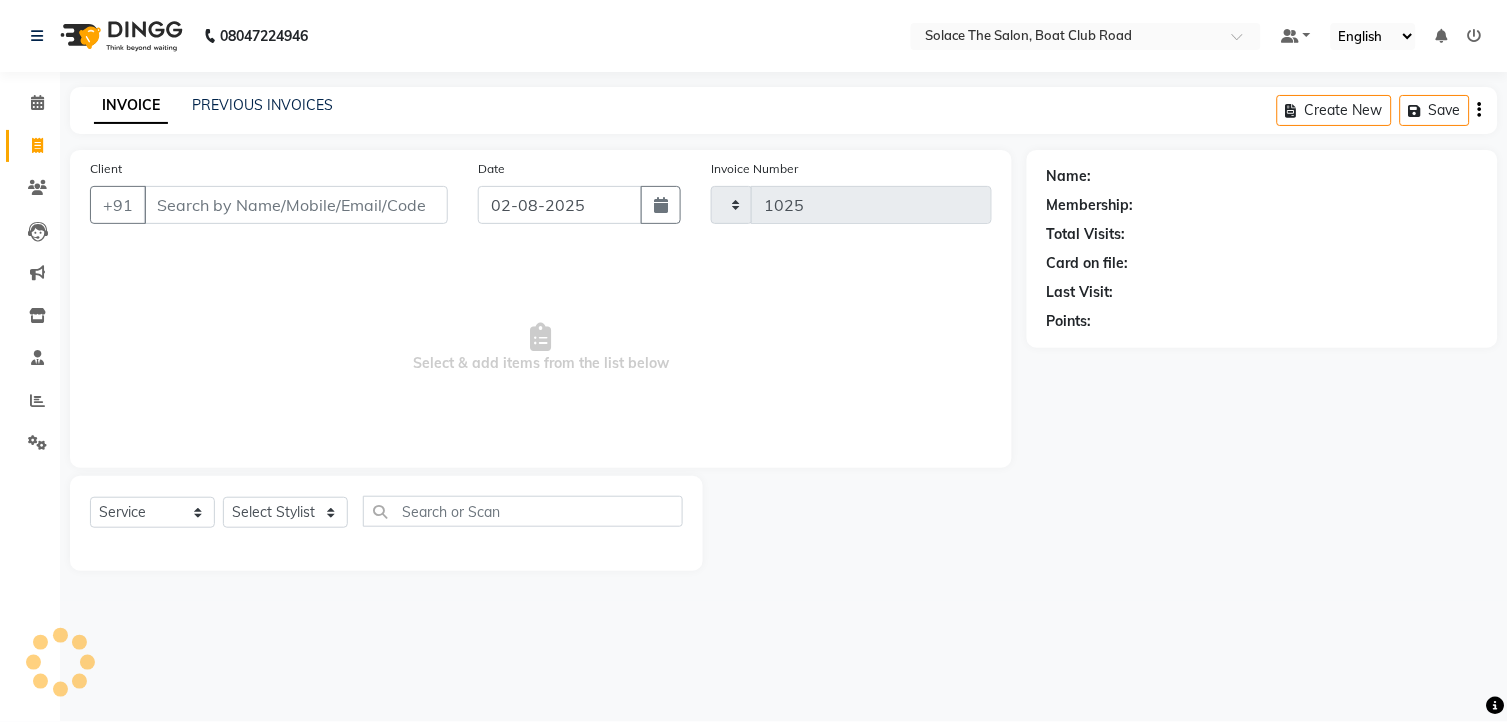 select on "585" 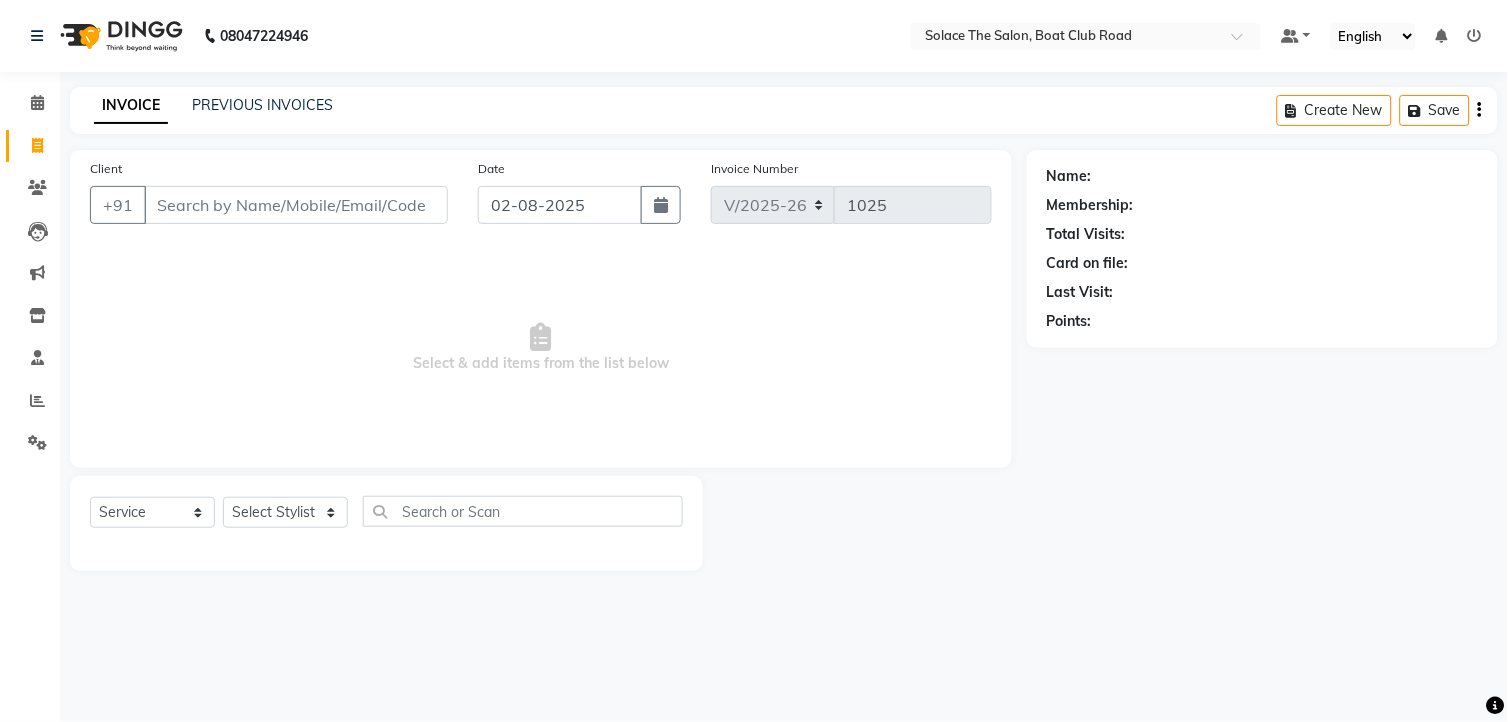 click on "Client" at bounding box center (296, 205) 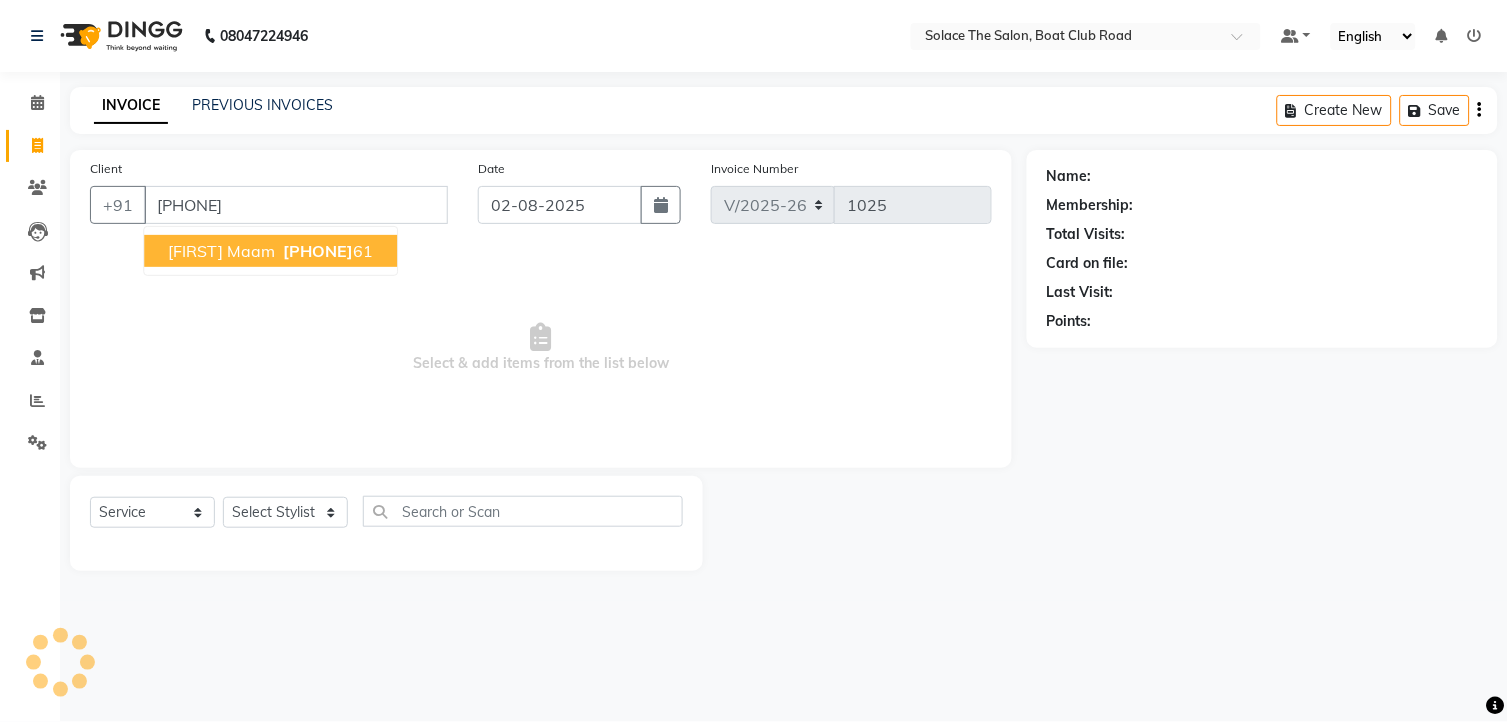 type on "[PHONE]" 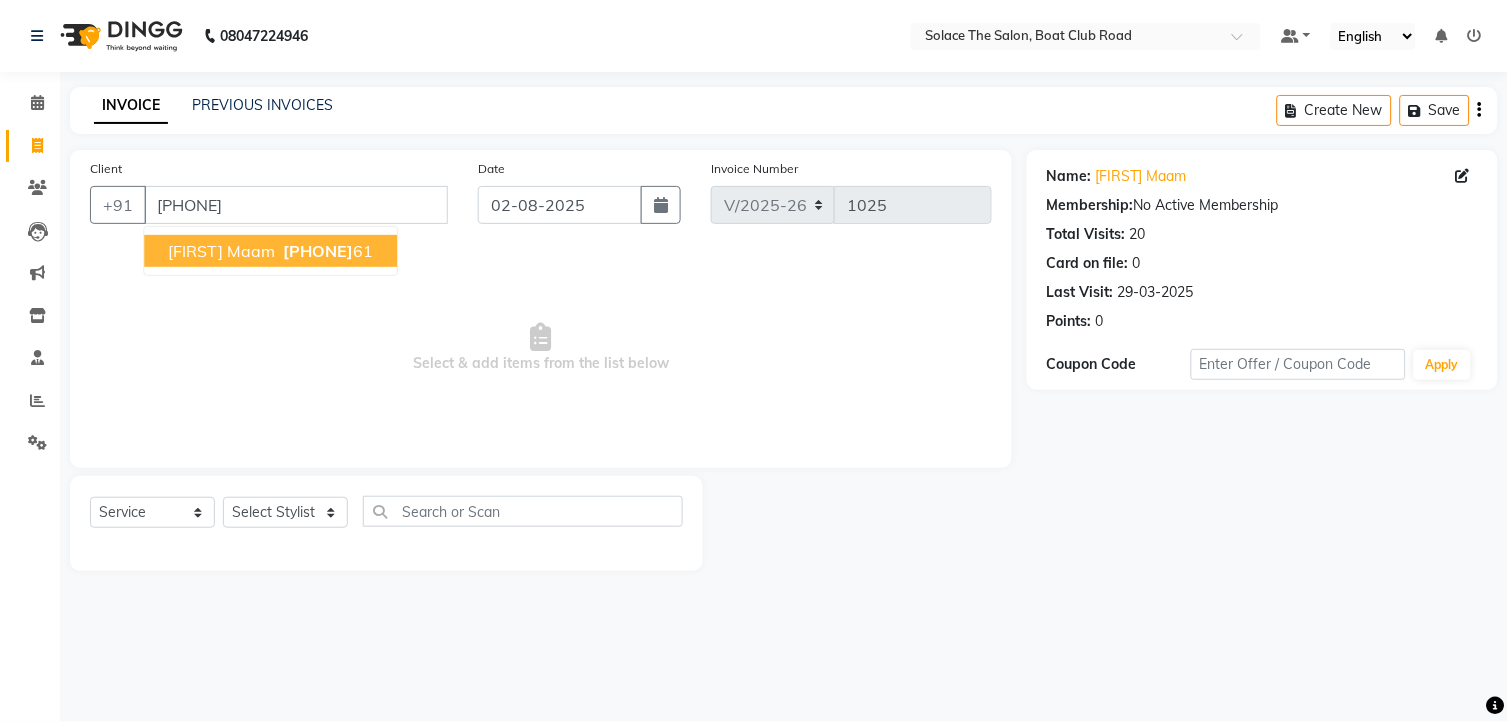click on "[PHONE]" at bounding box center (318, 251) 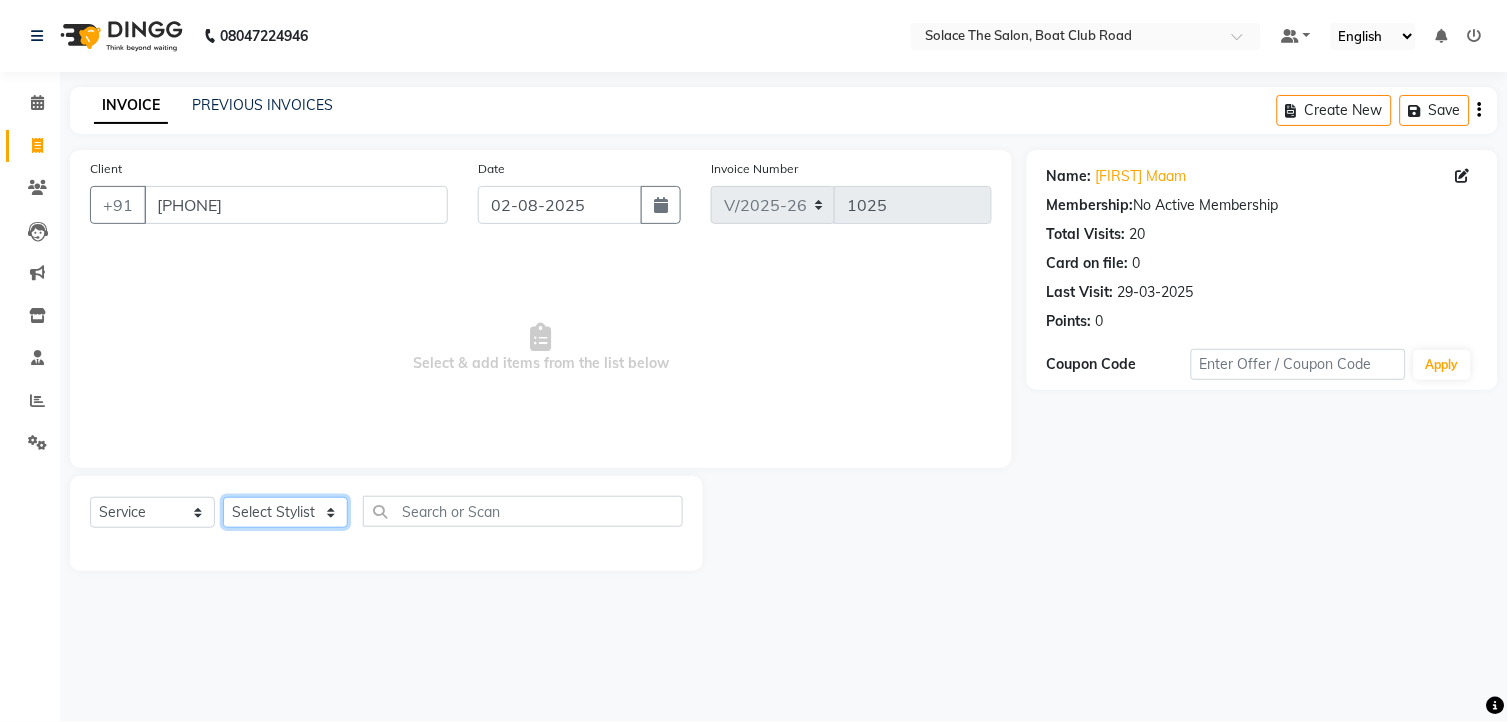 click on "Select Stylist [FIRST] [FIRST] [FIRST] [FIRST] [FIRST] [FIRST] [FIRST] [FIRST] [FIRST] [FIRST] [FIRST] [FIRST] [FIRST] [FIRST] [FIRST]" 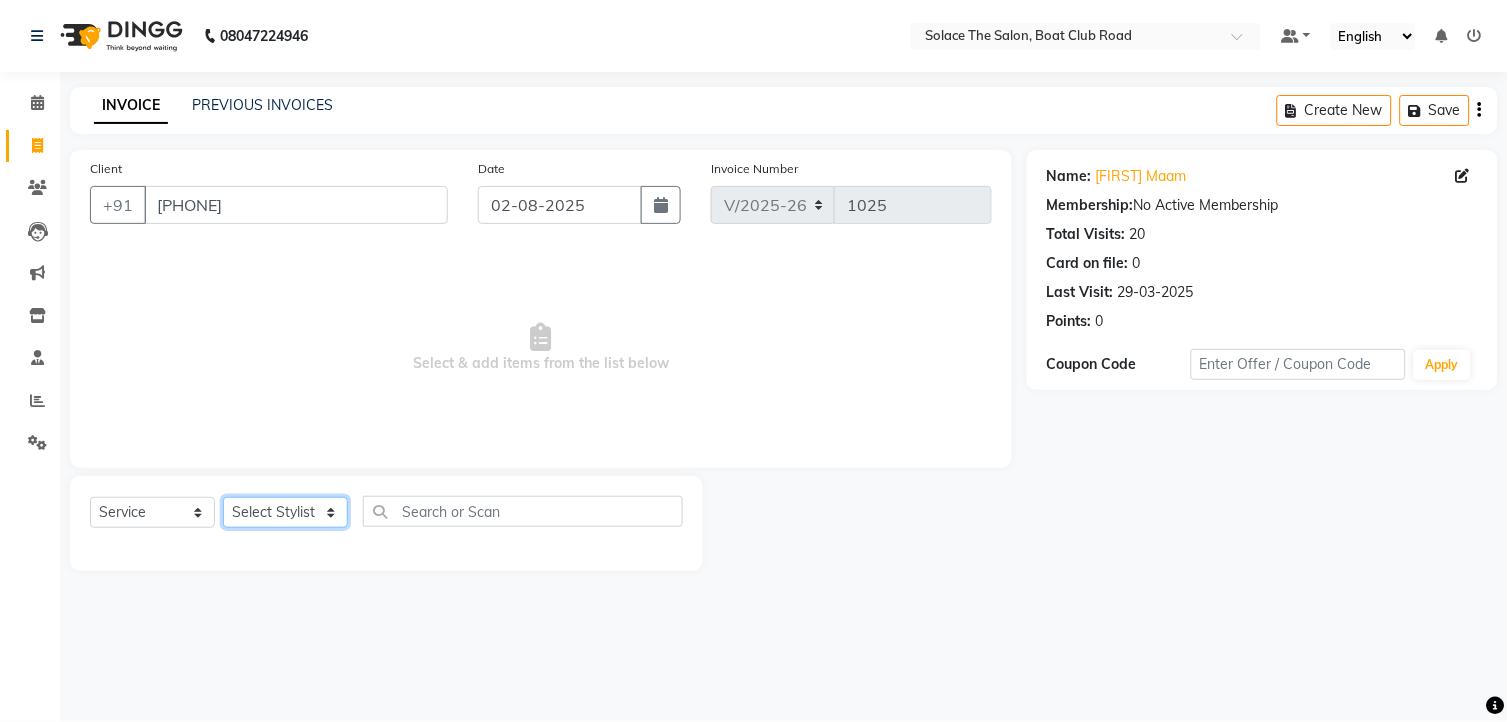 select on "9749" 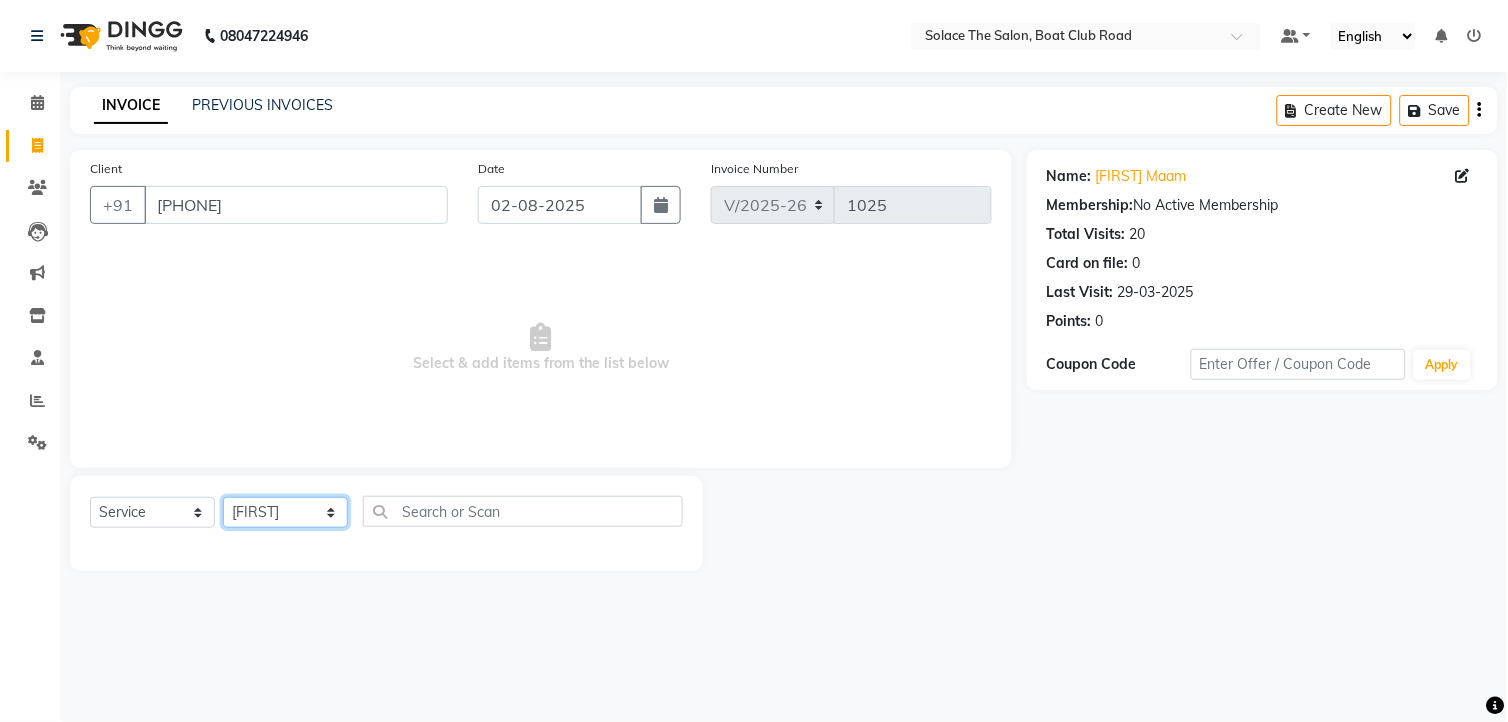click on "Select Stylist [FIRST] [FIRST] [FIRST] [FIRST] [FIRST] [FIRST] [FIRST] [FIRST] [FIRST] [FIRST] [FIRST] [FIRST] [FIRST] [FIRST] [FIRST]" 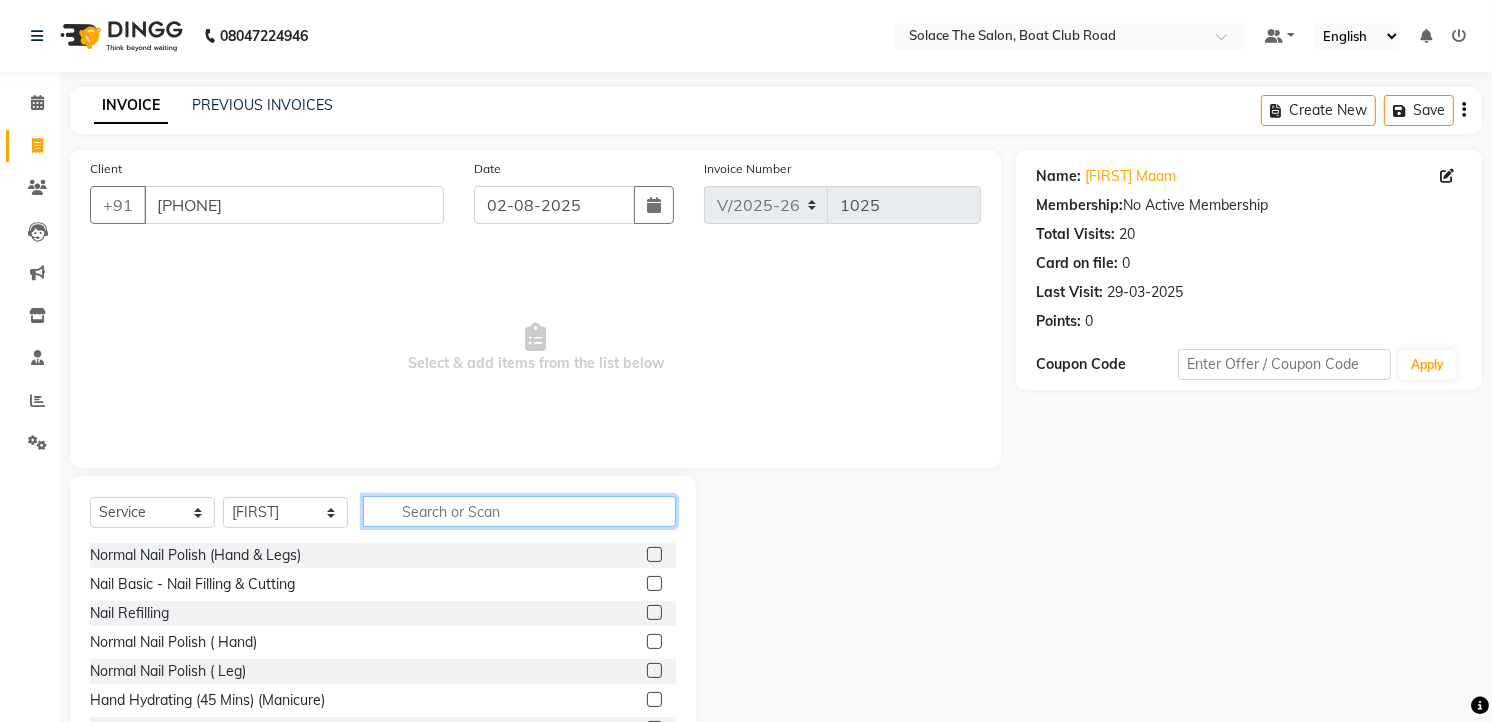 click 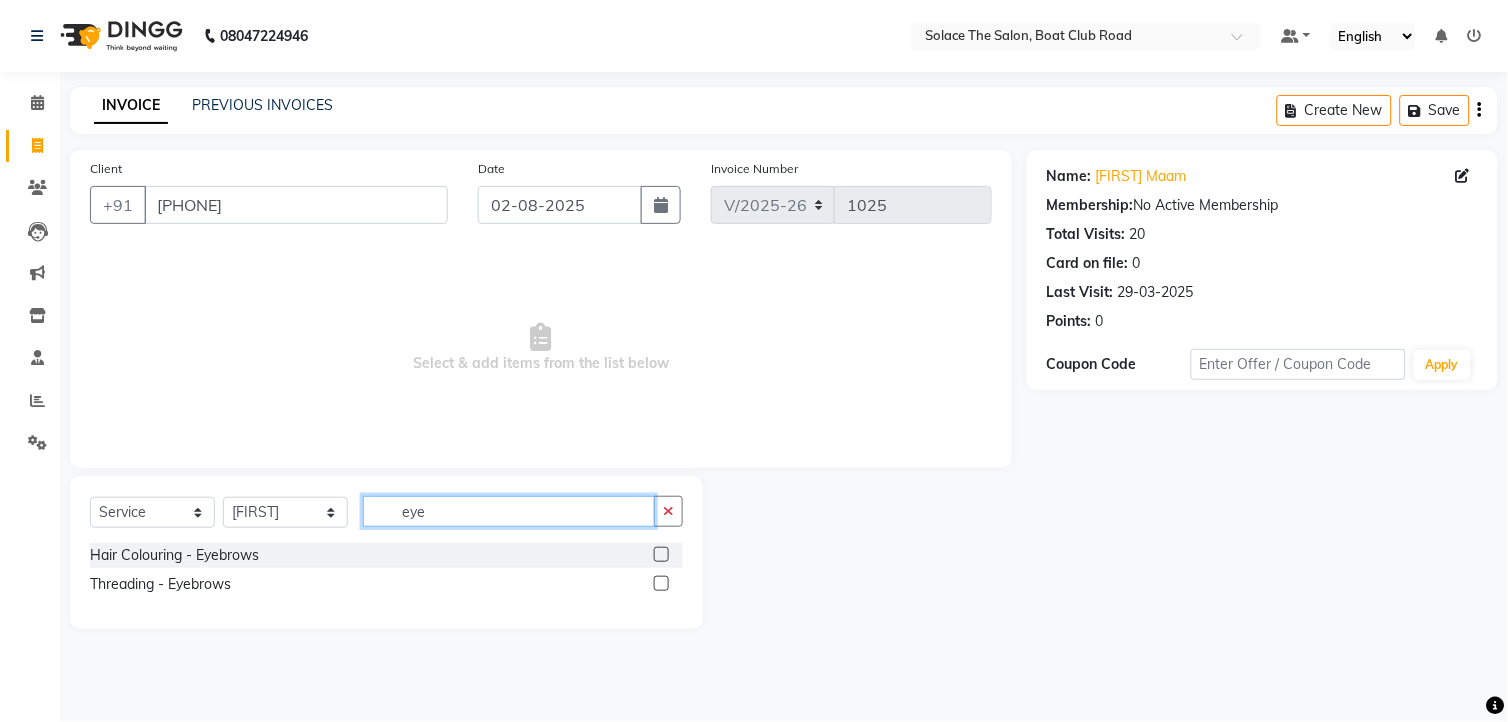 type on "eye" 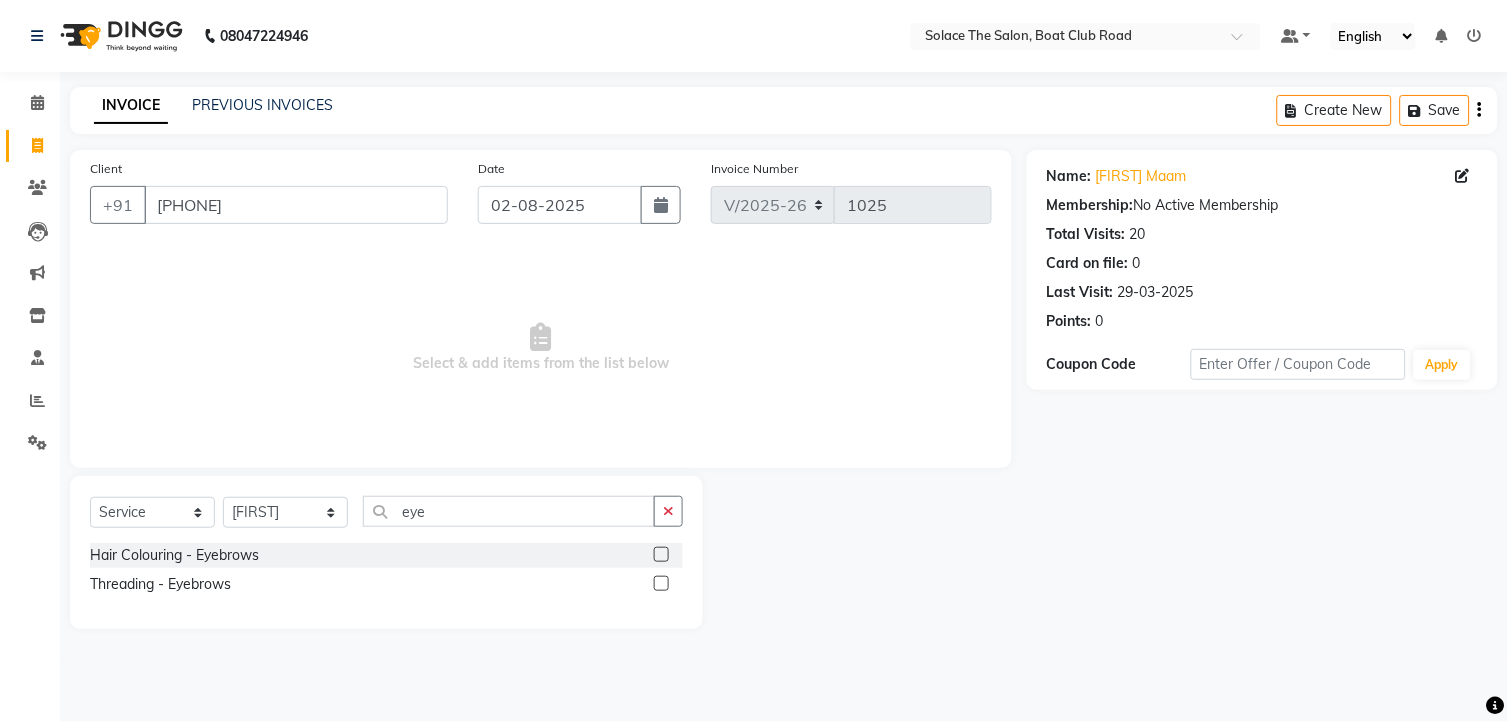 click 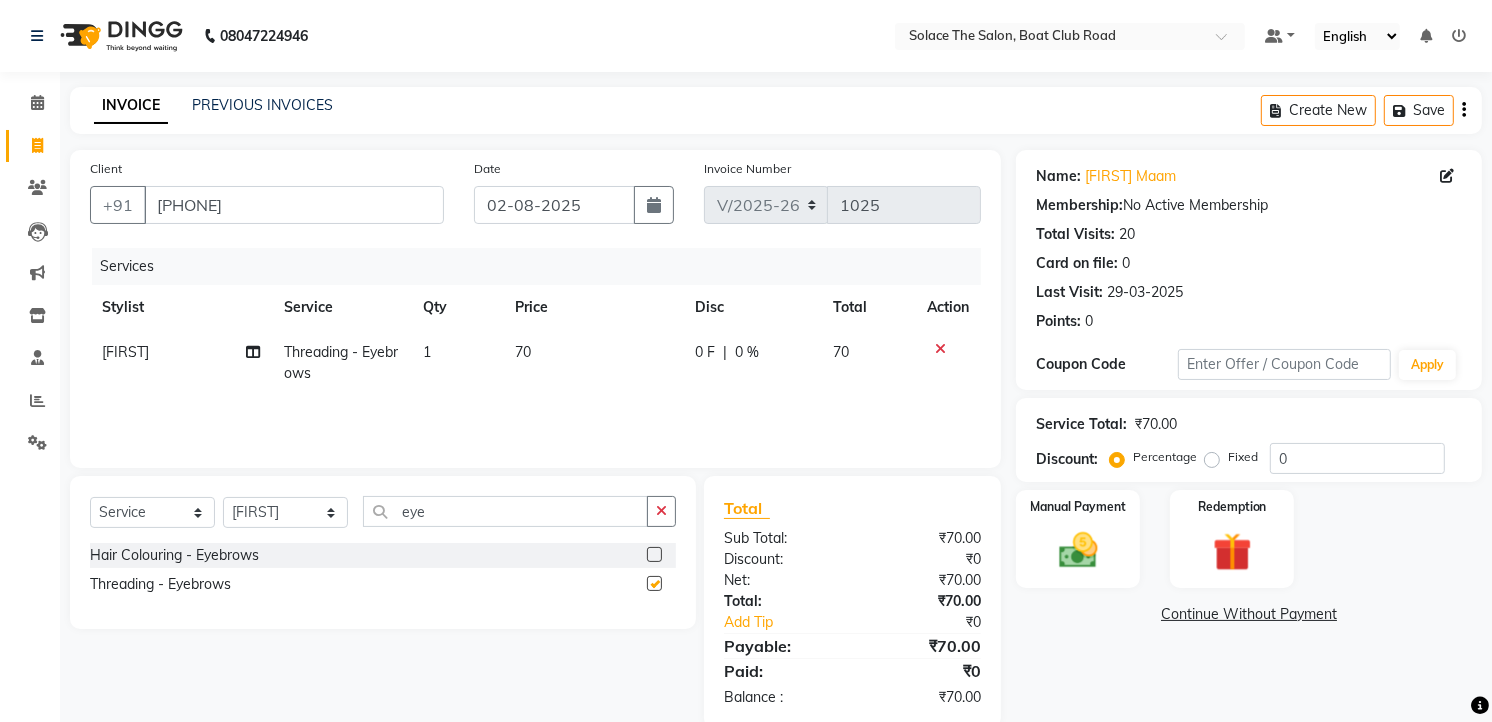checkbox on "false" 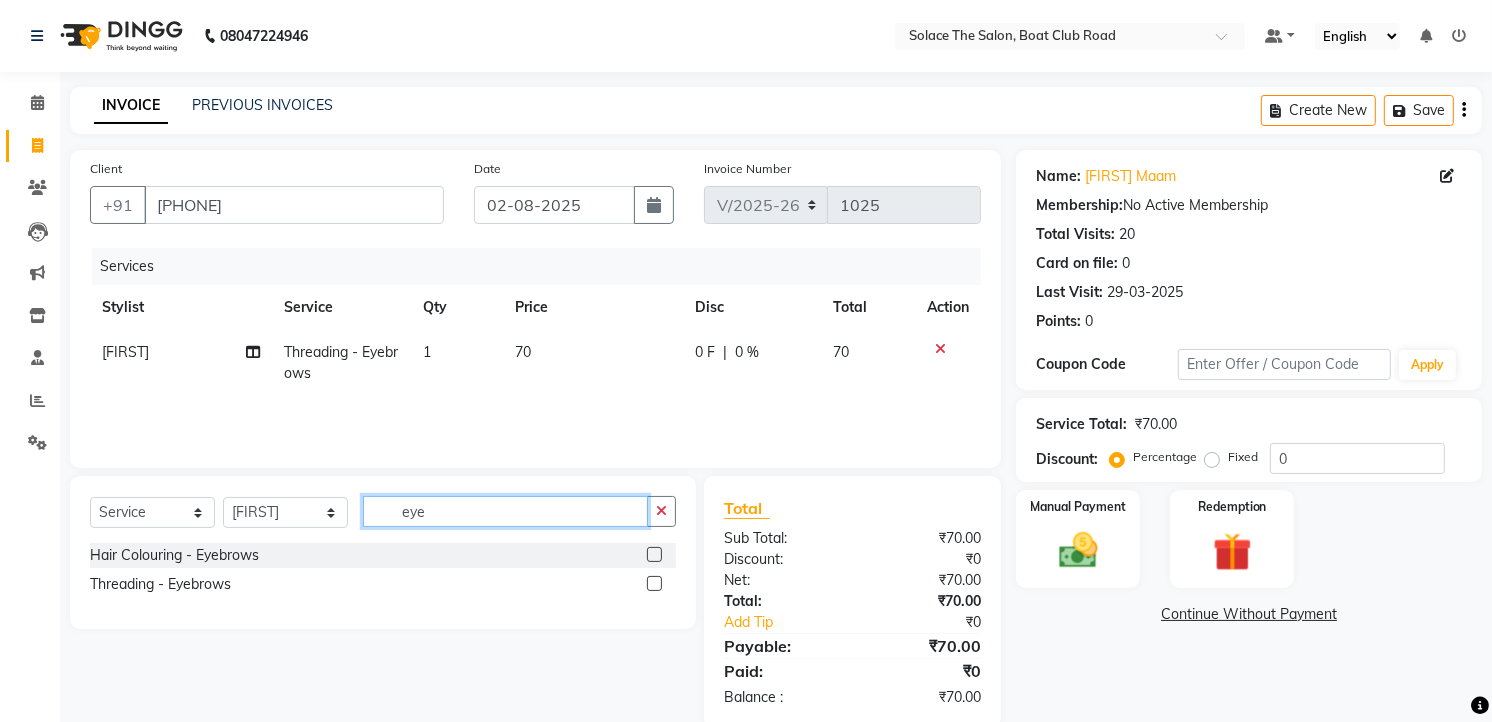 click on "eye" 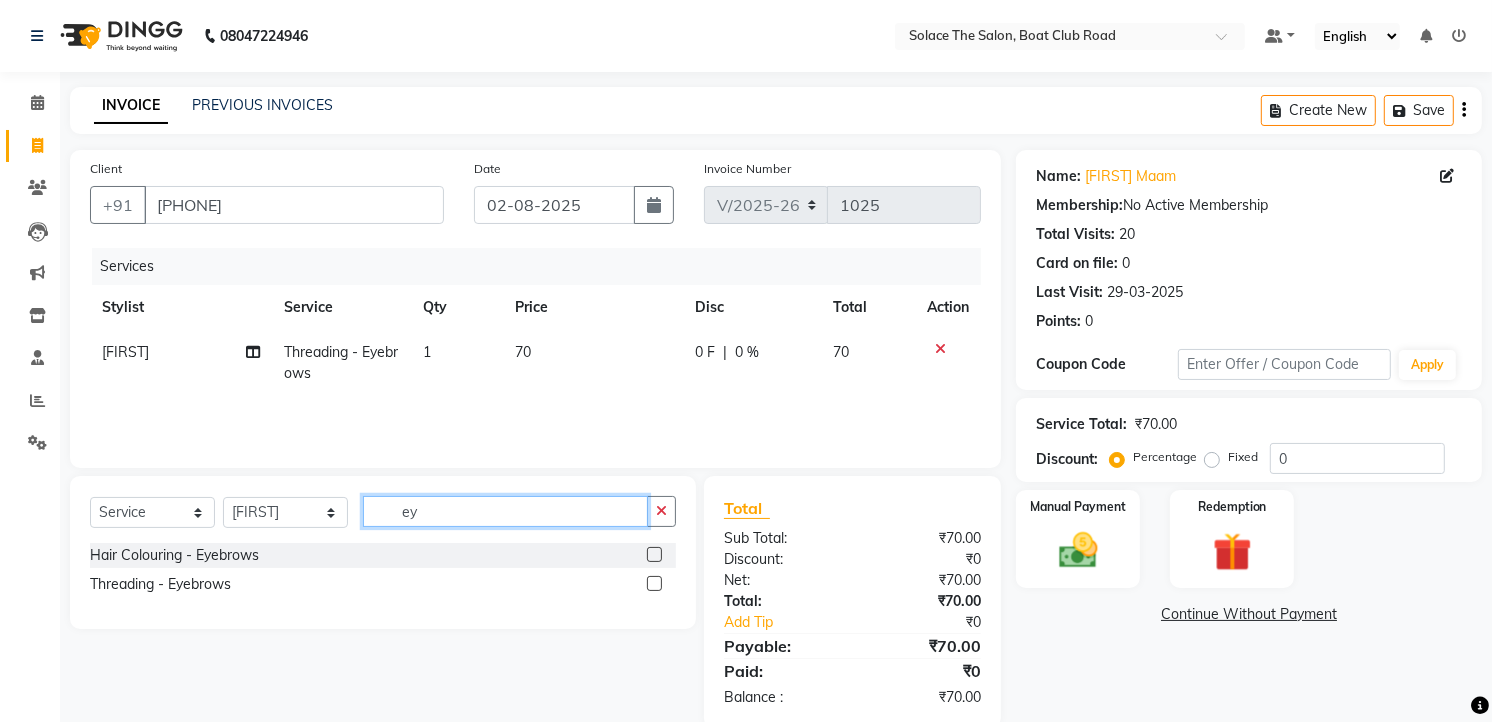 type on "e" 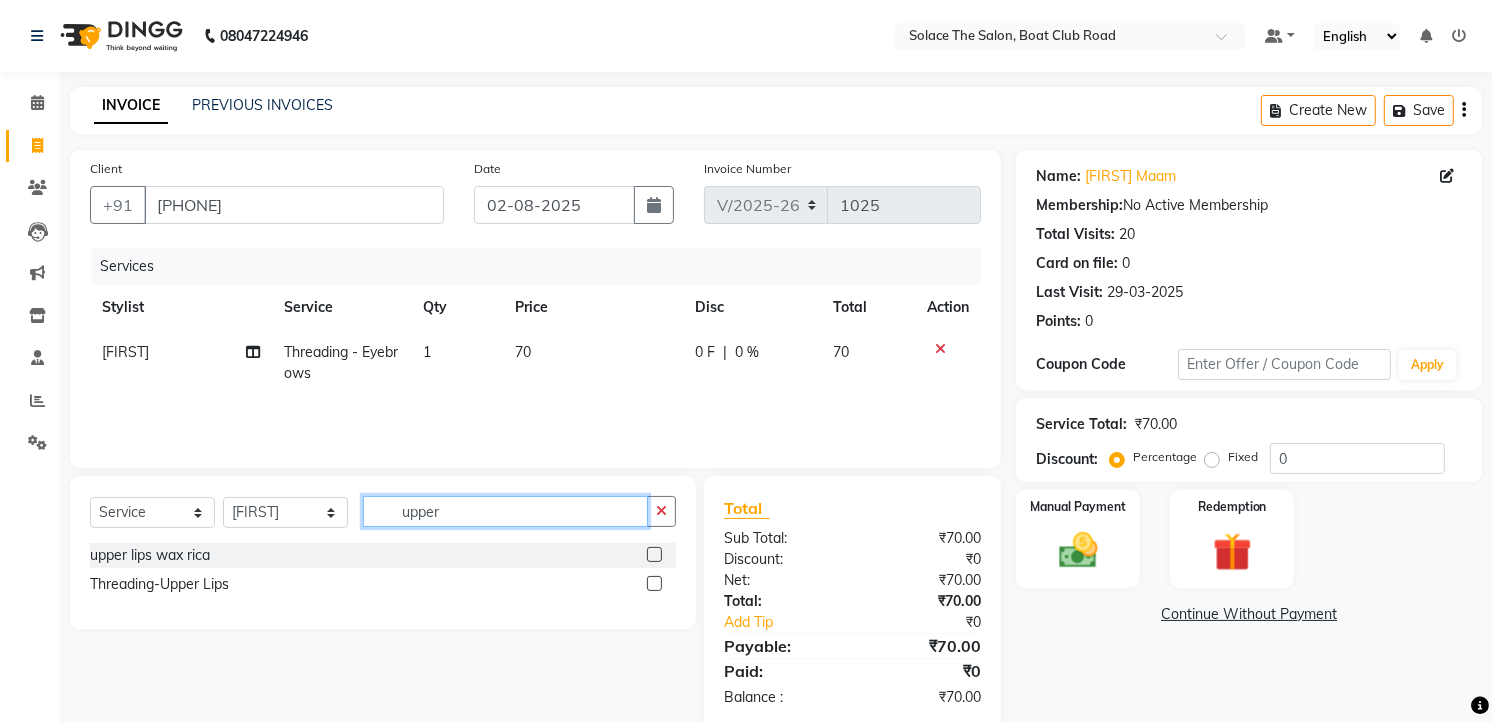 type on "upper" 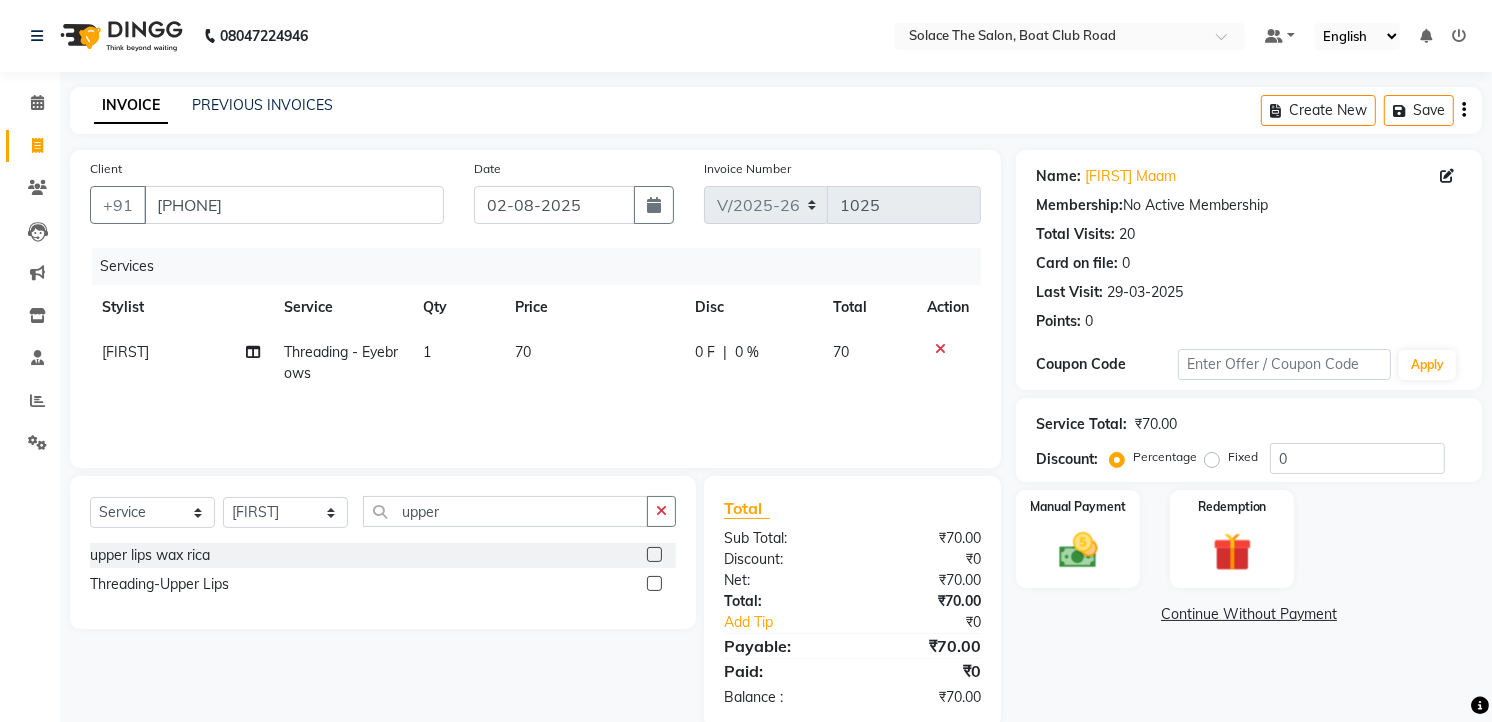click 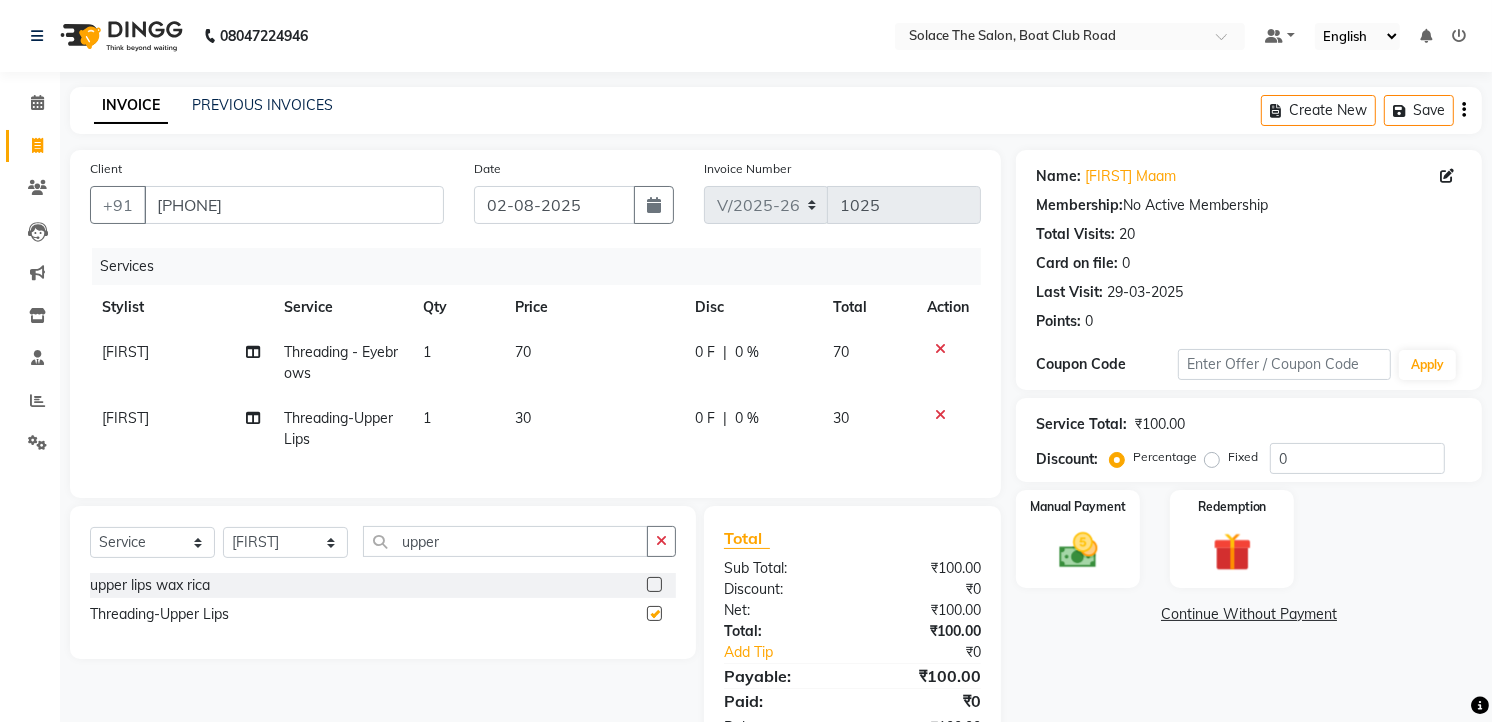 checkbox on "false" 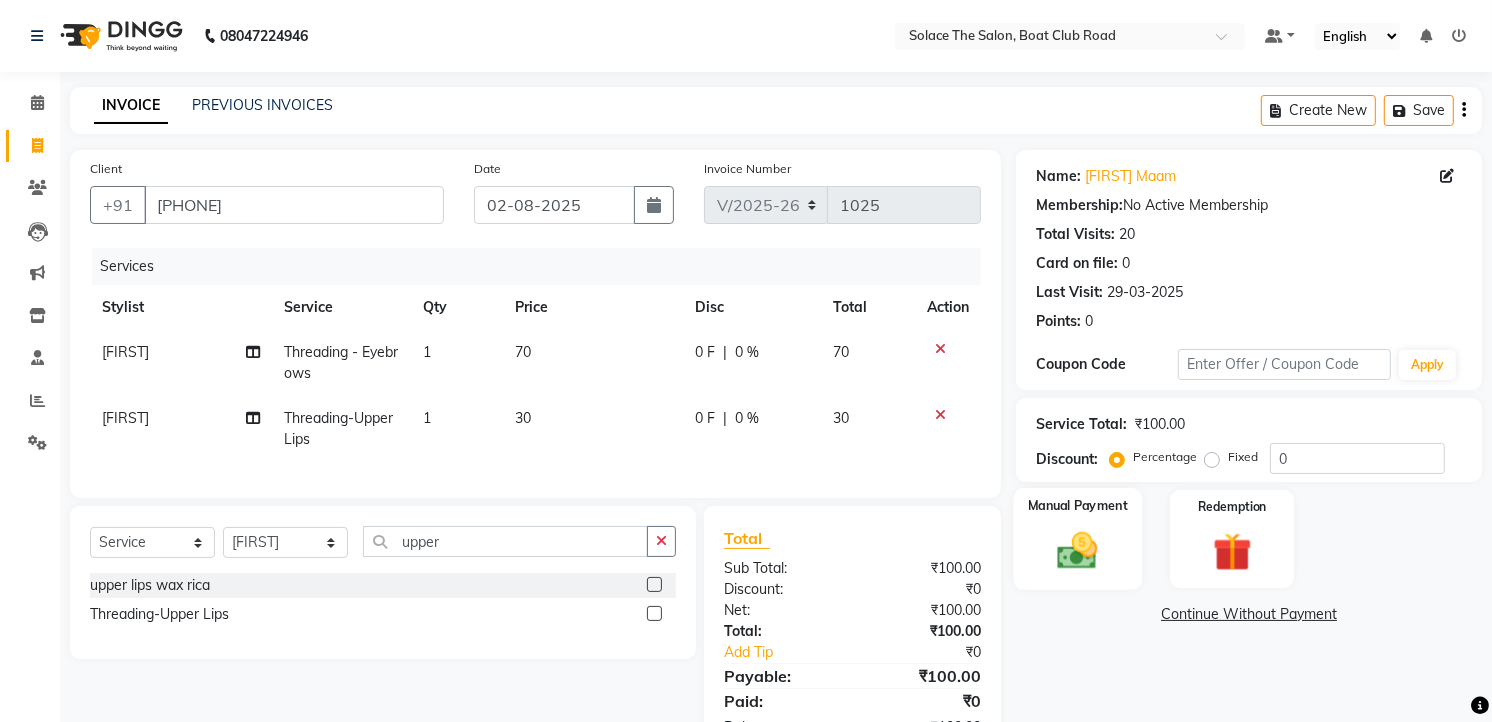click 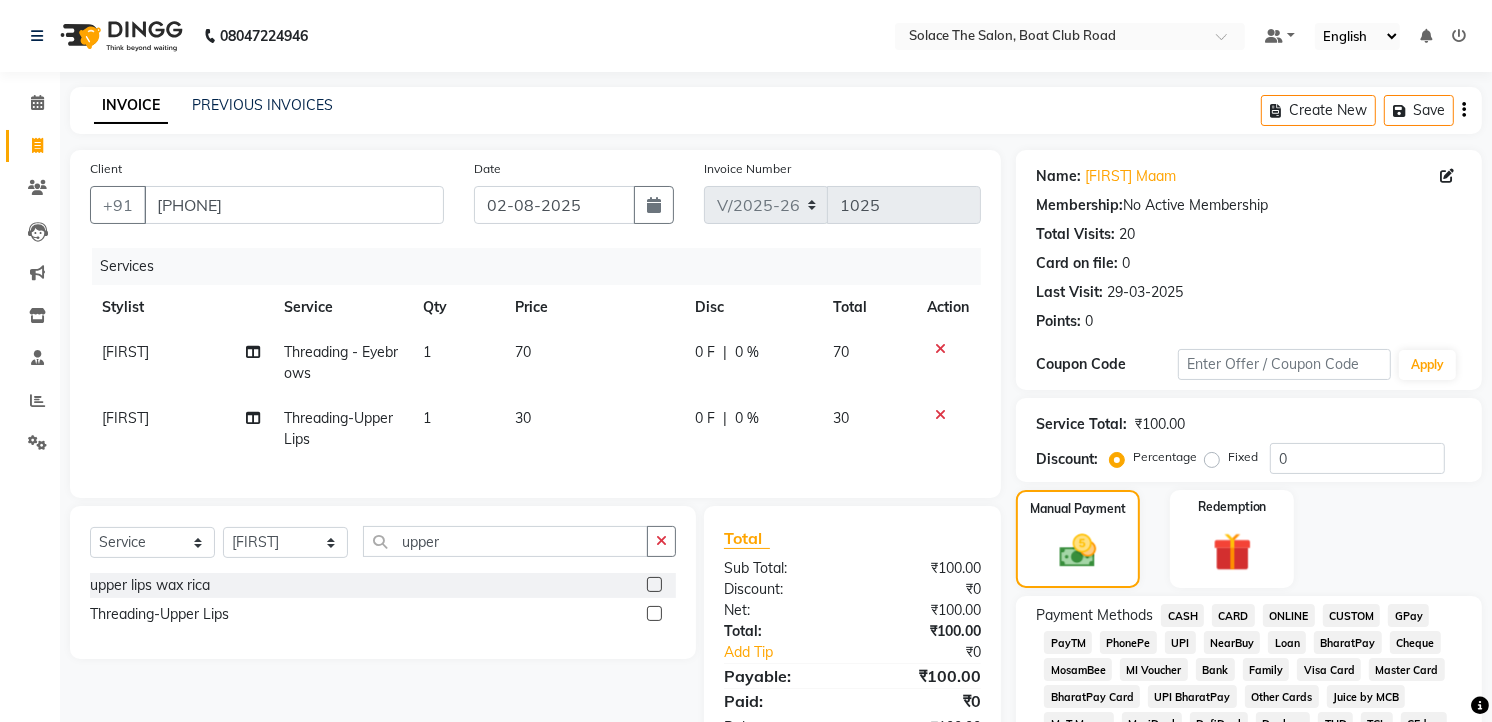 scroll, scrollTop: 444, scrollLeft: 0, axis: vertical 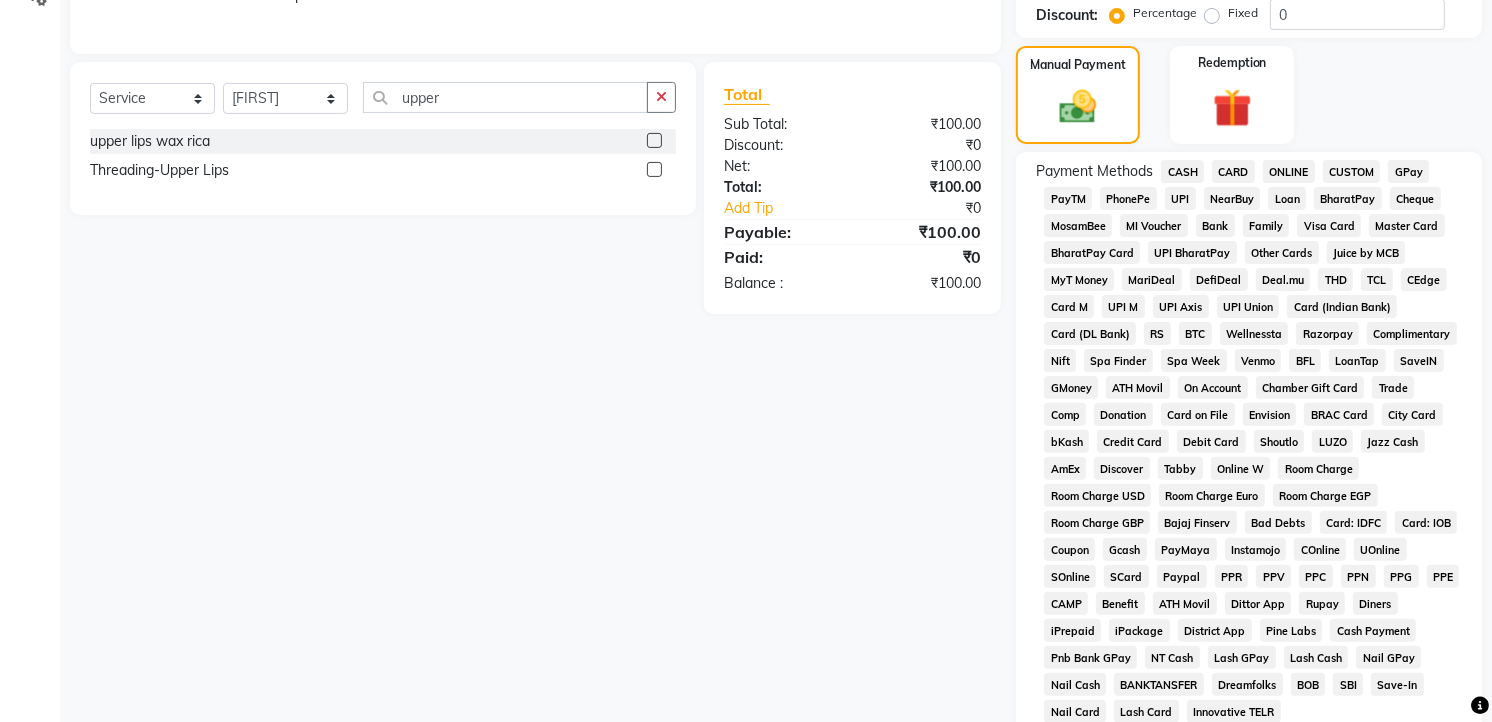 click on "GPay" 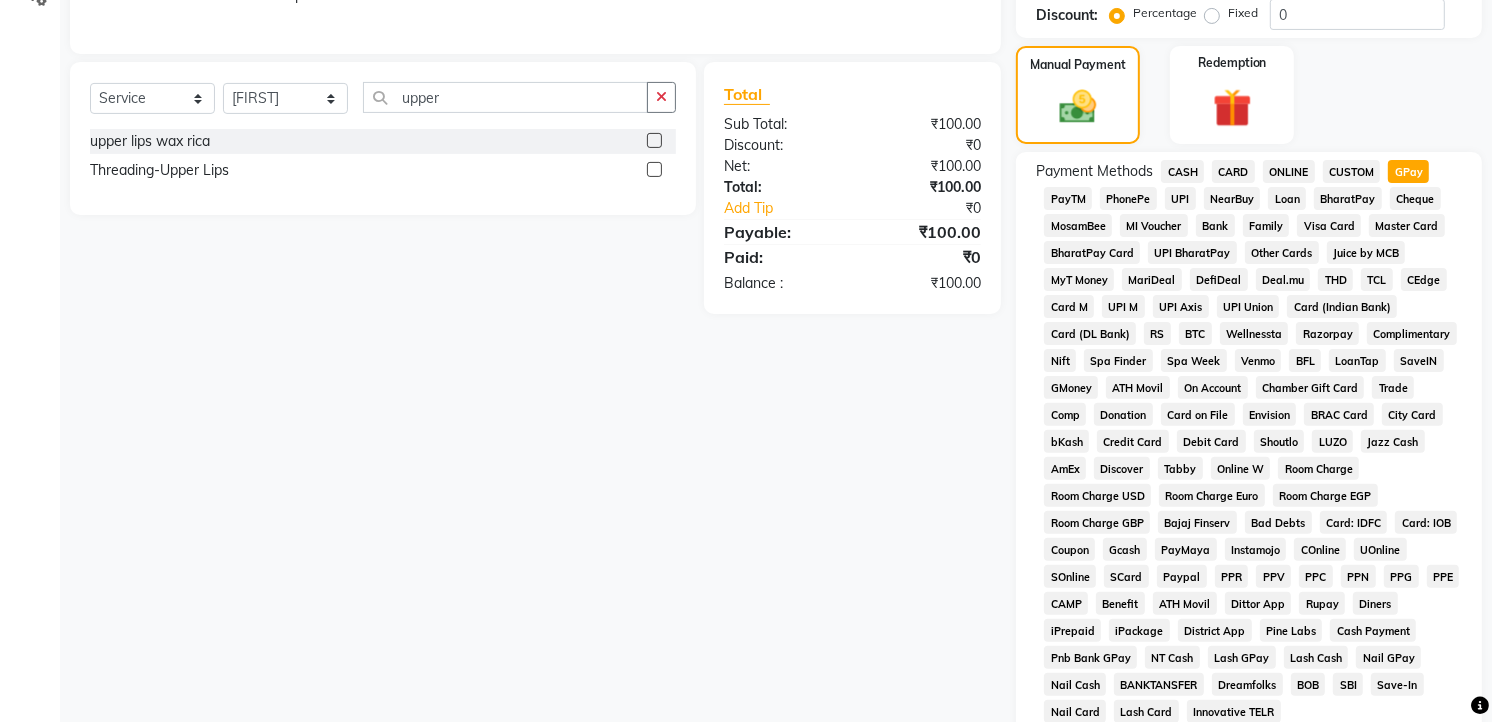scroll, scrollTop: 715, scrollLeft: 0, axis: vertical 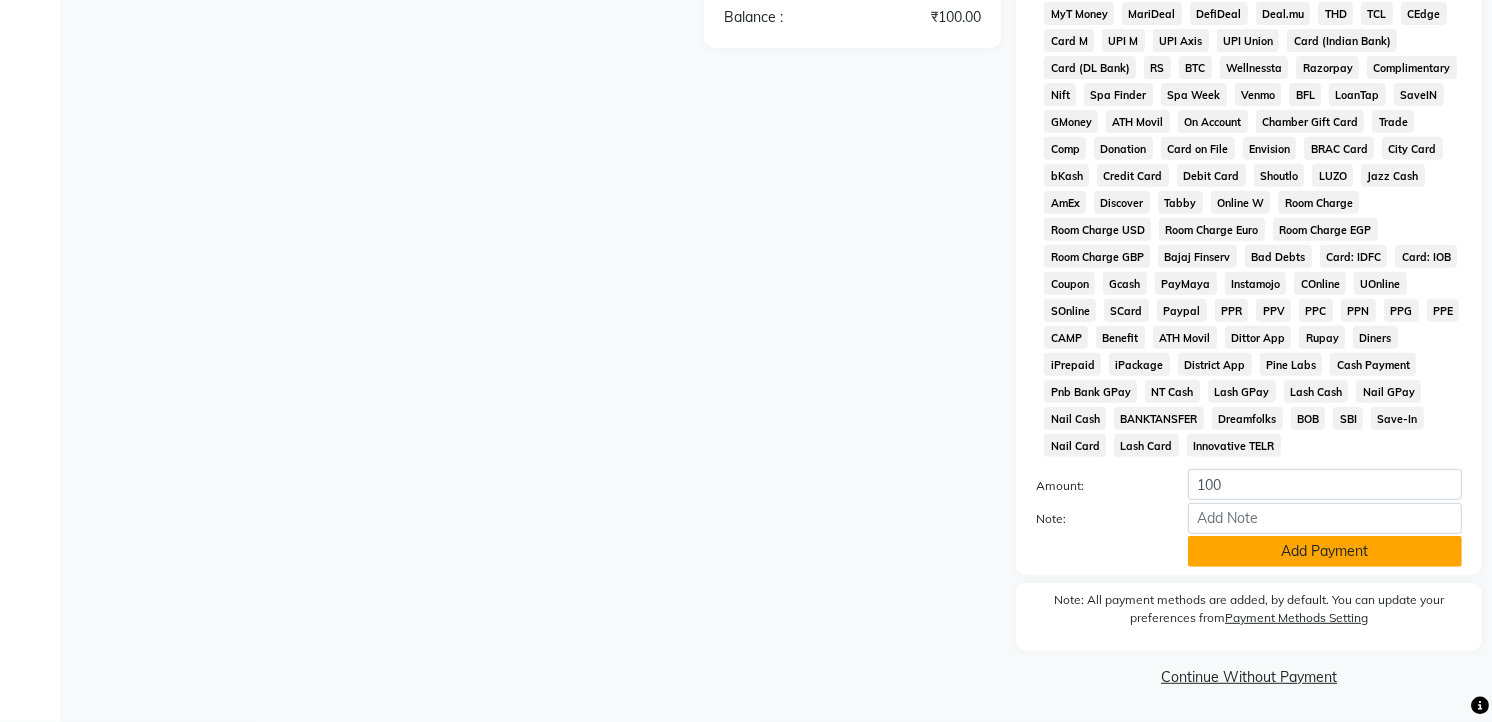 click on "Add Payment" 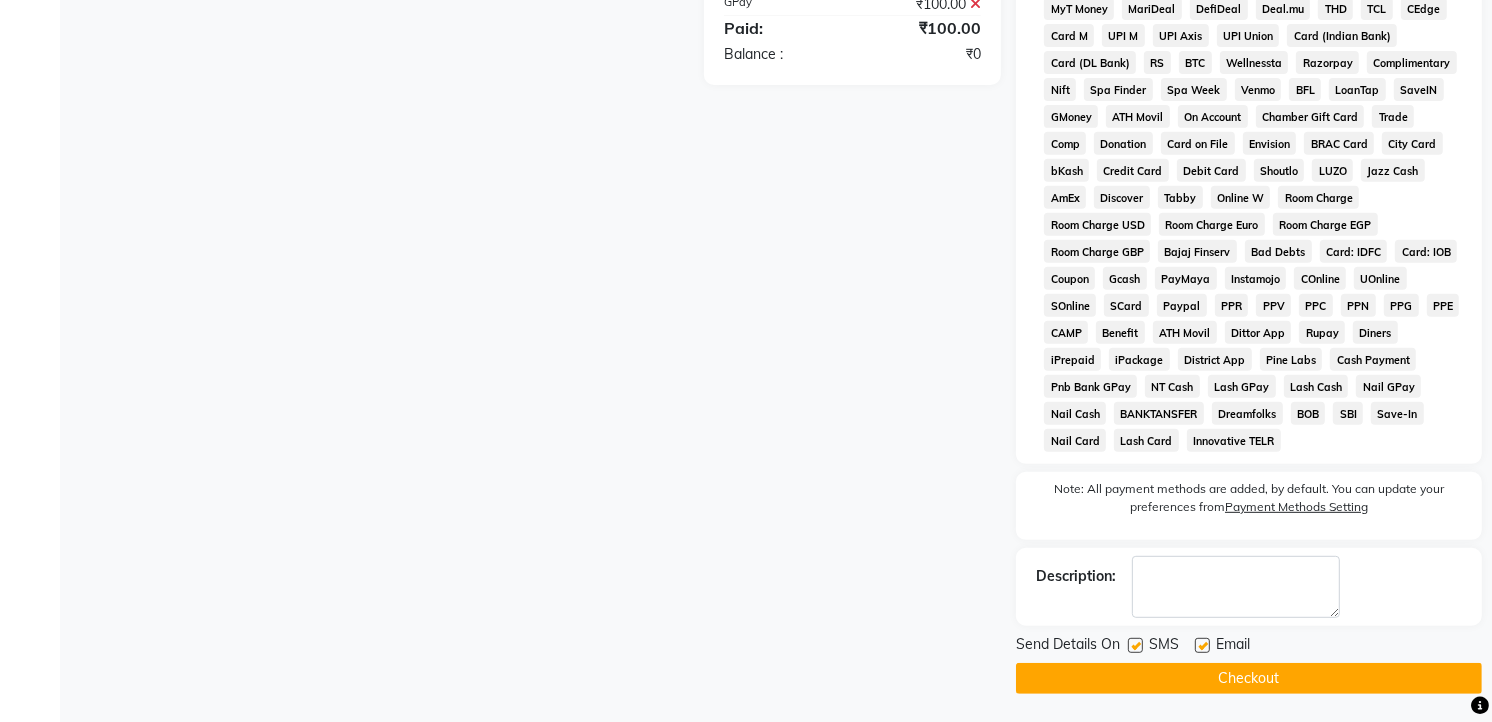 click on "Checkout" 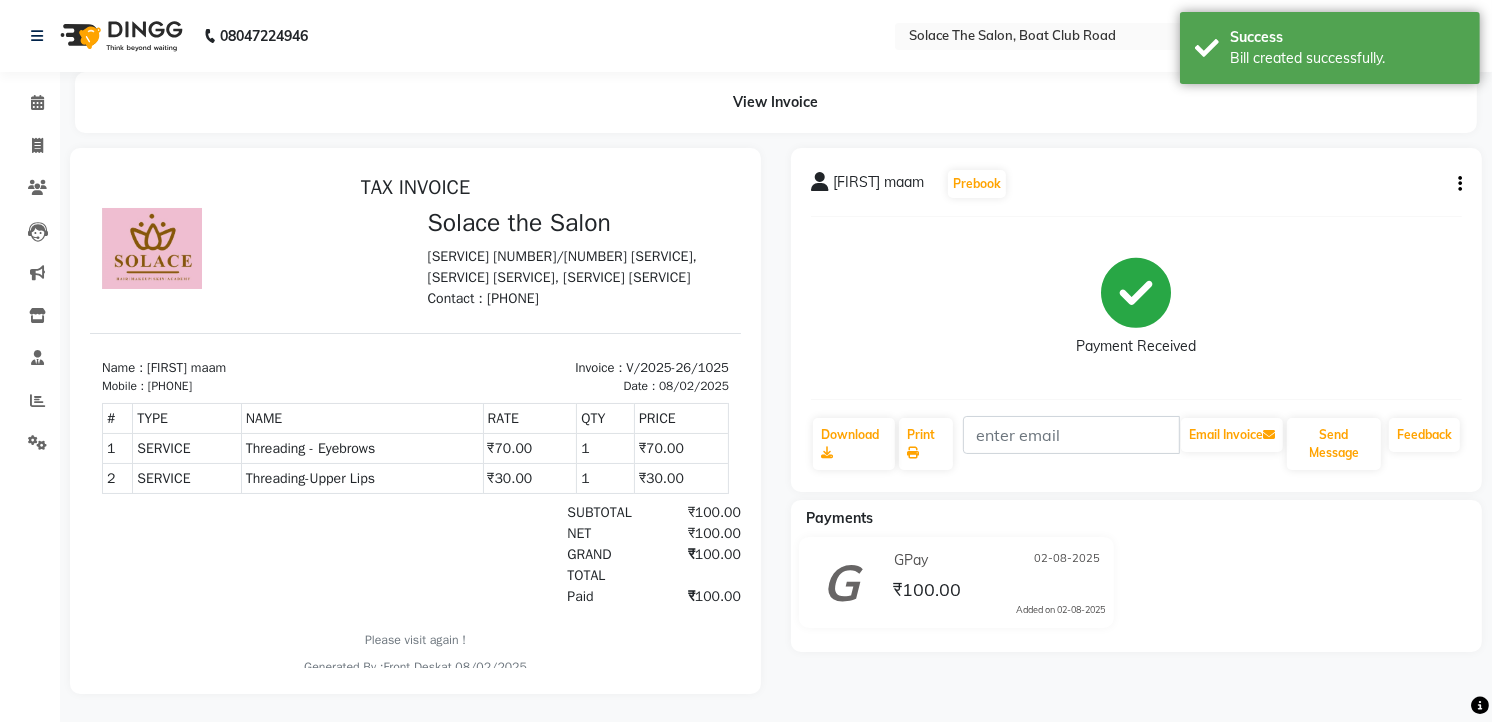 scroll, scrollTop: 0, scrollLeft: 0, axis: both 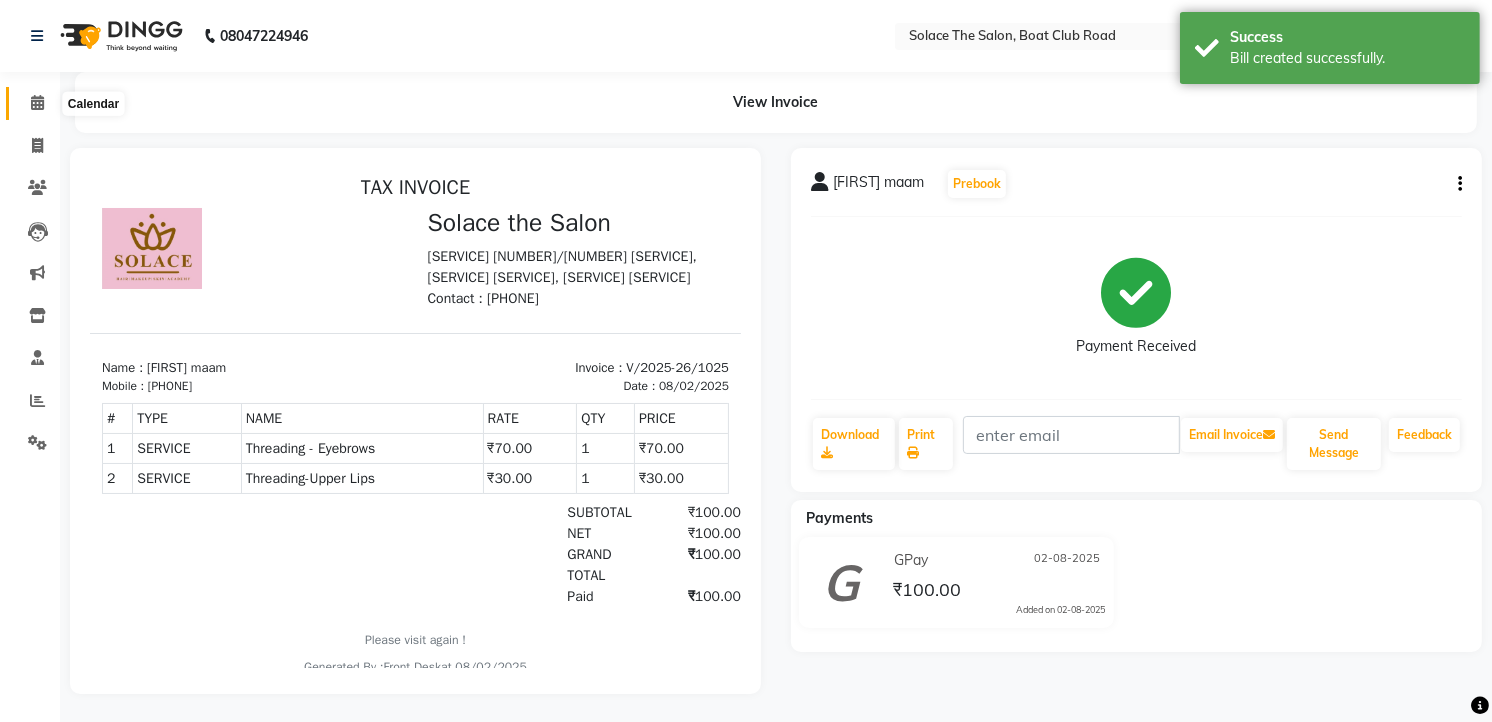 click 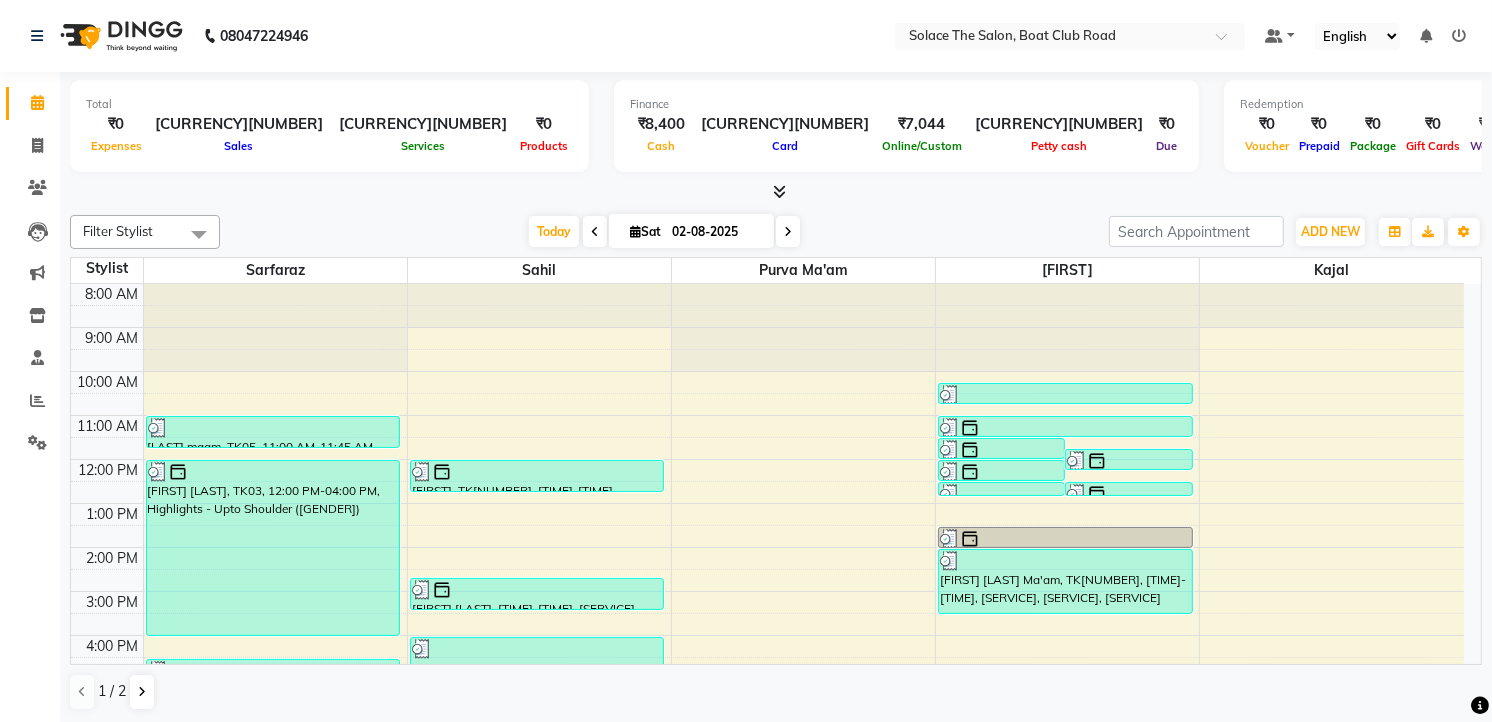 scroll, scrollTop: 237, scrollLeft: 0, axis: vertical 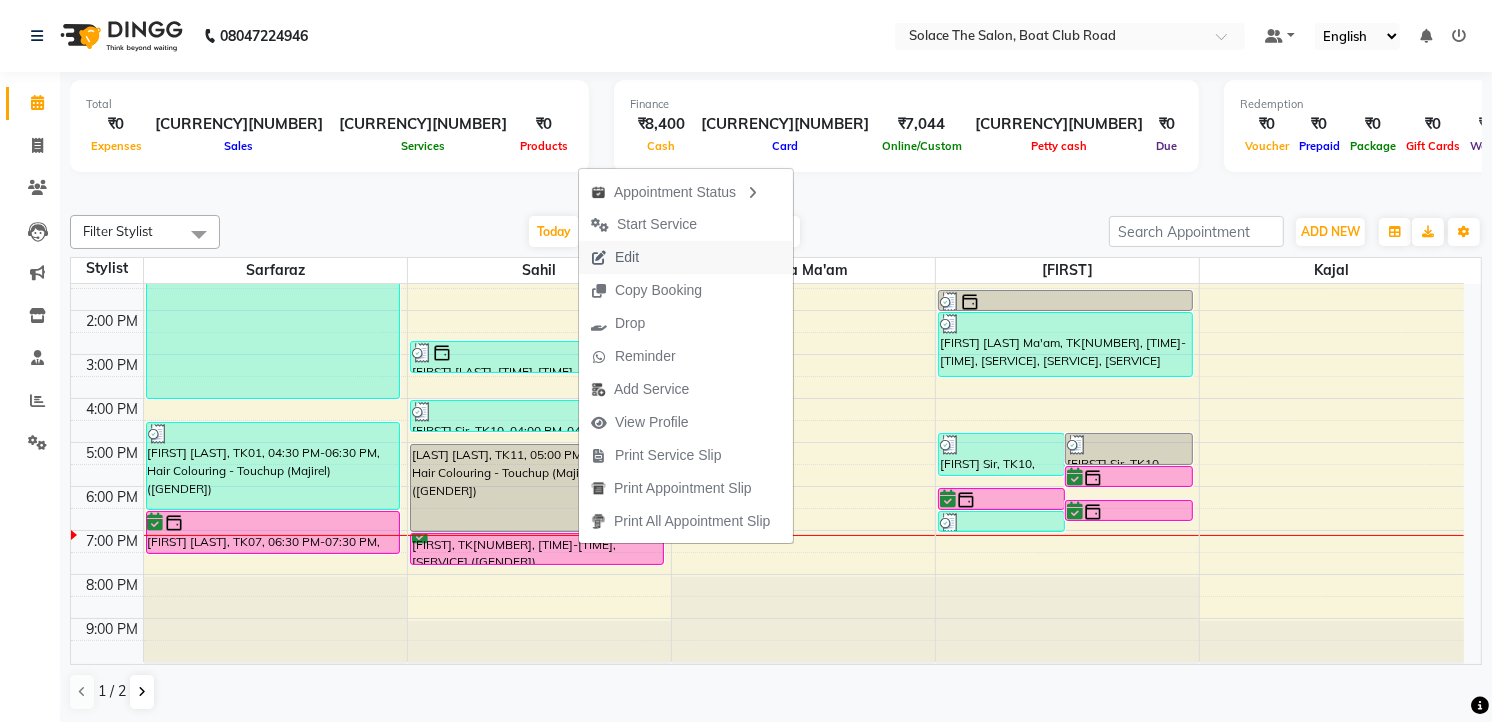click on "Edit" at bounding box center (686, 257) 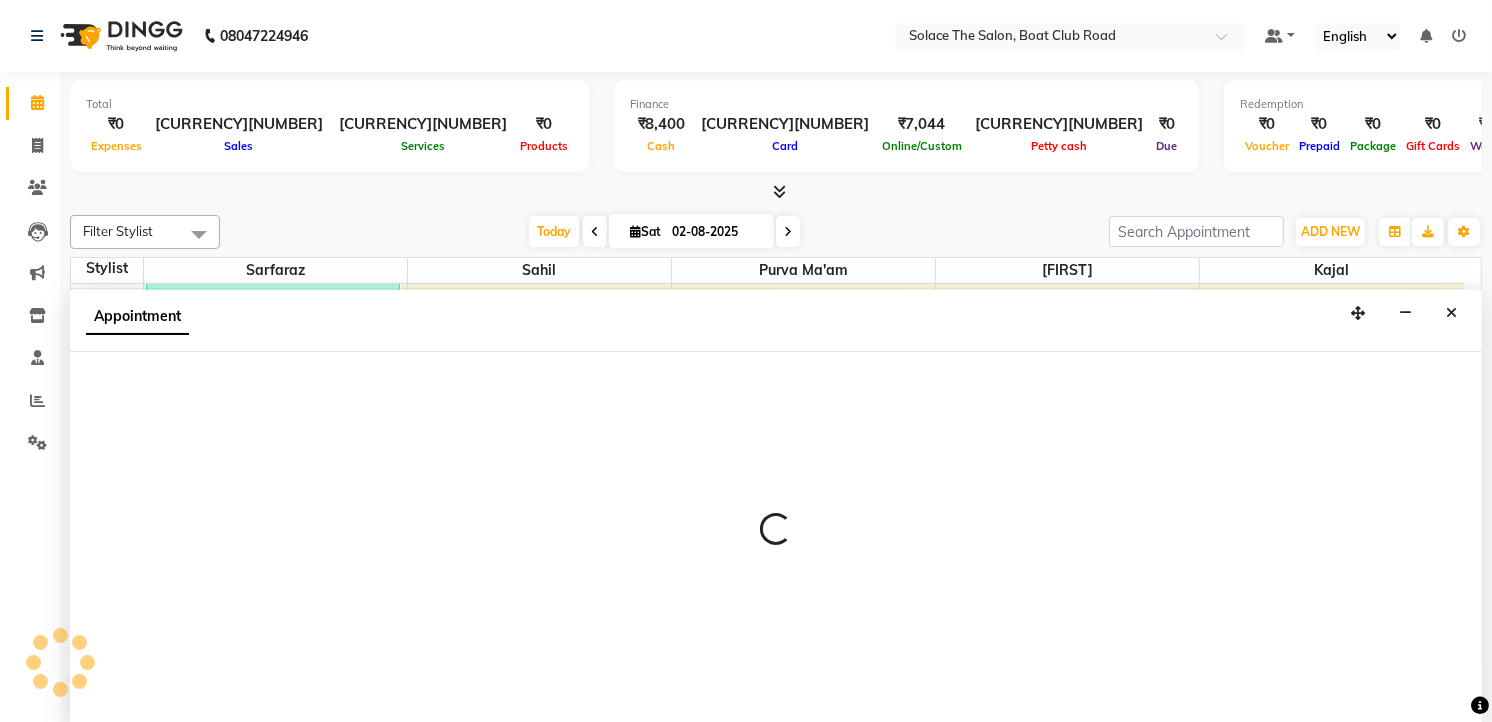 select on "tentative" 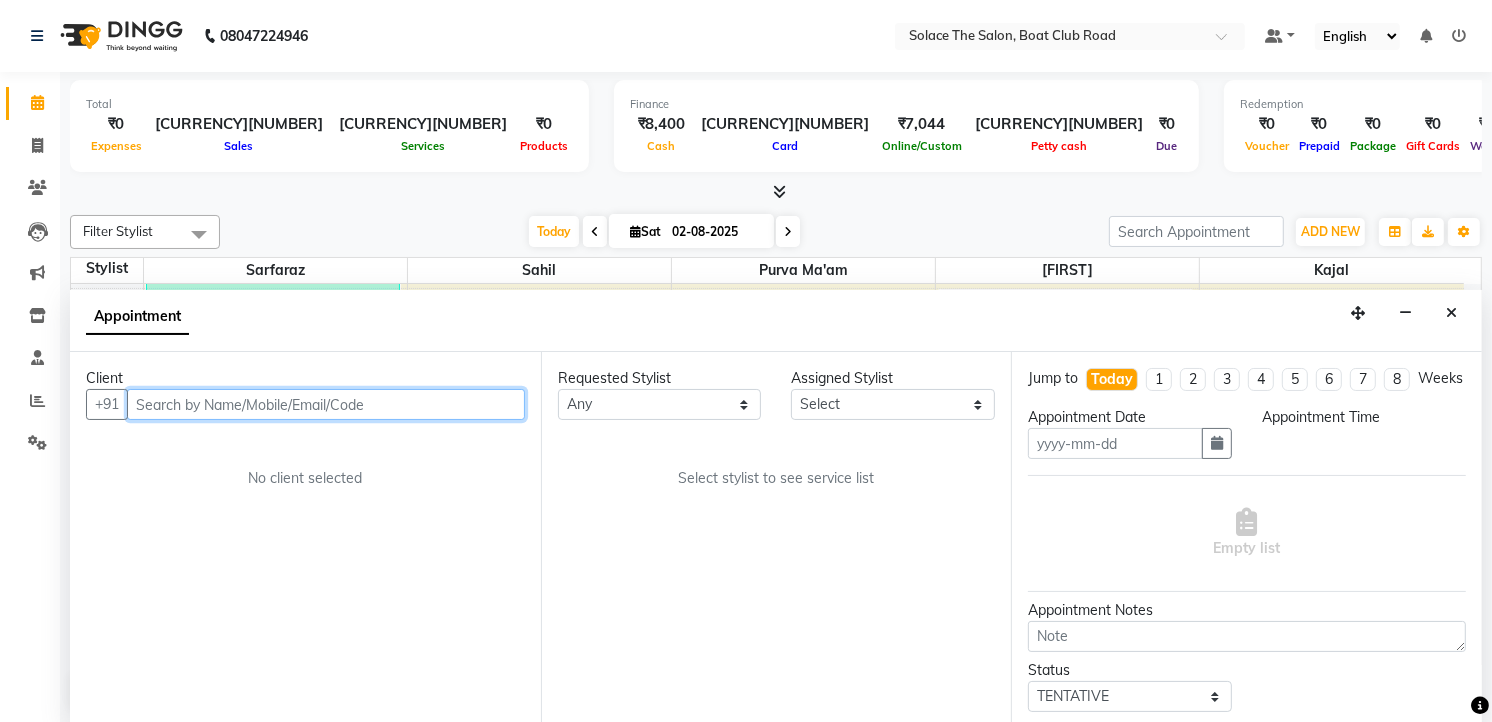 type on "02-08-2025" 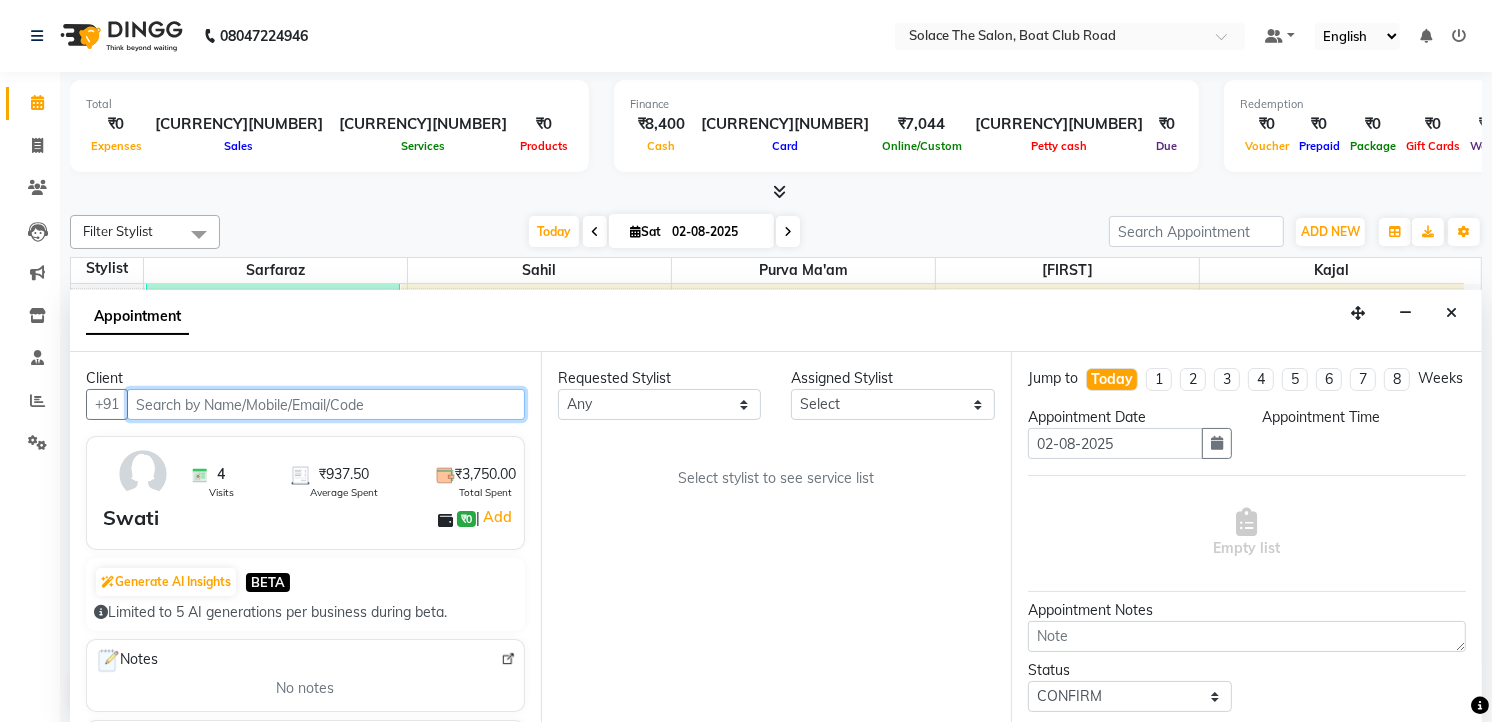 select on "1140" 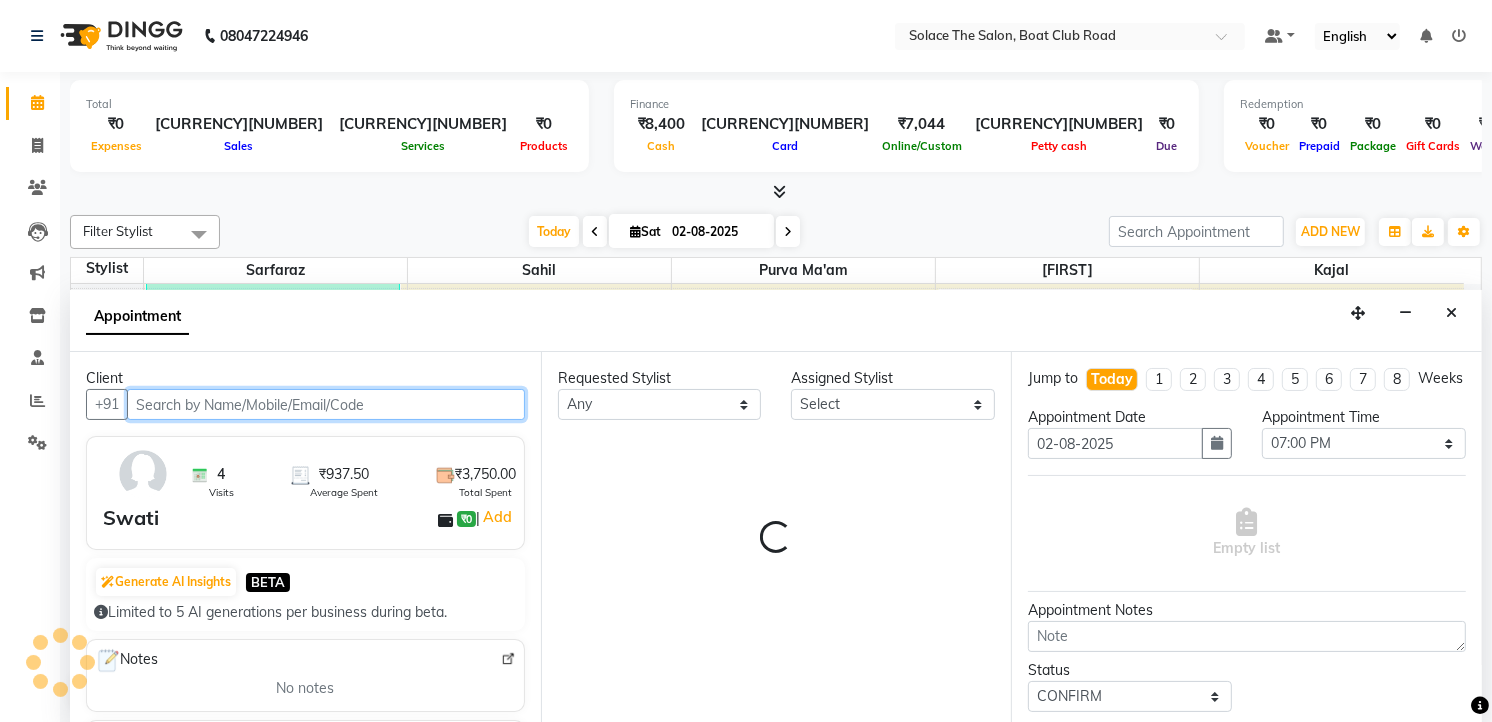 scroll, scrollTop: 1, scrollLeft: 0, axis: vertical 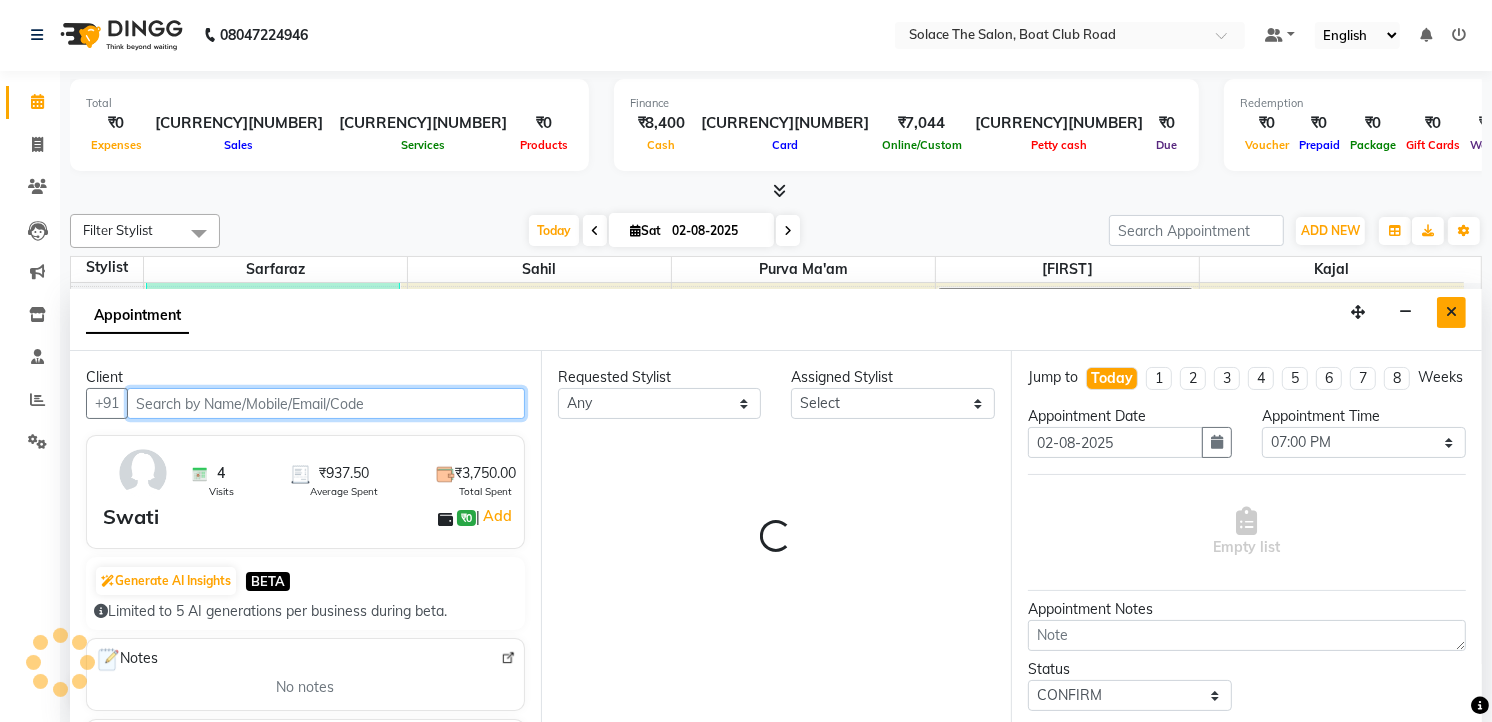 select on "74276" 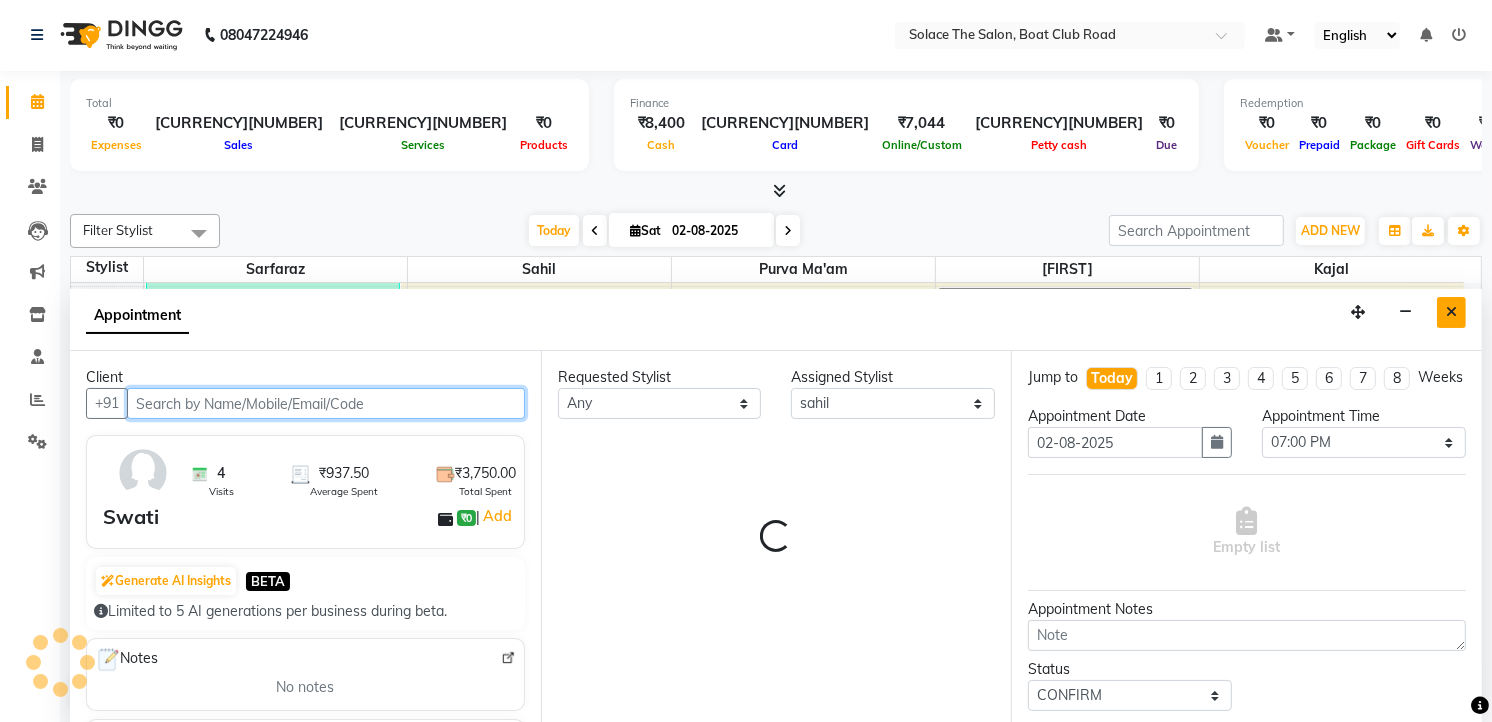 select on "720" 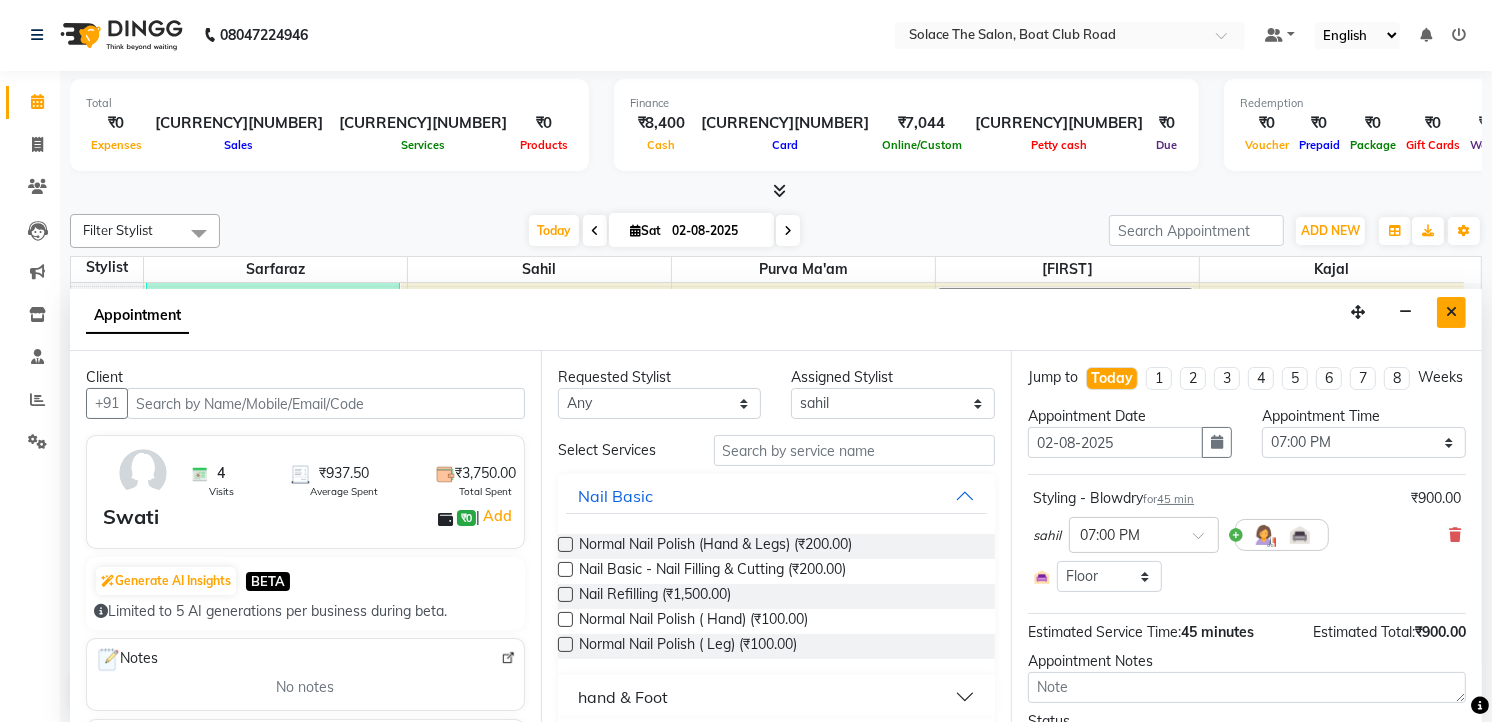 click at bounding box center (1451, 312) 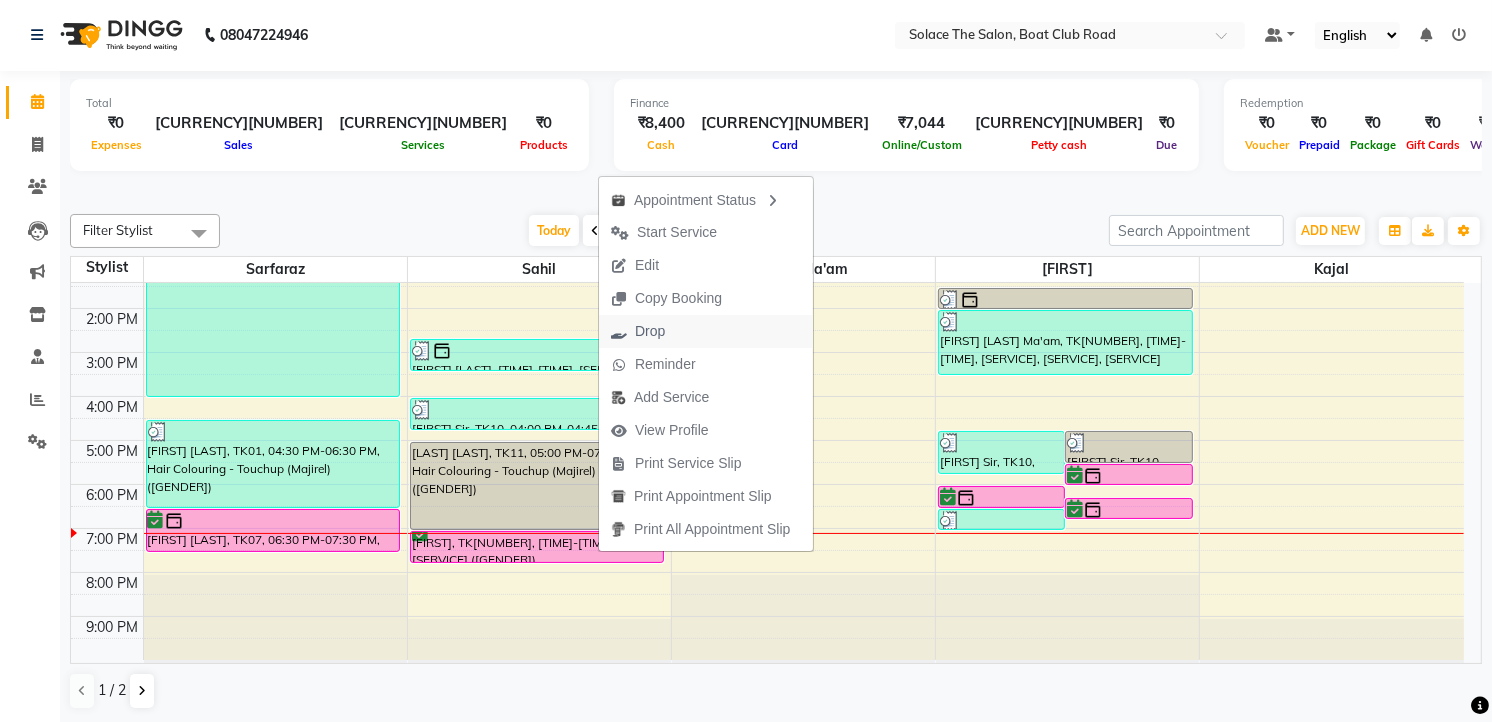 click on "Drop" at bounding box center (650, 331) 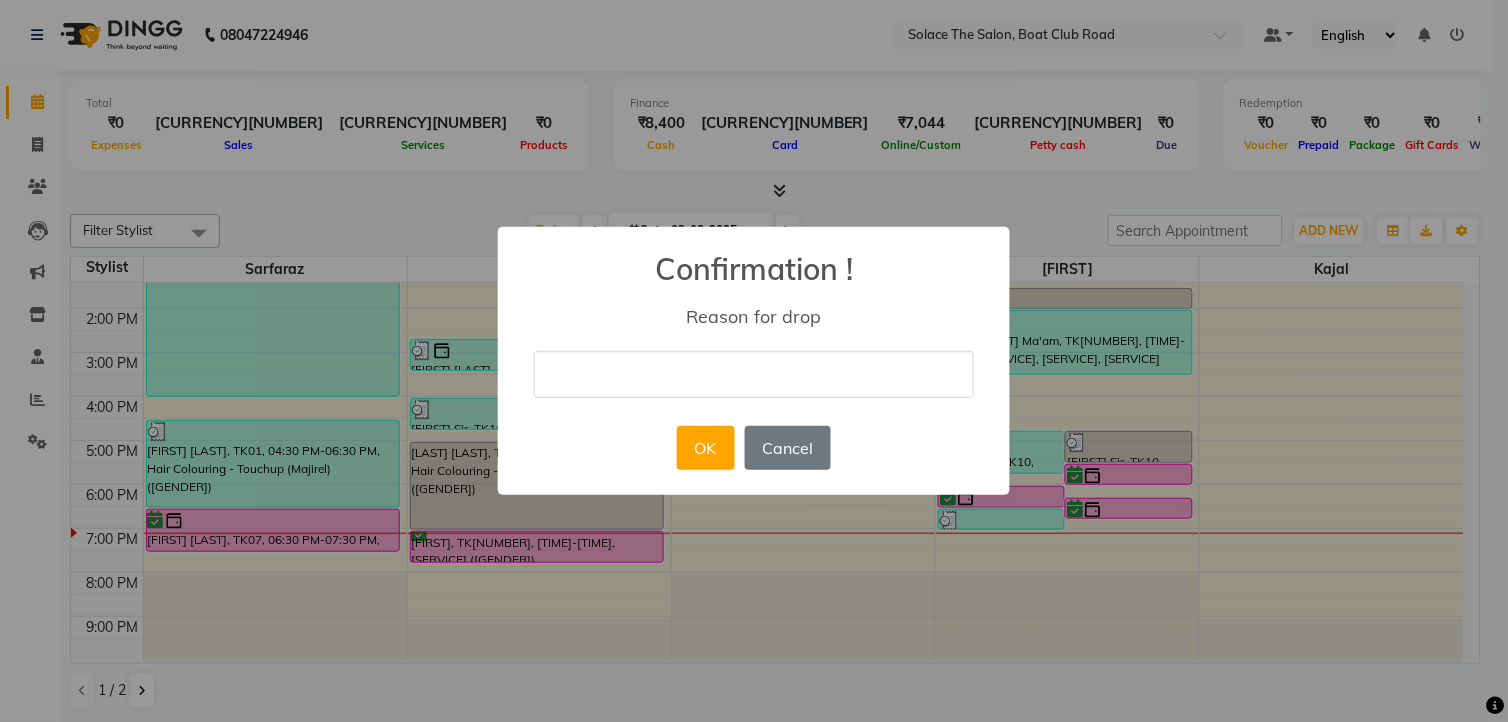 click at bounding box center [754, 374] 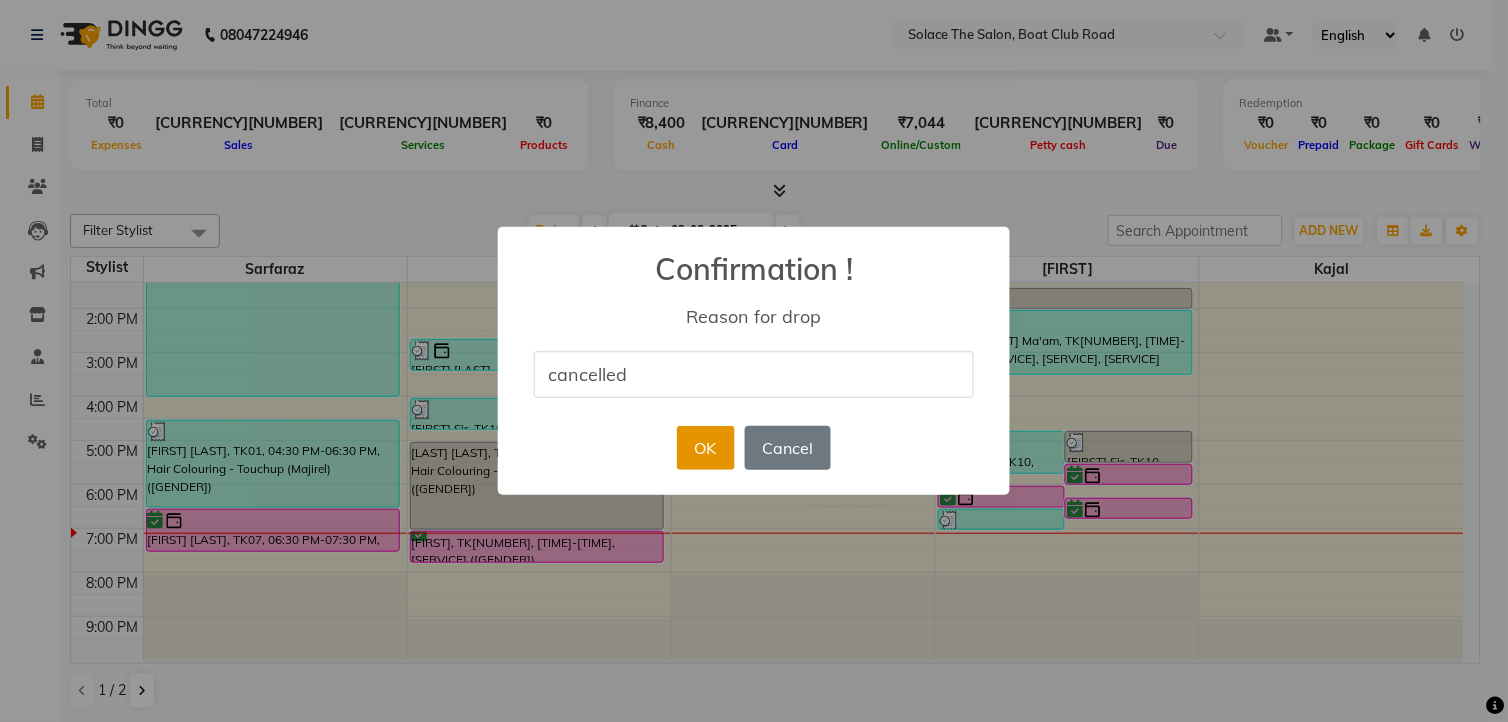 click on "OK" at bounding box center (705, 448) 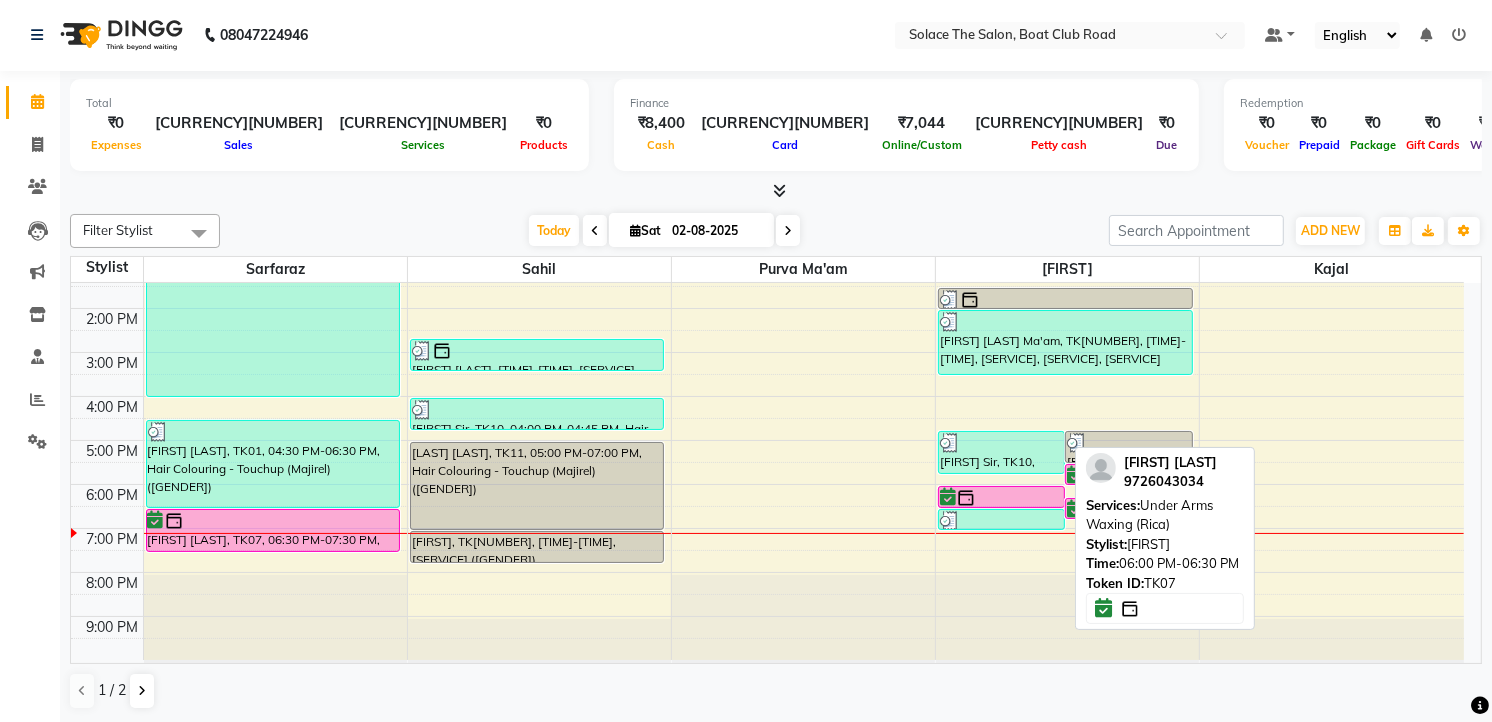 click at bounding box center (1001, 507) 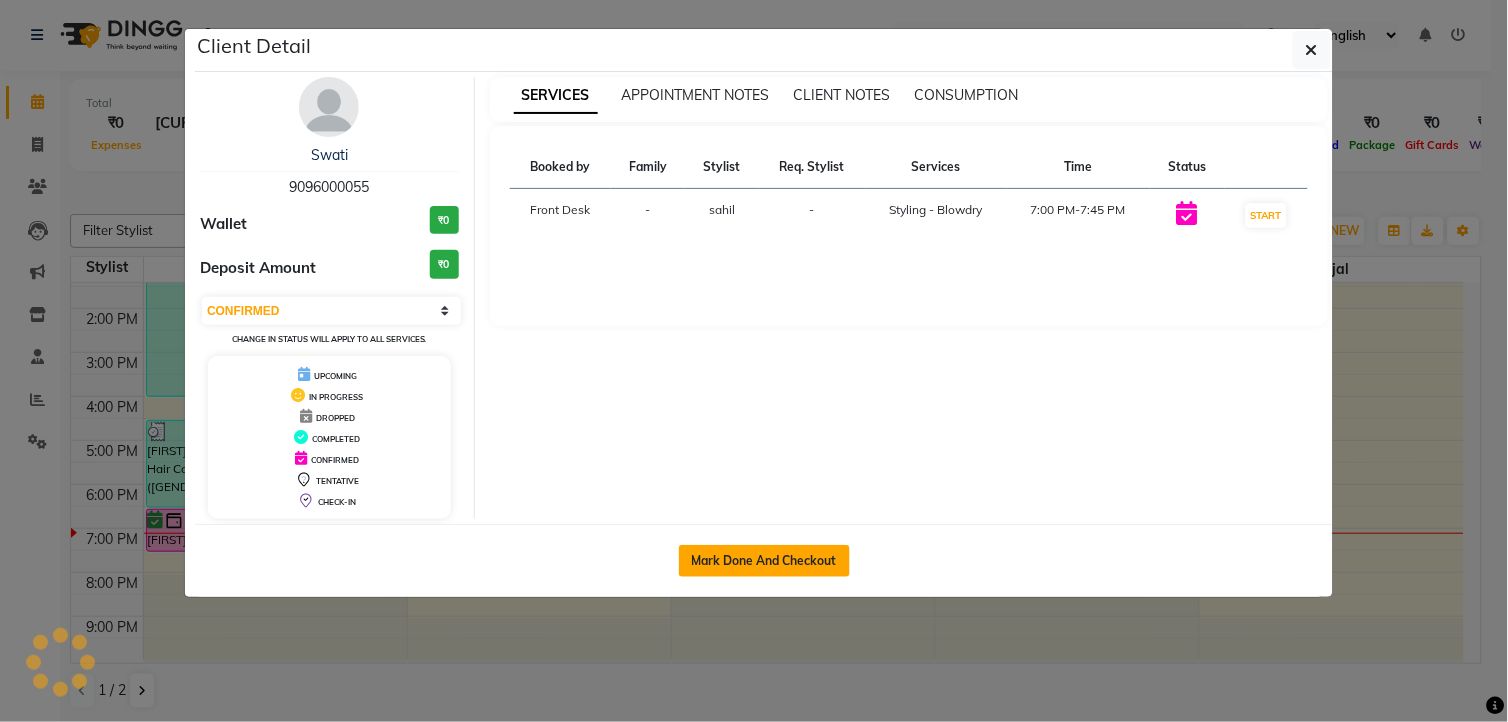 click on "Mark Done And Checkout" 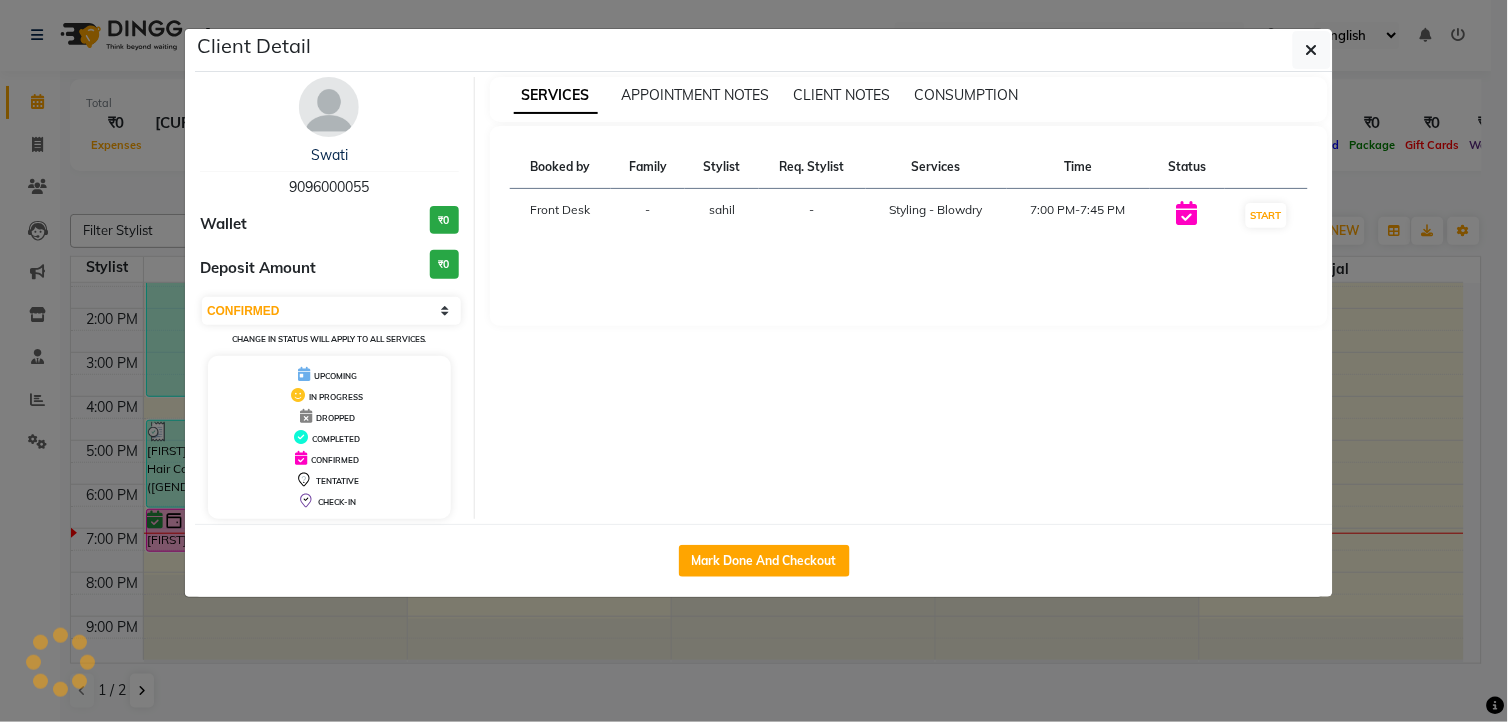select on "service" 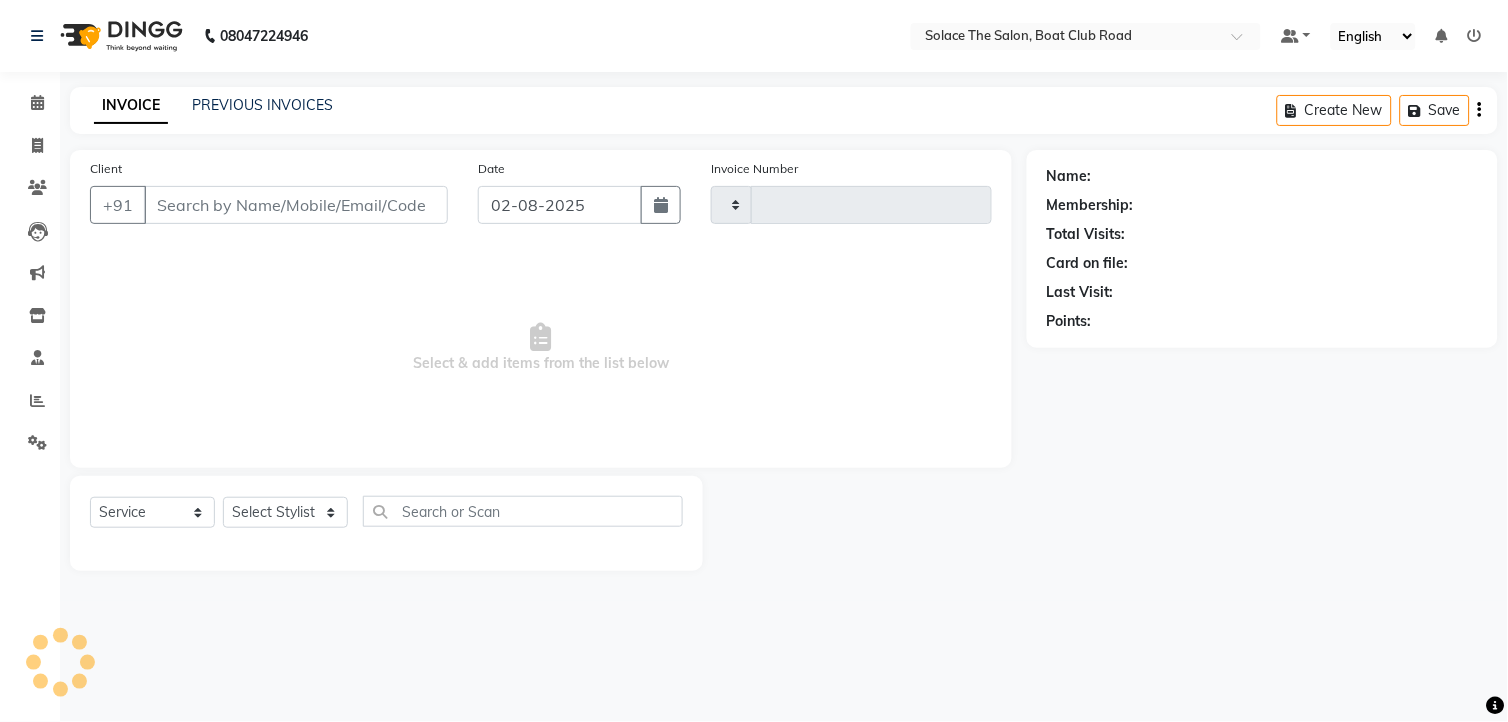 type on "1026" 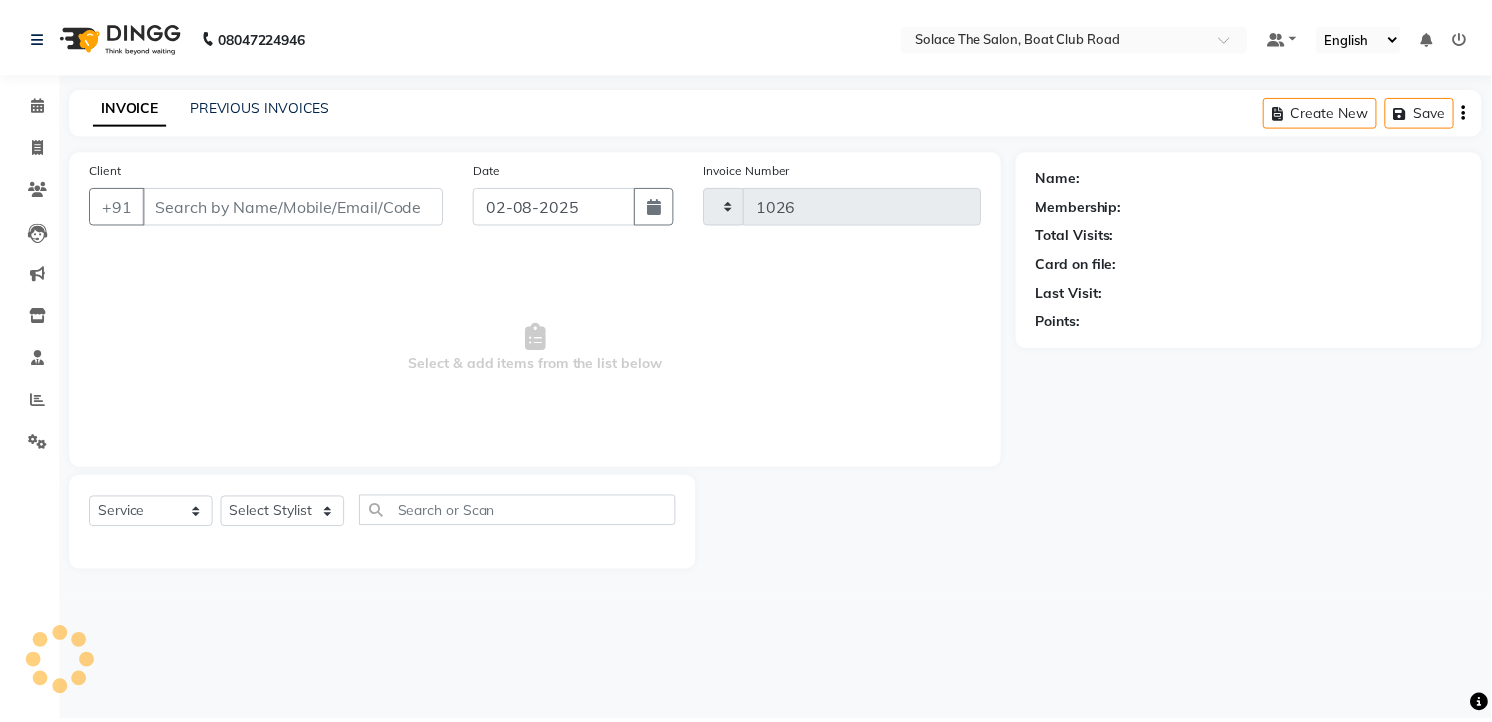 scroll, scrollTop: 0, scrollLeft: 0, axis: both 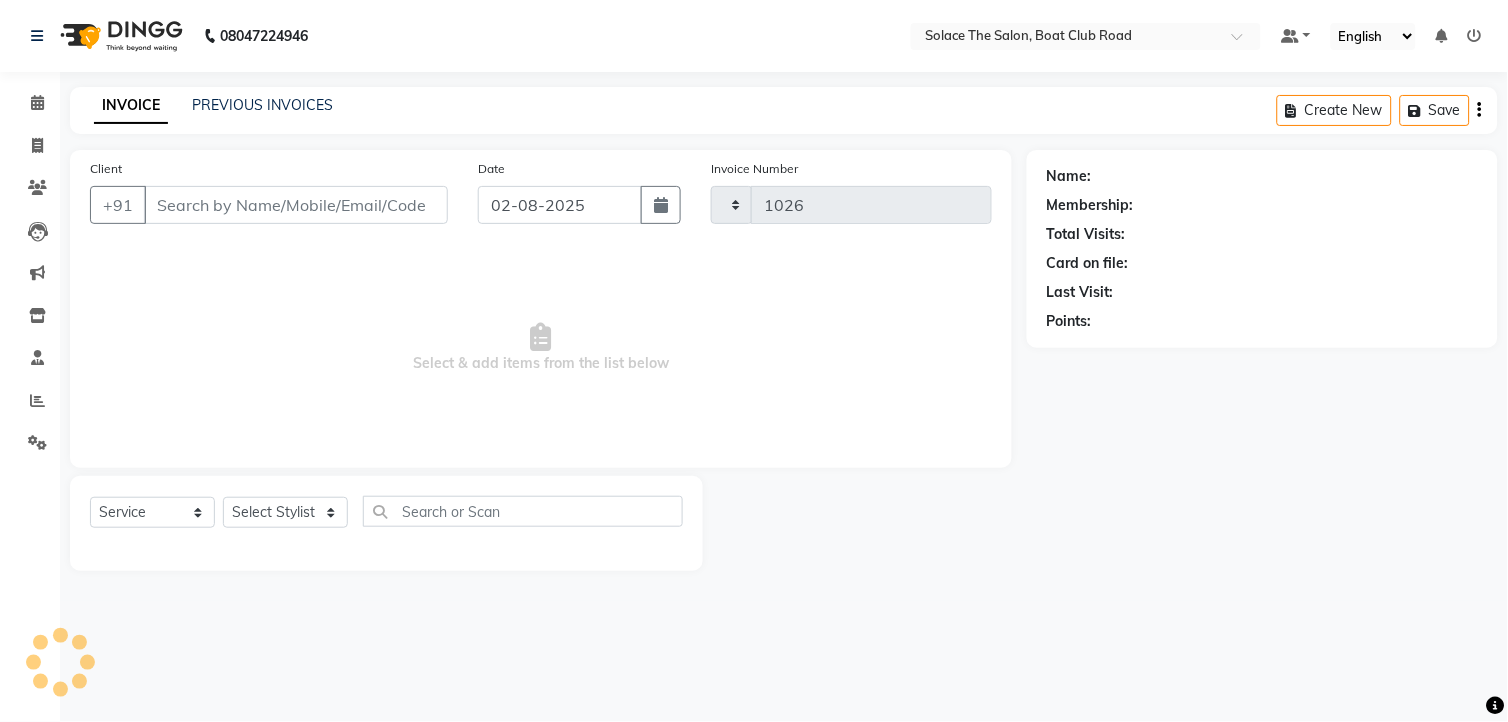 select on "585" 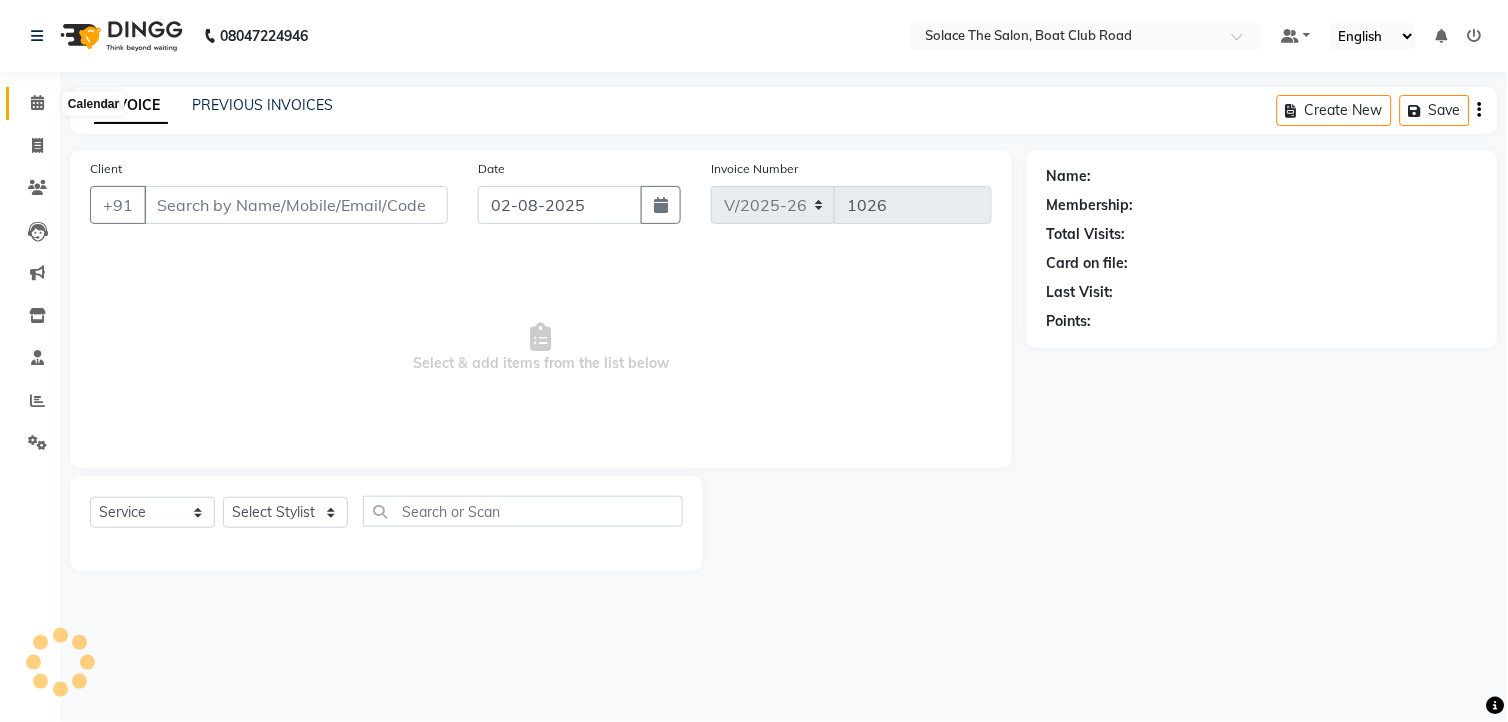 click 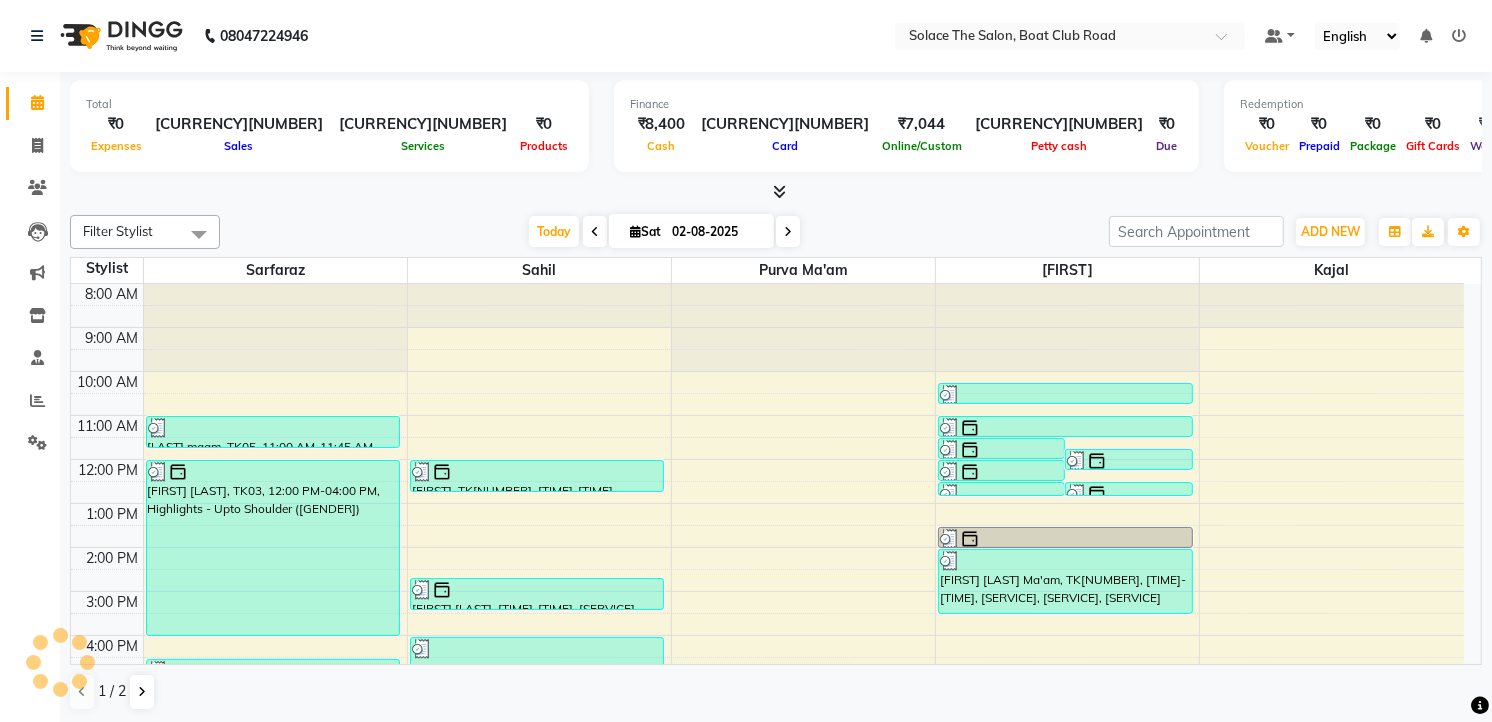 scroll, scrollTop: 237, scrollLeft: 0, axis: vertical 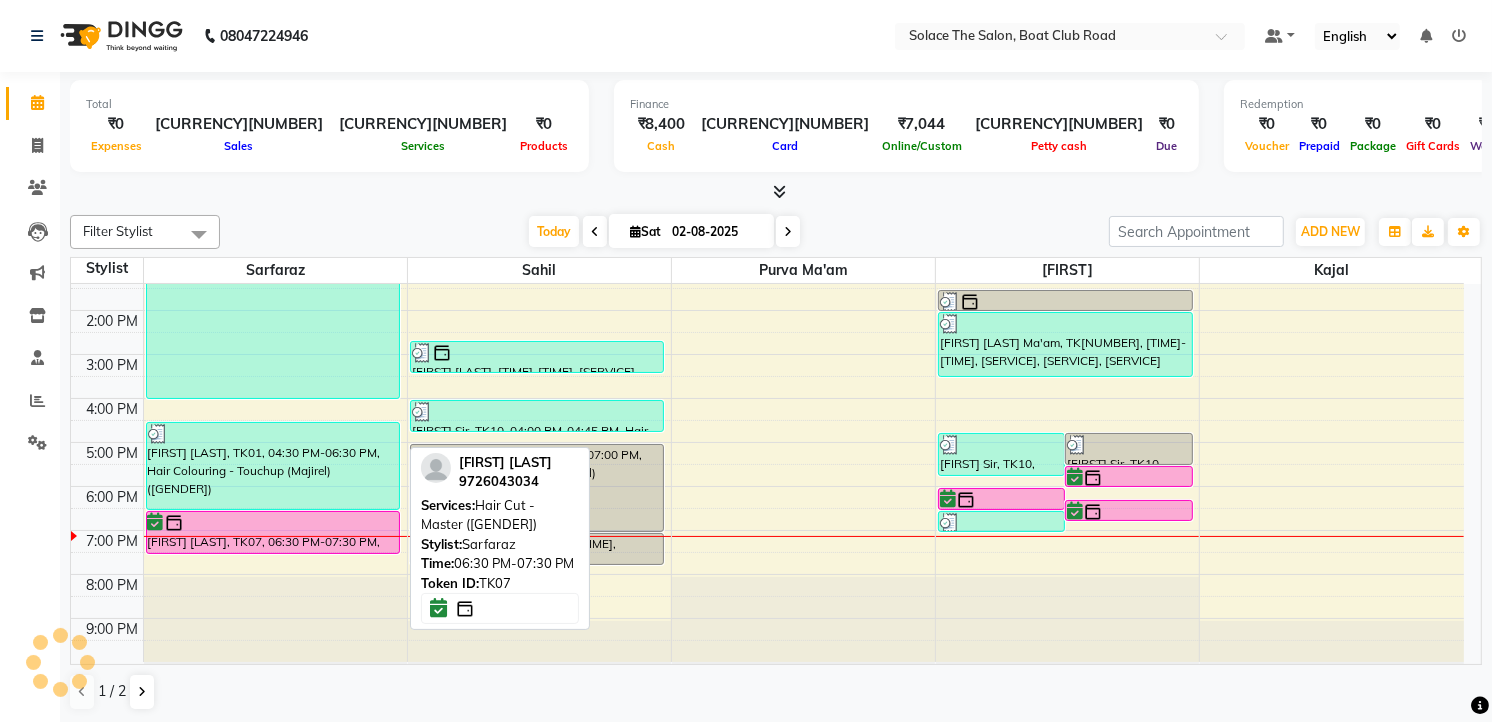 click at bounding box center [273, 523] 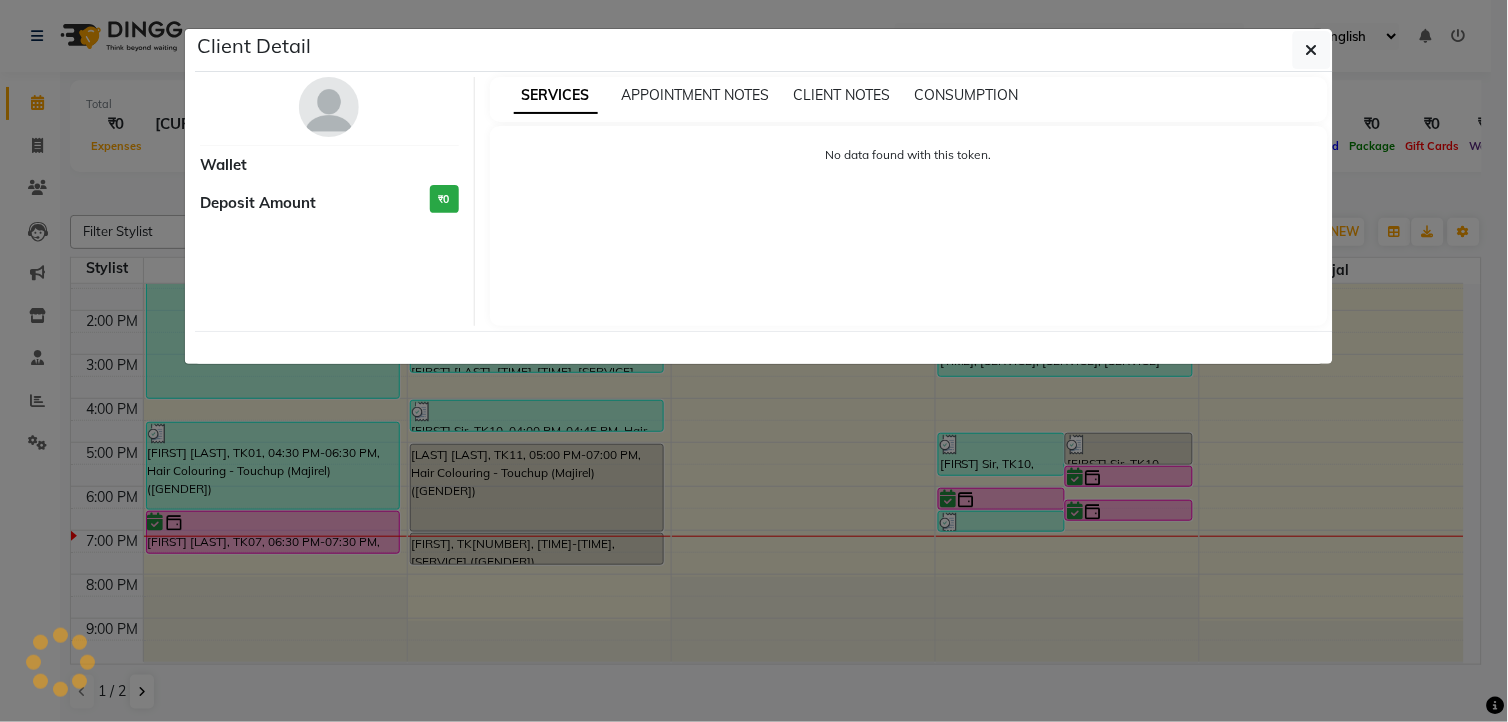 select on "6" 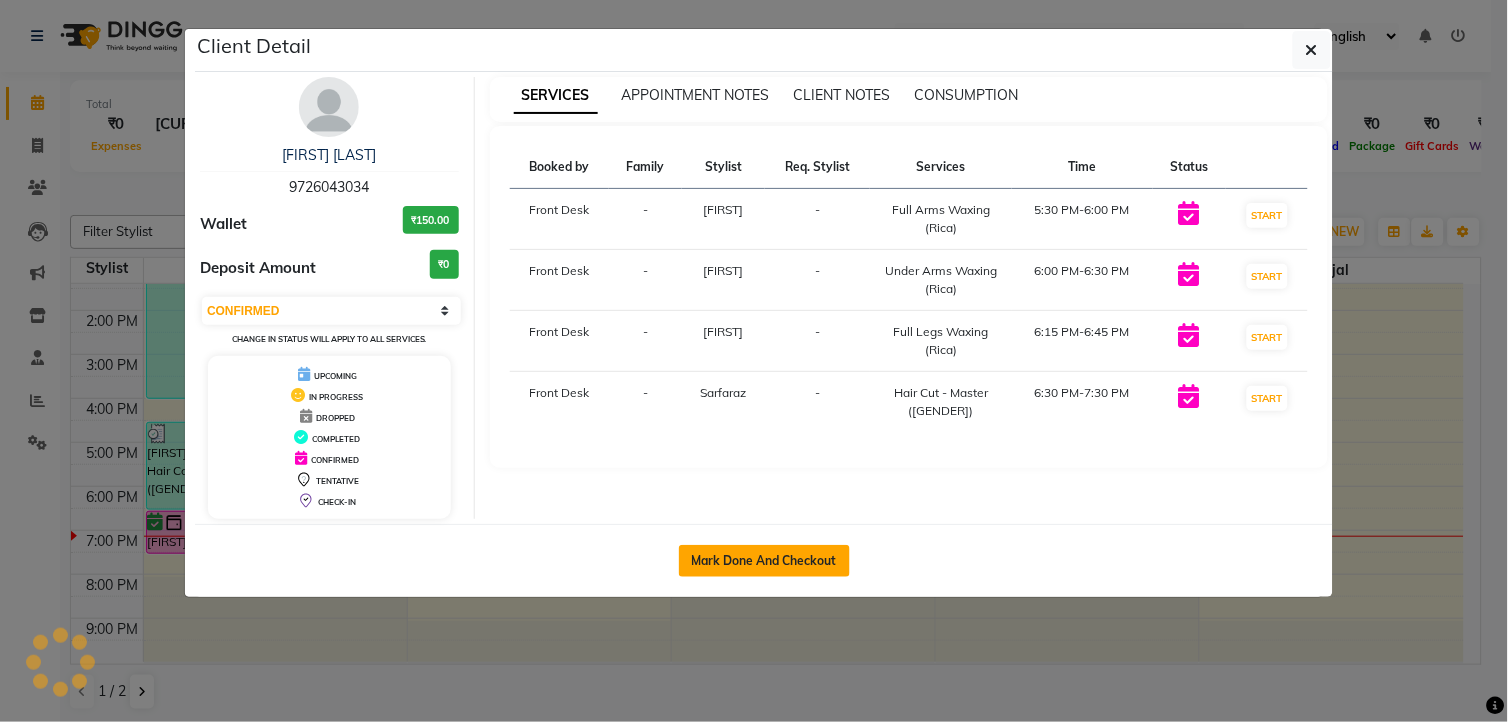 click on "Mark Done And Checkout" 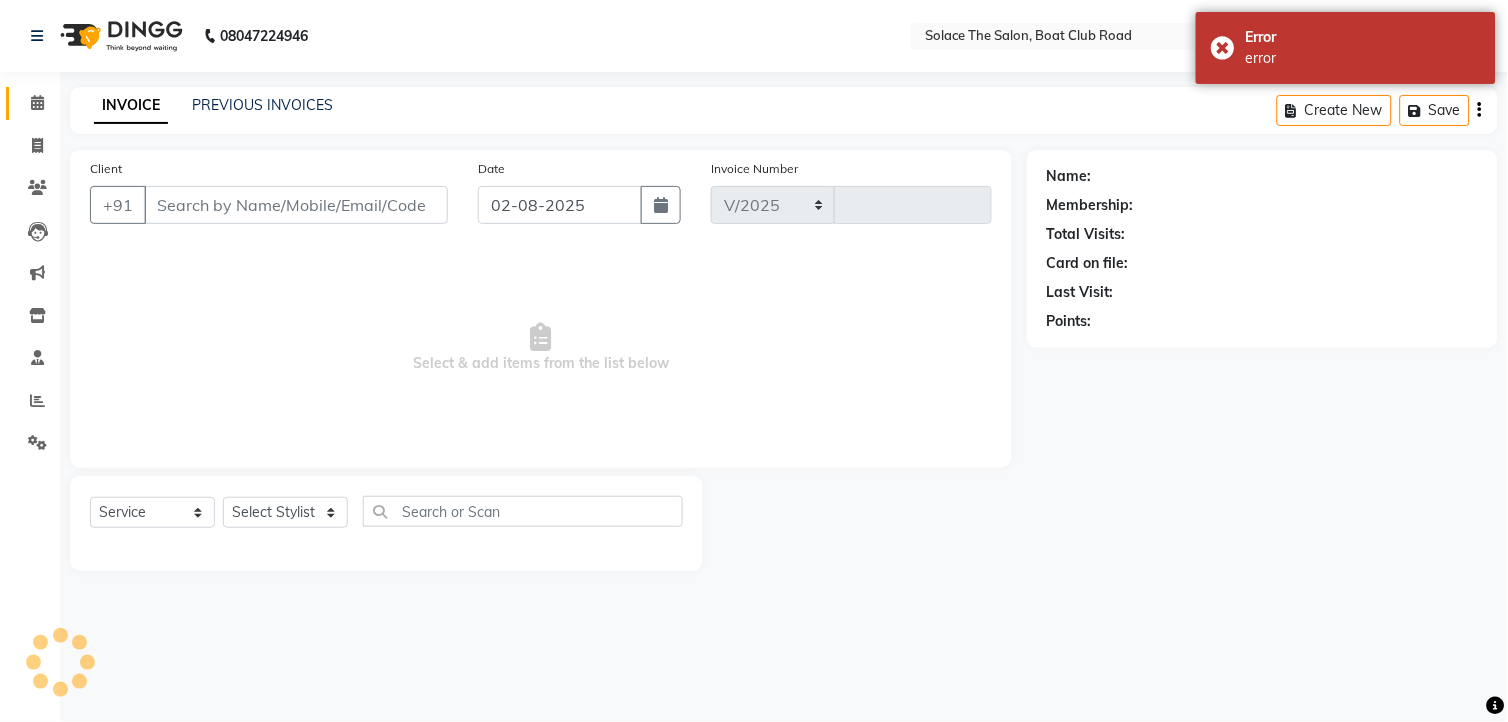 select on "585" 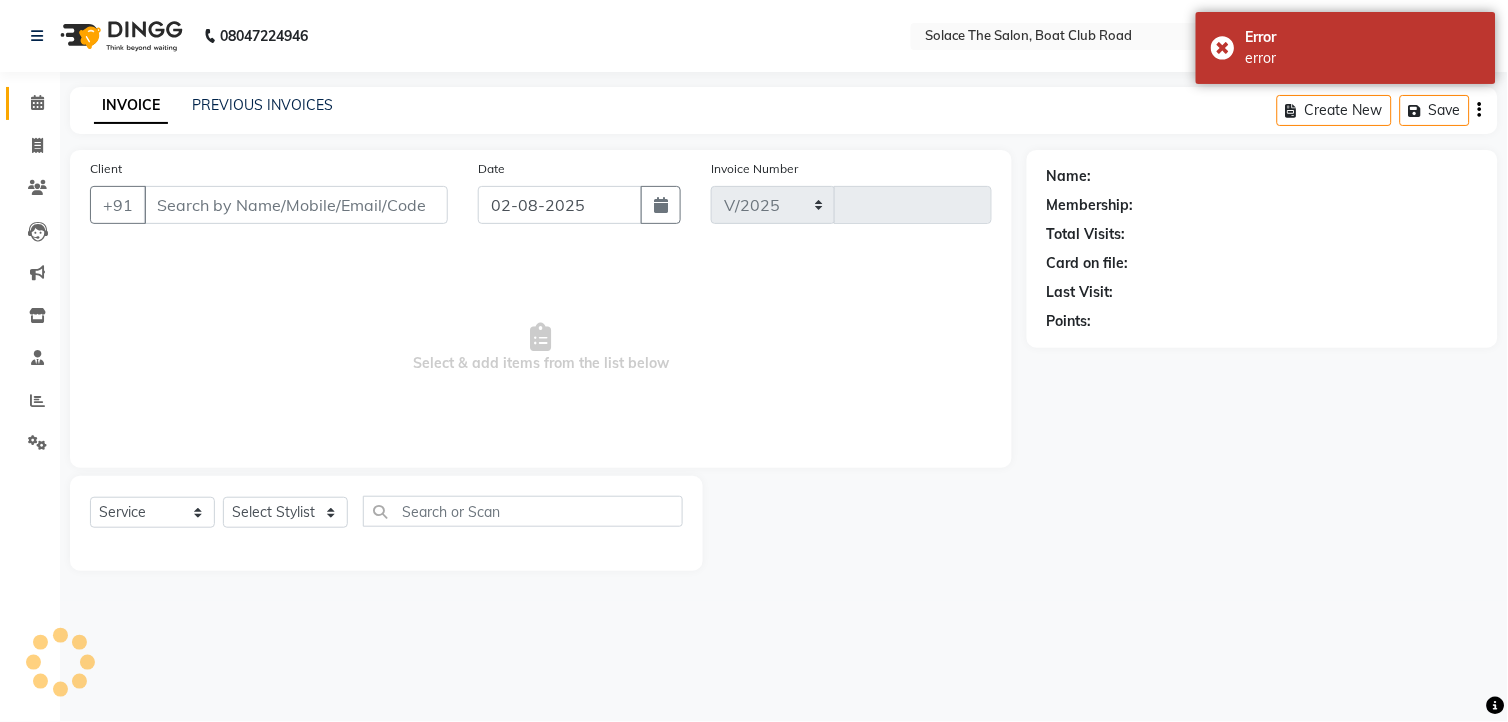 type on "1026" 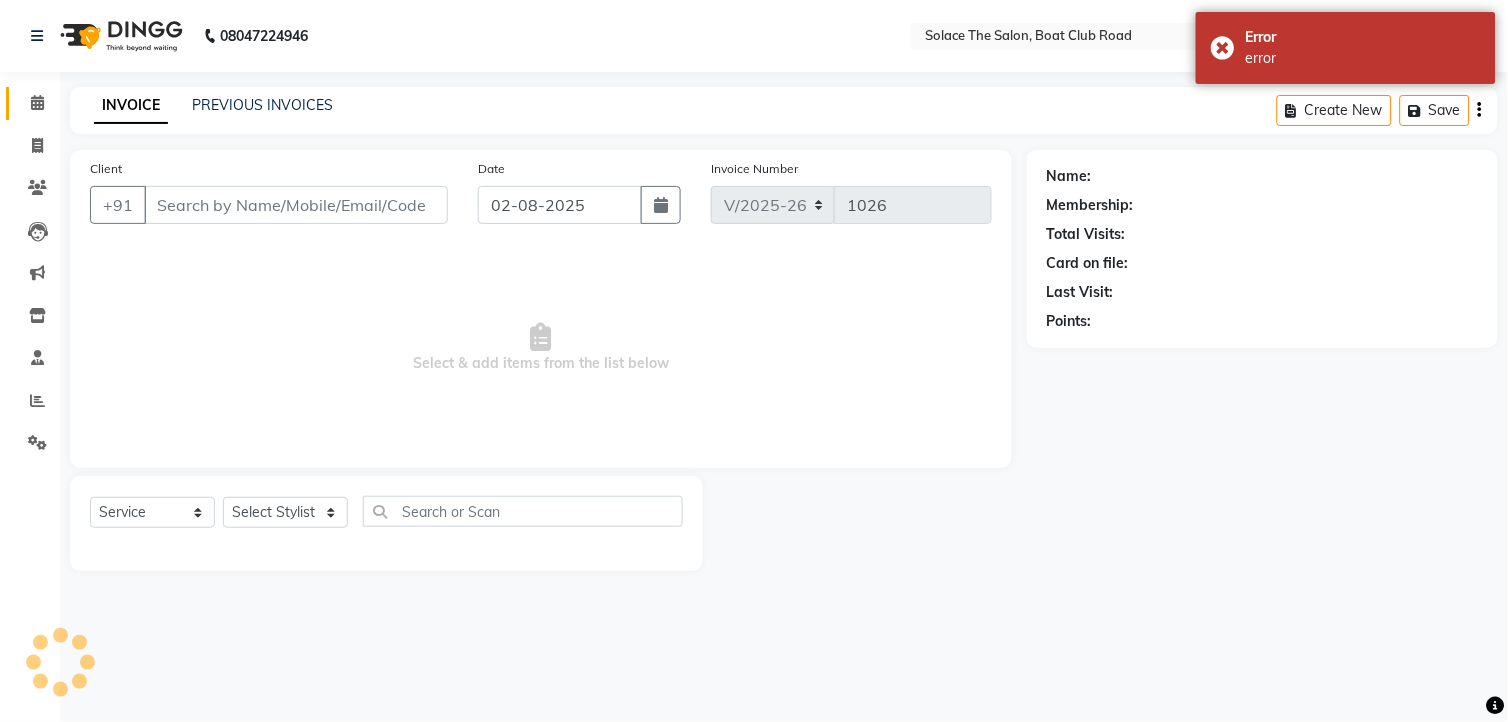type on "9726043034" 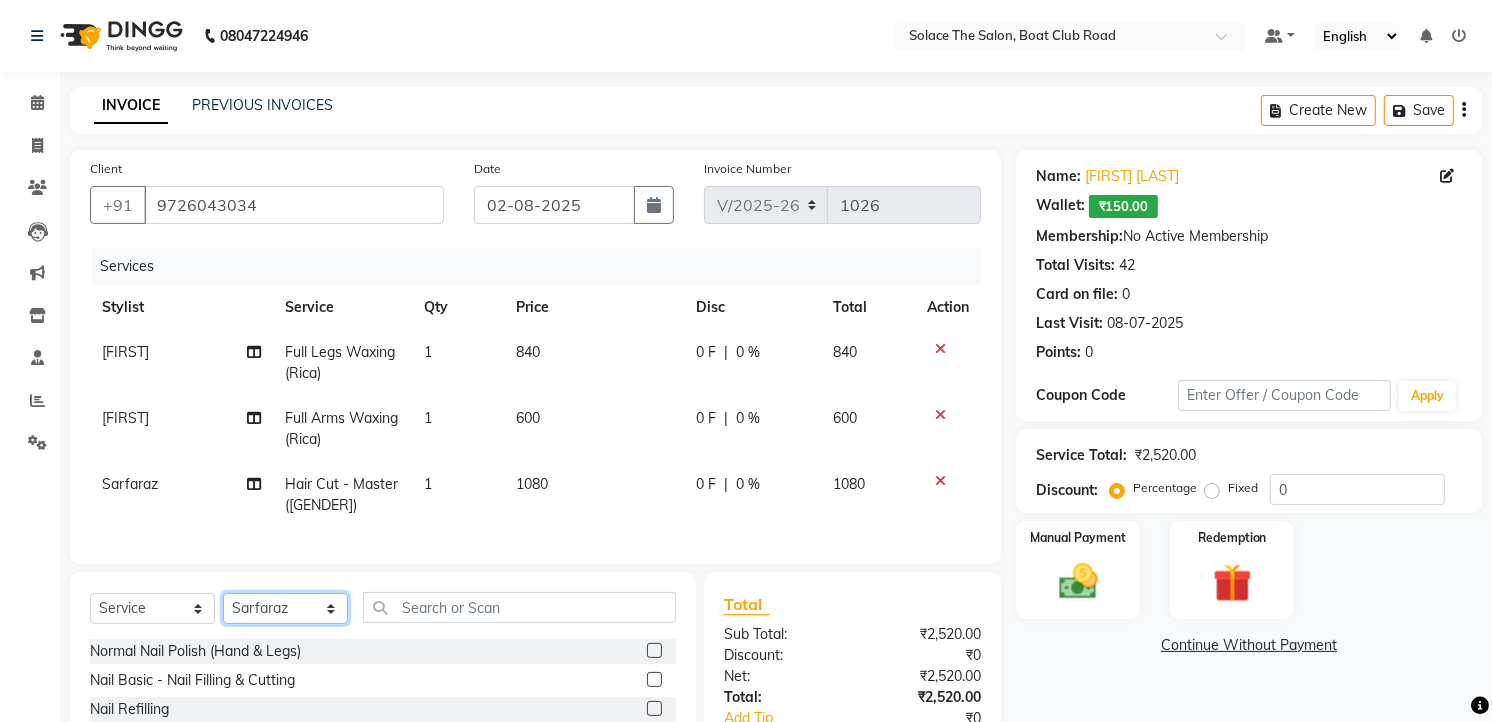 click on "Select Stylist [FIRST] [FIRST] [FIRST] [FIRST] [FIRST] [FIRST] [FIRST] [FIRST] [FIRST] [FIRST] [FIRST] [FIRST] [FIRST] [FIRST] [FIRST]" 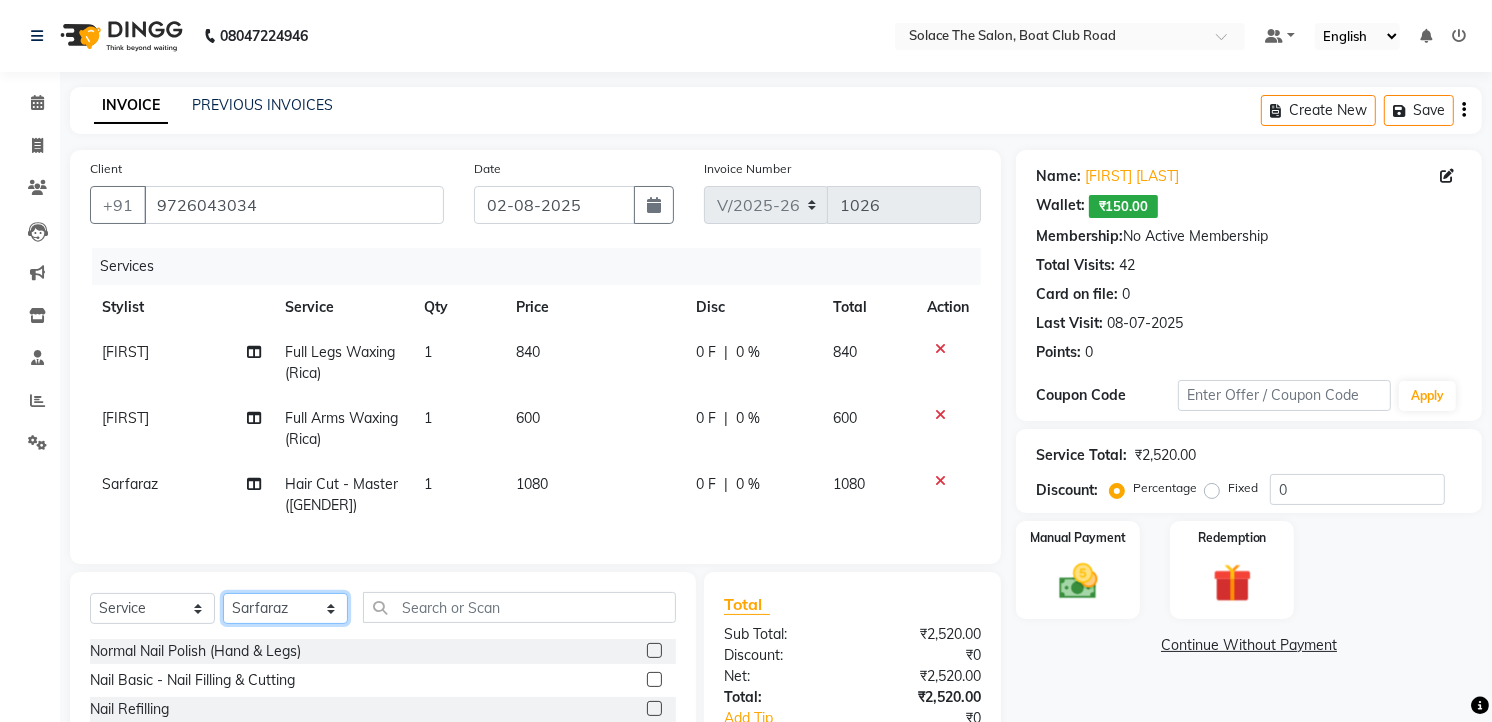select on "9749" 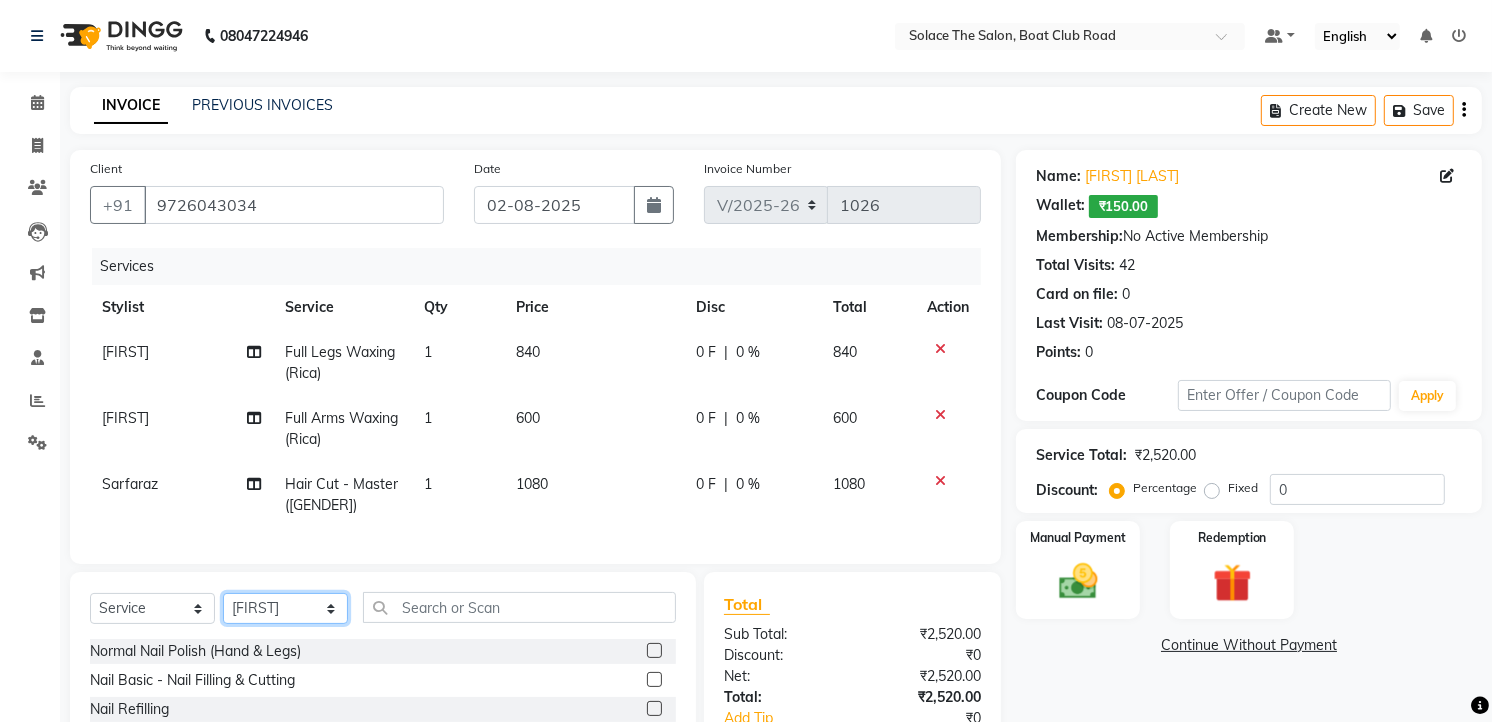 click on "Select Stylist [FIRST] [FIRST] [FIRST] [FIRST] [FIRST] [FIRST] [FIRST] [FIRST] [FIRST] [FIRST] [FIRST] [FIRST] [FIRST] [FIRST] [FIRST]" 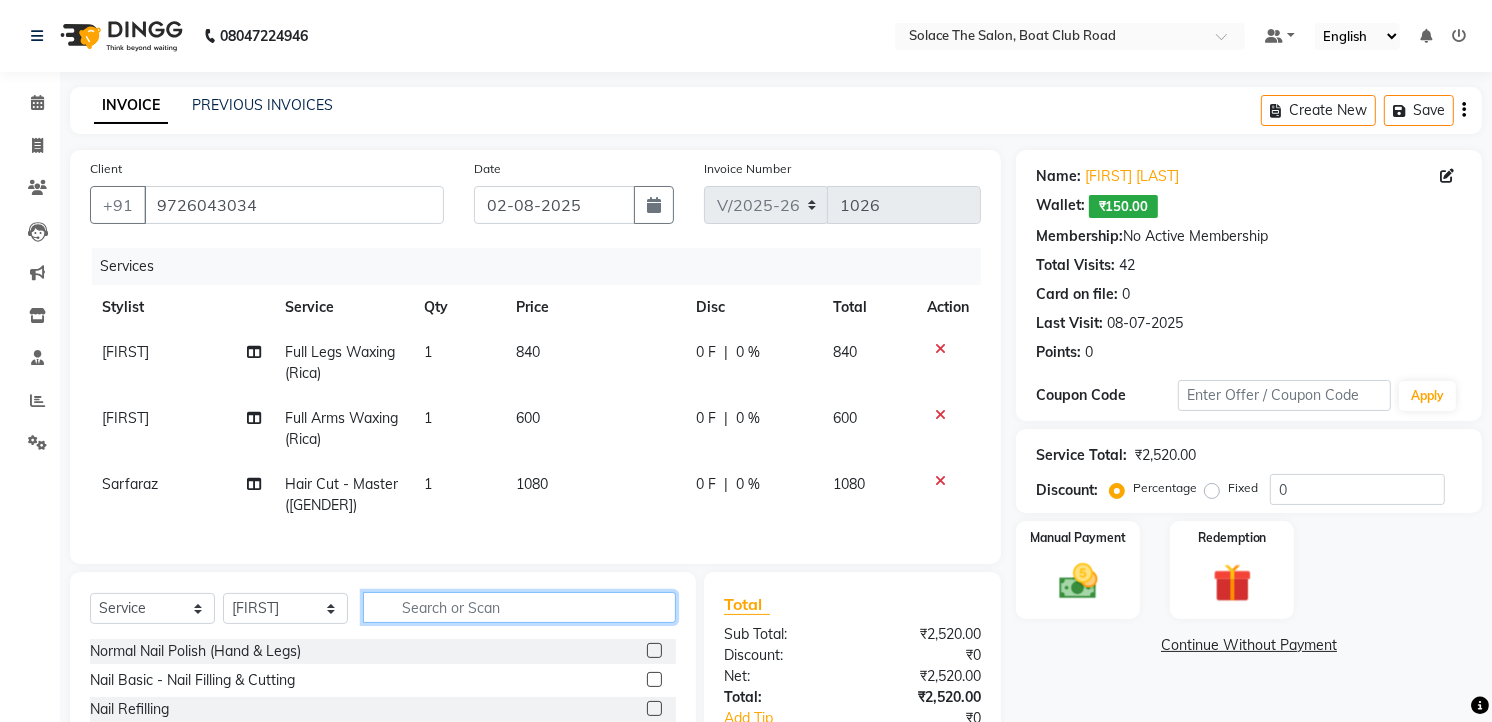 click 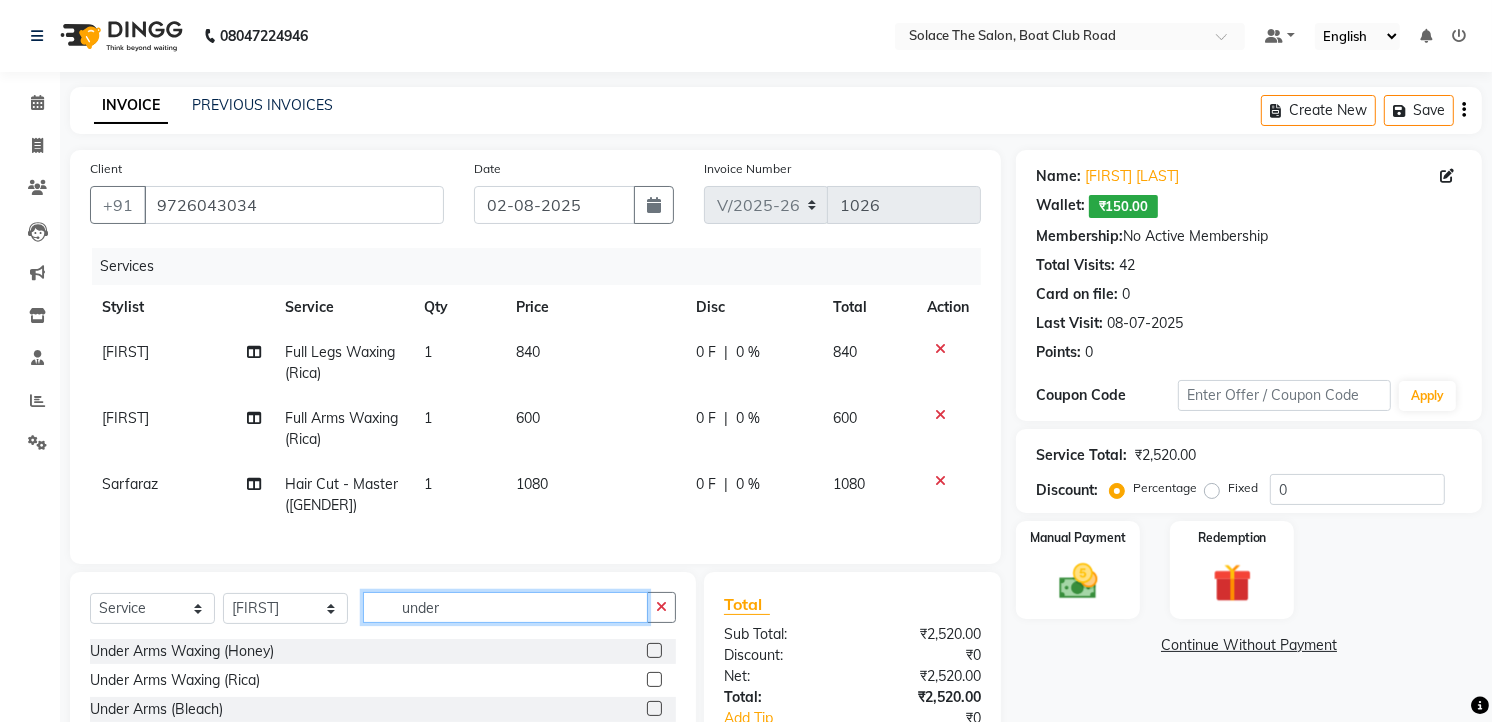 type on "under" 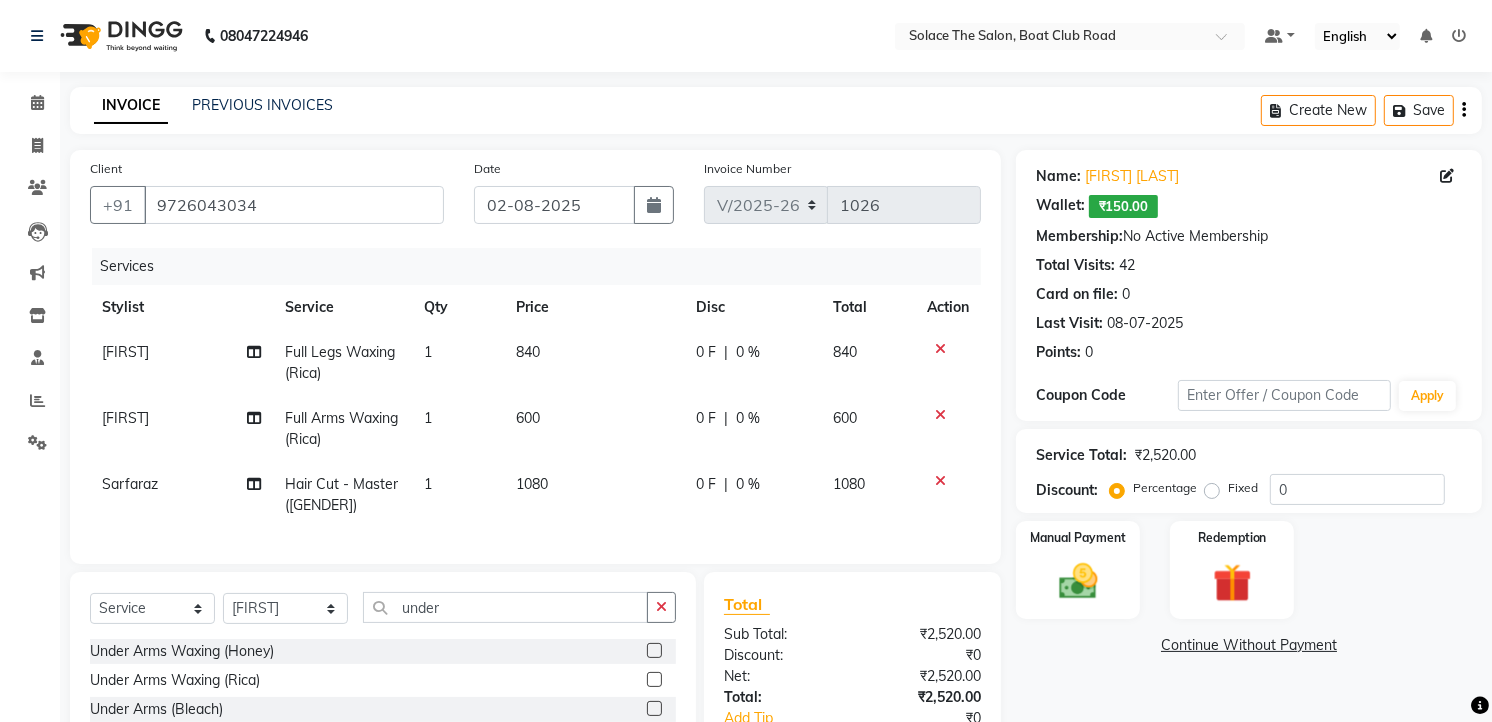 click 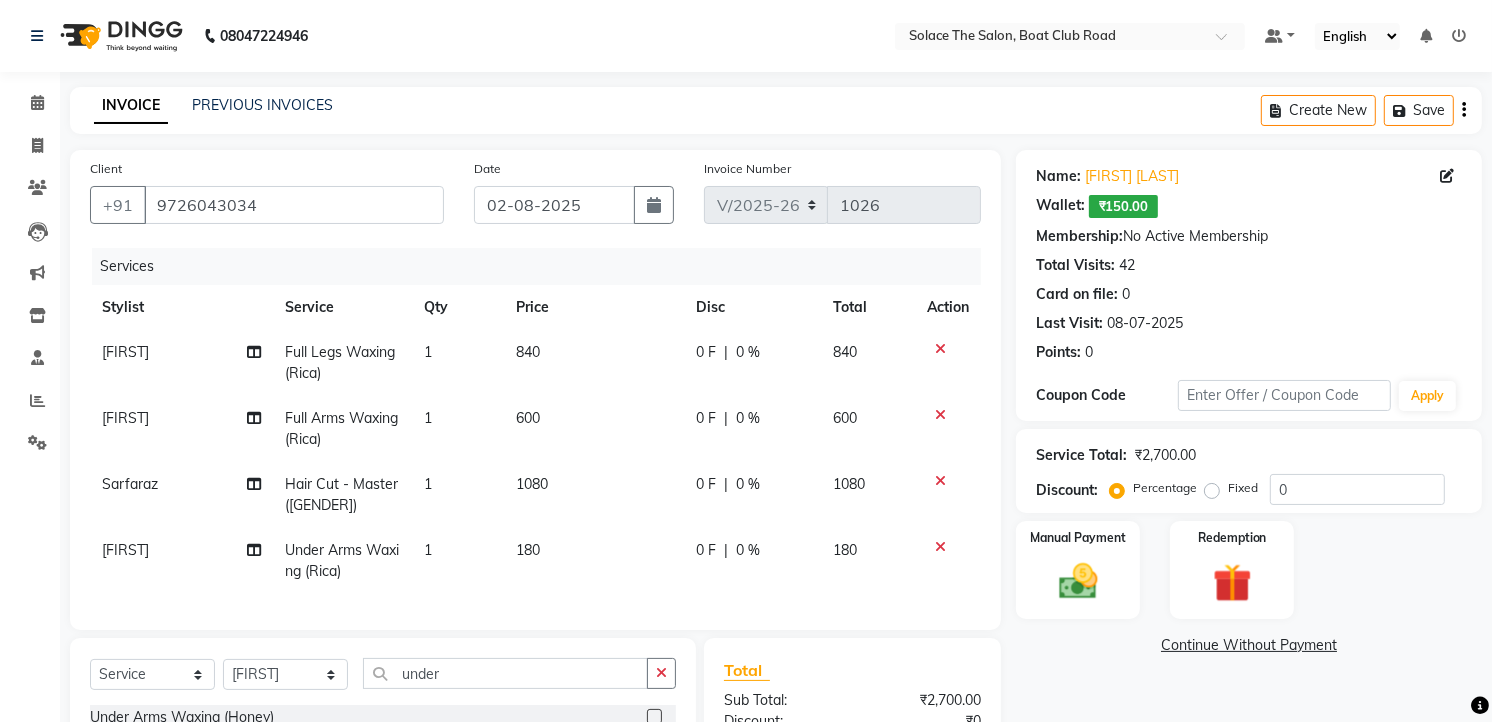 checkbox on "false" 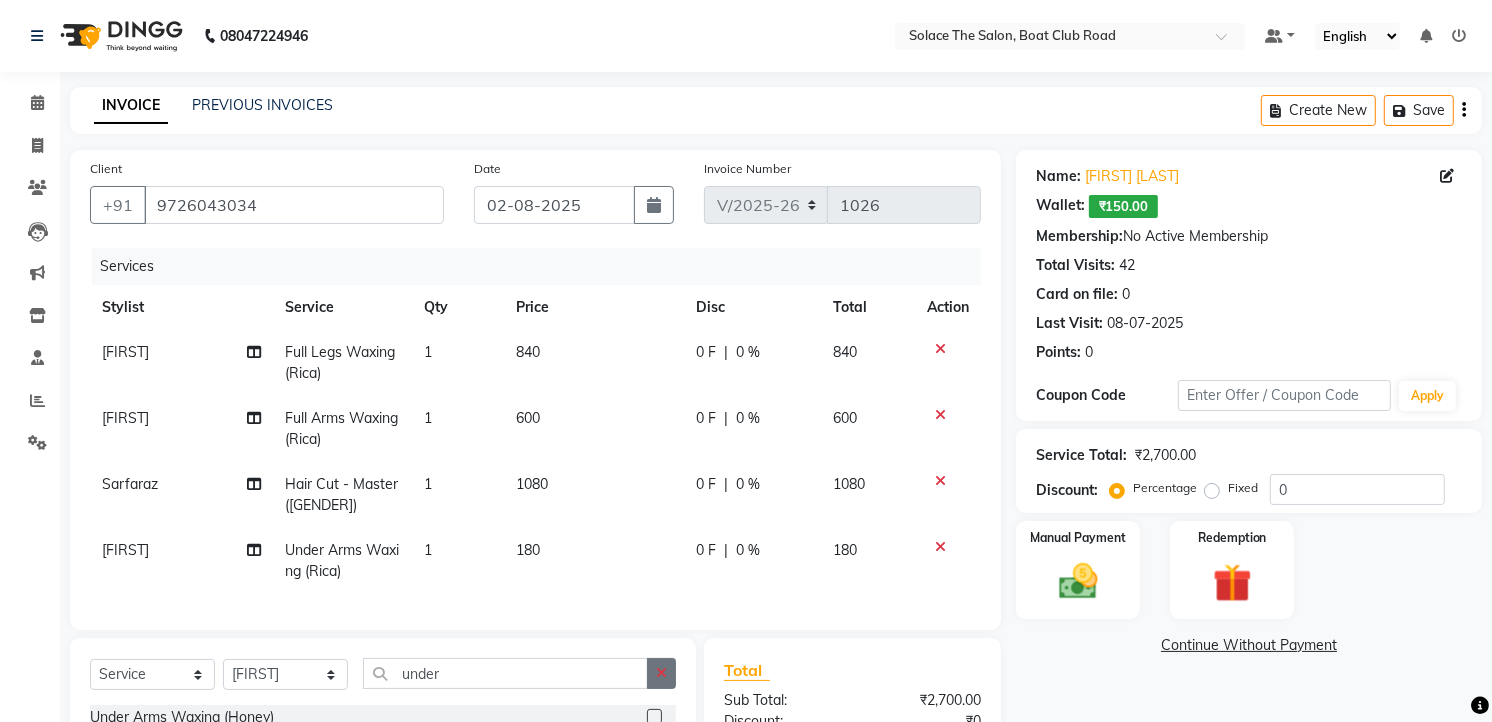 click 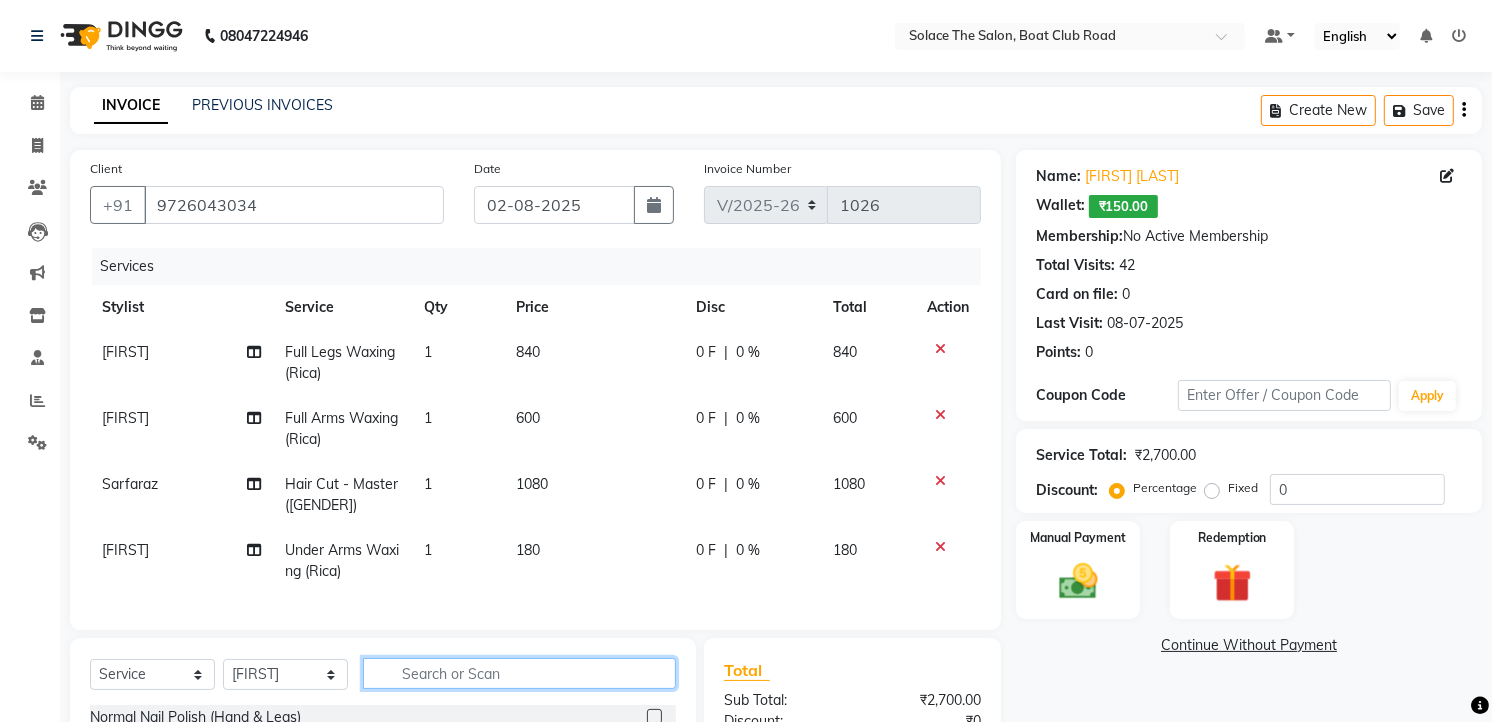 click 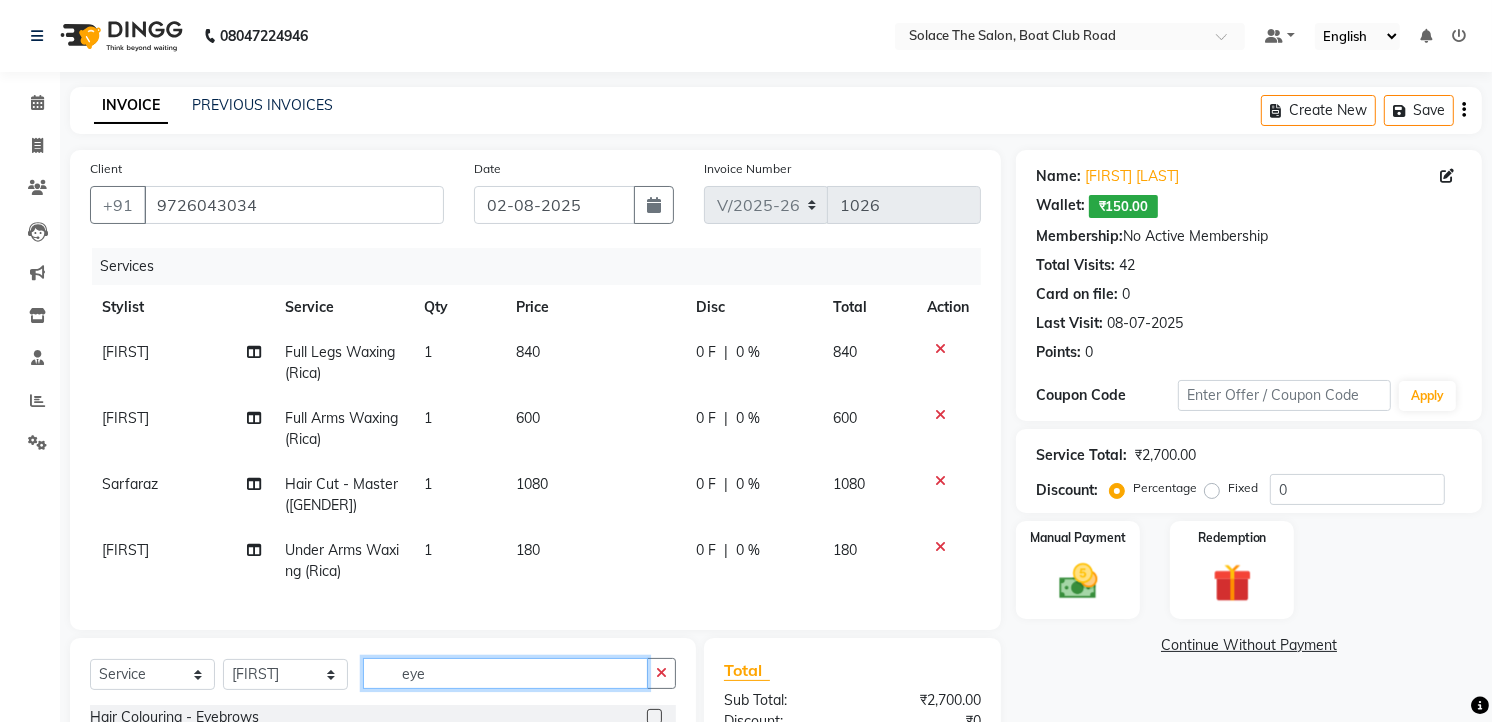 scroll, scrollTop: 214, scrollLeft: 0, axis: vertical 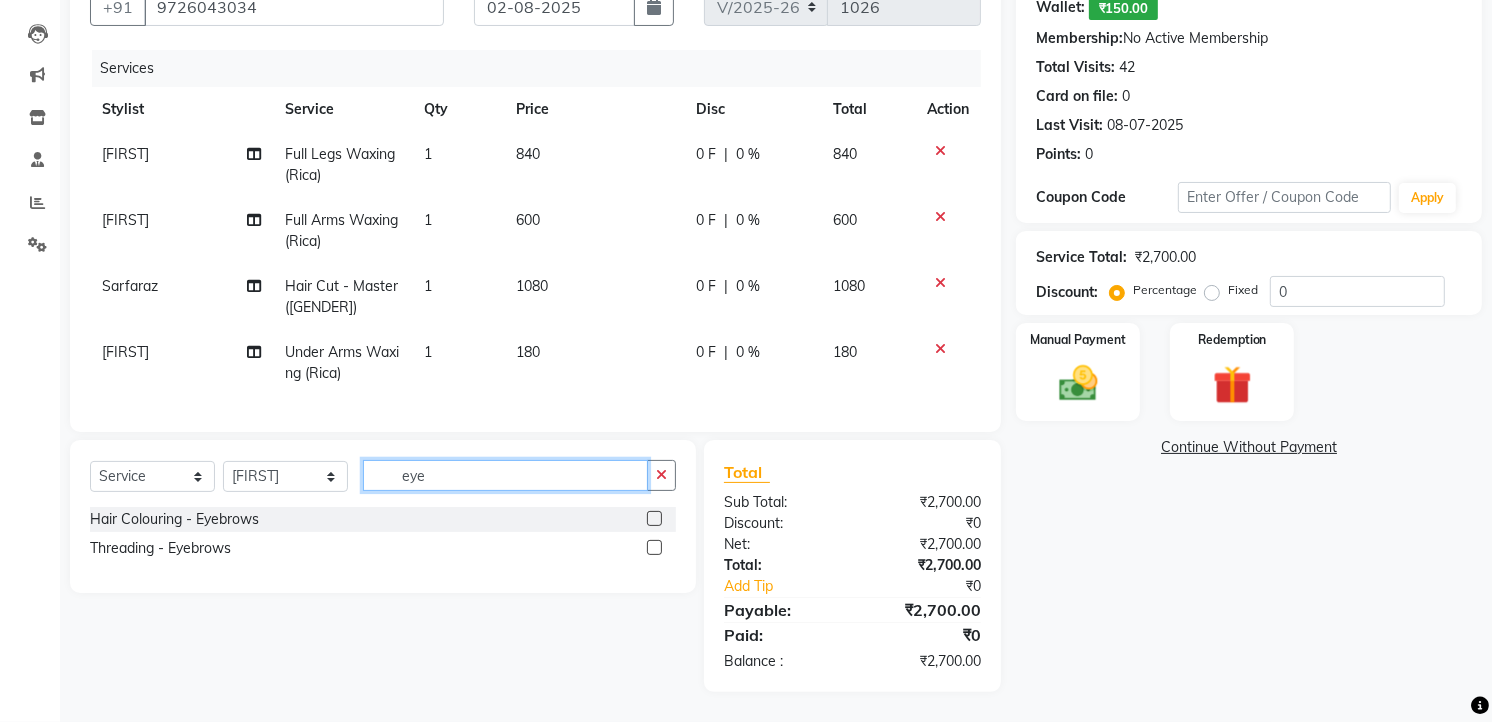 type on "eye" 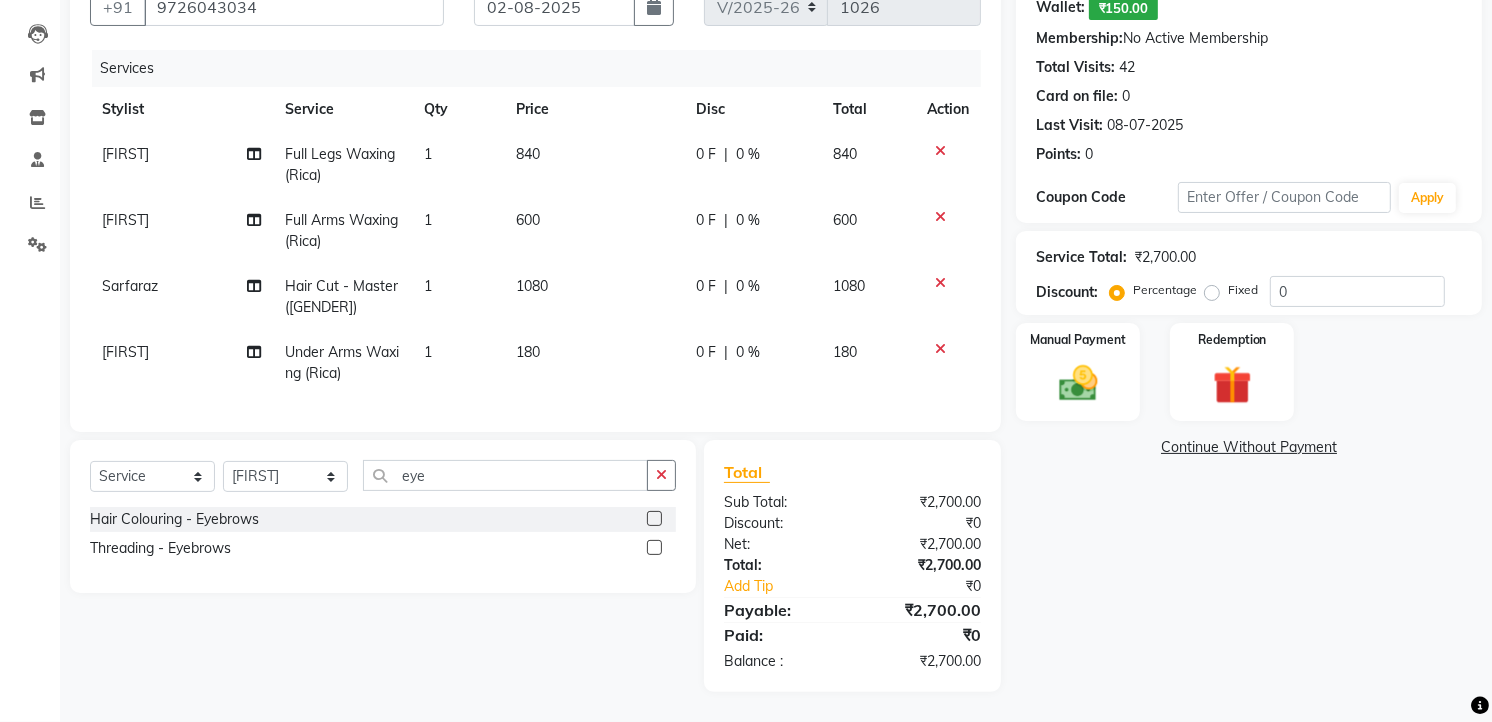 click 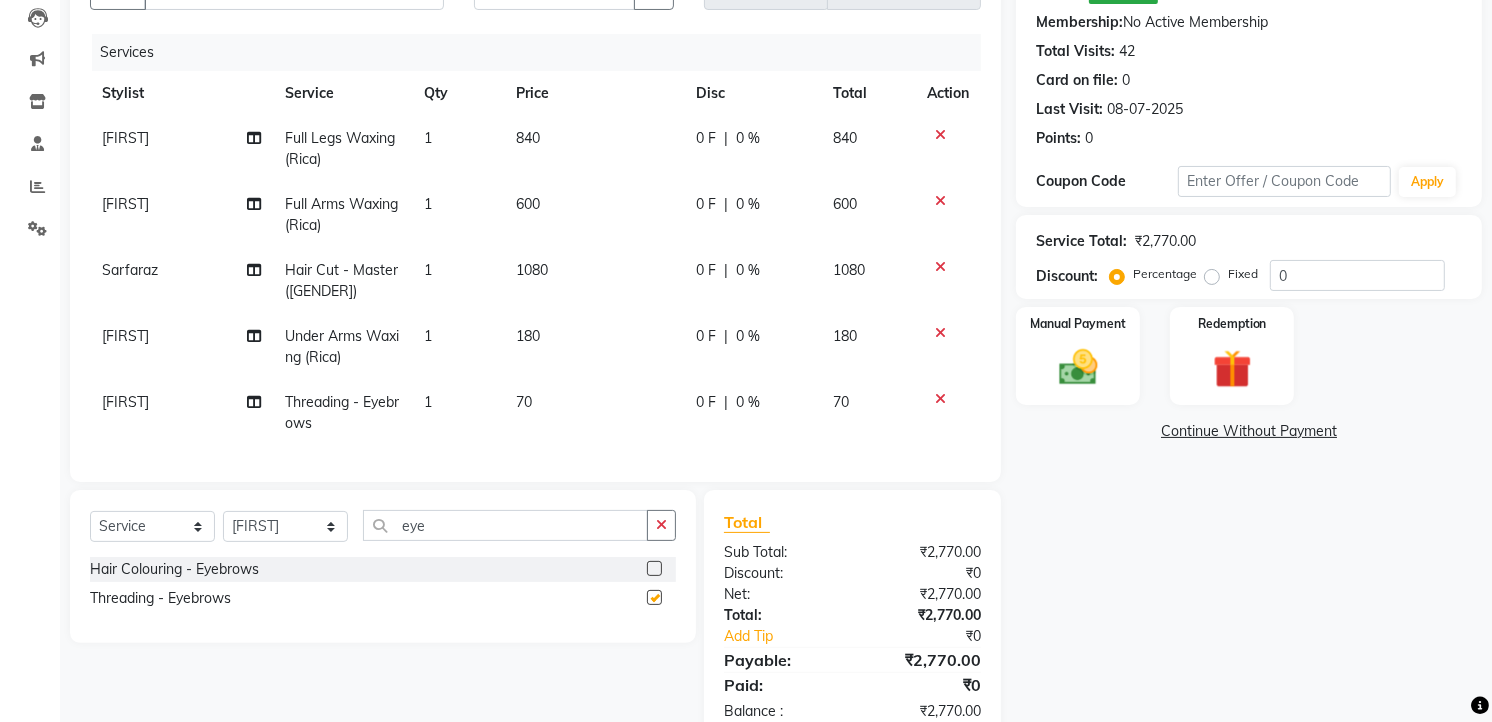 checkbox on "false" 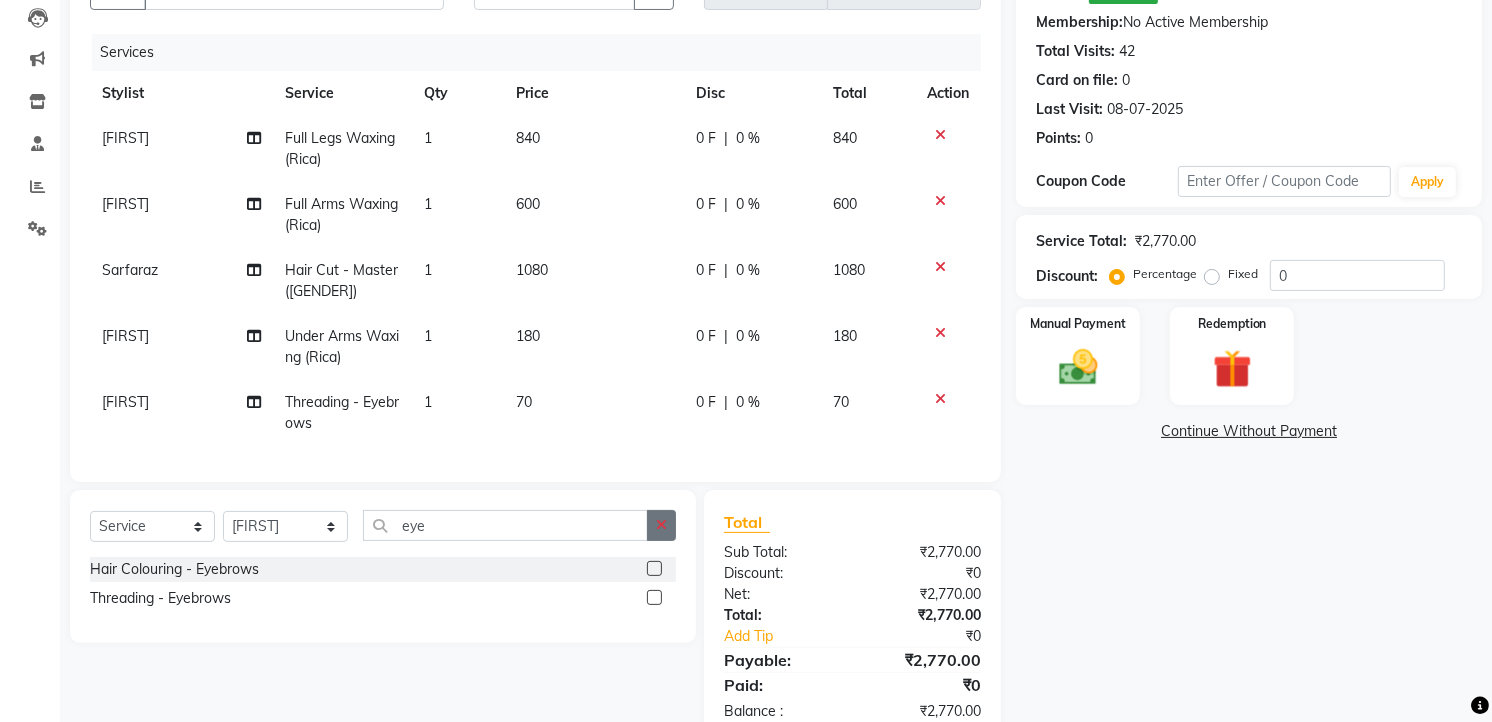 click 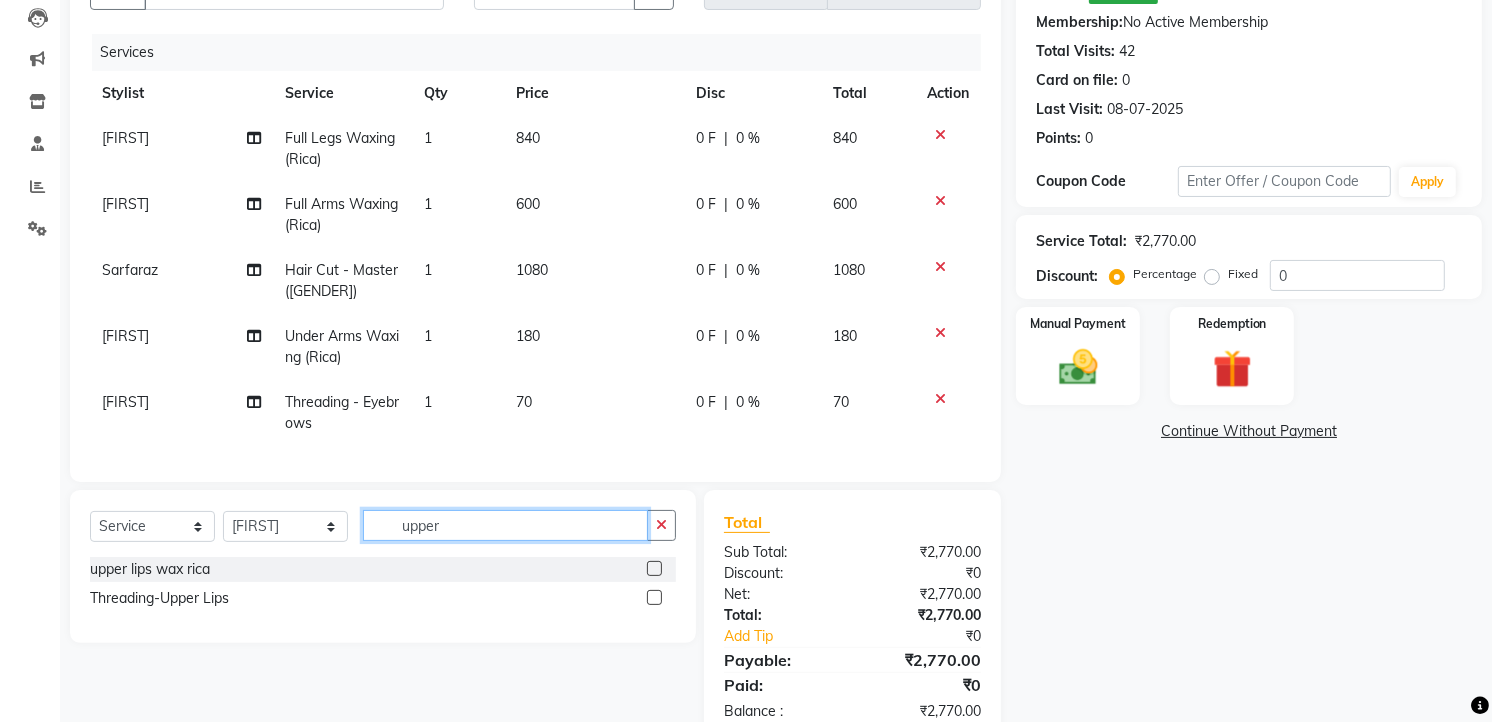 type on "upper" 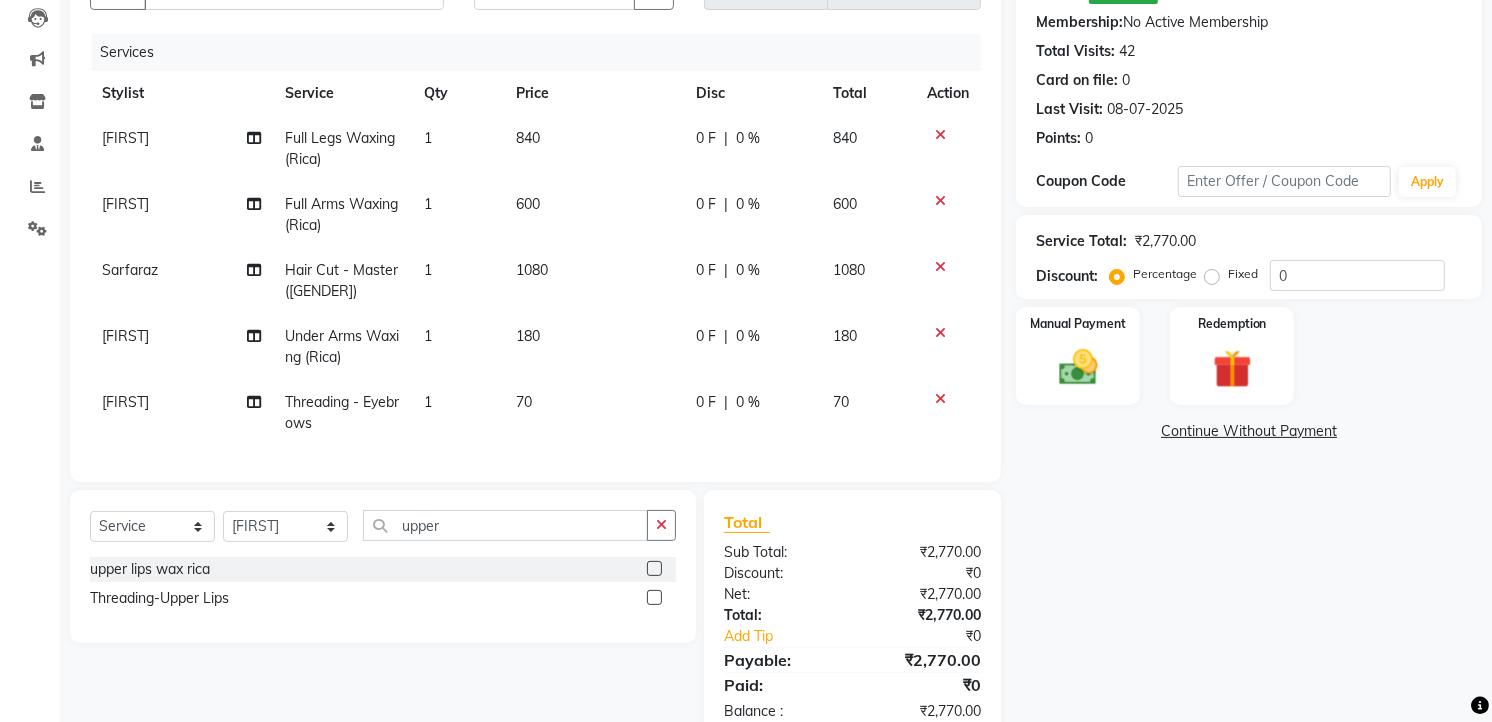 click 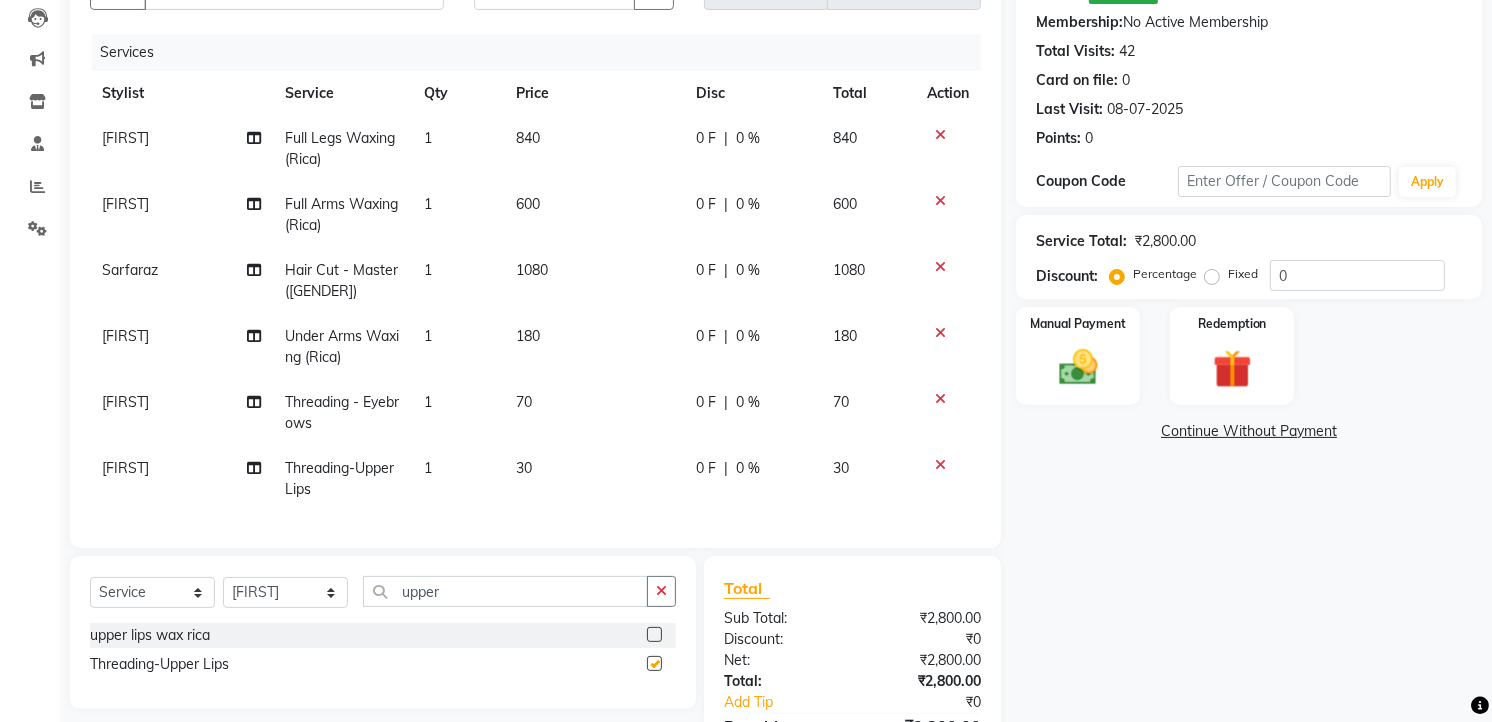 checkbox on "false" 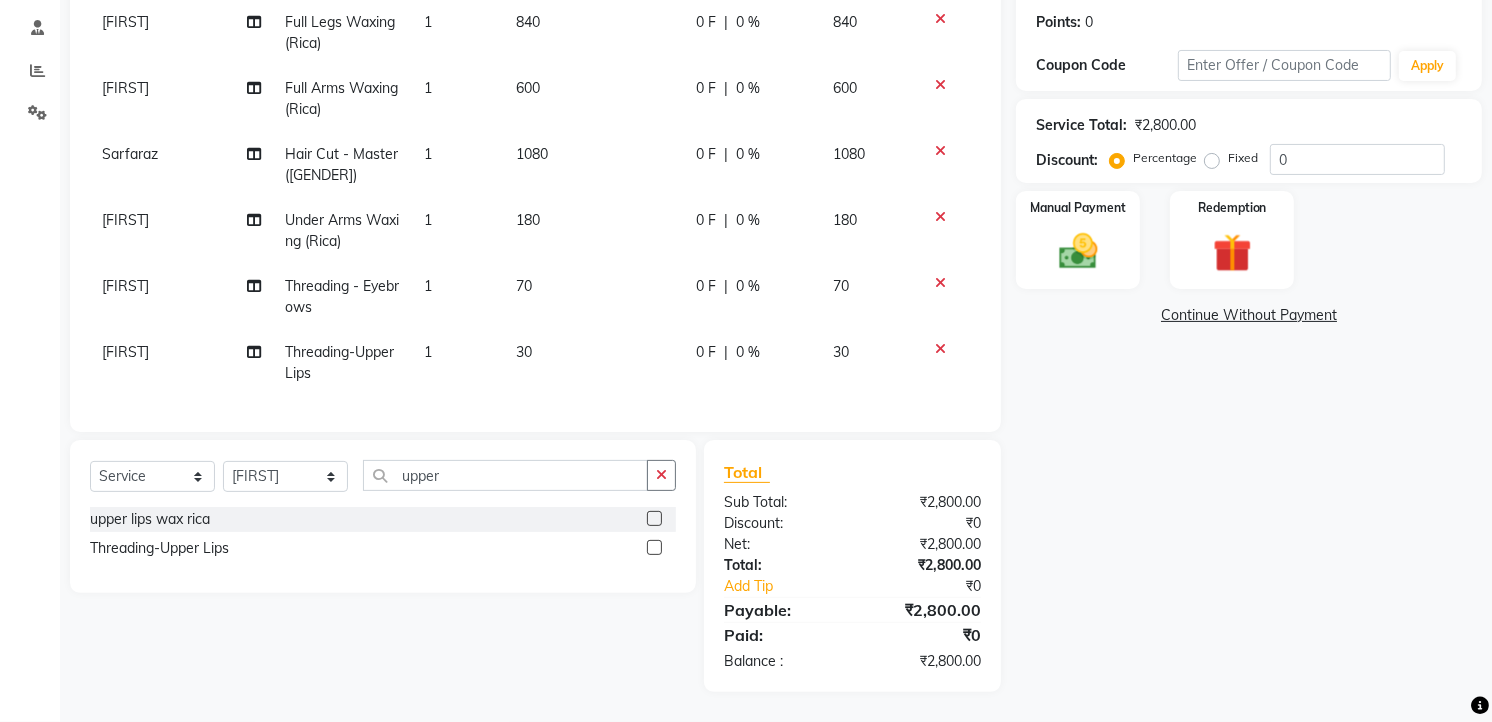 scroll, scrollTop: 0, scrollLeft: 0, axis: both 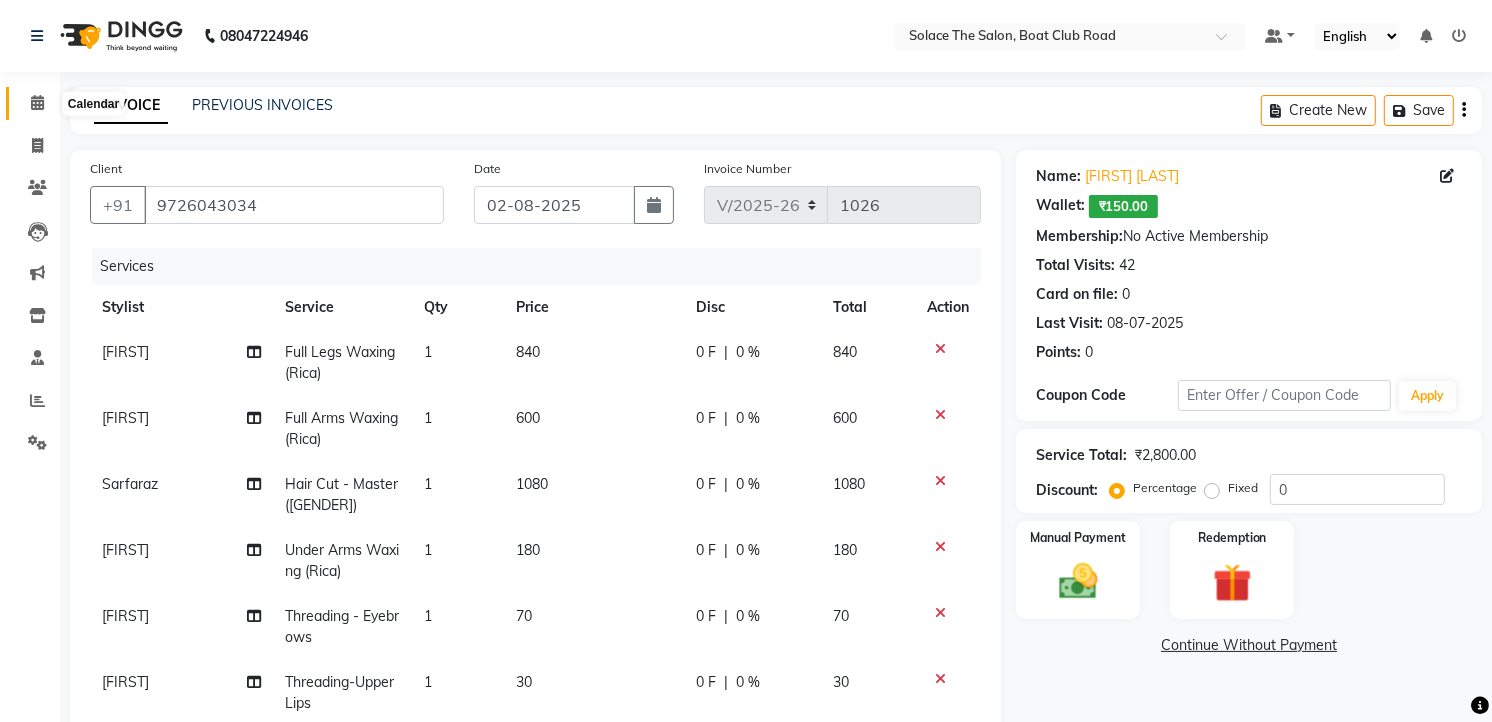 click 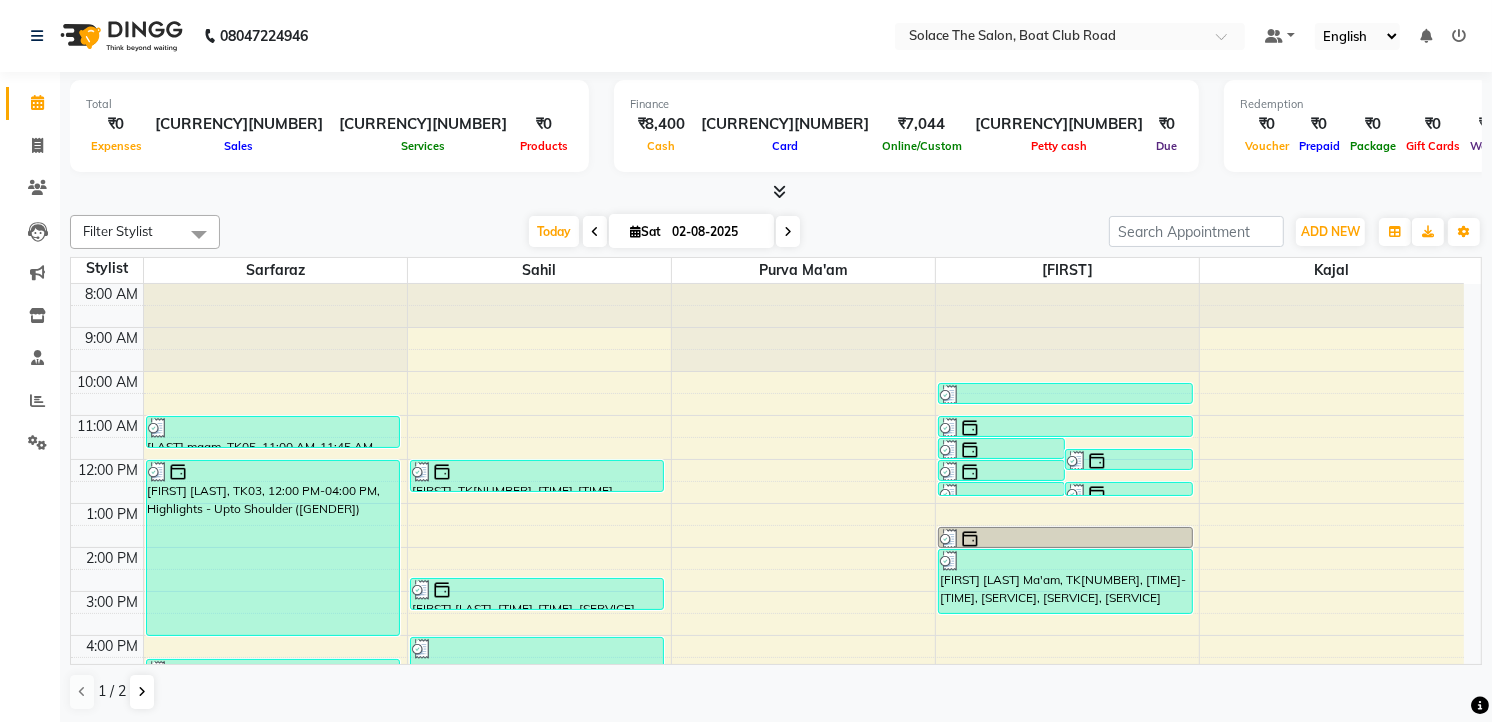 scroll, scrollTop: 237, scrollLeft: 0, axis: vertical 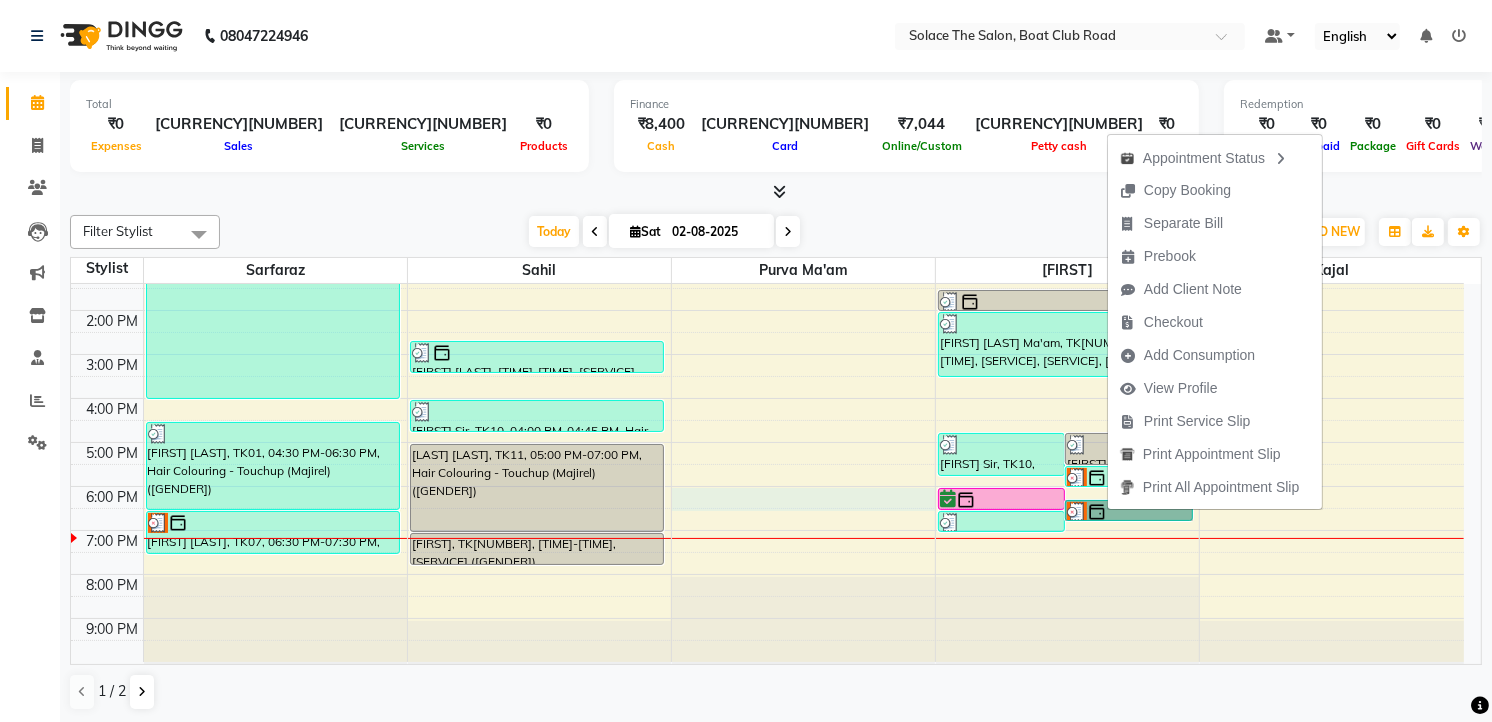 click on "[TIME] [TIME] [TIME] [TIME] [TIME] [TIME] [TIME] [TIME] [TIME] [TIME] [TIME] [TIME] [TIME] [TIME]     [TITLE].[PERSON], TK05, [TIME] [TIME], Styling - Blowdry     [PERSON] [PERSON], TK03, [TIME] [TIME], Highlights - Upto Shoulder (Female)     [PERSON] [PERSON], TK01, [TIME] [TIME], Hair Colouring - Touchup (Majirel) (Female)     [PERSON] [PERSON], TK07, [TIME] [TIME], Hair Cut - Master (Female)     [PERSON], TK04, [TIME] [TIME],  Keratin Wash (Female)     [PERSON] [PERSON], TK12, [TIME] [TIME], Styling - Blowdry     [PERSON] [TITLE], TK10, [TIME] [TIME], Hair Cut - Master (Male)    [PERSON] [PERSON], TK11, [TIME] [TIME], Hair Colouring - Touchup (Majirel) (Female)    [PERSON], TK08, [TIME] [TIME], Styling - Blowdry     [PERSON], TK04, [TIME] [TIME], Full Arms Waxing (Rica)     [PERSON], TK04, [TIME] [TIME], Full Legs Waxing (Rica)     [PERSON], TK04, [TIME] [TIME],  Bikini Line Waxing (Honey)     [TITLE] [PERSON], TK09, [TIME] [TIME], Nail Basic - Nail Filling  Cutting" at bounding box center [767, 354] 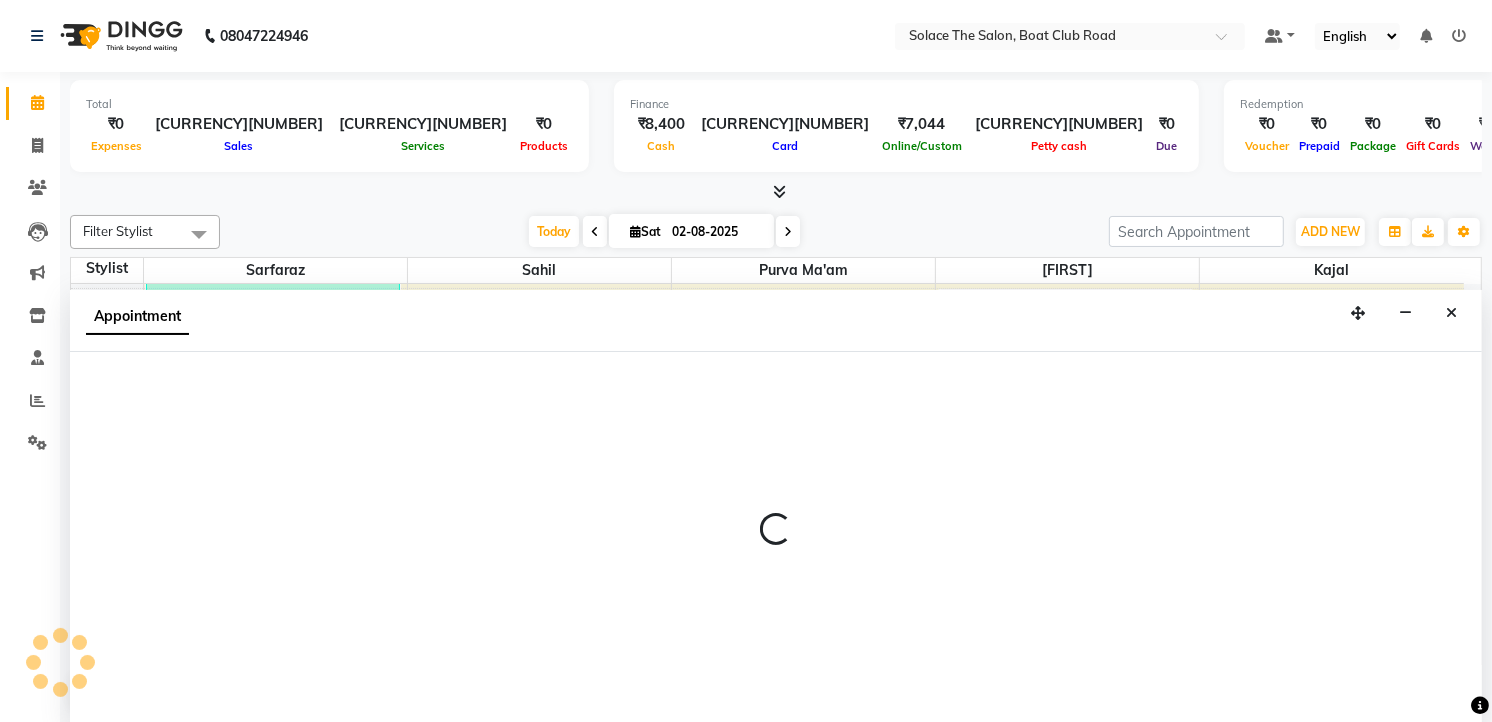 select on "9748" 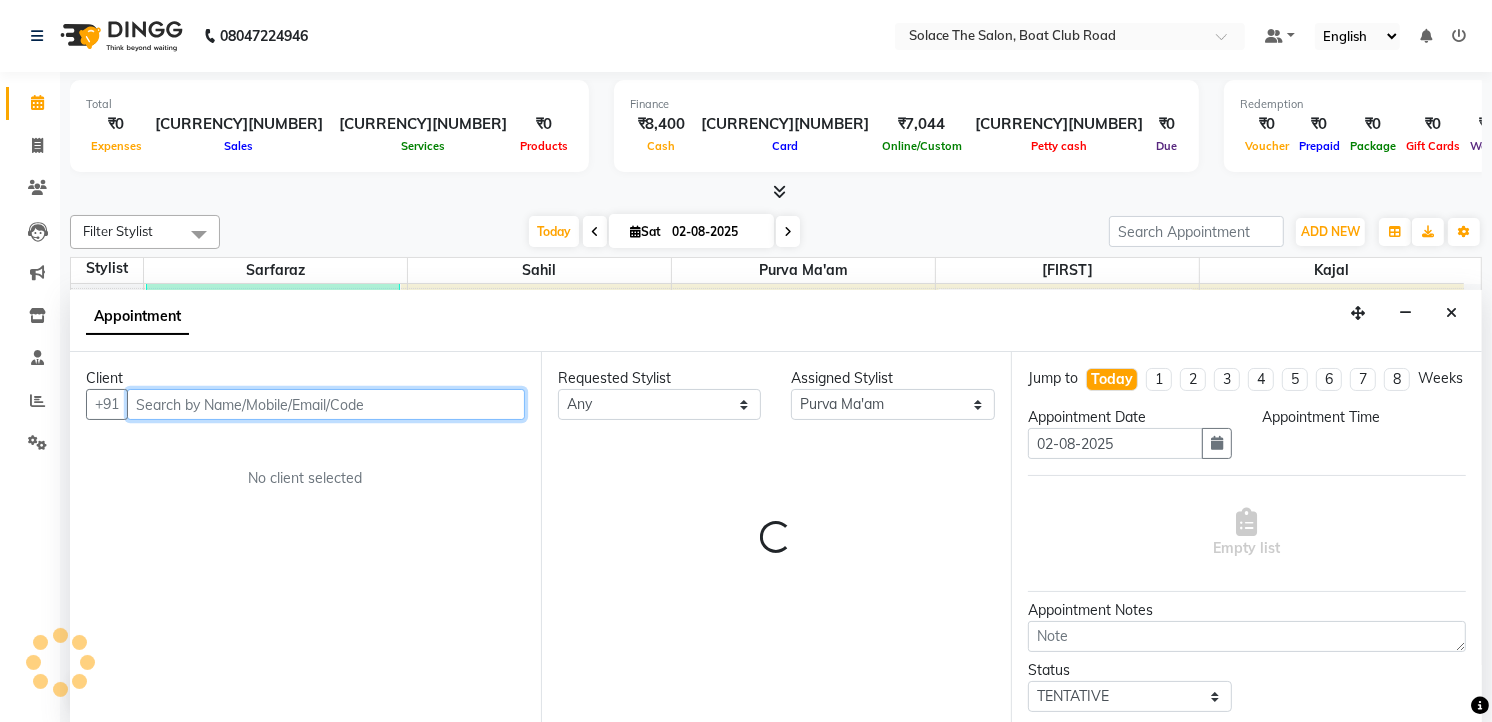 select on "1080" 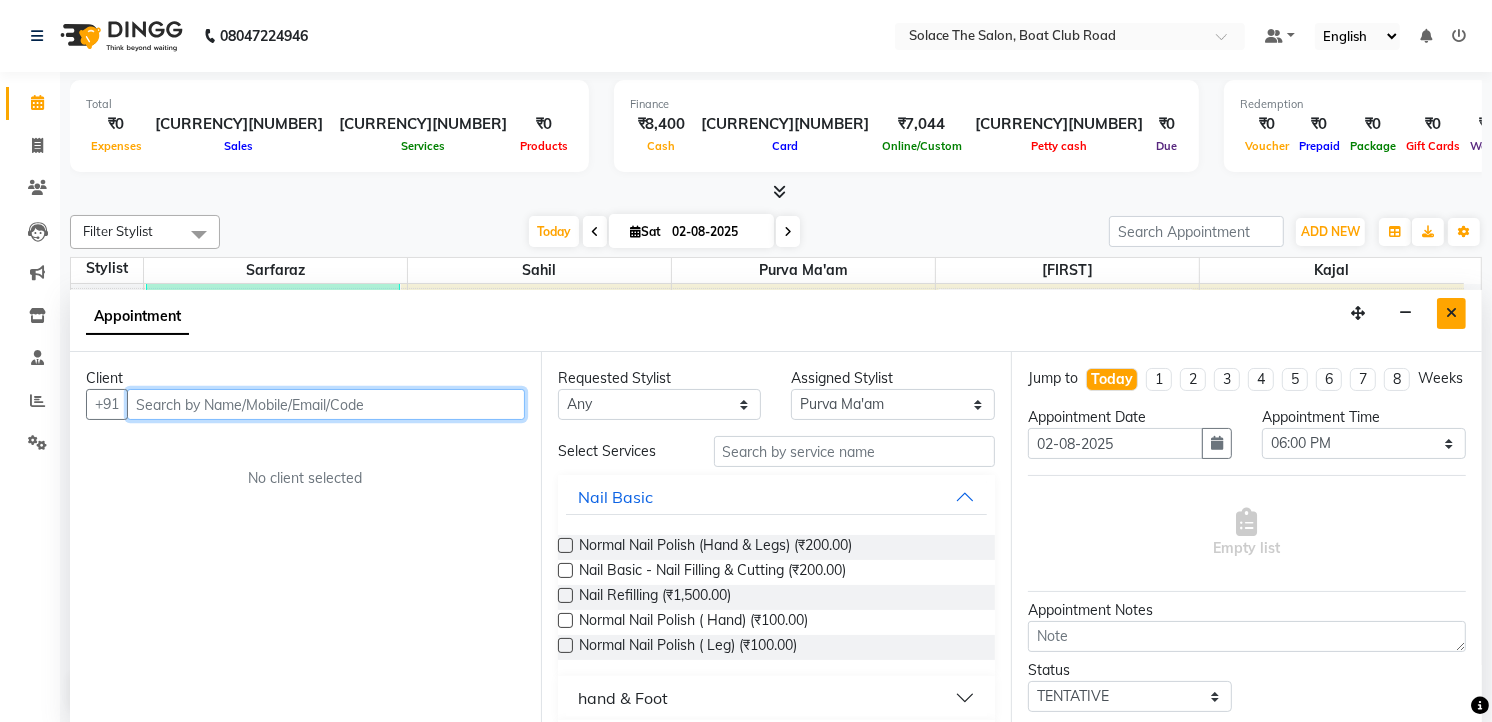 scroll, scrollTop: 1, scrollLeft: 0, axis: vertical 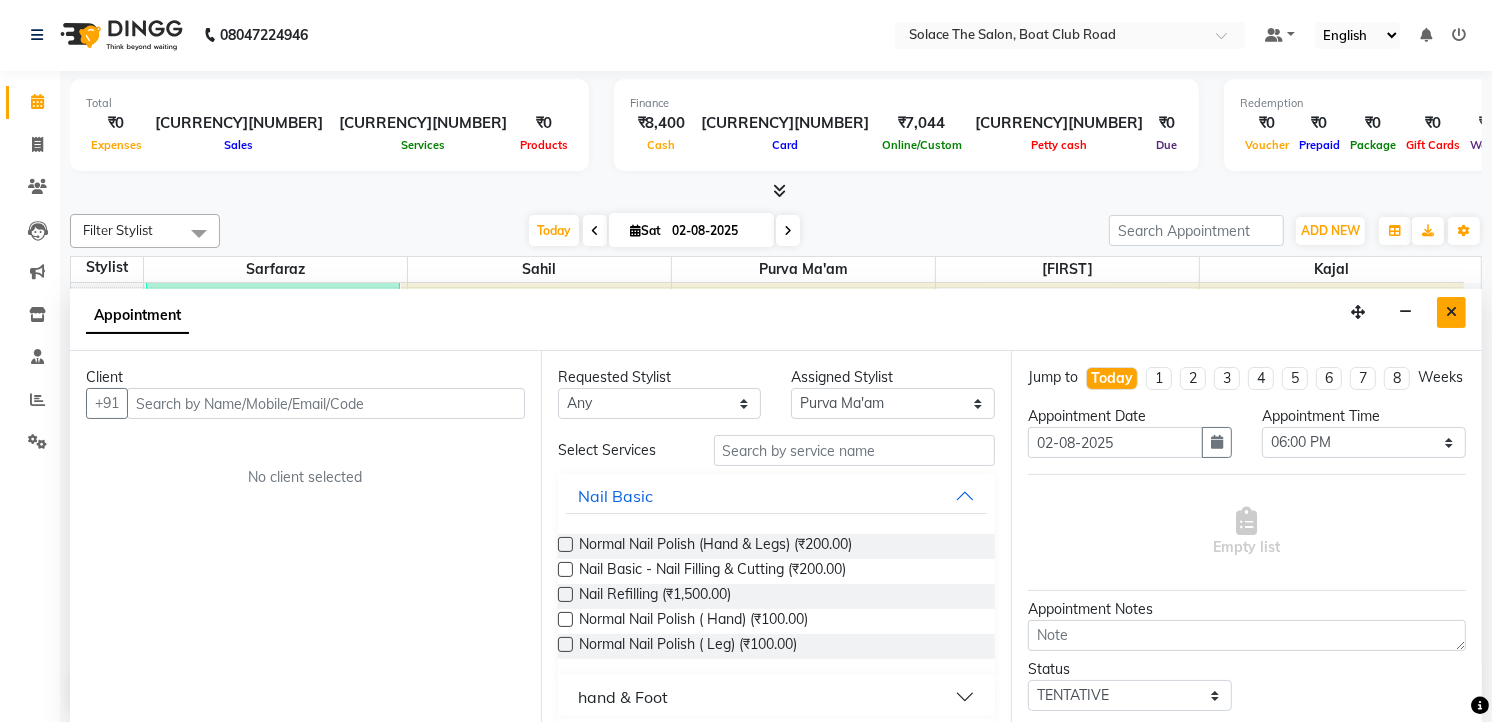 click at bounding box center [1451, 312] 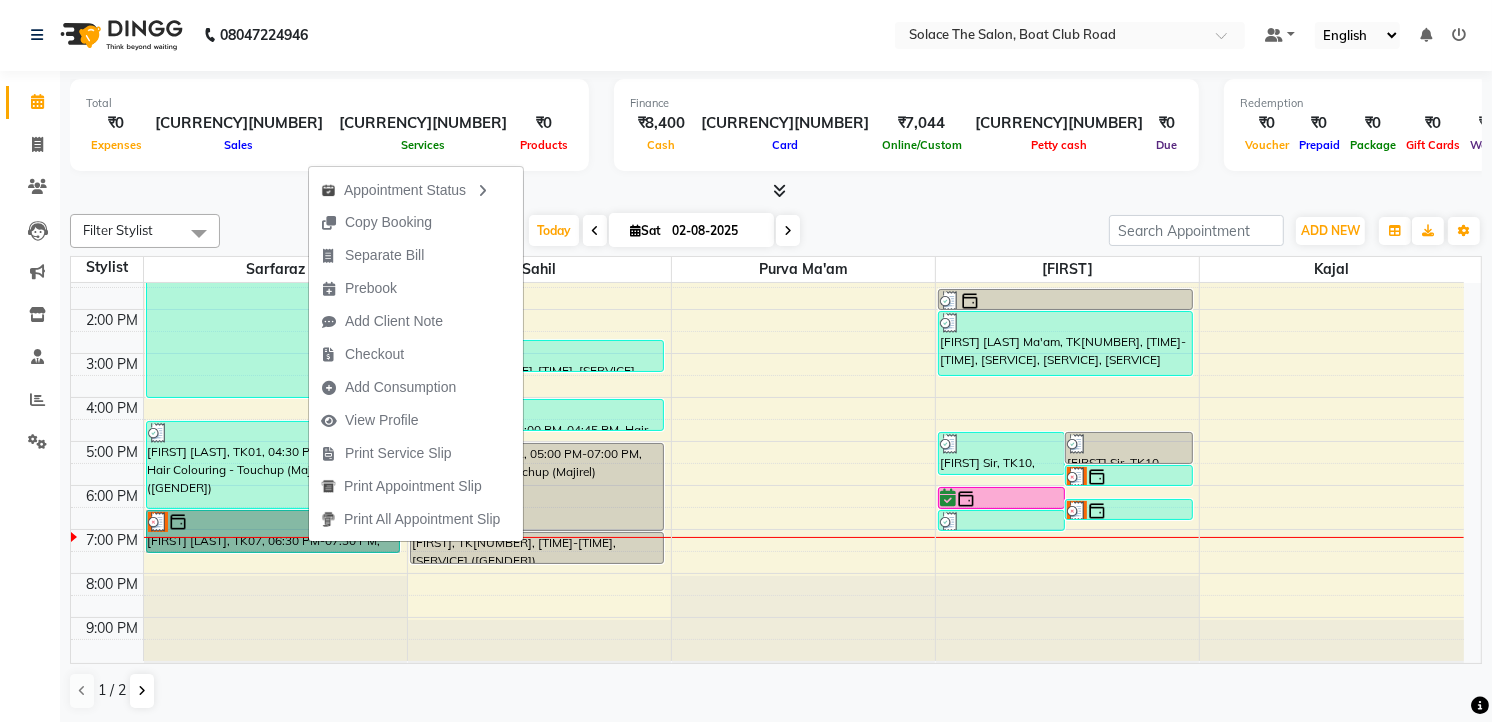 click on "[TIME] [TIME] [TIME] [TIME] [TIME] [TIME] [TIME] [TIME] [TIME] [TIME] [TIME] [TIME] [TIME] [TIME]     [TITLE].[PERSON], TK05, [TIME] [TIME], Styling - Blowdry     [PERSON] [PERSON], TK03, [TIME] [TIME], Highlights - Upto Shoulder (Female)     [PERSON] [PERSON], TK01, [TIME] [TIME], Hair Colouring - Touchup (Majirel) (Female)     [PERSON] [PERSON], TK07, [TIME] [TIME], Hair Cut - Master (Female)     [PERSON], TK04, [TIME] [TIME],  Keratin Wash (Female)     [PERSON] [PERSON], TK12, [TIME] [TIME], Styling - Blowdry     [PERSON] [TITLE], TK10, [TIME] [TIME], Hair Cut - Master (Male)    [PERSON] [PERSON], TK11, [TIME] [TIME], Hair Colouring - Touchup (Majirel) (Female)    [PERSON], TK08, [TIME] [TIME], Styling - Blowdry     [PERSON], TK04, [TIME] [TIME], Full Arms Waxing (Rica)     [PERSON], TK04, [TIME] [TIME], Full Legs Waxing (Rica)     [PERSON], TK04, [TIME] [TIME],  Bikini Line Waxing (Honey)     [TITLE] [PERSON], TK09, [TIME] [TIME], Nail Basic - Nail Filling  Cutting" at bounding box center (767, 353) 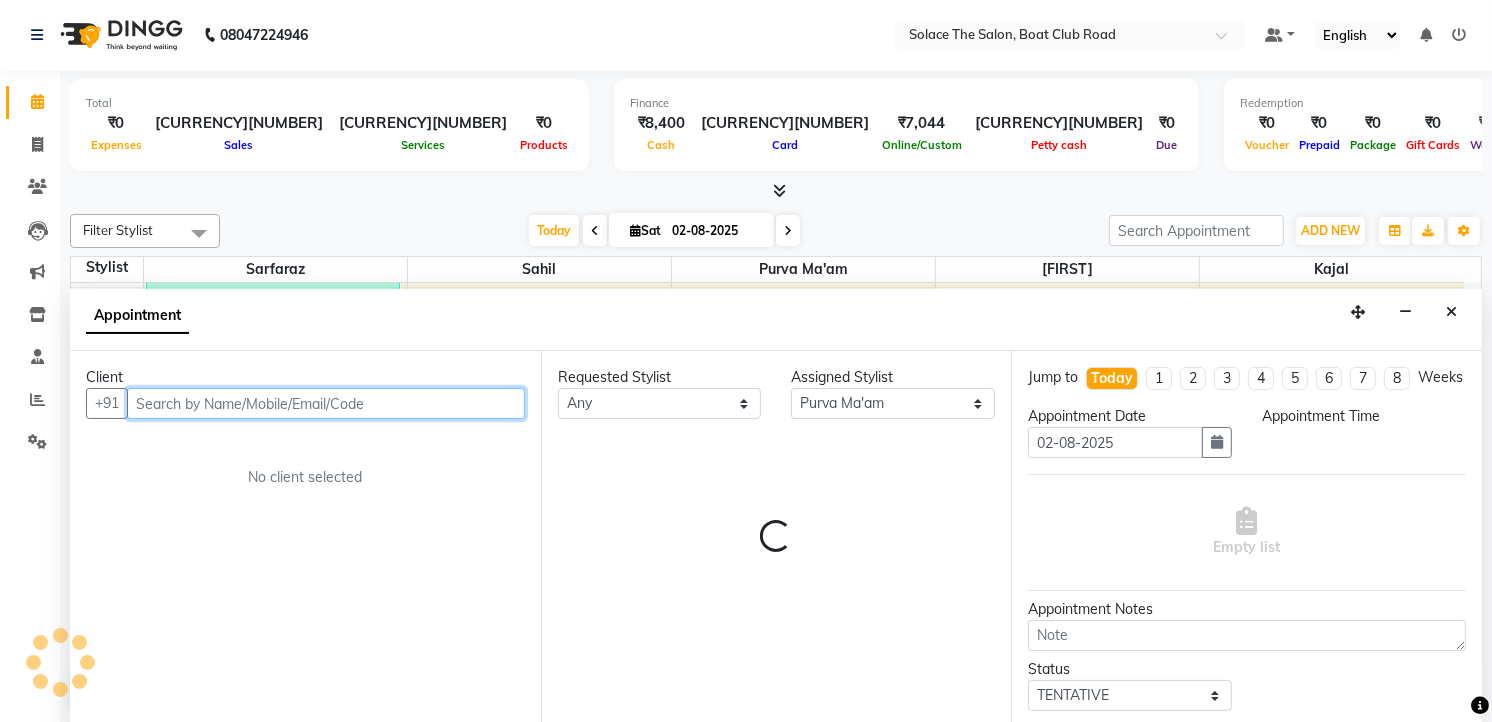 select on "990" 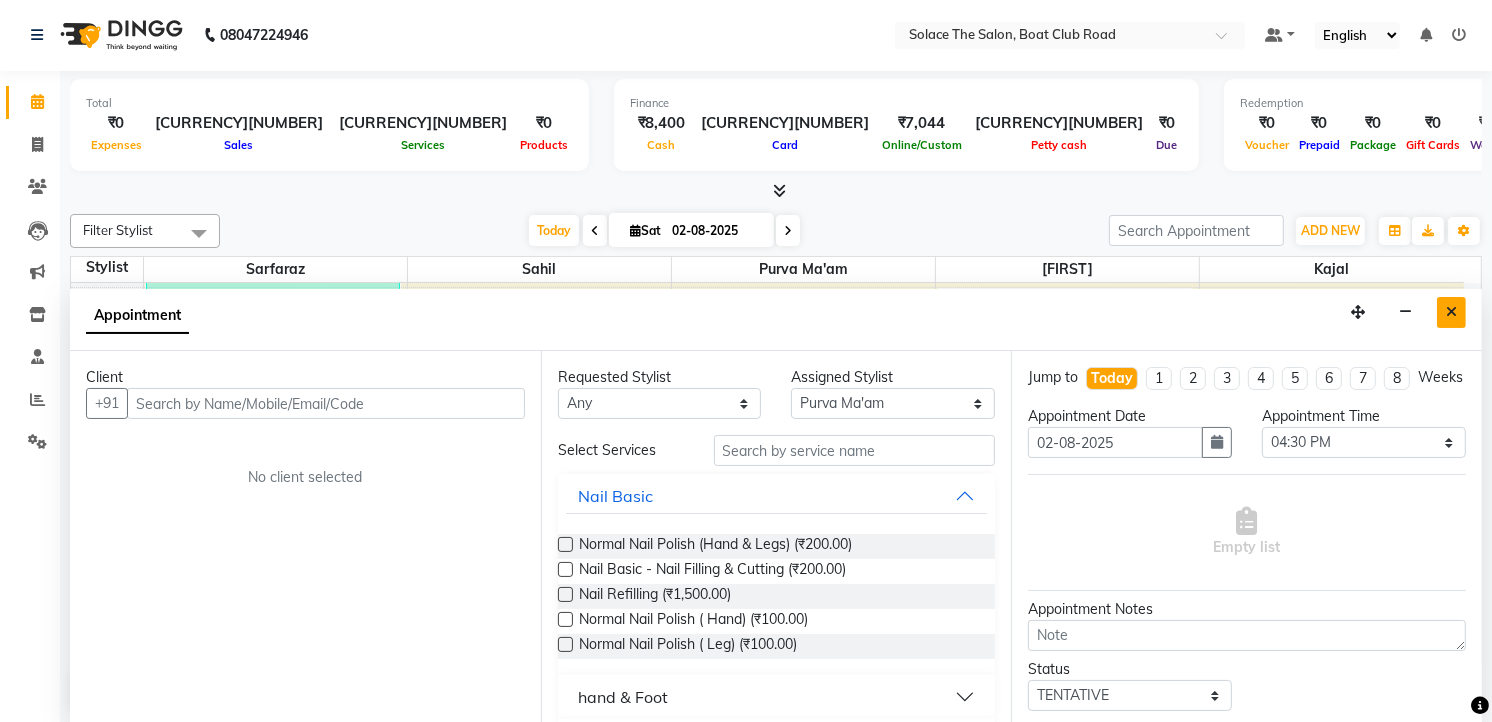 click at bounding box center [1451, 312] 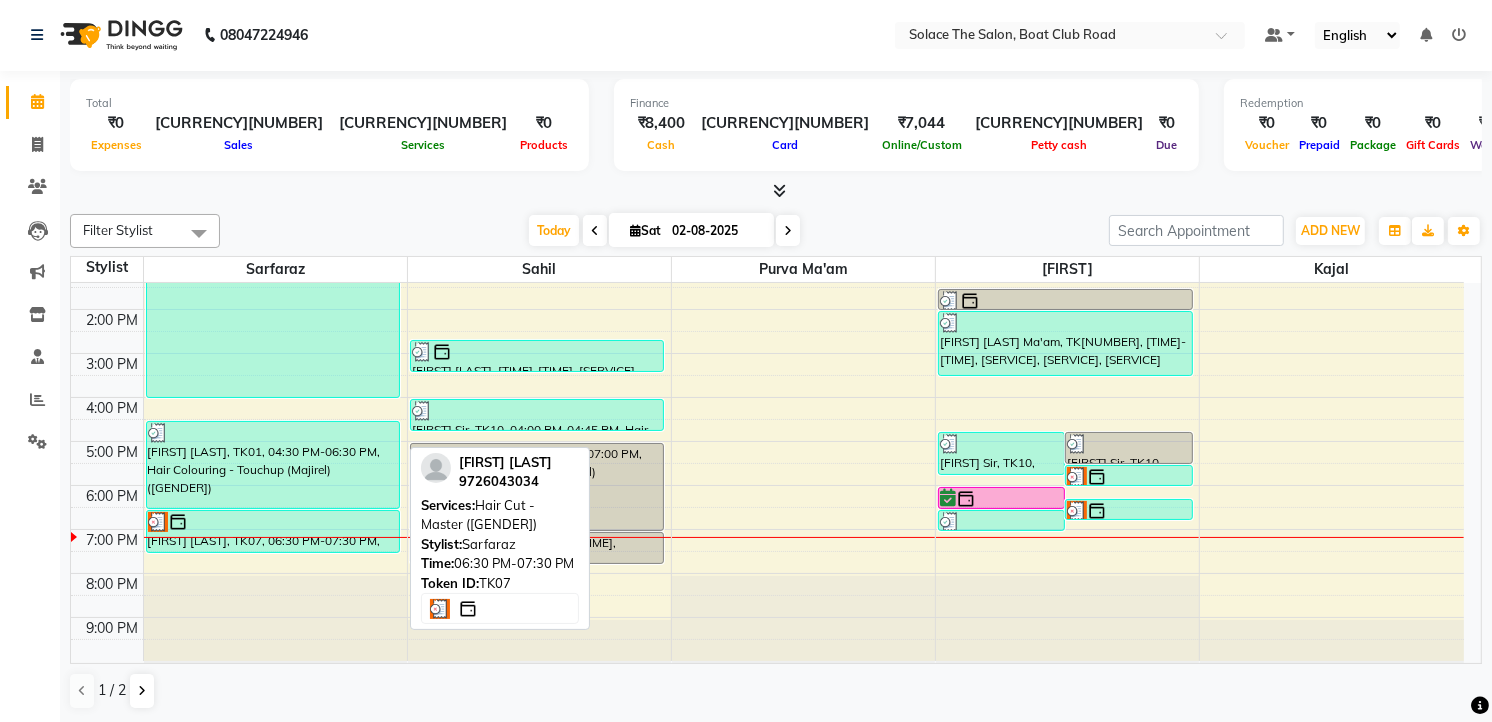 click on "[FIRST] [LAST], TK07, 06:30 PM-07:30 PM, Hair Cut - Master ([GENDER])" at bounding box center (273, 531) 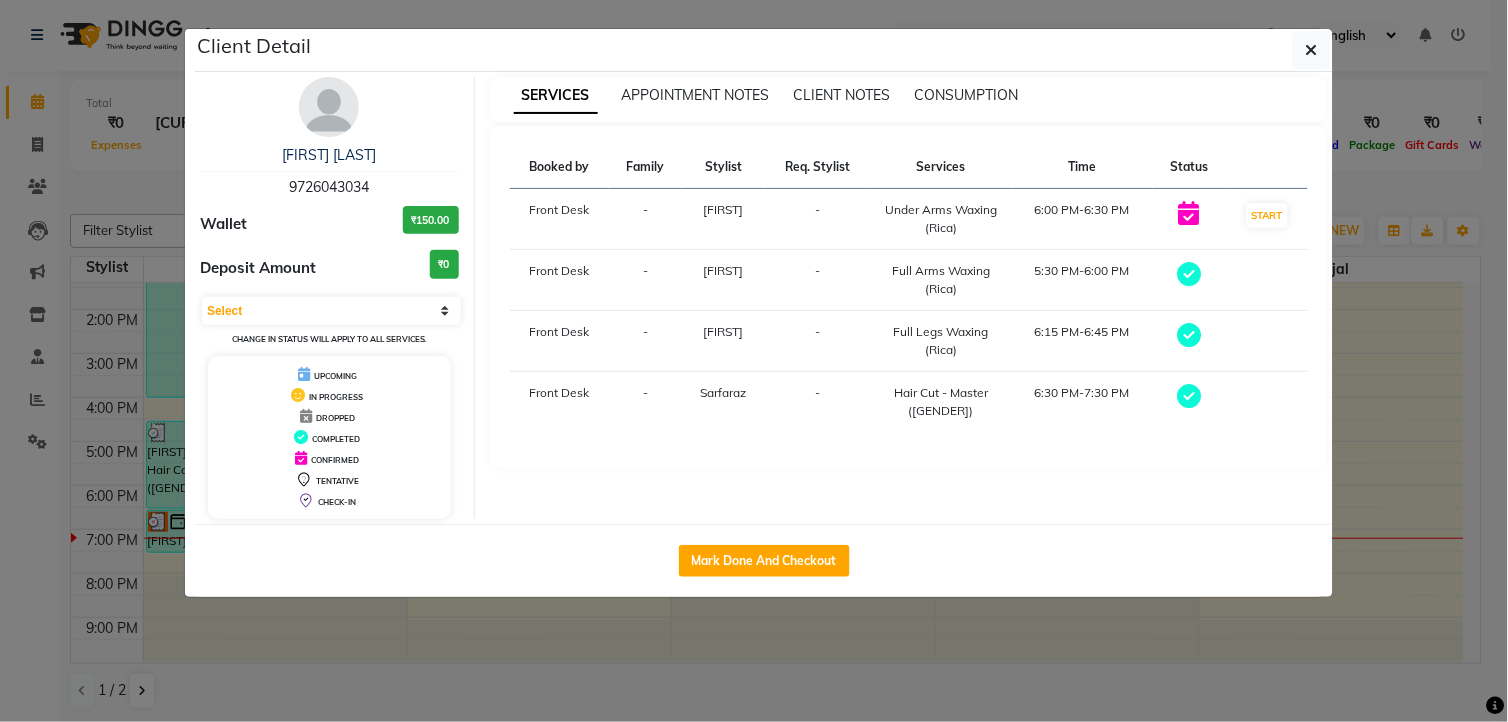 click on "Client Detail [FIRST] [LAST] [PHONE] [CURRENCY][NUMBER] Deposit Amount [CURRENCY][NUMBER] Select MARK DONE DROPPED UPCOMING Change in status will apply to all services. UPCOMING IN PROGRESS DROPPED COMPLETED CONFIRMED TENTATIVE CHECK-IN SERVICES APPOINTMENT NOTES CLIENT NOTES CONSUMPTION Booked by Family Stylist Req. Stylist Services Time Status Front Desk - [FIRST] - Under Arms Waxing (Rica) 6:00 PM-6:30 PM START Front Desk - [FIRST] - Full Arms Waxing (Rica) 5:30 PM-6:00 PM Front Desk - [FIRST] - Full Legs Waxing (Rica) 6:15 PM-6:45 PM Front Desk - [FIRST] - Hair Cut - Master (Female) 6:30 PM-7:30 PM Mark Done And Checkout" 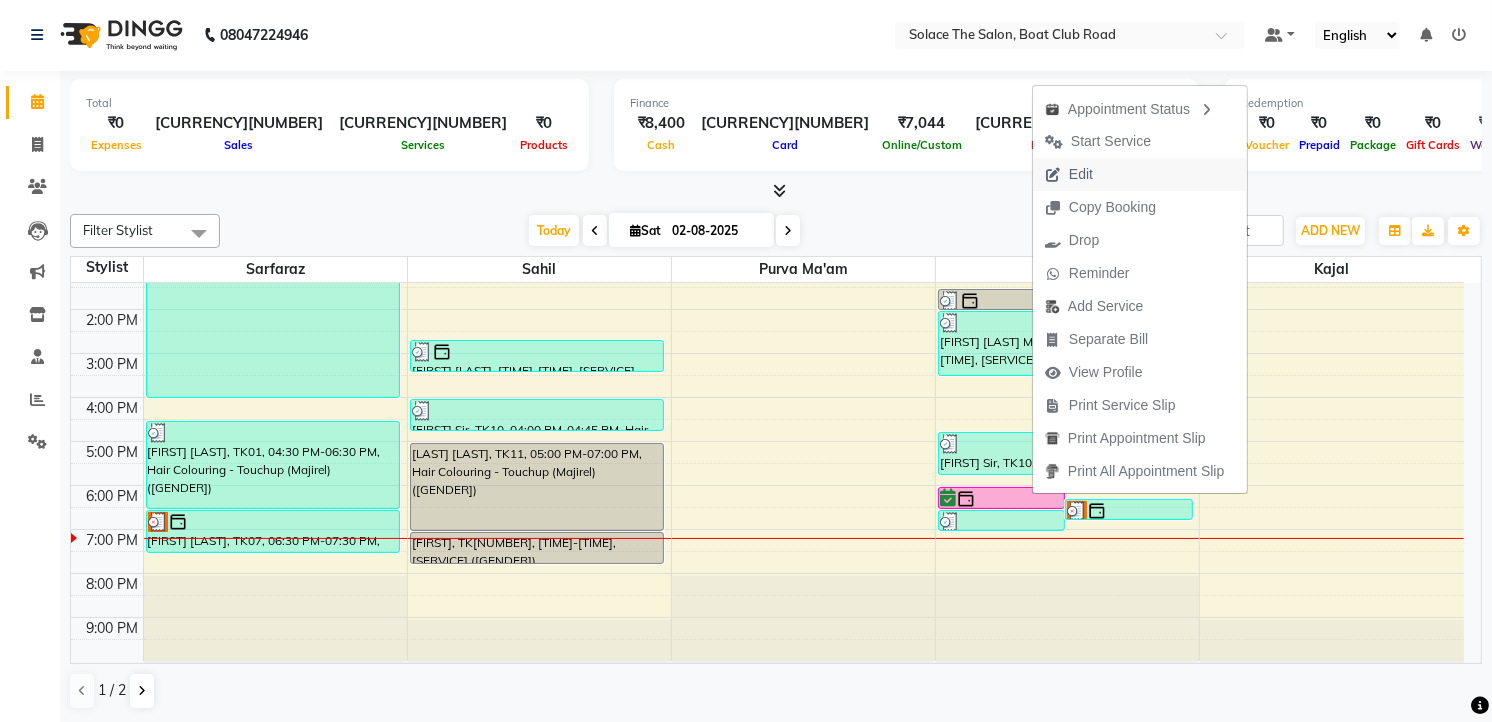 click on "Edit" at bounding box center [1069, 174] 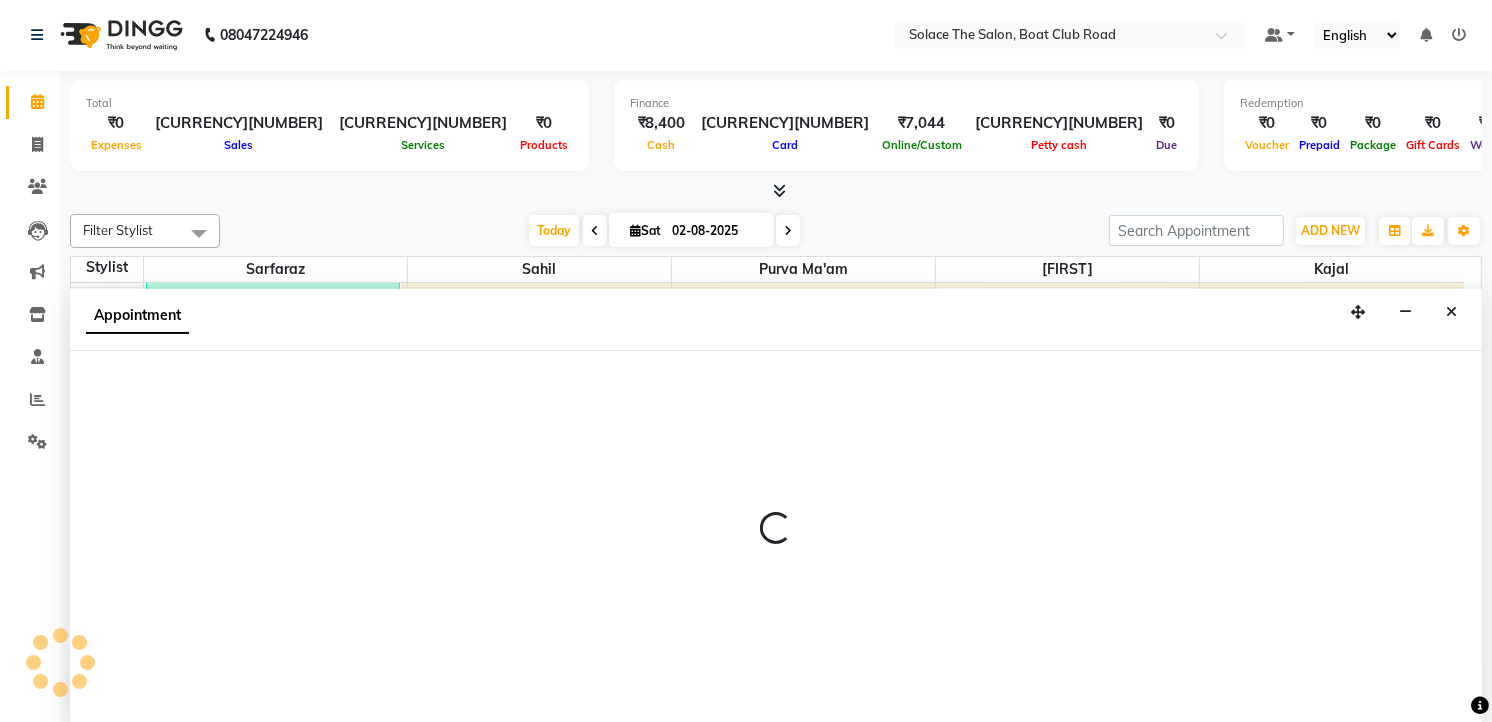 select on "tentative" 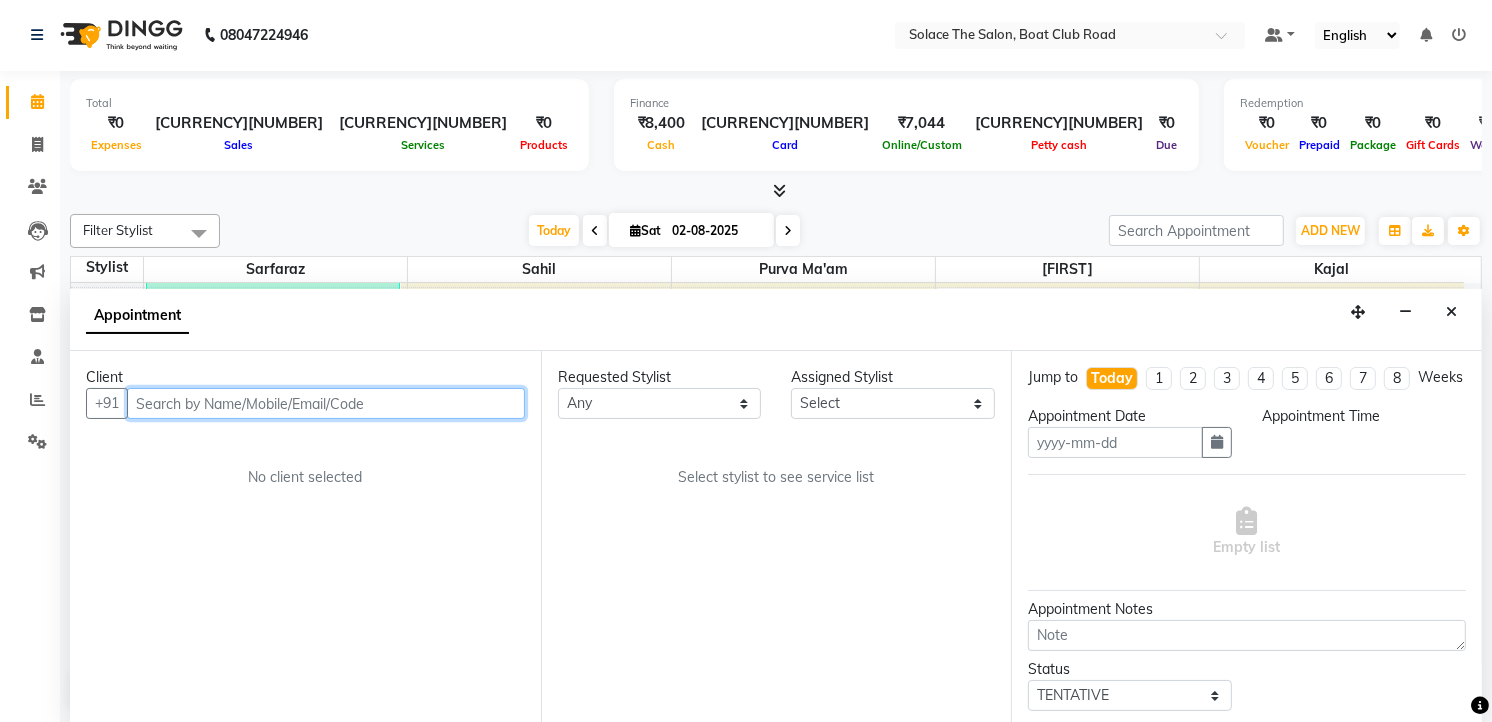 type on "02-08-2025" 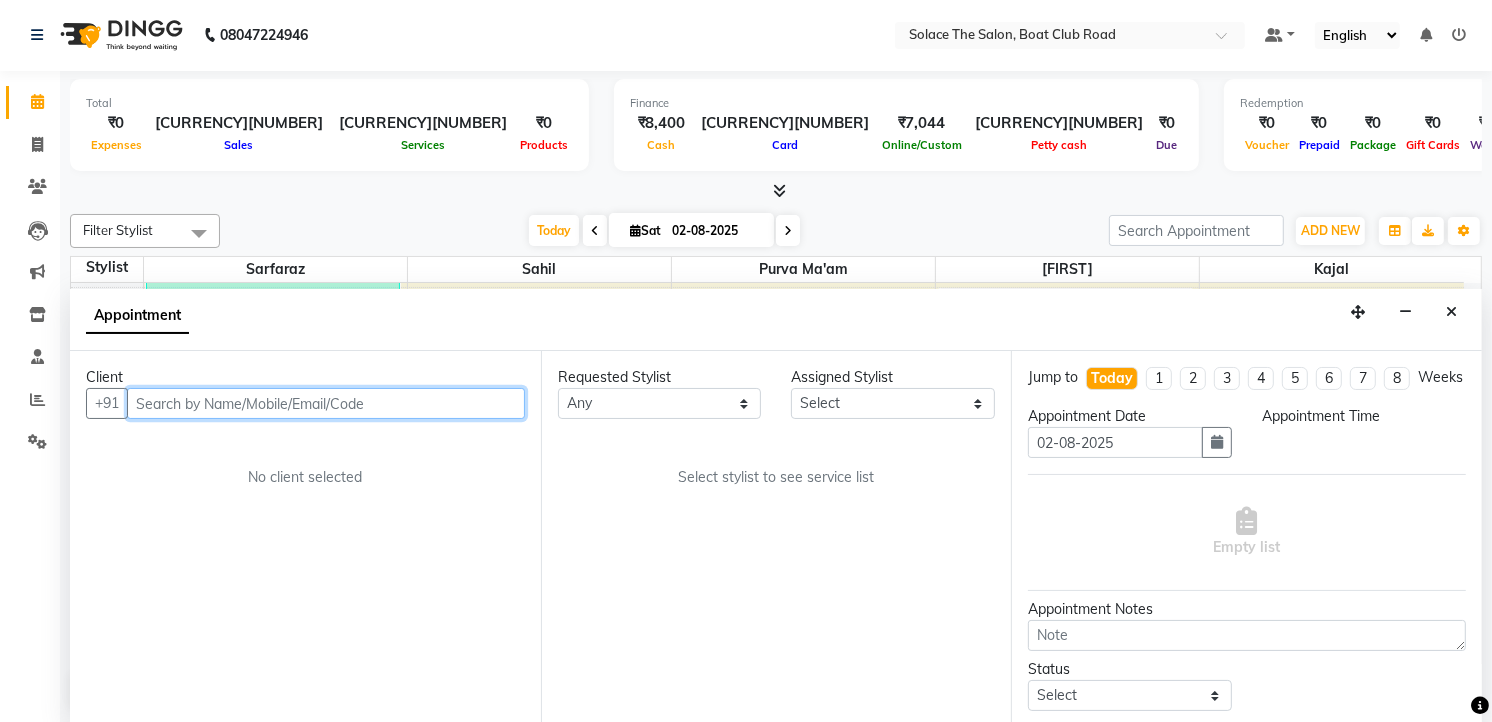 select on "1050" 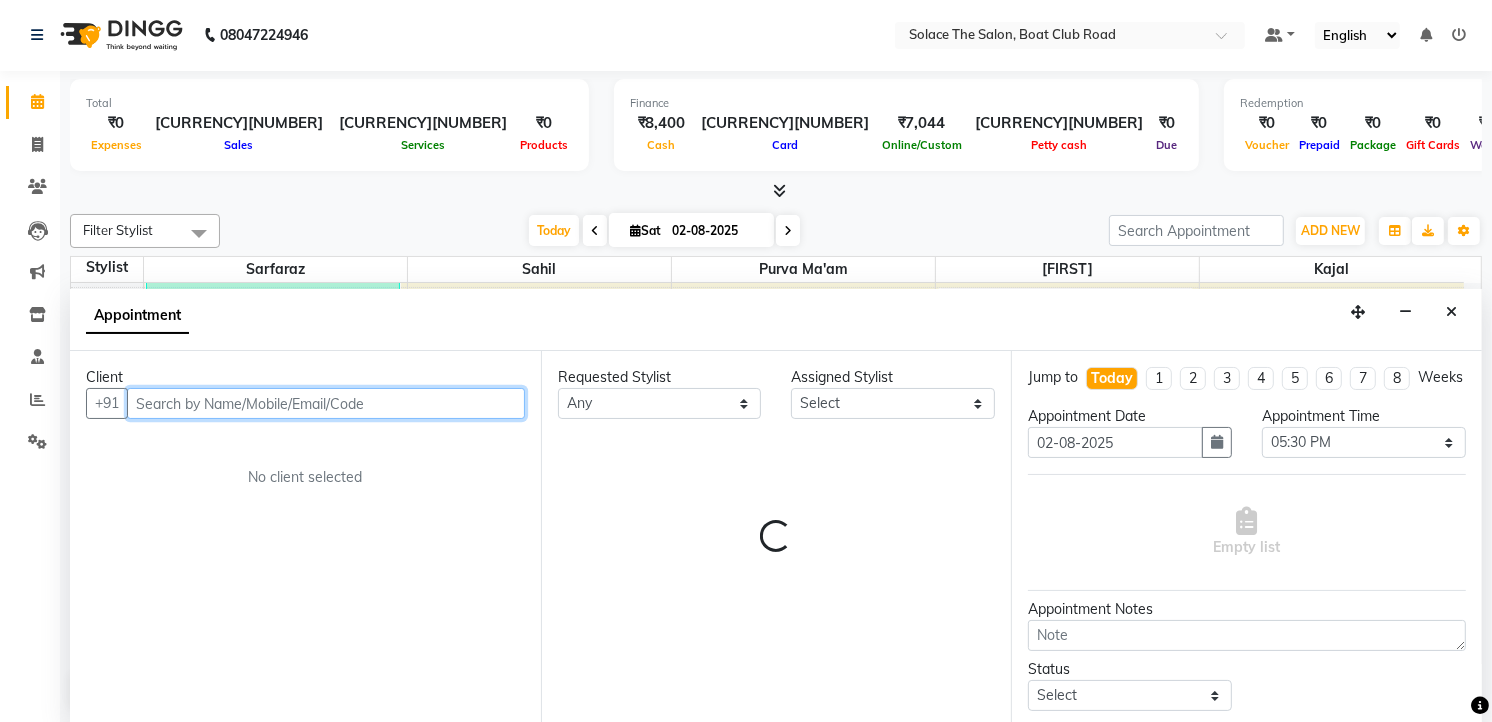 select on "9746" 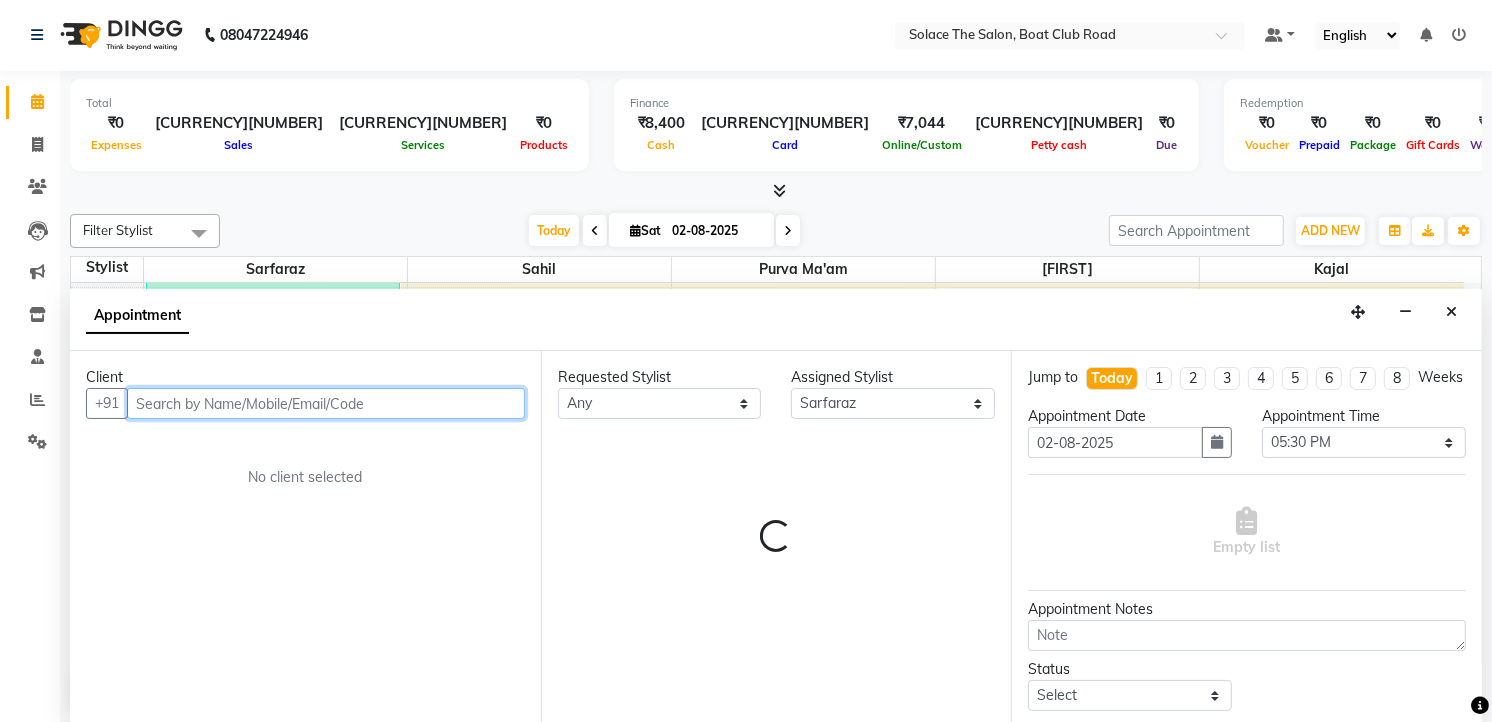 select on "720" 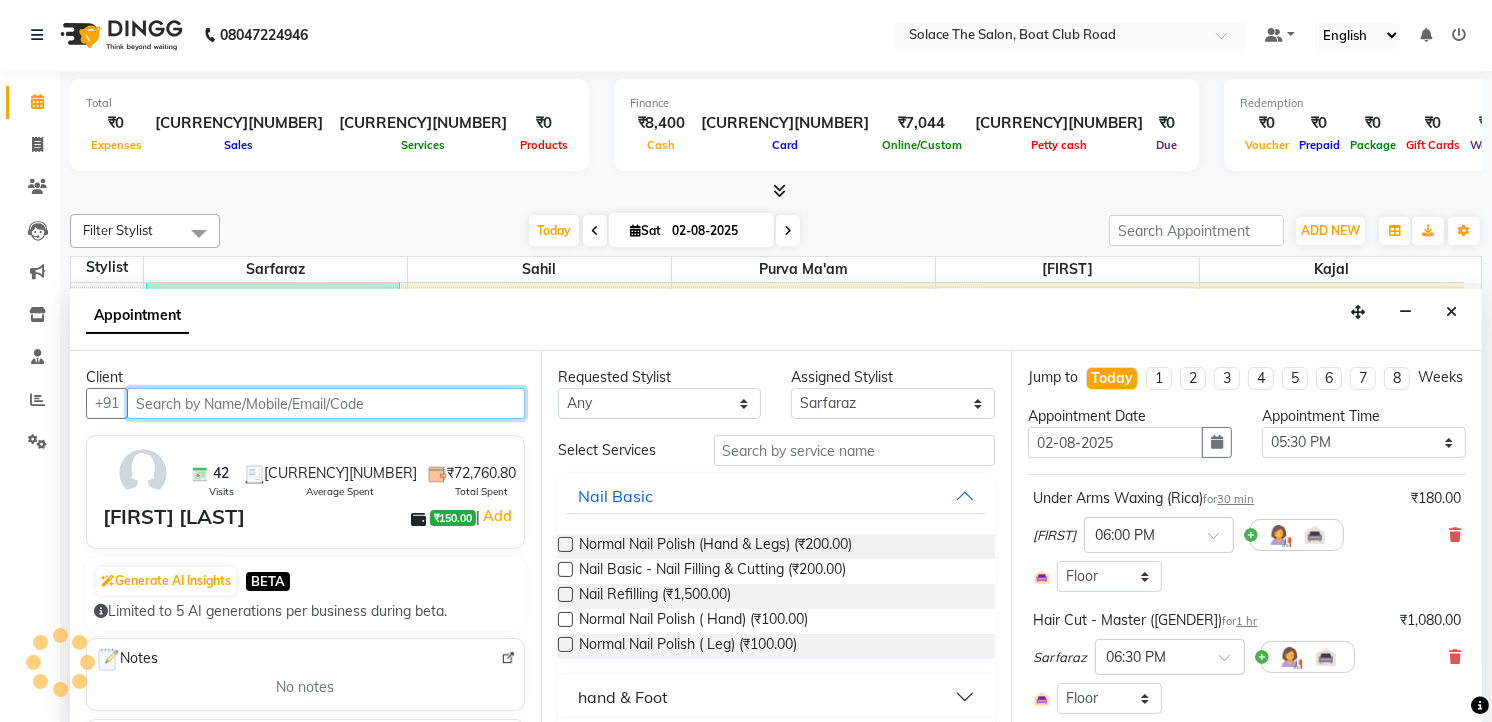 scroll, scrollTop: 238, scrollLeft: 0, axis: vertical 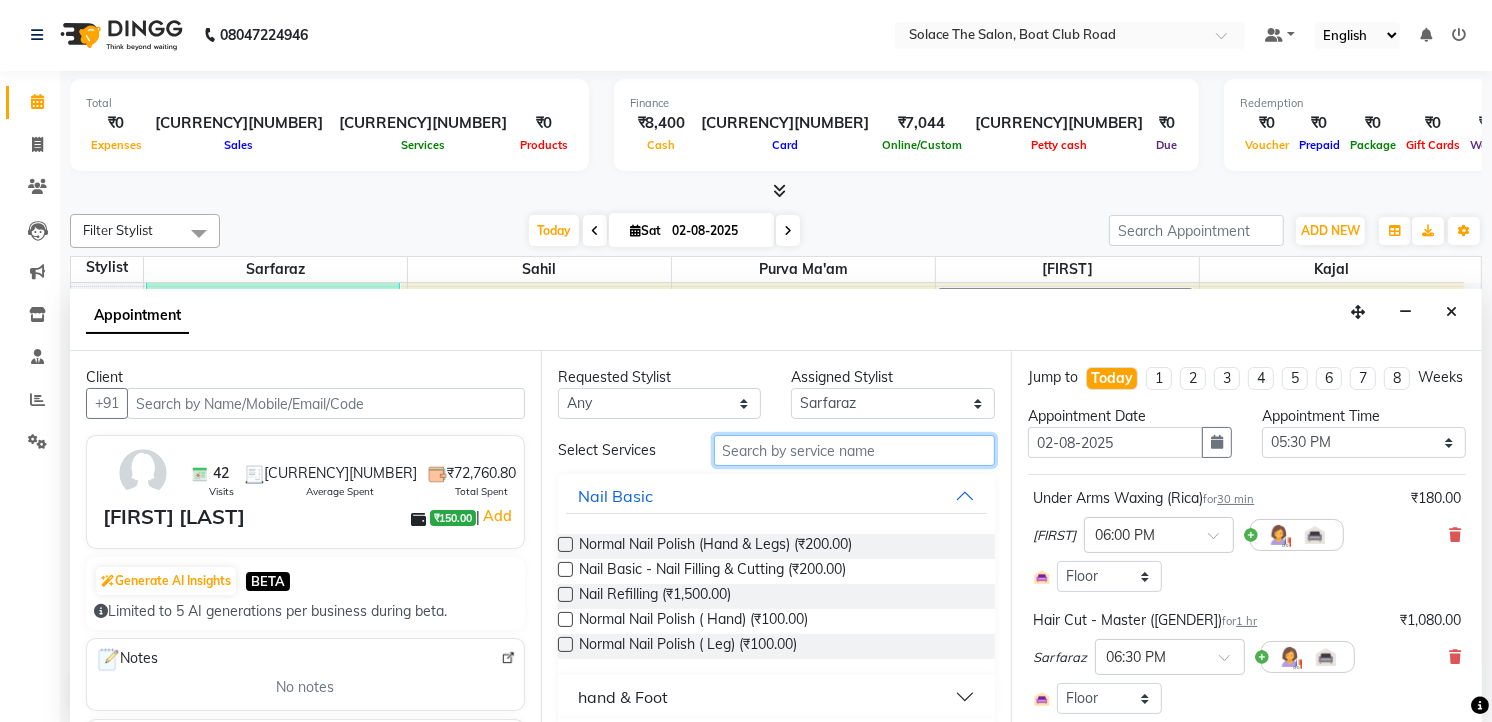 click at bounding box center (855, 450) 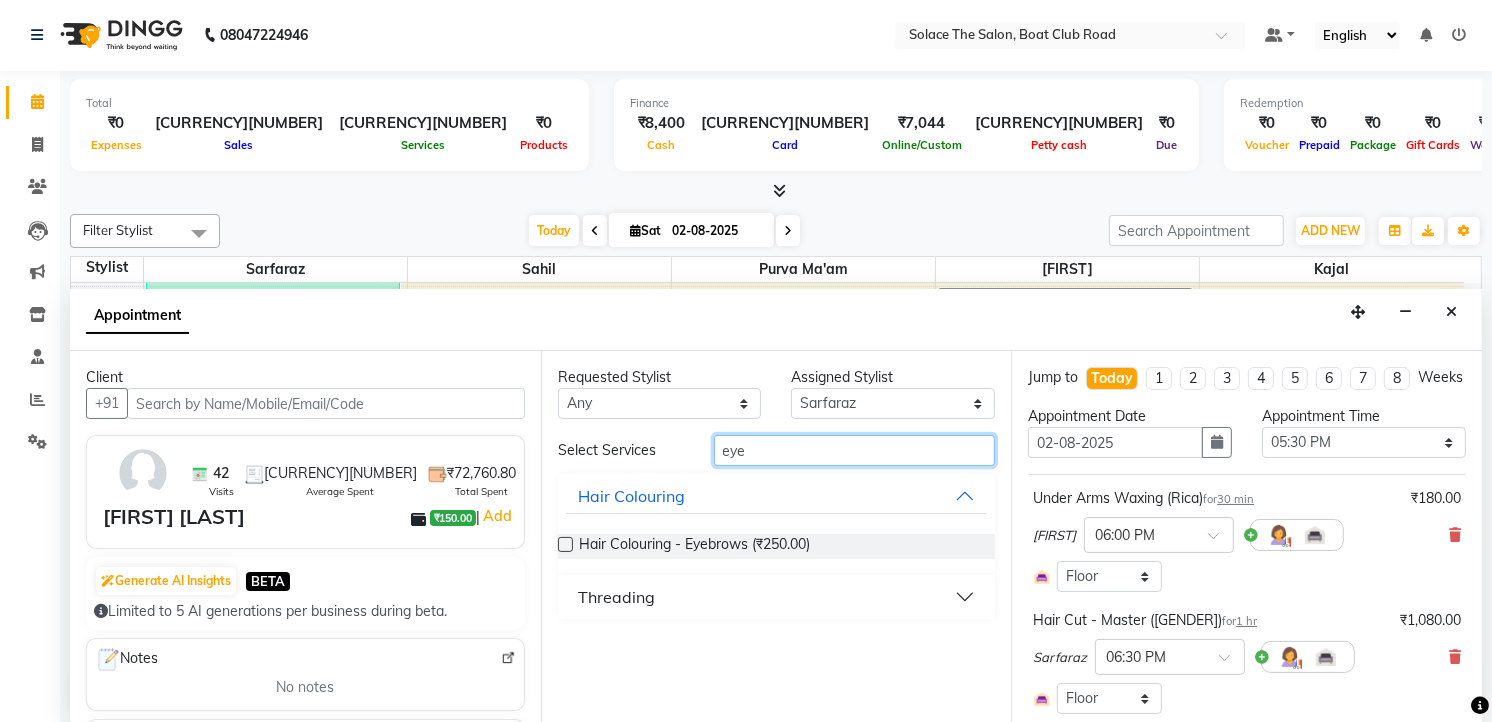 type on "eye" 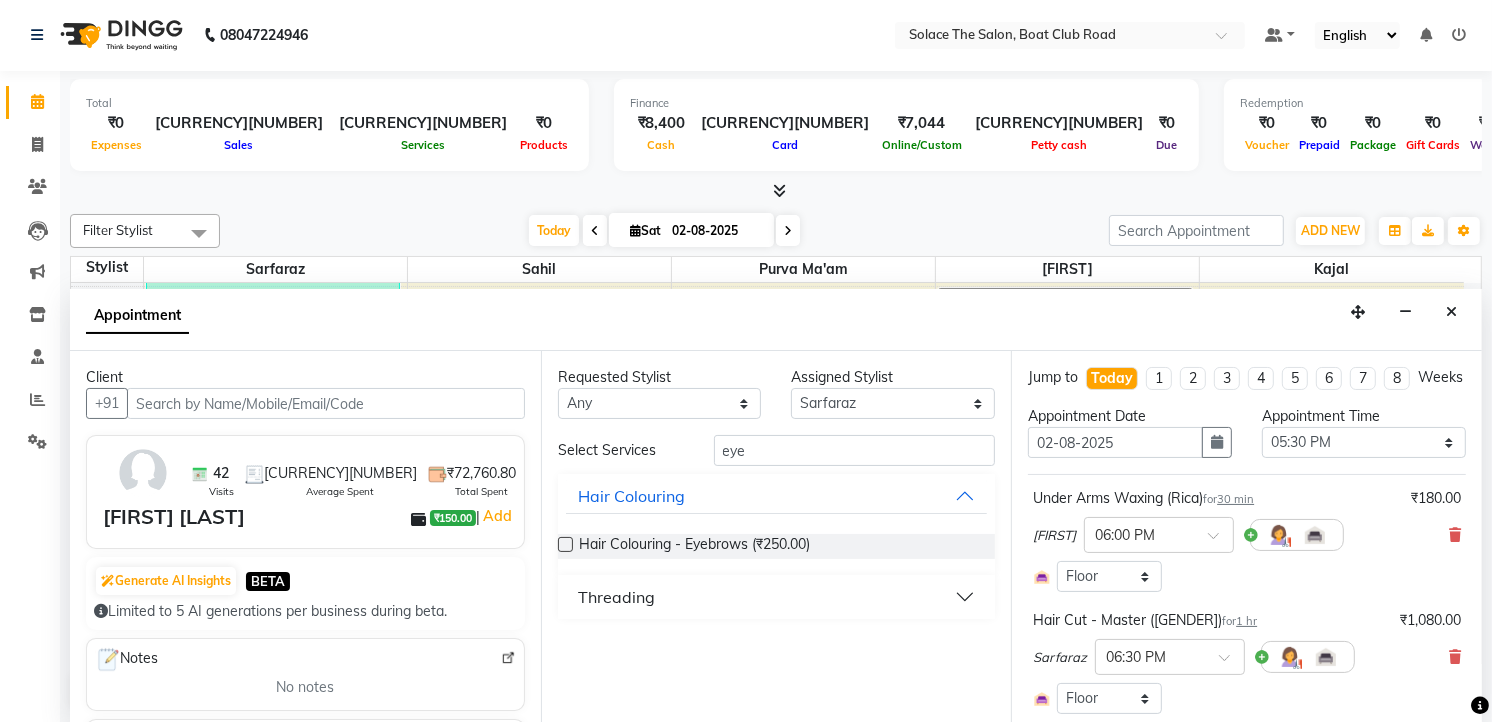click on "Threading" at bounding box center (777, 597) 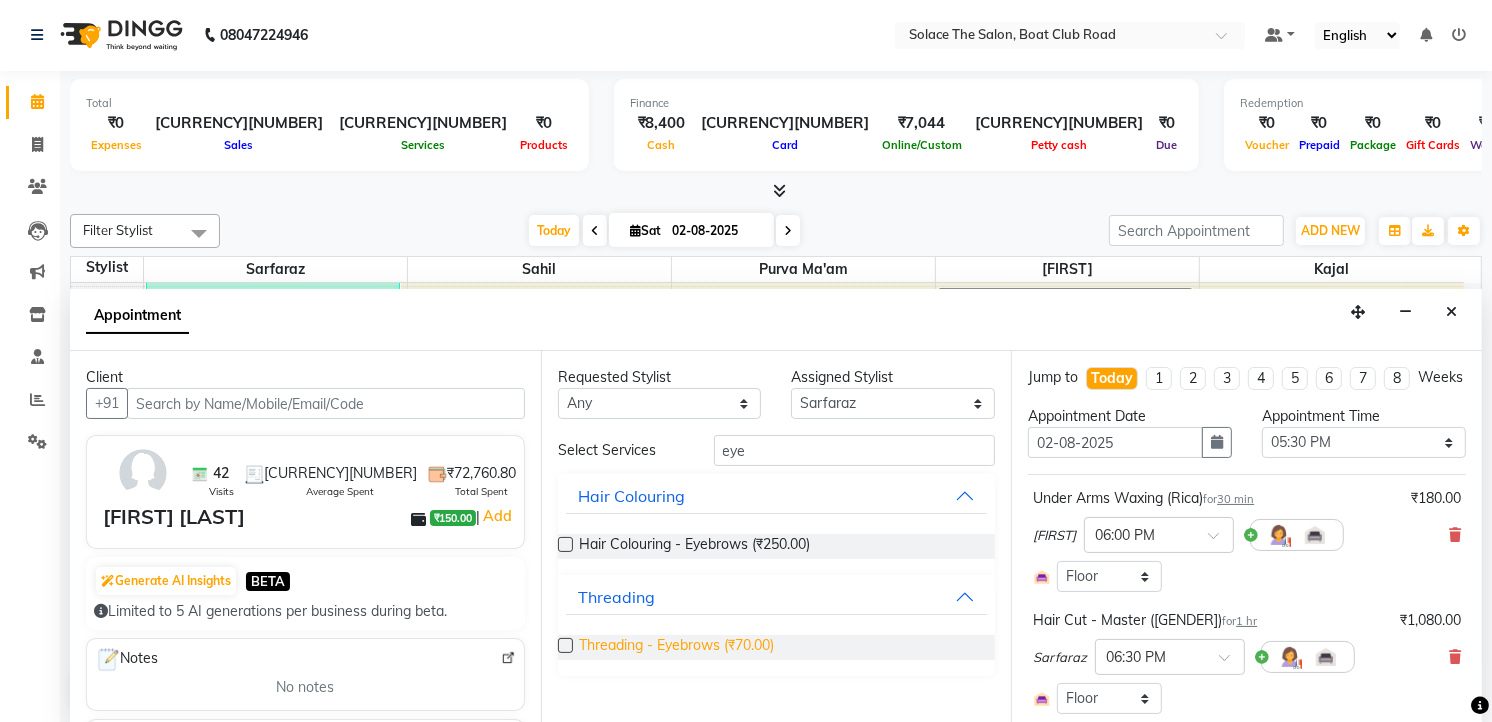 click on "Threading - Eyebrows (₹70.00)" at bounding box center [676, 647] 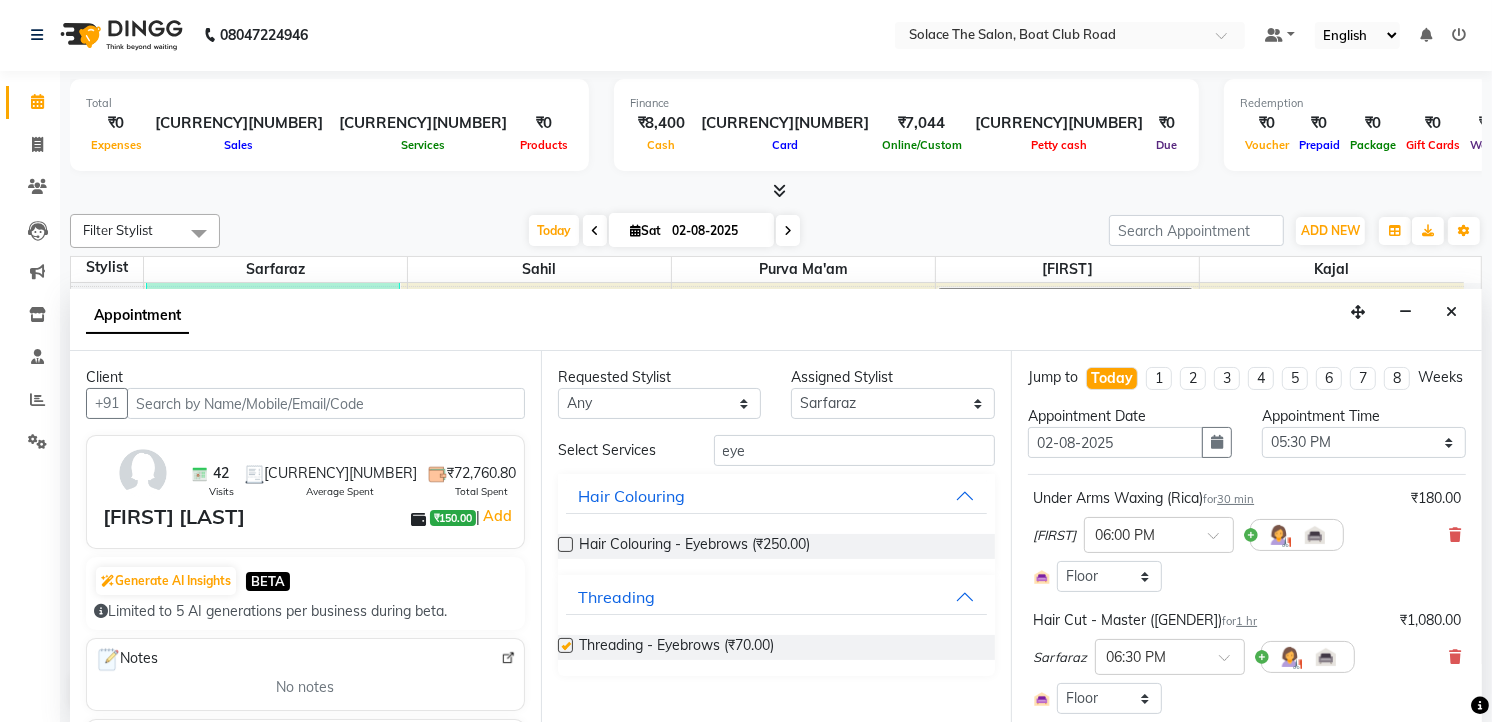 checkbox on "false" 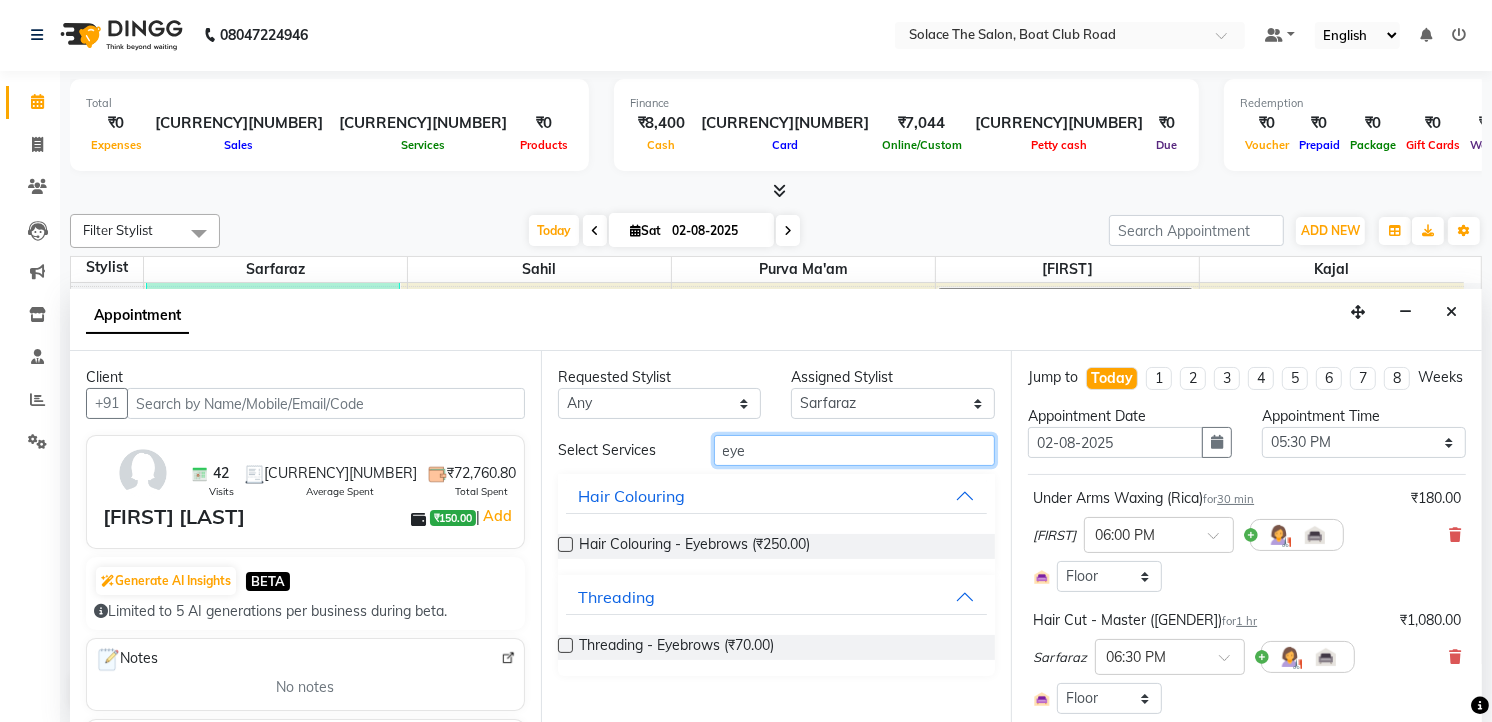 click on "eye" at bounding box center (855, 450) 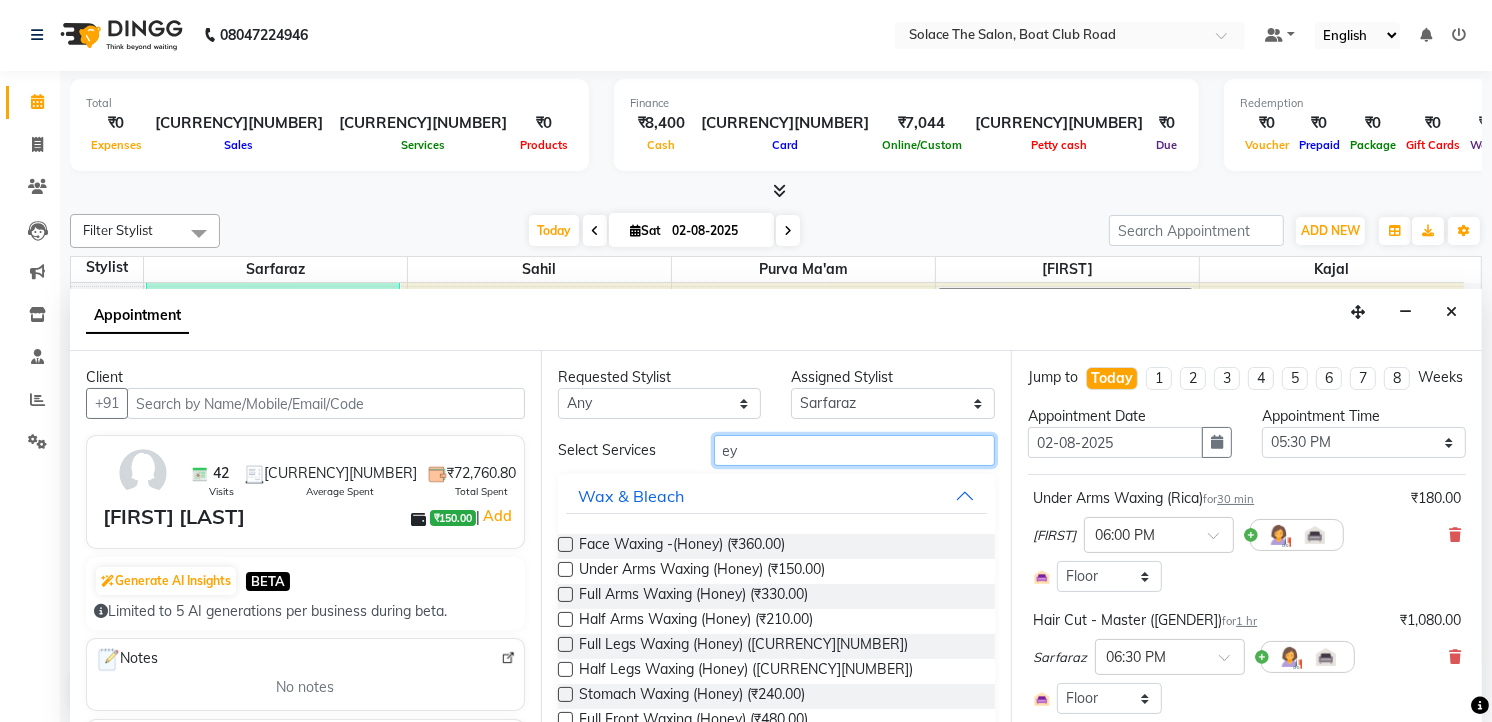 type on "e" 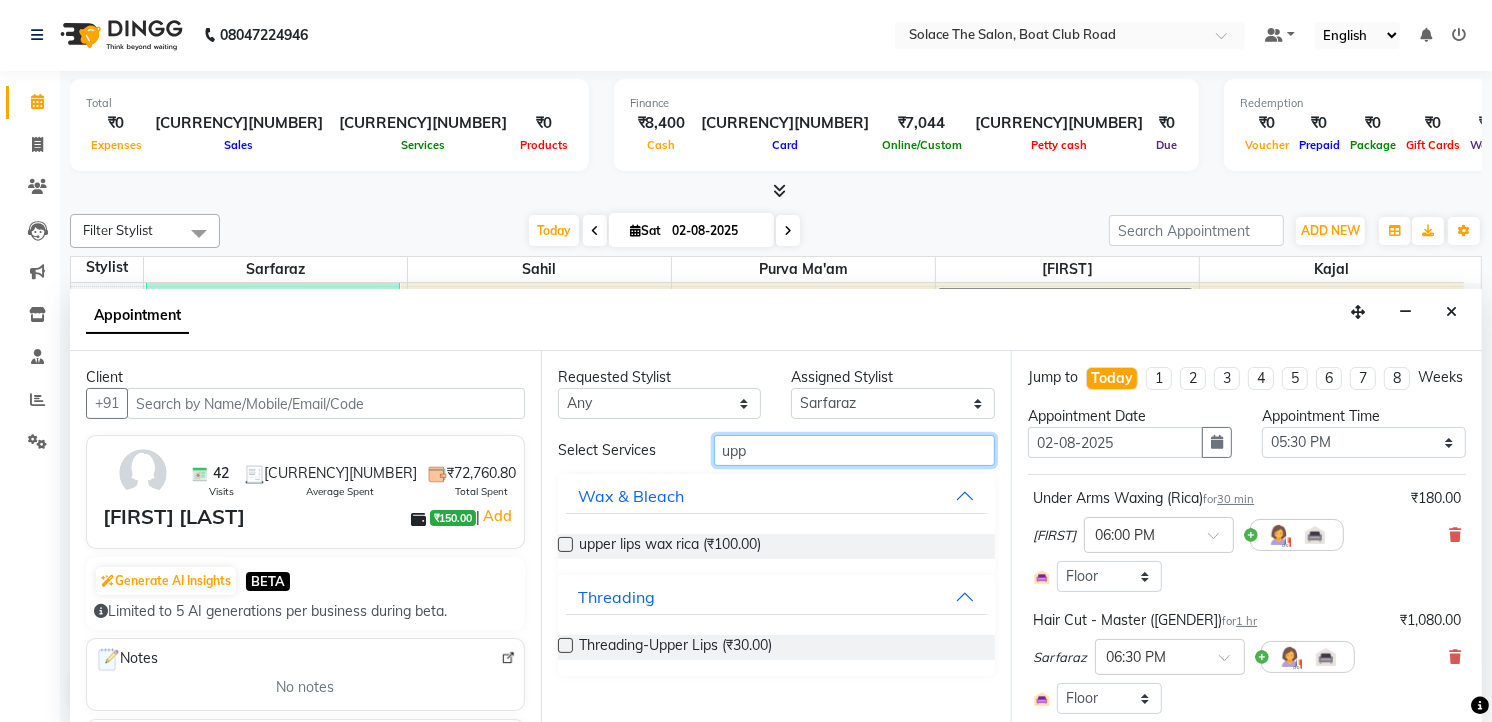 type on "upp" 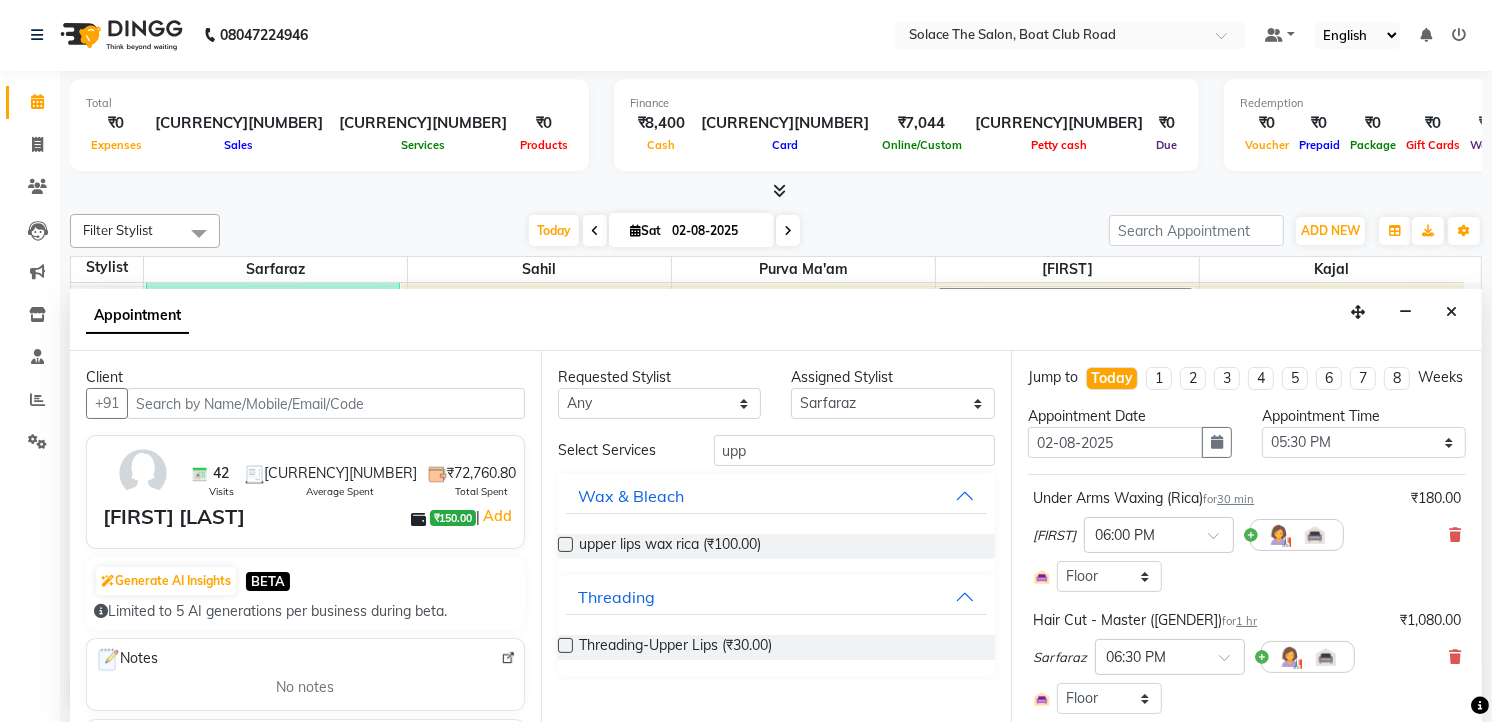 click at bounding box center [565, 645] 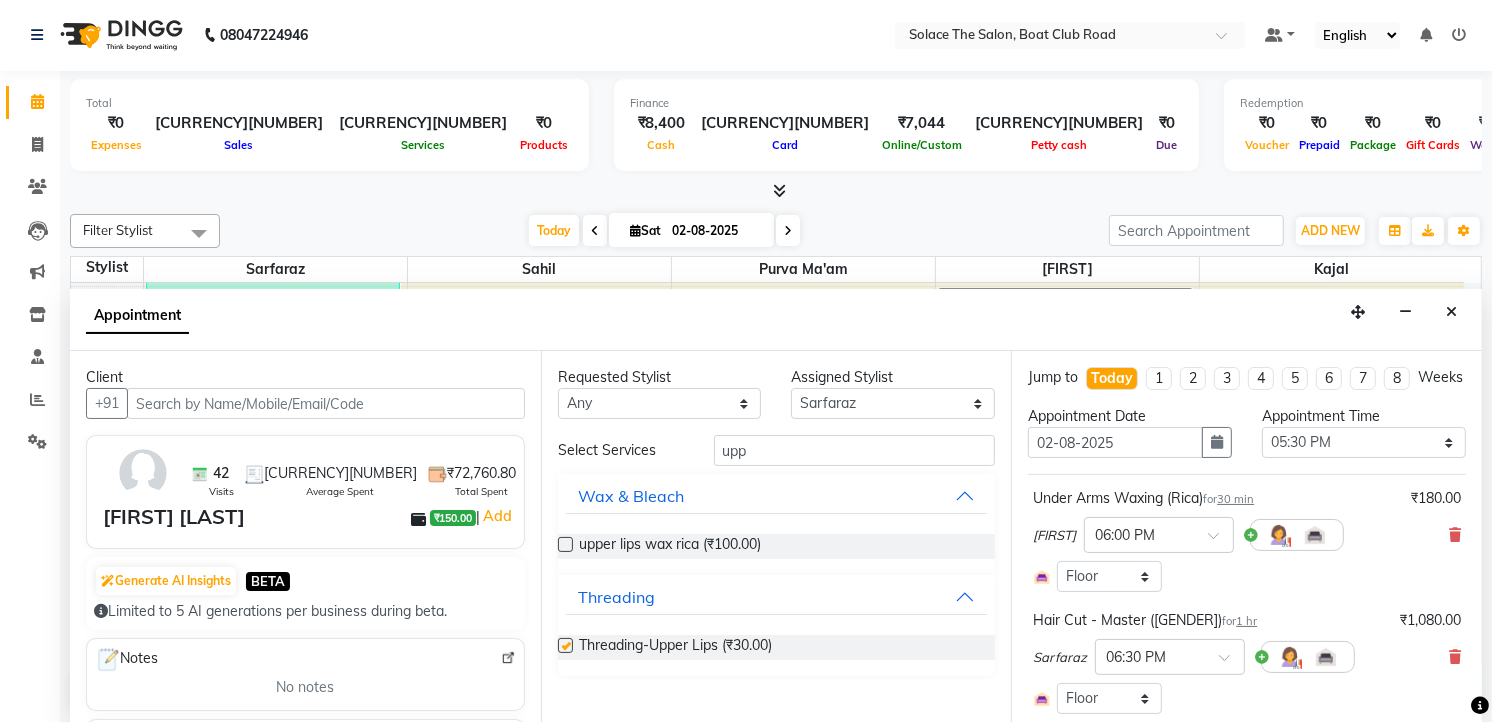 checkbox on "false" 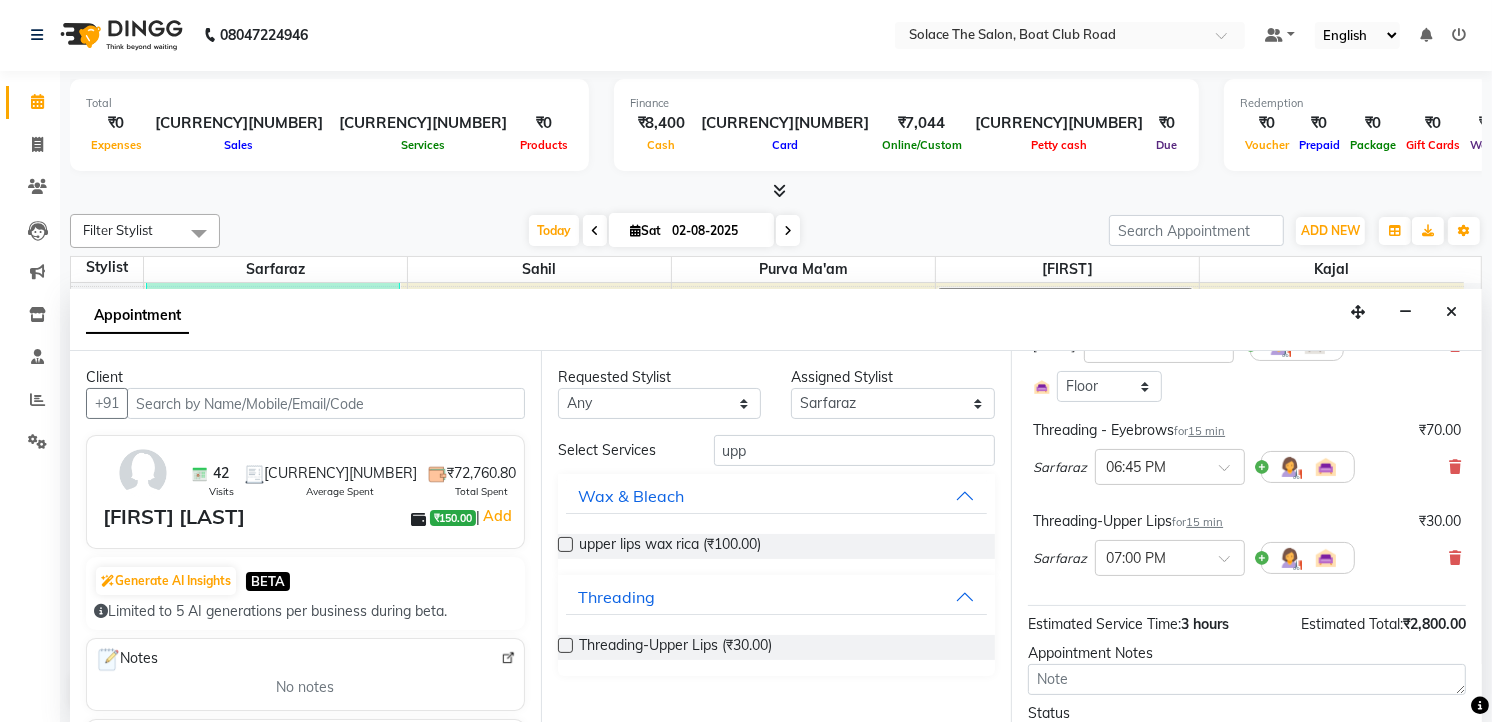 scroll, scrollTop: 675, scrollLeft: 0, axis: vertical 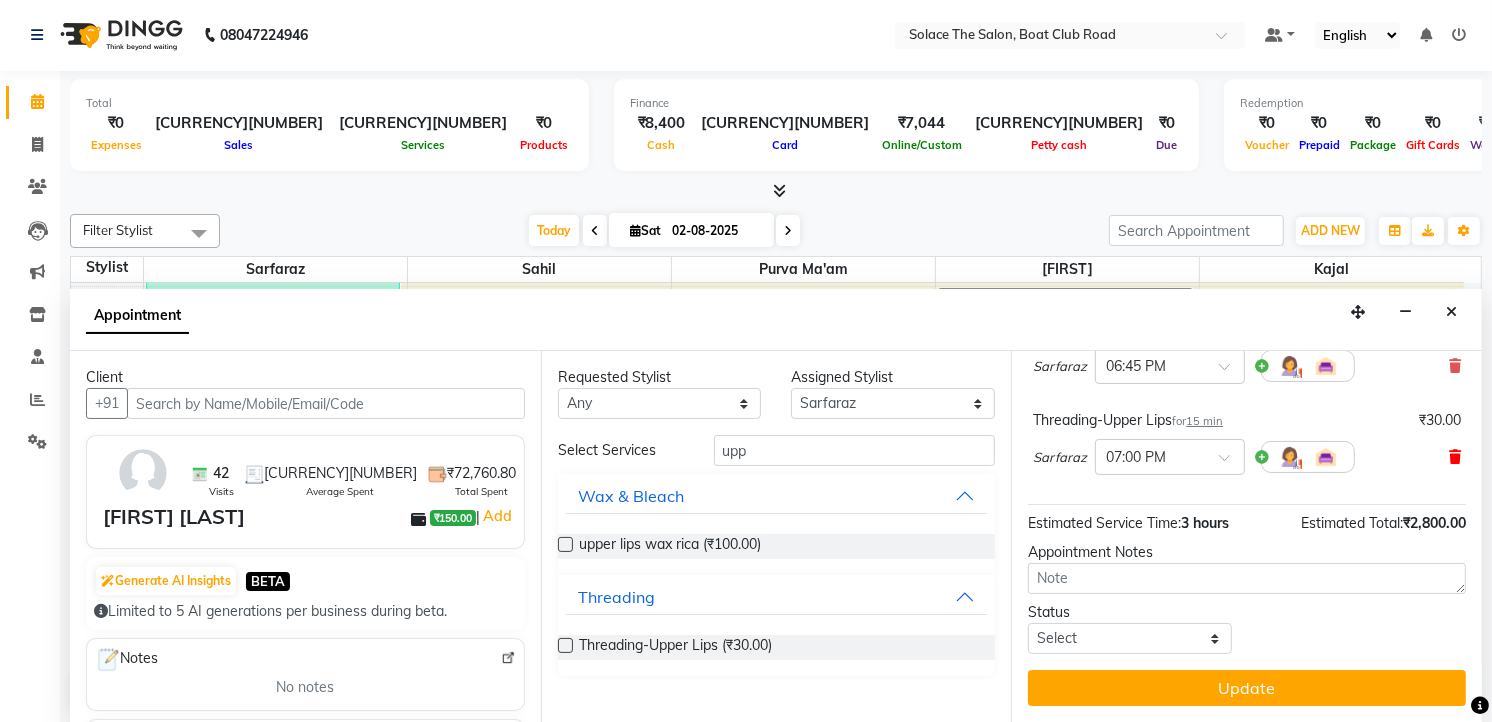 click at bounding box center (1455, 457) 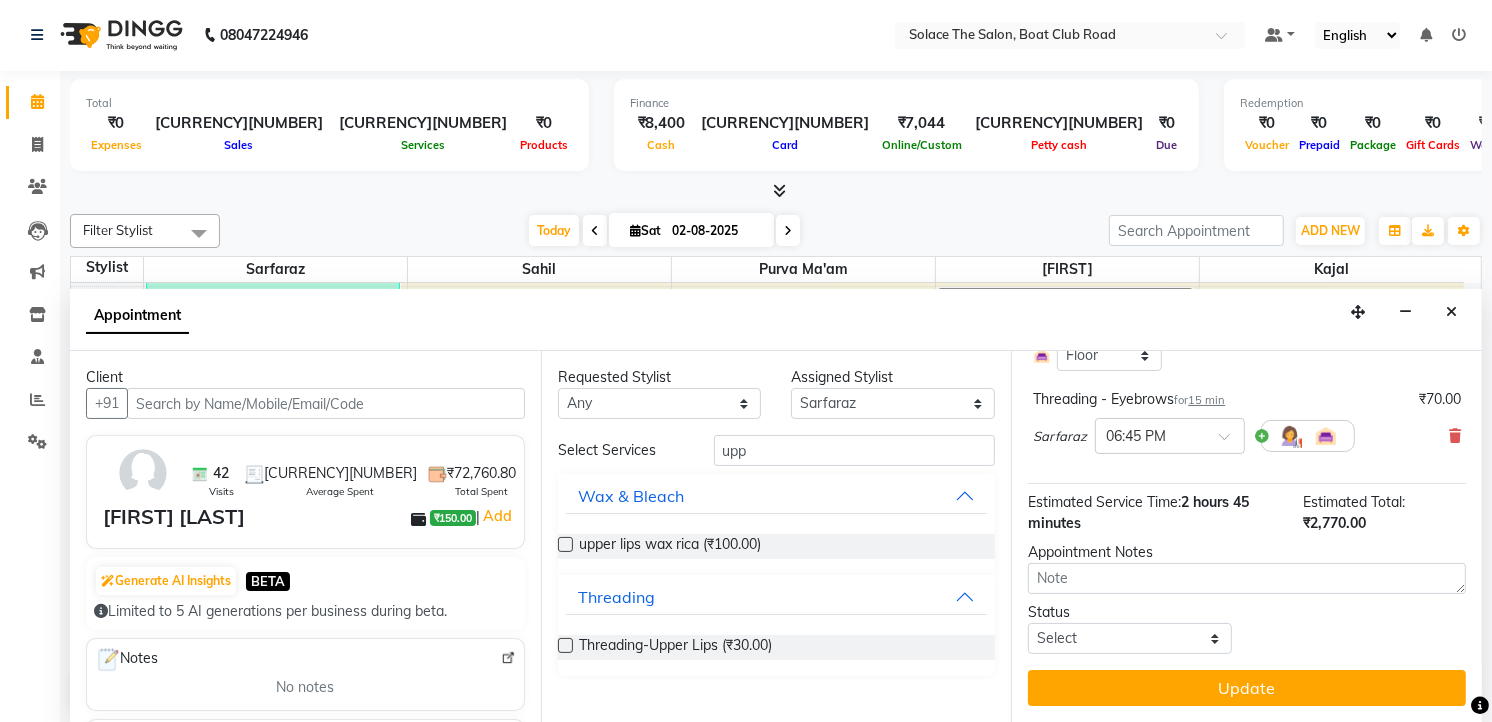 scroll, scrollTop: 605, scrollLeft: 0, axis: vertical 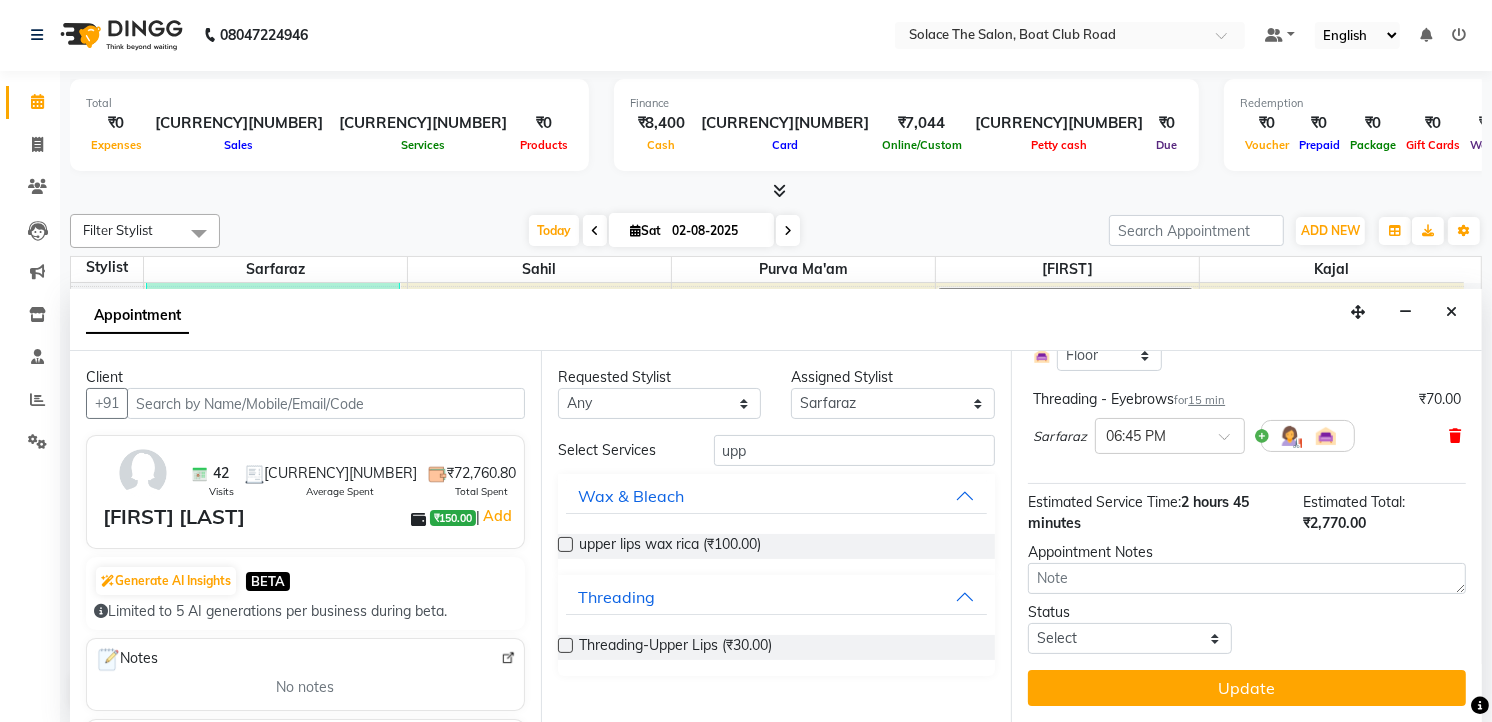 click at bounding box center [1455, 436] 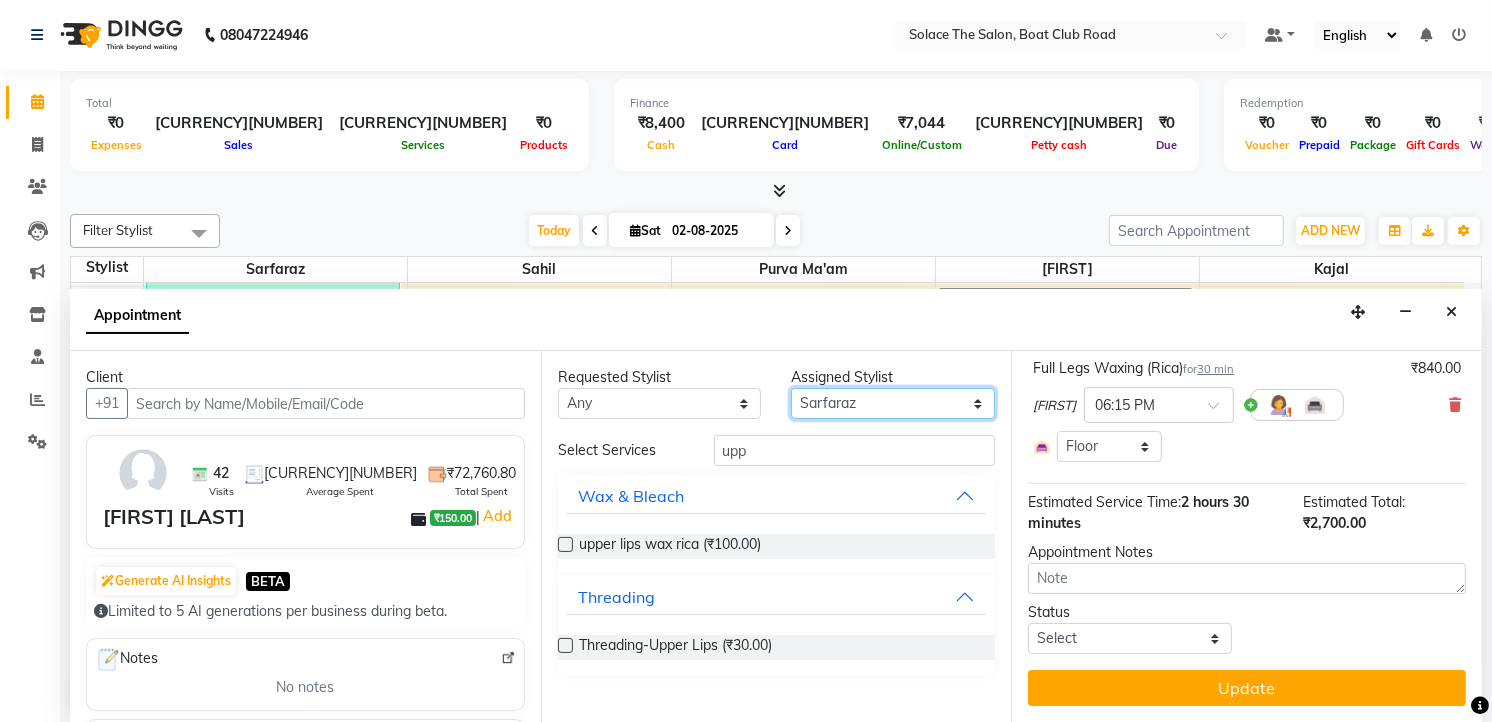 click on "Select [FIRST] [FIRST] [FIRST] [FIRST] [FIRST] [FIRST] [FIRST]" at bounding box center [893, 403] 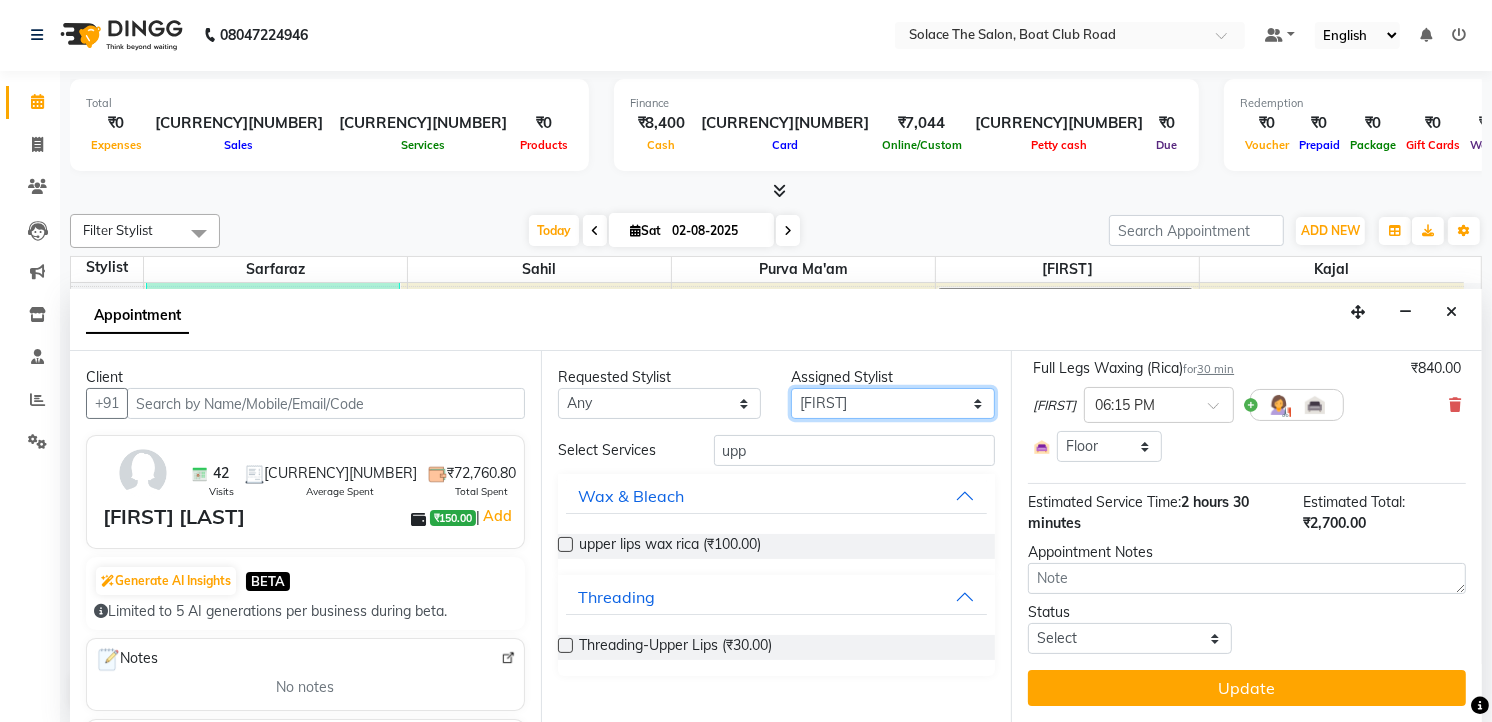 click on "Select [FIRST] [FIRST] [FIRST] [FIRST] [FIRST] [FIRST] [FIRST]" at bounding box center (893, 403) 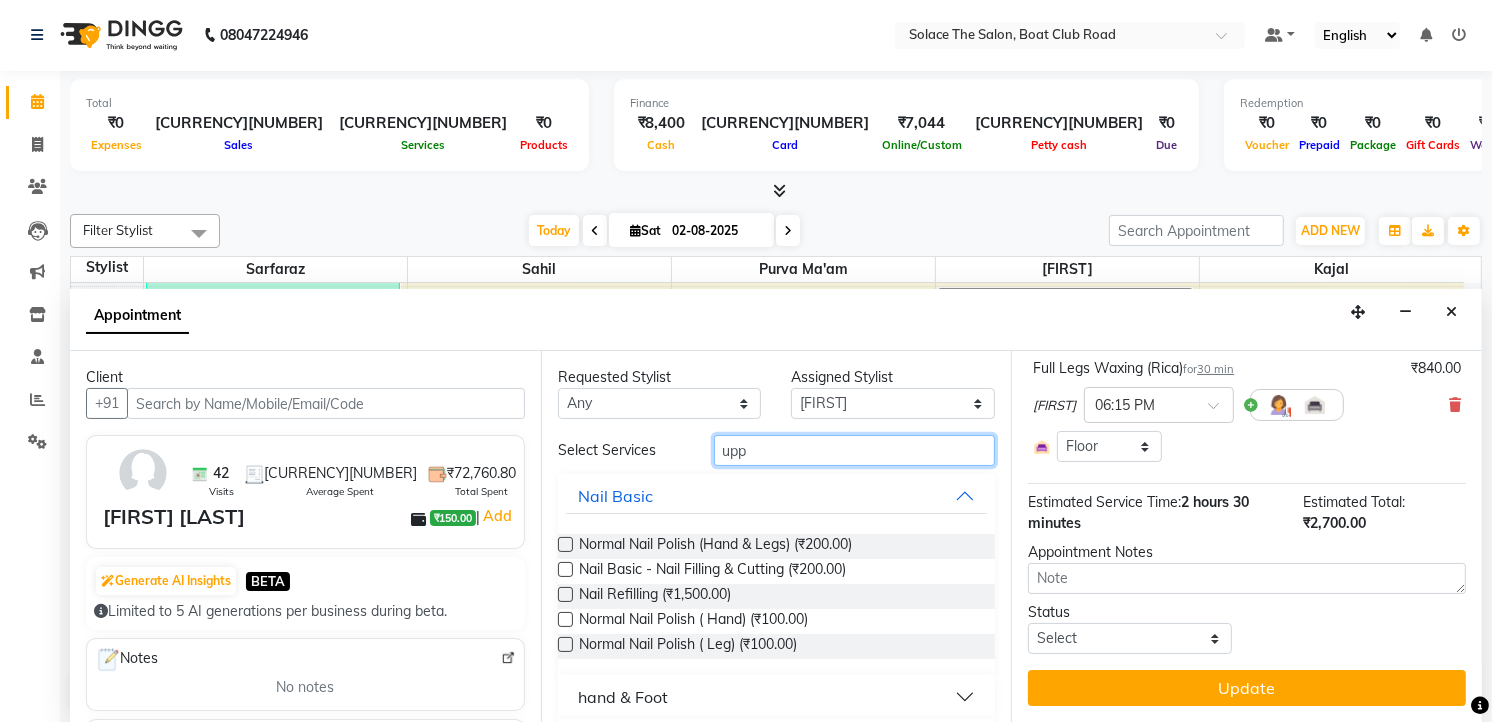 click on "upp" at bounding box center (855, 450) 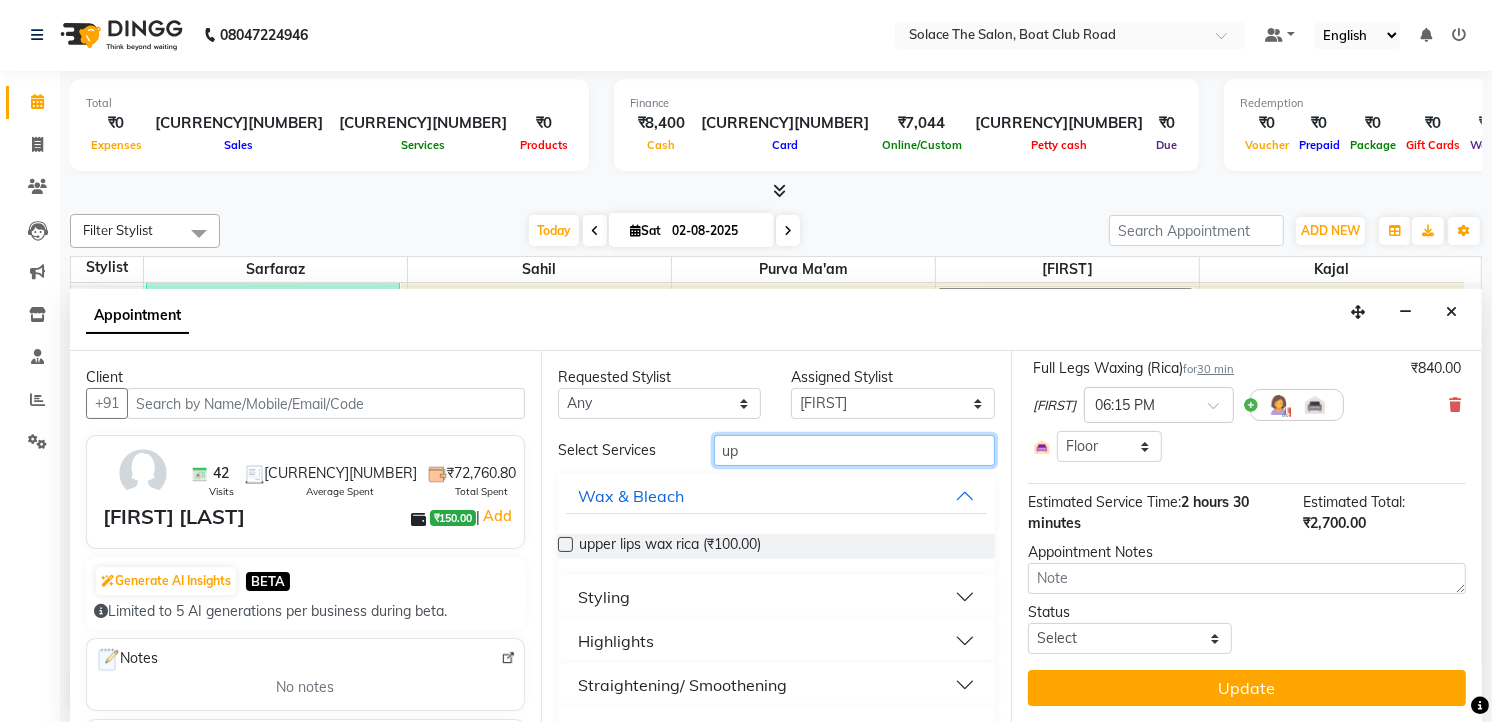 type on "u" 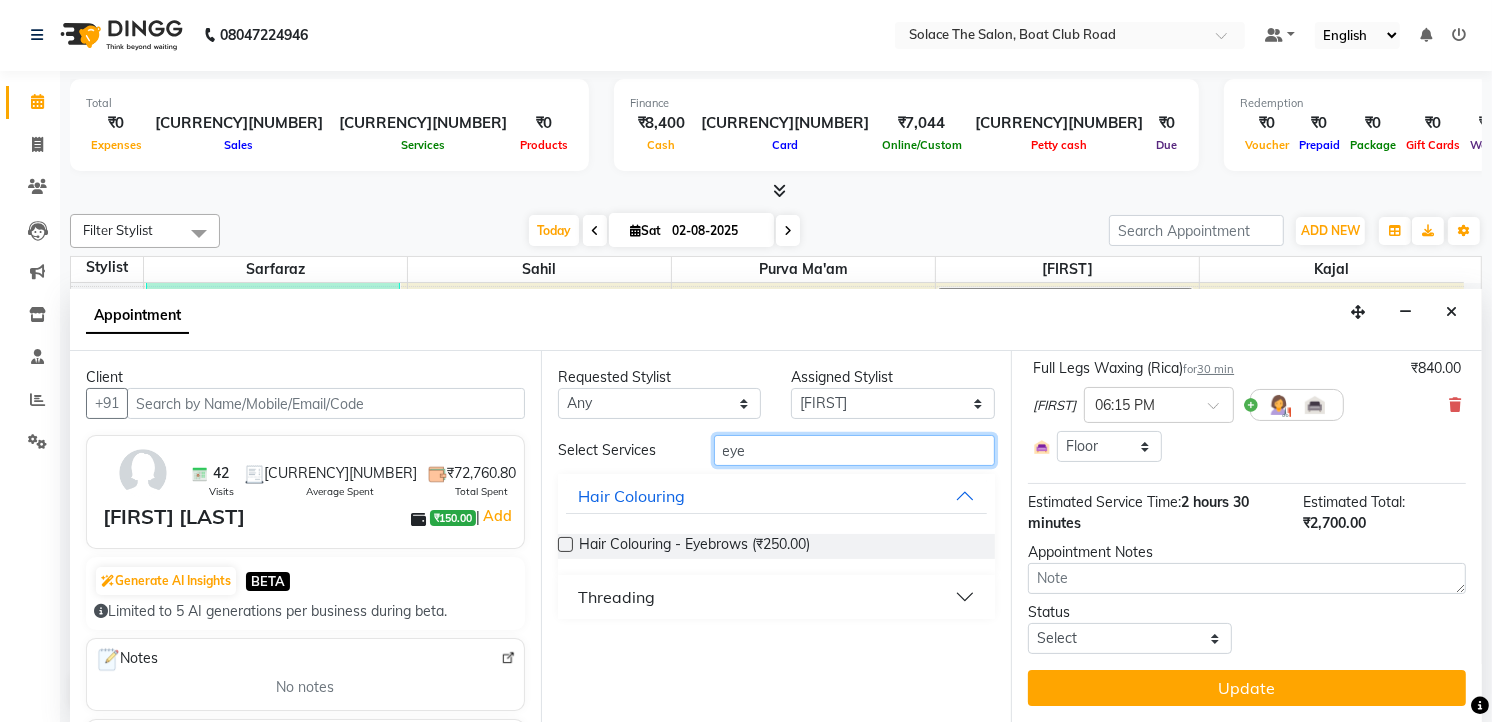 type on "eye" 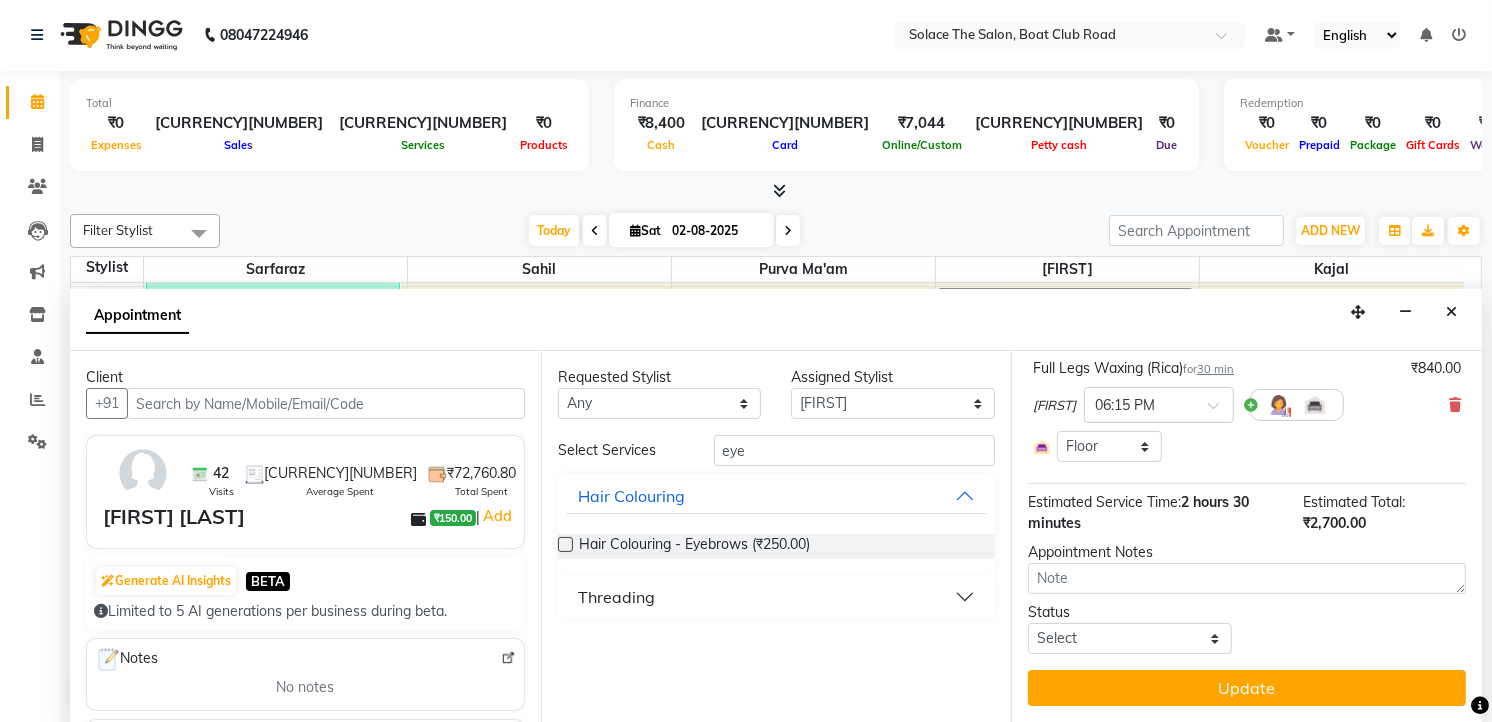 click on "Threading" at bounding box center (777, 597) 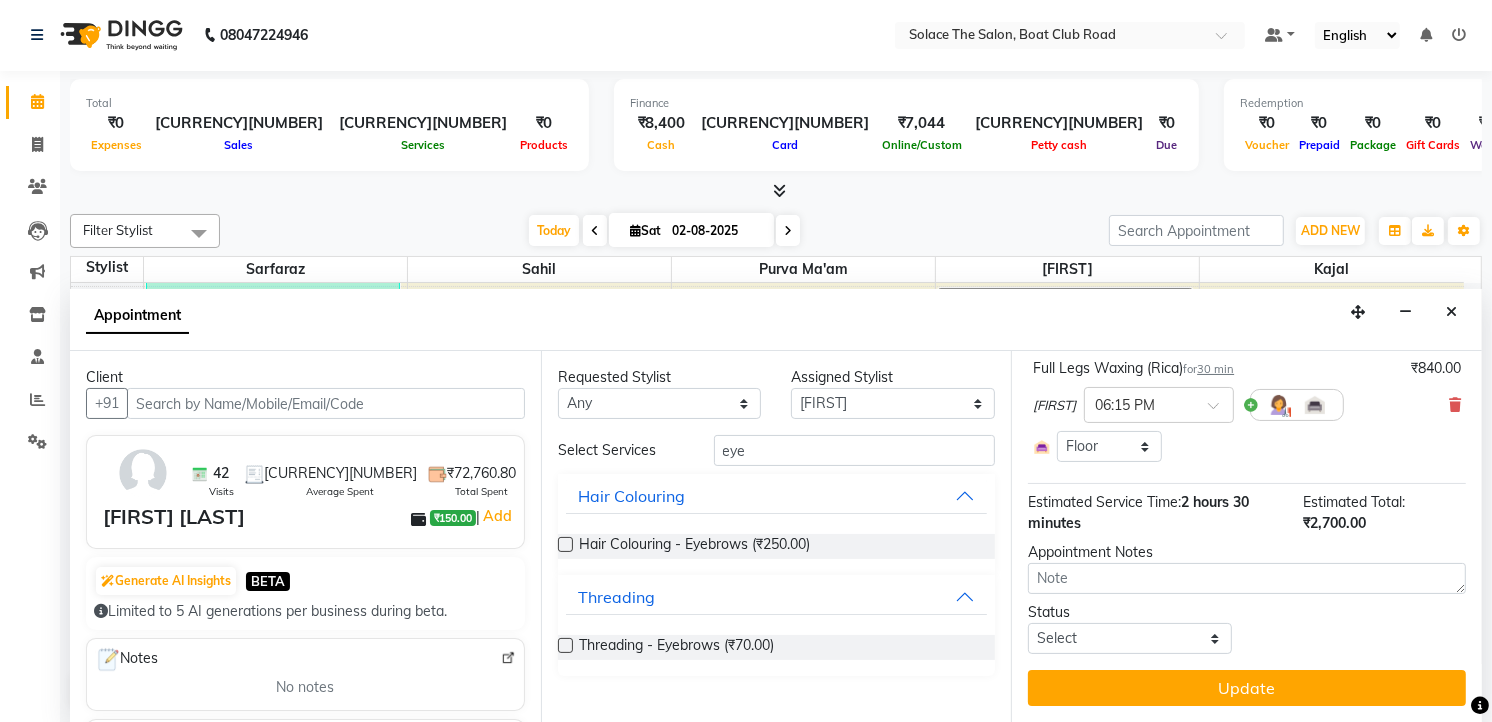 click at bounding box center (565, 645) 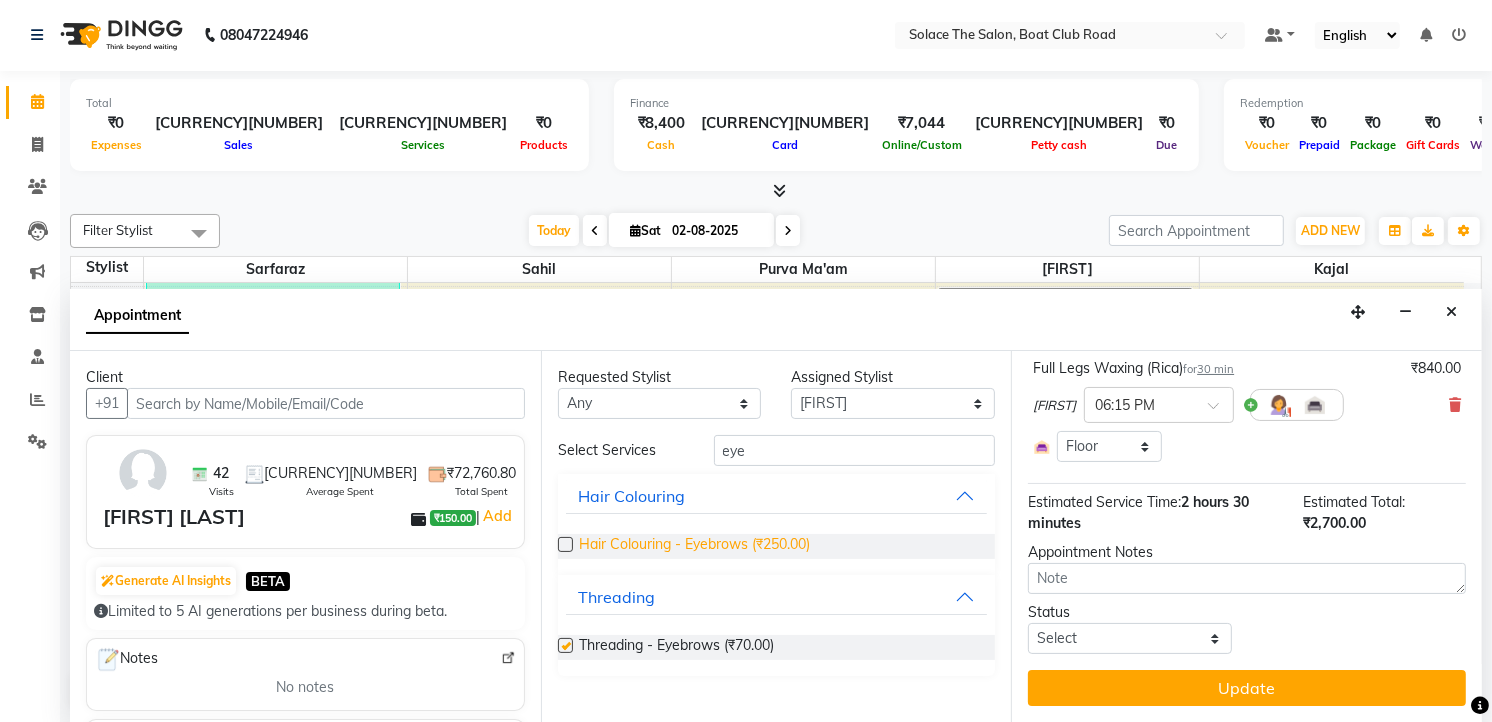 scroll, scrollTop: 605, scrollLeft: 0, axis: vertical 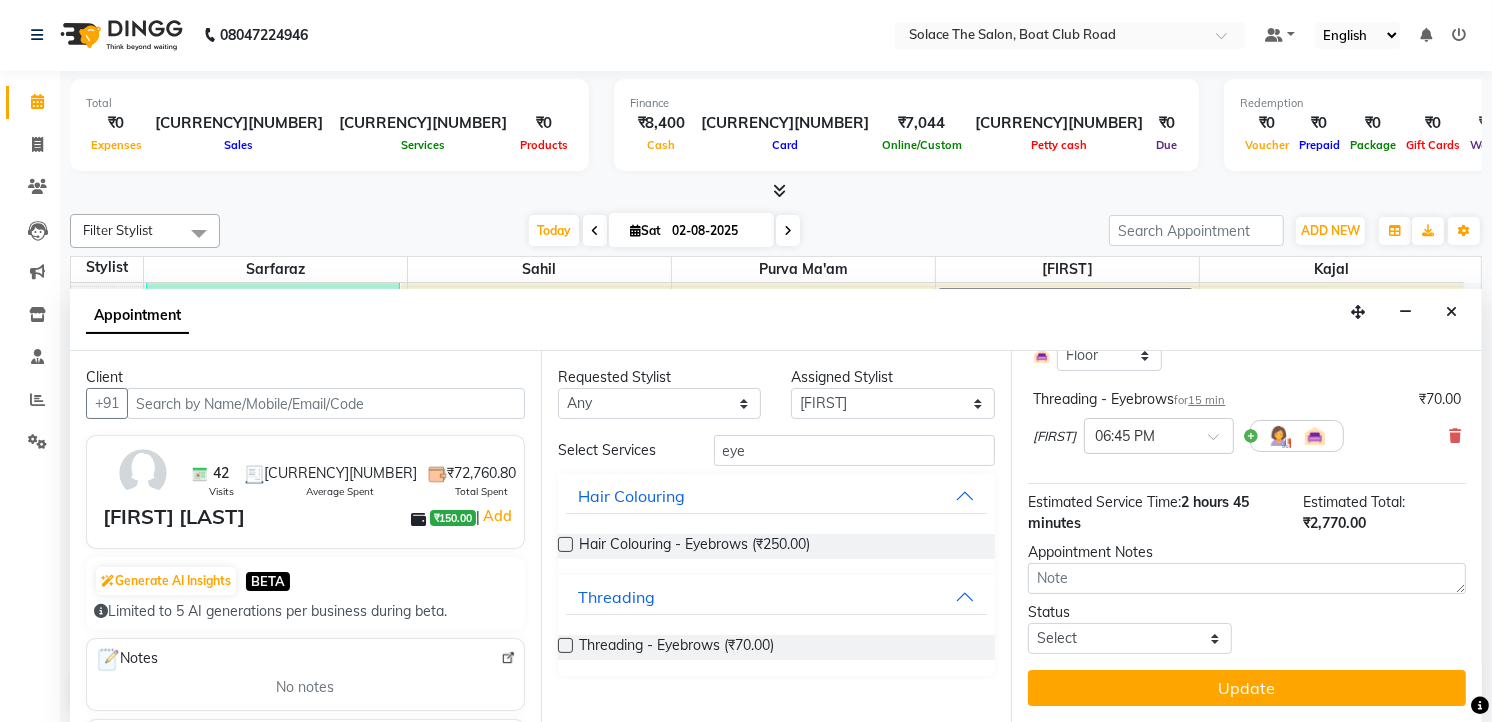 checkbox on "false" 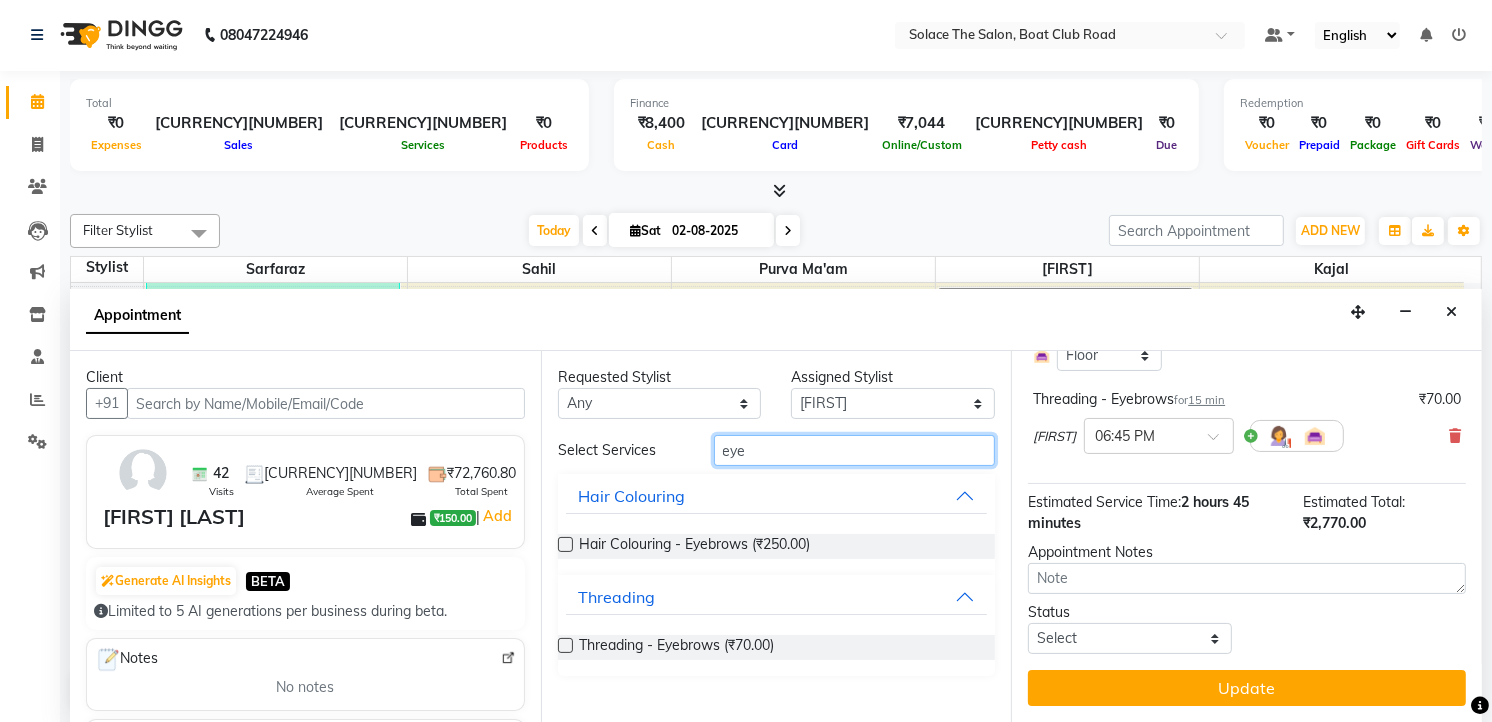 click on "eye" at bounding box center [855, 450] 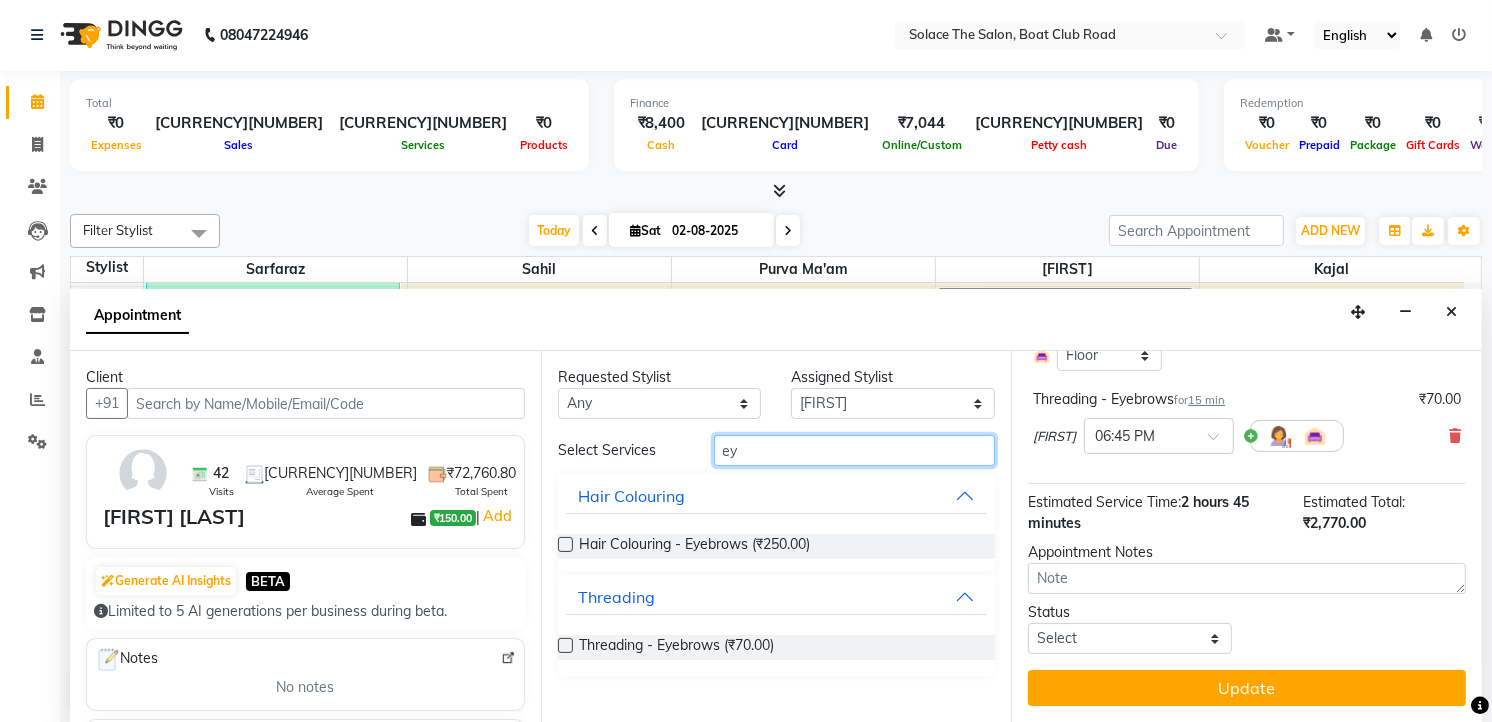 type 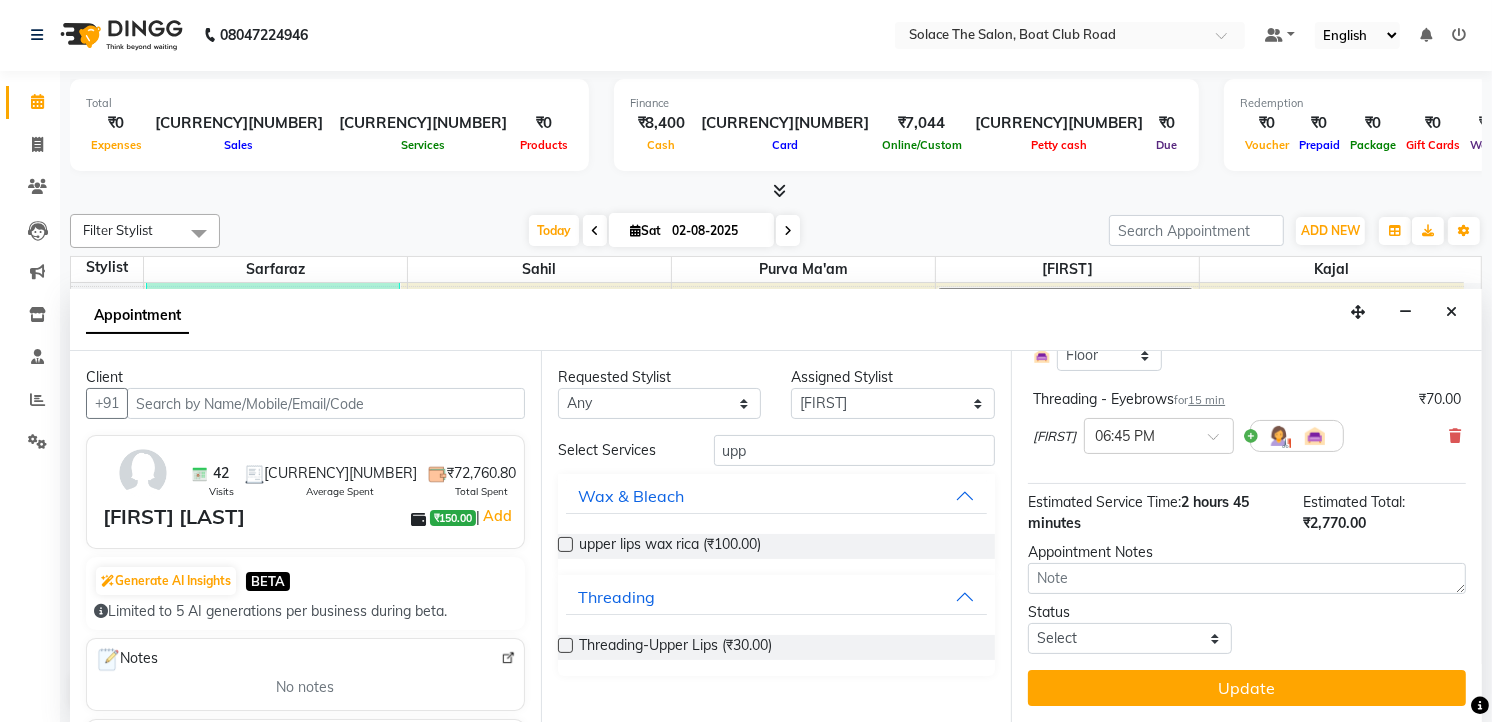 click at bounding box center (565, 645) 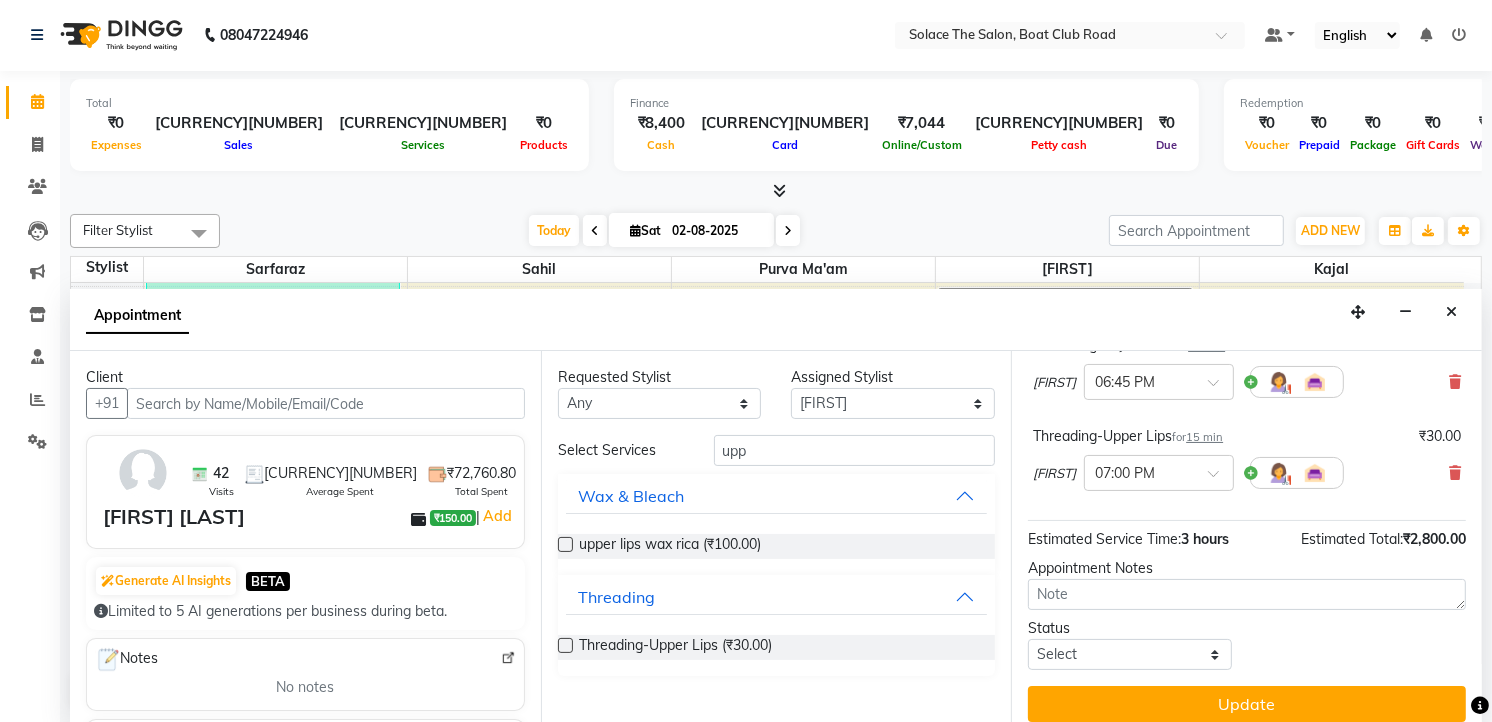 scroll, scrollTop: 675, scrollLeft: 0, axis: vertical 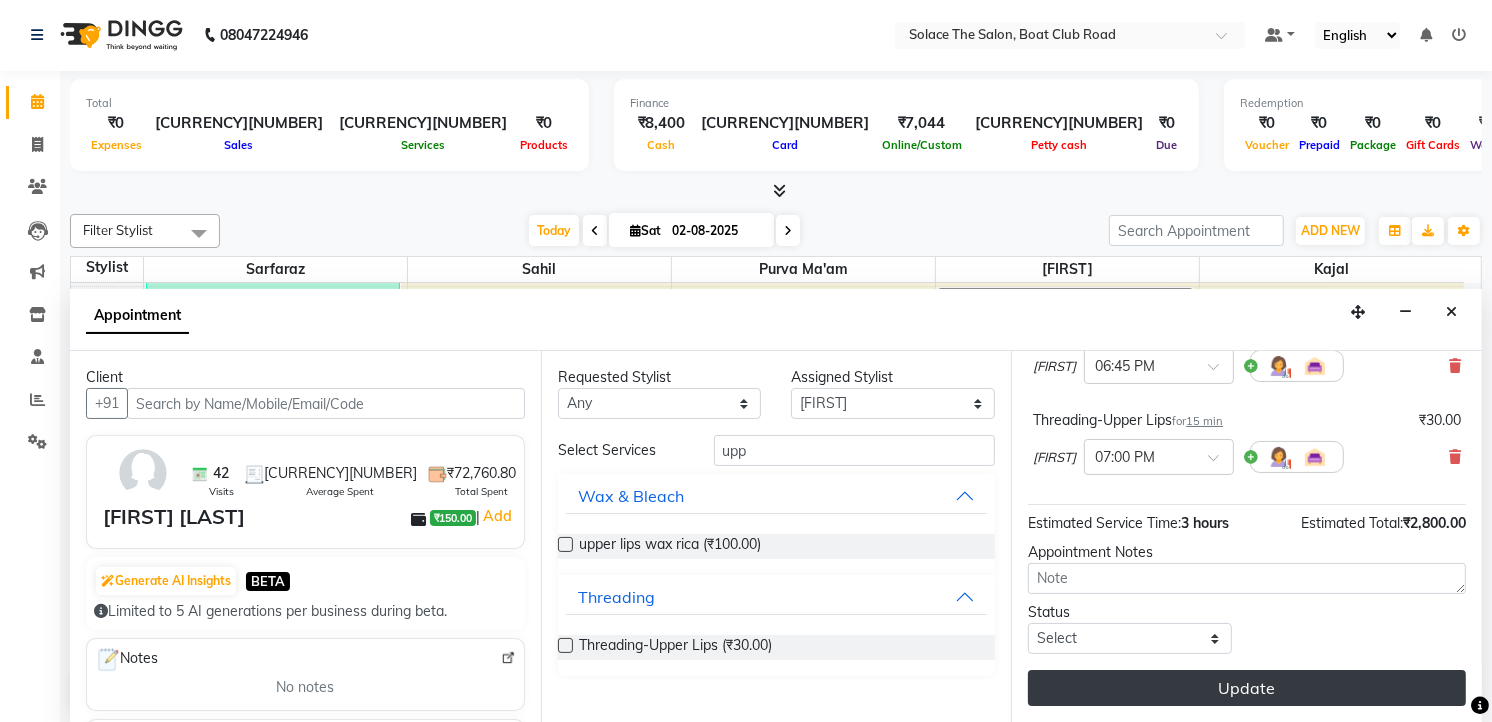 click on "Update" at bounding box center (1247, 688) 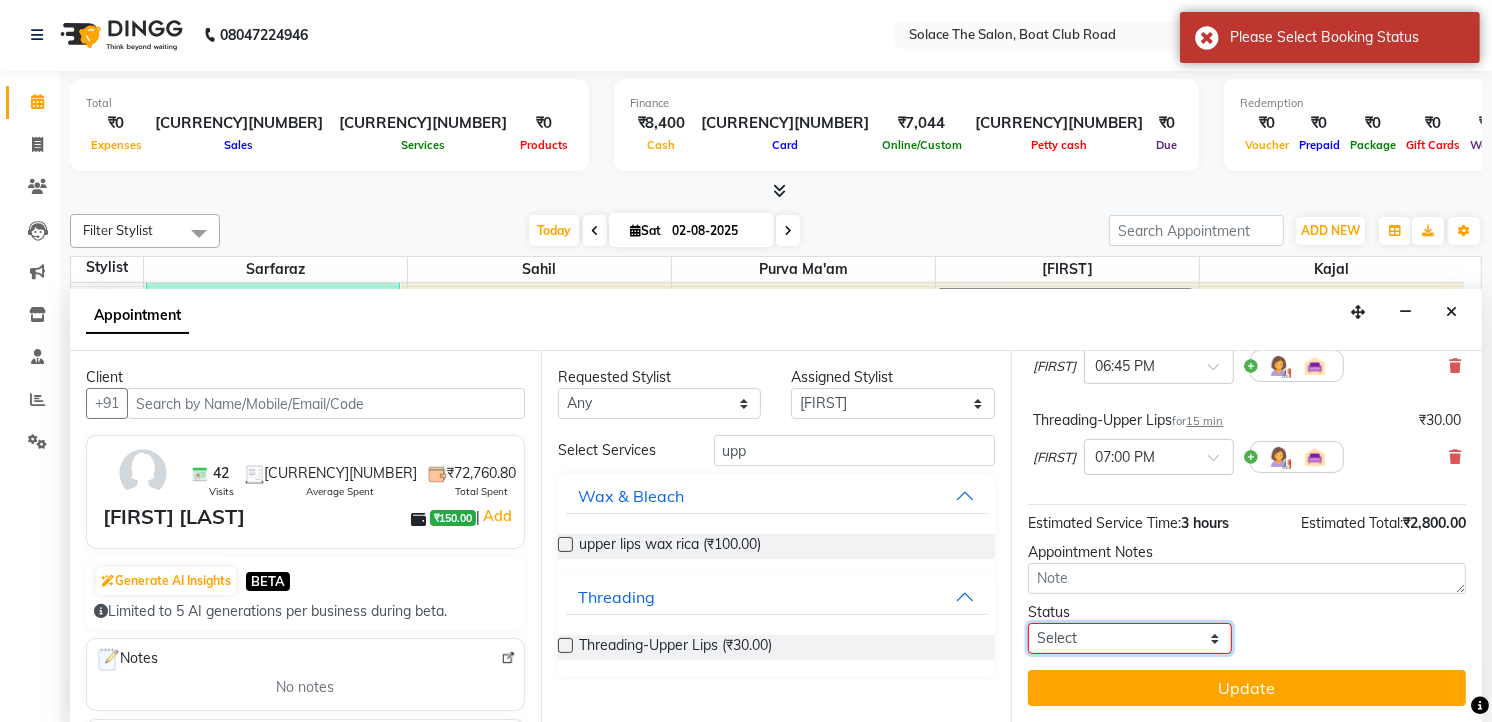 click on "Select TENTATIVE CONFIRM CHECK-IN UPCOMING" at bounding box center [1130, 638] 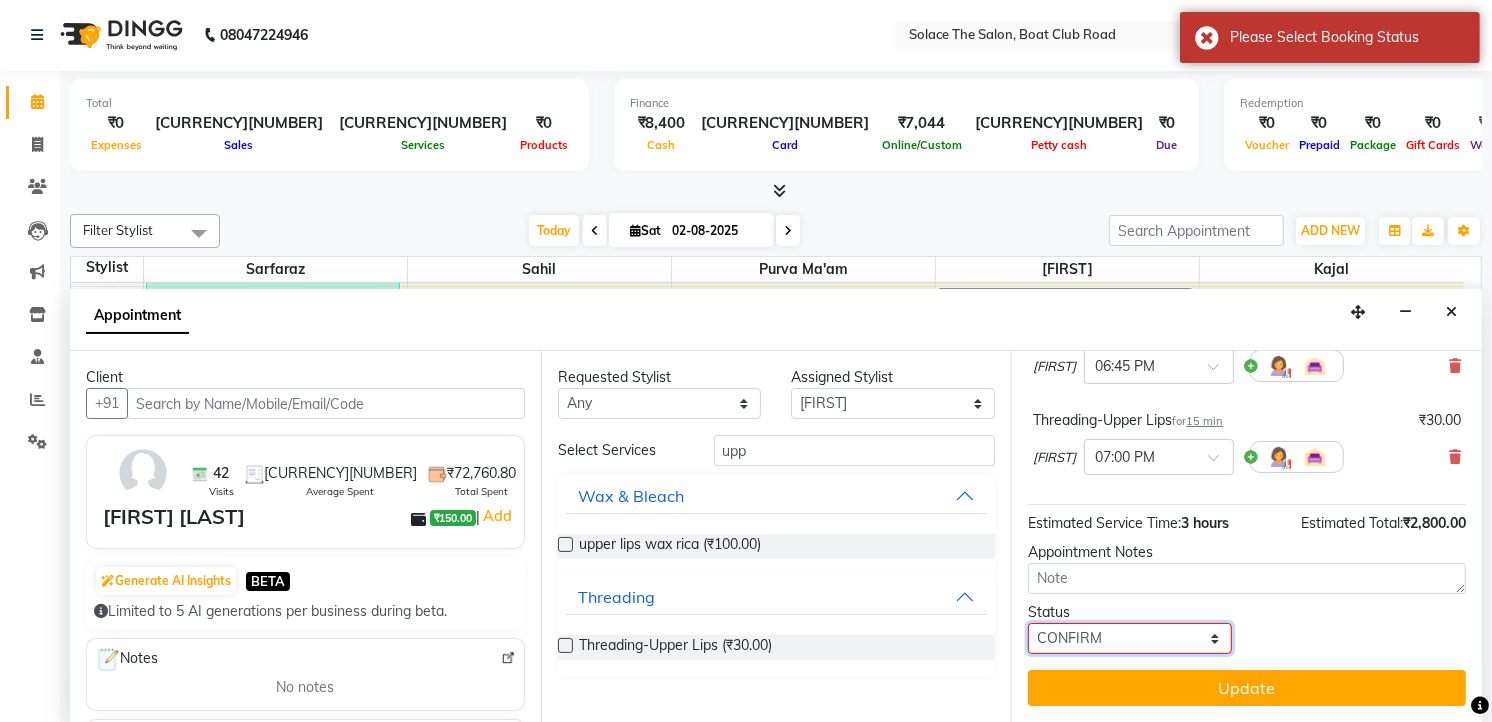 click on "Select TENTATIVE CONFIRM CHECK-IN UPCOMING" at bounding box center [1130, 638] 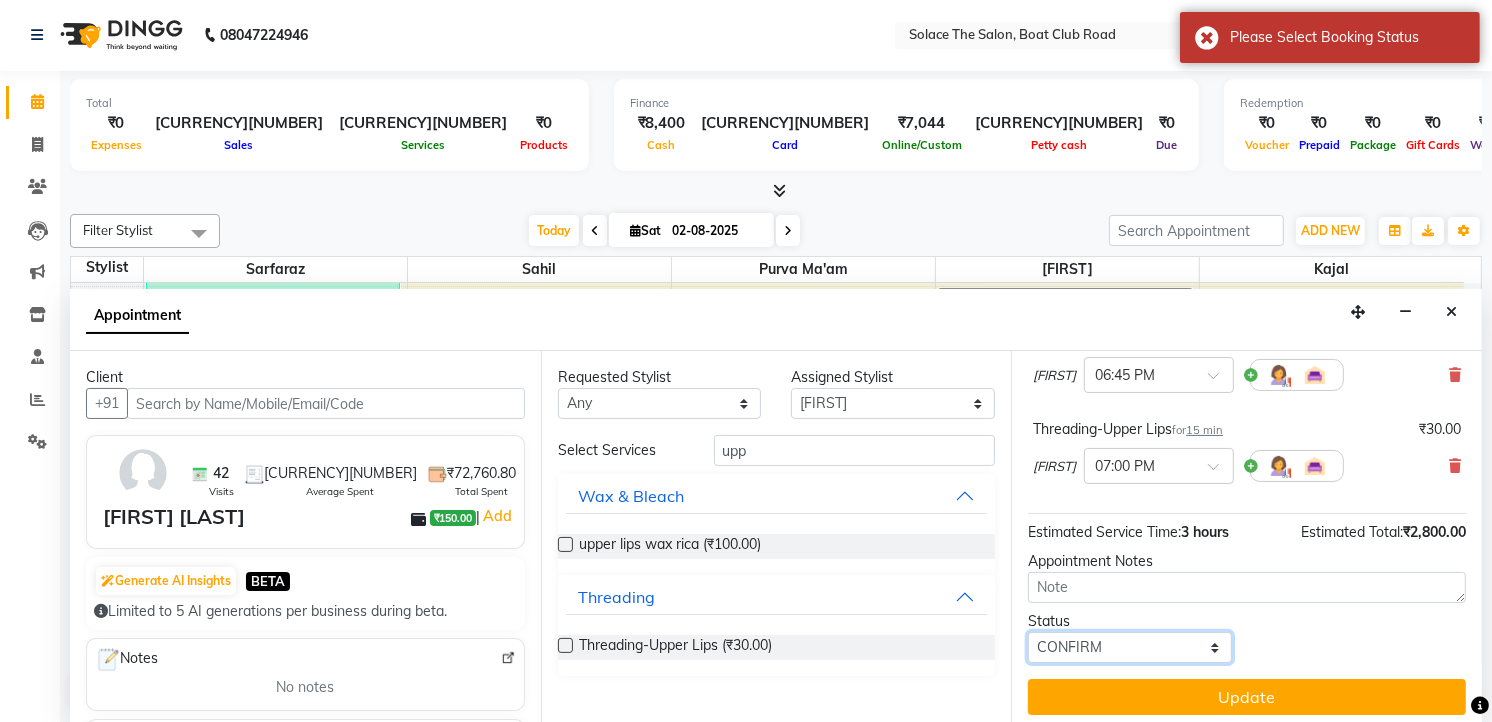 scroll, scrollTop: 675, scrollLeft: 0, axis: vertical 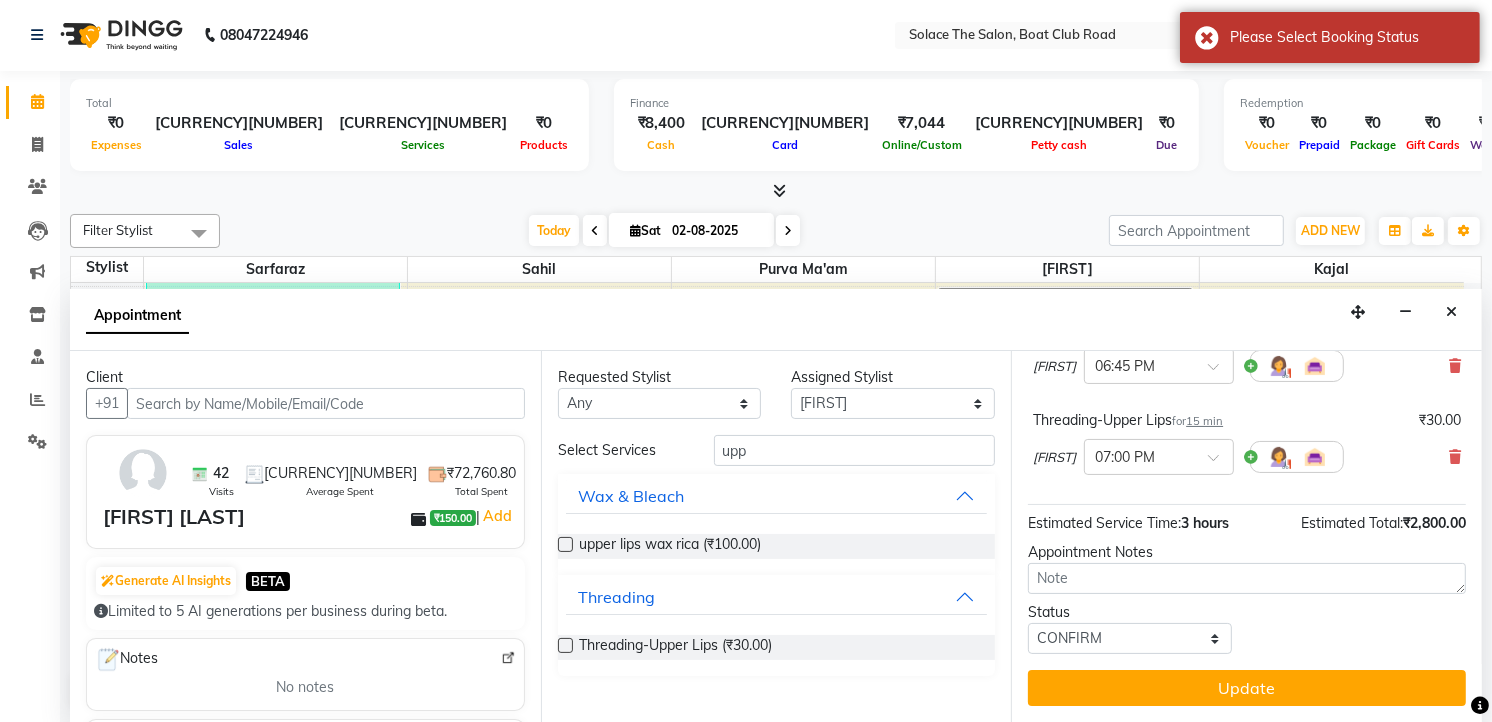 click on "Update" at bounding box center (1247, 688) 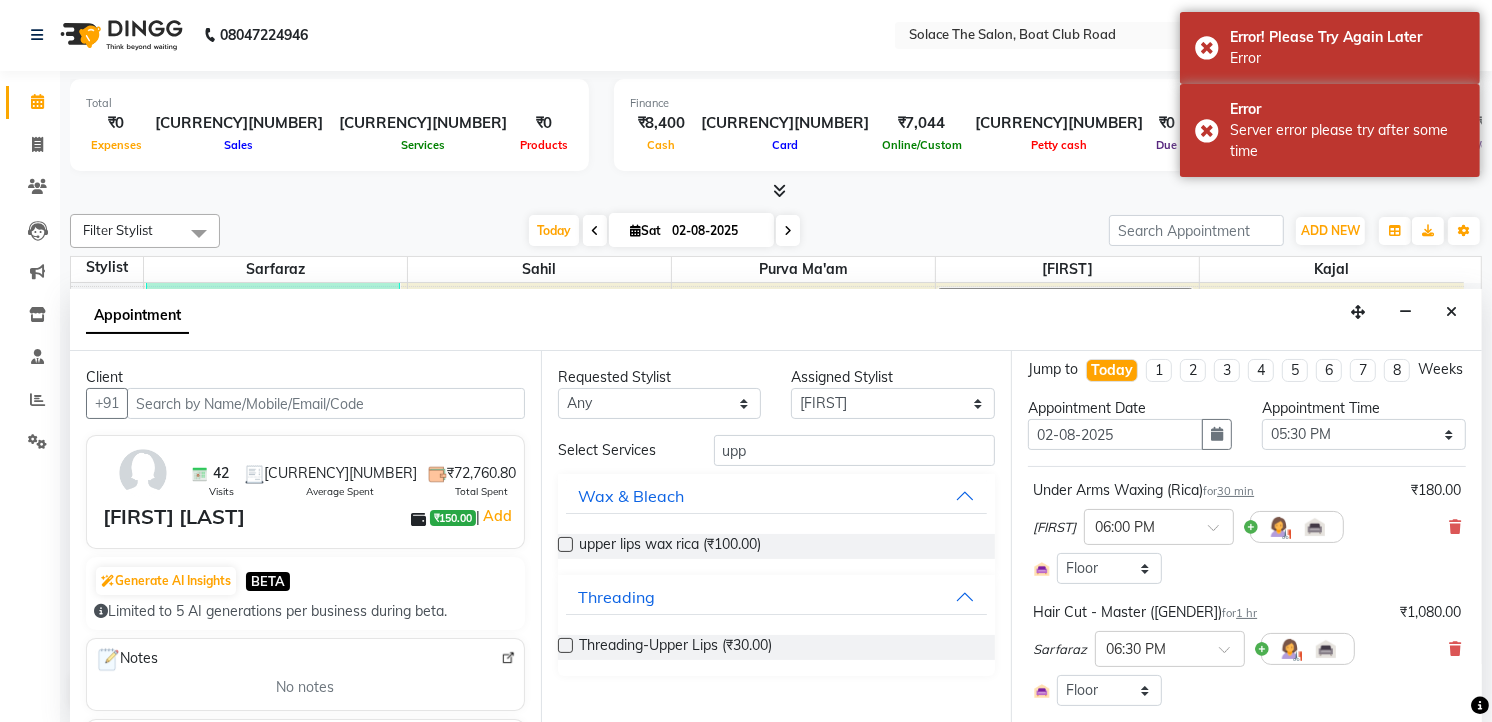 scroll, scrollTop: 0, scrollLeft: 0, axis: both 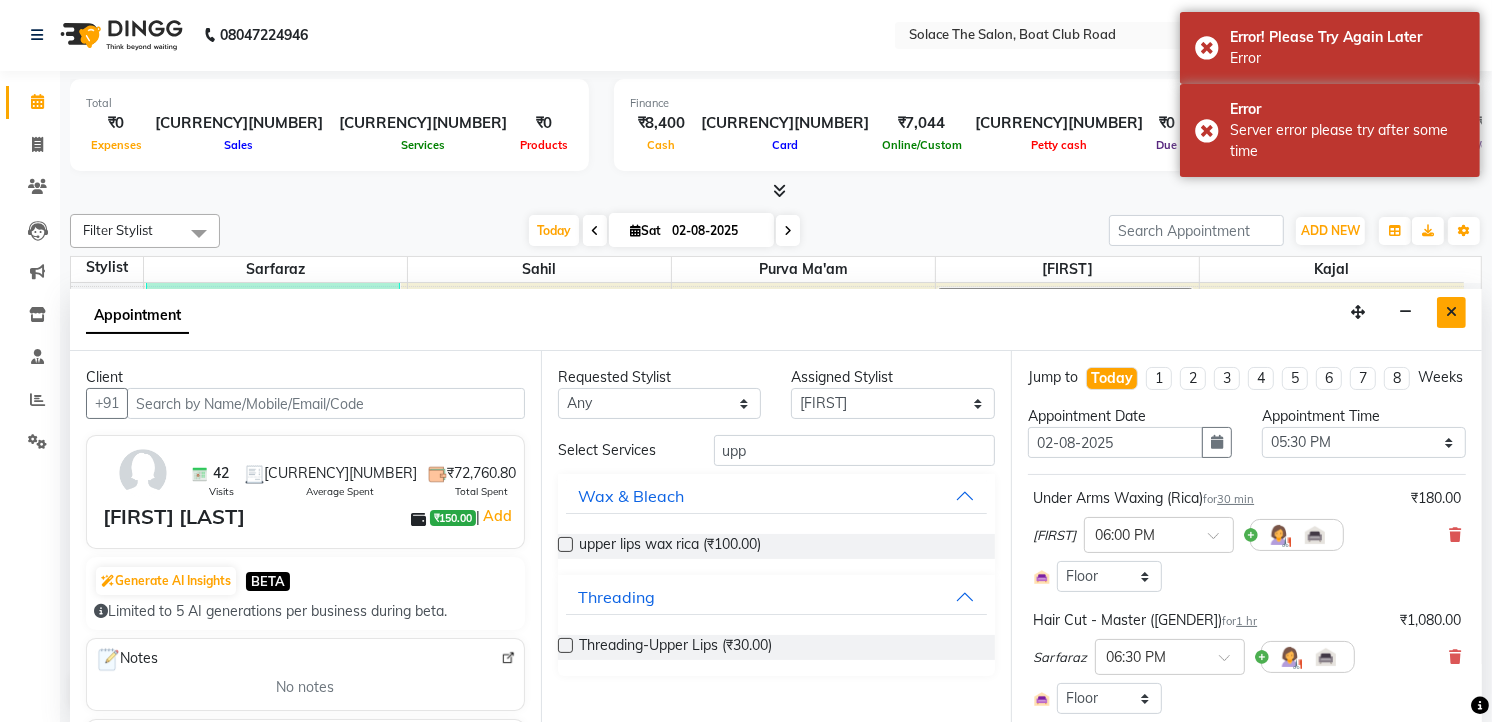 click at bounding box center [1451, 312] 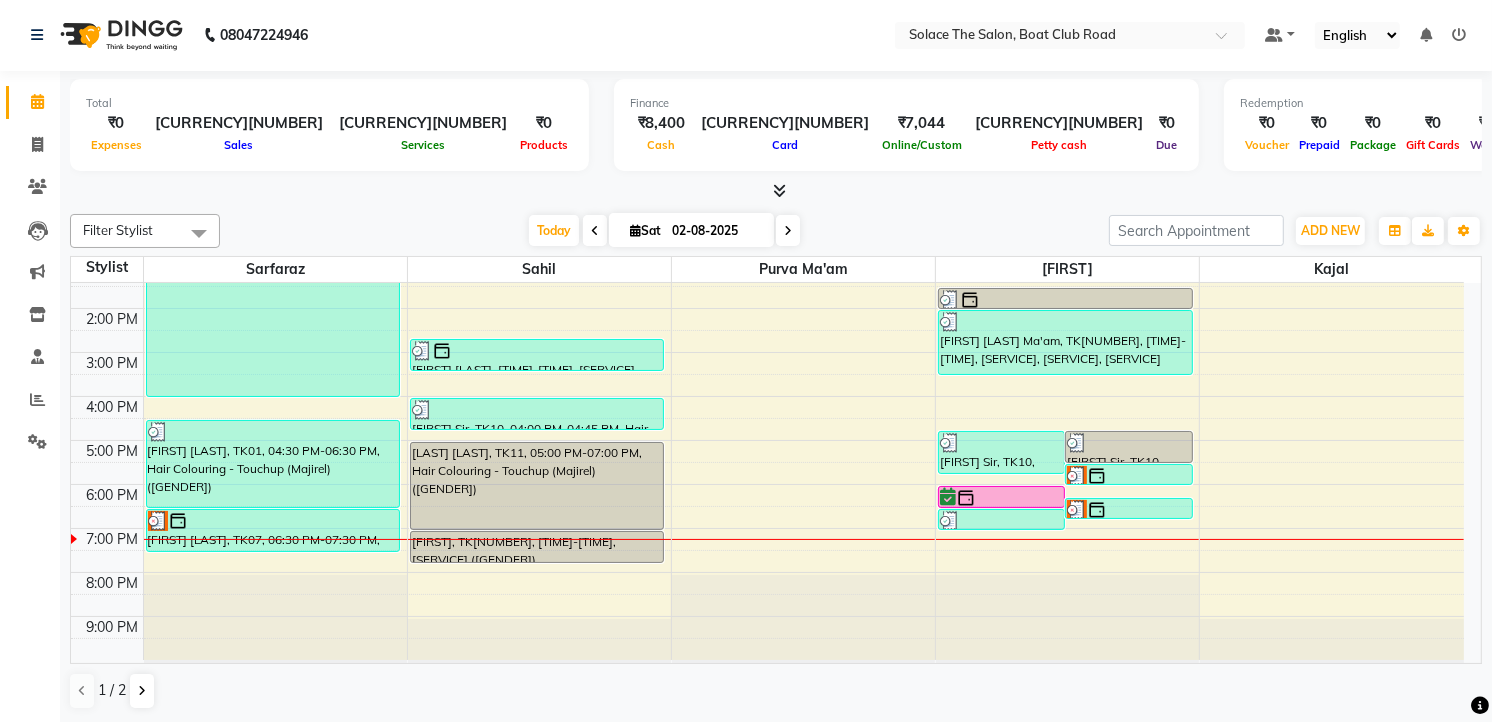 click at bounding box center [788, 230] 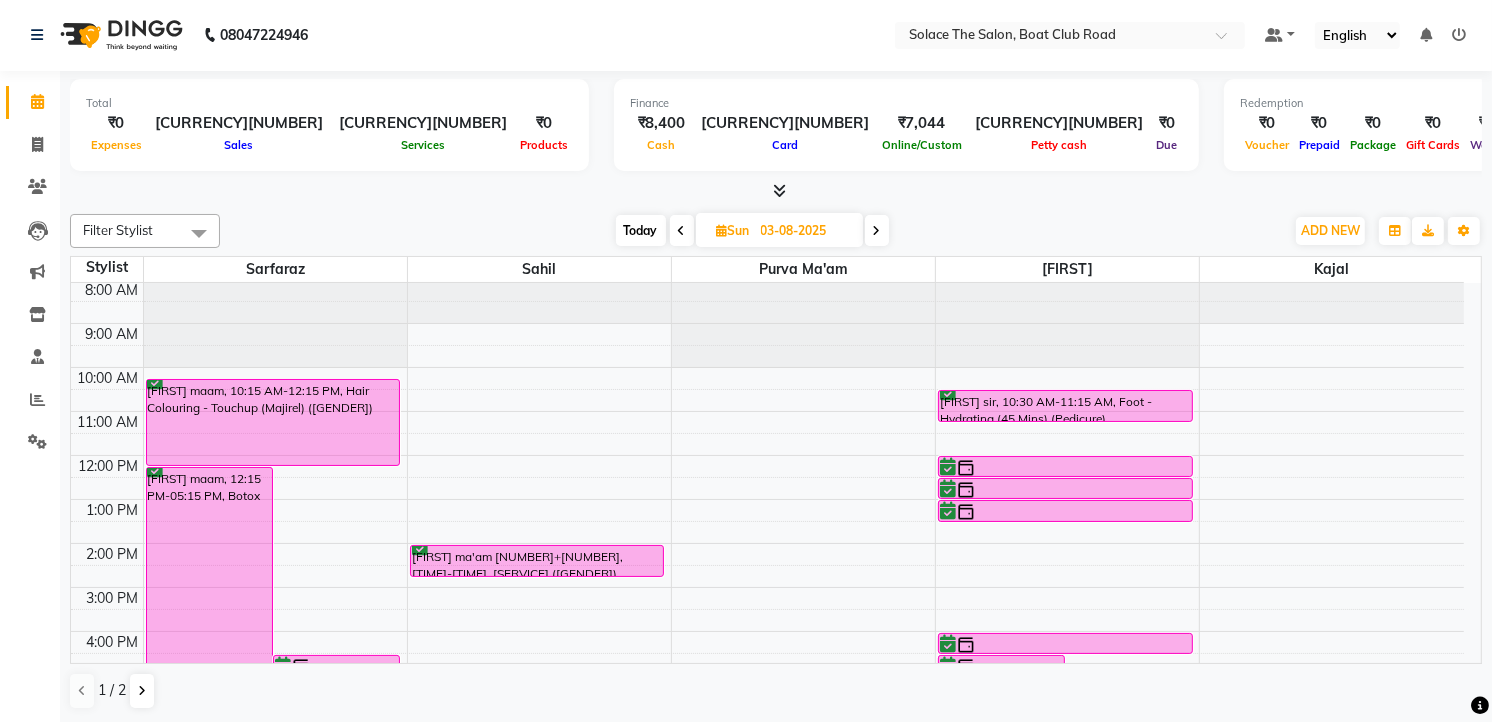 scroll, scrollTop: 0, scrollLeft: 0, axis: both 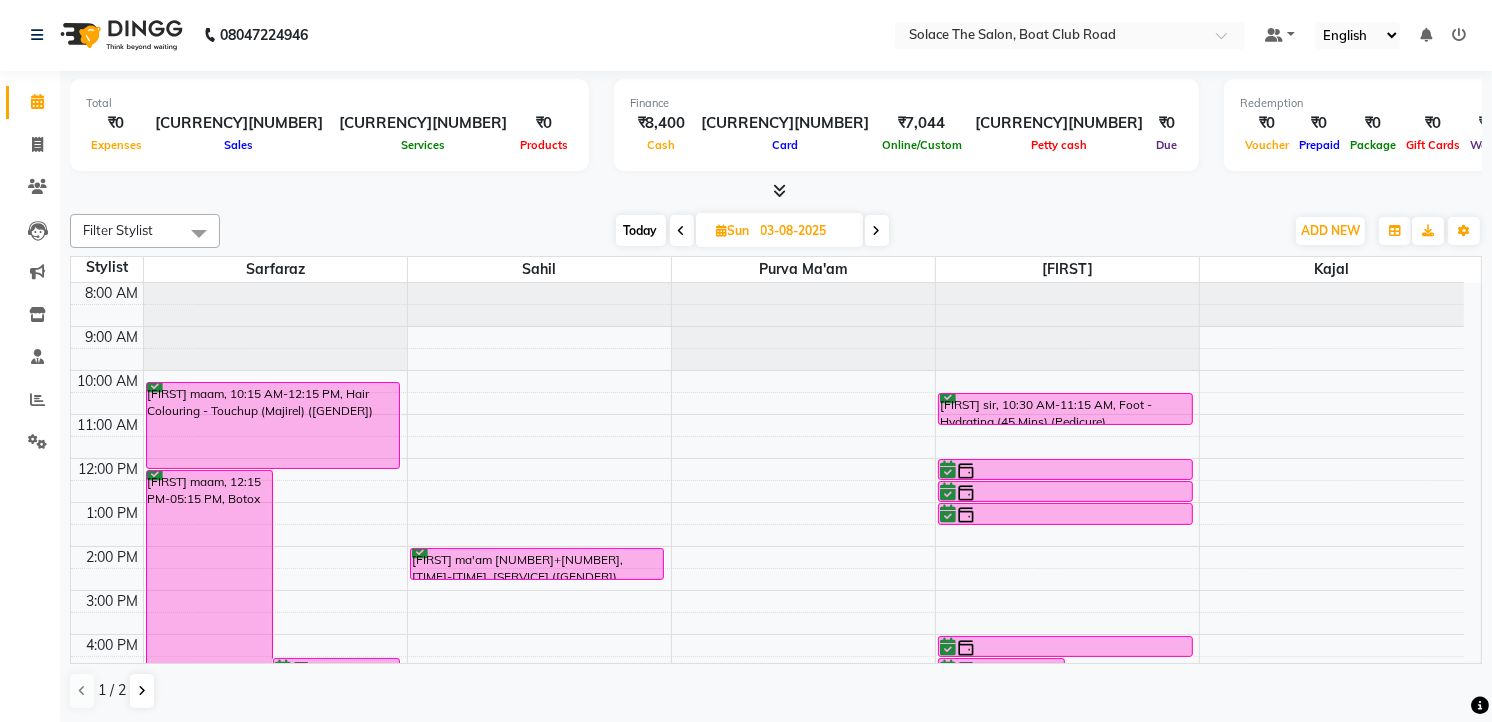 click at bounding box center (877, 230) 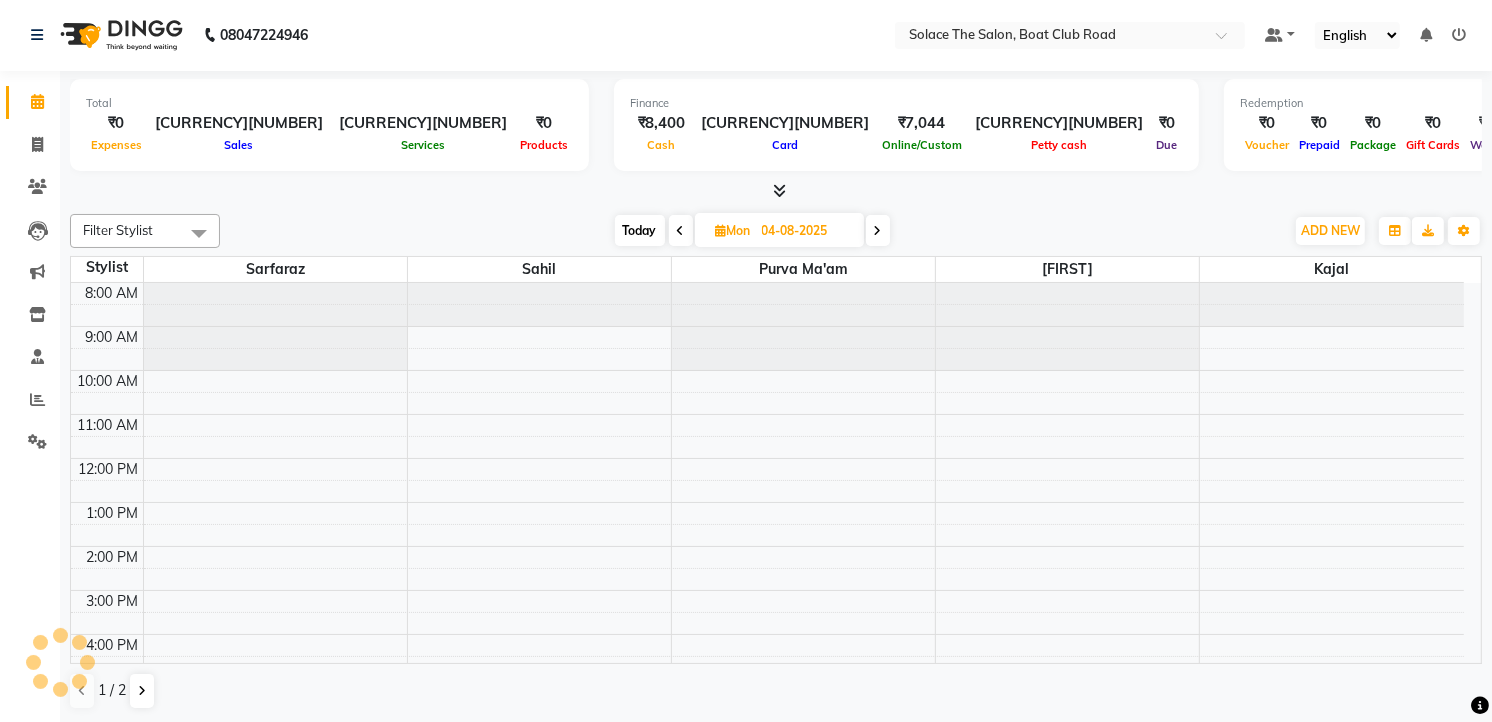 scroll, scrollTop: 238, scrollLeft: 0, axis: vertical 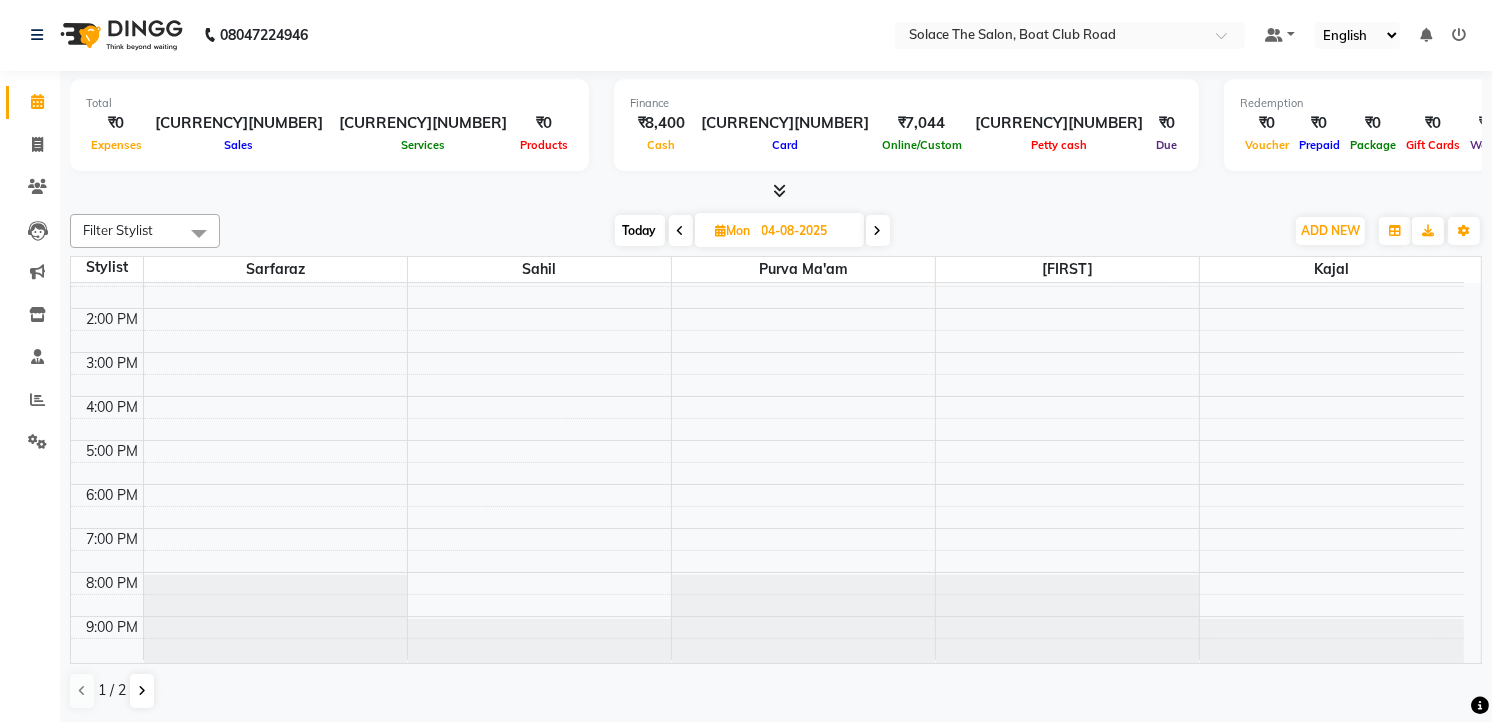 click at bounding box center [878, 231] 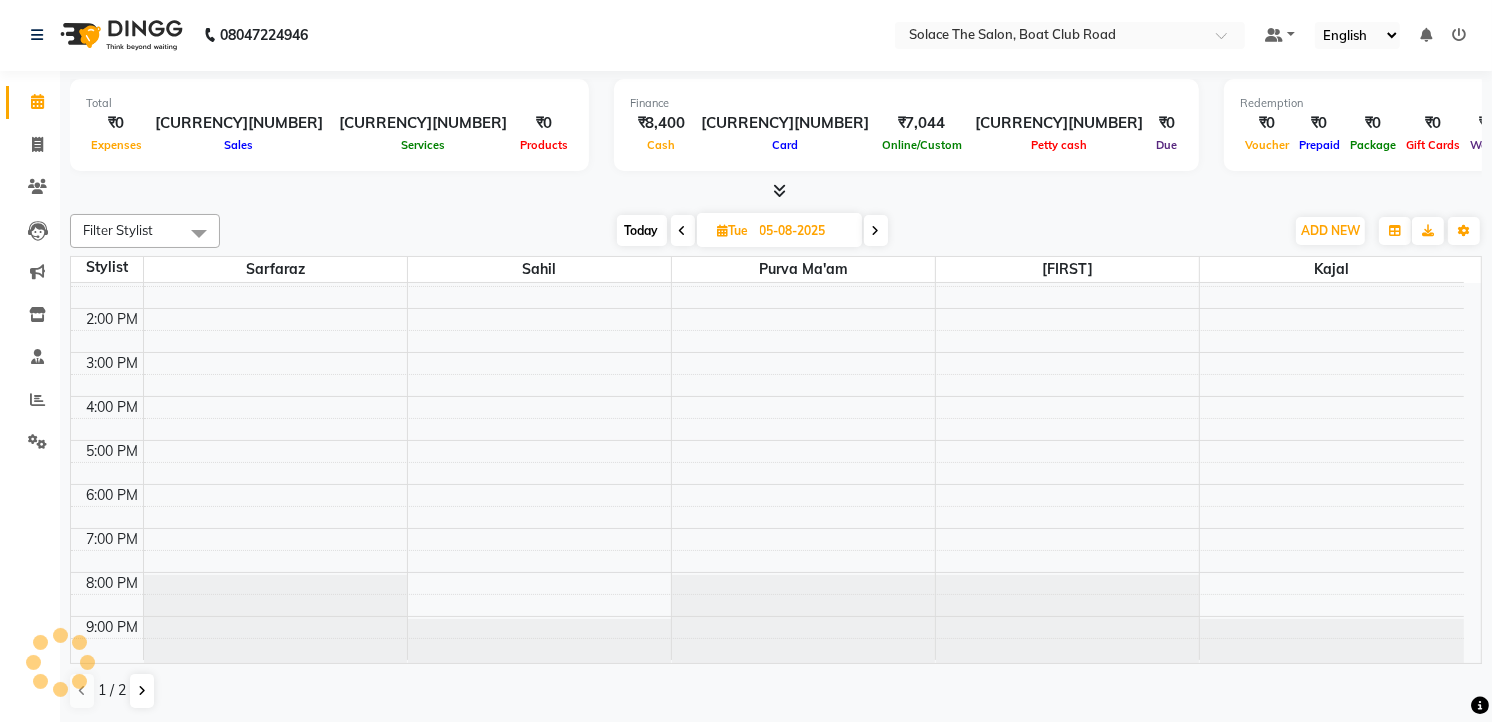 scroll, scrollTop: 0, scrollLeft: 0, axis: both 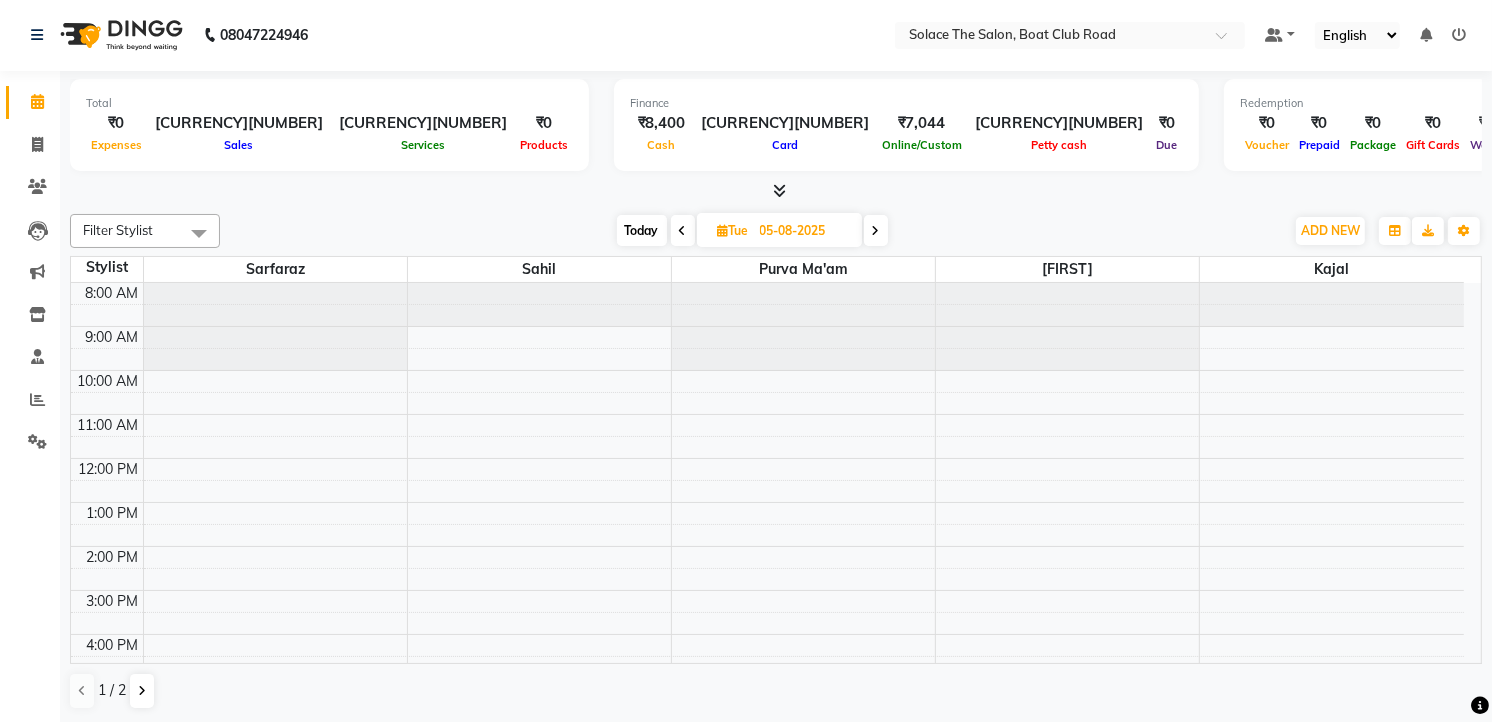 click at bounding box center [876, 230] 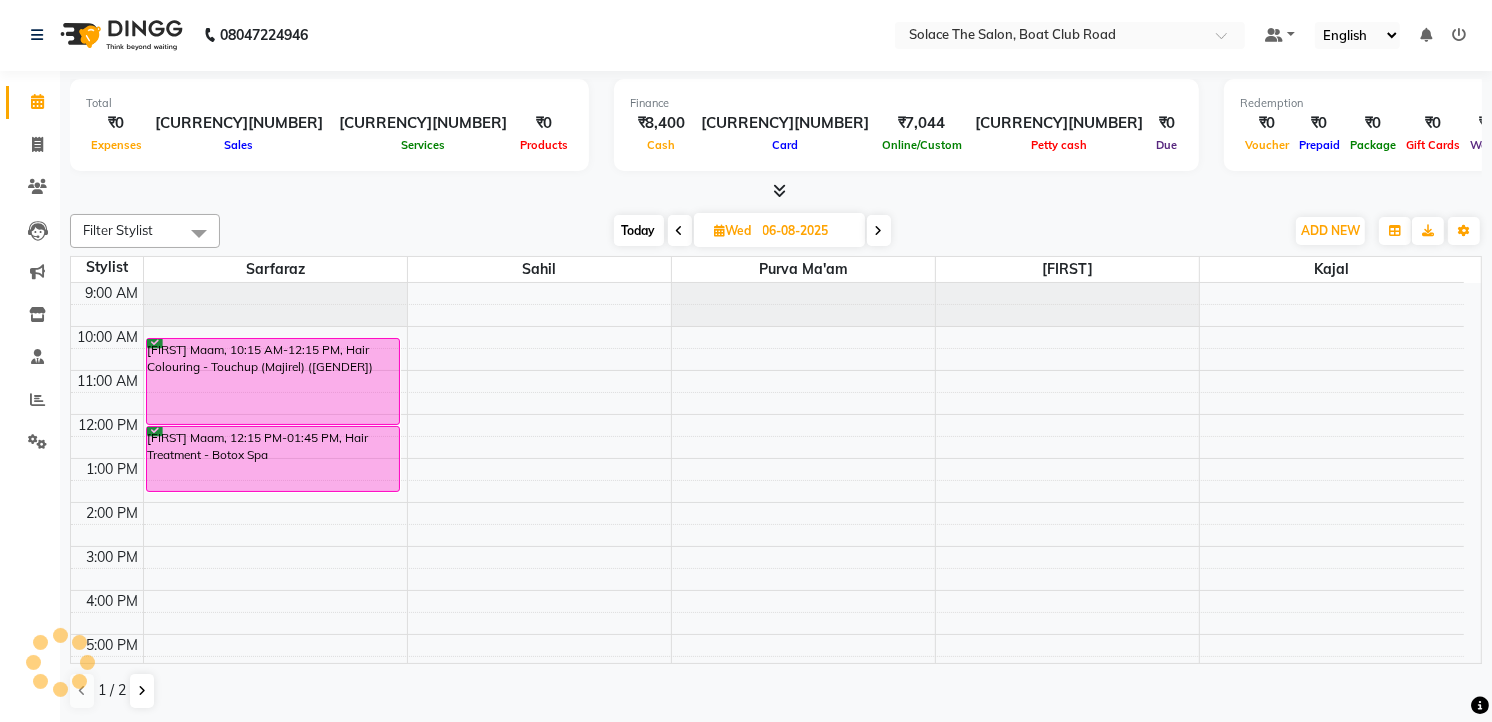 scroll, scrollTop: 0, scrollLeft: 0, axis: both 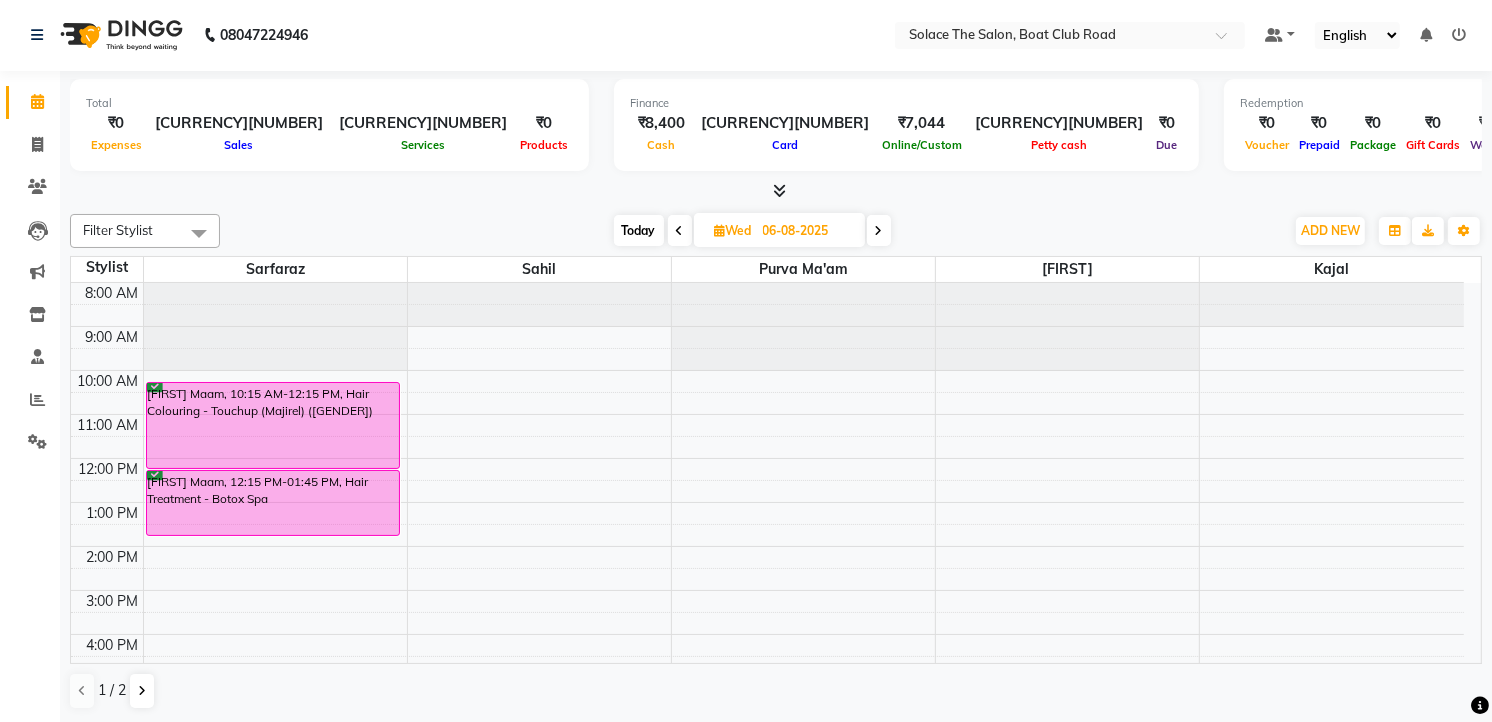 click at bounding box center [879, 230] 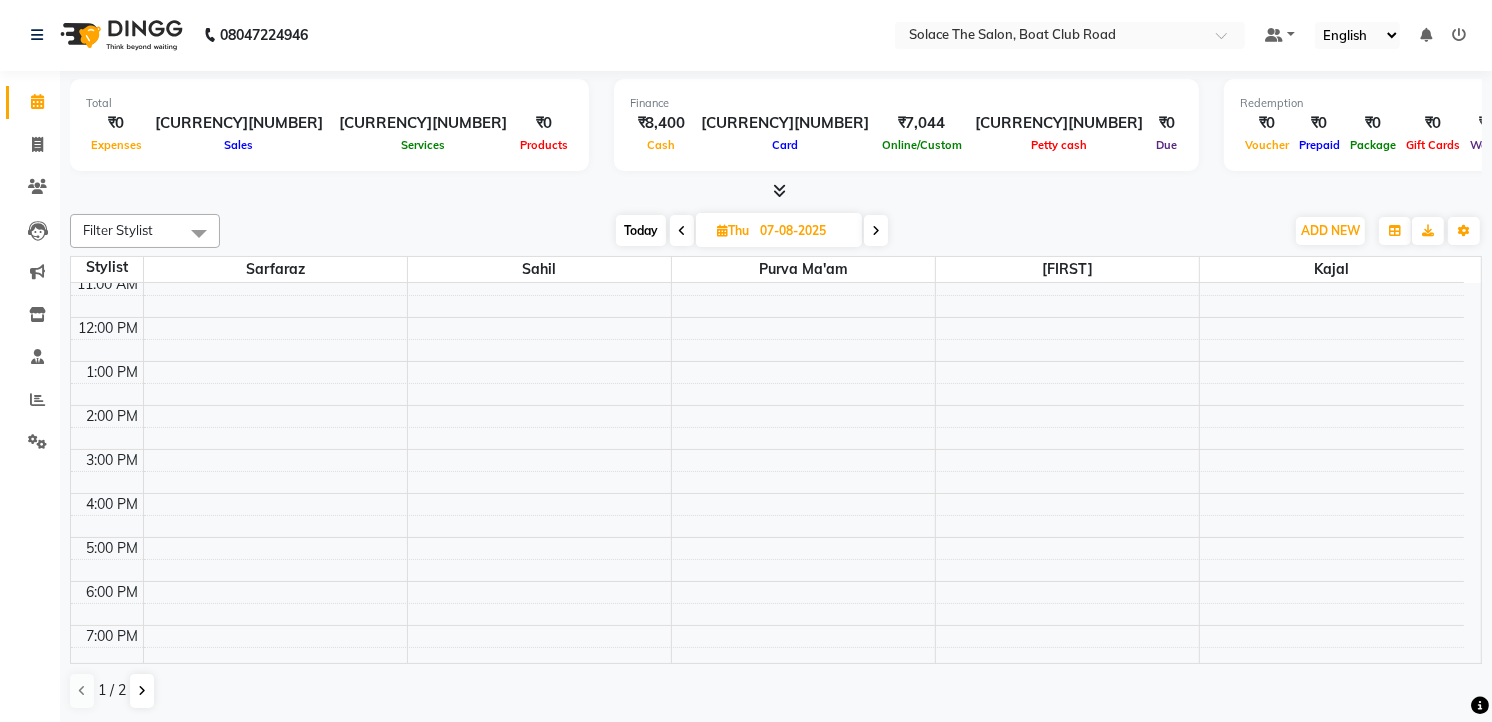 scroll, scrollTop: 0, scrollLeft: 0, axis: both 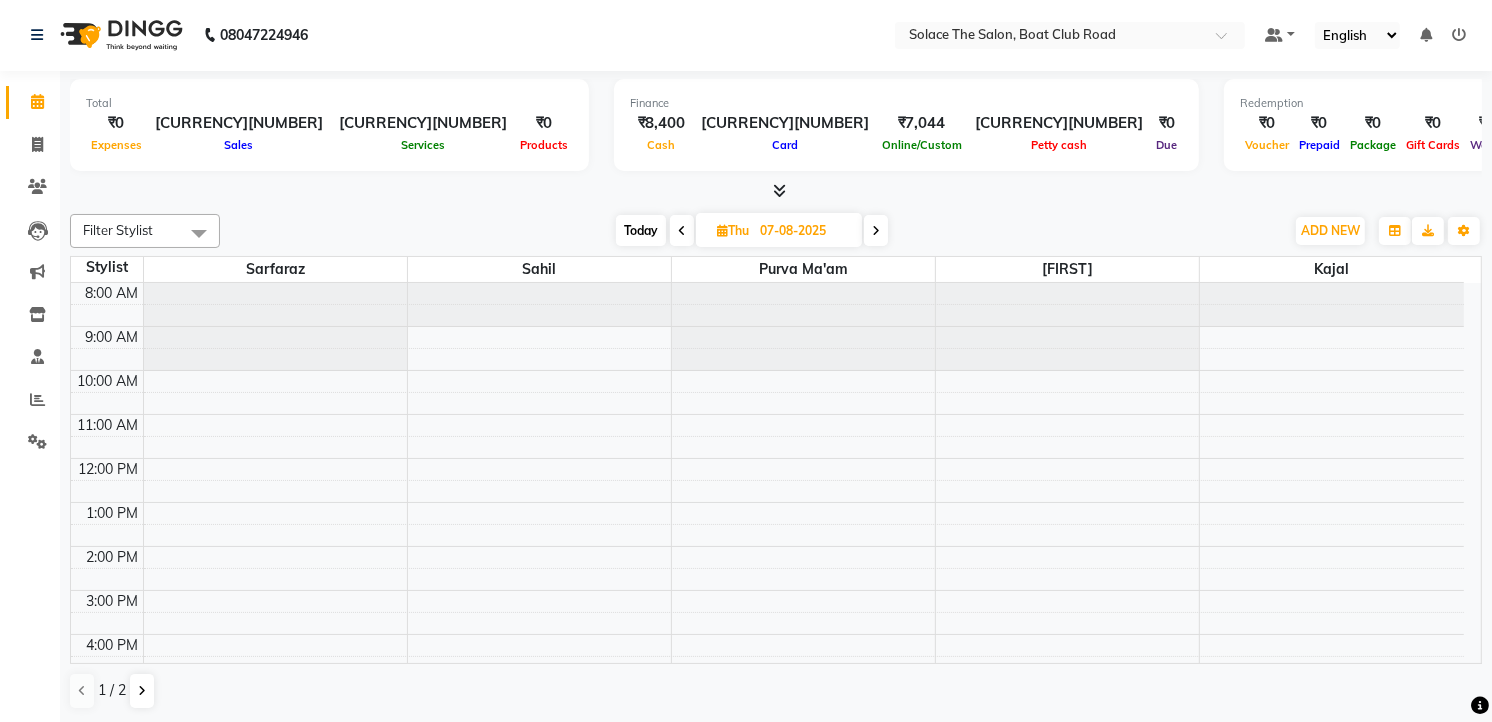 click at bounding box center (876, 230) 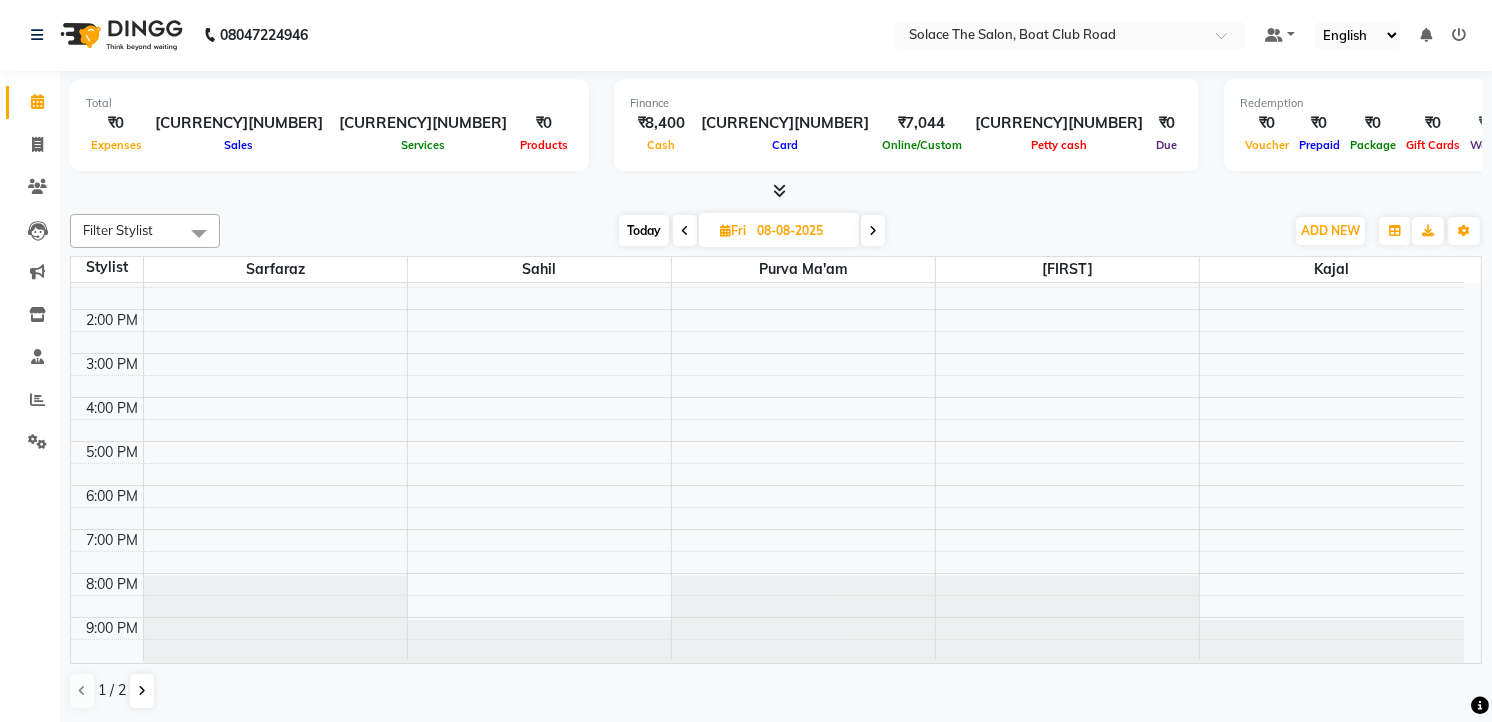 scroll, scrollTop: 0, scrollLeft: 0, axis: both 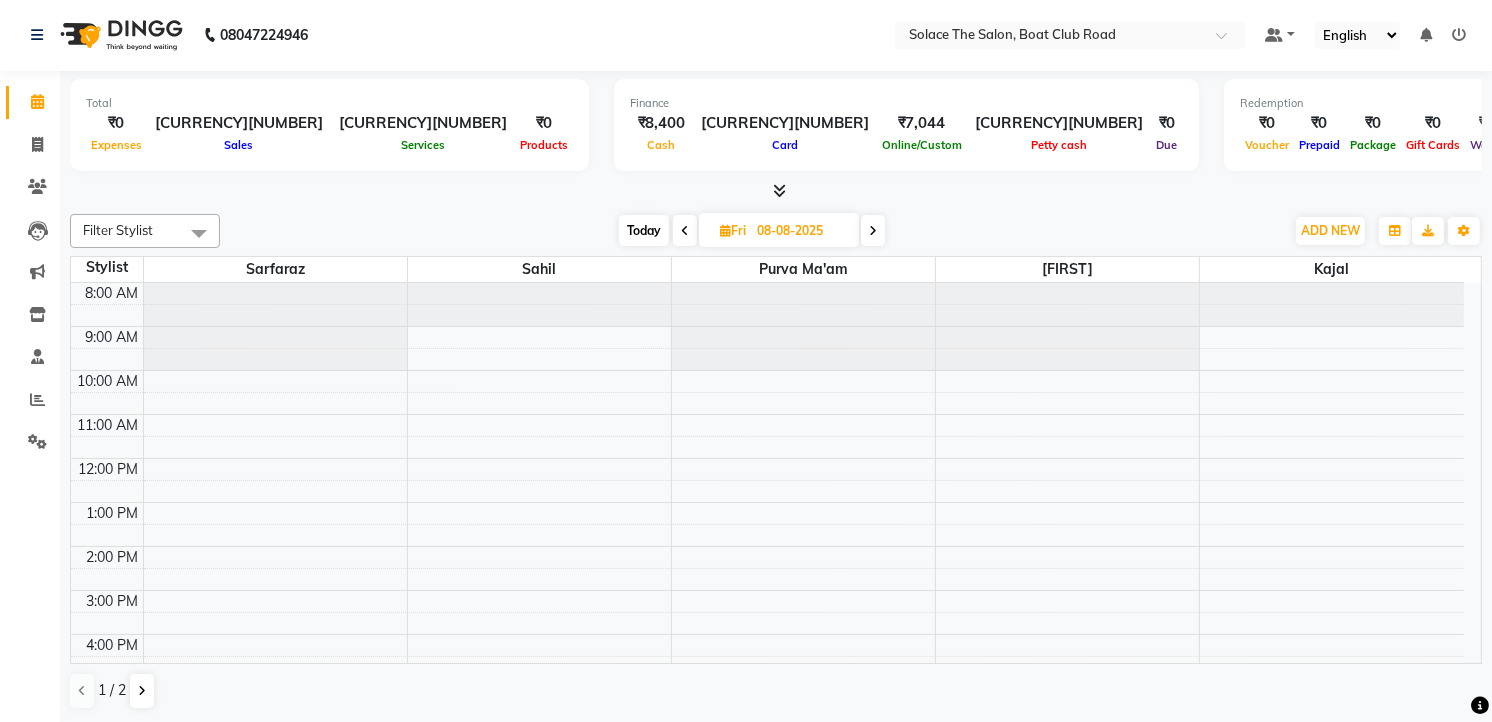 click at bounding box center [873, 231] 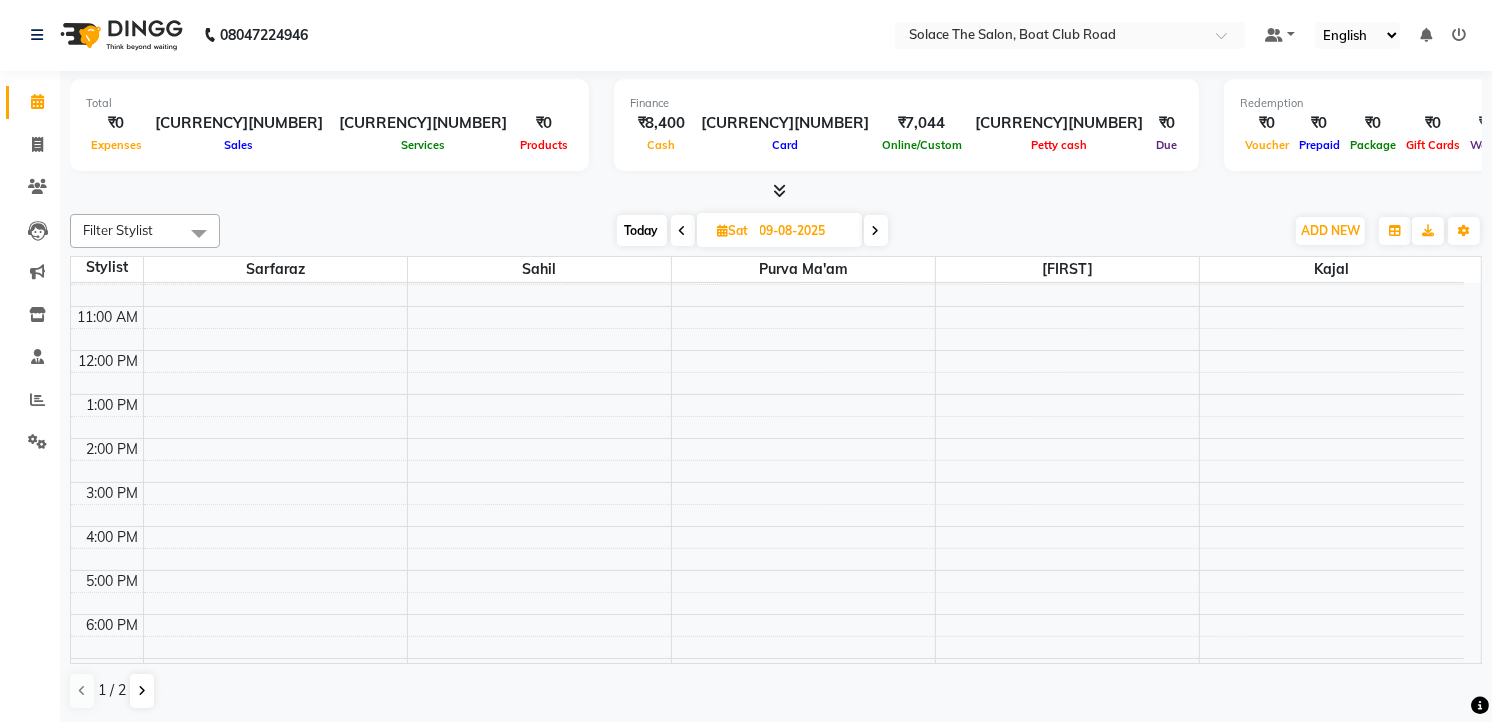 scroll, scrollTop: 0, scrollLeft: 0, axis: both 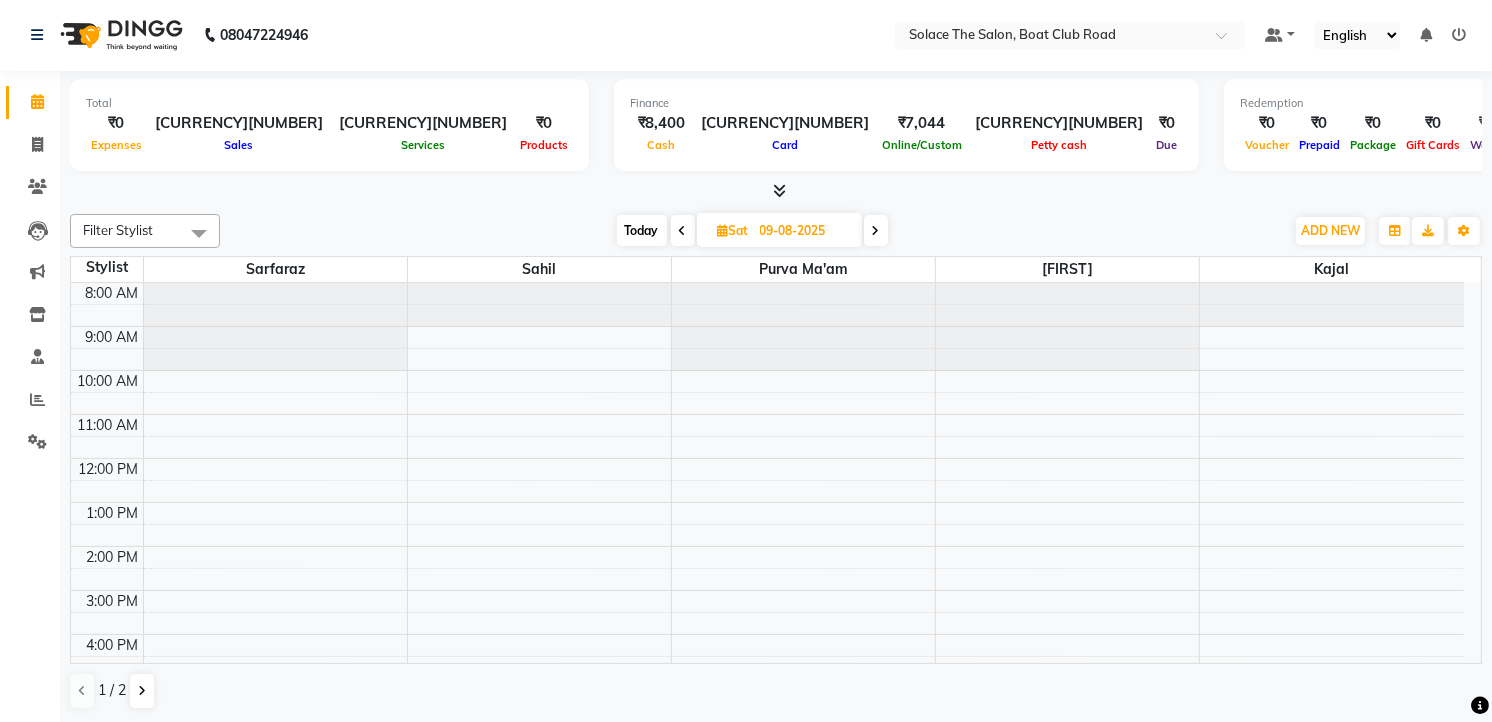 click at bounding box center (876, 230) 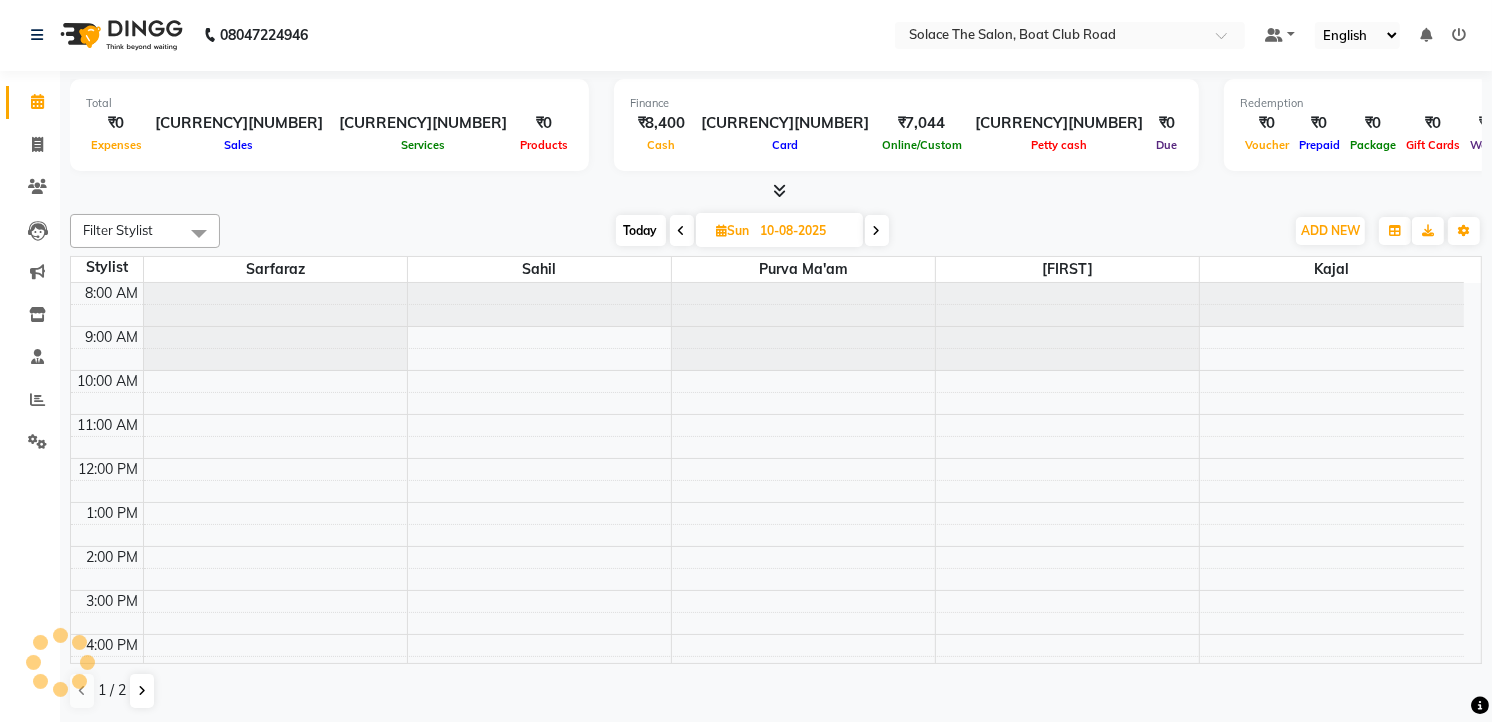 scroll, scrollTop: 0, scrollLeft: 0, axis: both 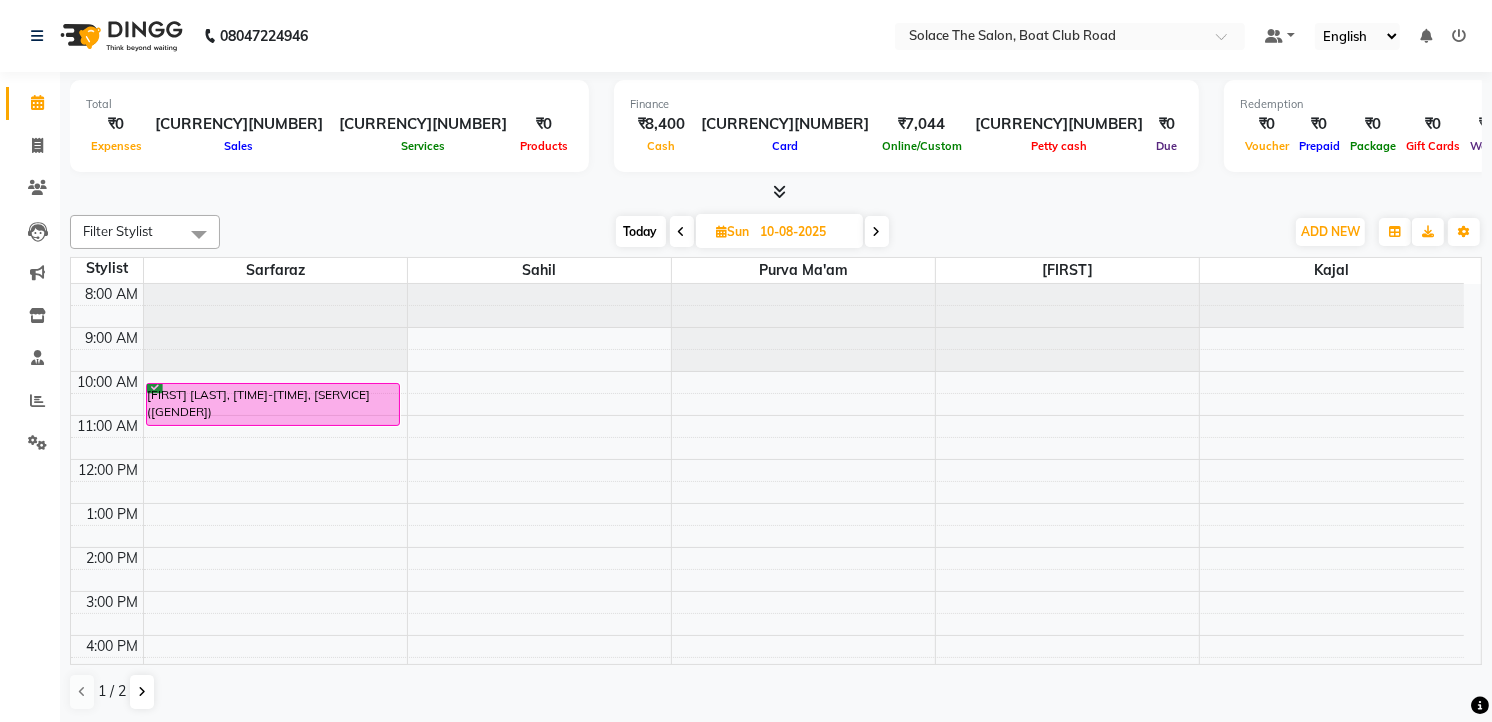 click at bounding box center [877, 231] 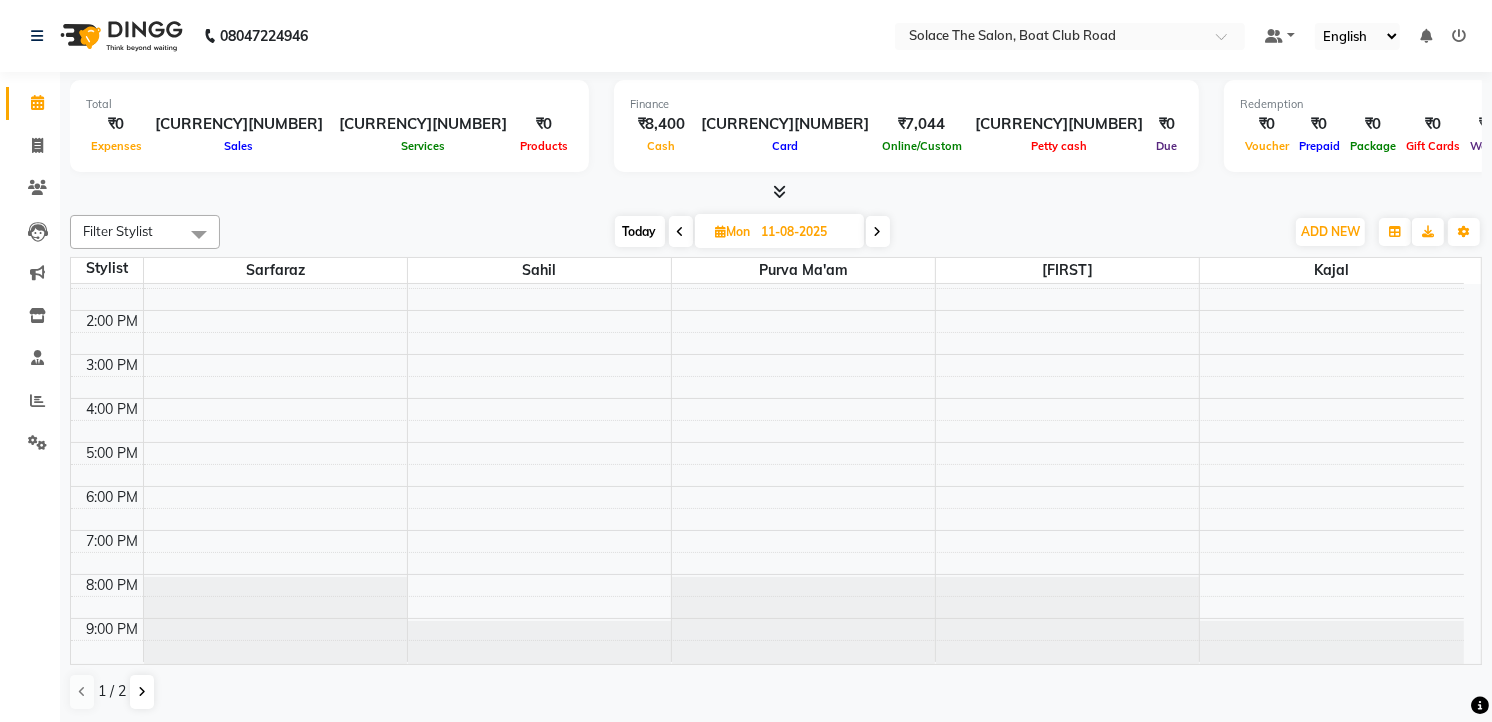 scroll, scrollTop: 0, scrollLeft: 0, axis: both 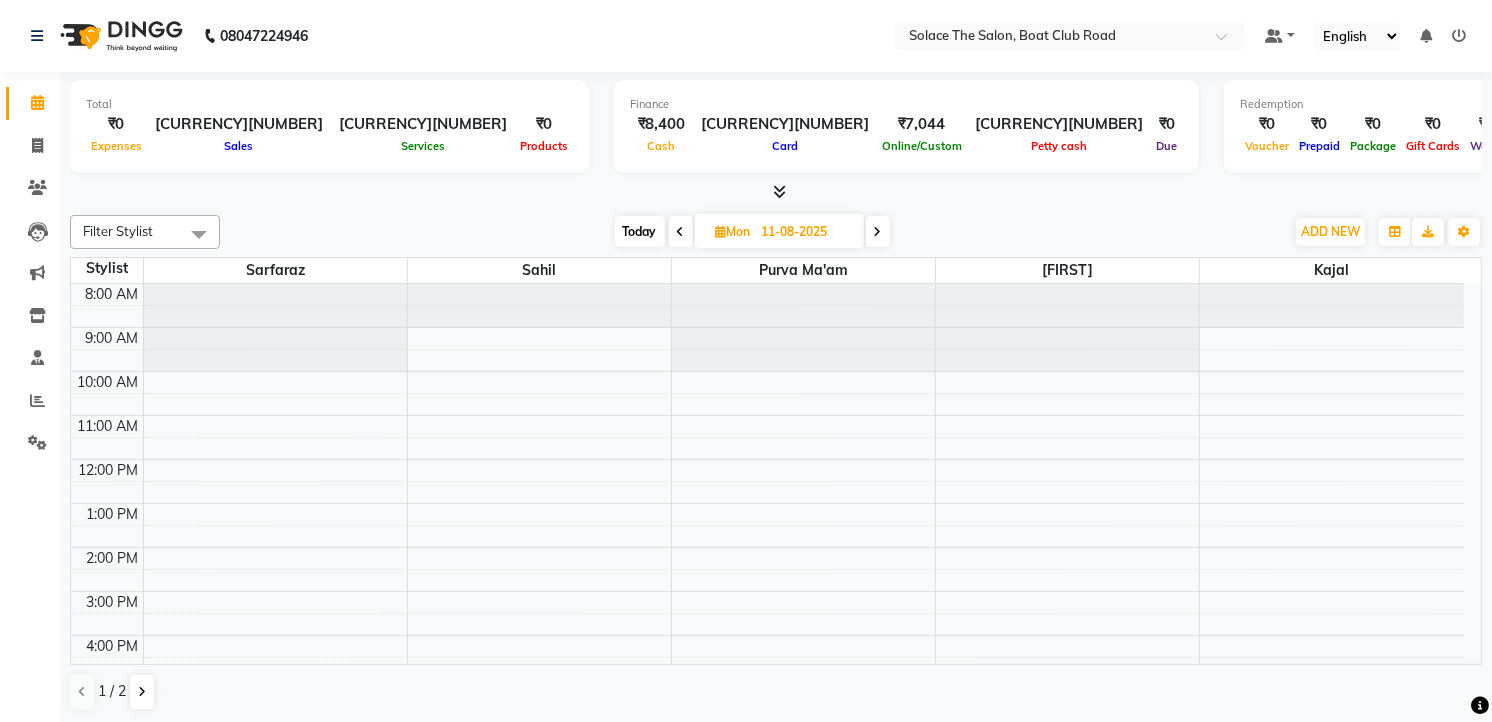 click at bounding box center [878, 232] 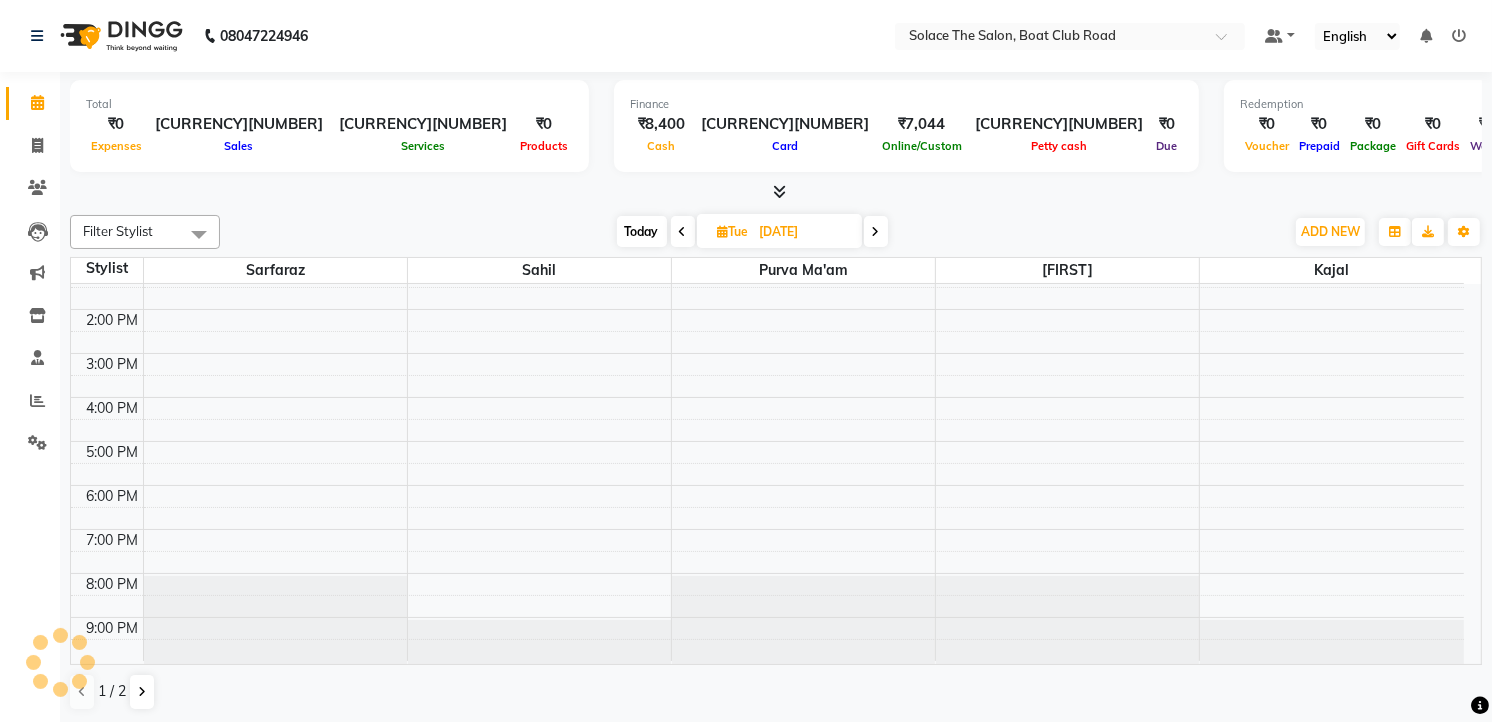 scroll, scrollTop: 0, scrollLeft: 0, axis: both 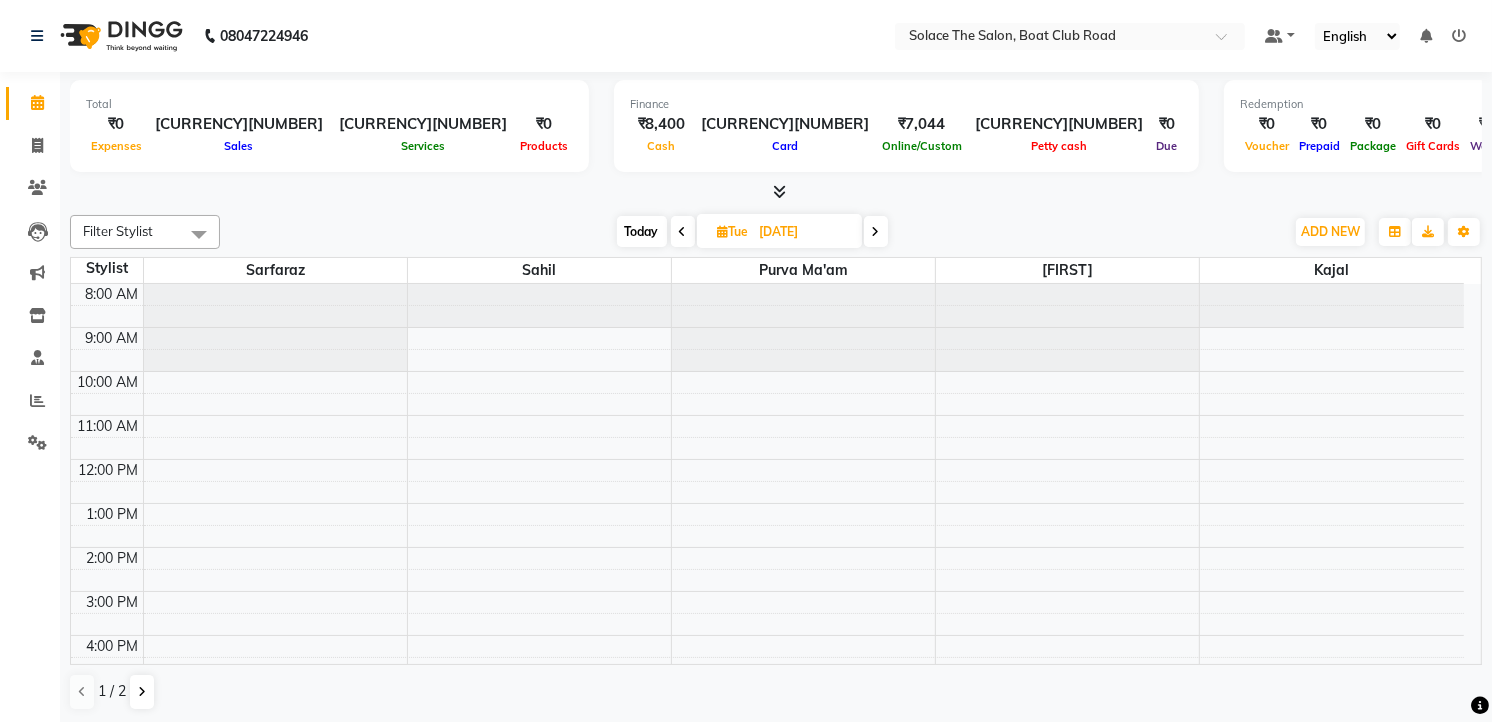 click at bounding box center (876, 232) 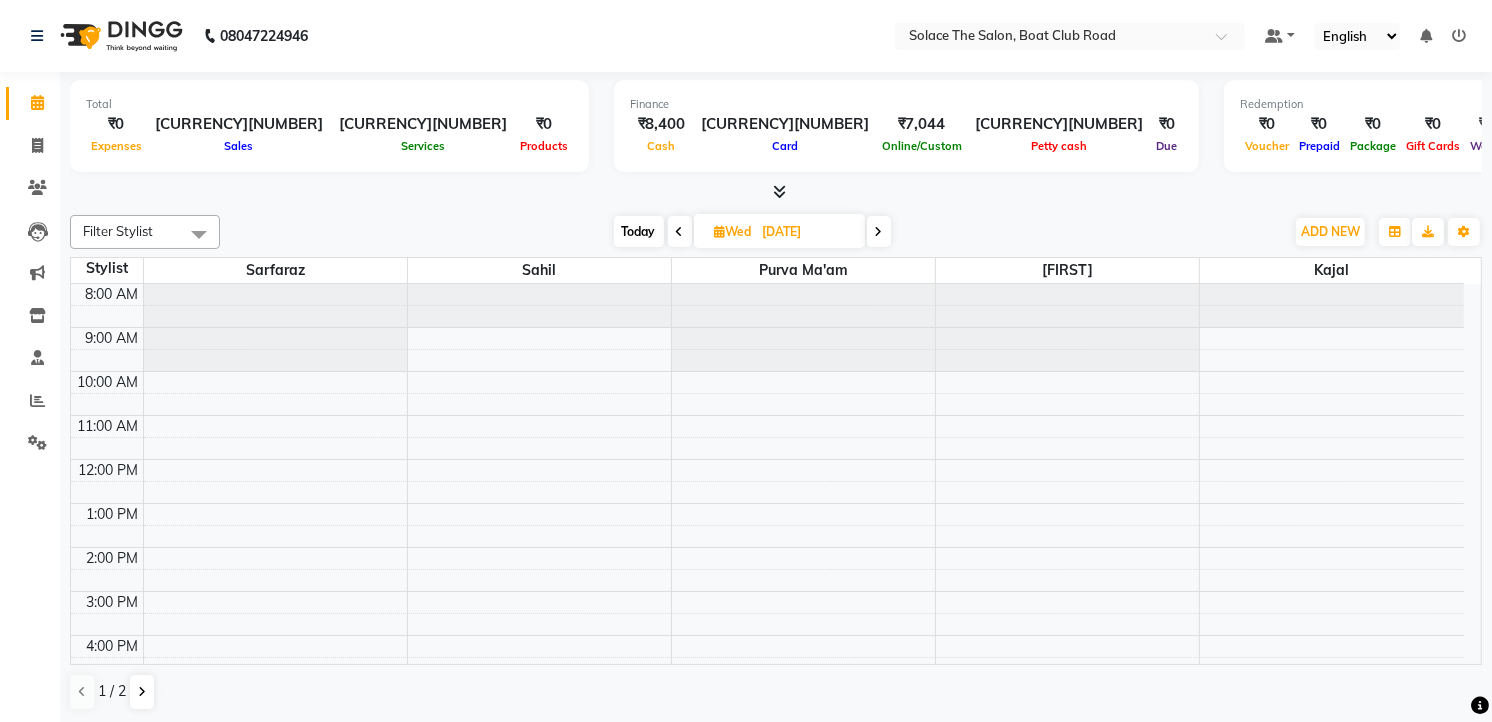 click at bounding box center [879, 231] 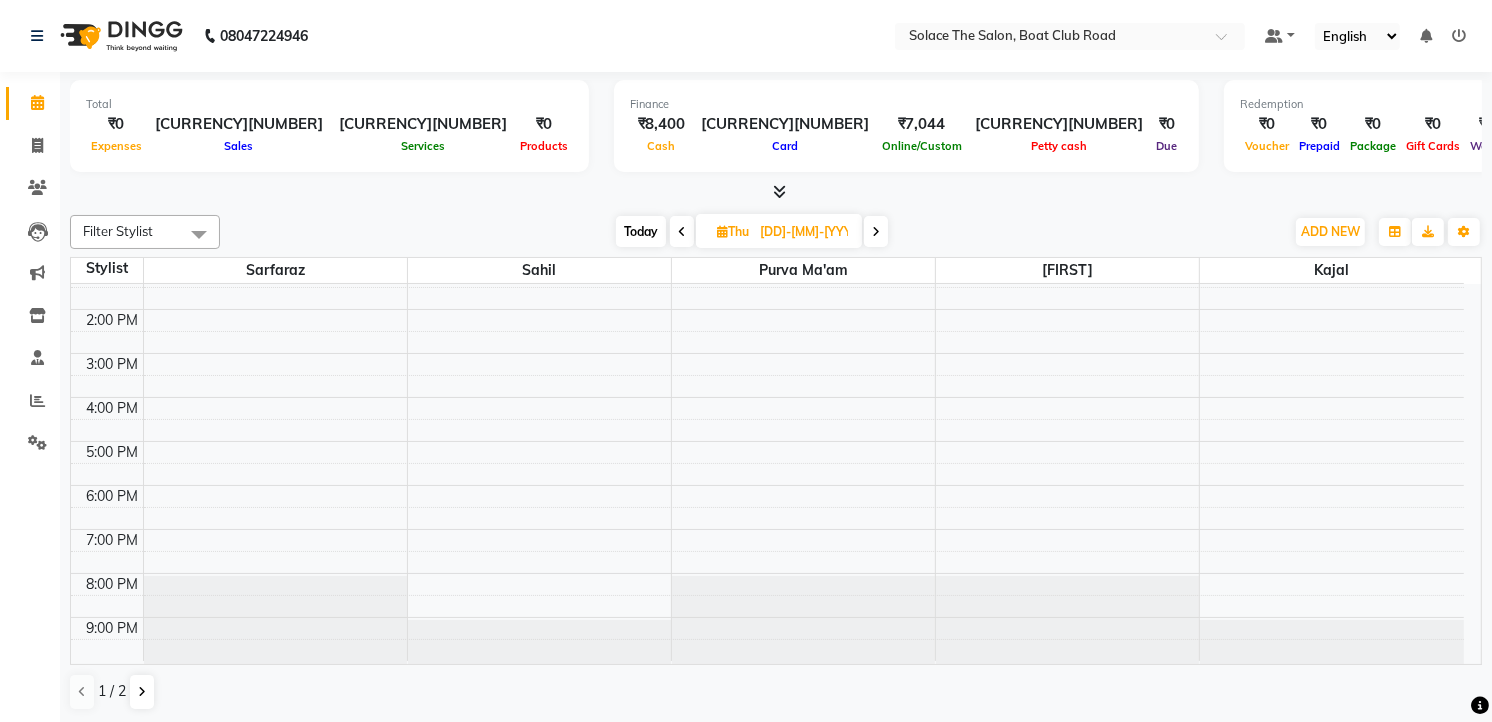 click on "Filter Stylist Select All [FIRST] [FIRST] [FIRST] [FIRST] [FIRST] [FIRST] [FIRST] Today Thu [DATE] Toggle Dropdown Add Appointment Add Invoice Add Expense Add Attendance Add Client Toggle Dropdown Add Appointment Add Invoice Add Expense Add Attendance Add Client ADD NEW Toggle Dropdown Add Appointment Add Invoice Add Expense Add Attendance Add Client Filter Stylist Select All [FIRST] [FIRST] [FIRST] [FIRST] [FIRST] [FIRST] [FIRST] Group By Staff View Room View View as Vertical Vertical - Week View Horizontal Horizontal - Week View List Toggle Dropdown Calendar Settings Manage Tags Arrange Stylists Reset Stylists Full Screen Show Available Stylist Appointment Form Zoom 50% Staff/Room Display Count 5" at bounding box center (776, 232) 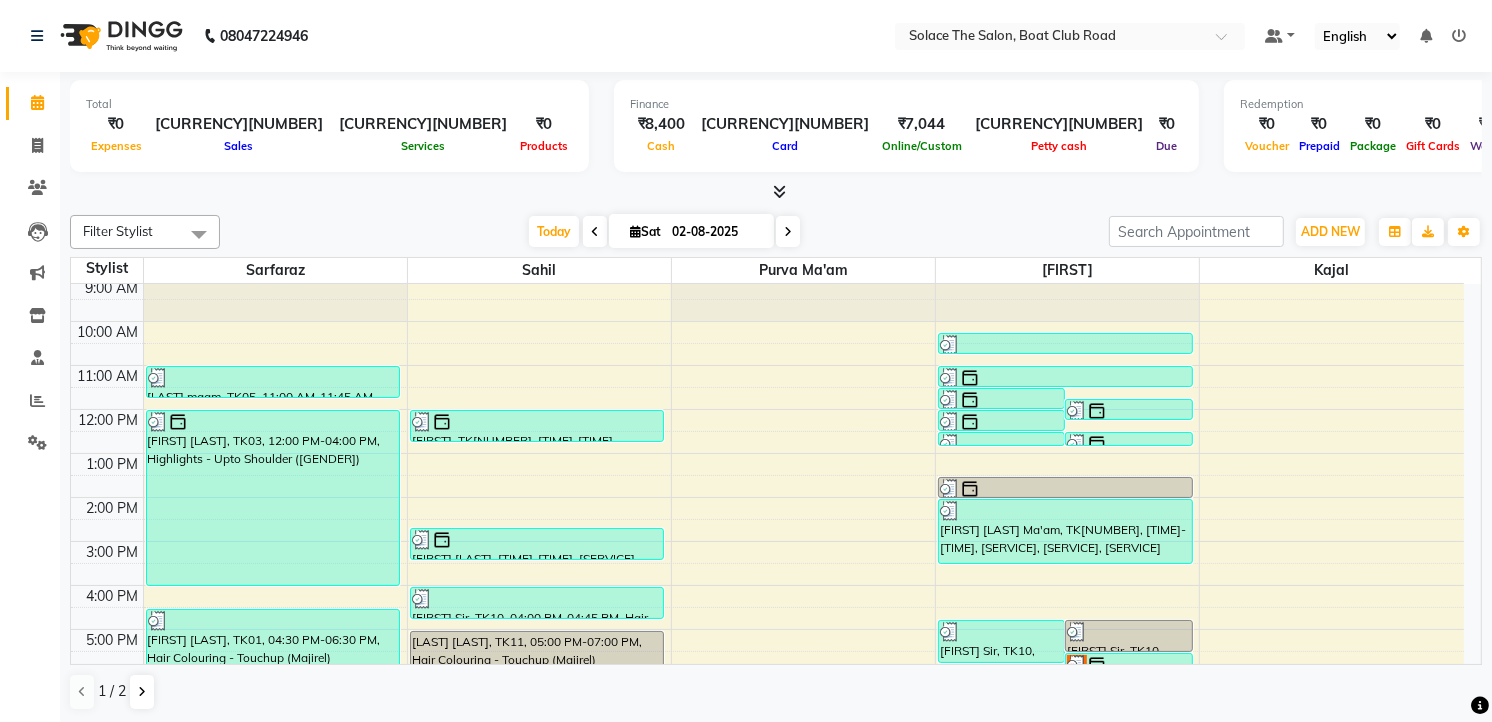 scroll, scrollTop: 0, scrollLeft: 0, axis: both 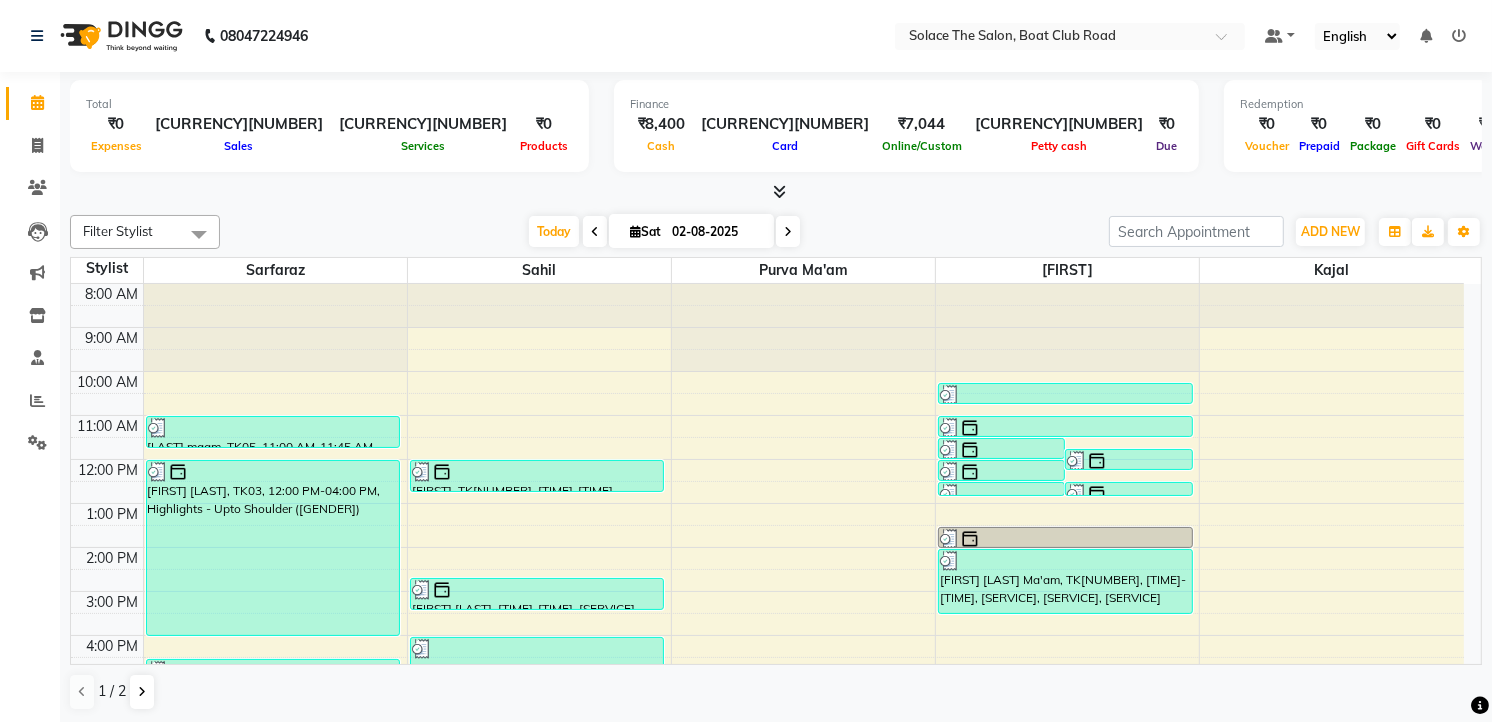 click at bounding box center (788, 232) 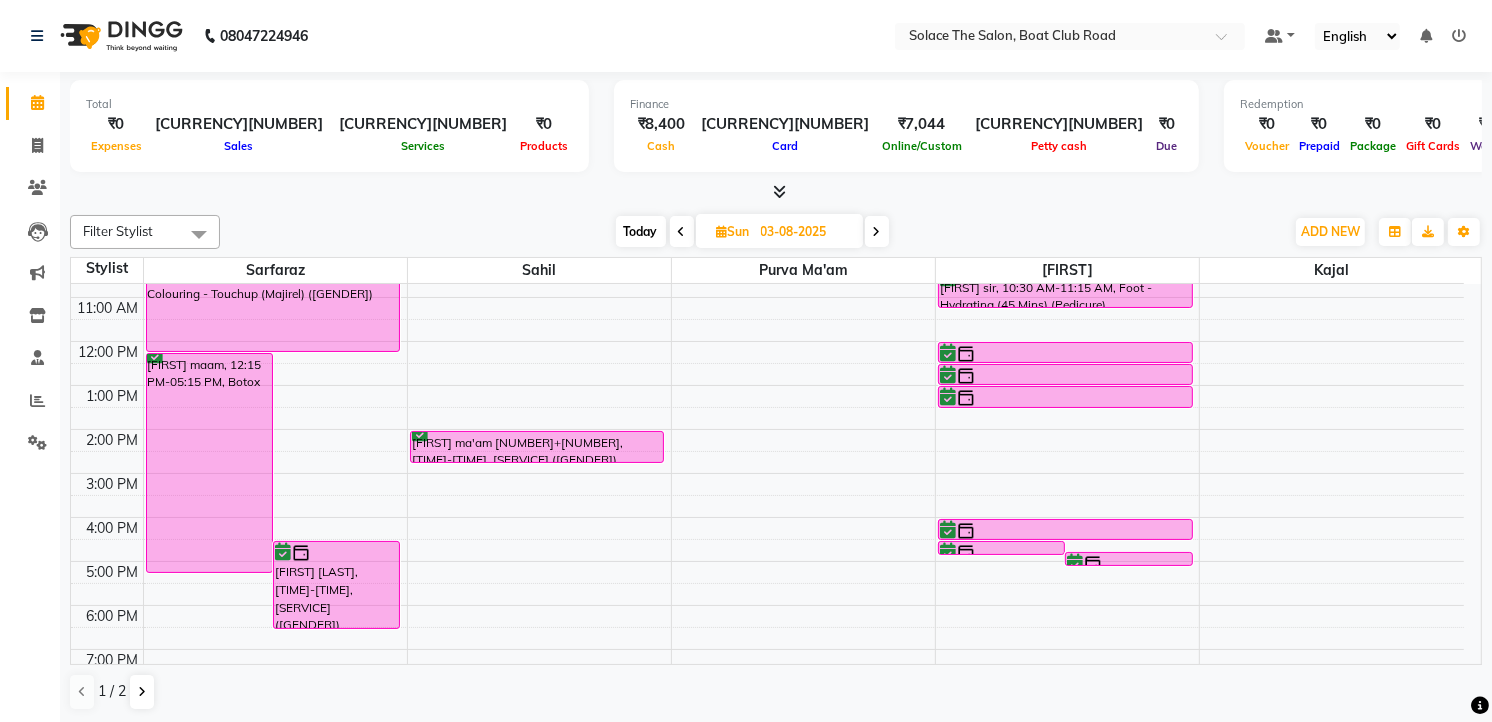 scroll, scrollTop: 237, scrollLeft: 0, axis: vertical 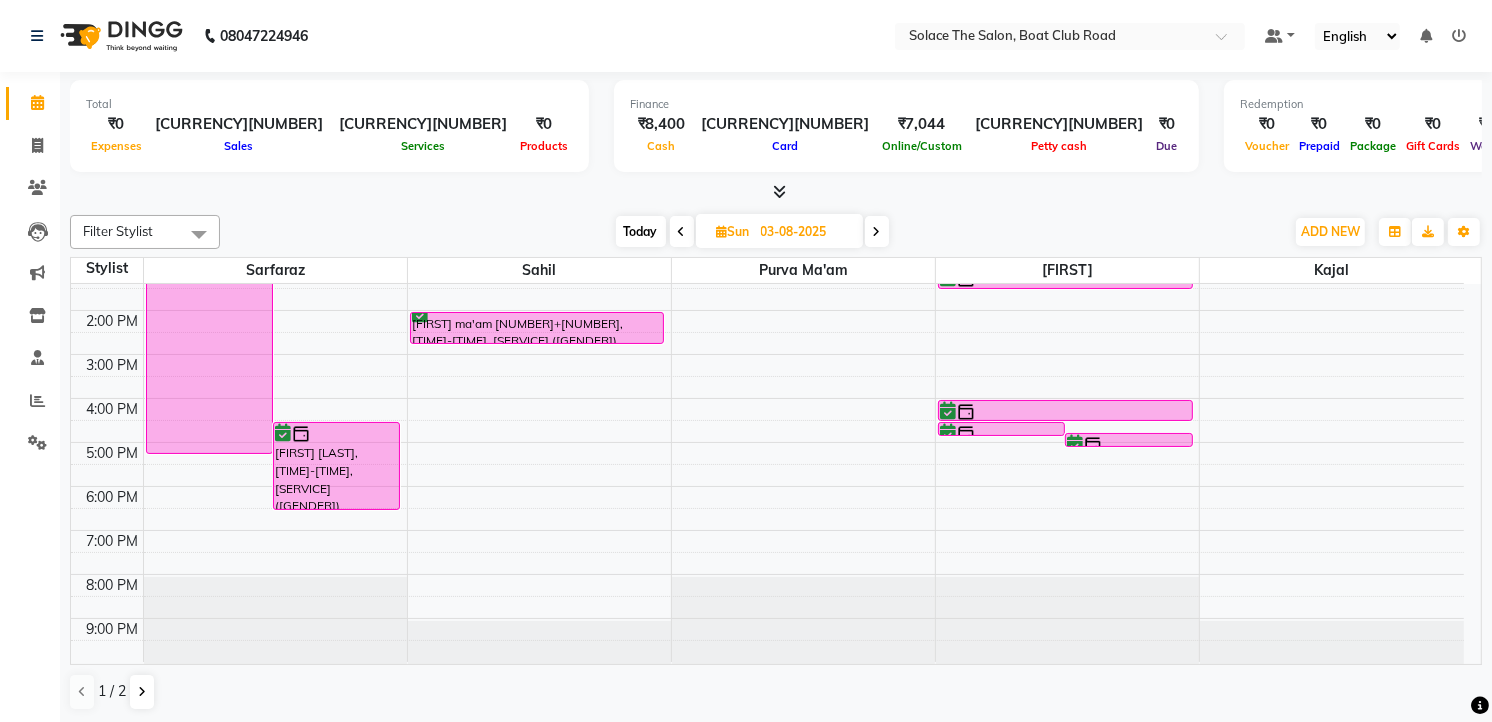 click on "Today" at bounding box center (641, 231) 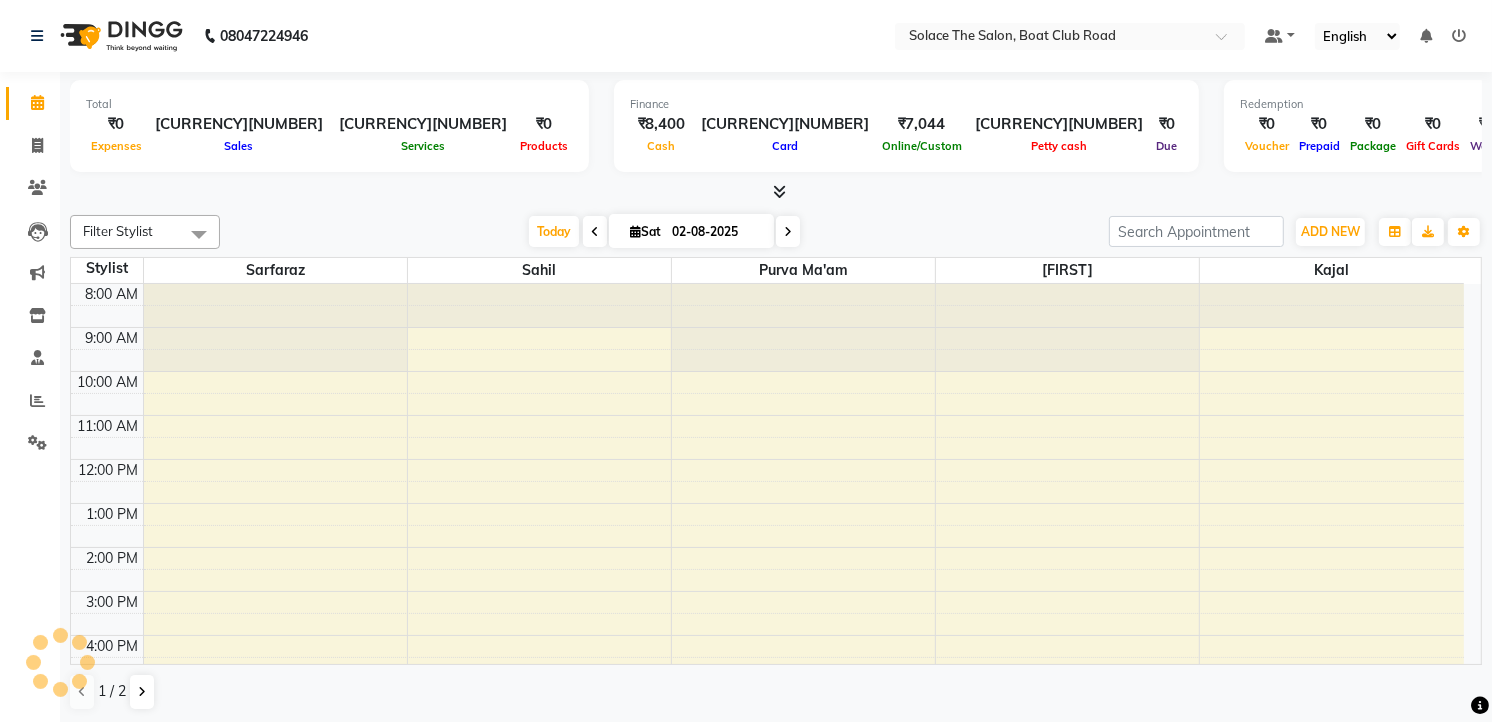 scroll, scrollTop: 238, scrollLeft: 0, axis: vertical 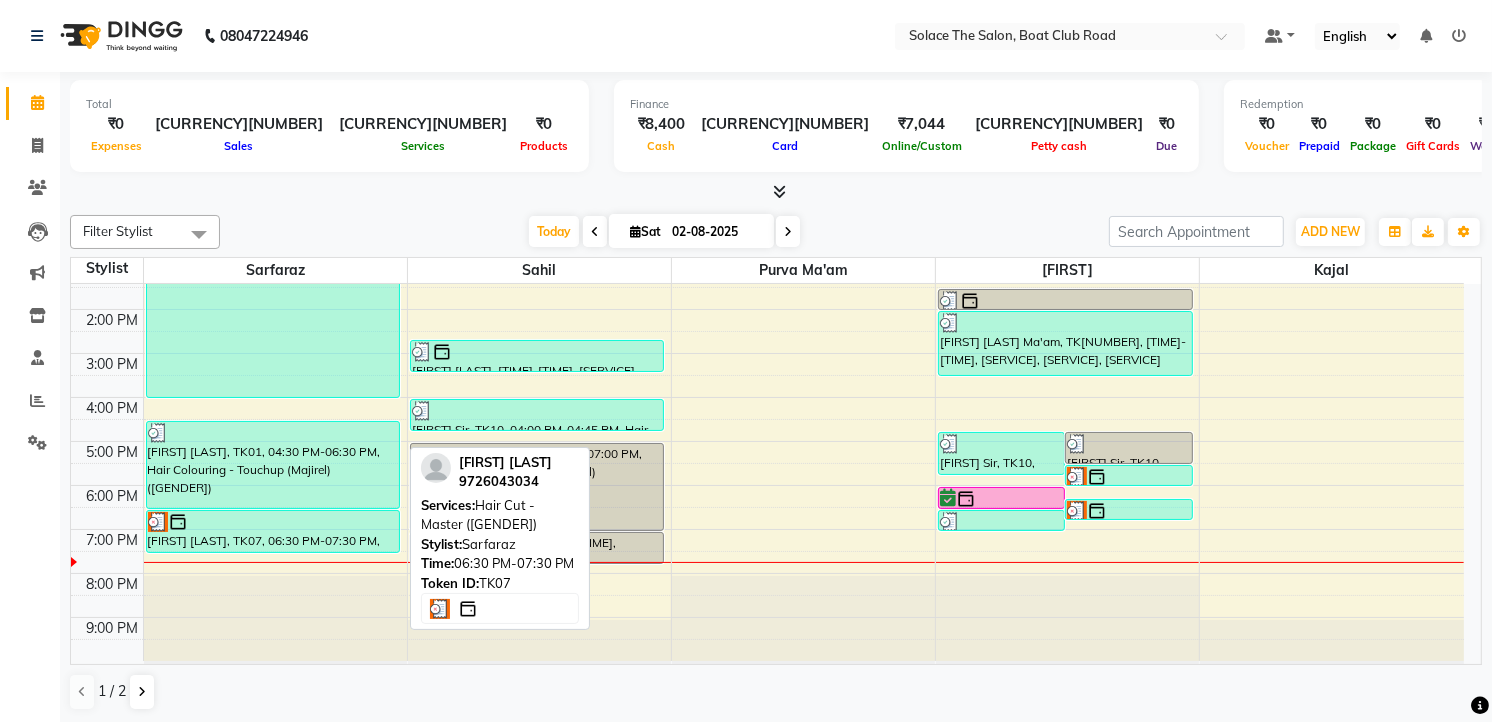 click at bounding box center (273, 522) 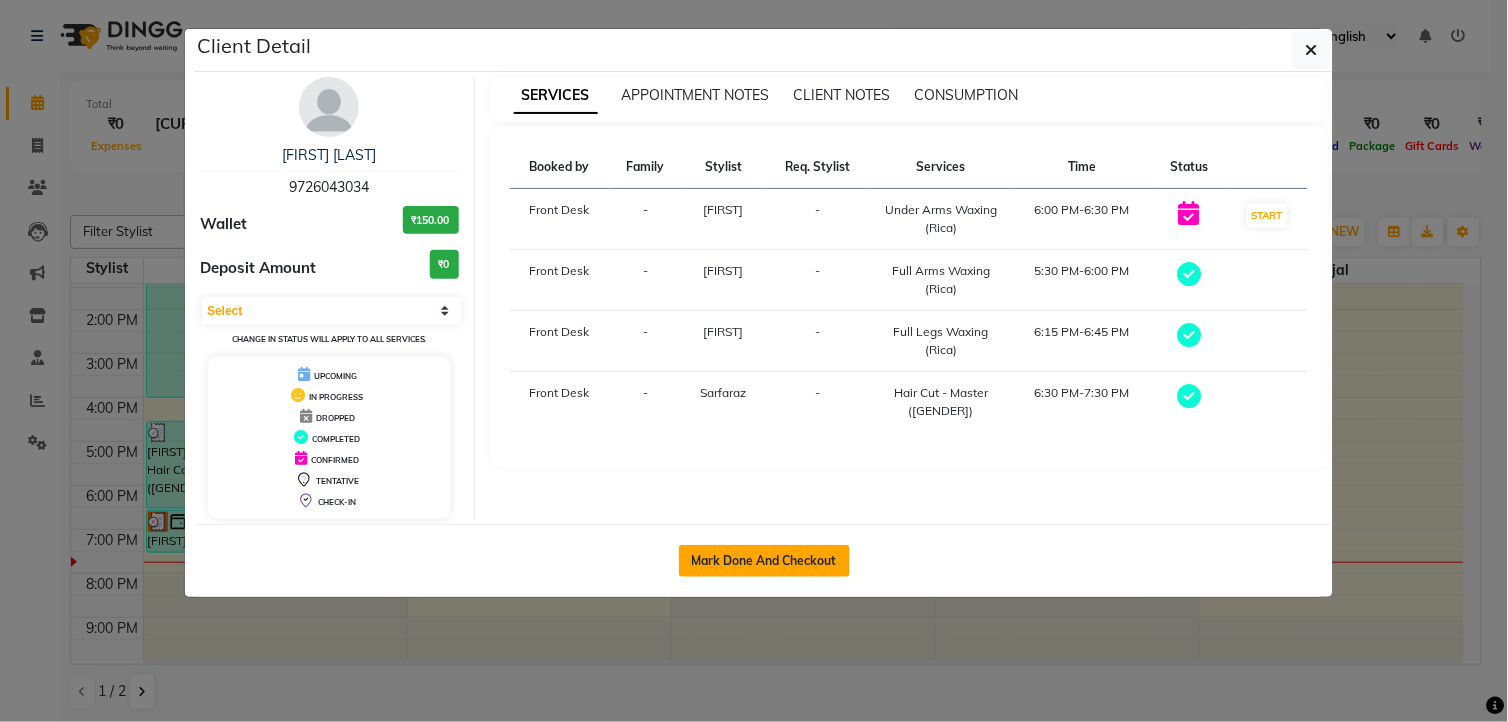 click on "Mark Done And Checkout" 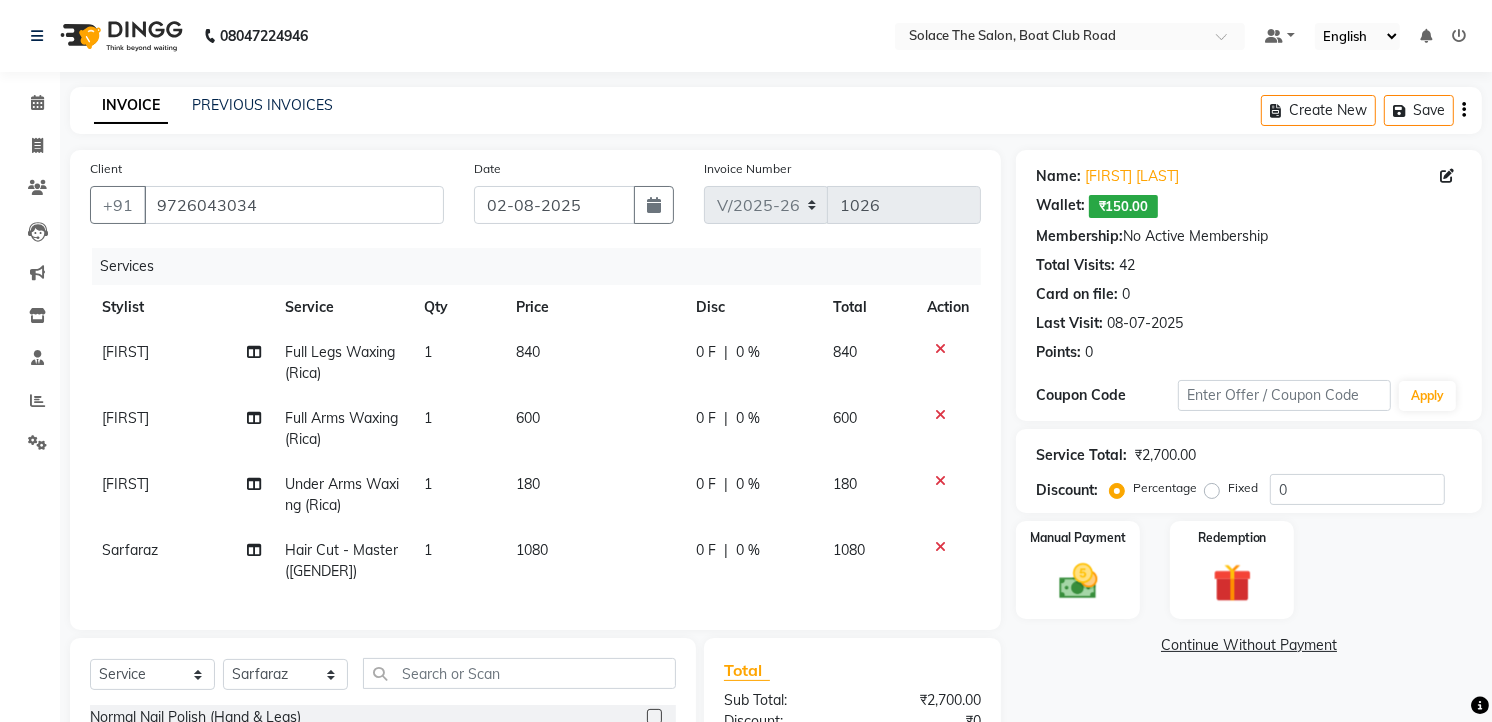 scroll, scrollTop: 257, scrollLeft: 0, axis: vertical 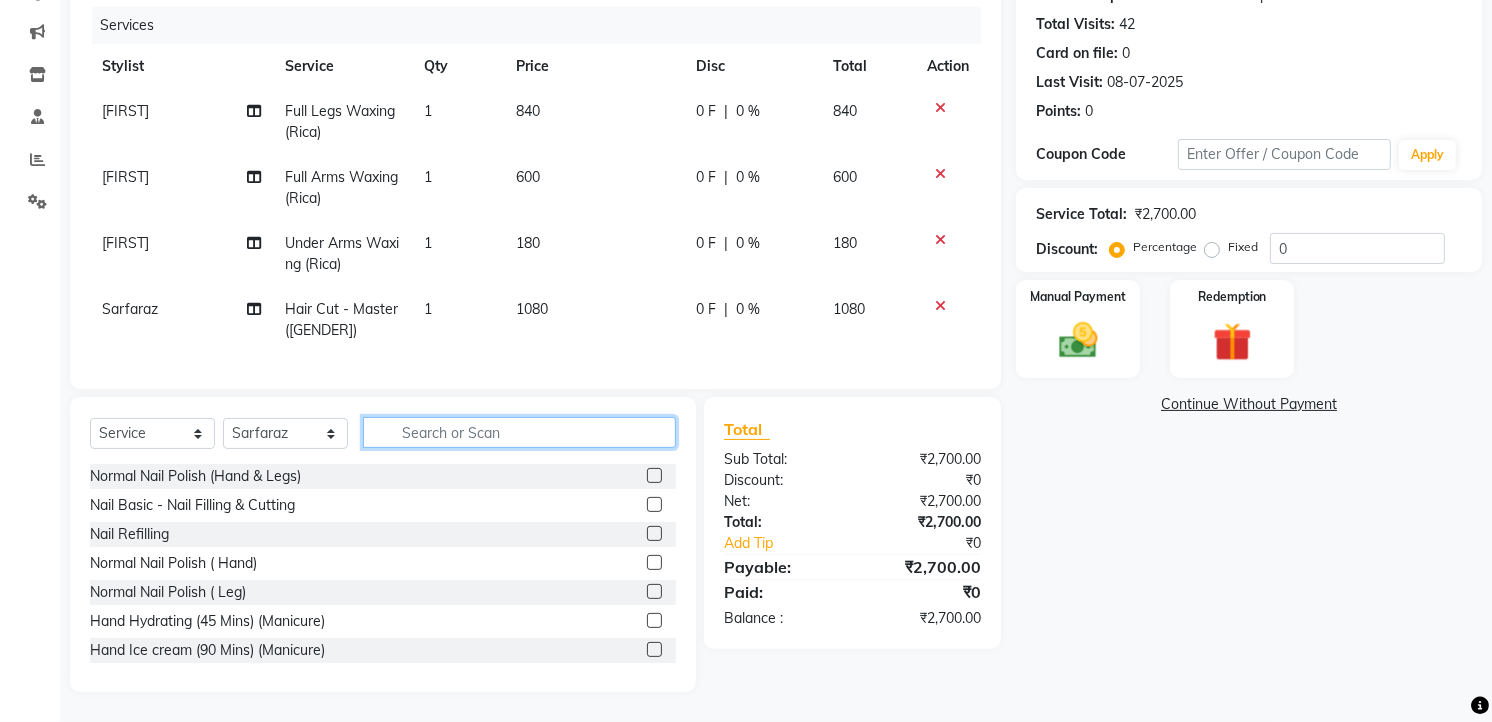 click 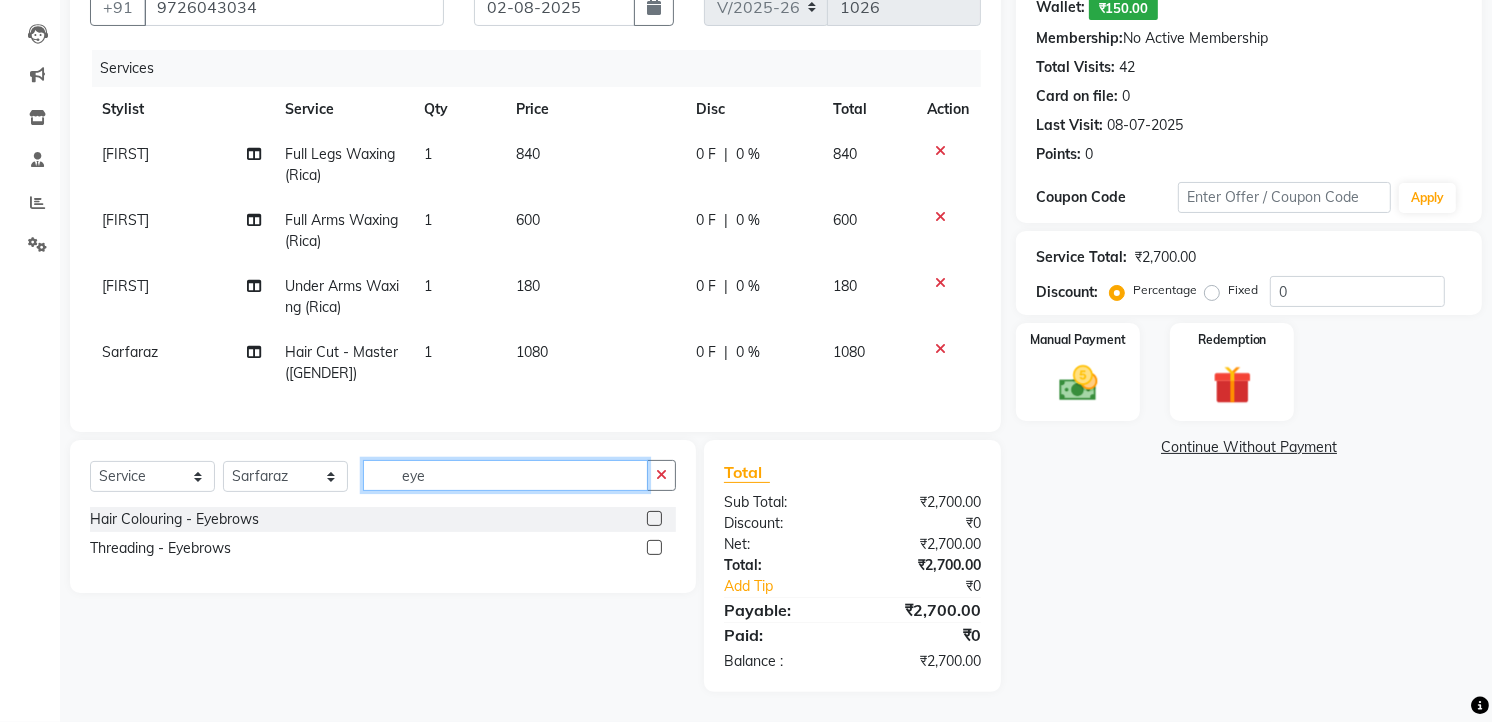 scroll, scrollTop: 214, scrollLeft: 0, axis: vertical 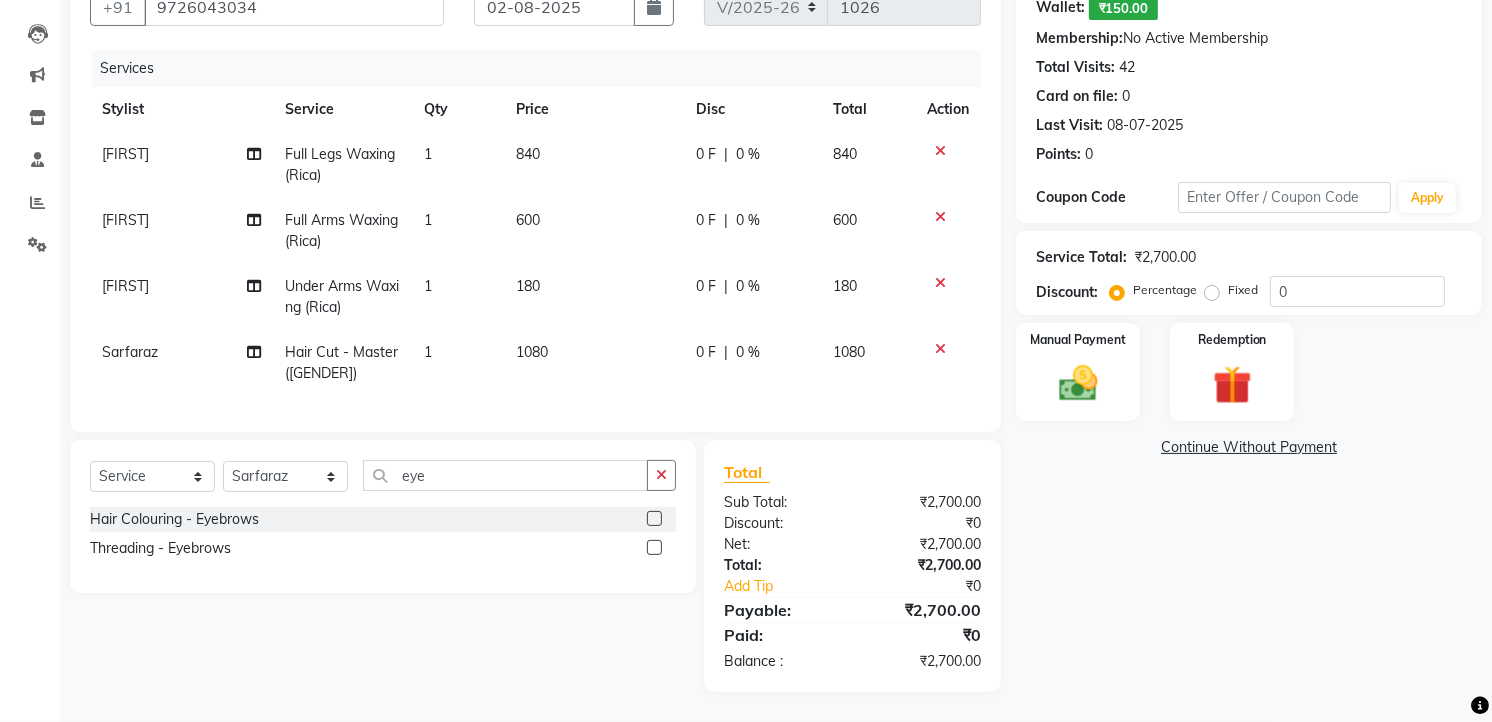 click 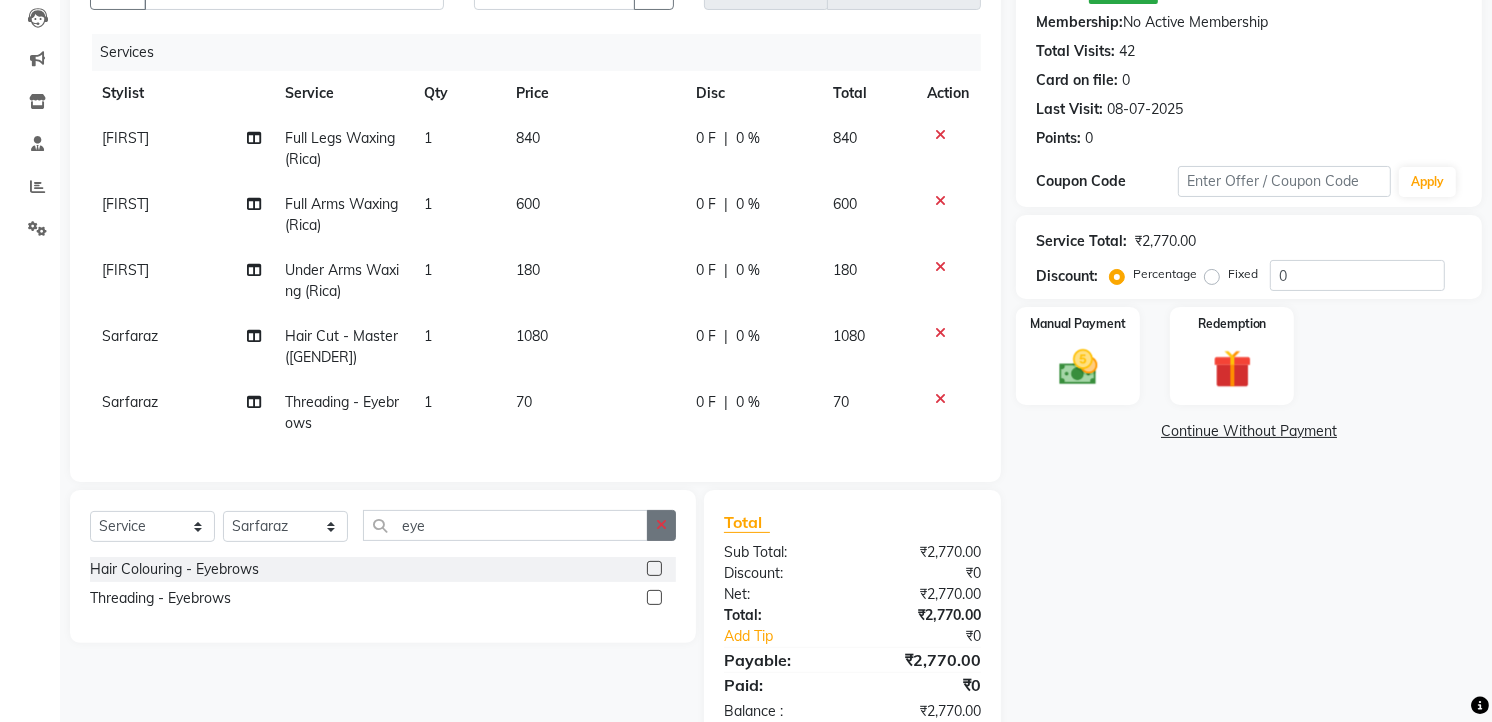 click 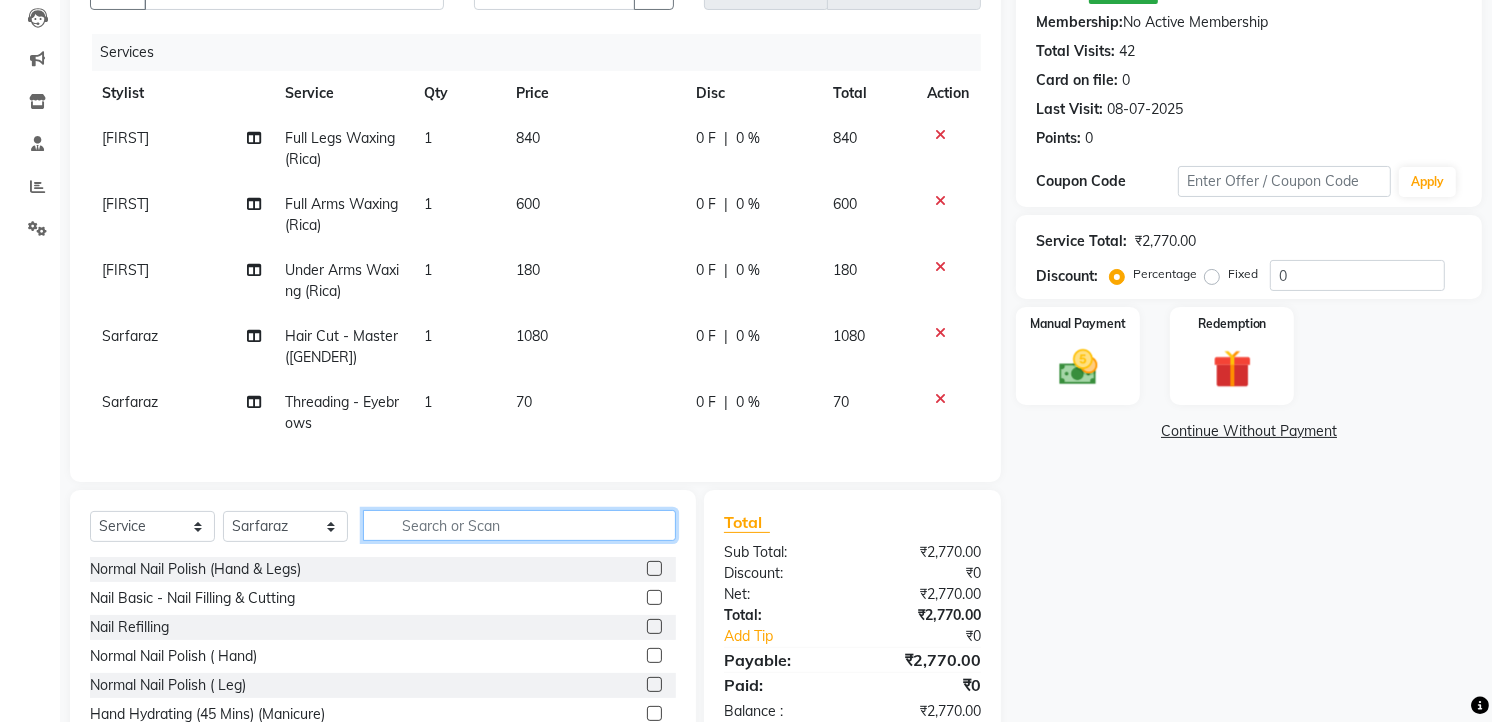 click 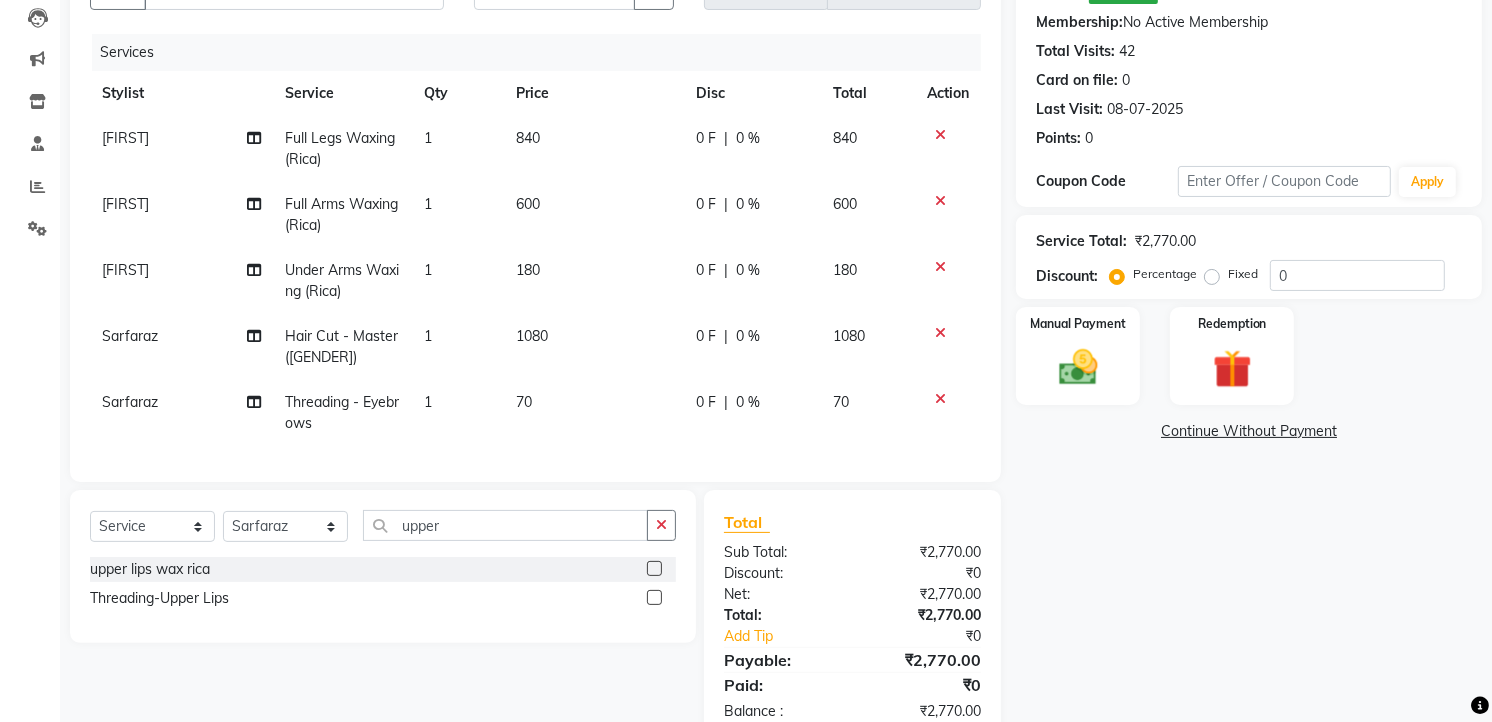 click 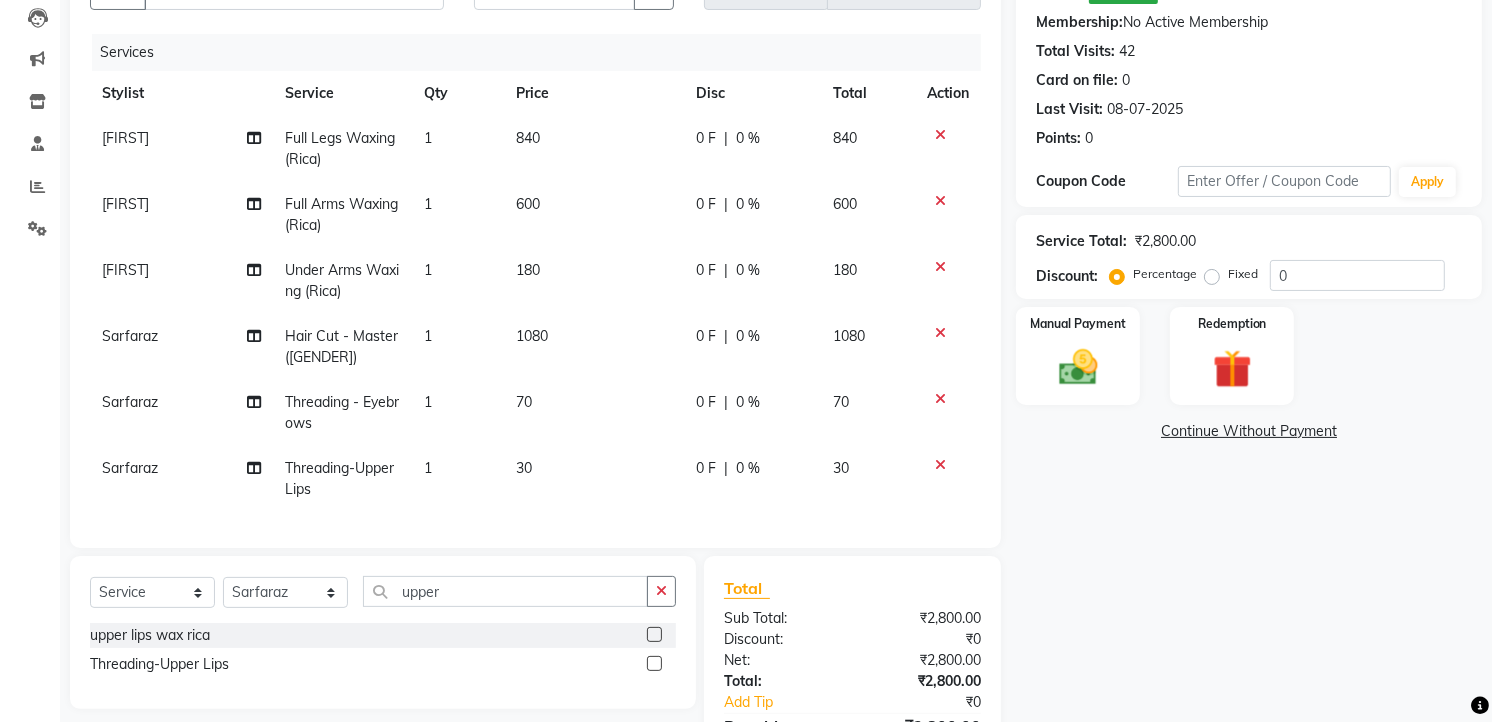 scroll, scrollTop: 336, scrollLeft: 0, axis: vertical 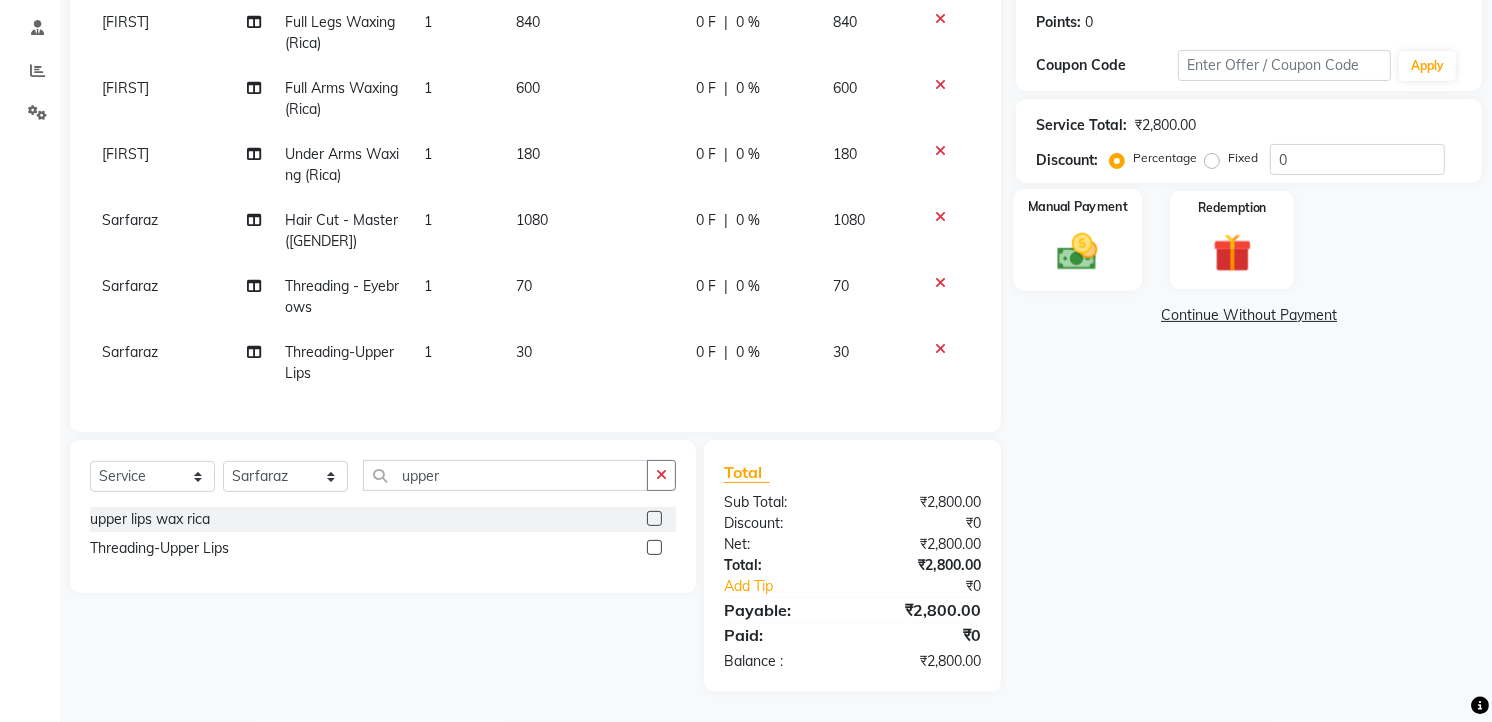 click 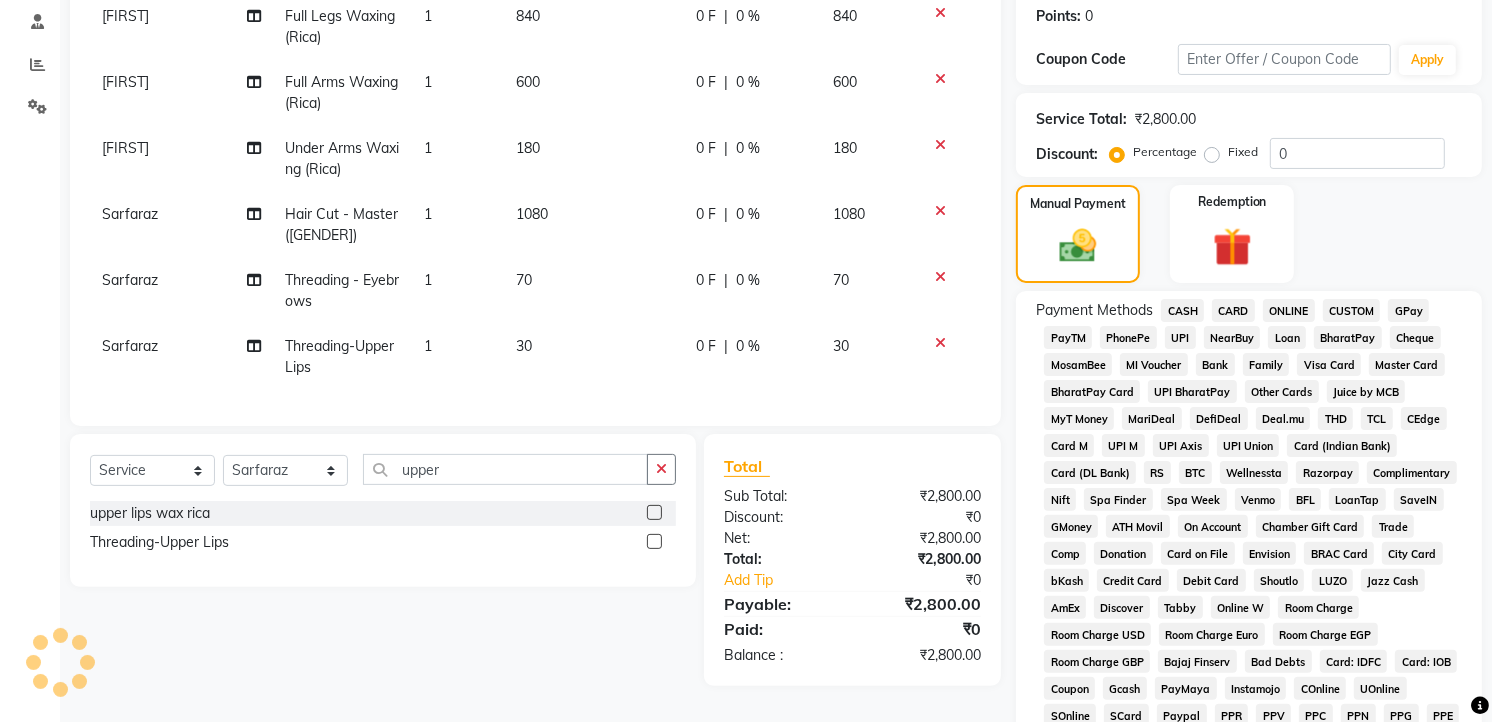 click on "CARD" 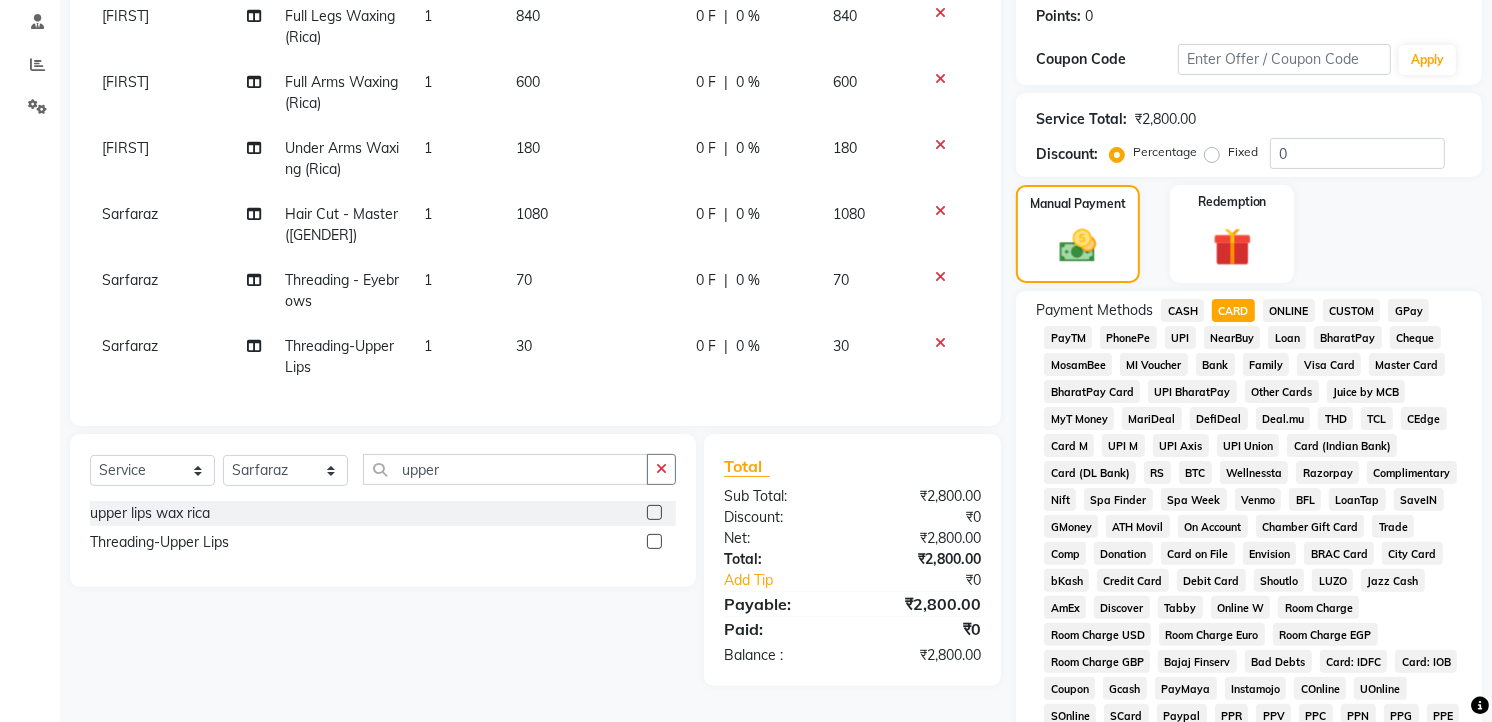 scroll, scrollTop: 746, scrollLeft: 0, axis: vertical 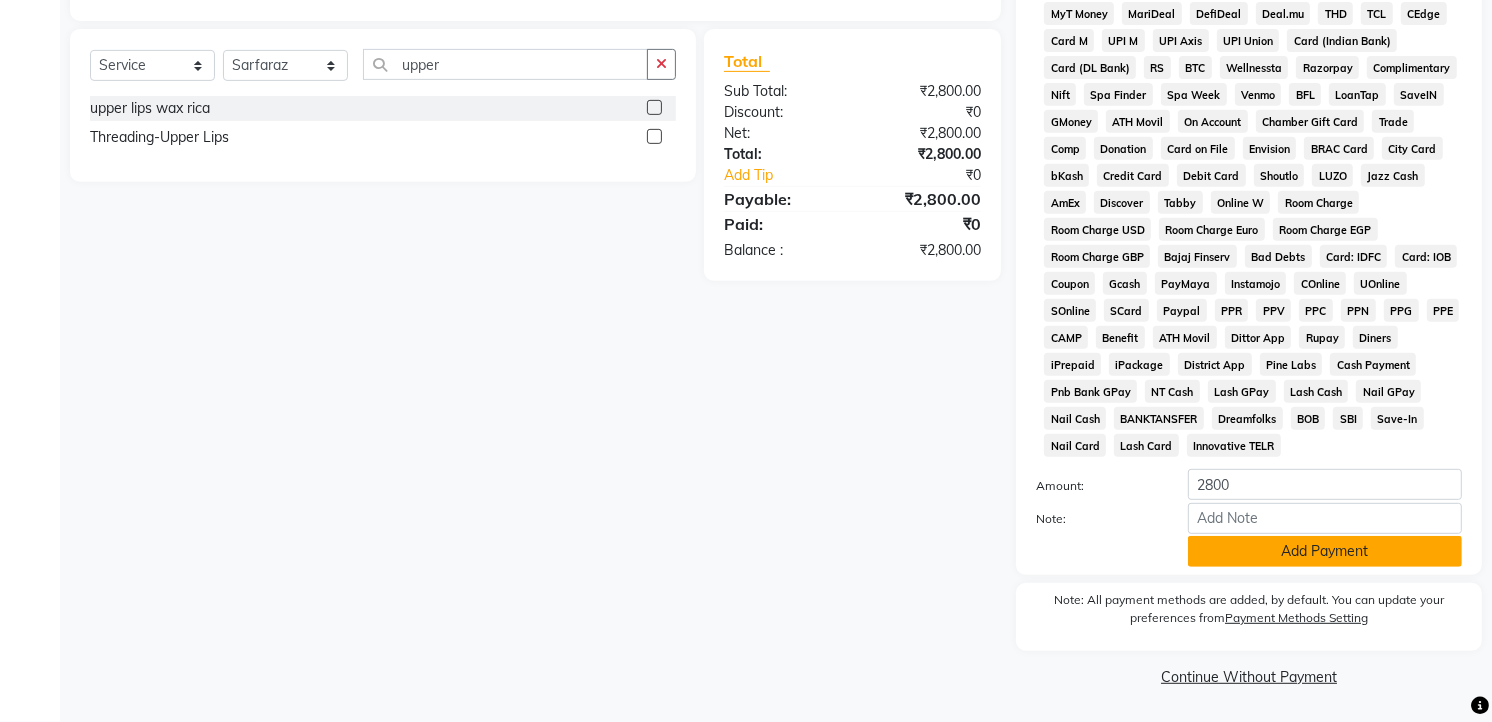 click on "Add Payment" 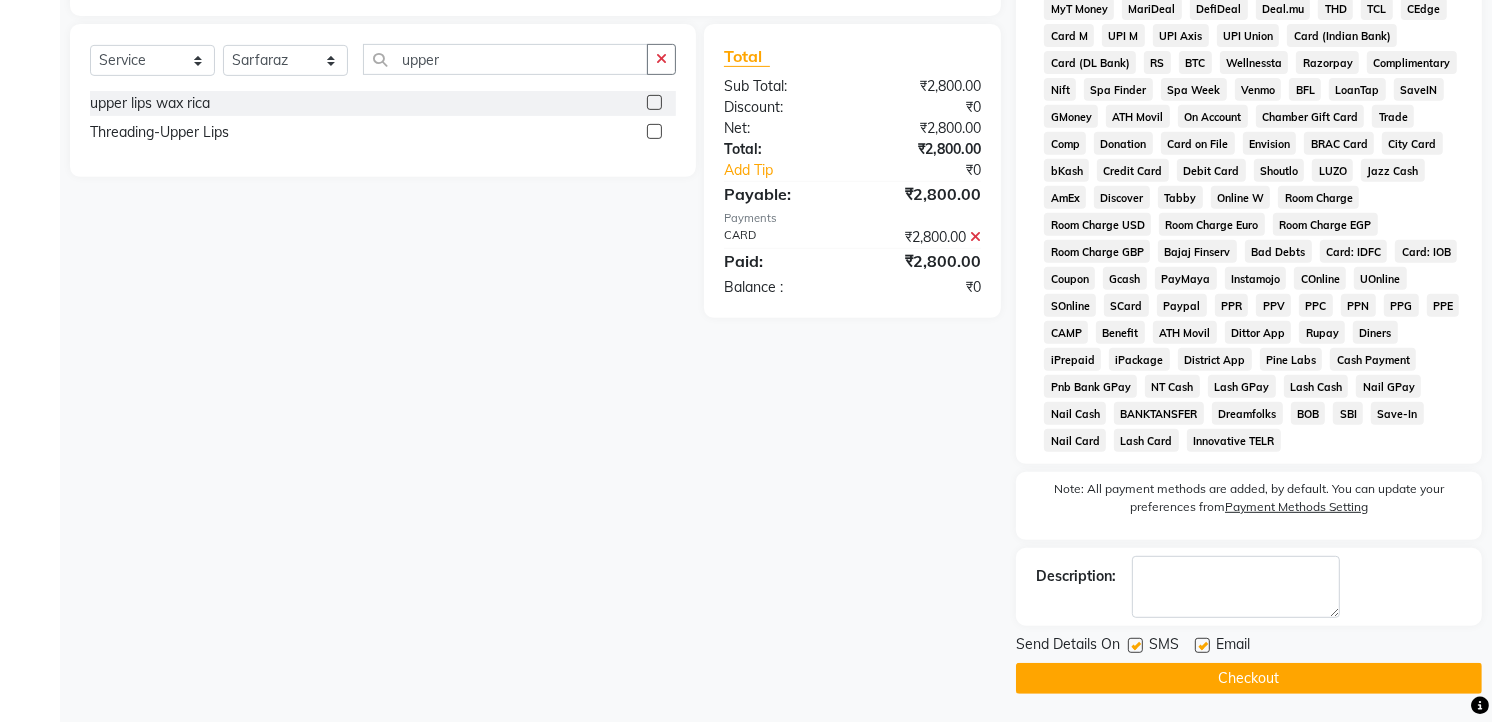 click on "Checkout" 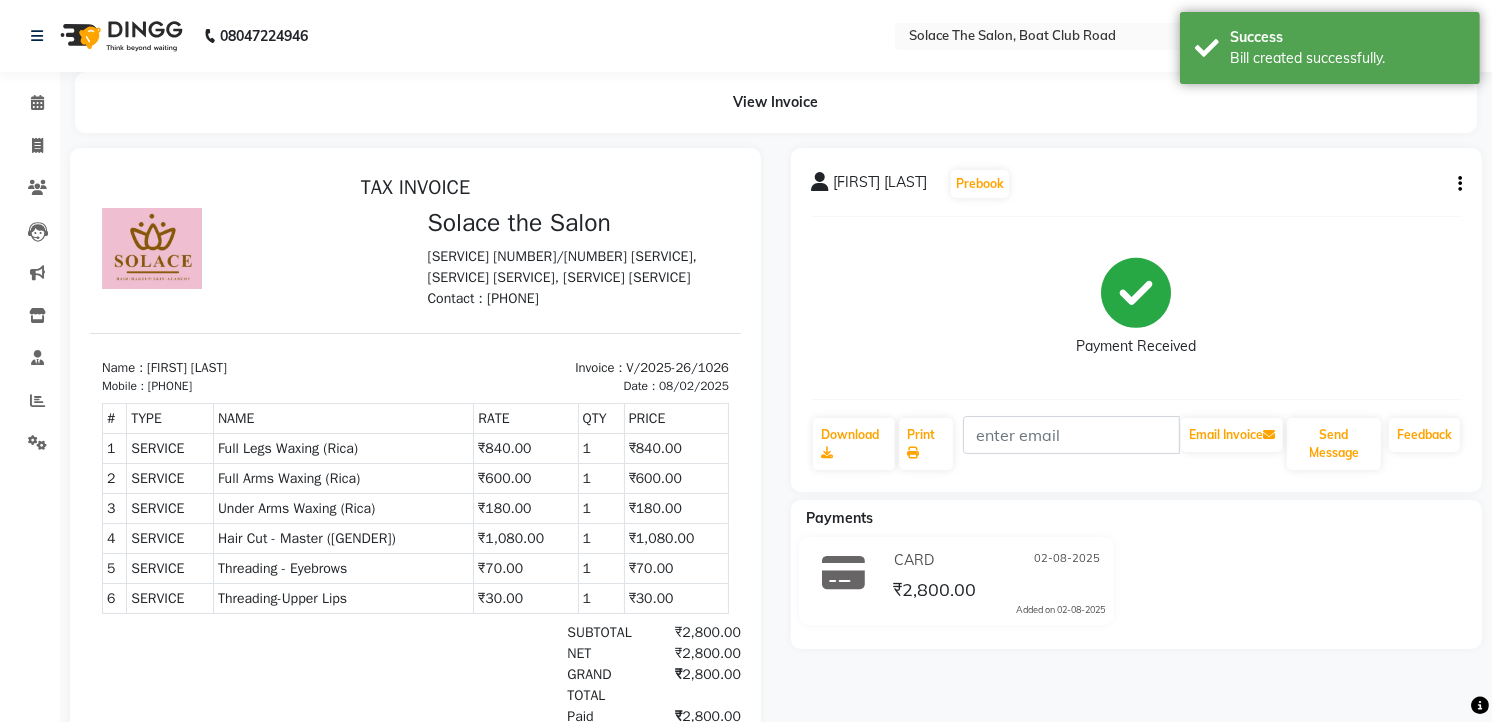 scroll, scrollTop: 0, scrollLeft: 0, axis: both 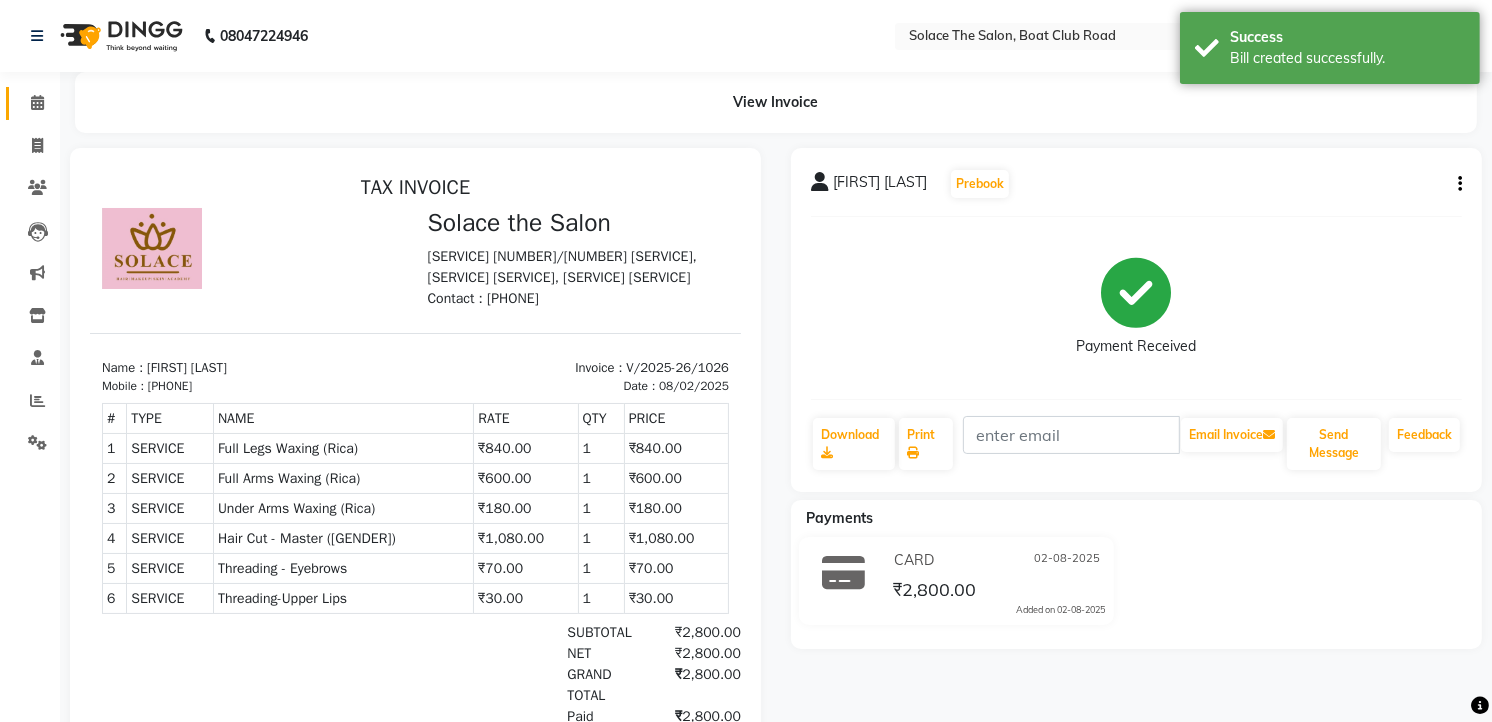 click on "Calendar" 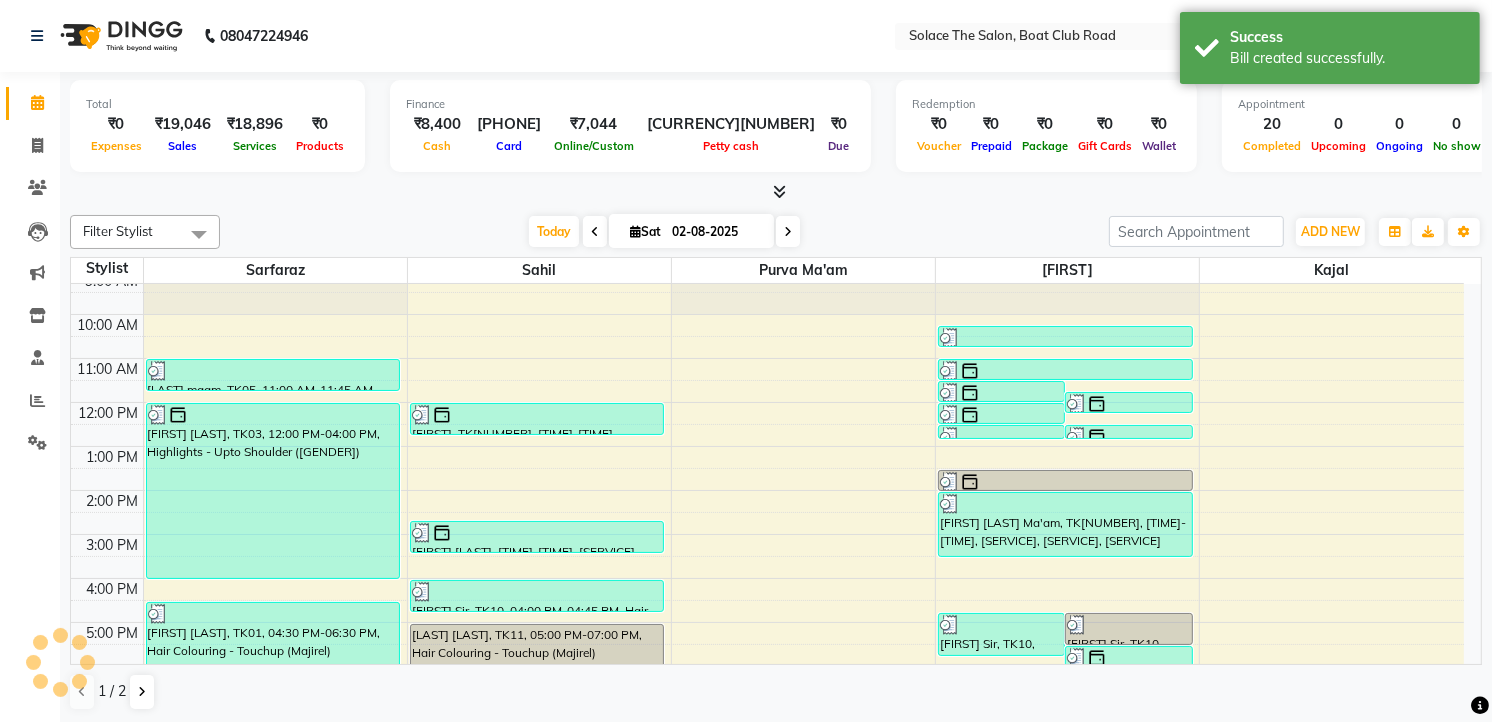 scroll, scrollTop: 237, scrollLeft: 0, axis: vertical 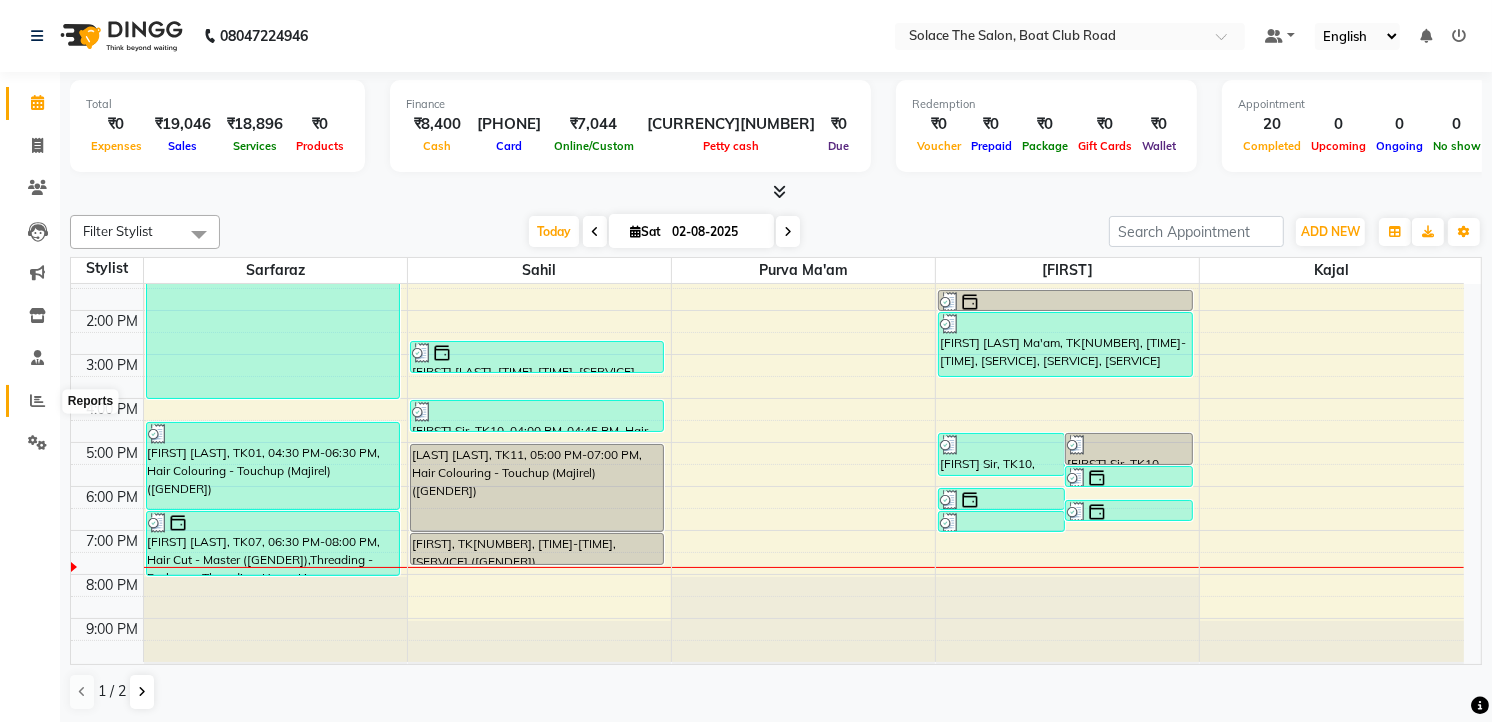 click 